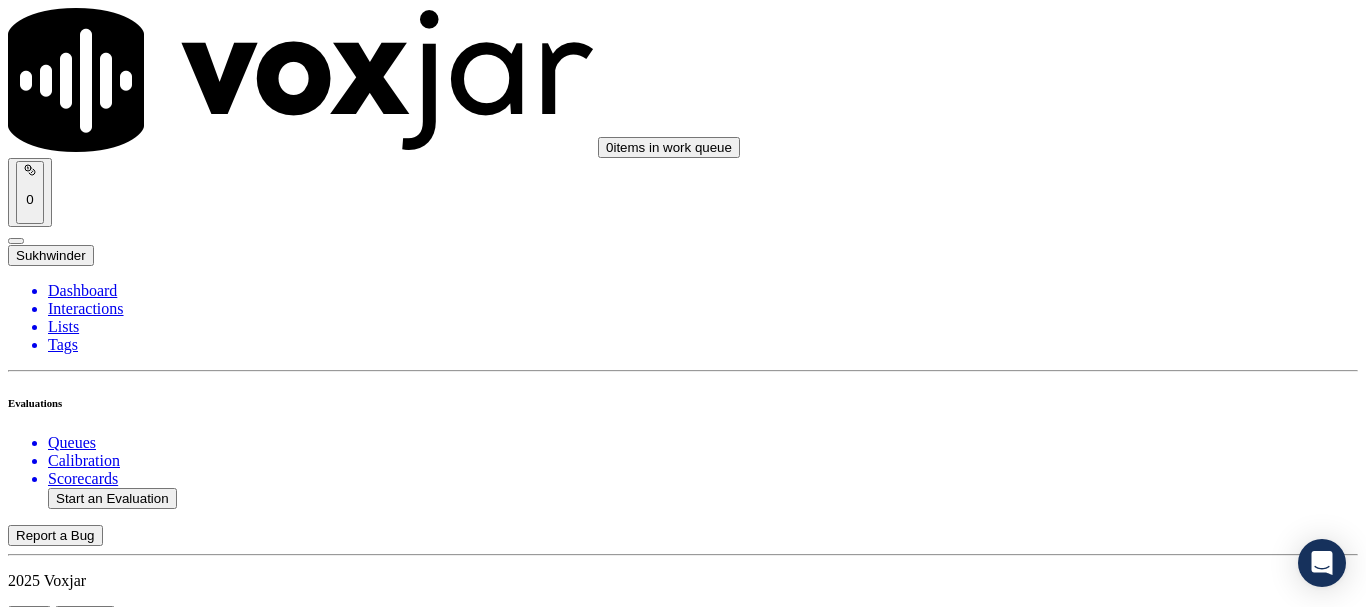 scroll, scrollTop: 0, scrollLeft: 0, axis: both 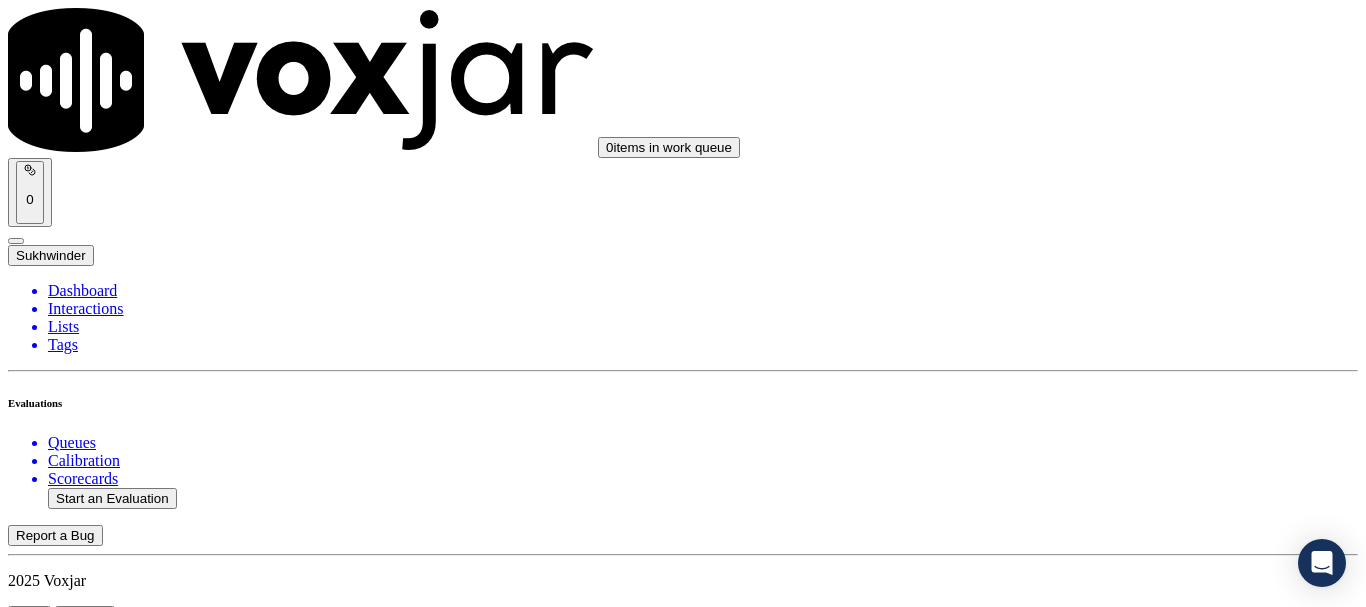 type on "[UUID]-all.mp3" 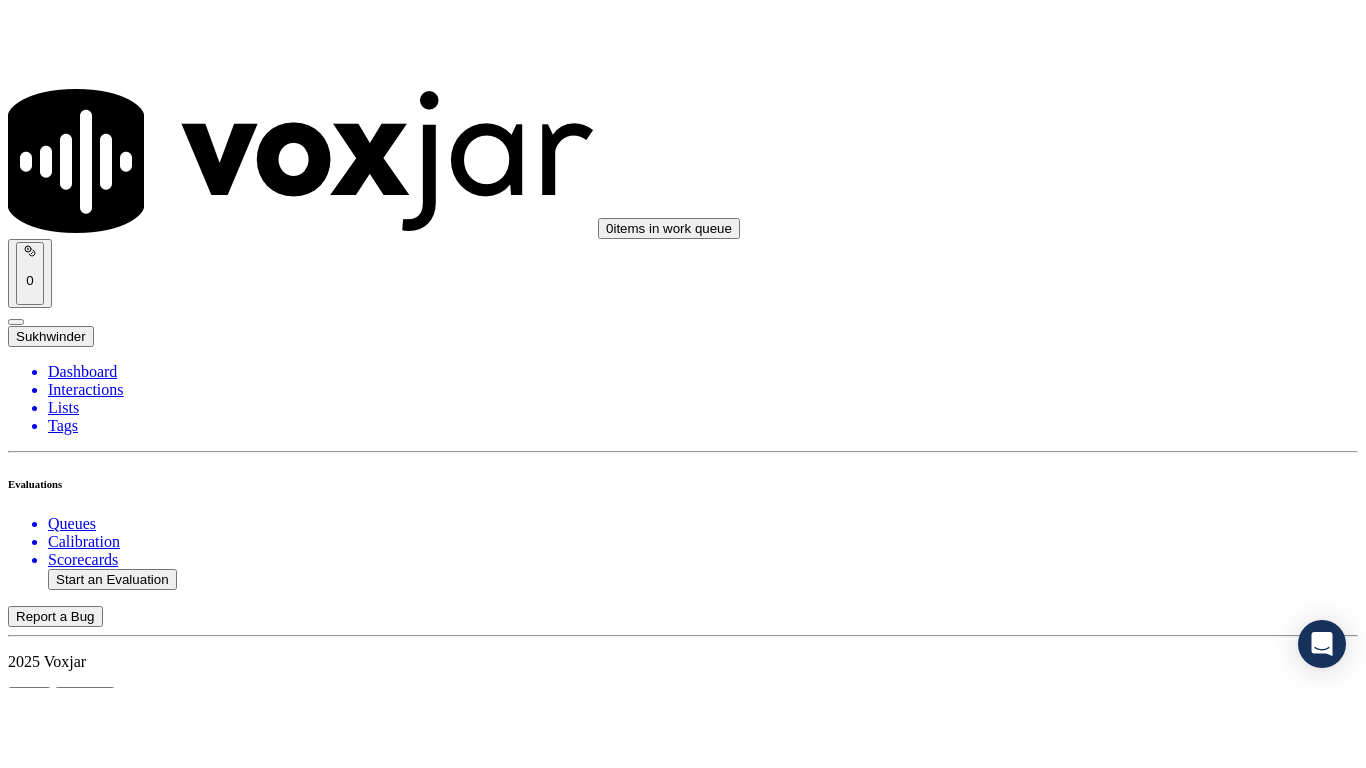 scroll, scrollTop: 175, scrollLeft: 0, axis: vertical 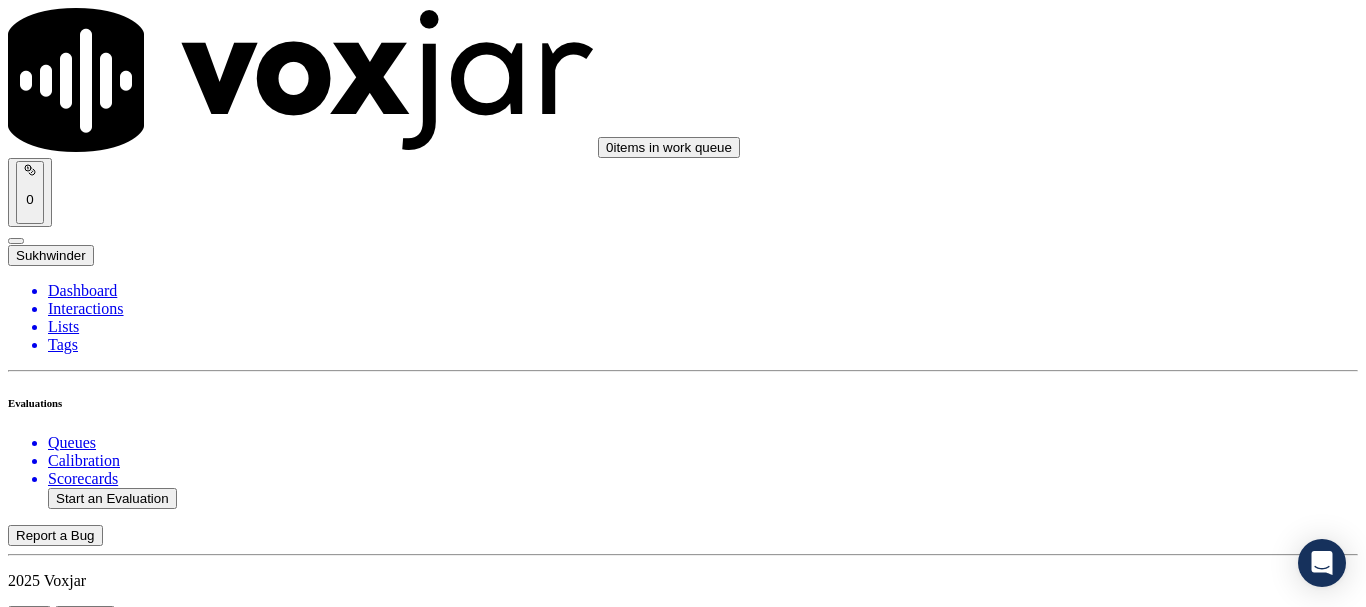 click on "Sale Interaction" 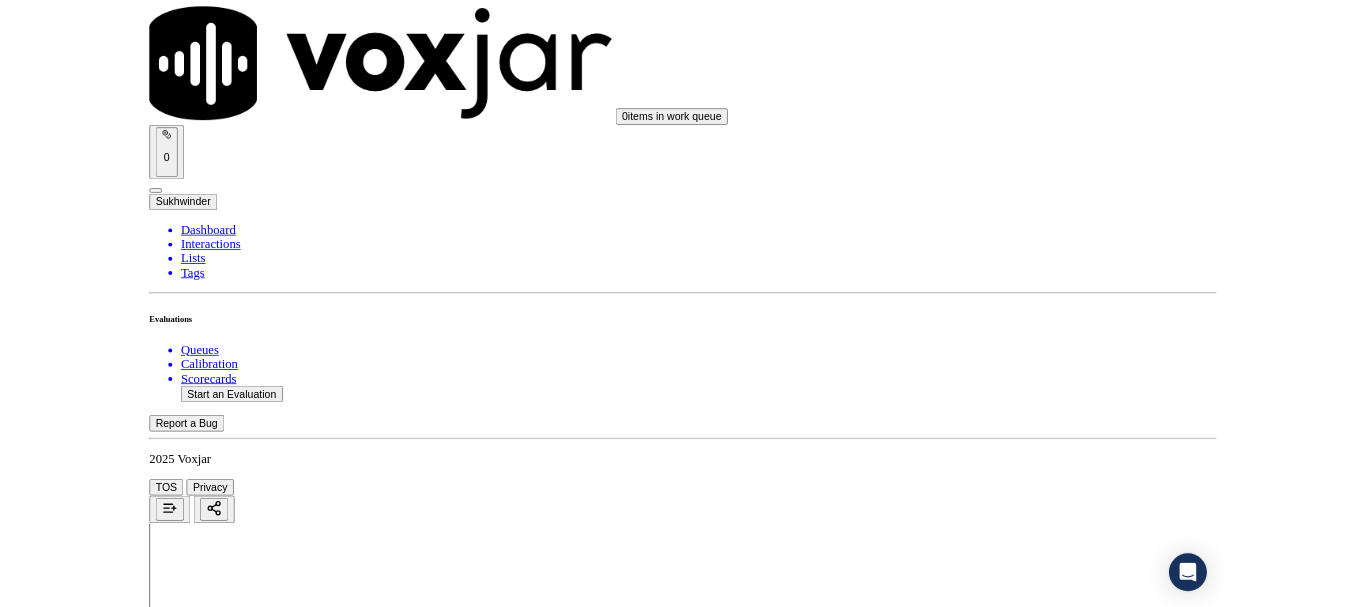 scroll, scrollTop: 251, scrollLeft: 0, axis: vertical 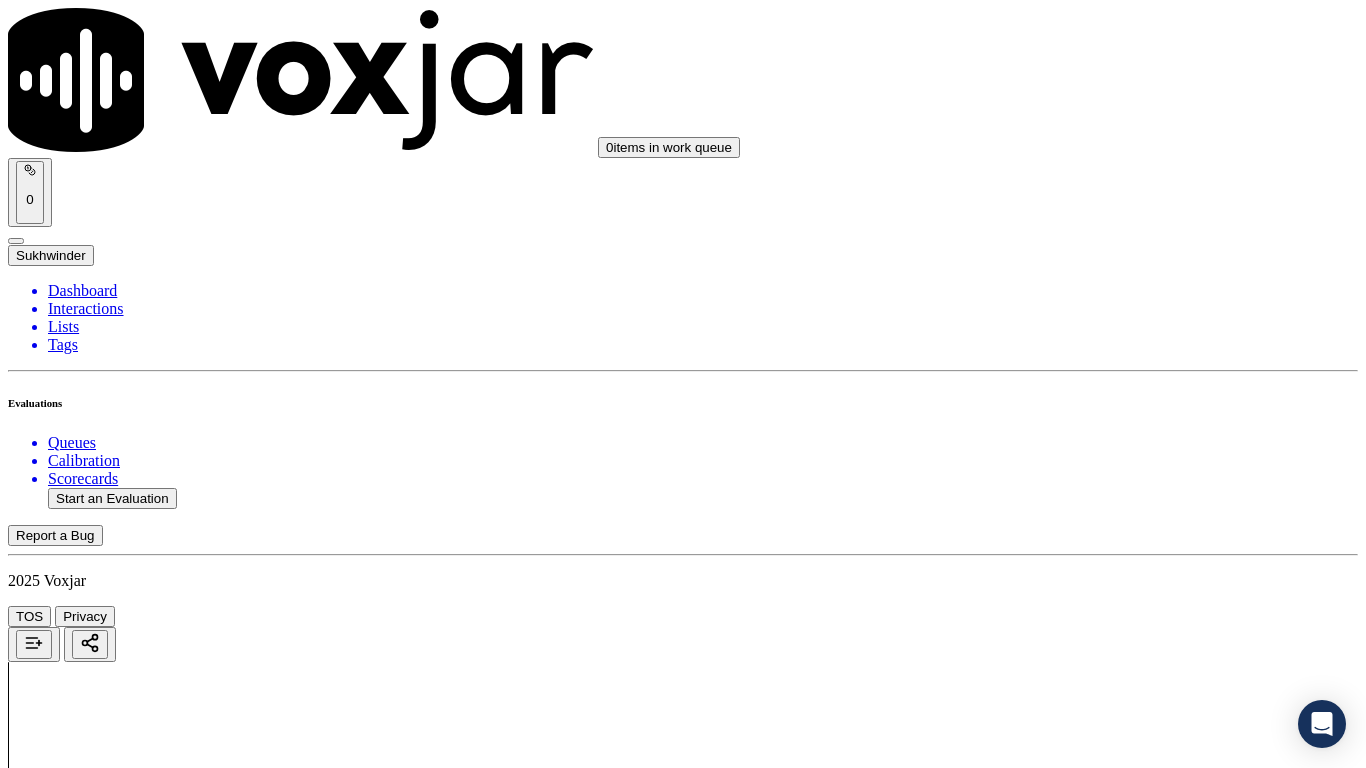 click on "Upload interaction to start evaluation" at bounding box center (124, 2746) 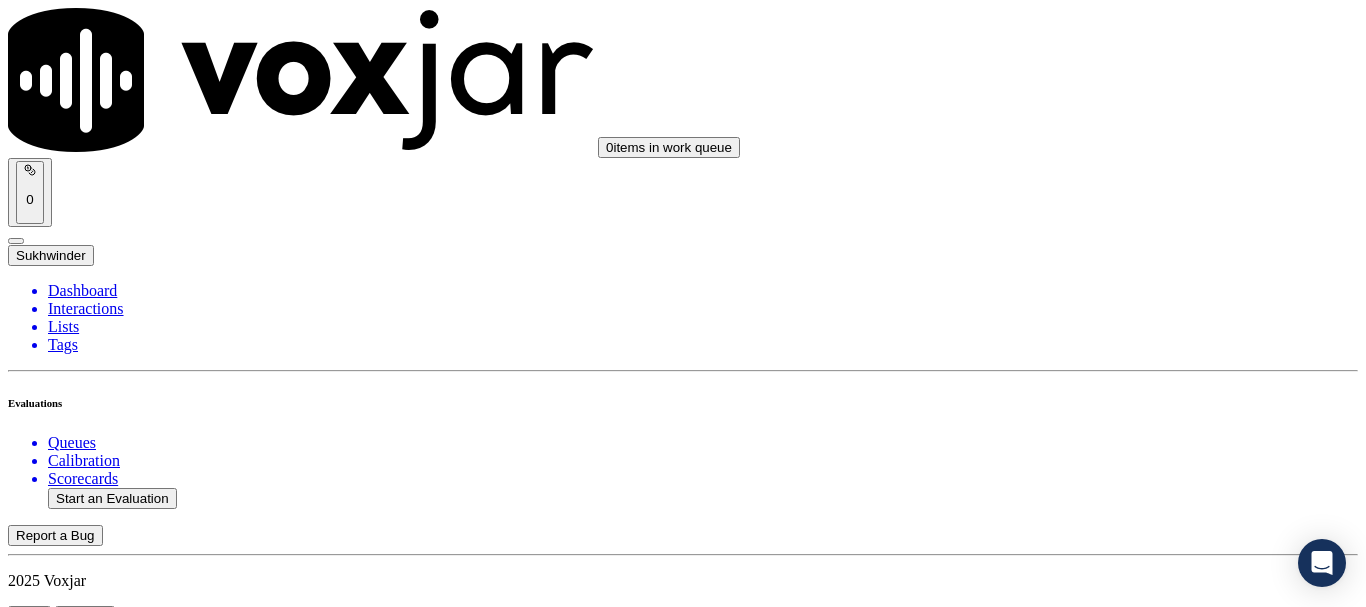scroll, scrollTop: 300, scrollLeft: 0, axis: vertical 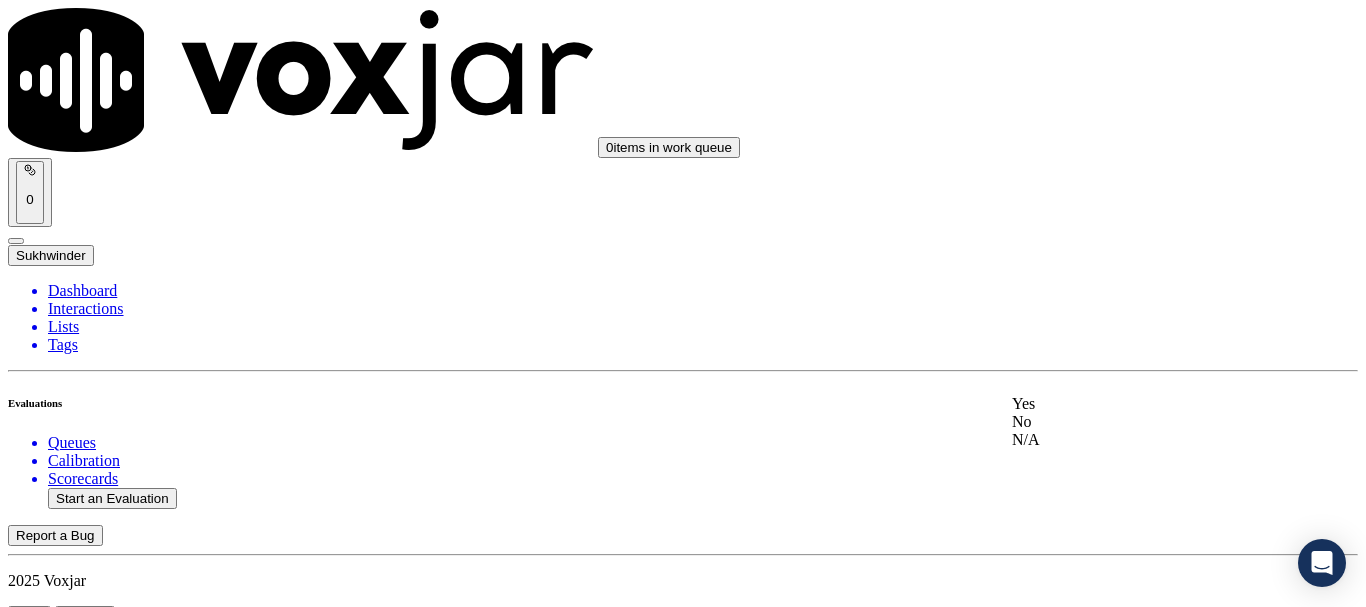 click on "Yes" at bounding box center [1139, 404] 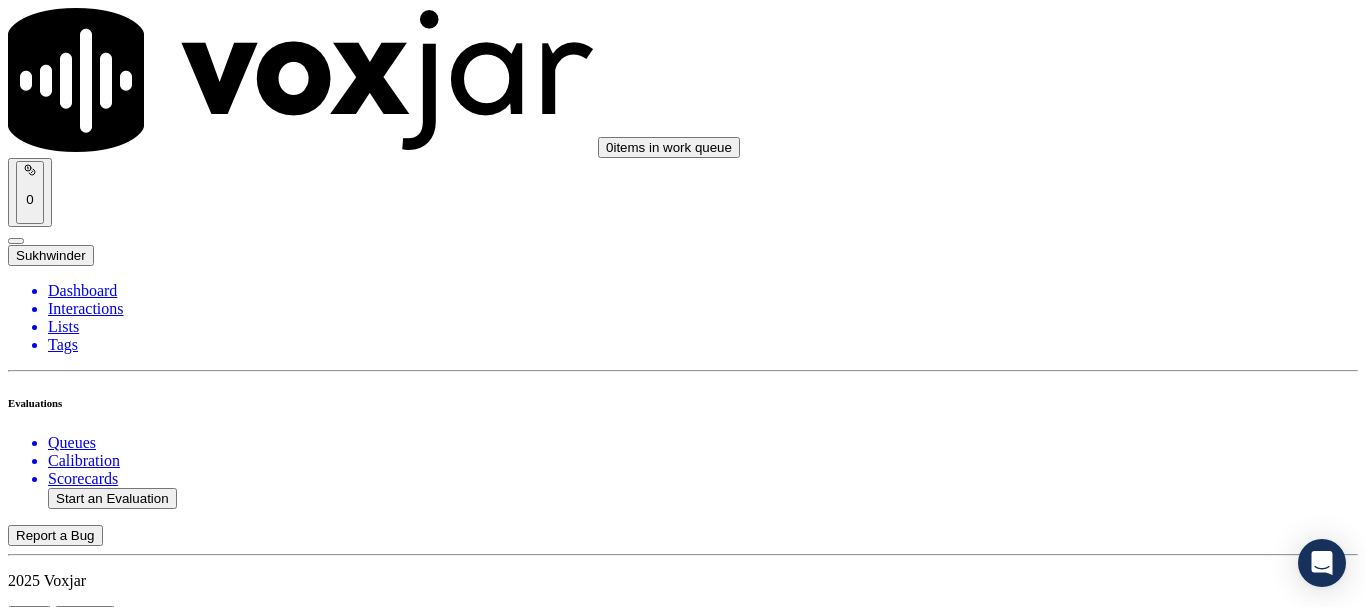 scroll, scrollTop: 400, scrollLeft: 0, axis: vertical 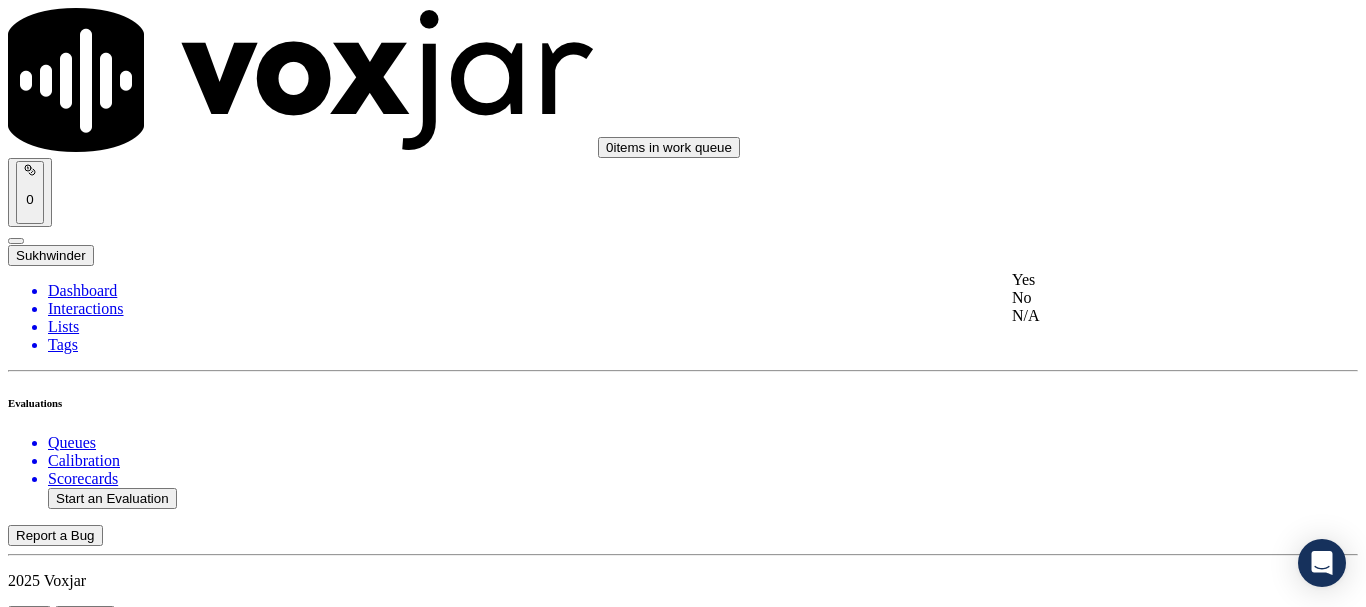 drag, startPoint x: 1141, startPoint y: 300, endPoint x: 1140, endPoint y: 314, distance: 14.035668 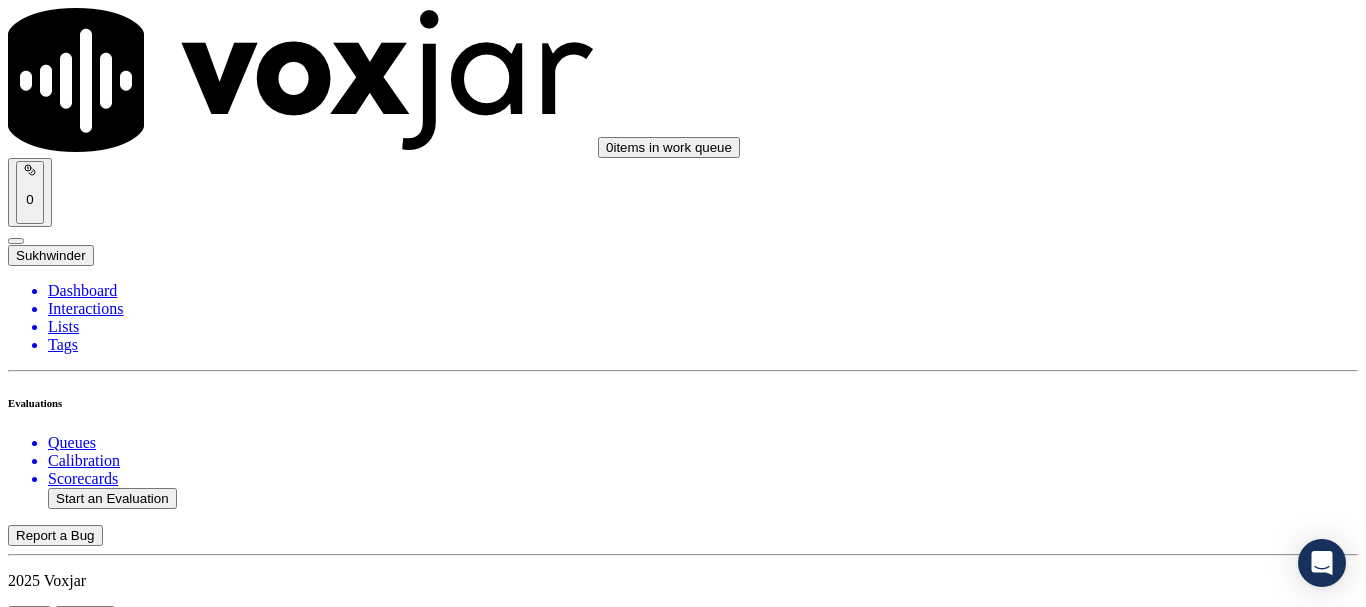 scroll, scrollTop: 700, scrollLeft: 0, axis: vertical 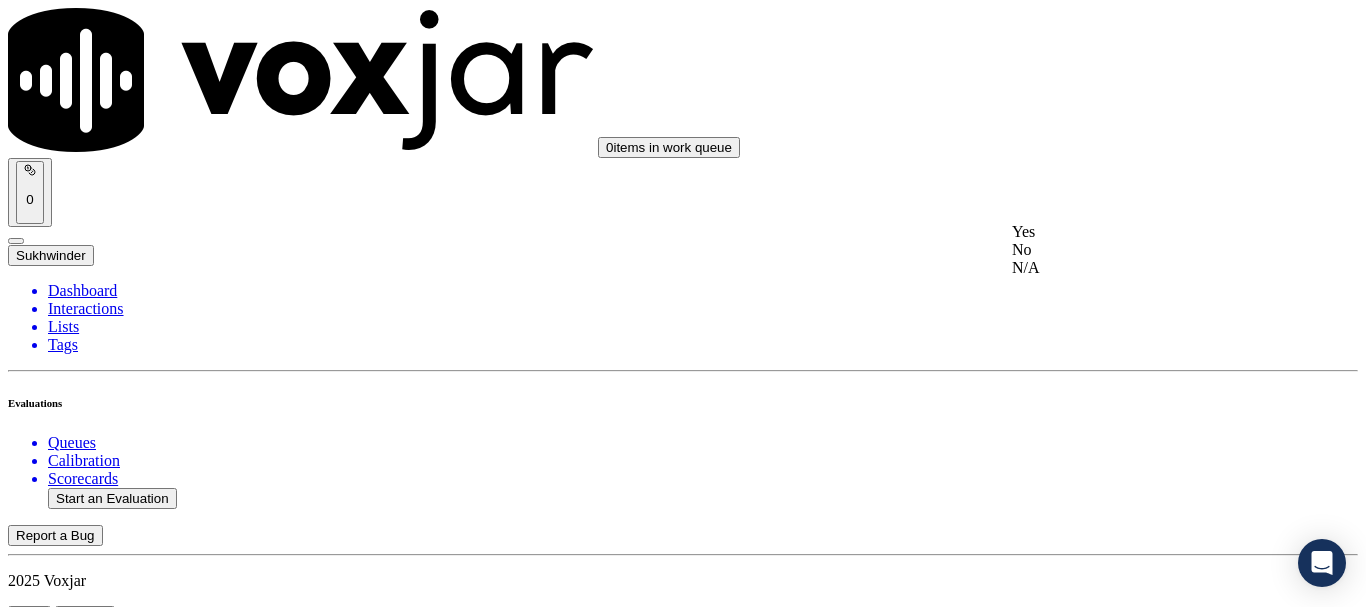 click on "No" 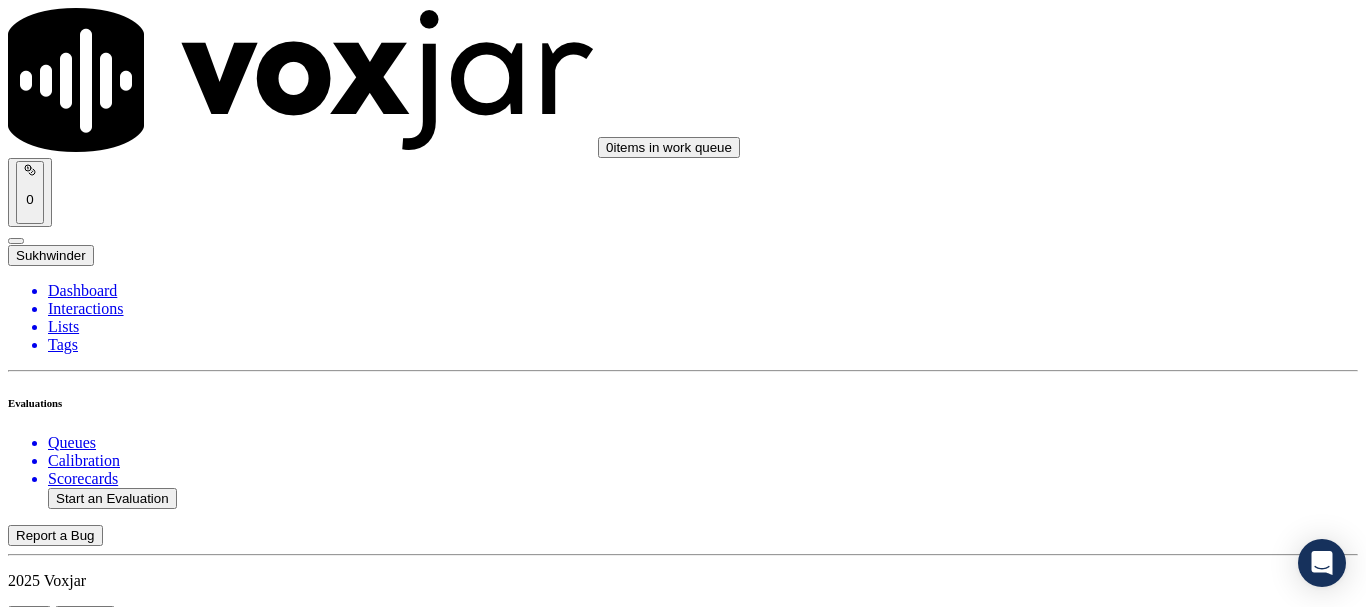 click on "Add Note" at bounding box center (52, 2911) 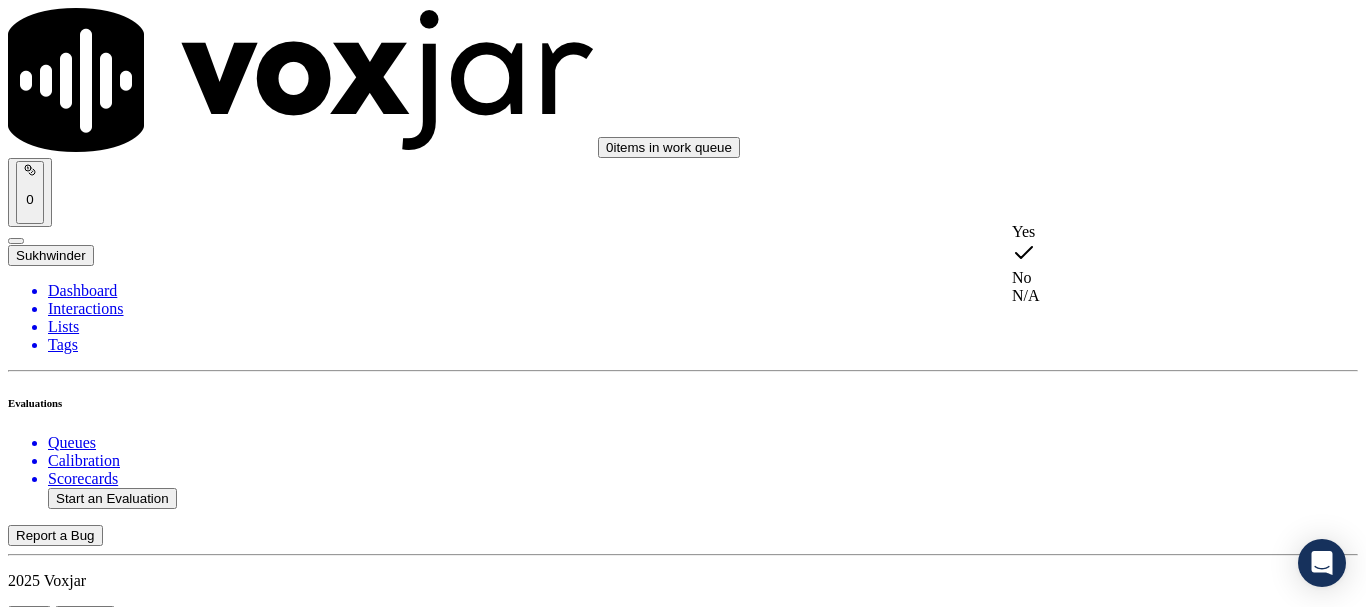 click on "Yes" at bounding box center (1139, 232) 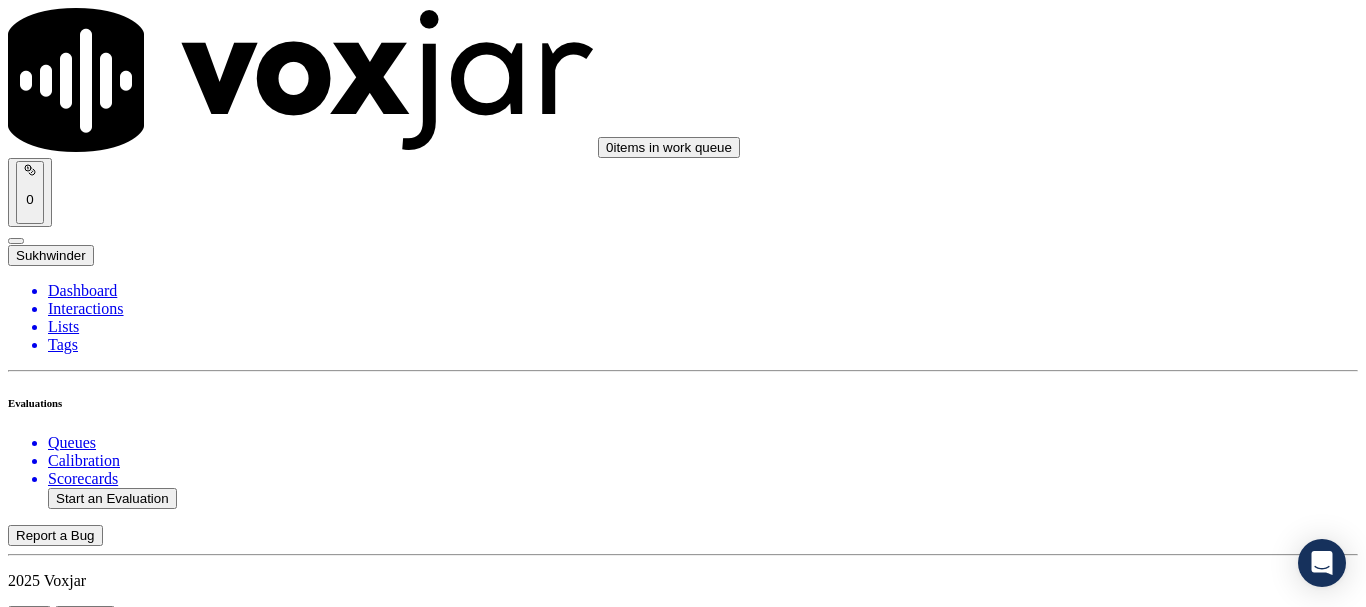 scroll, scrollTop: 1000, scrollLeft: 0, axis: vertical 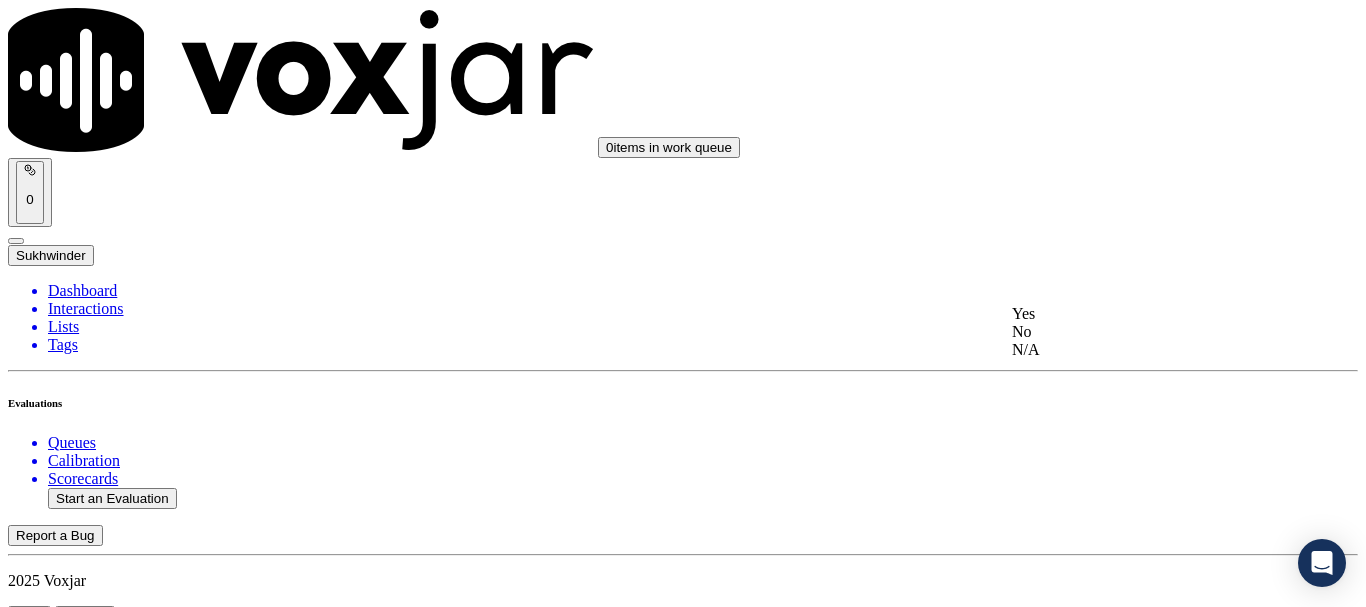 click on "N/A" 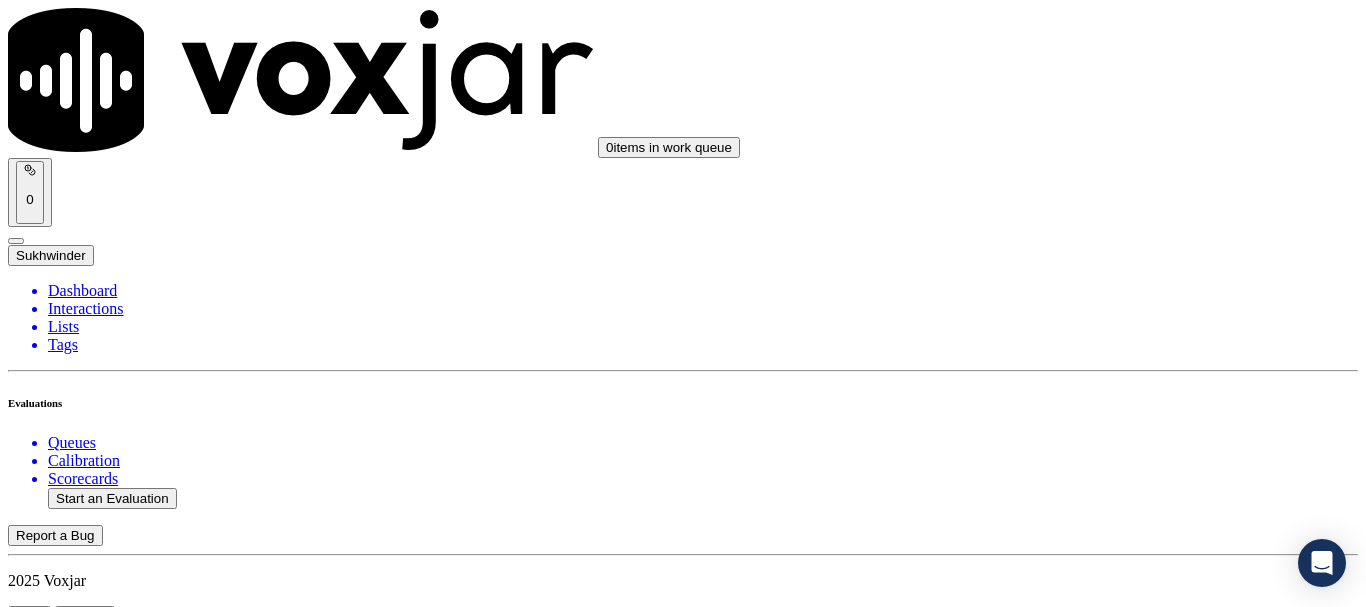 scroll, scrollTop: 1500, scrollLeft: 0, axis: vertical 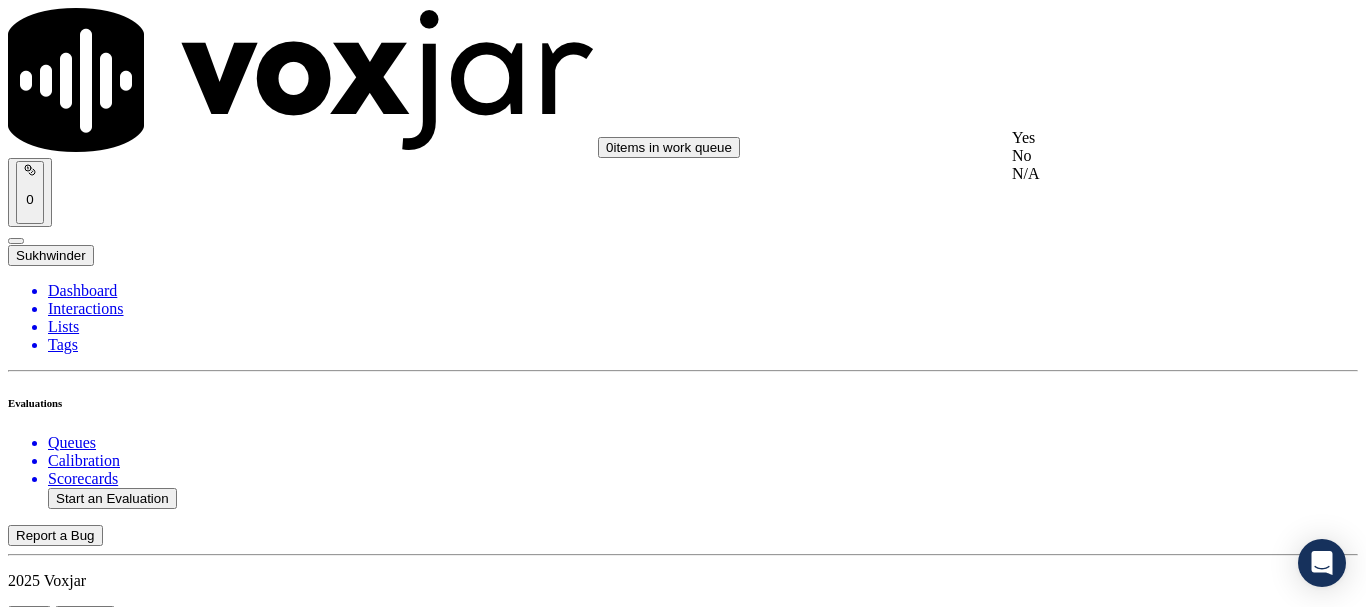 click on "N/A" 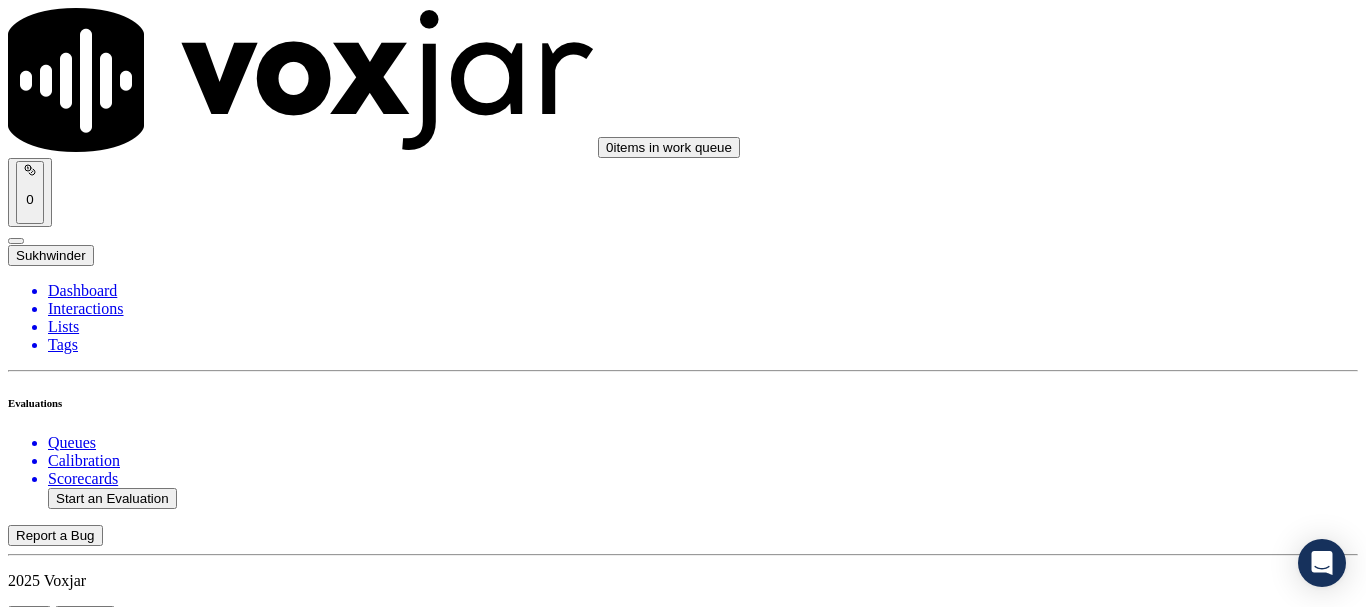 scroll, scrollTop: 1700, scrollLeft: 0, axis: vertical 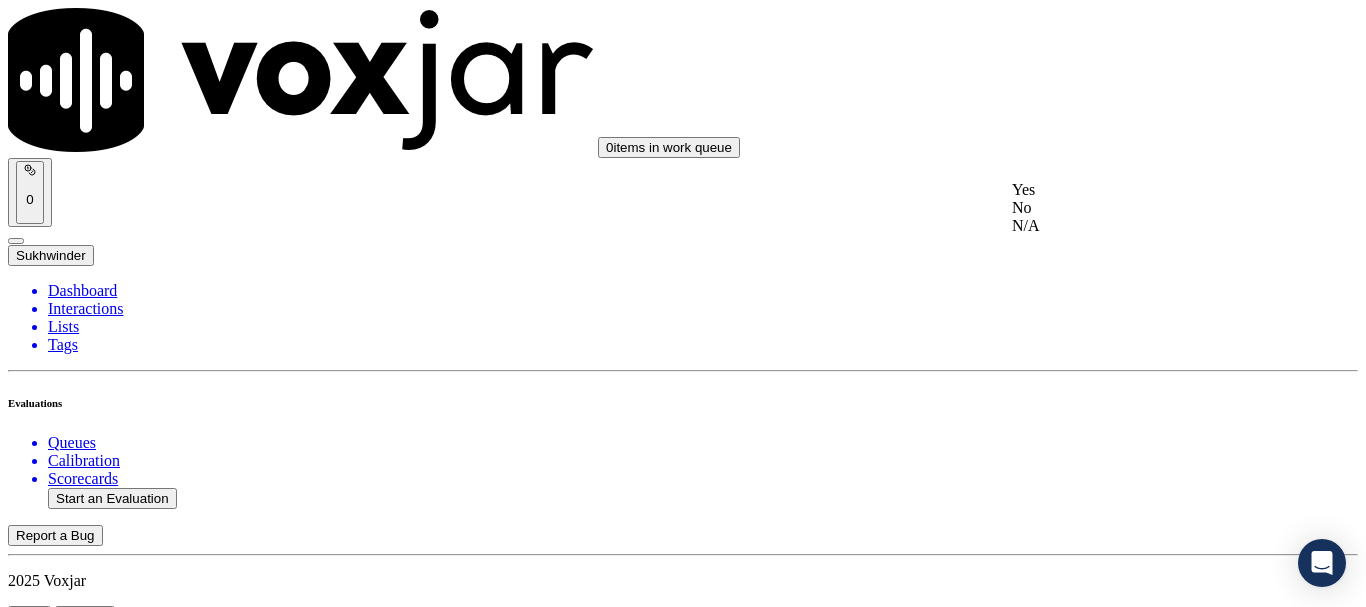 click on "Yes" at bounding box center [1139, 190] 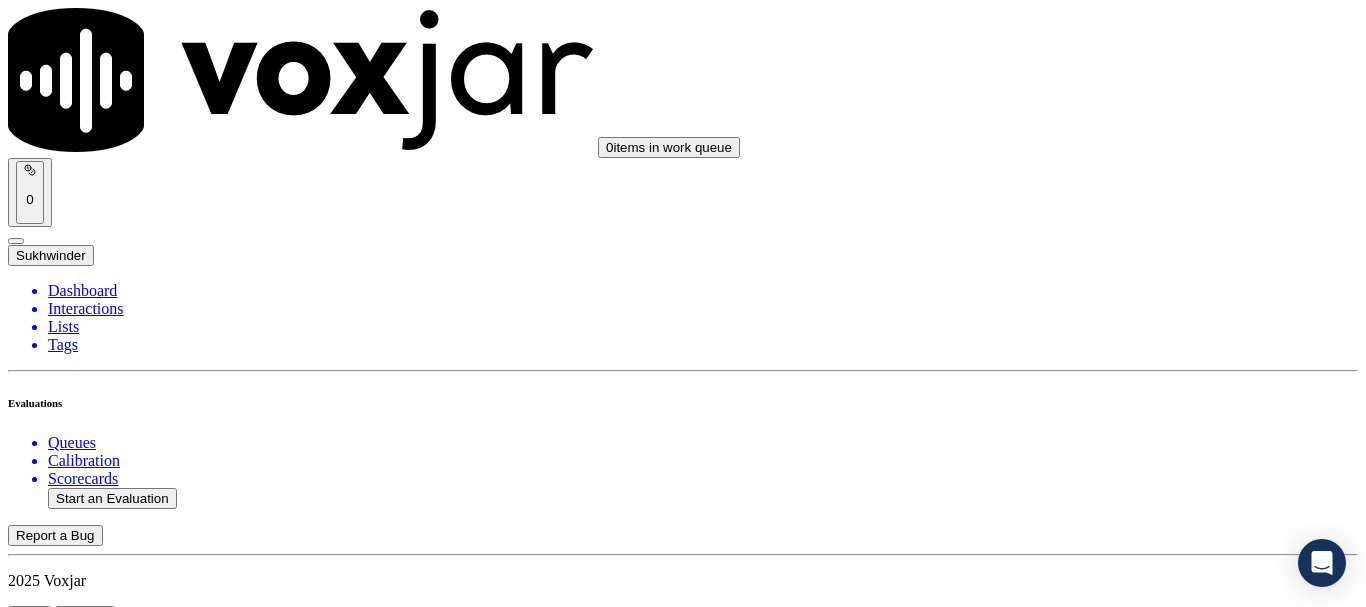 click on "Select an answer" at bounding box center [67, 3903] 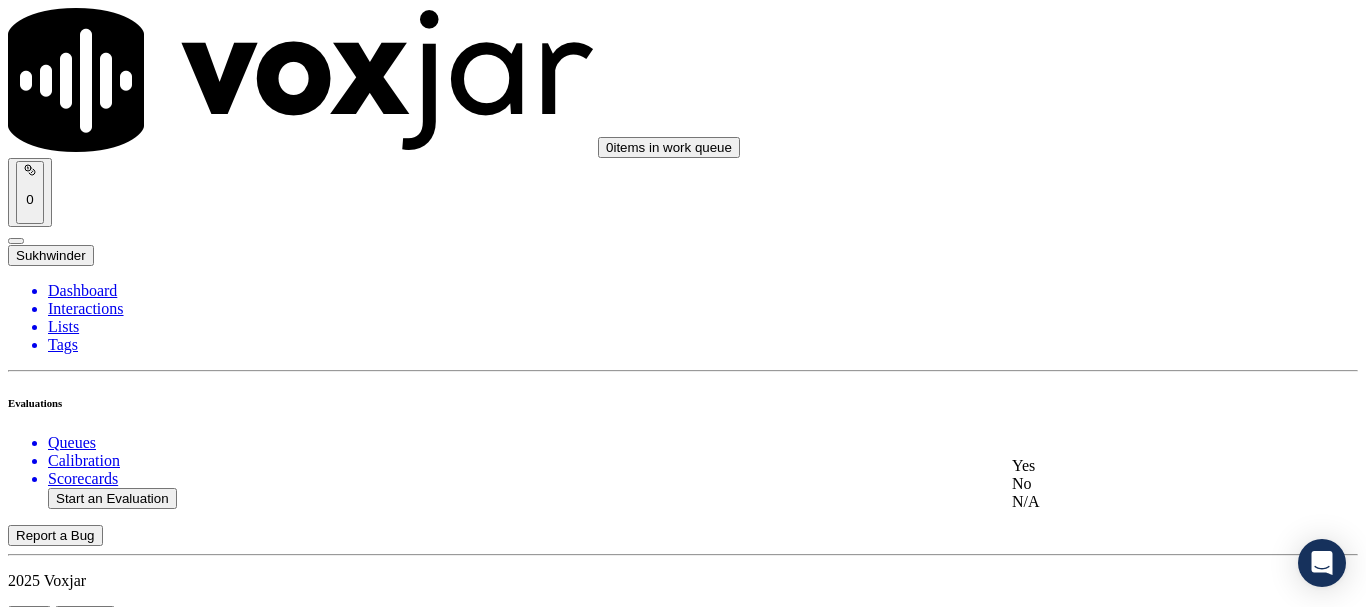 click on "Yes" at bounding box center (1139, 466) 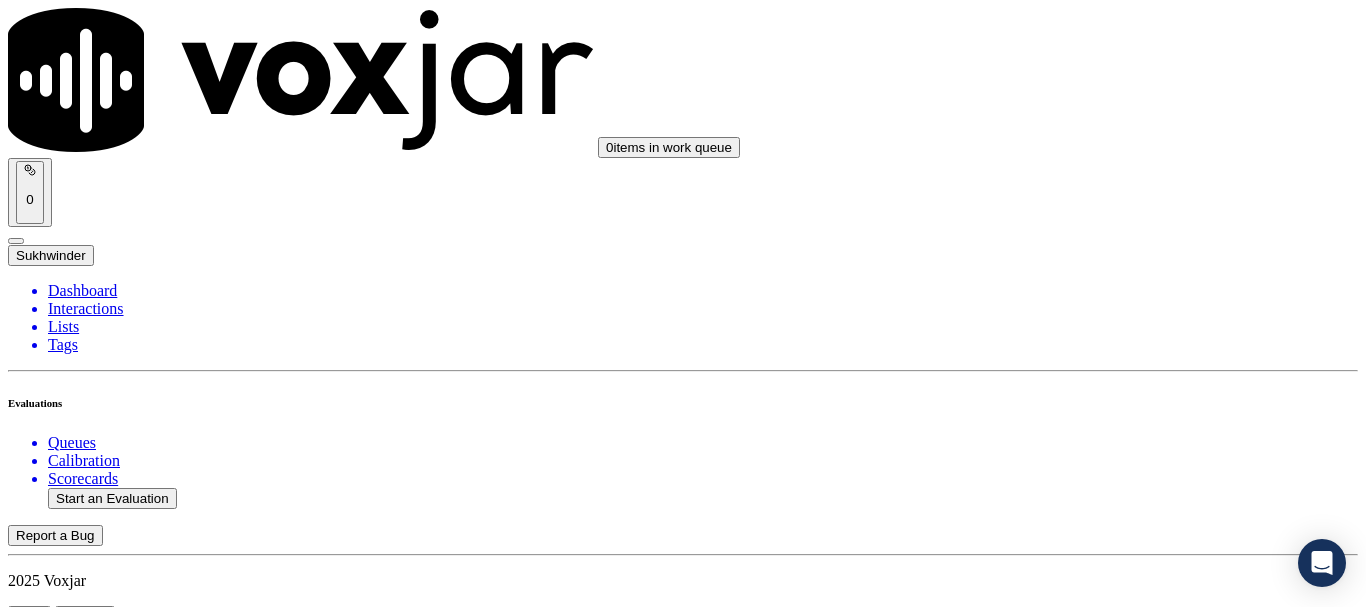 scroll, scrollTop: 1900, scrollLeft: 0, axis: vertical 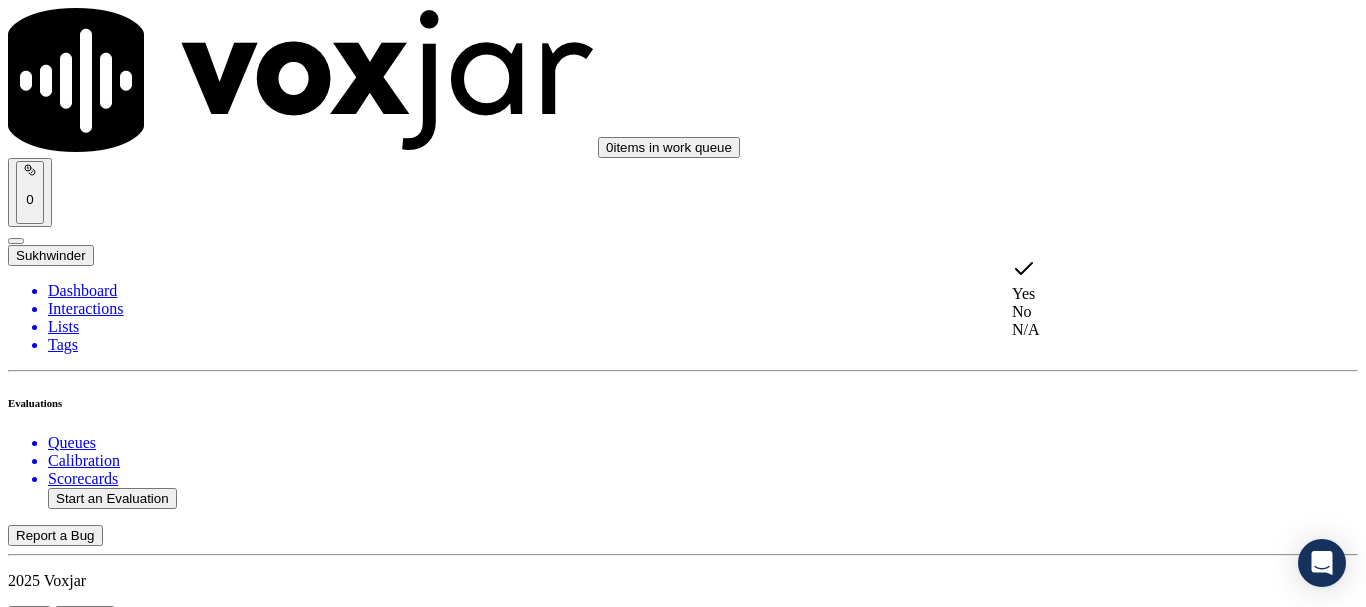 click on "No" 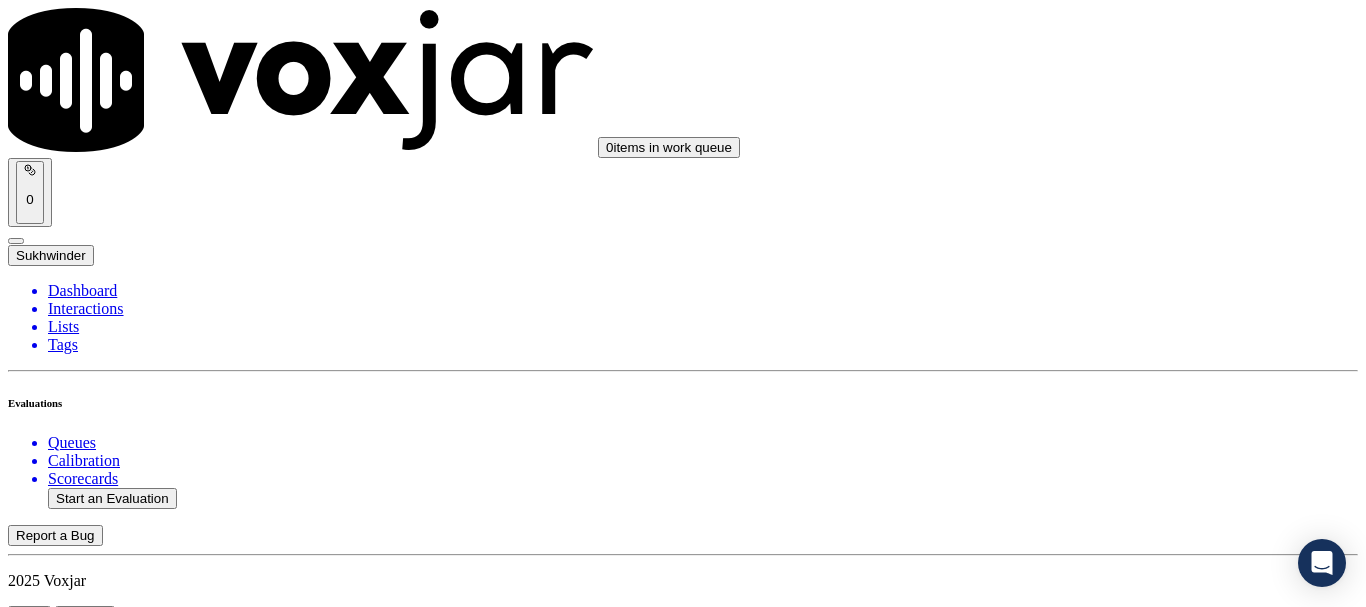 click on "Add Note" at bounding box center (52, 3939) 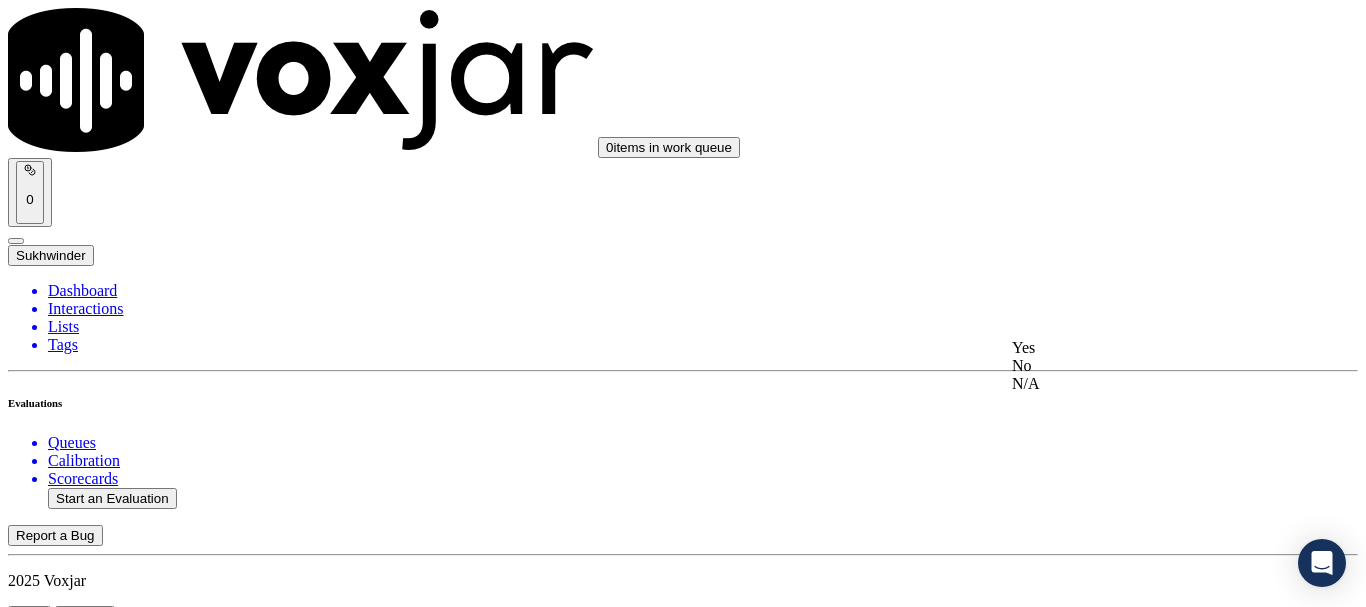 click on "Yes" at bounding box center [1139, 348] 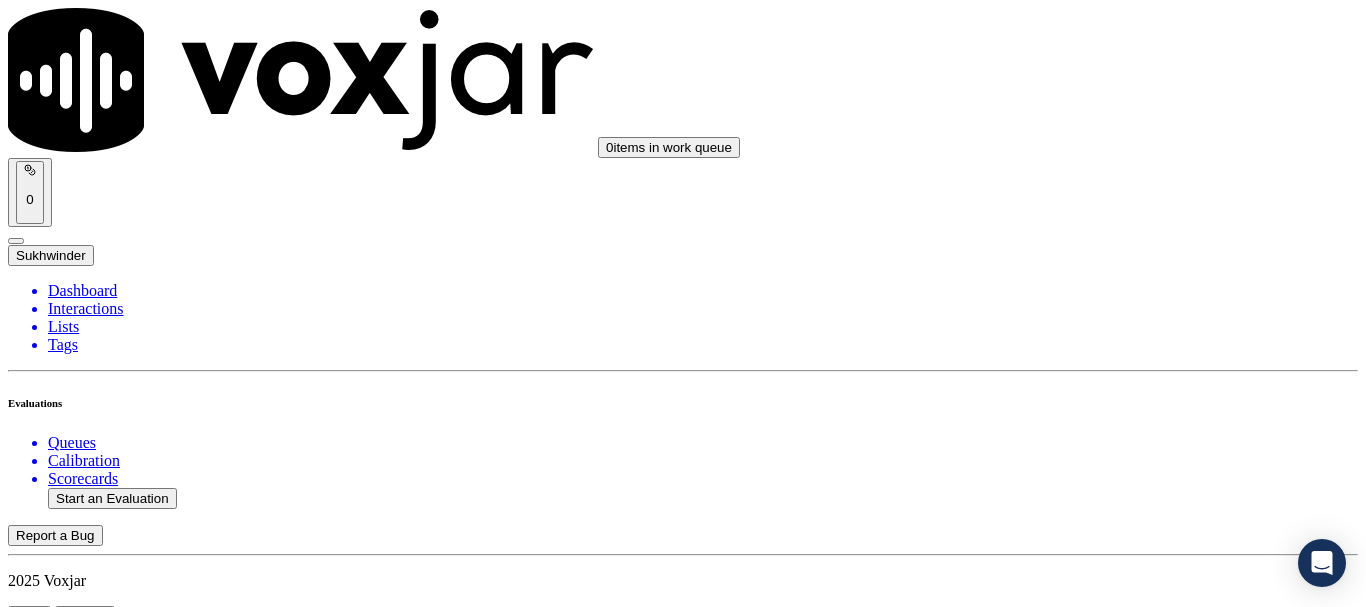 scroll, scrollTop: 2600, scrollLeft: 0, axis: vertical 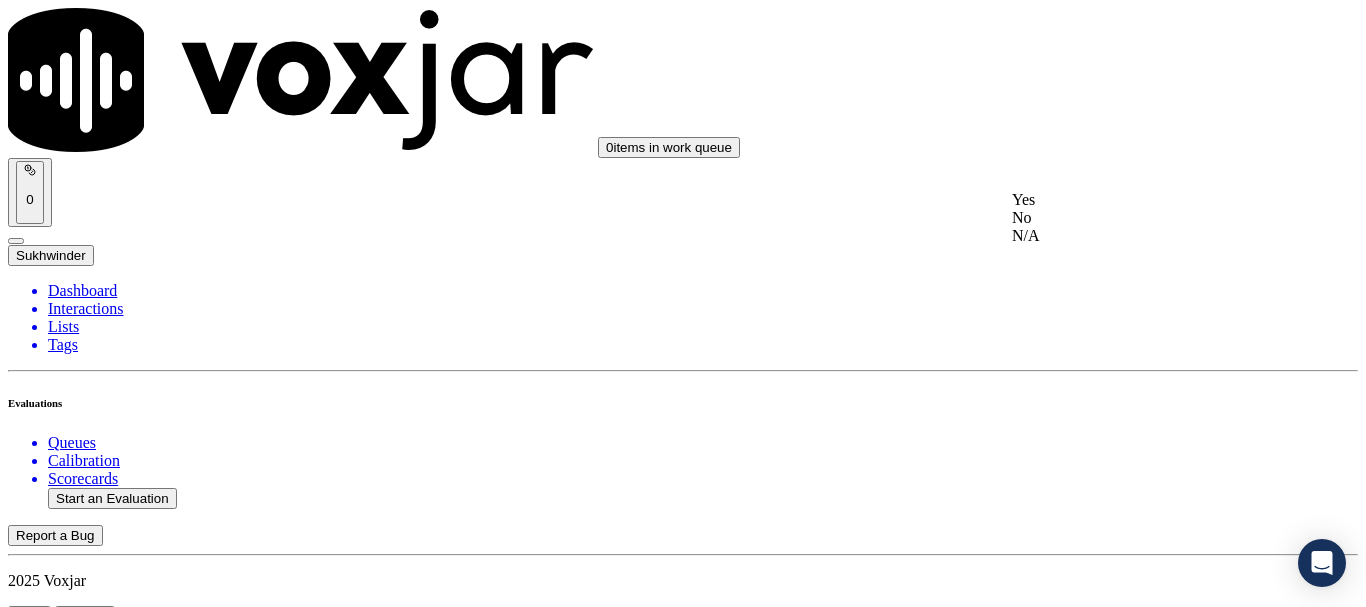 click on "Yes" at bounding box center (1139, 200) 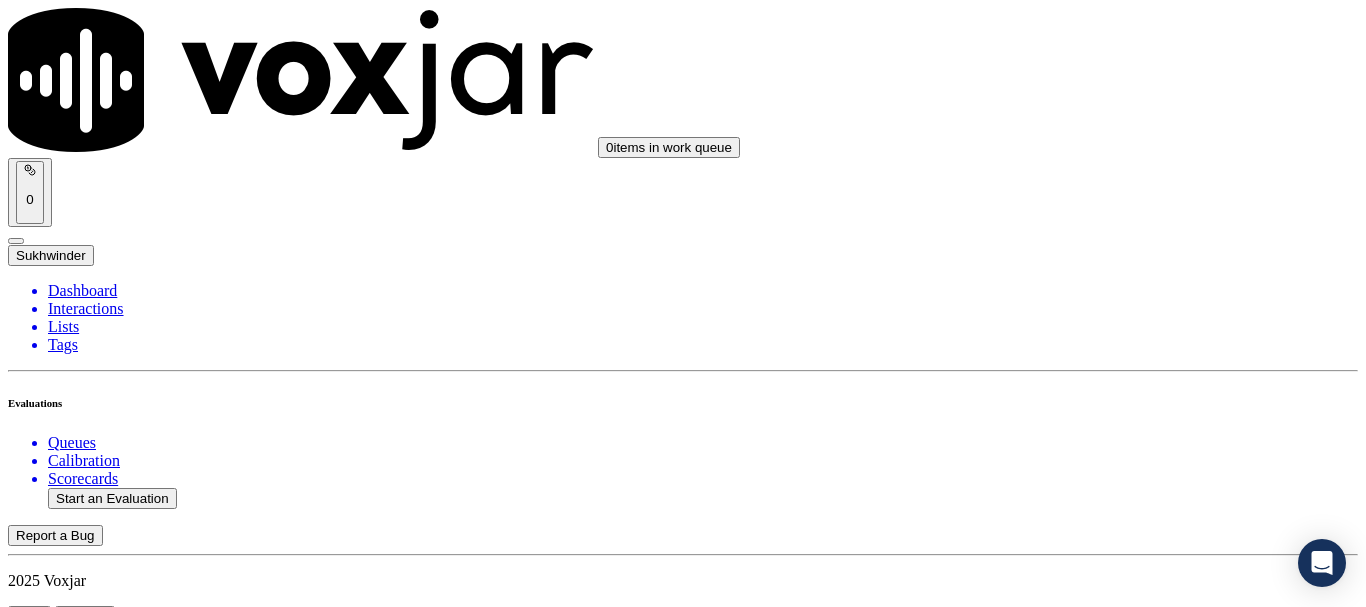 click on "Select an answer" at bounding box center (67, 4680) 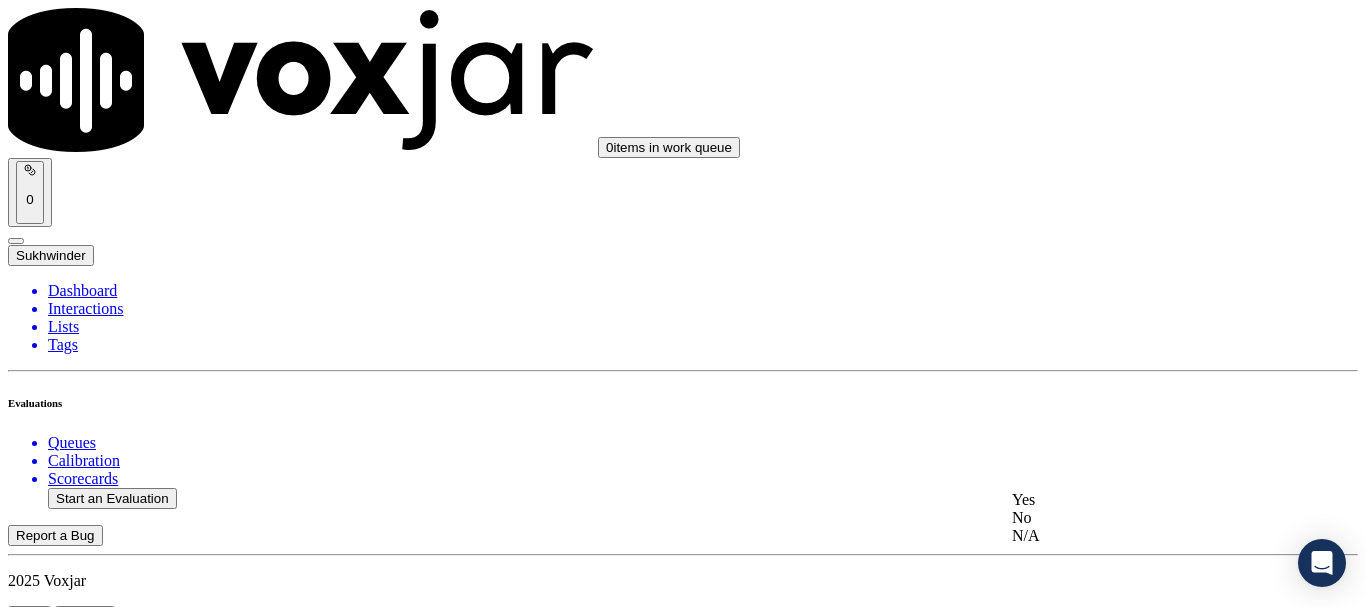 click on "Yes" at bounding box center (1139, 500) 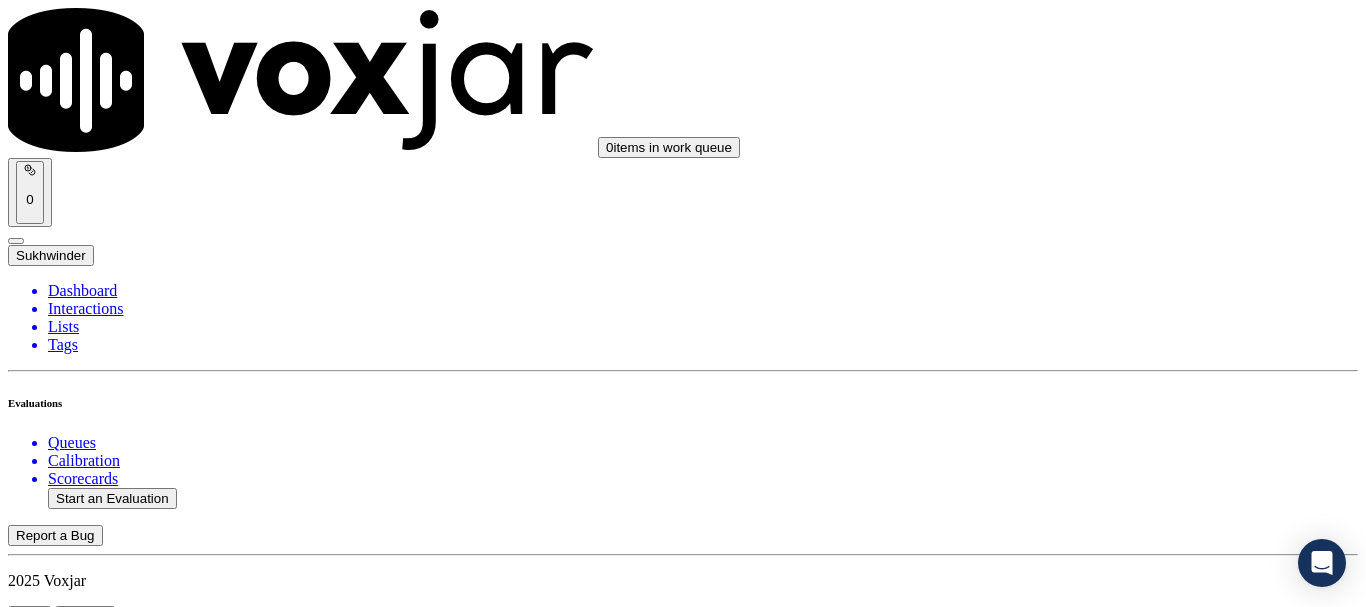 scroll, scrollTop: 3100, scrollLeft: 0, axis: vertical 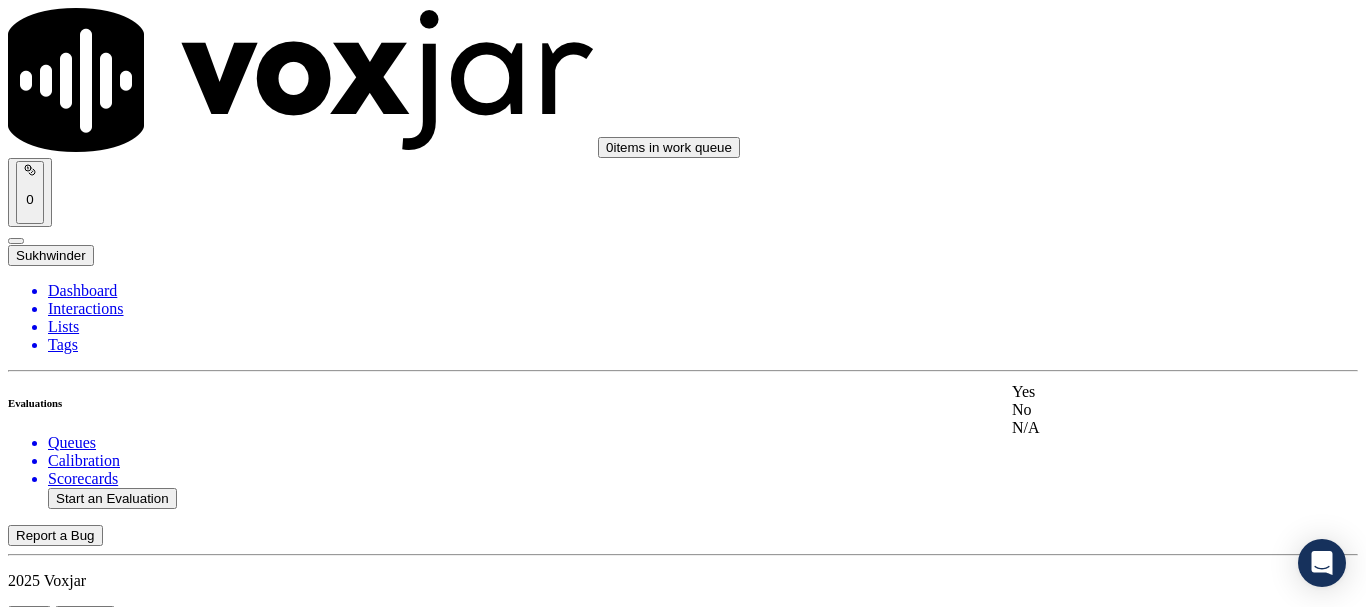 click on "Yes" at bounding box center (1139, 392) 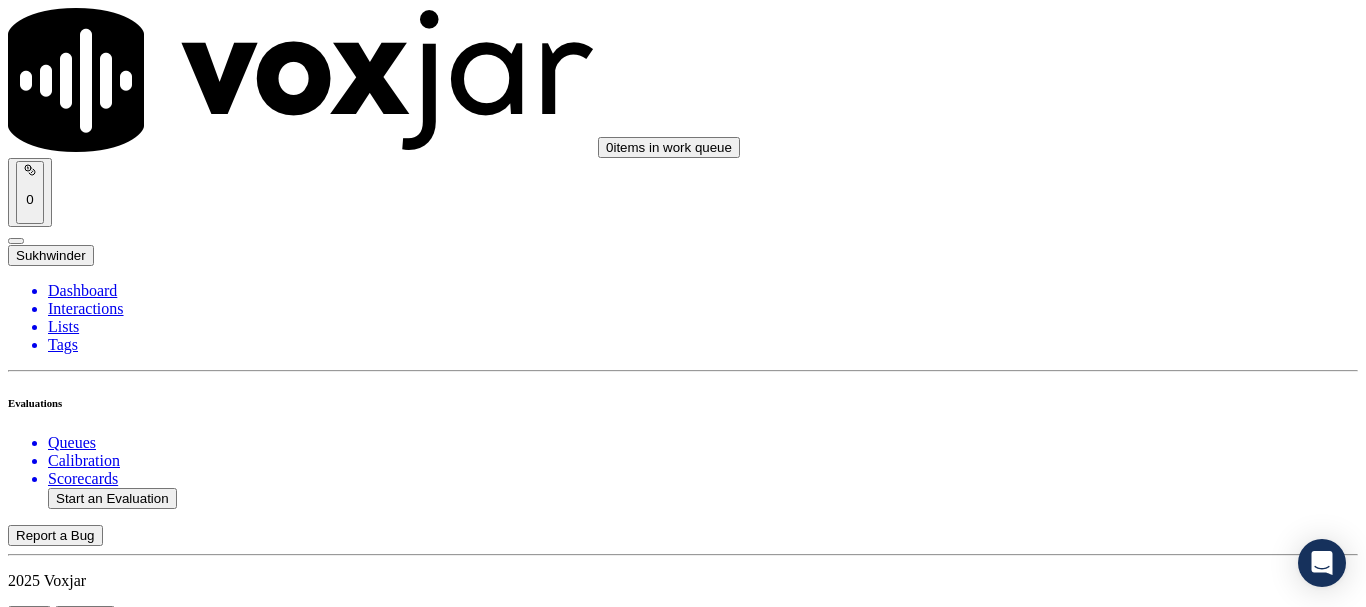 scroll, scrollTop: 3500, scrollLeft: 0, axis: vertical 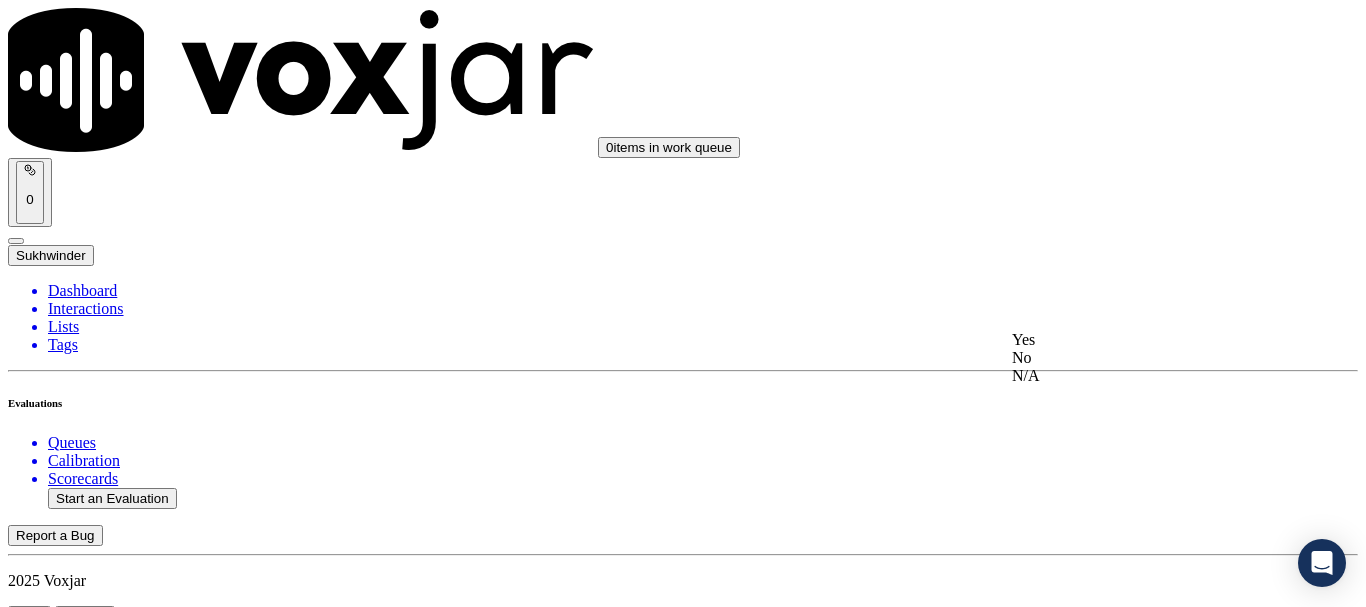 click on "Yes" at bounding box center (1139, 340) 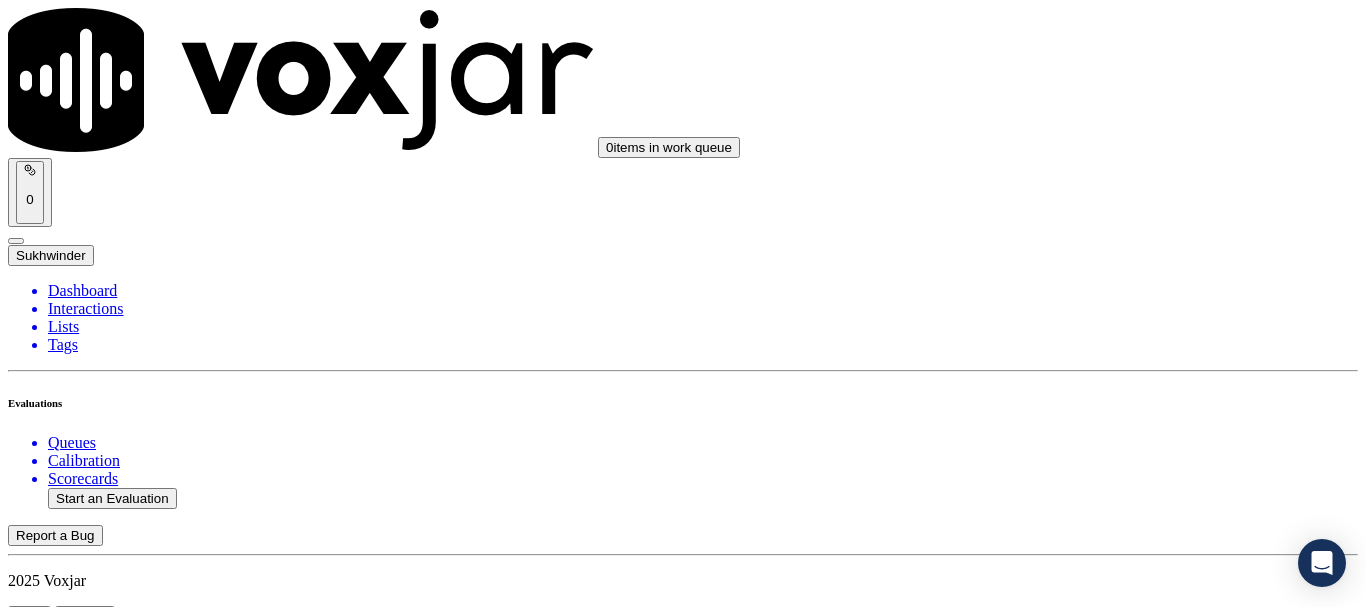 scroll, scrollTop: 3900, scrollLeft: 0, axis: vertical 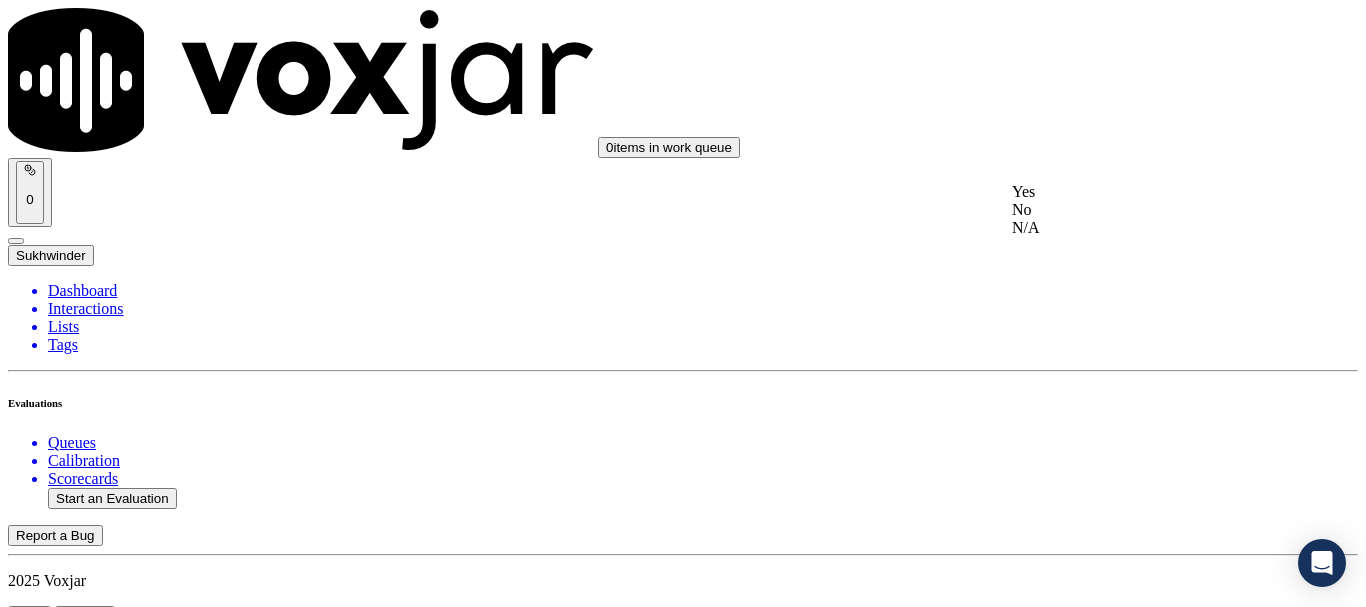 click on "Yes" at bounding box center (1139, 192) 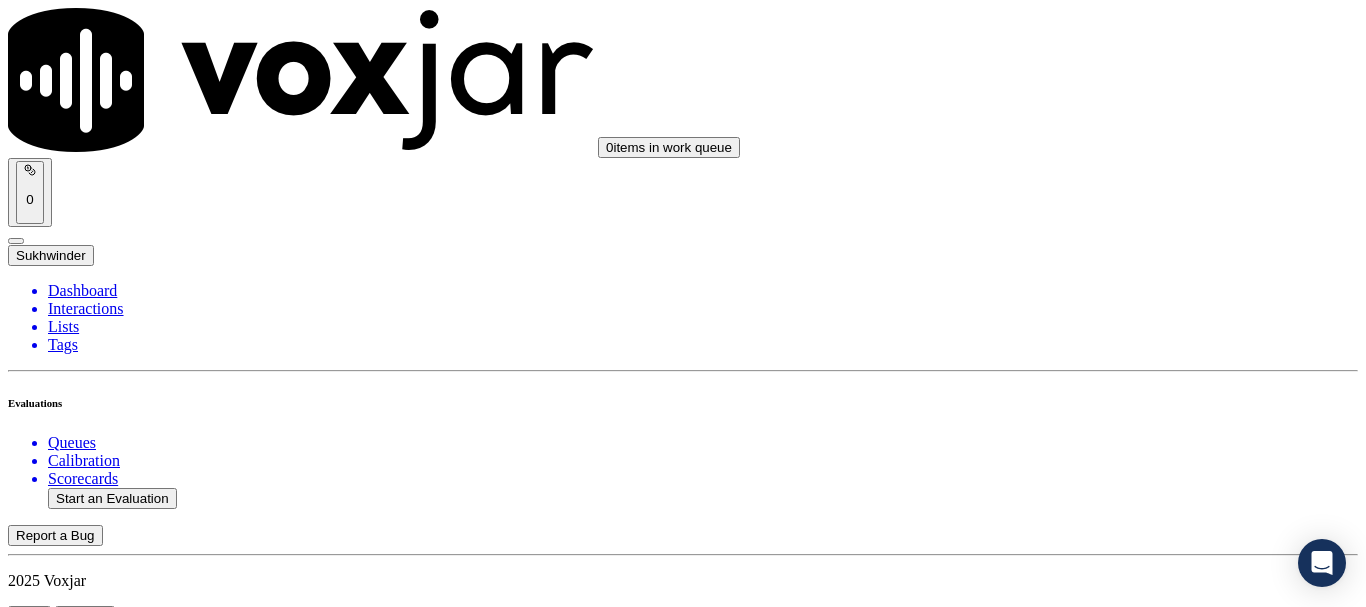 click on "Select an answer" at bounding box center [67, 5704] 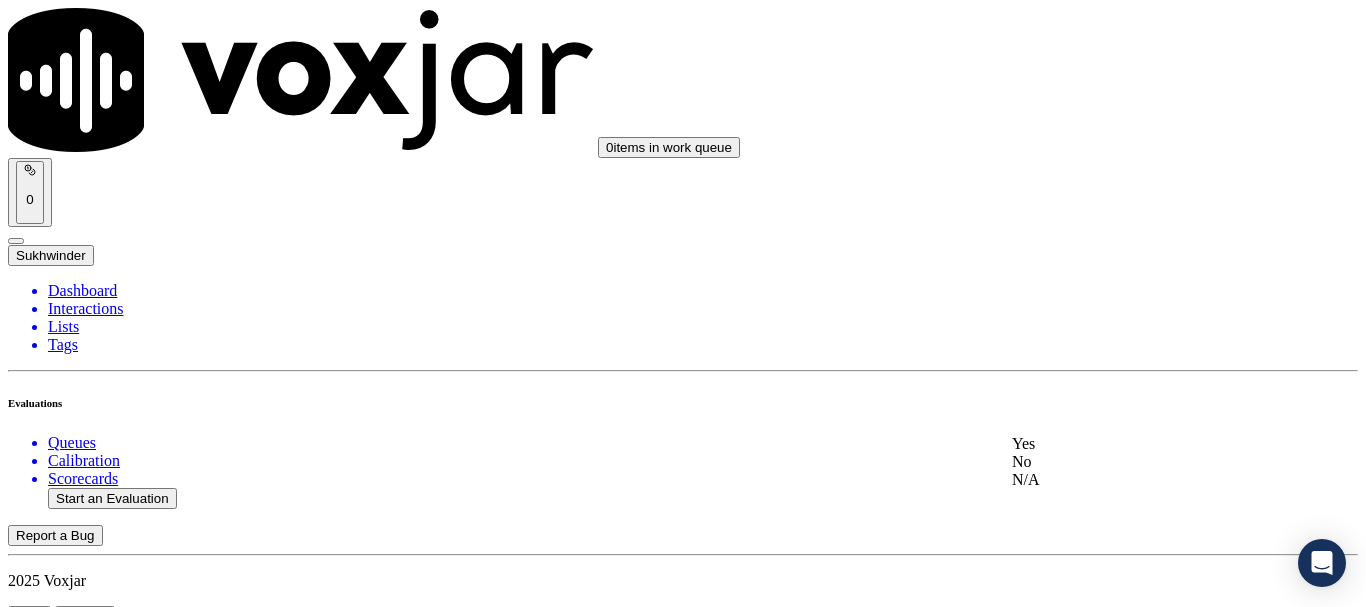 click on "Yes" at bounding box center (1139, 444) 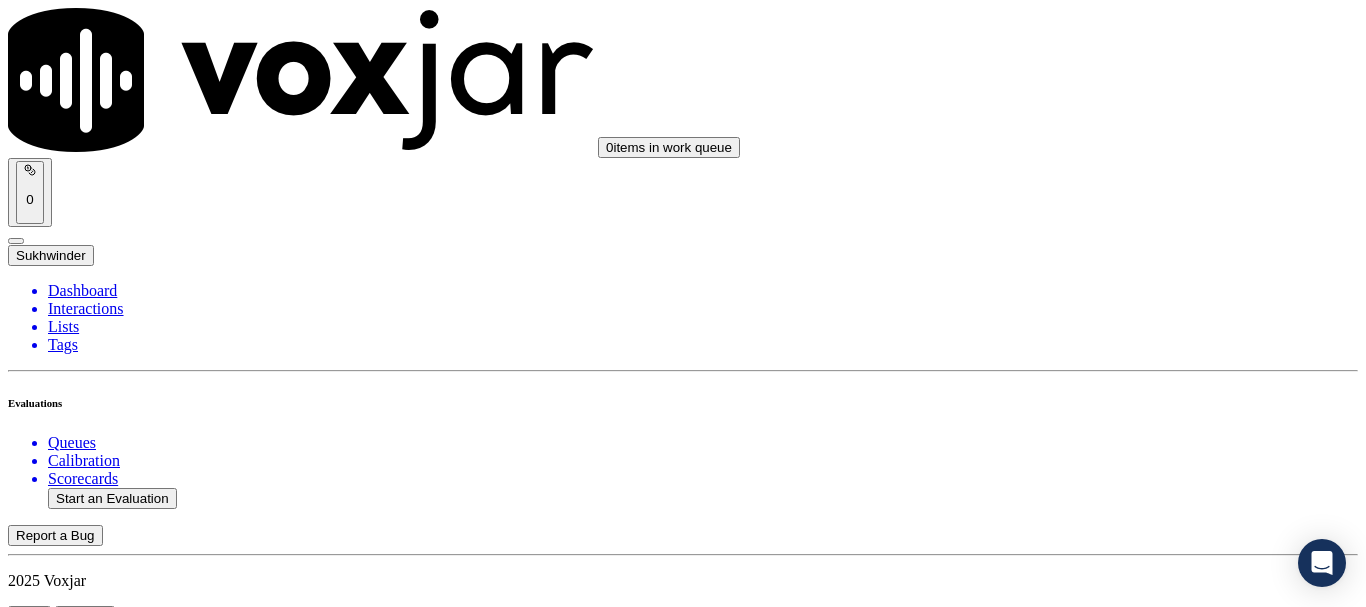 scroll, scrollTop: 4400, scrollLeft: 0, axis: vertical 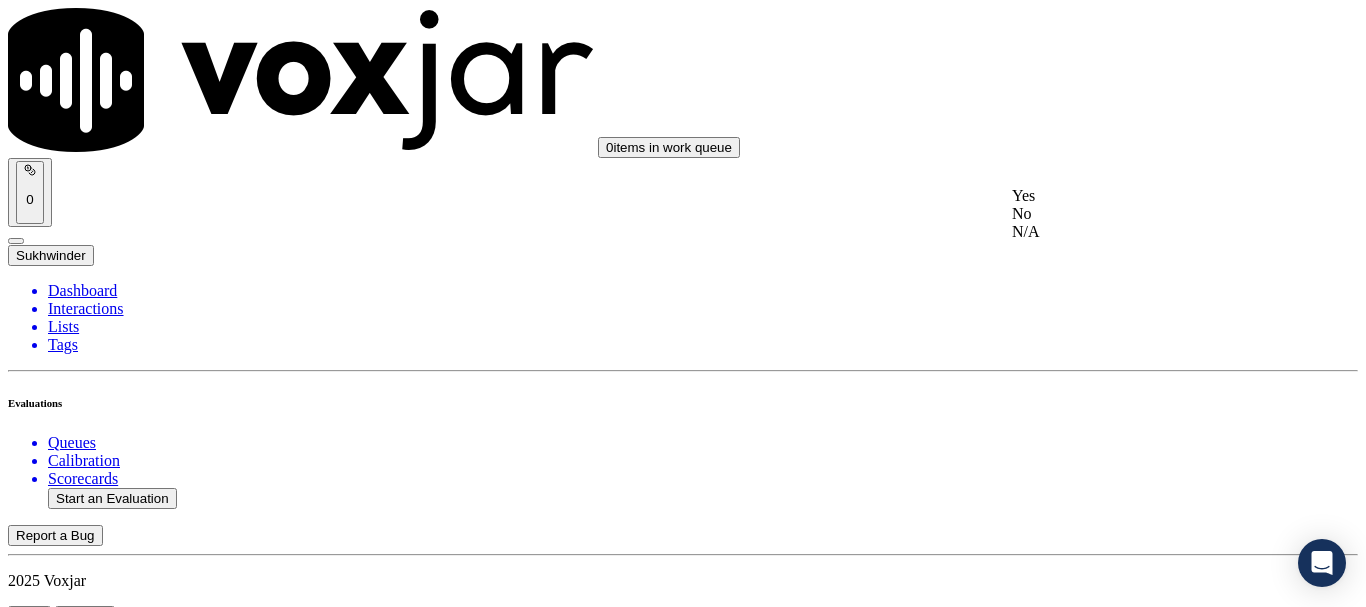 click on "No" 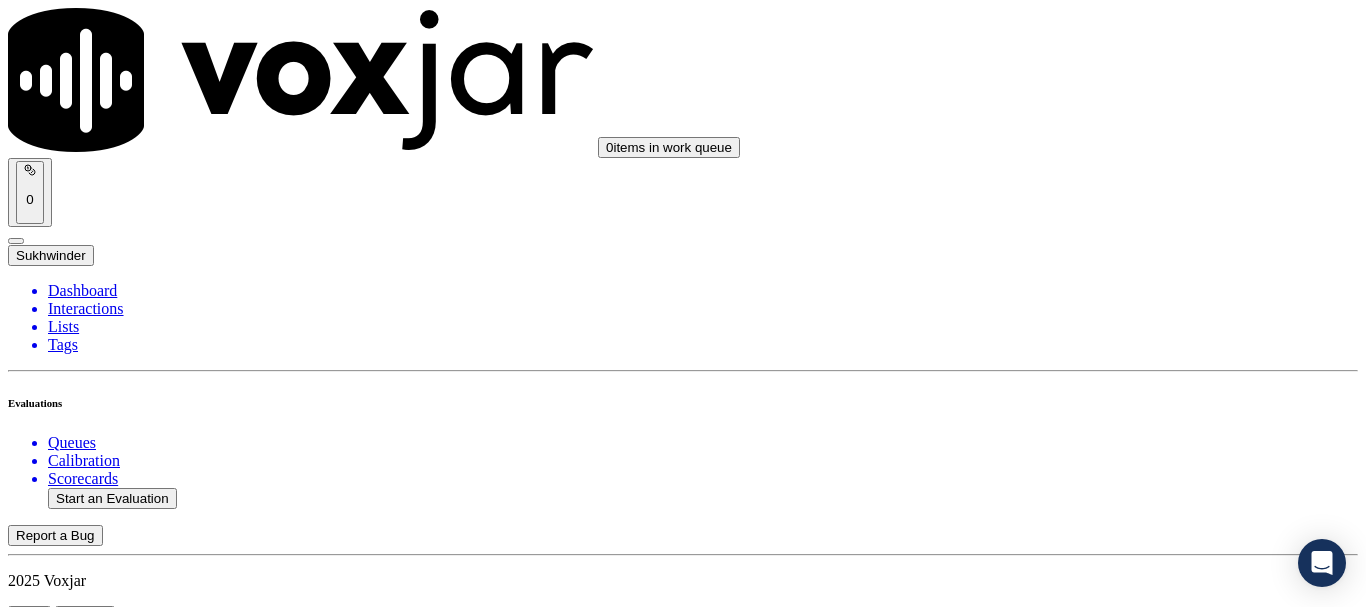 click on "Add Note" at bounding box center (52, 5990) 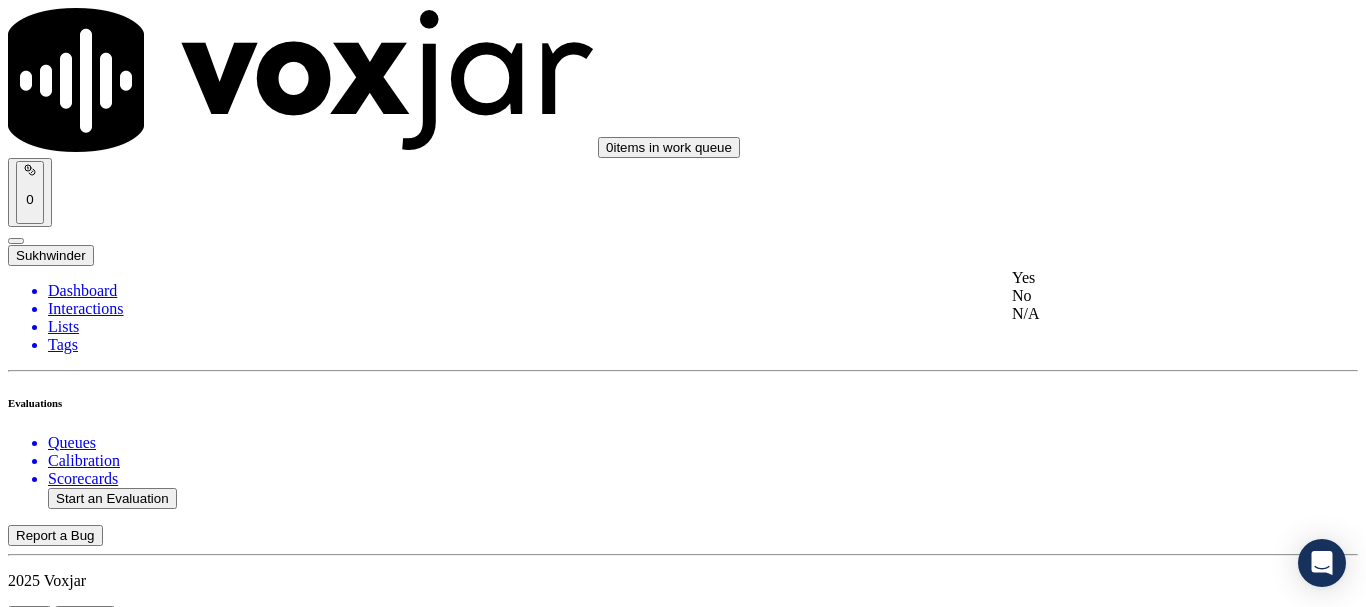 click on "No" 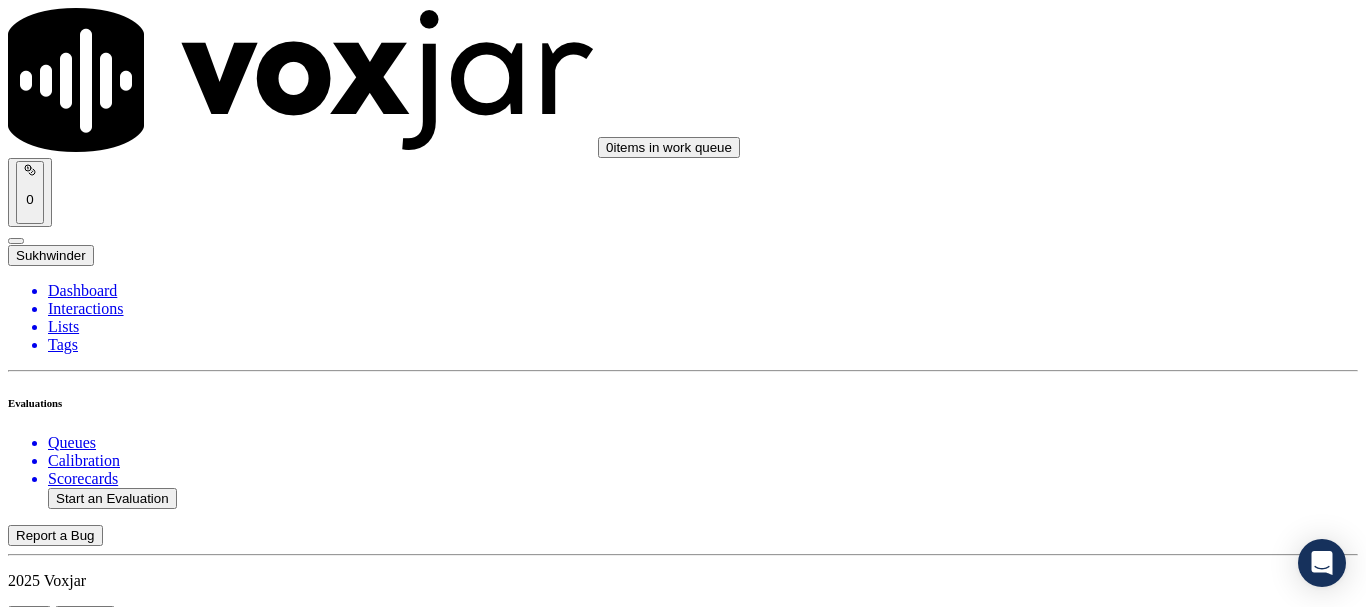 click on "Add Note" at bounding box center (52, 6349) 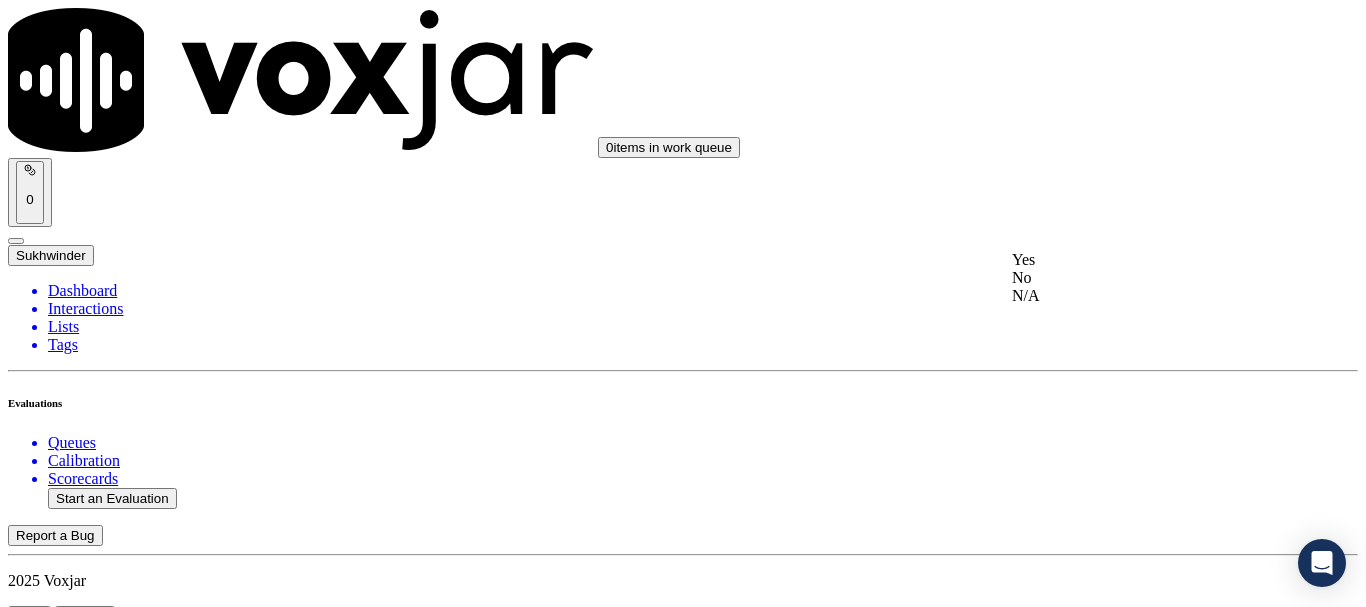 click on "Yes" at bounding box center [1139, 260] 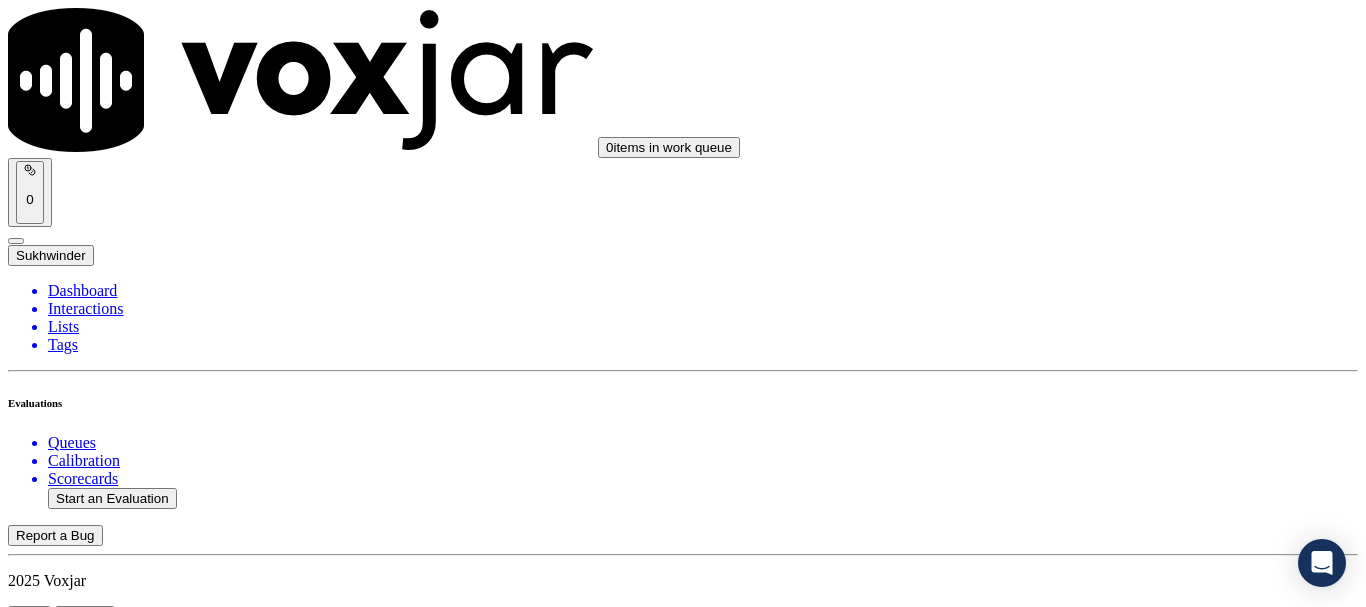scroll, scrollTop: 5300, scrollLeft: 0, axis: vertical 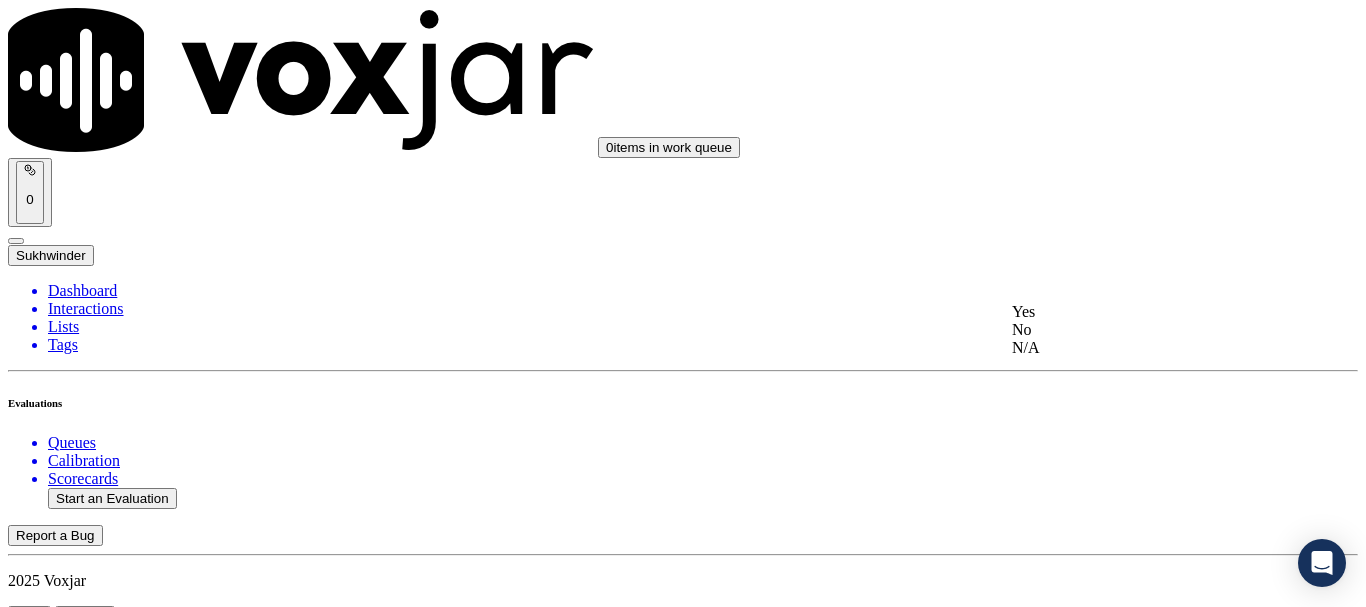 click on "Yes" at bounding box center (1139, 312) 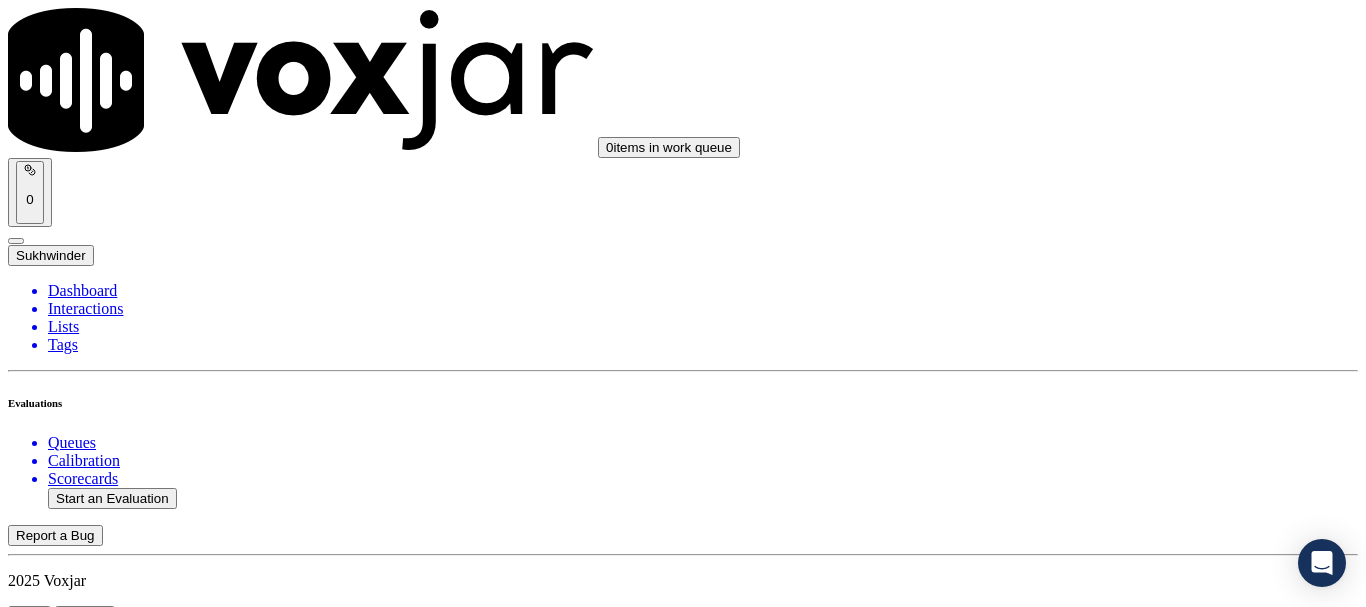 scroll, scrollTop: 5700, scrollLeft: 0, axis: vertical 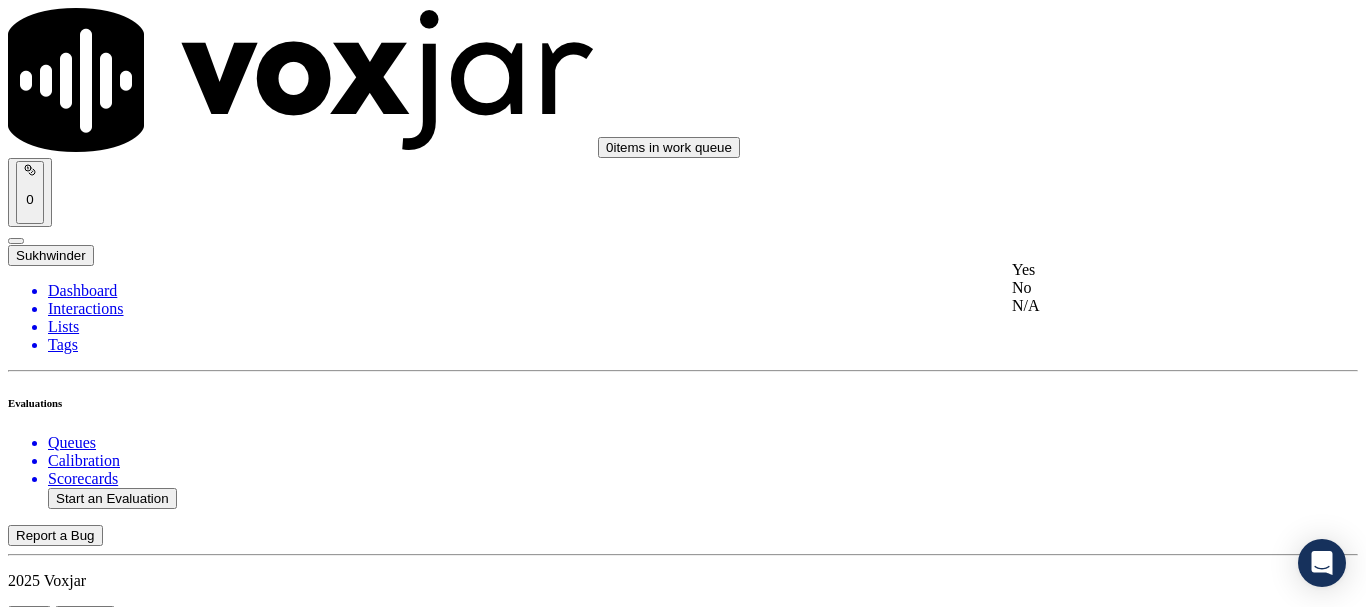 click on "Yes" at bounding box center [1139, 270] 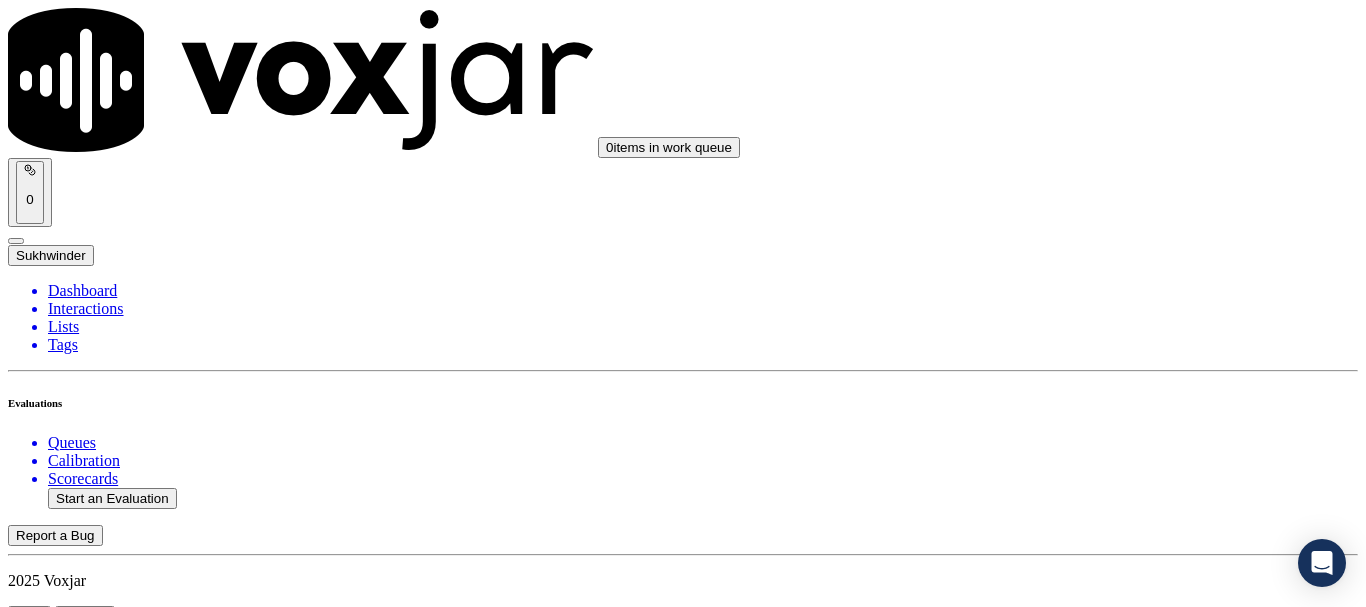 scroll, scrollTop: 5900, scrollLeft: 0, axis: vertical 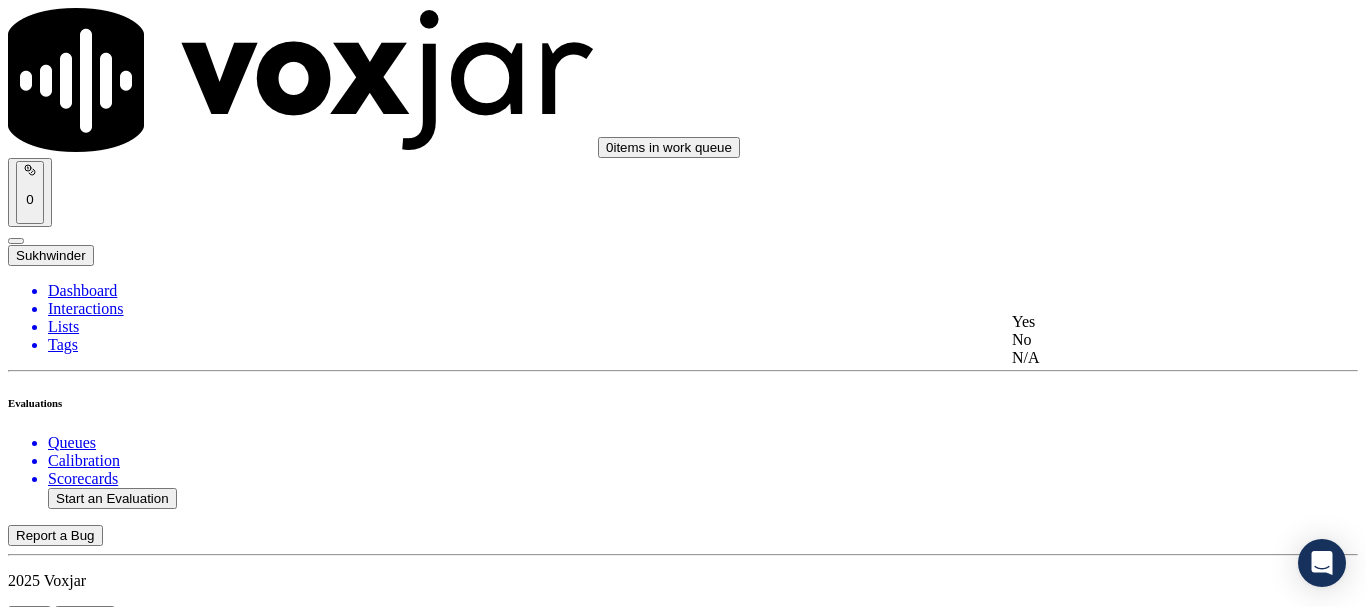 click on "Yes" at bounding box center (1139, 322) 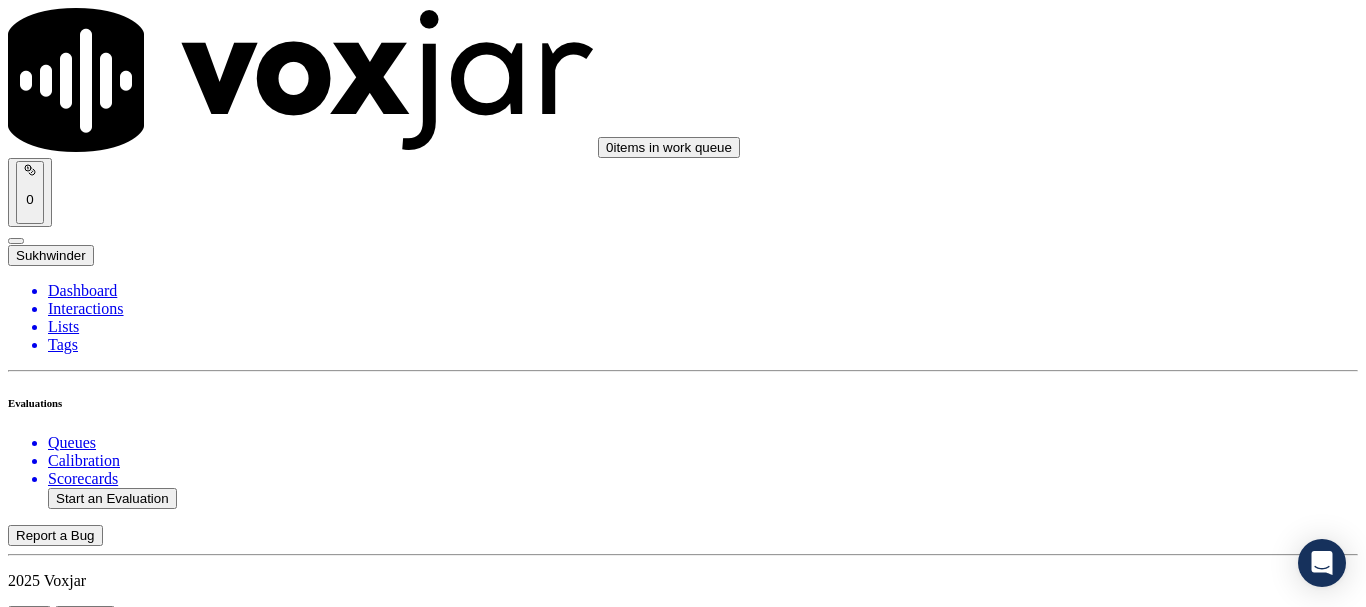 scroll, scrollTop: 6118, scrollLeft: 0, axis: vertical 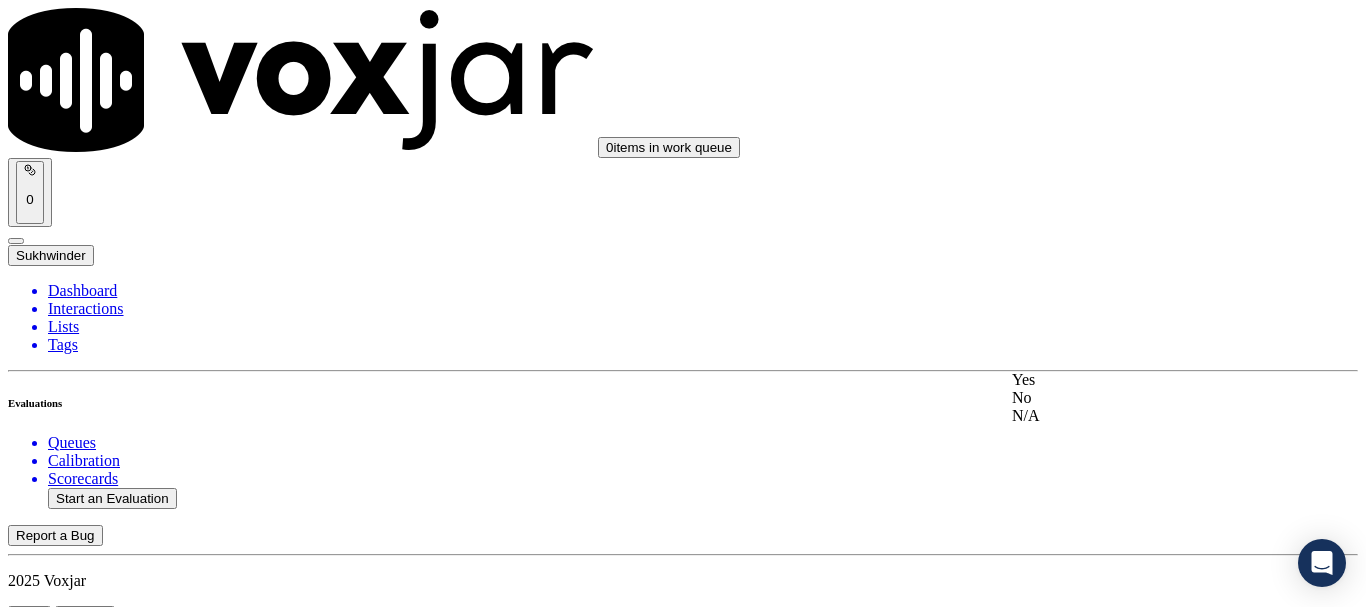 click on "Yes" at bounding box center (1139, 380) 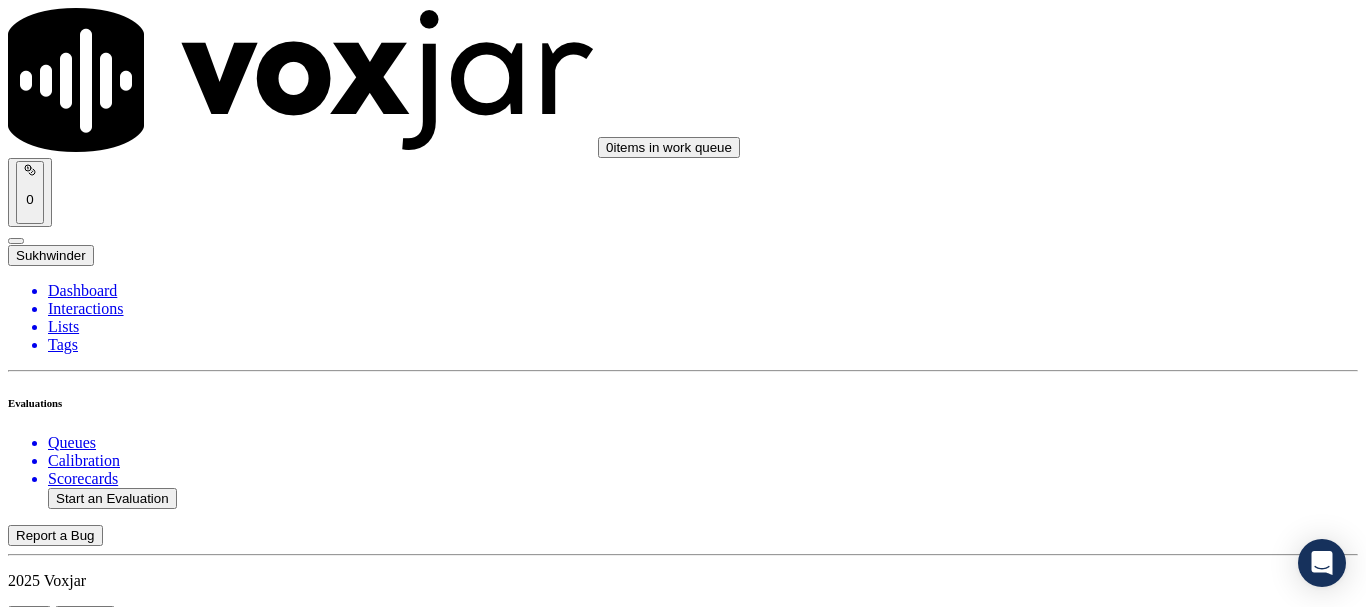 click on "Submit Scores" at bounding box center (59, 7714) 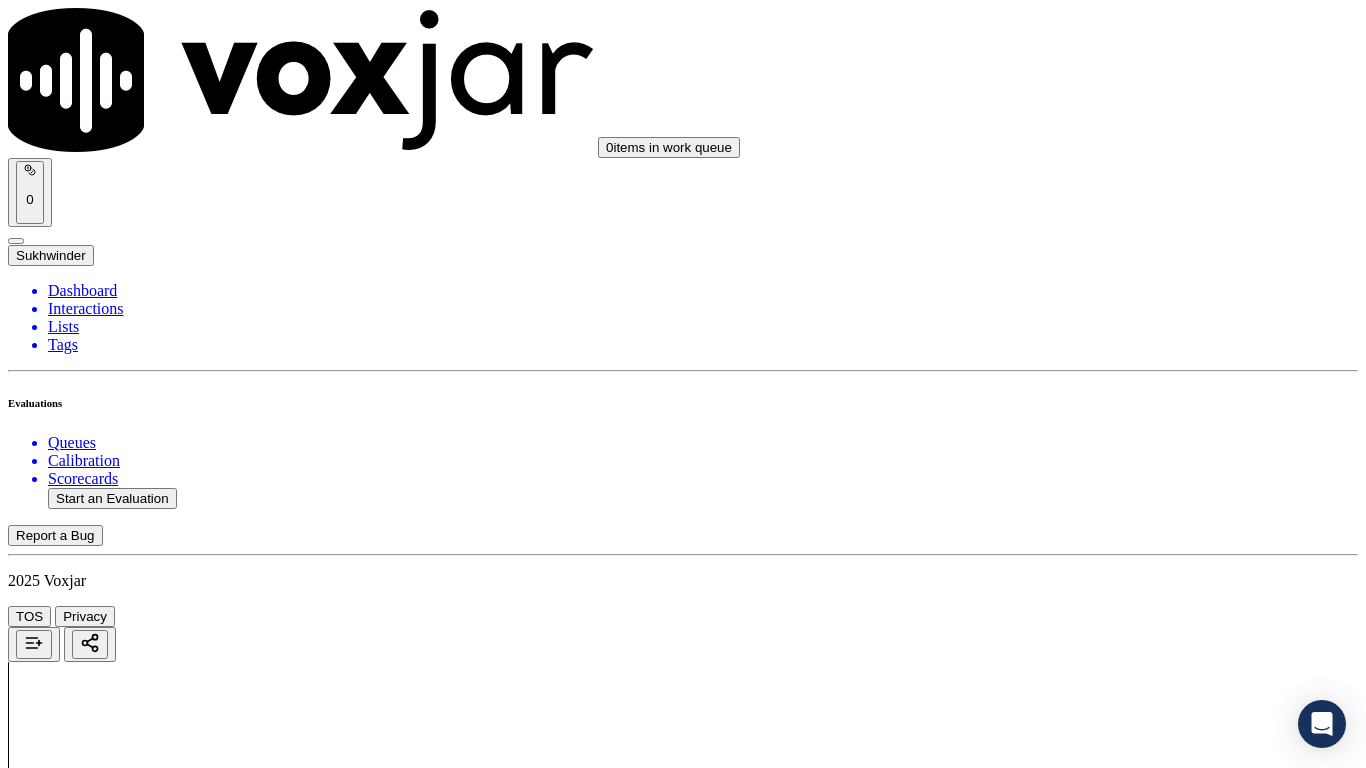 click on "Upload interaction to start evaluation" at bounding box center [124, 2674] 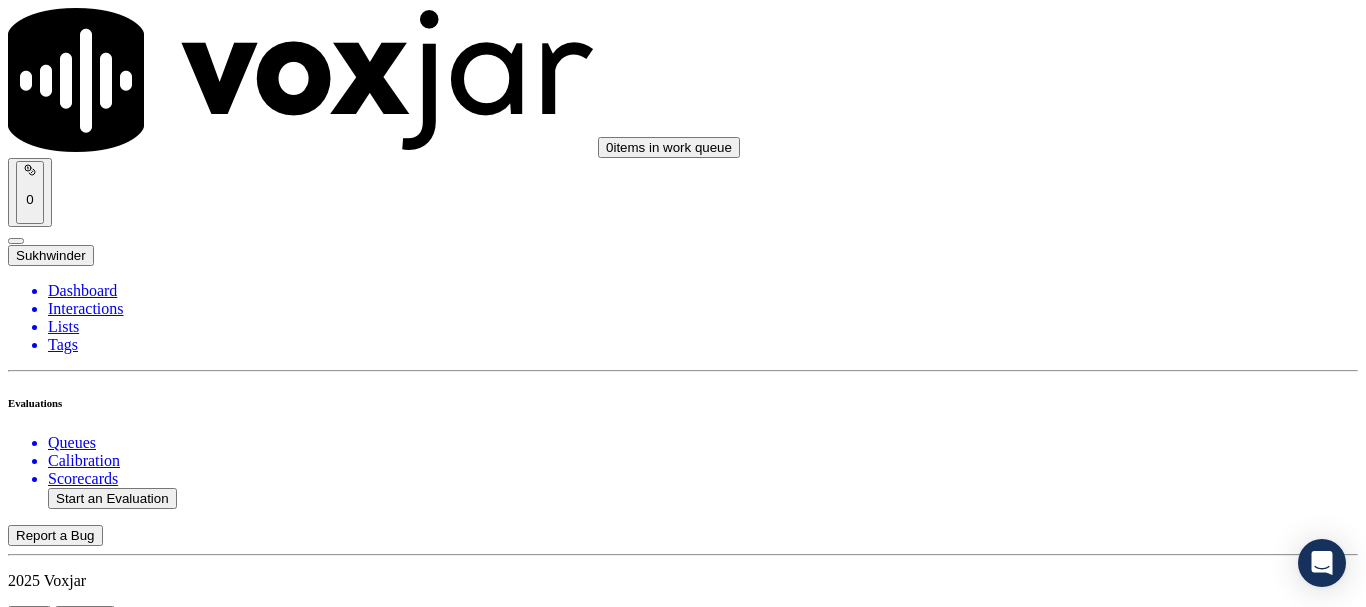scroll, scrollTop: 200, scrollLeft: 0, axis: vertical 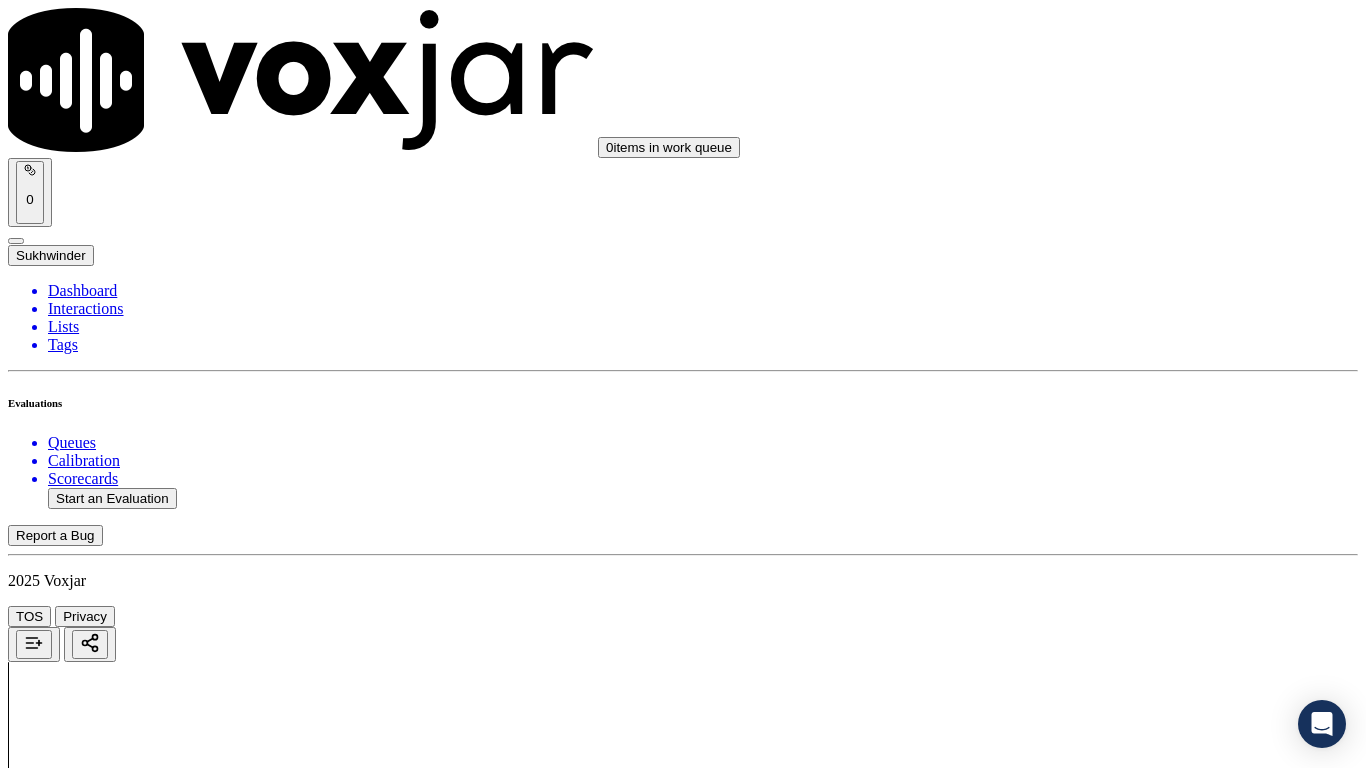 click on "Select an answer" at bounding box center [67, 2402] 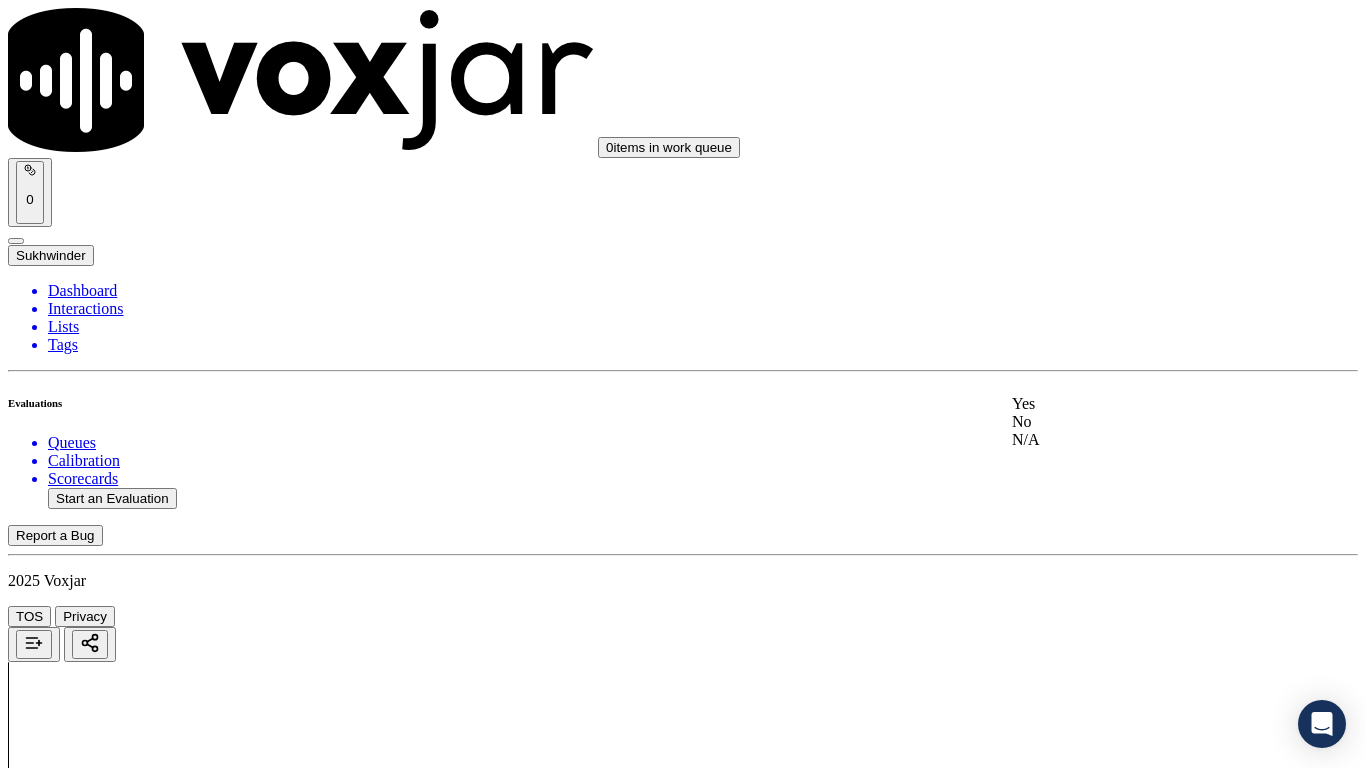 click on "Yes" at bounding box center (1139, 404) 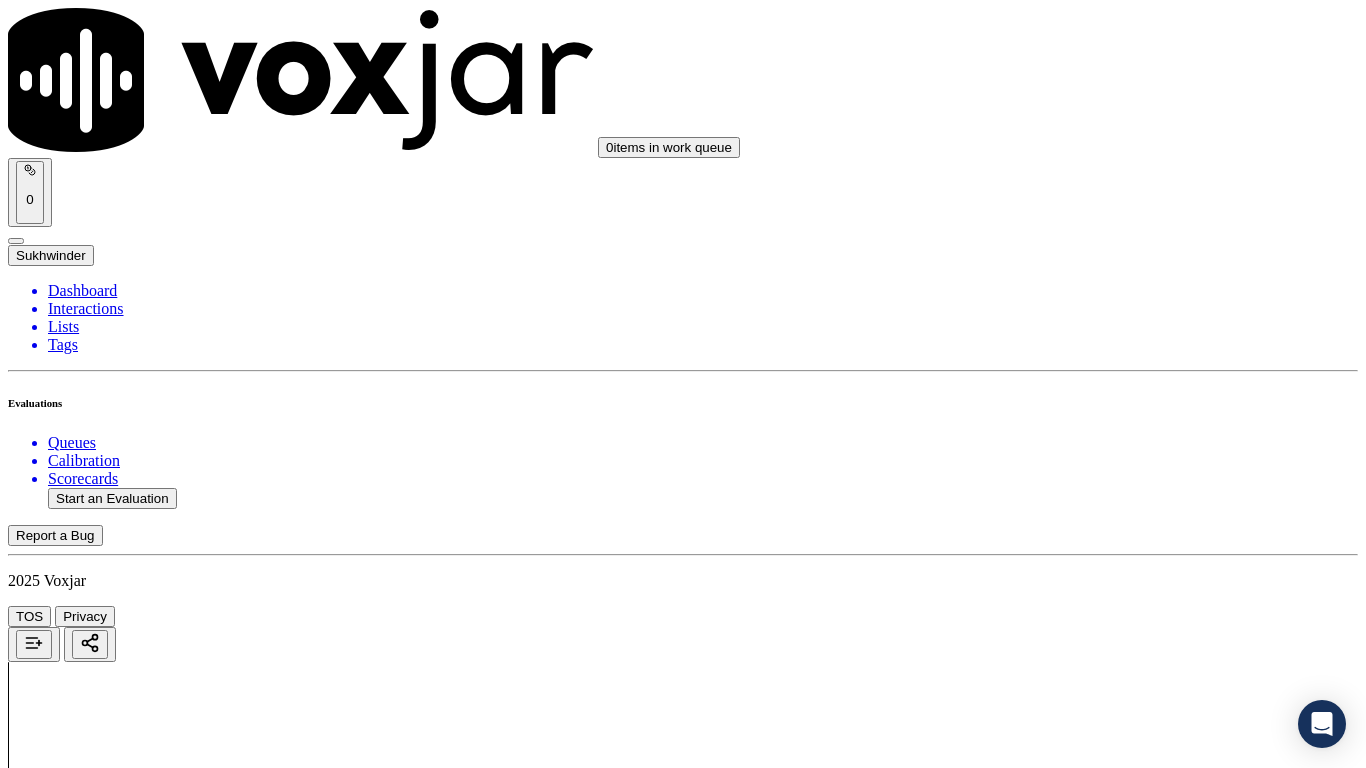 scroll, scrollTop: 500, scrollLeft: 0, axis: vertical 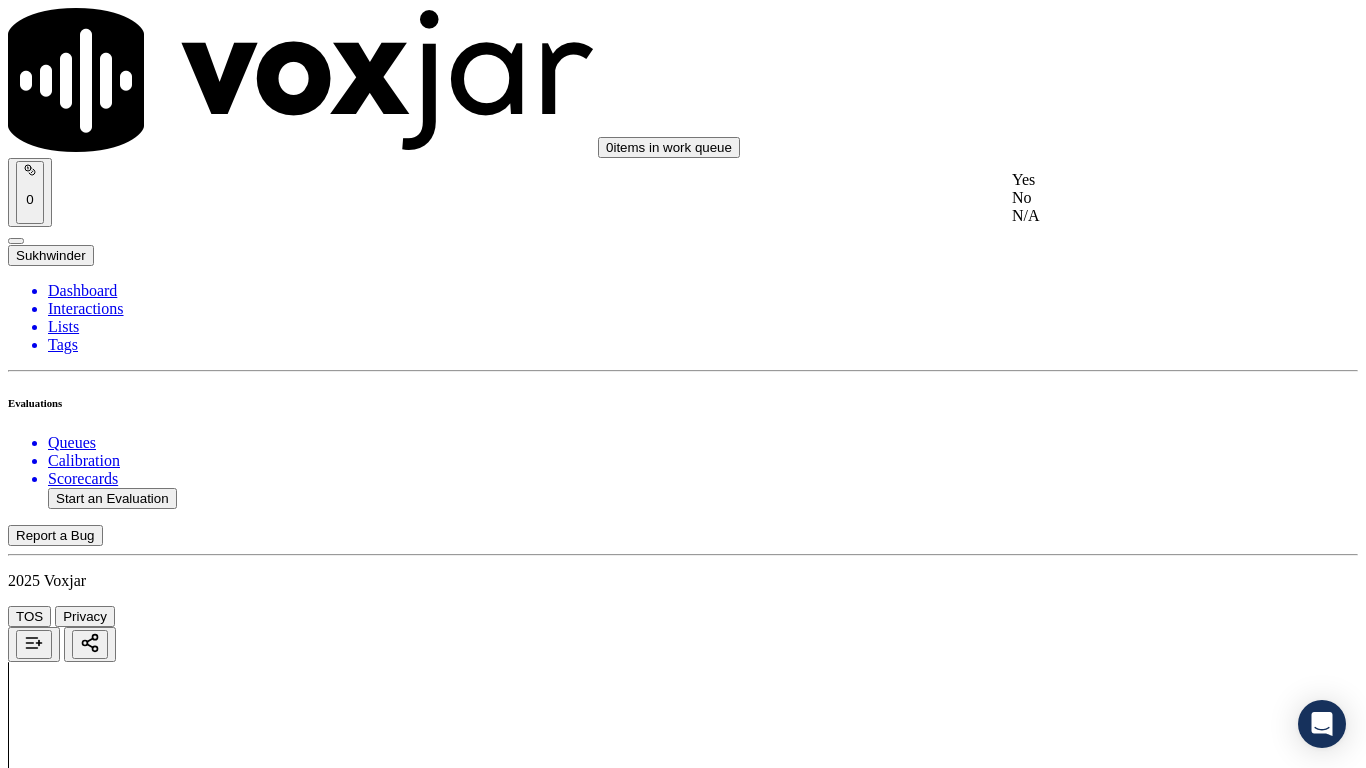 click on "Yes" at bounding box center (1139, 180) 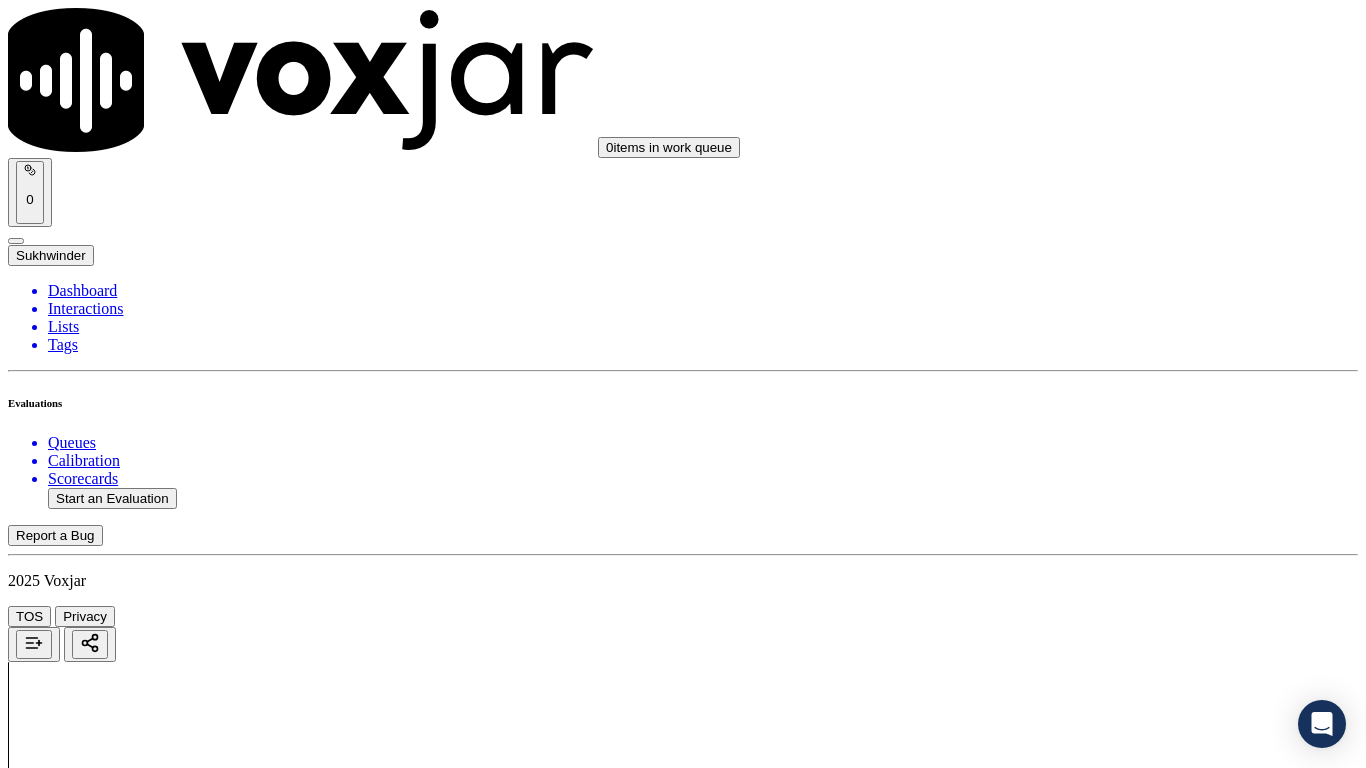 click on "Select an answer" at bounding box center [67, 2861] 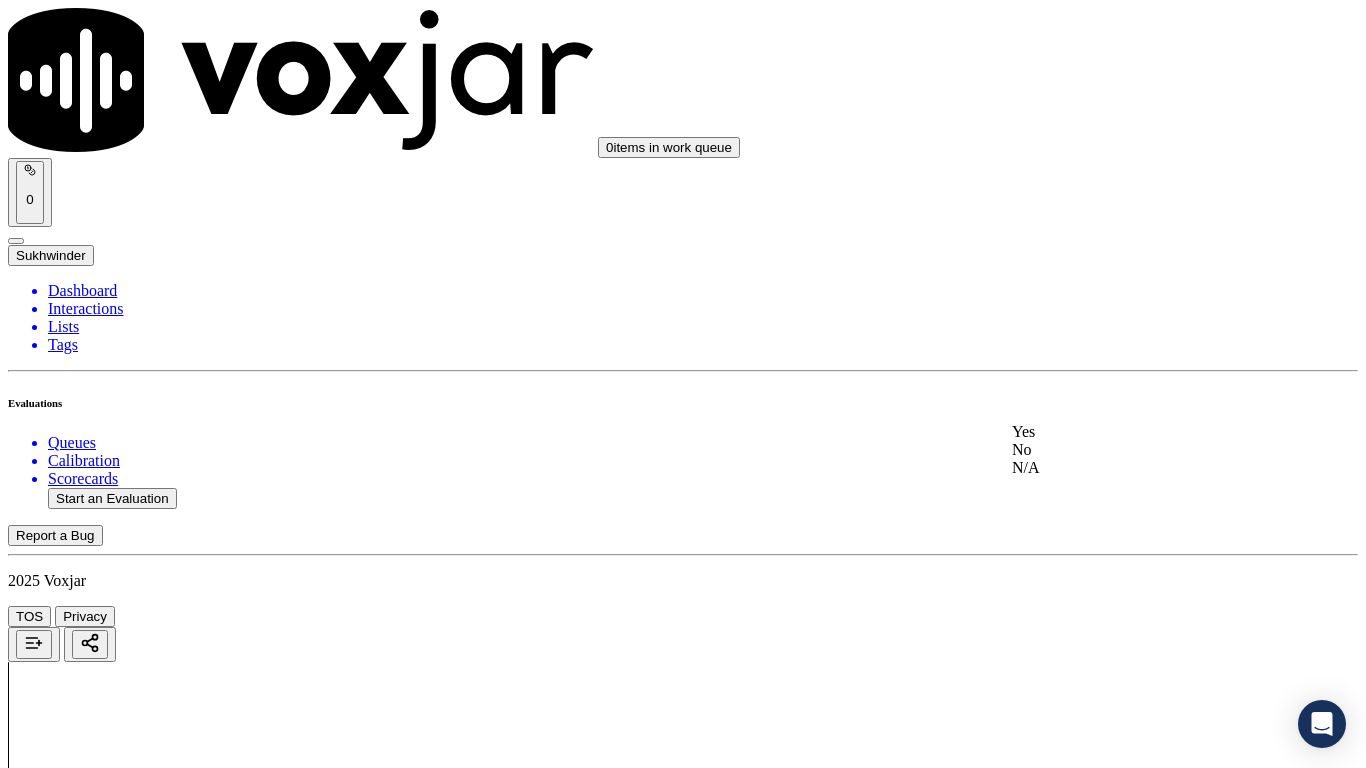 click on "Yes" at bounding box center (1139, 432) 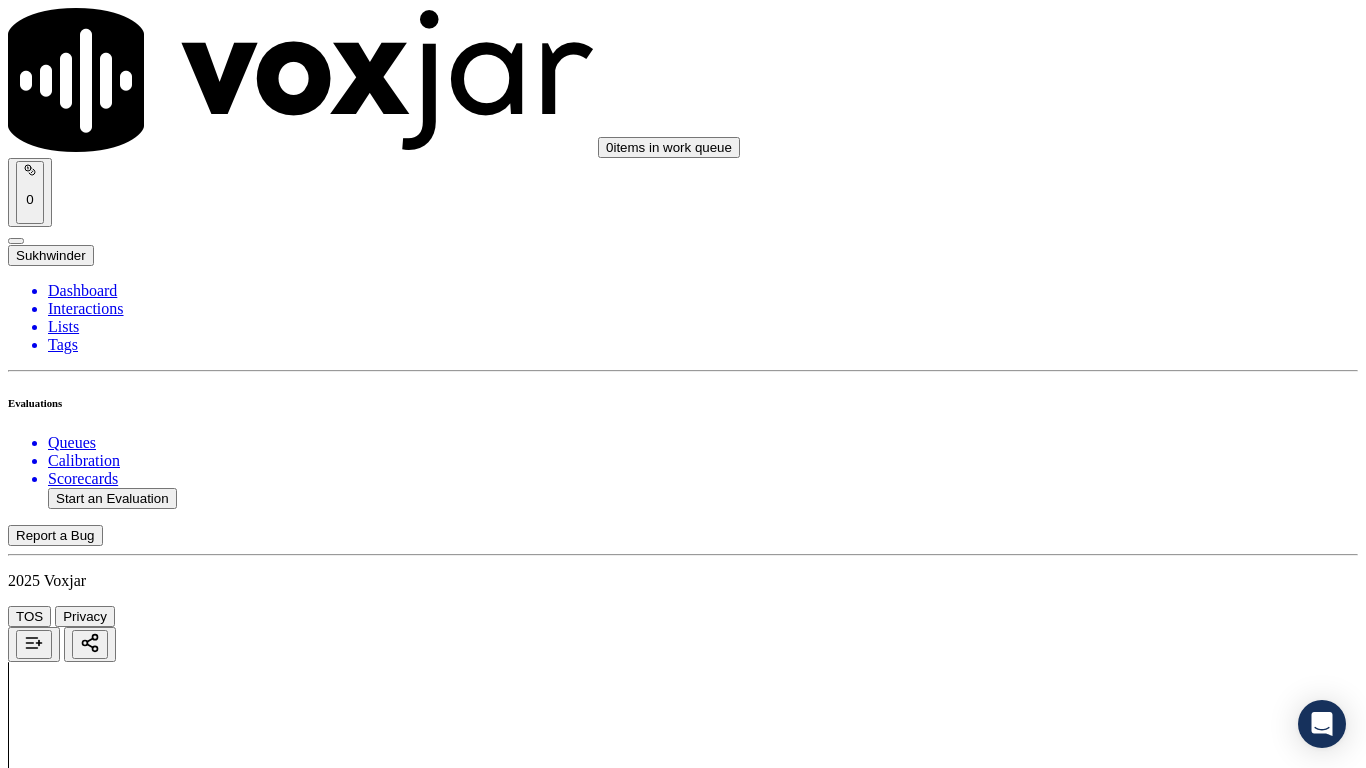 scroll, scrollTop: 1100, scrollLeft: 0, axis: vertical 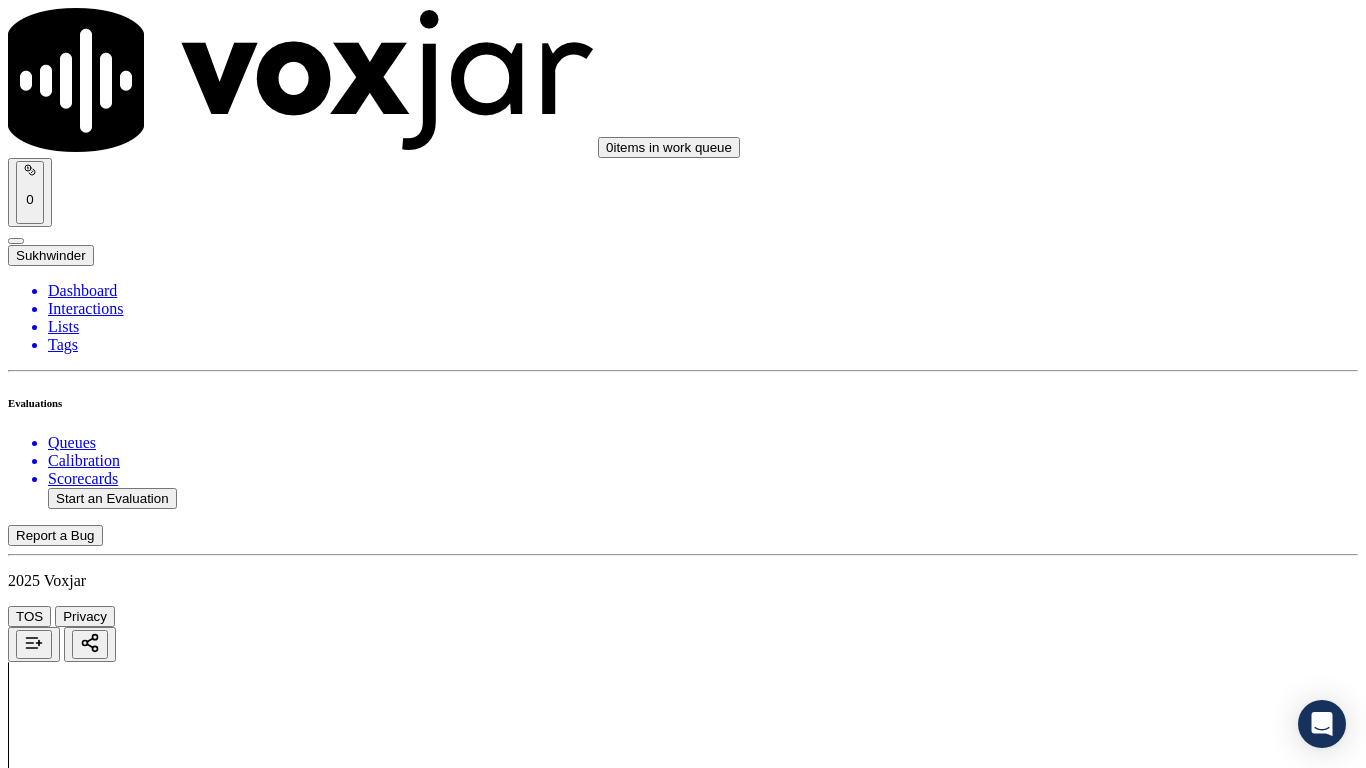 click on "Select an answer" at bounding box center [67, 3098] 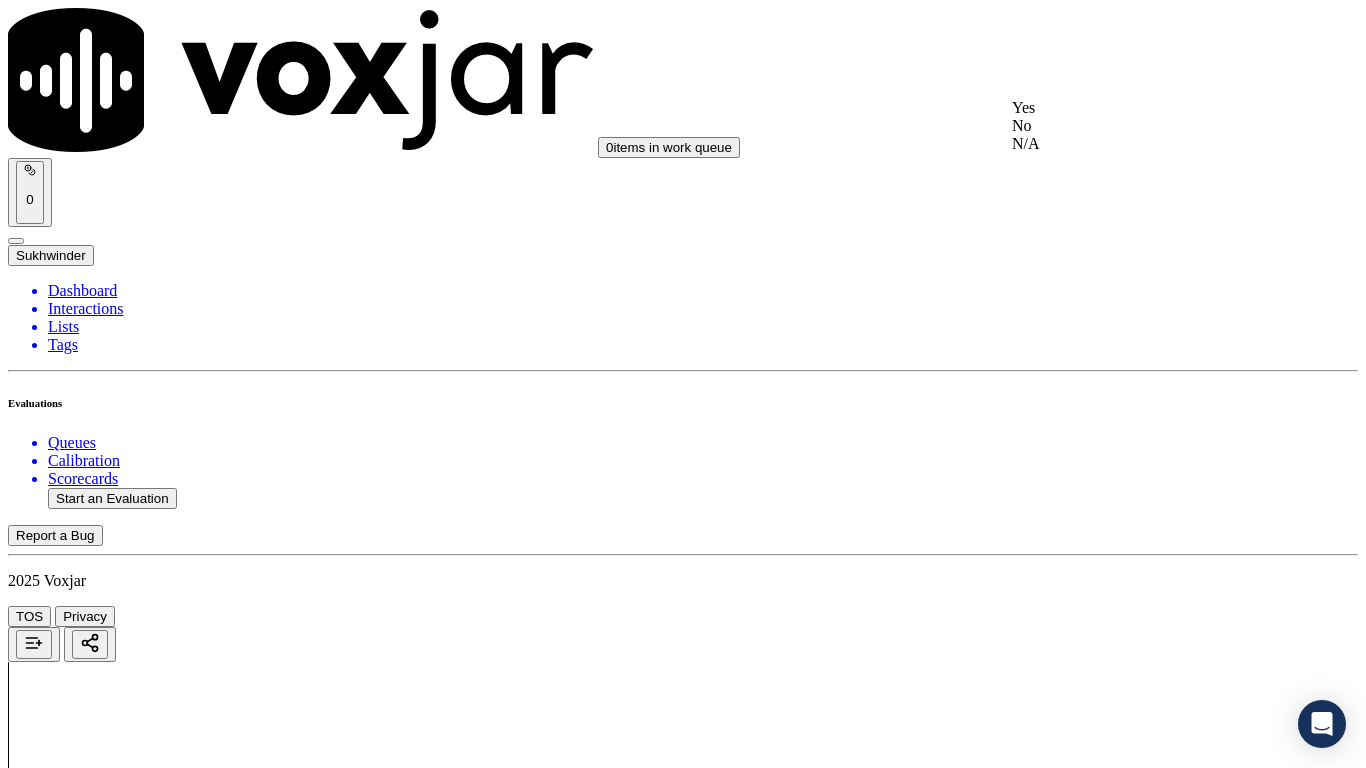 click on "N/A" 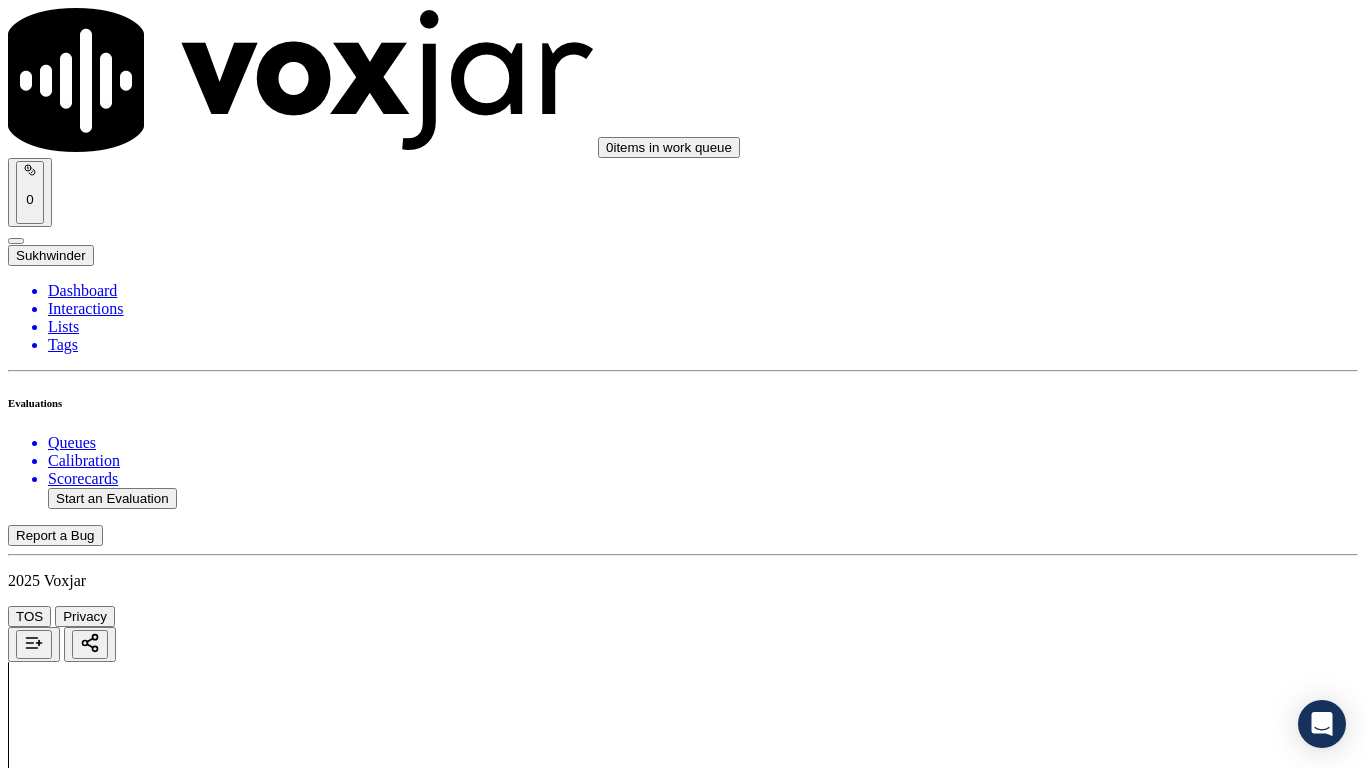 click on "Select an answer" at bounding box center (67, 3348) 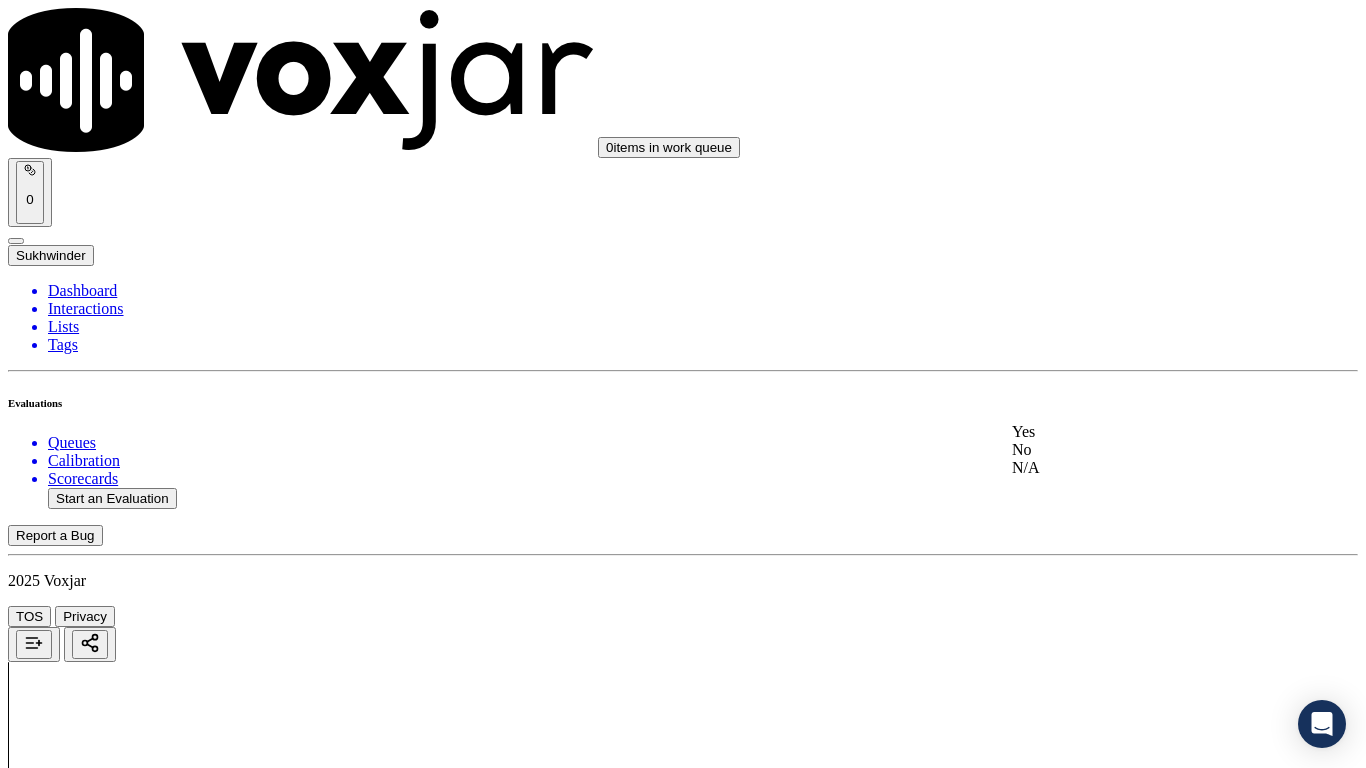 click on "N/A" 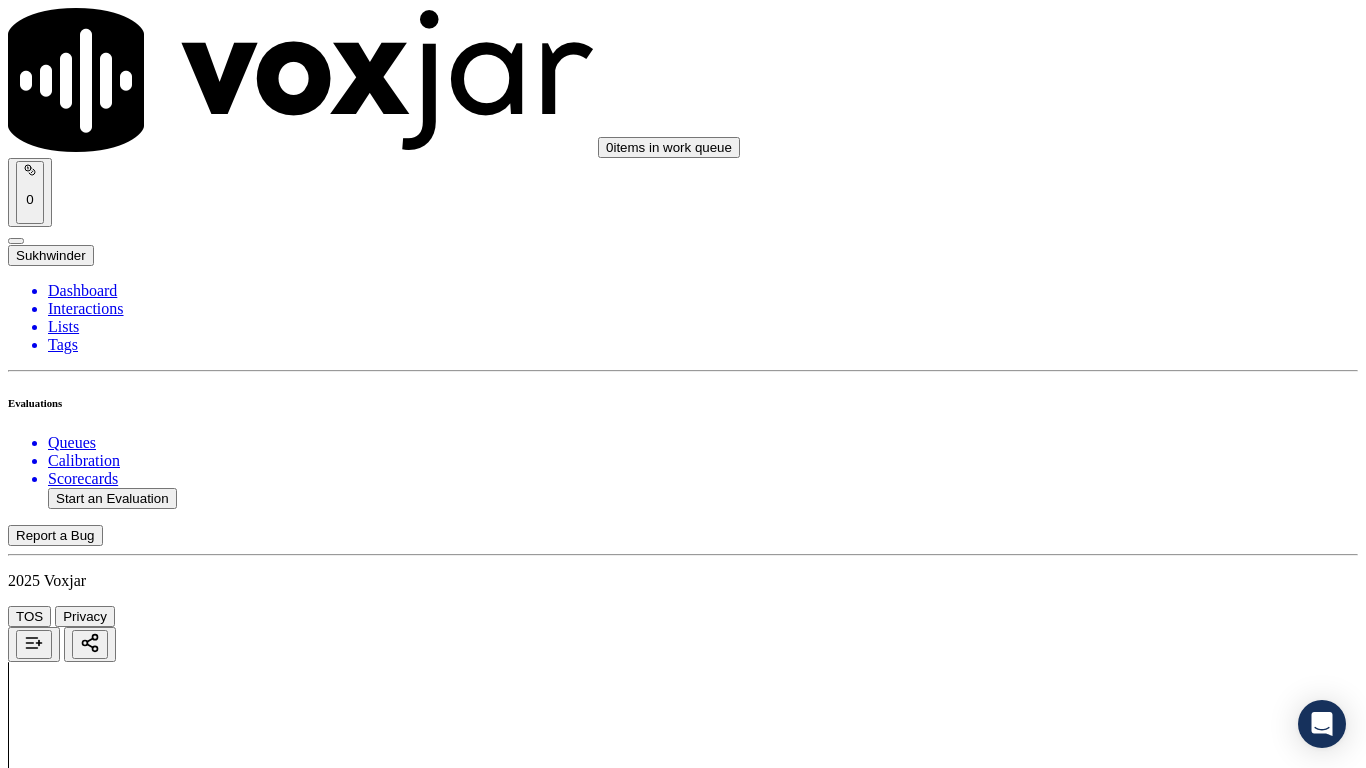 scroll, scrollTop: 1600, scrollLeft: 0, axis: vertical 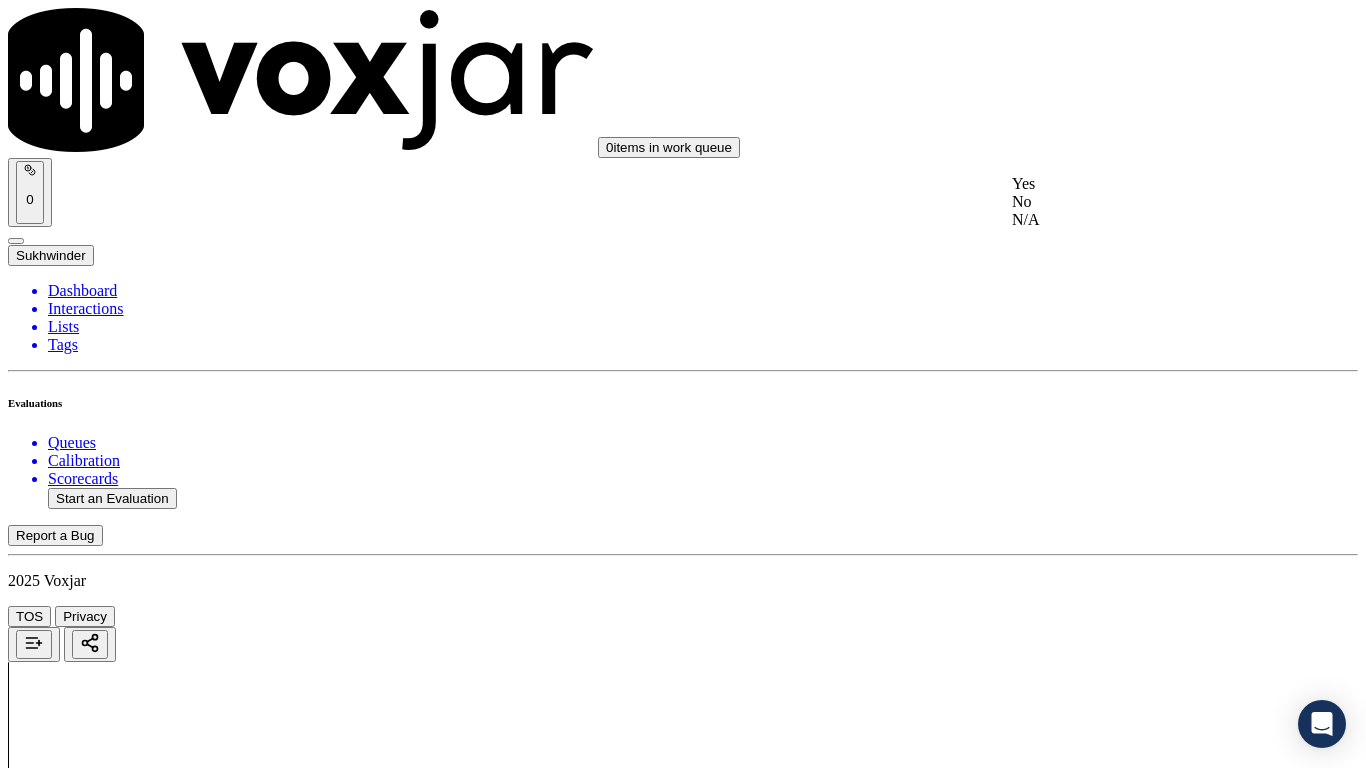 click on "Yes" at bounding box center [1139, 184] 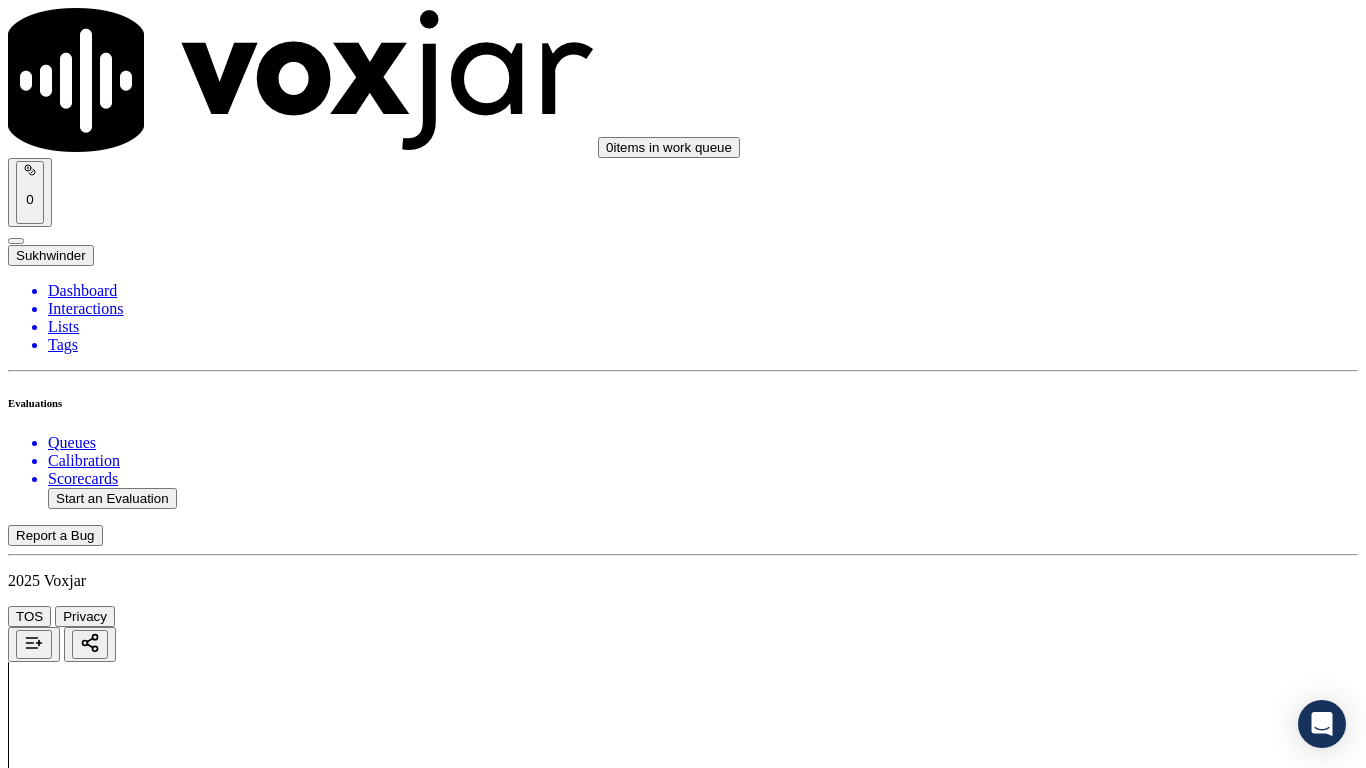 click on "Select an answer" at bounding box center (67, 3807) 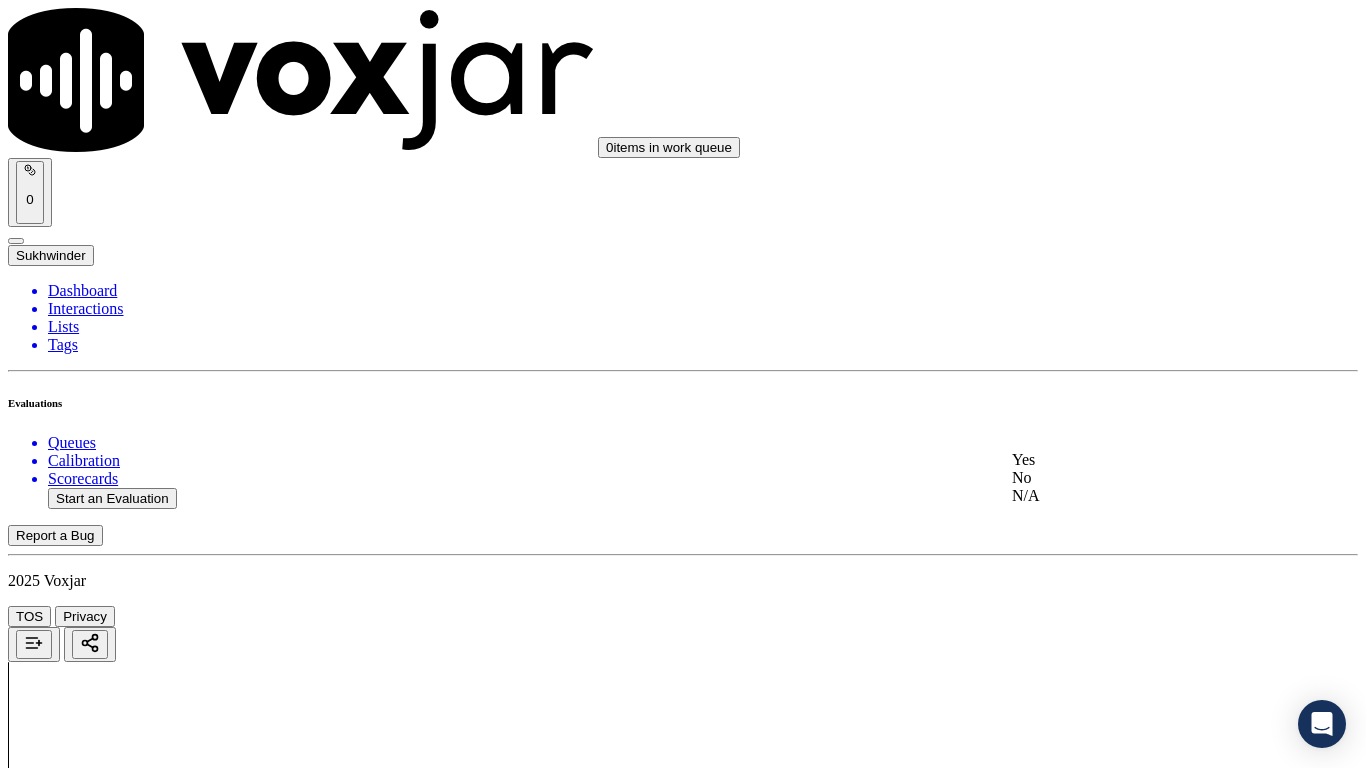 click on "Yes" at bounding box center (1139, 460) 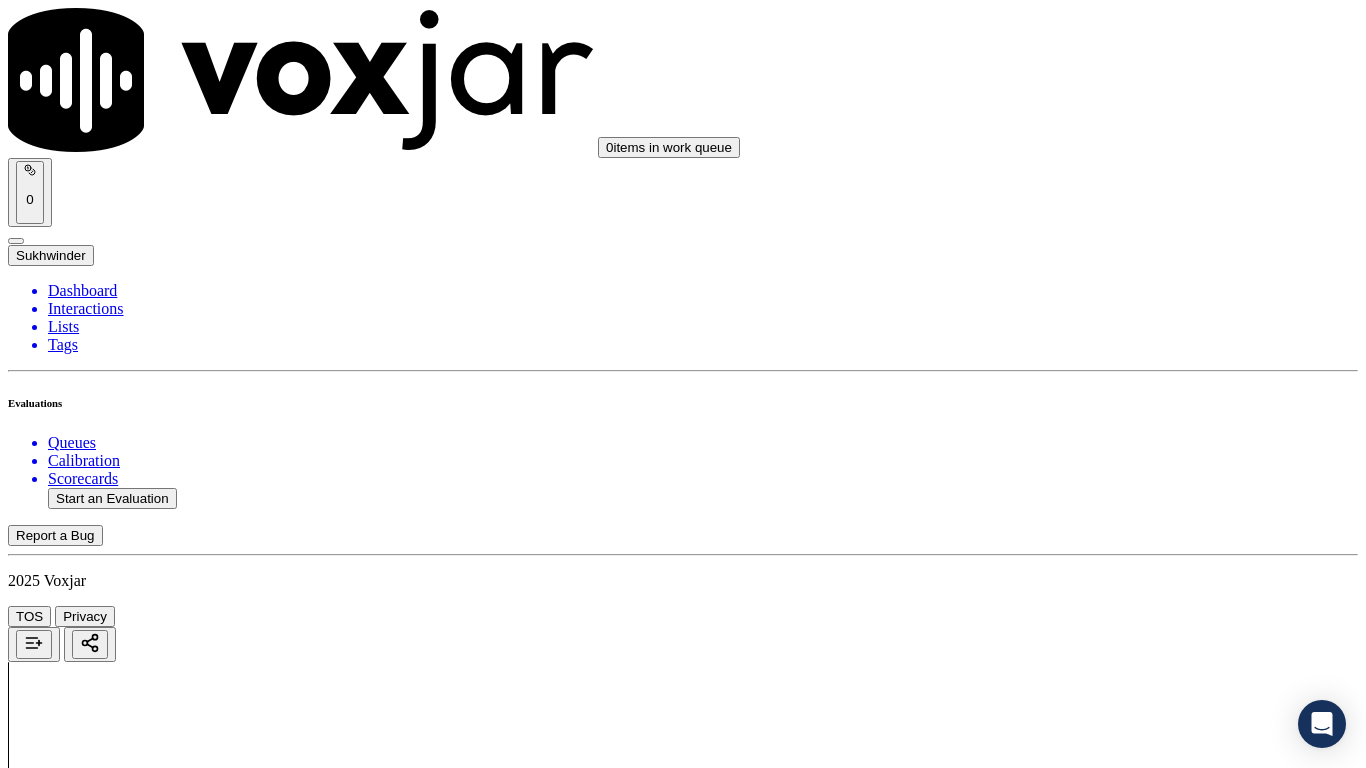 click on "Select an answer" at bounding box center [67, 4044] 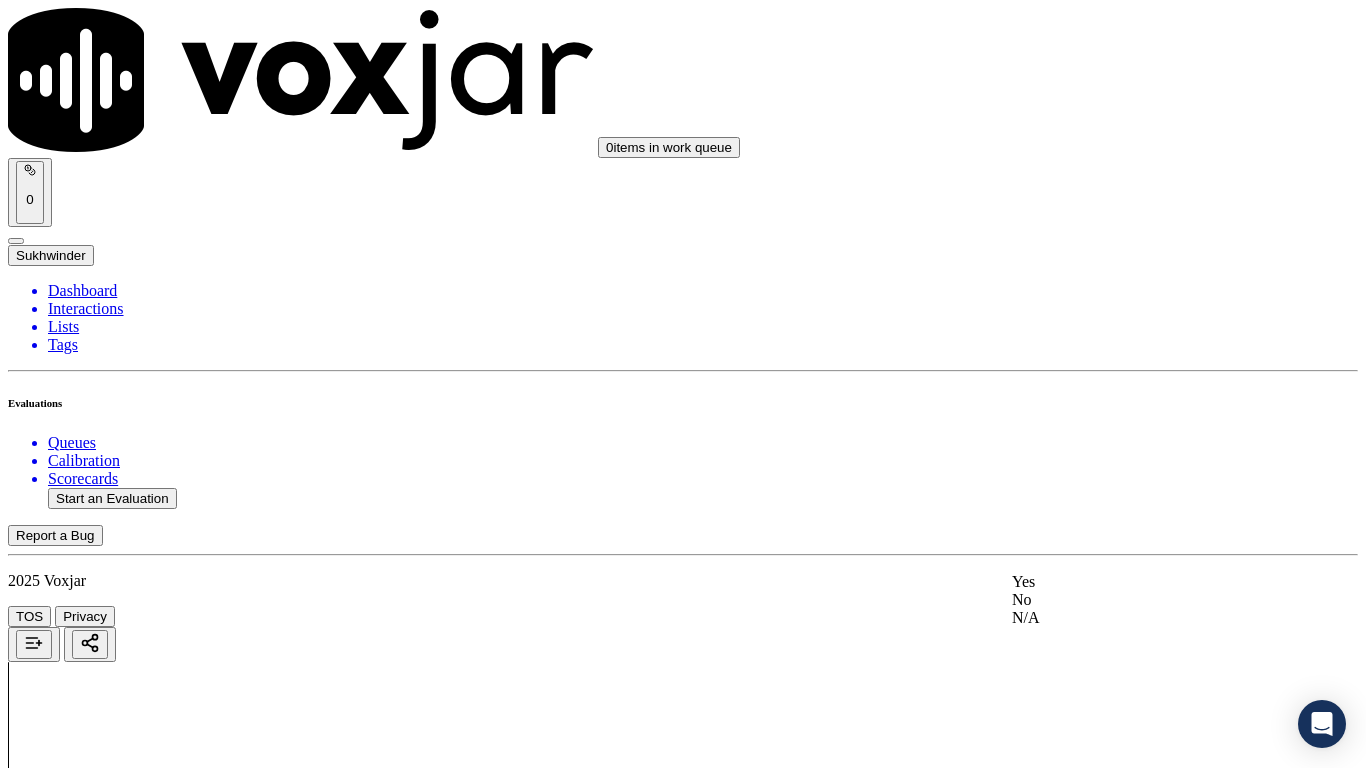 click on "Yes" at bounding box center [1139, 582] 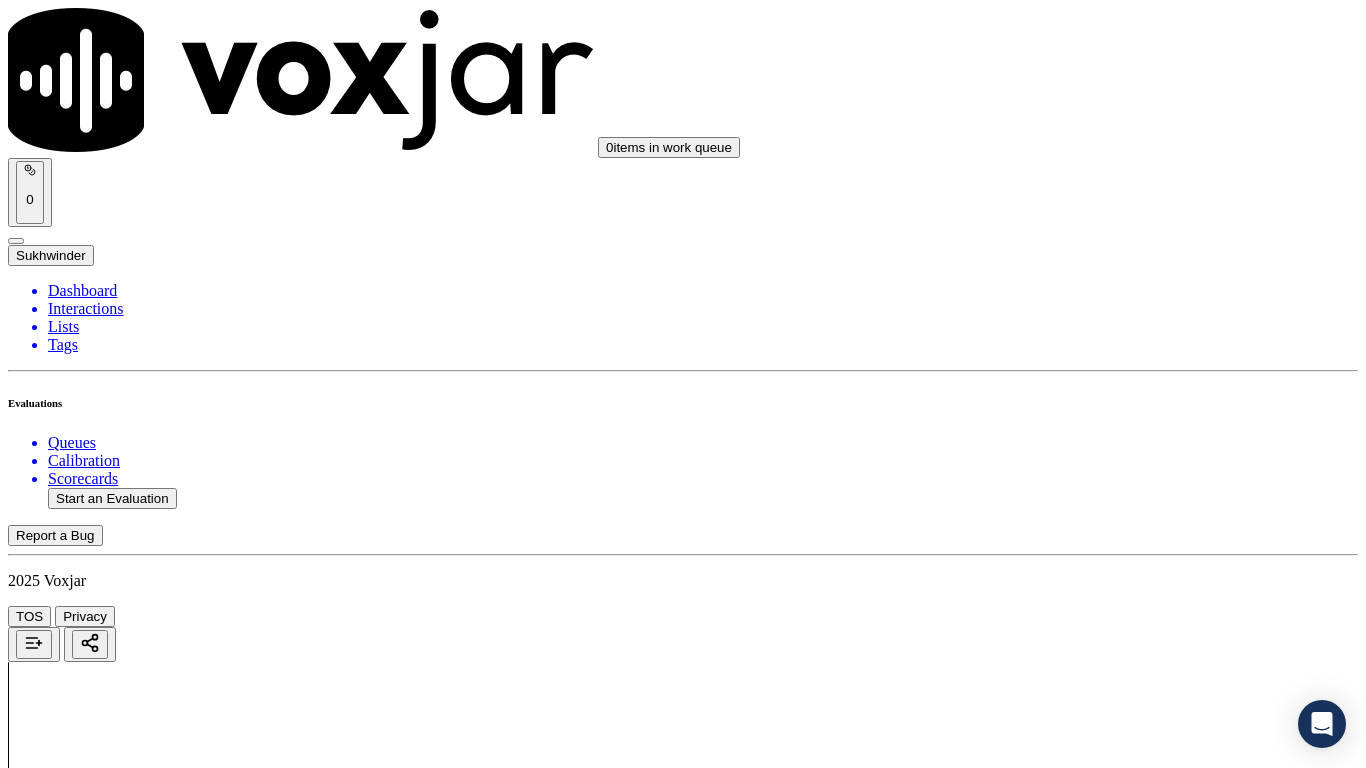 scroll, scrollTop: 2300, scrollLeft: 0, axis: vertical 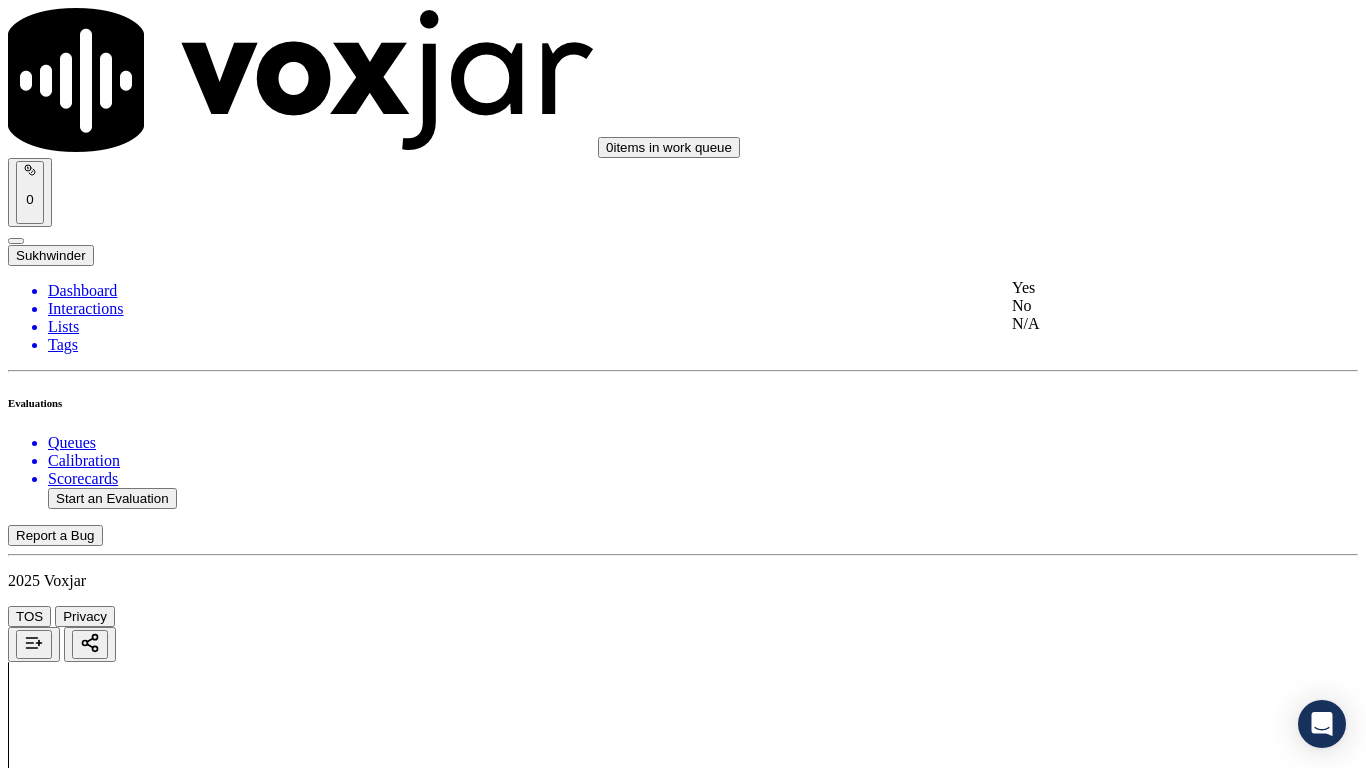 click on "Yes" at bounding box center [1139, 288] 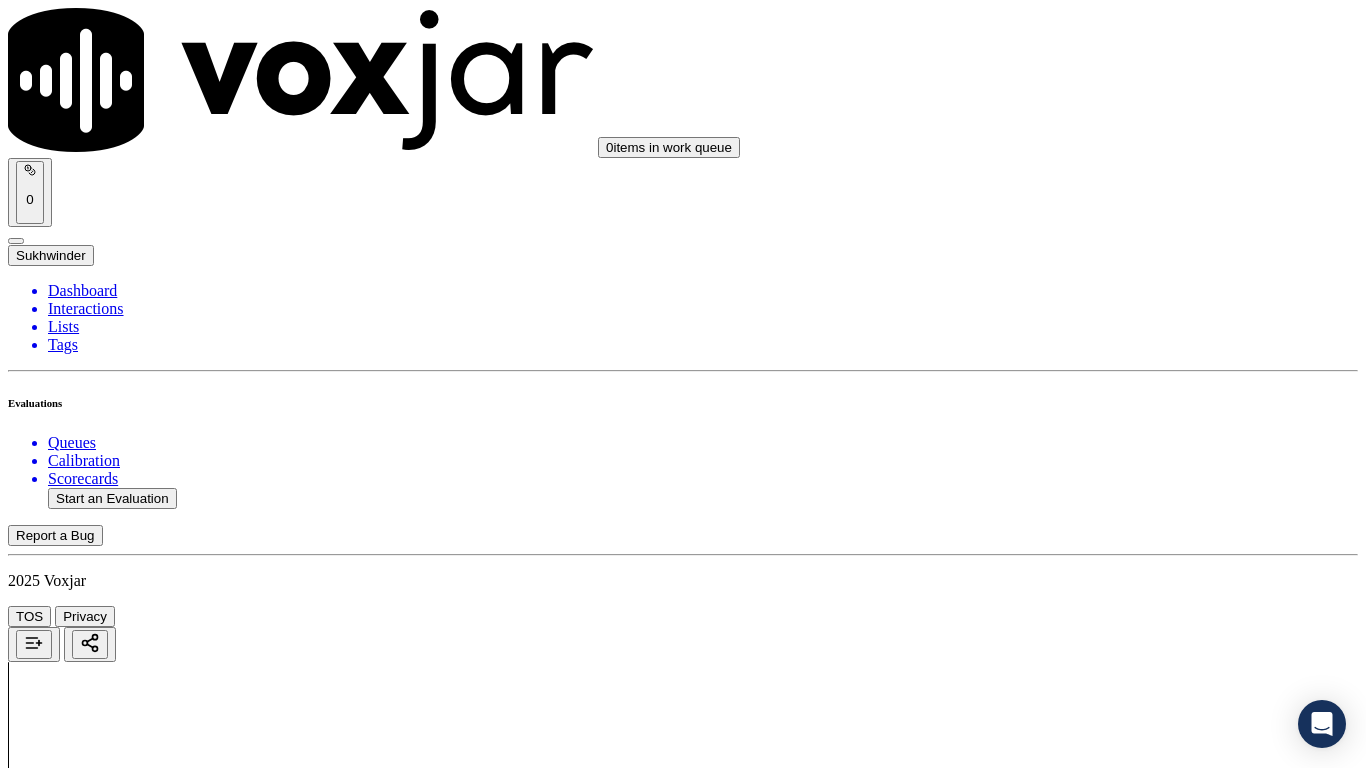 click on "Select an answer" at bounding box center [67, 4530] 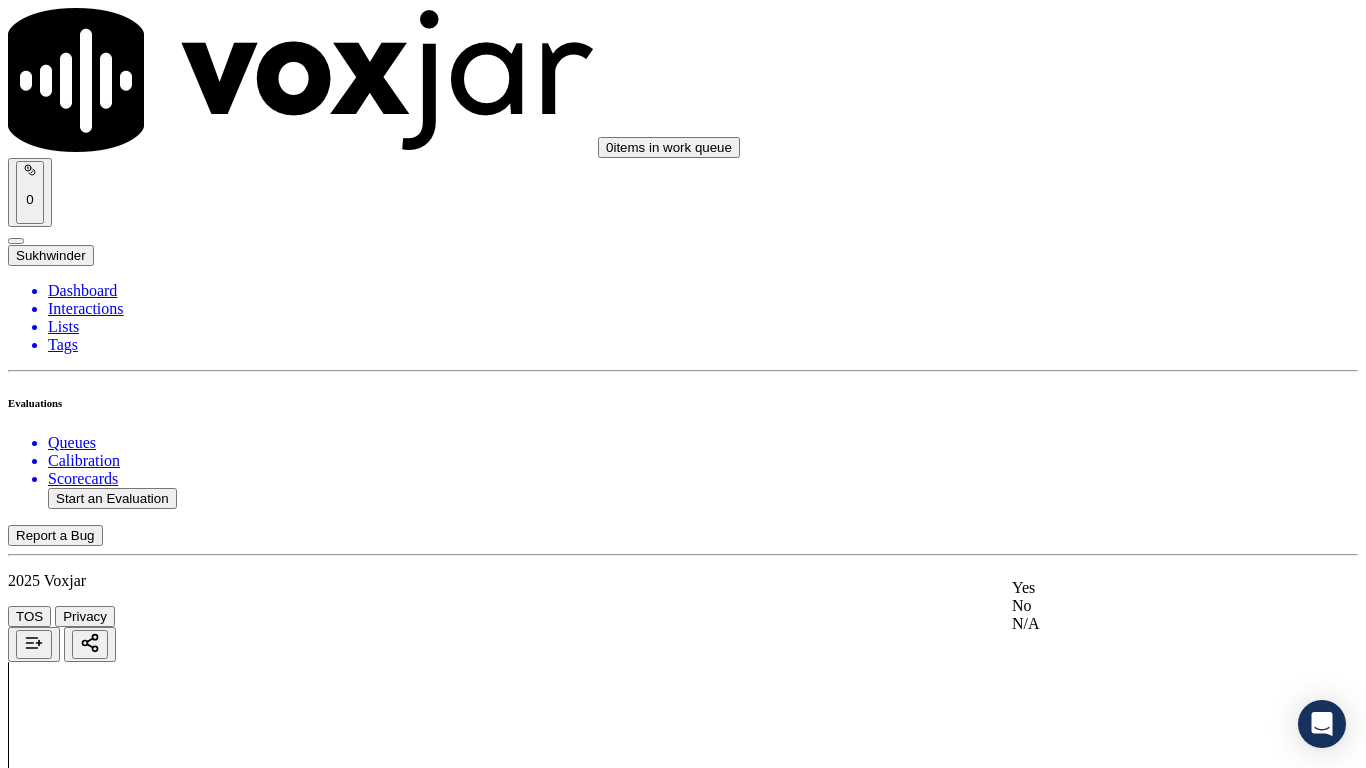click on "Yes" at bounding box center (1139, 588) 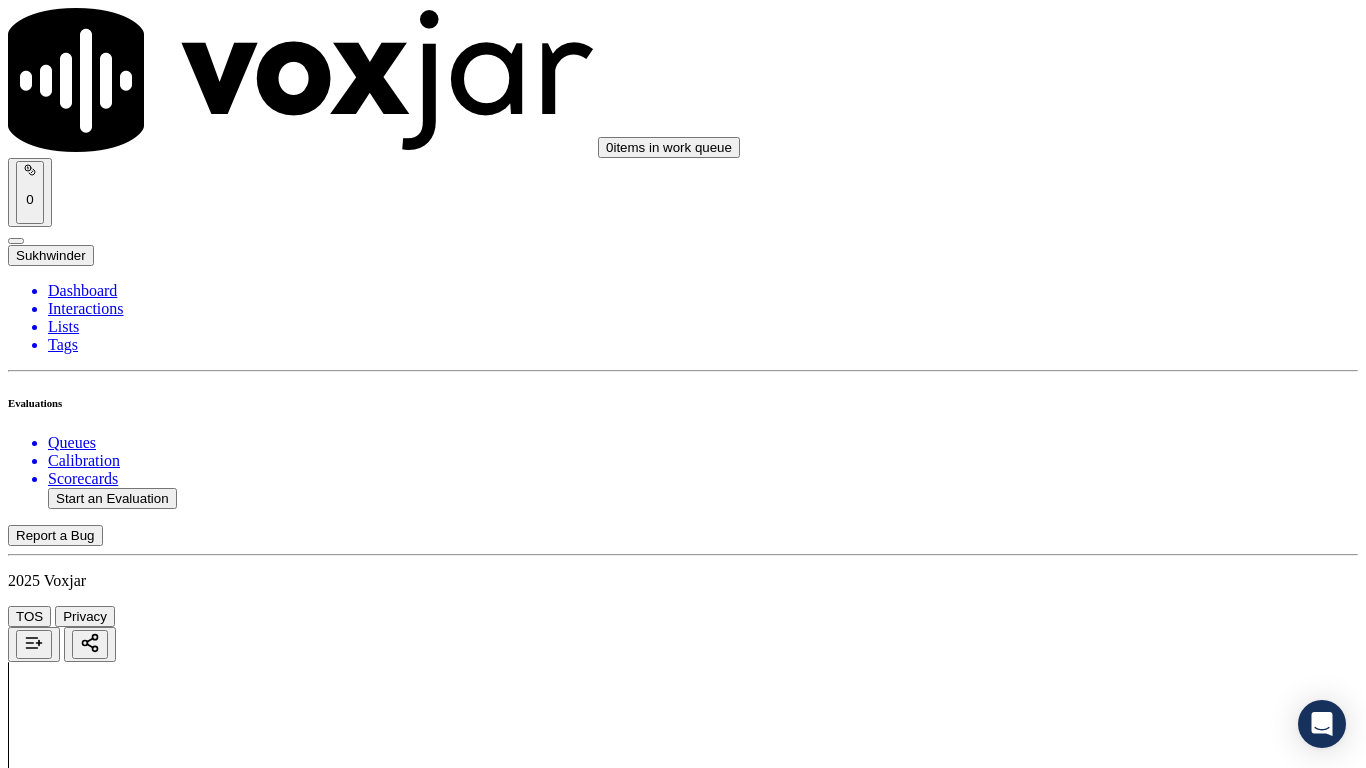 scroll, scrollTop: 2900, scrollLeft: 0, axis: vertical 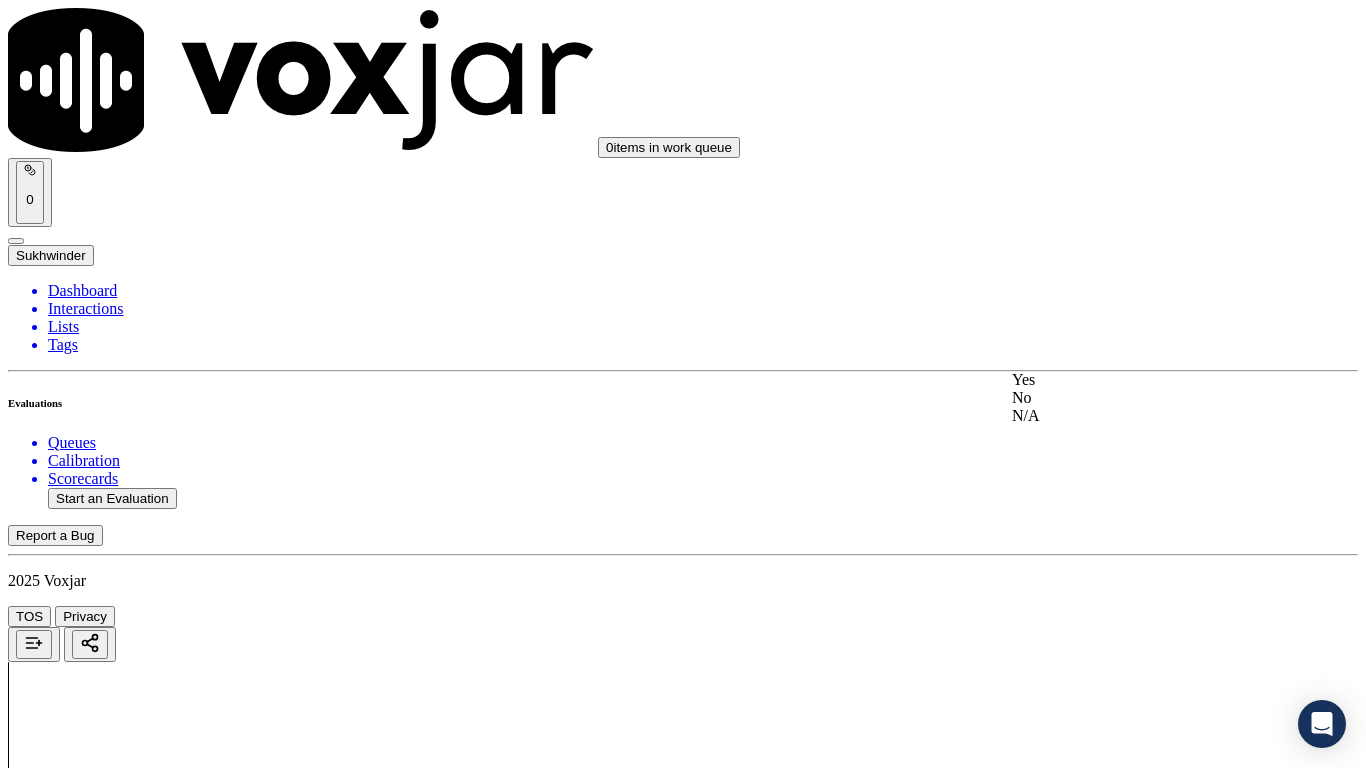 click on "Yes" at bounding box center (1139, 380) 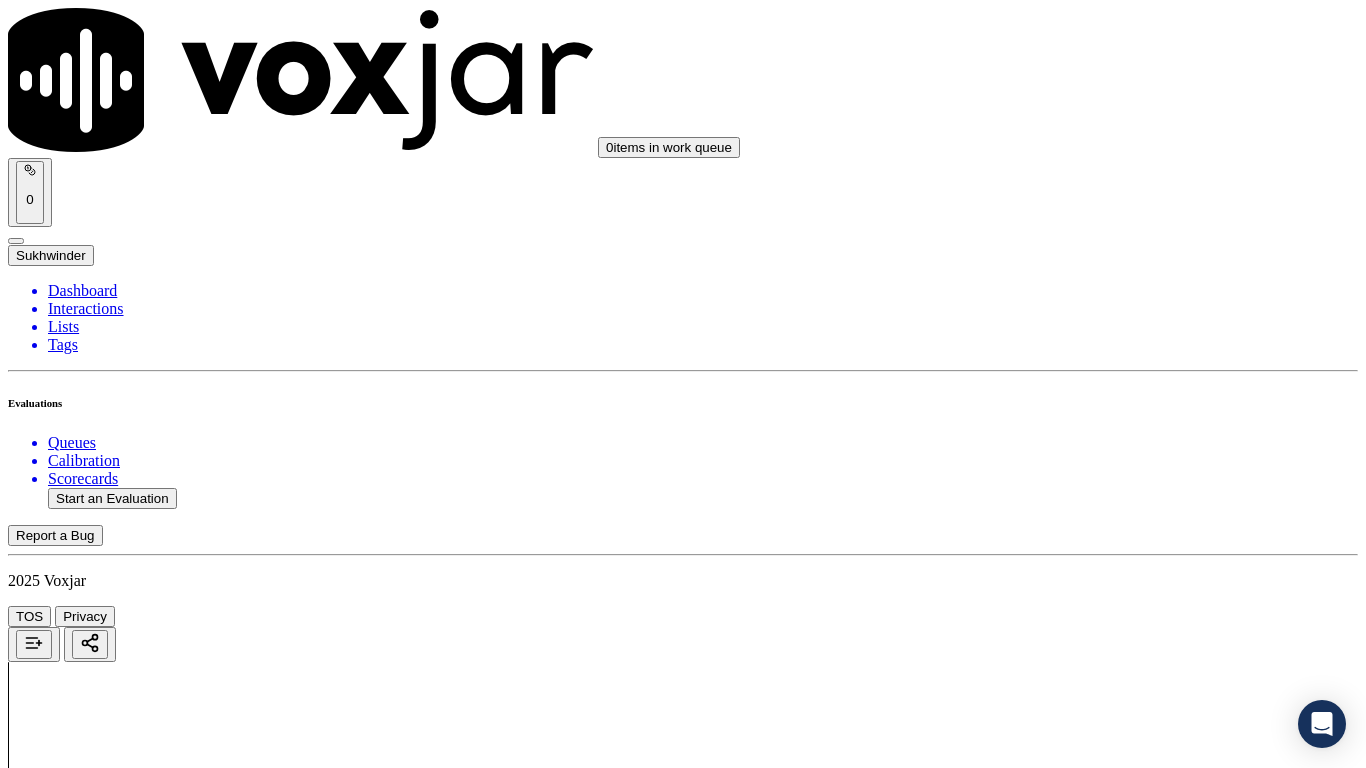 click on "Select an answer" at bounding box center (67, 5081) 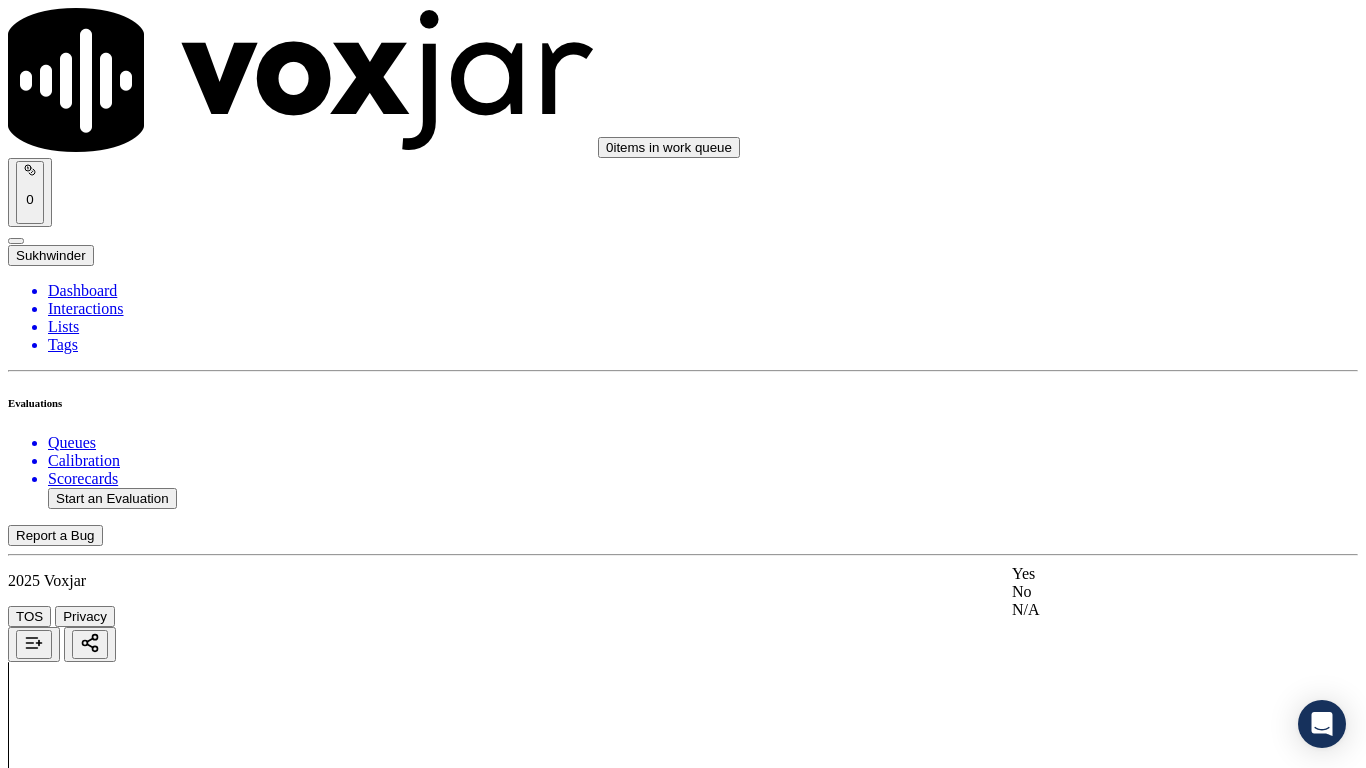 click on "Yes" at bounding box center (1139, 574) 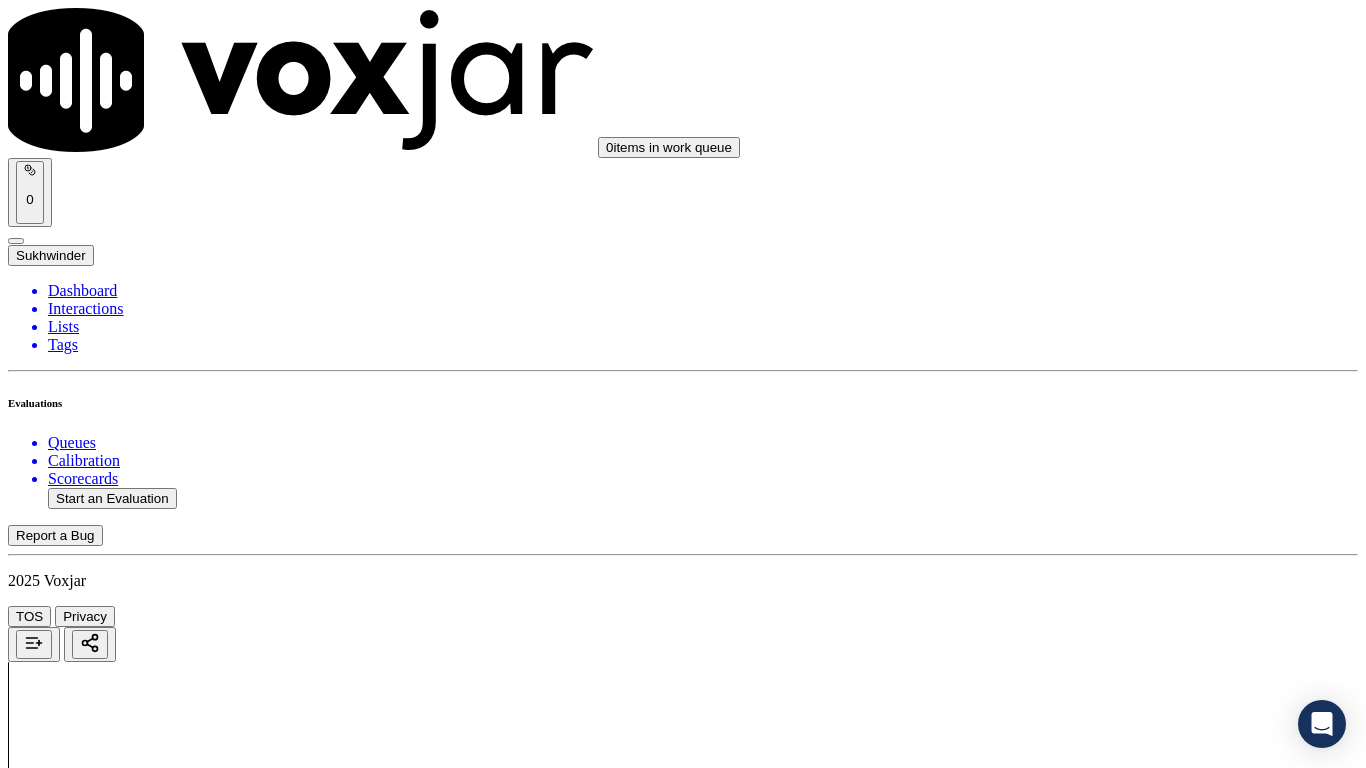 scroll, scrollTop: 3500, scrollLeft: 0, axis: vertical 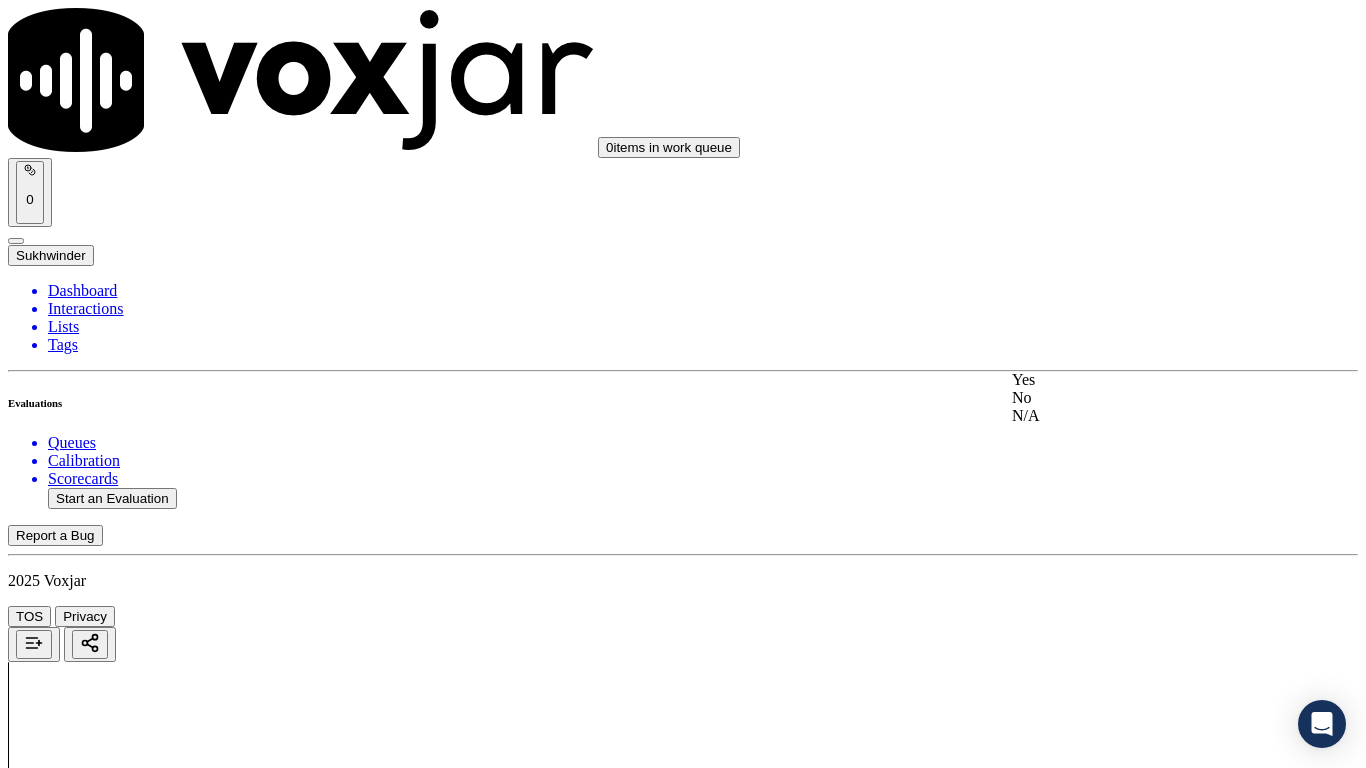 click on "Yes" at bounding box center (1139, 380) 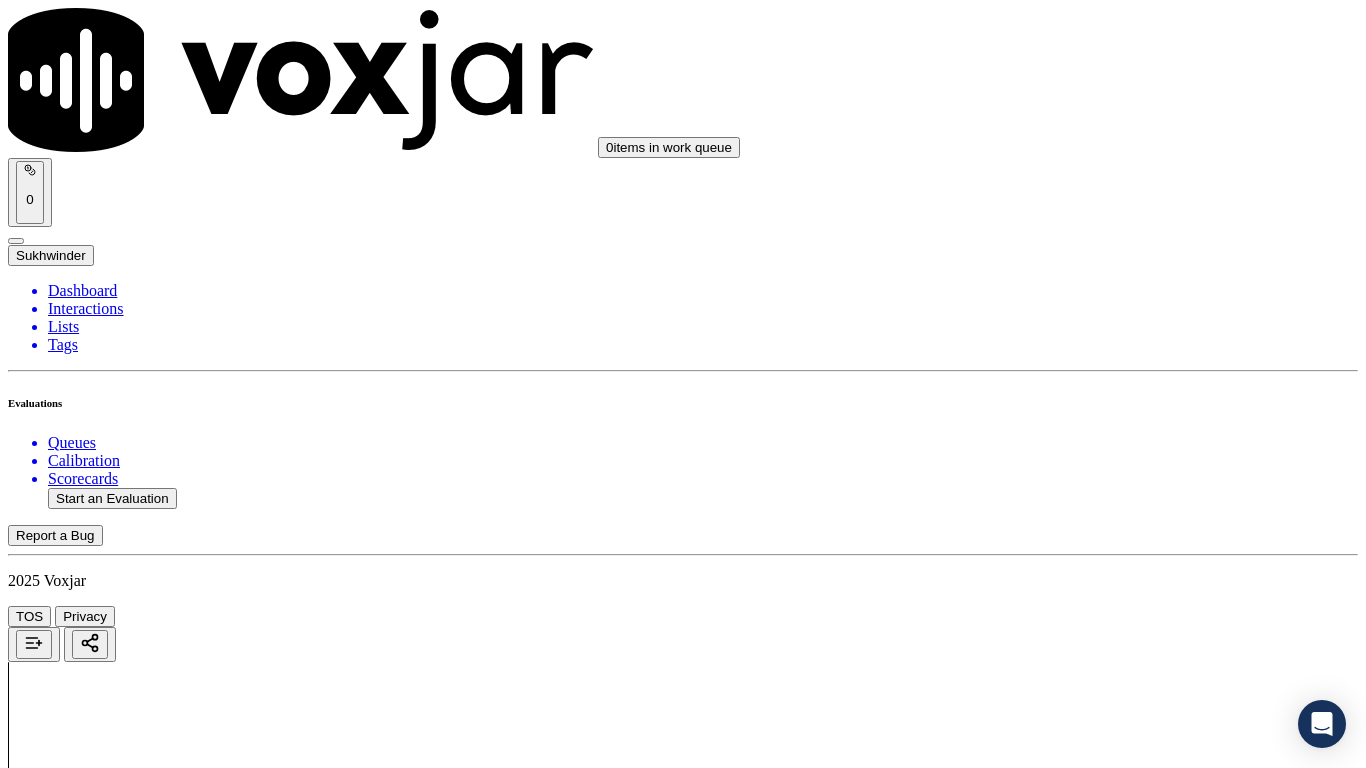 click on "Select an answer" at bounding box center [67, 5554] 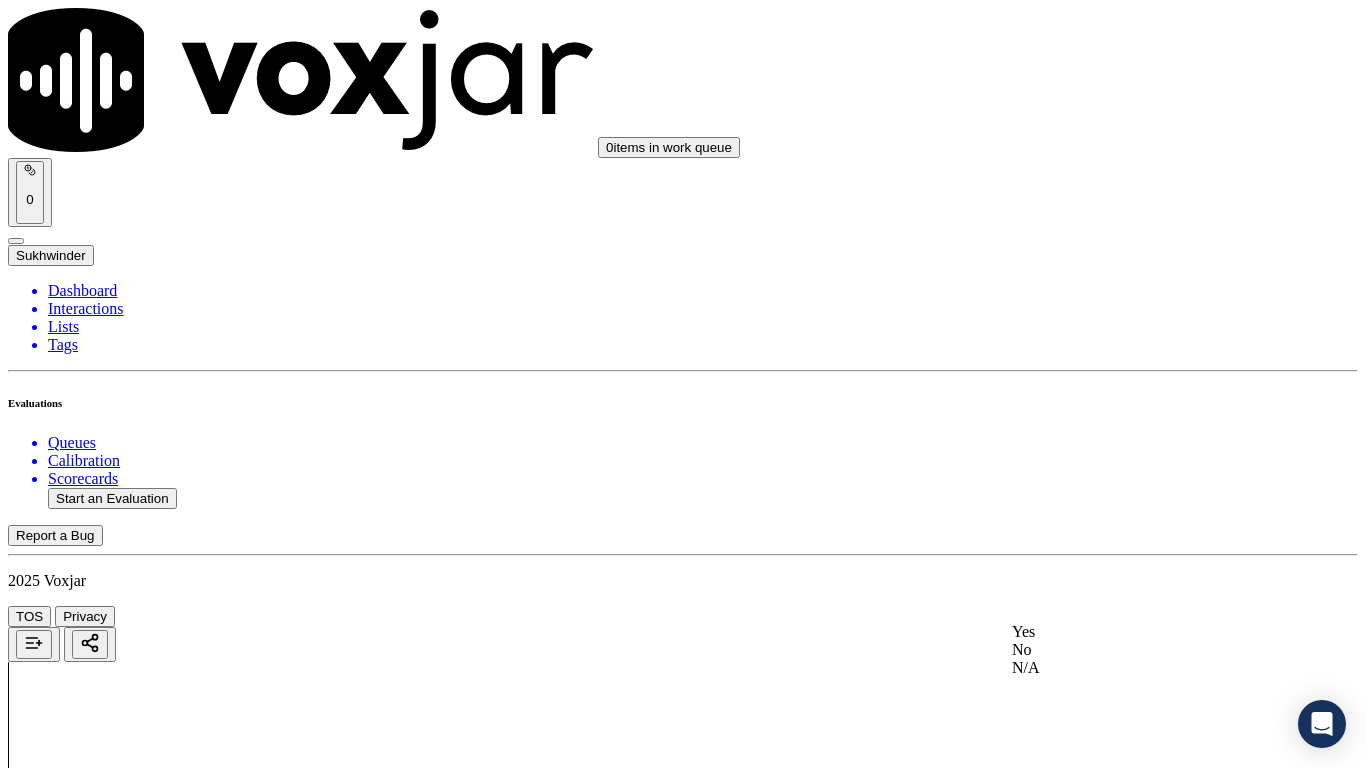 click on "Yes" at bounding box center (1139, 632) 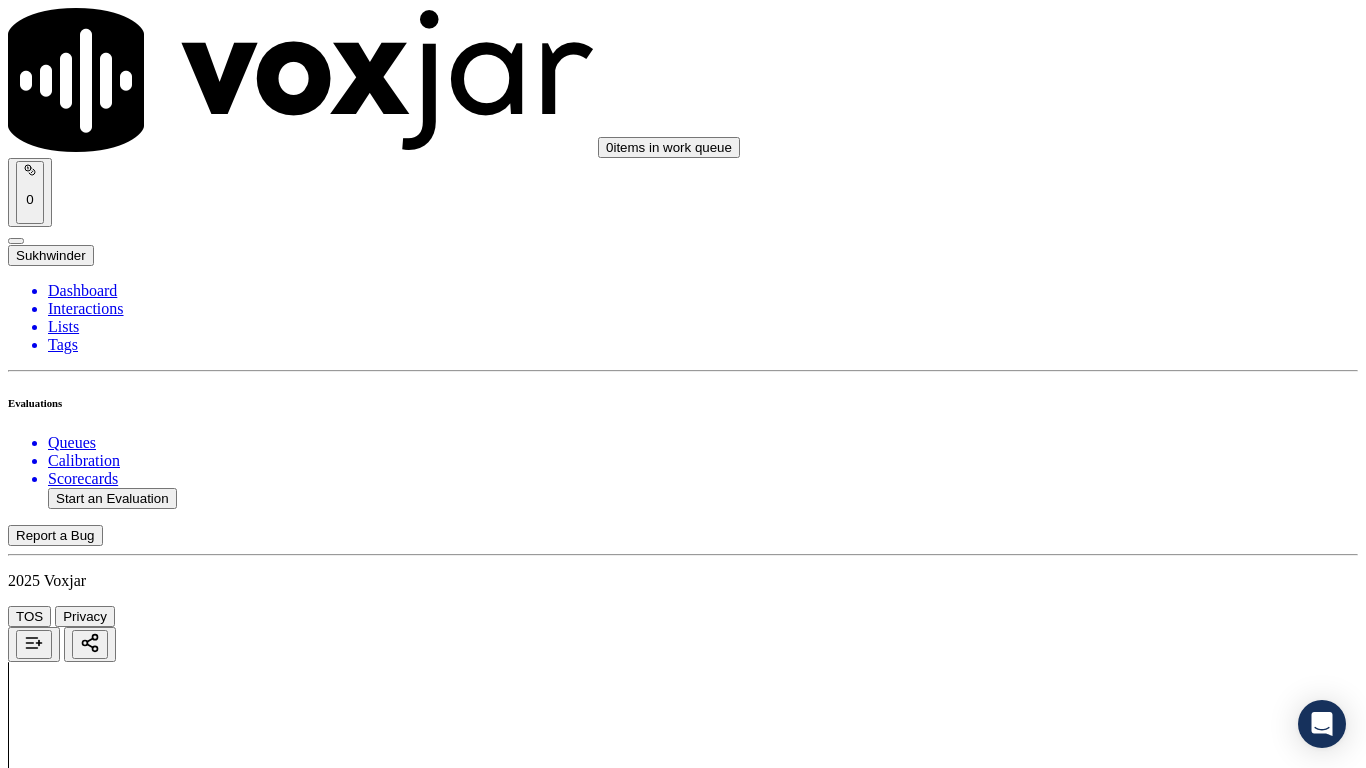 scroll, scrollTop: 4100, scrollLeft: 0, axis: vertical 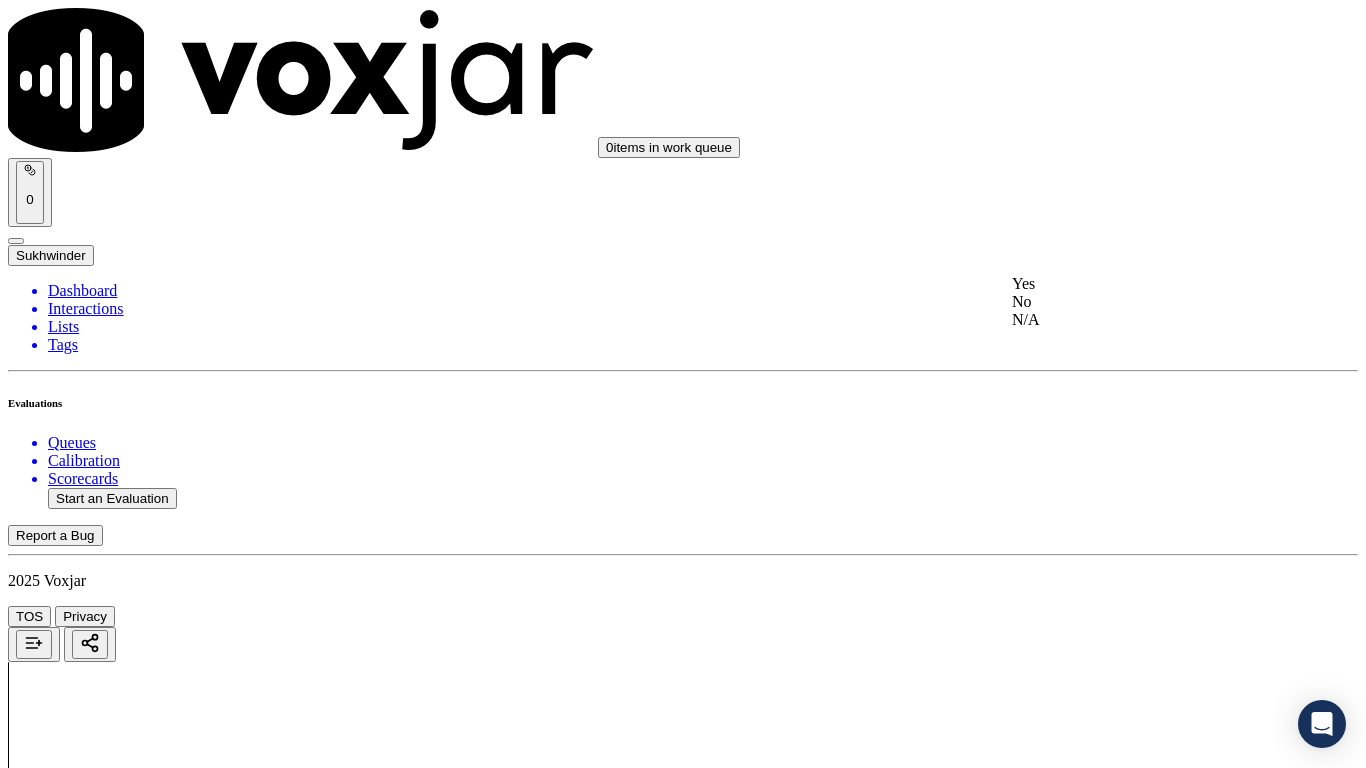 click on "Yes" at bounding box center (1139, 284) 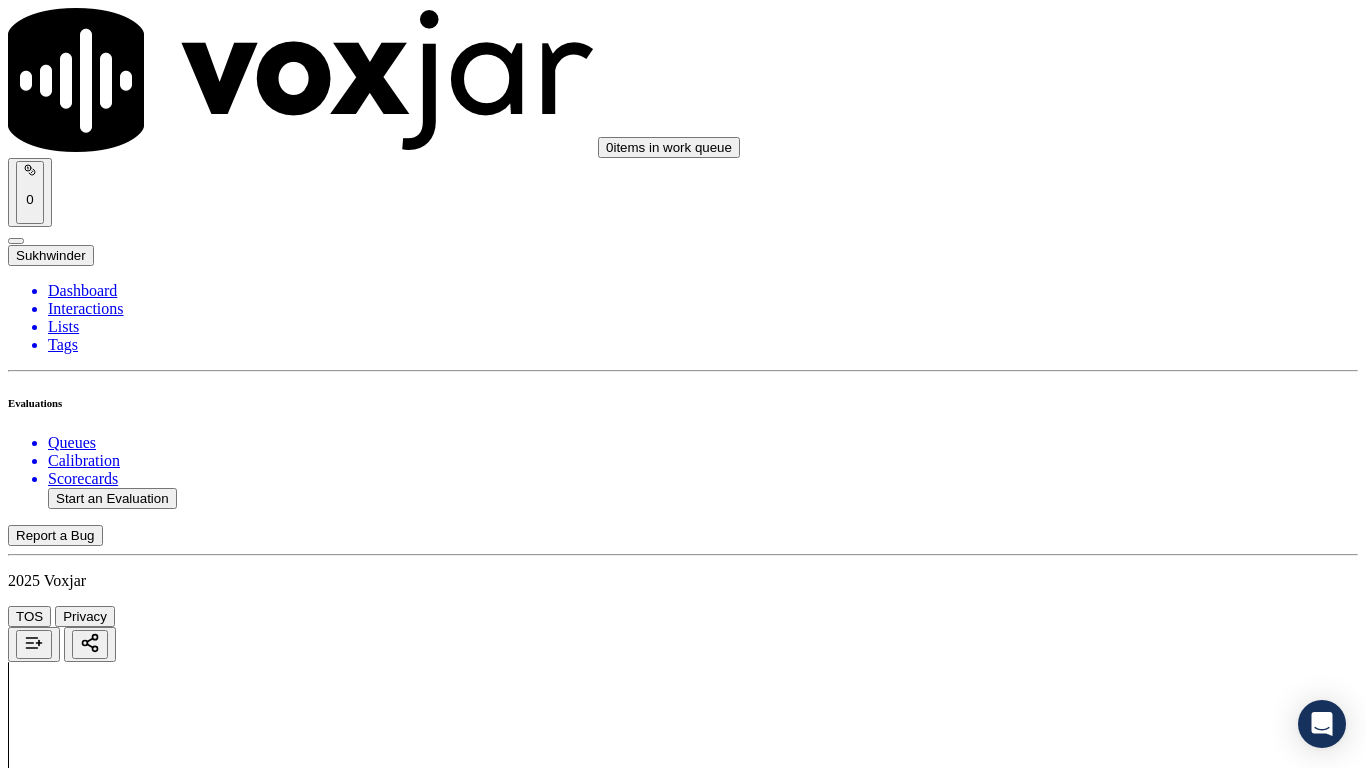 click on "Select an answer" at bounding box center [67, 6026] 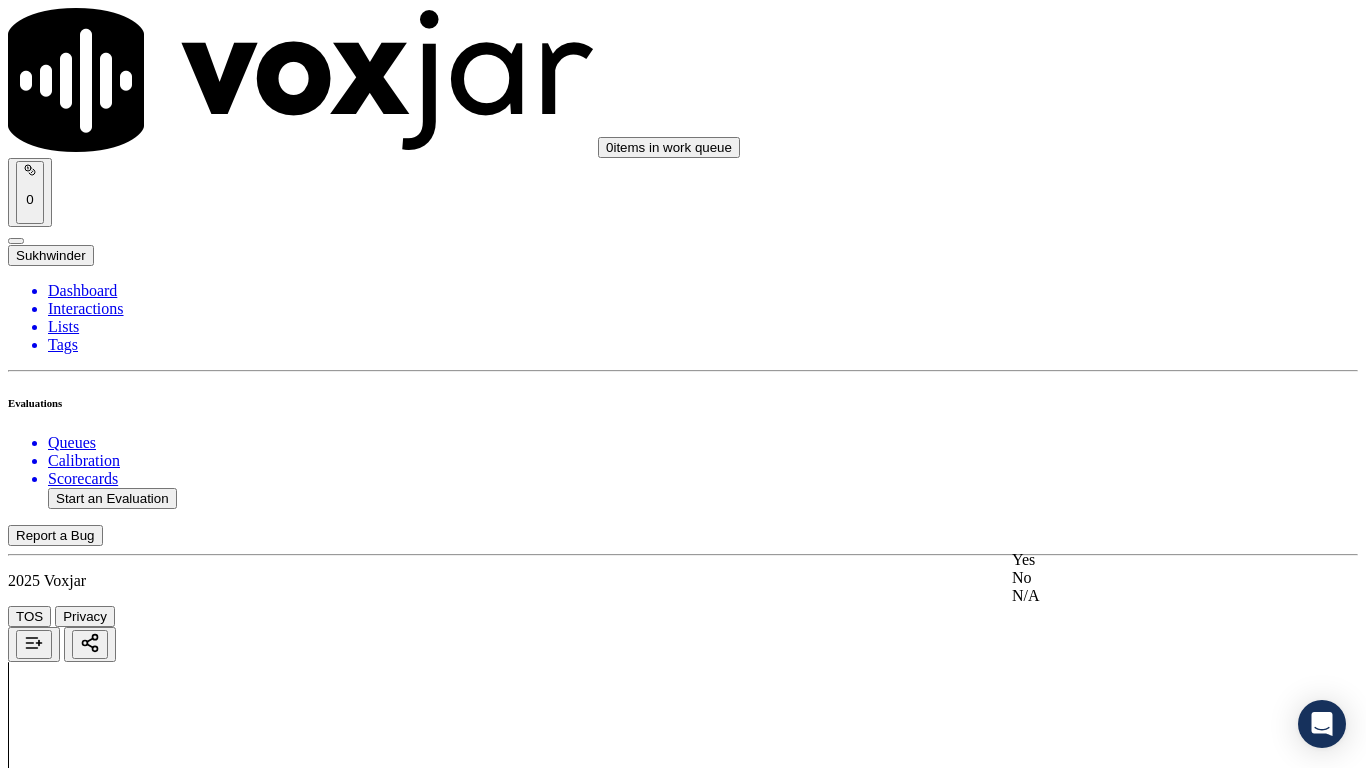 click on "Yes" at bounding box center [1139, 560] 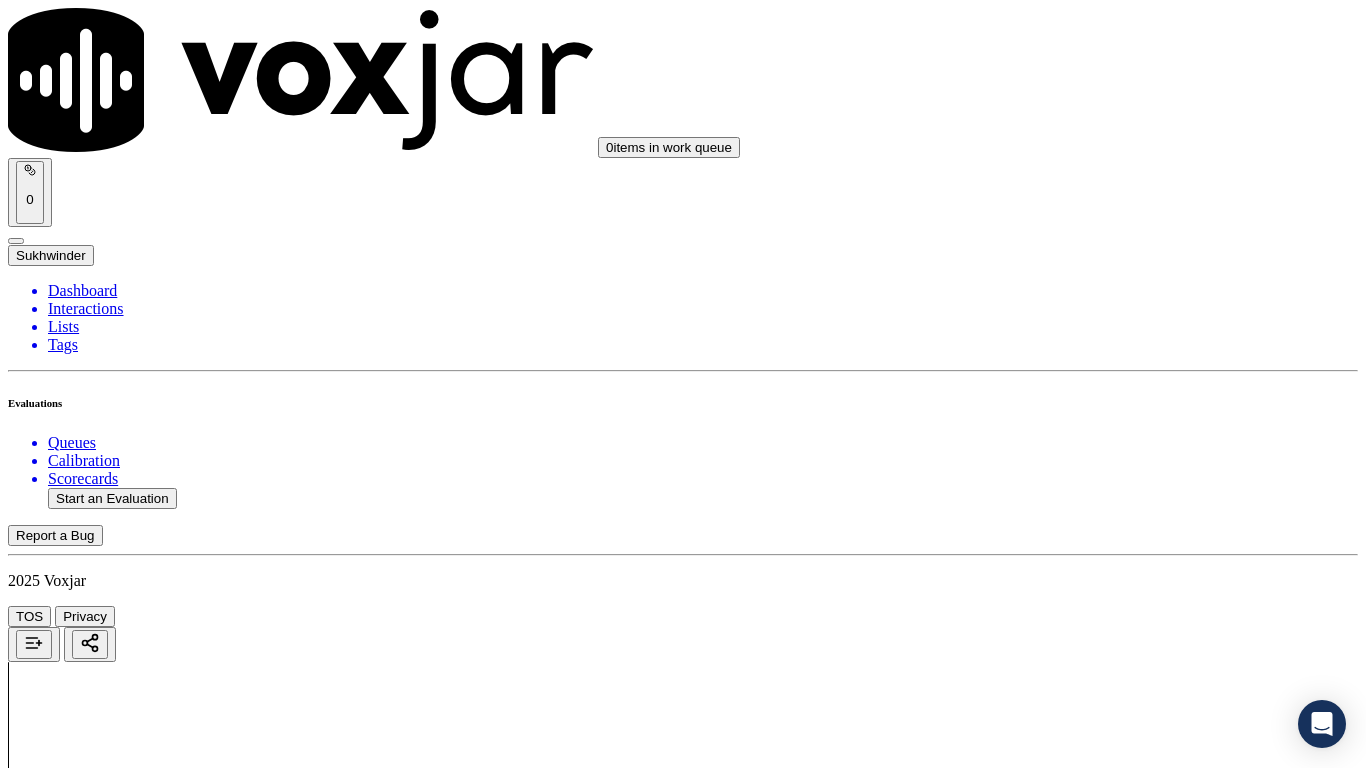 scroll, scrollTop: 4700, scrollLeft: 0, axis: vertical 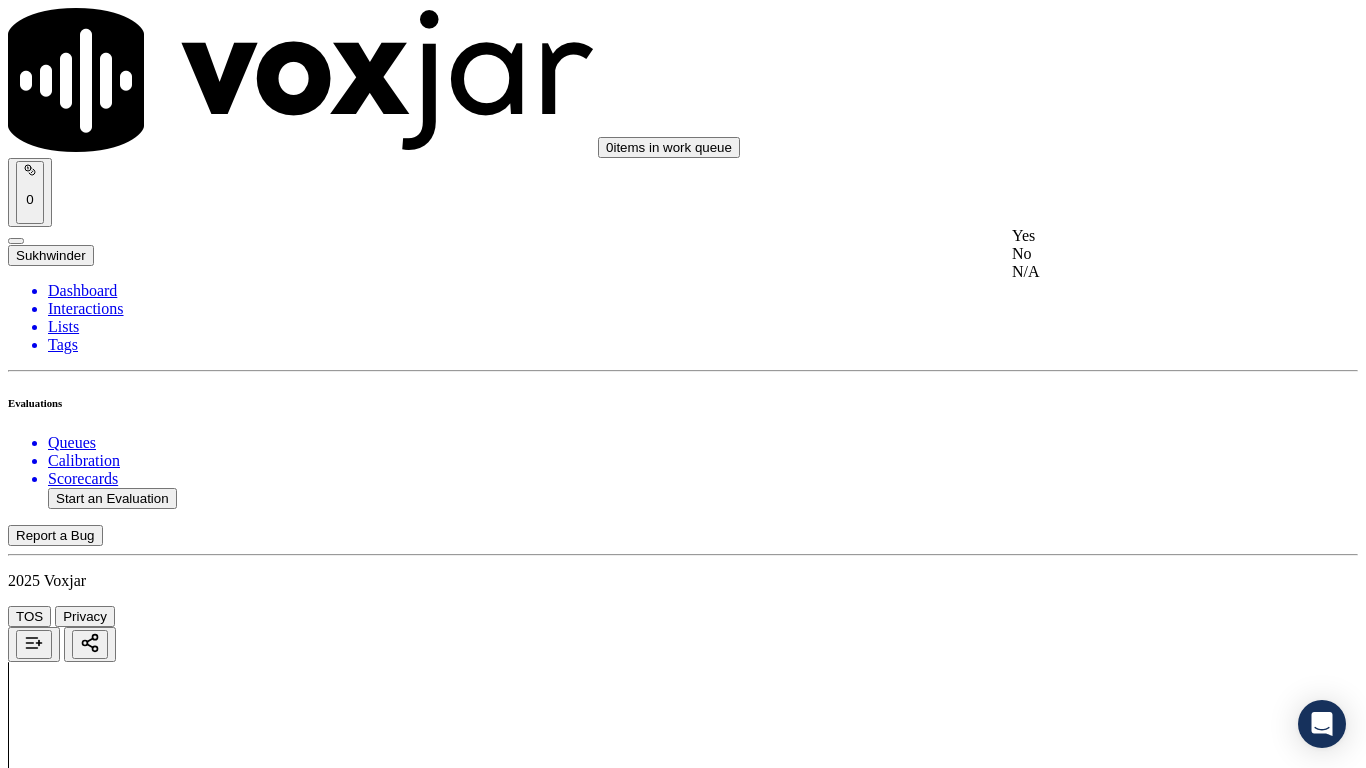 click on "Yes" at bounding box center (1139, 236) 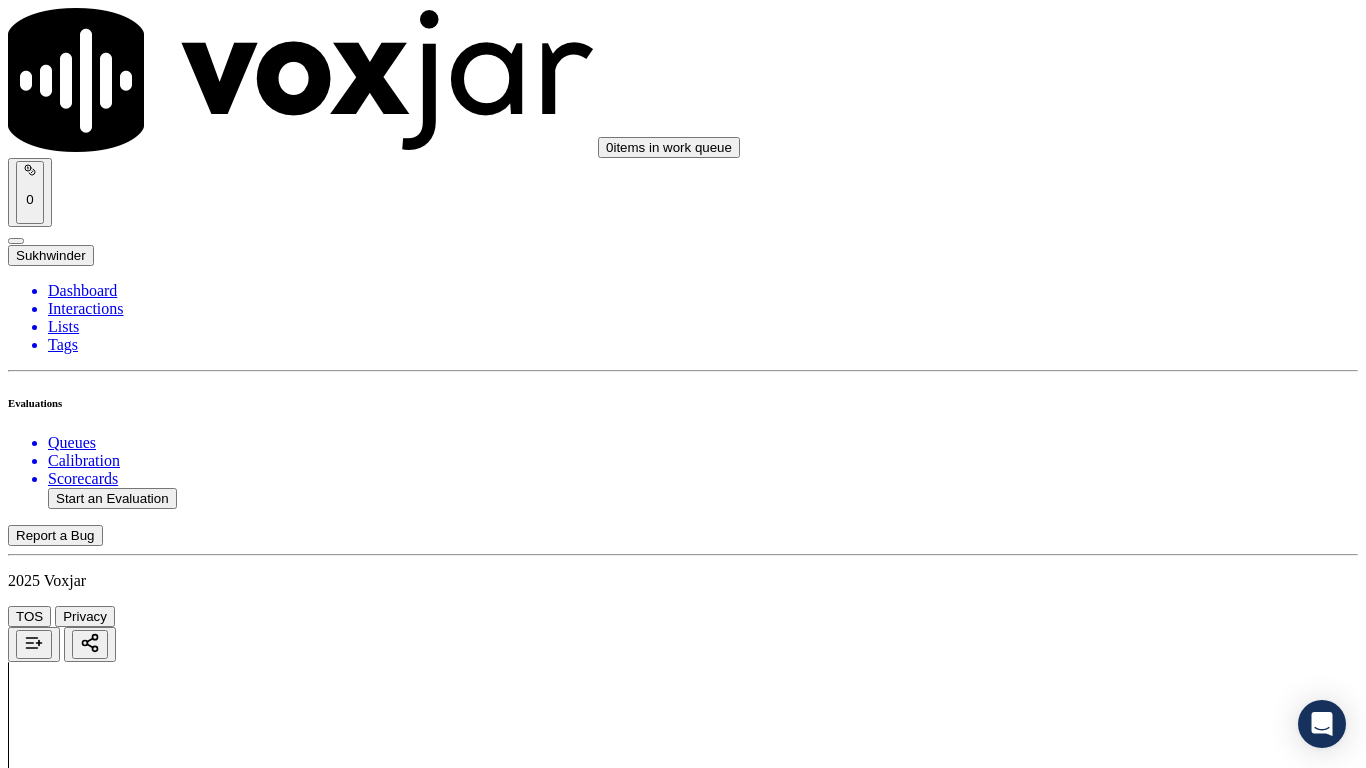 click on "Select an answer" at bounding box center (67, 6499) 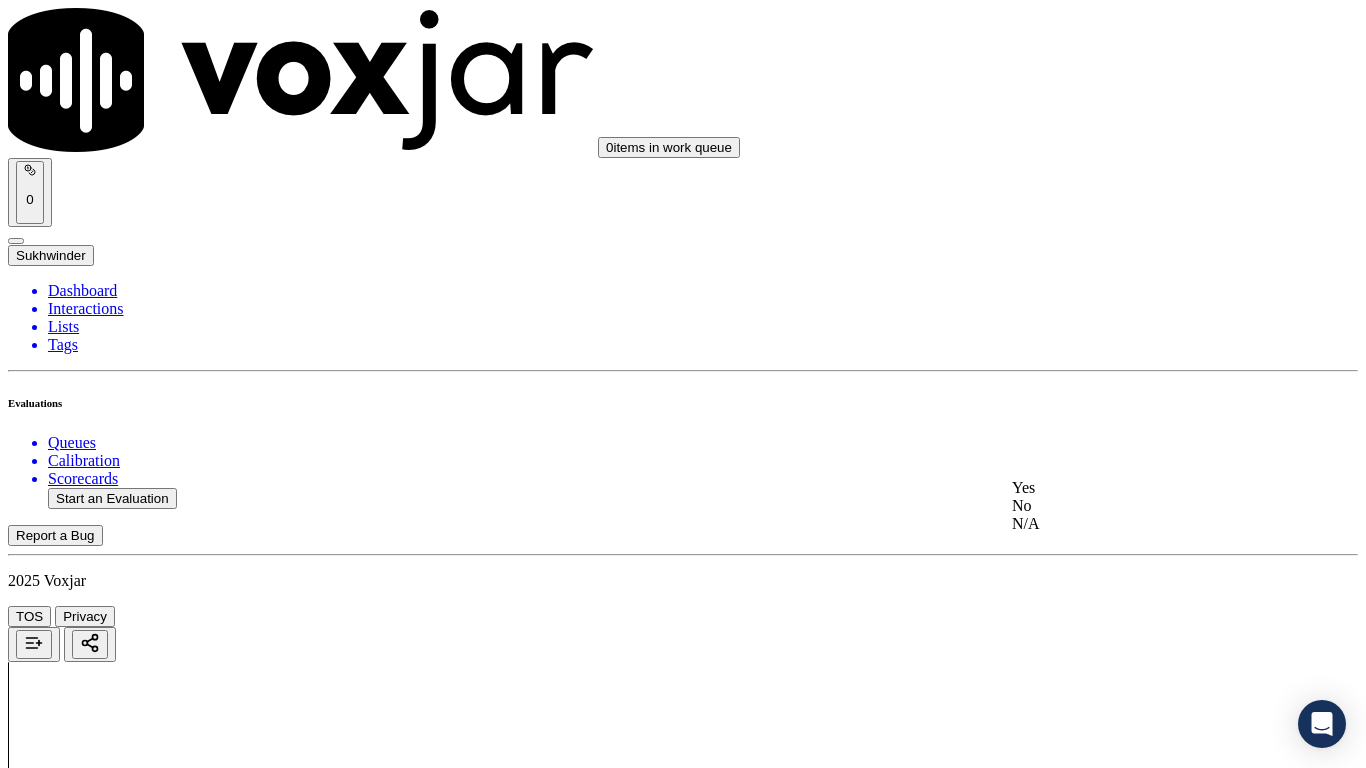click on "Yes" at bounding box center [1139, 488] 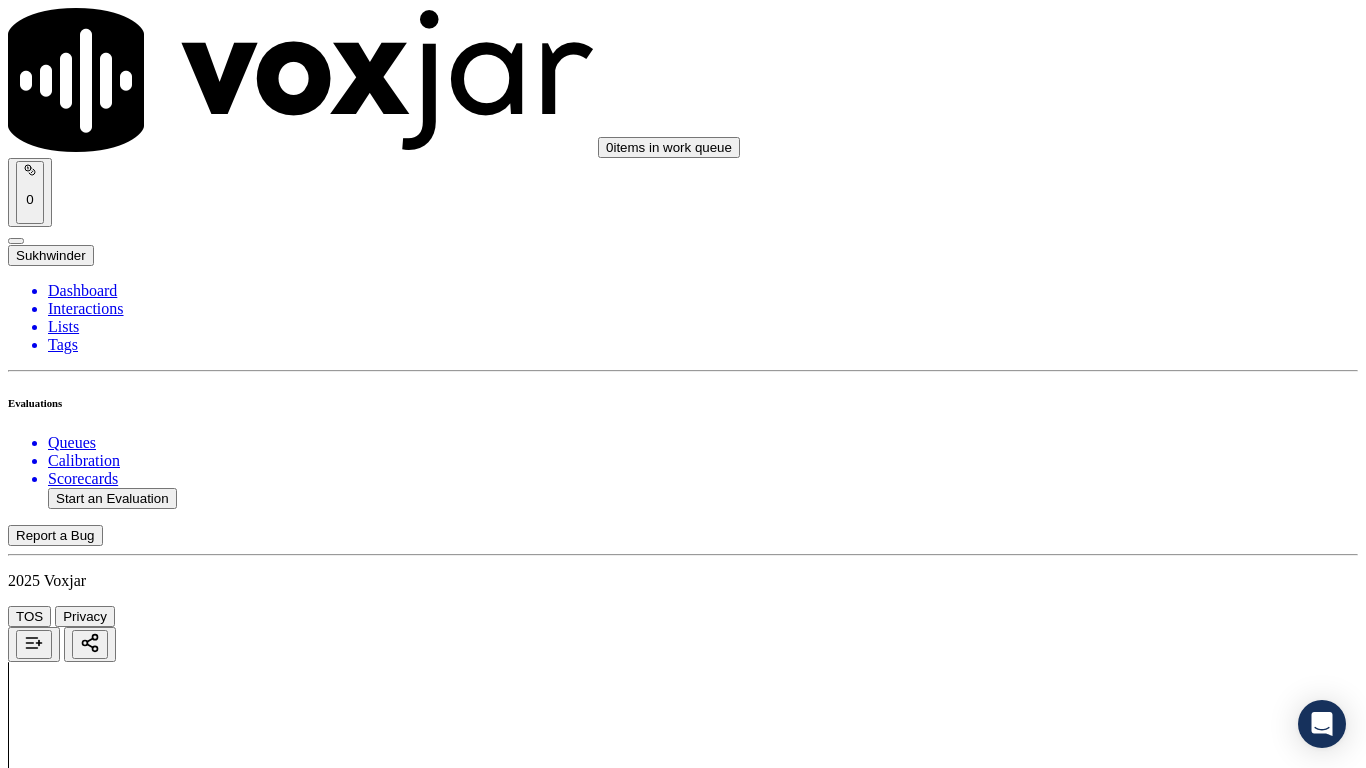 scroll, scrollTop: 5300, scrollLeft: 0, axis: vertical 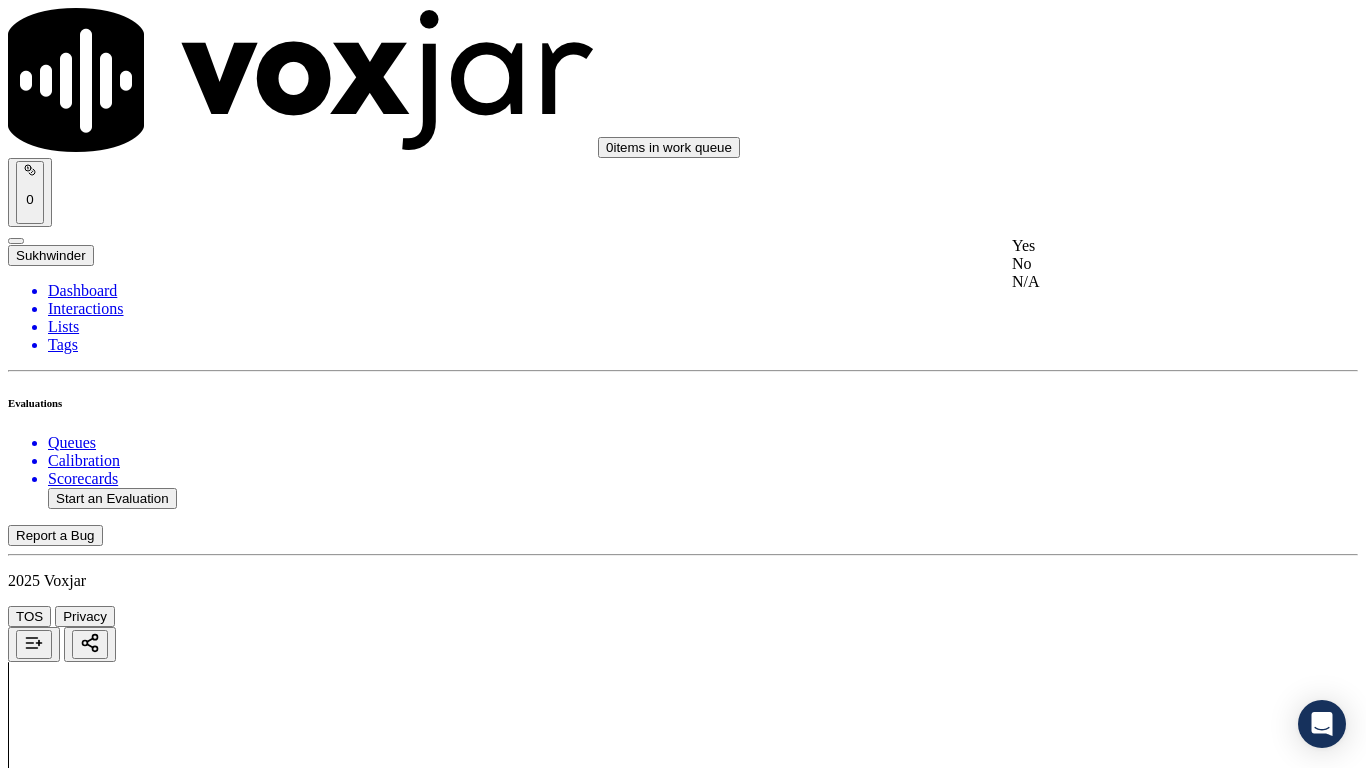 click on "Yes" at bounding box center [1139, 246] 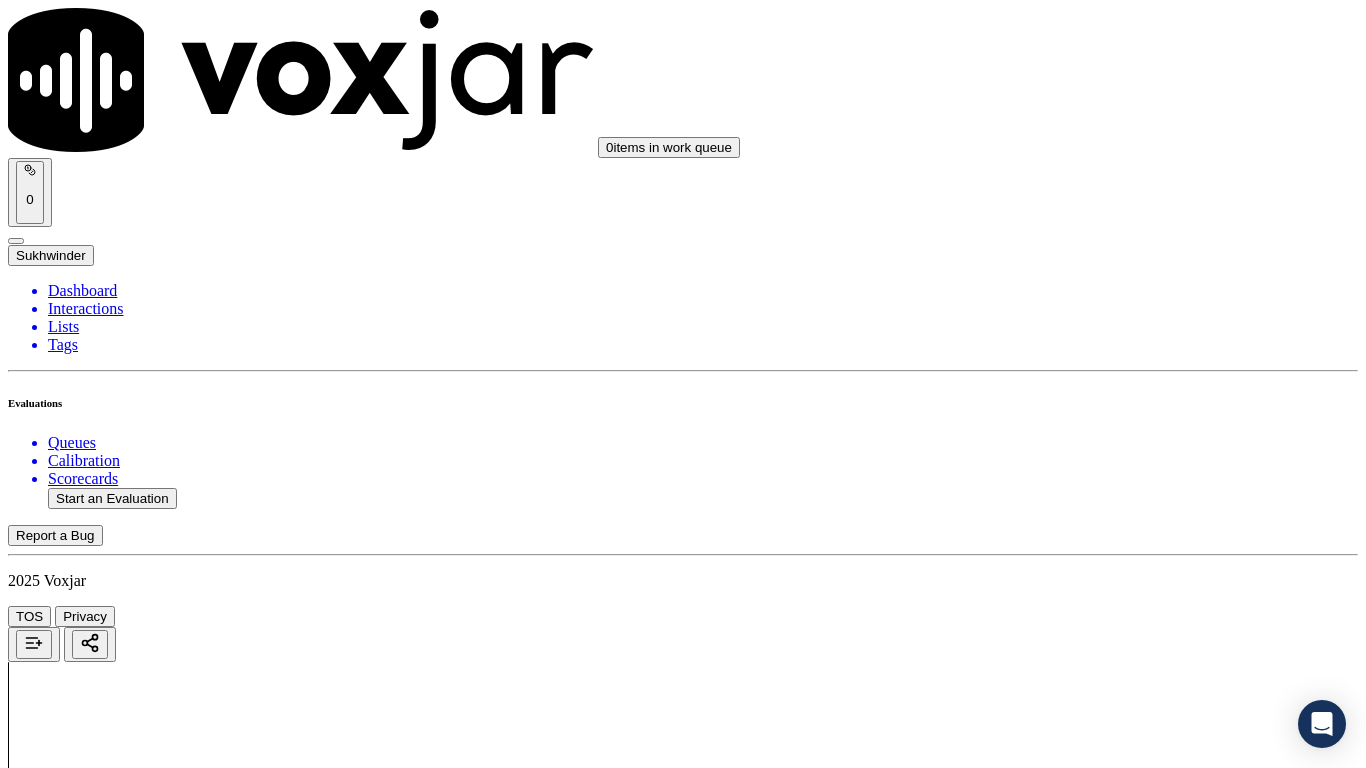 click on "Select an answer" at bounding box center [67, 7050] 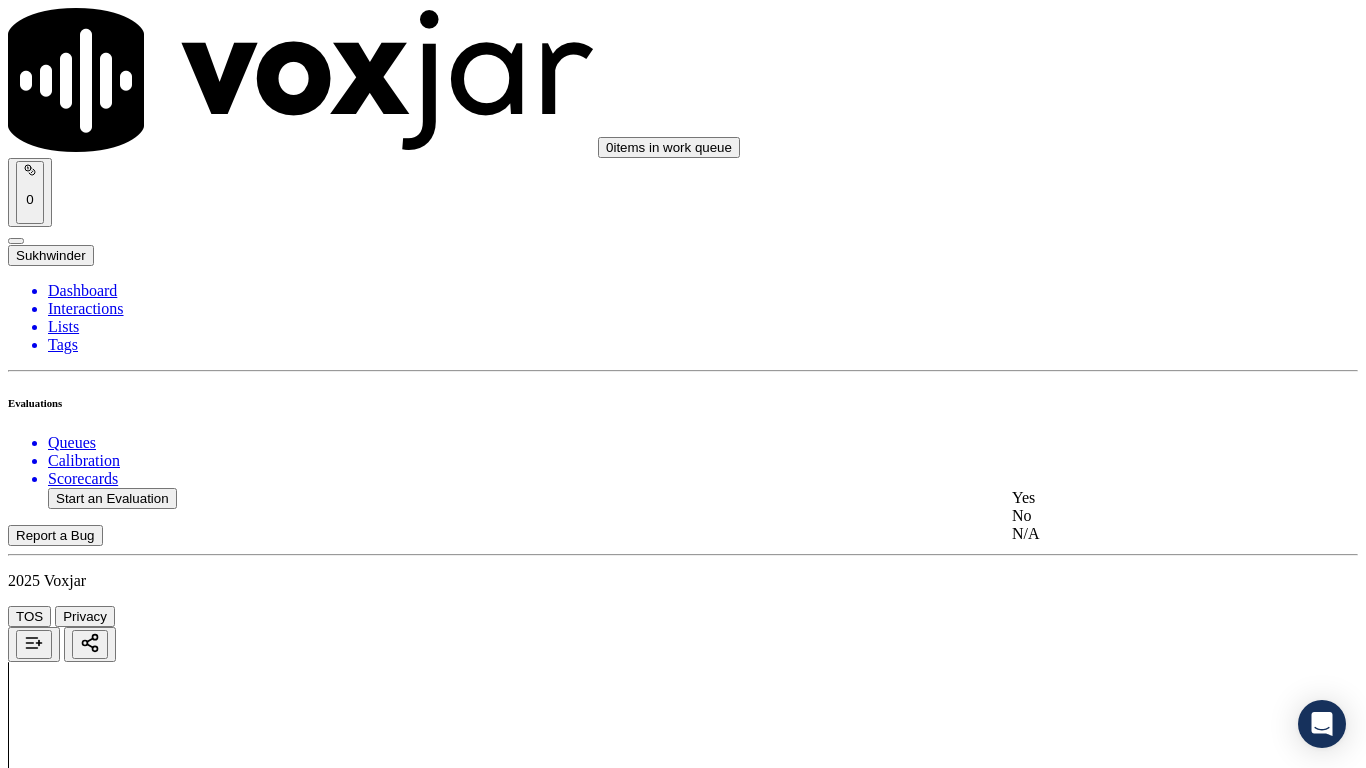 click on "Yes" at bounding box center (1139, 498) 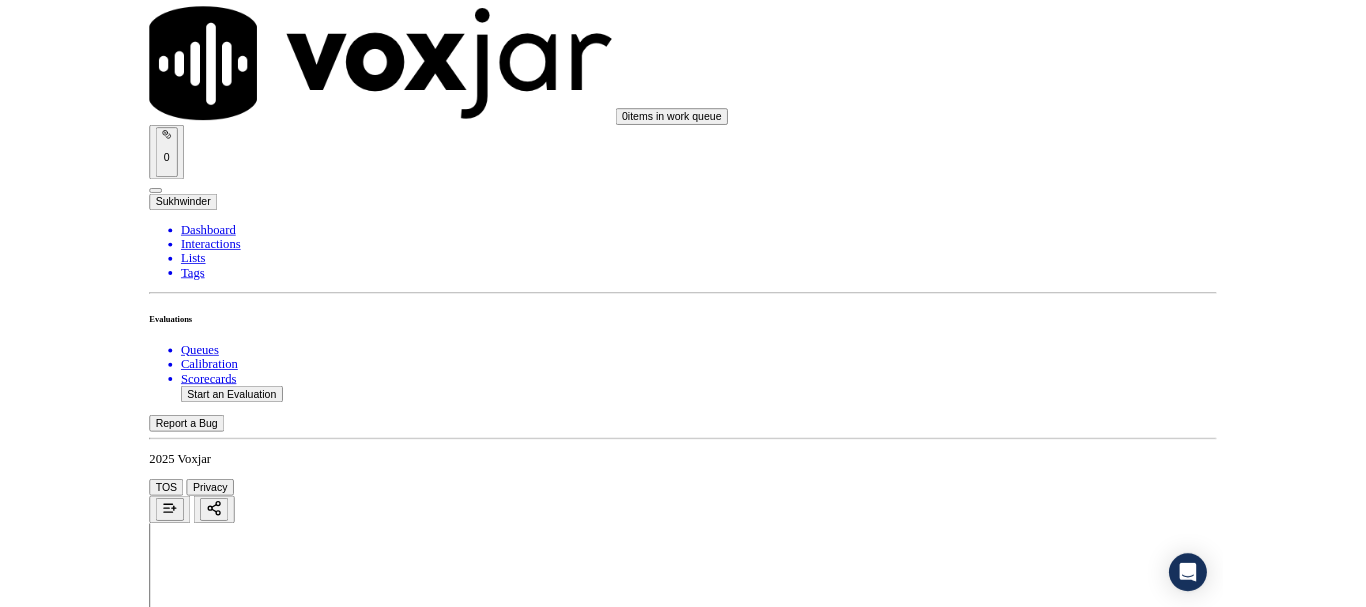 scroll, scrollTop: 5533, scrollLeft: 0, axis: vertical 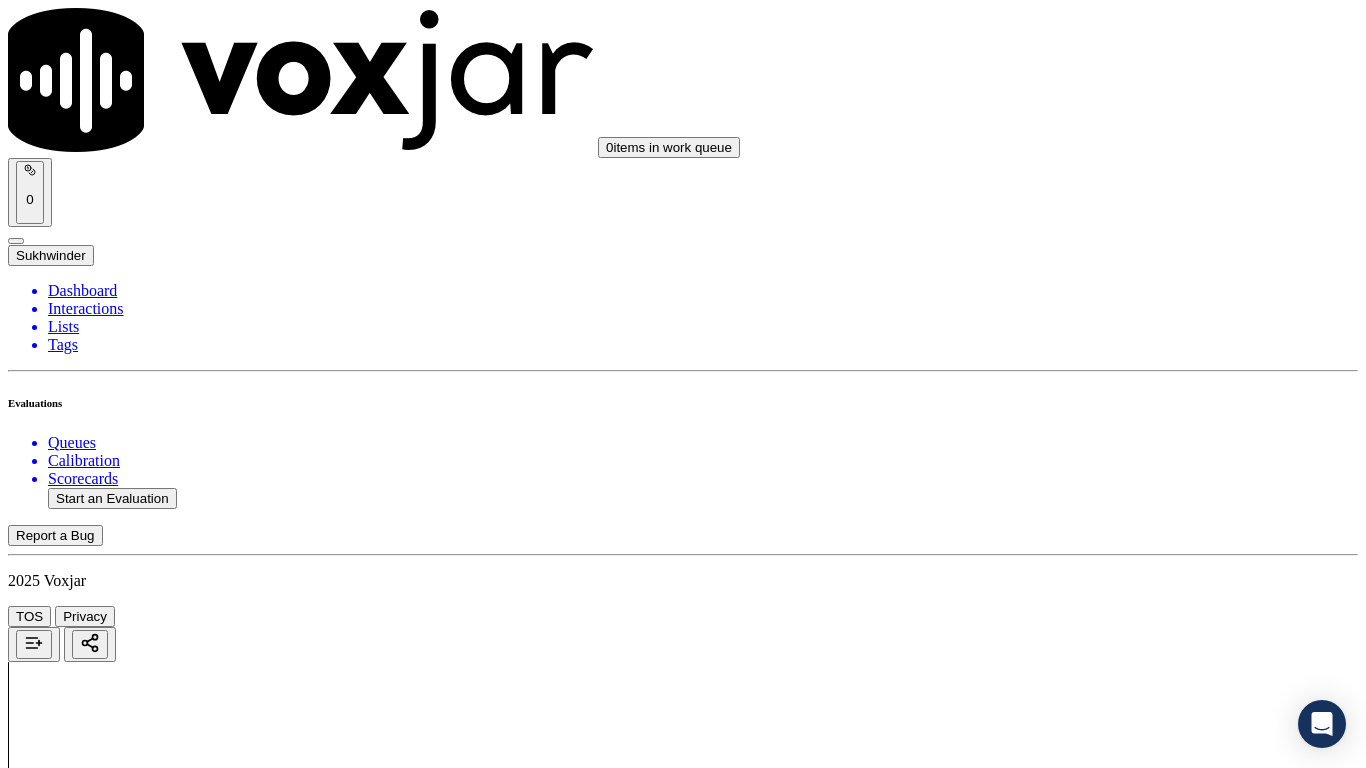 click on "Select an answer" at bounding box center [67, 7272] 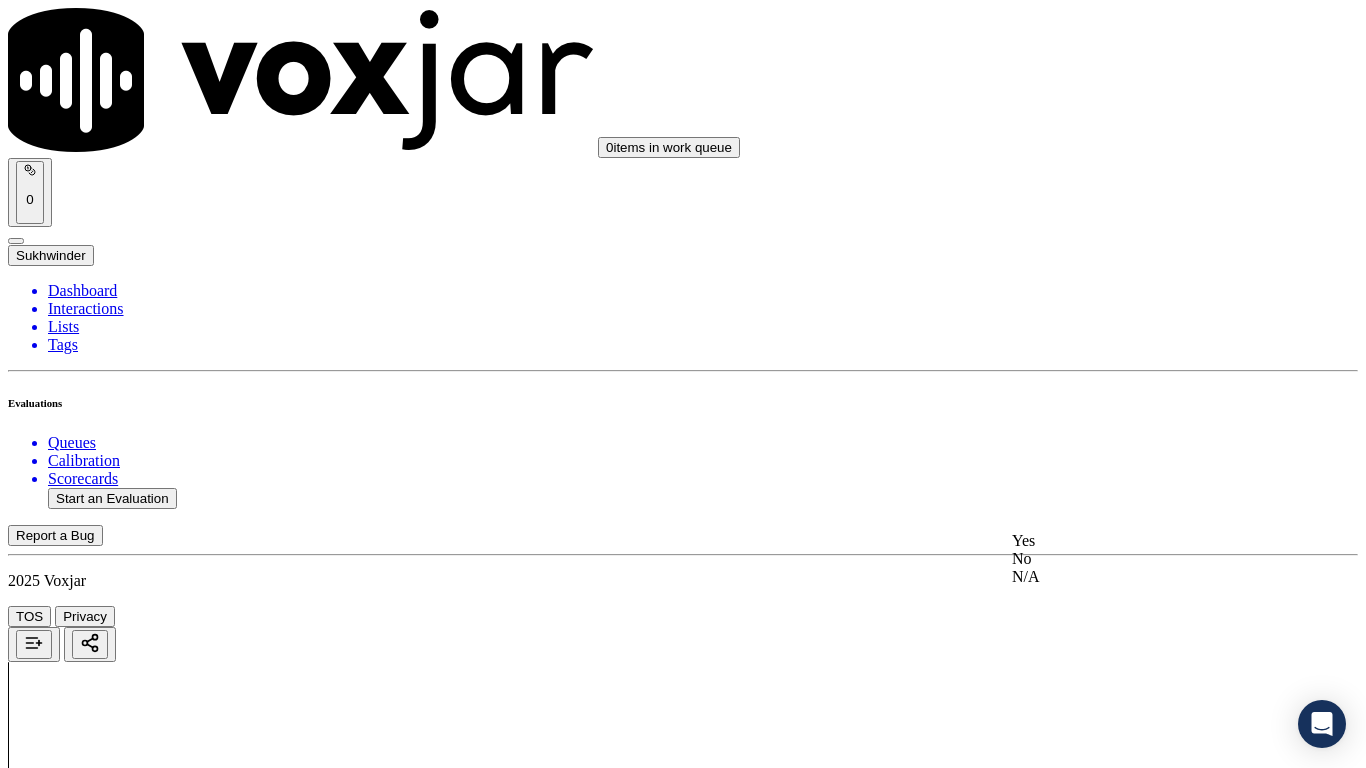 click on "Yes" at bounding box center [1139, 541] 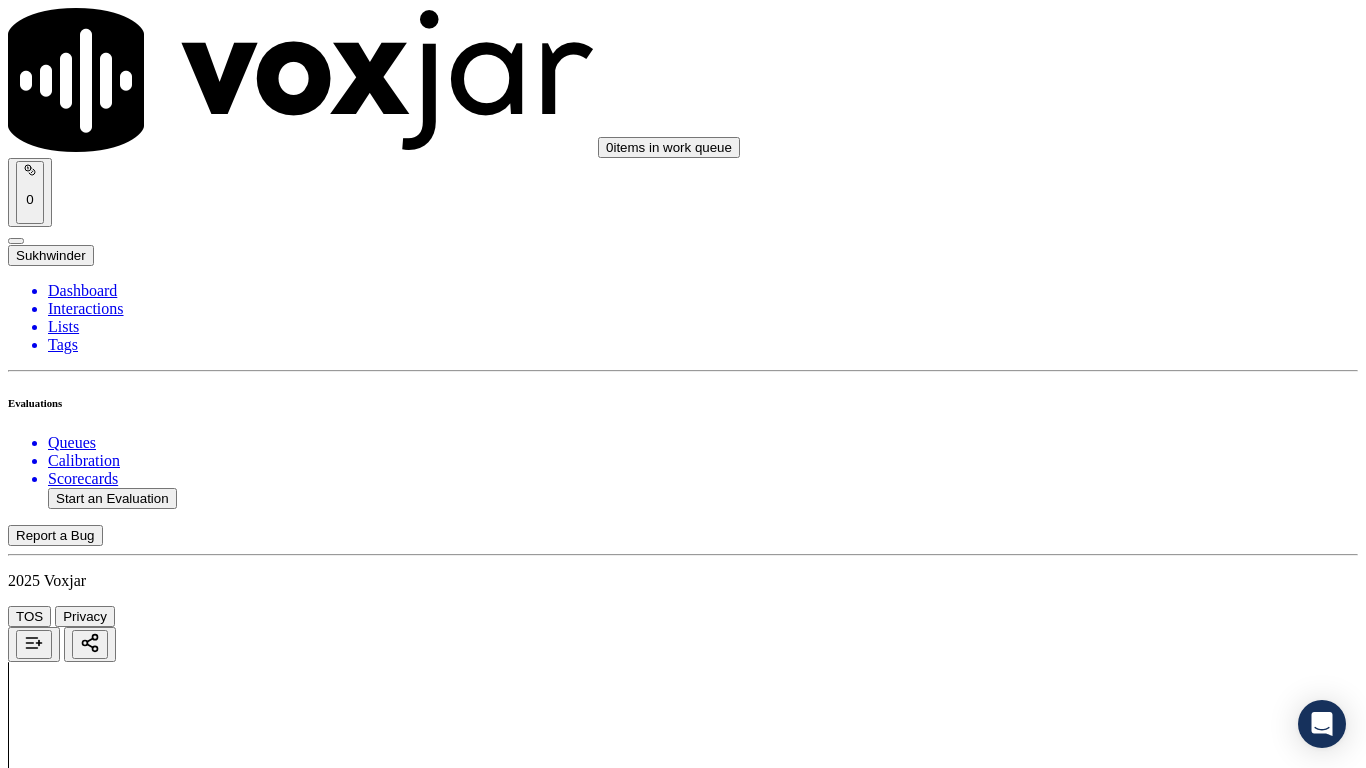 click on "Submit Scores" at bounding box center (59, 7345) 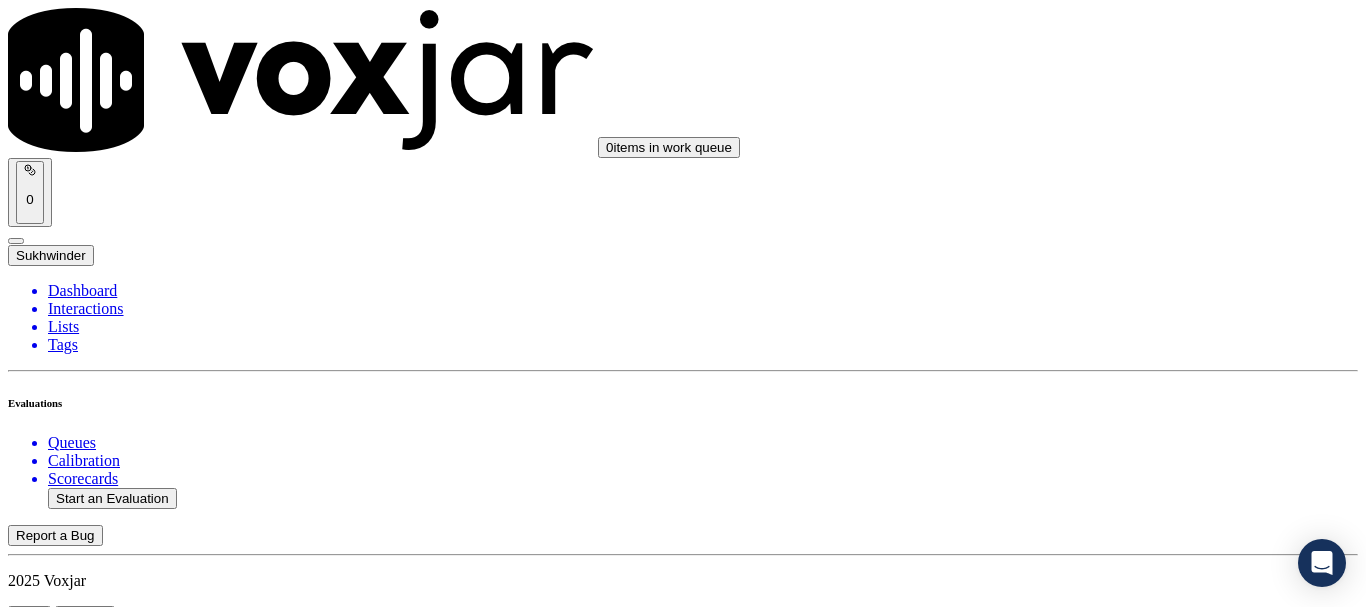 click on "Start an Evaluation" 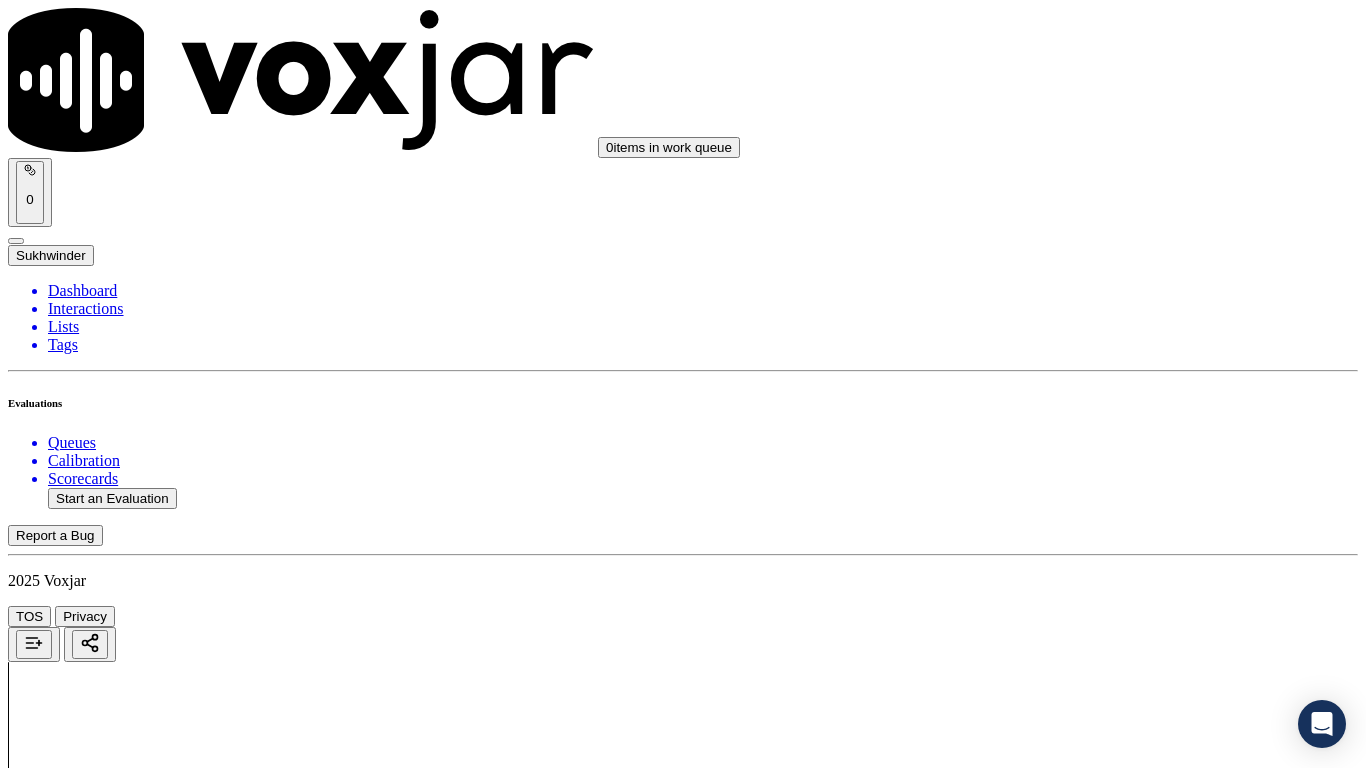 click on "Upload interaction to start evaluation" at bounding box center (124, 2674) 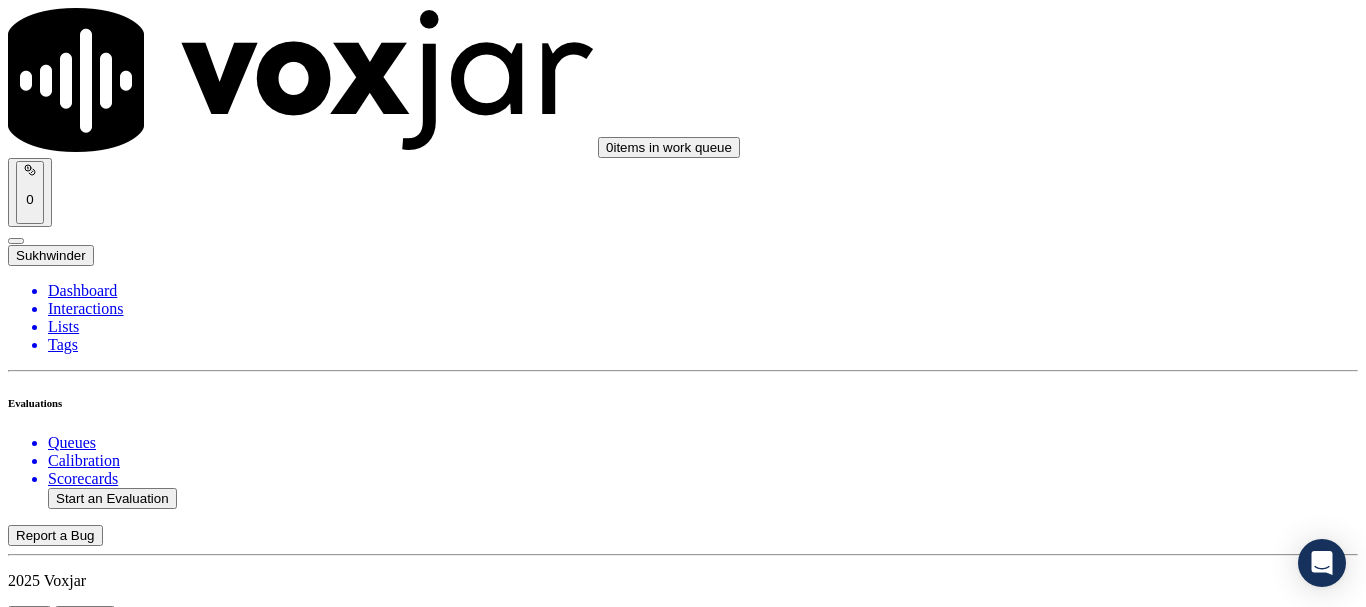 scroll, scrollTop: 200, scrollLeft: 0, axis: vertical 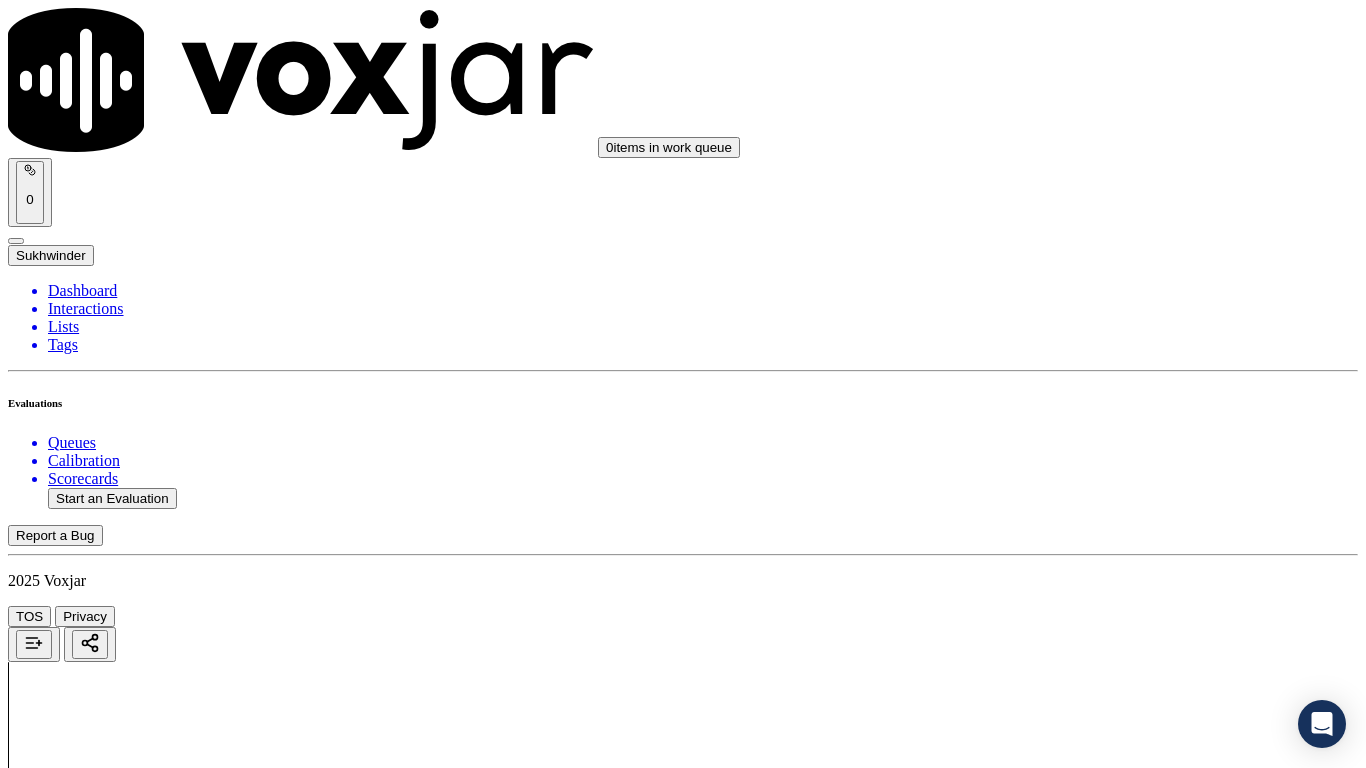 drag, startPoint x: 1115, startPoint y: 653, endPoint x: 1098, endPoint y: 604, distance: 51.86521 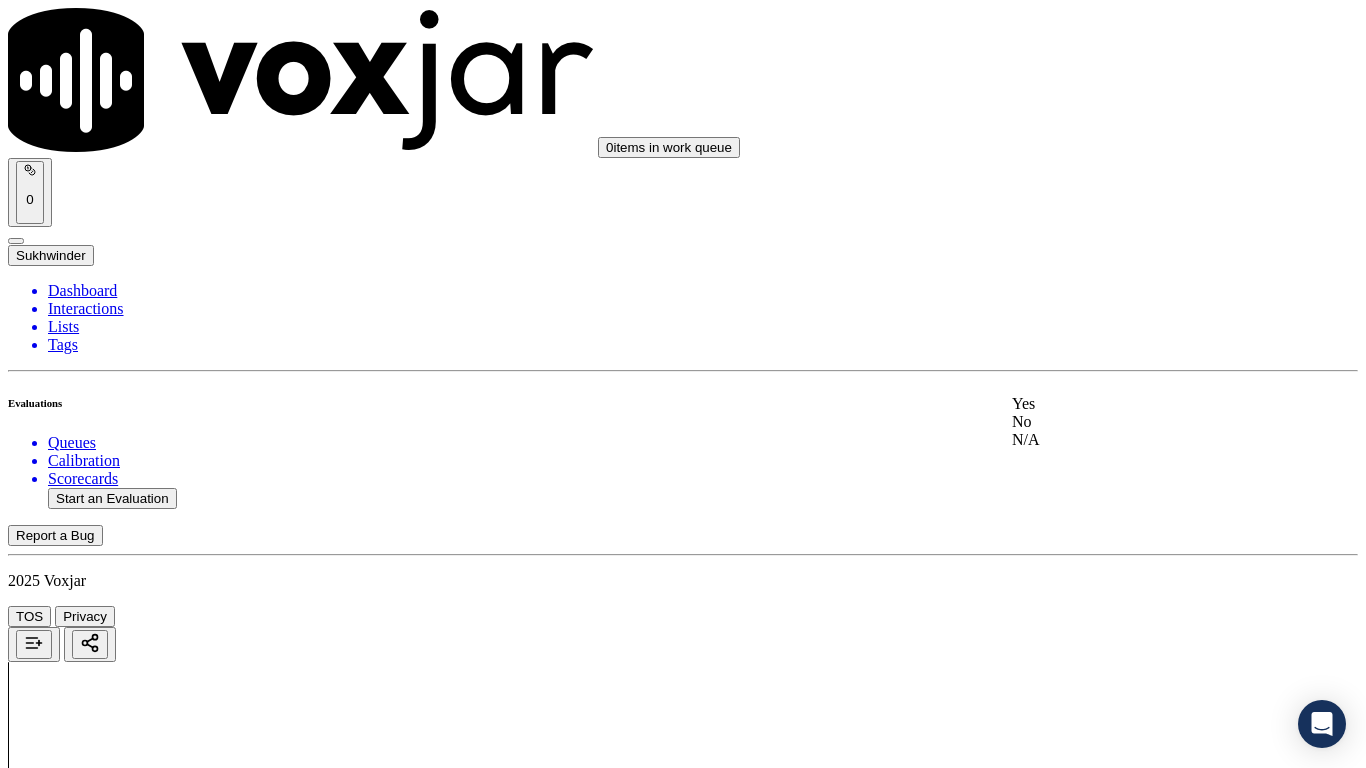click on "Yes" at bounding box center (1139, 404) 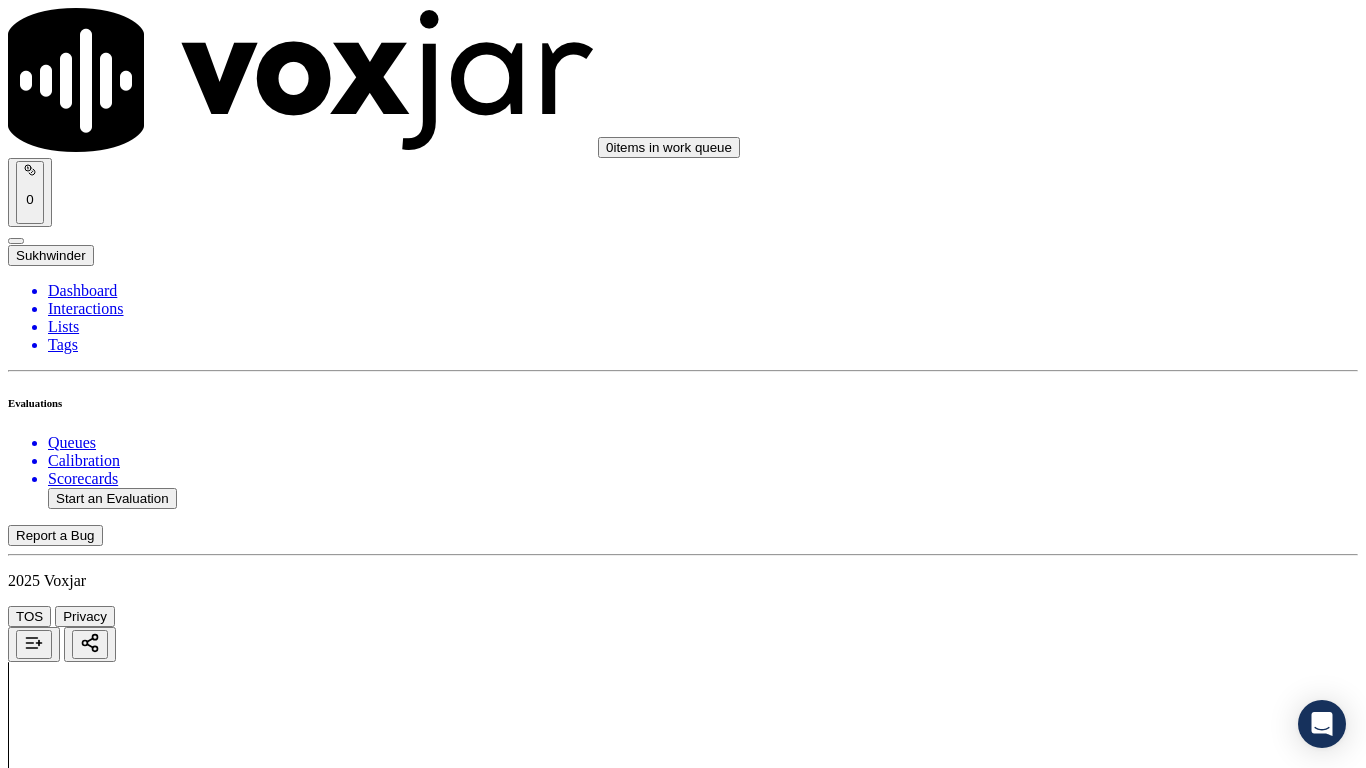 click on "Select an answer" at bounding box center [67, 2639] 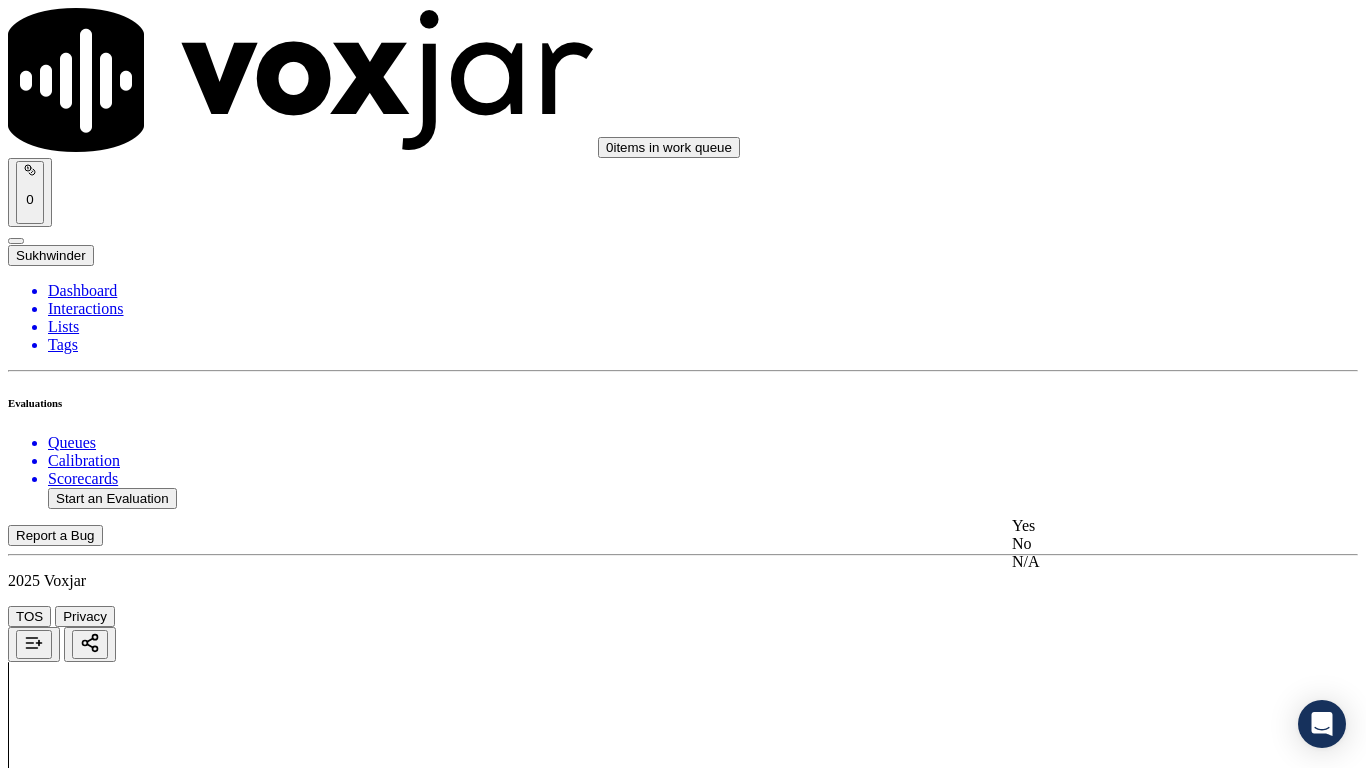 click on "Yes" at bounding box center [1139, 526] 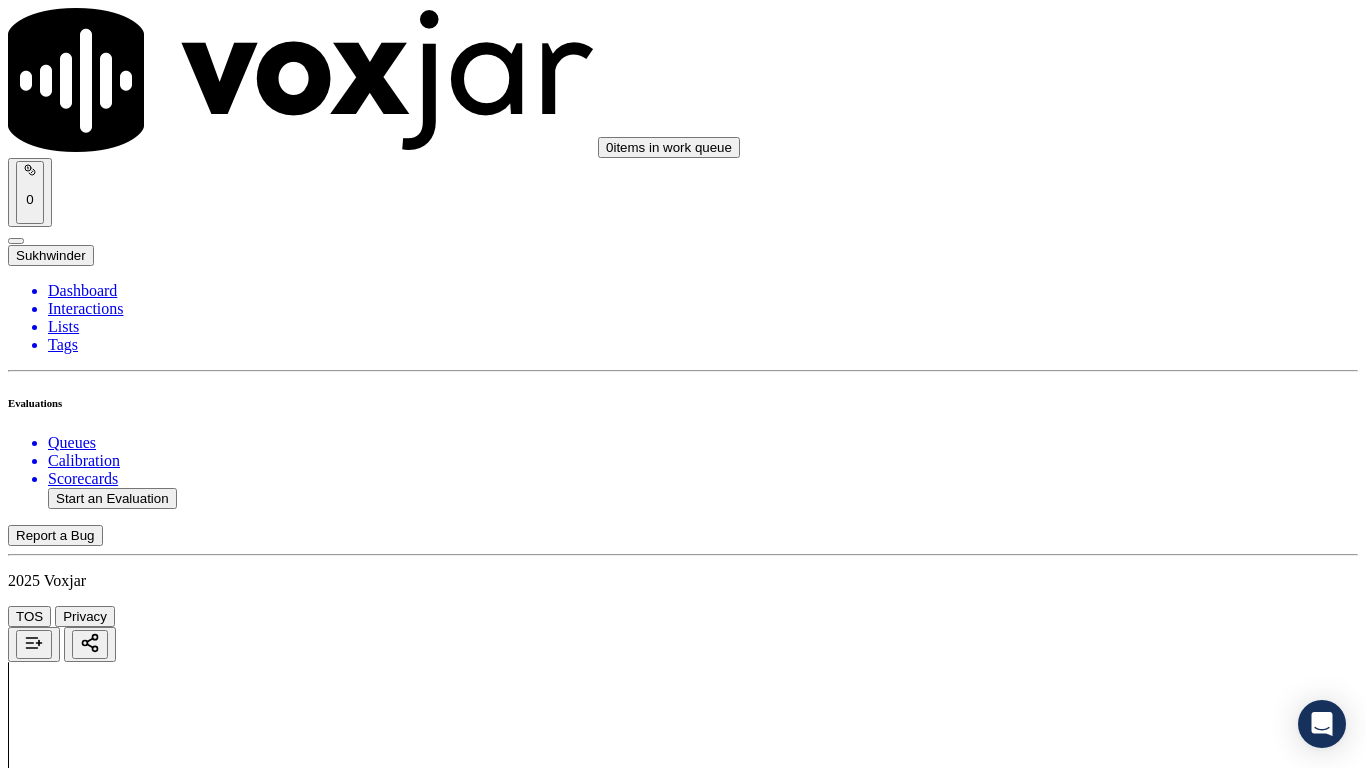 scroll, scrollTop: 800, scrollLeft: 0, axis: vertical 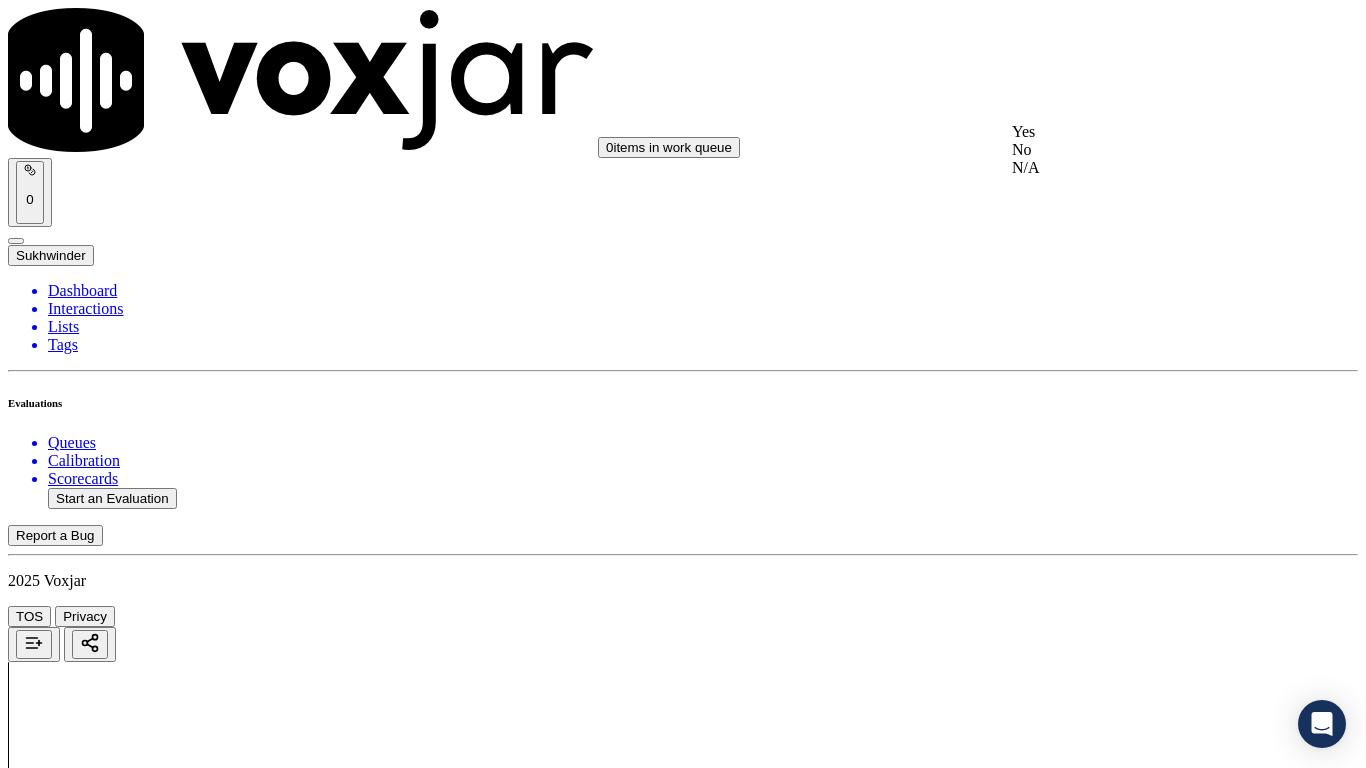 click on "Yes" at bounding box center [1139, 132] 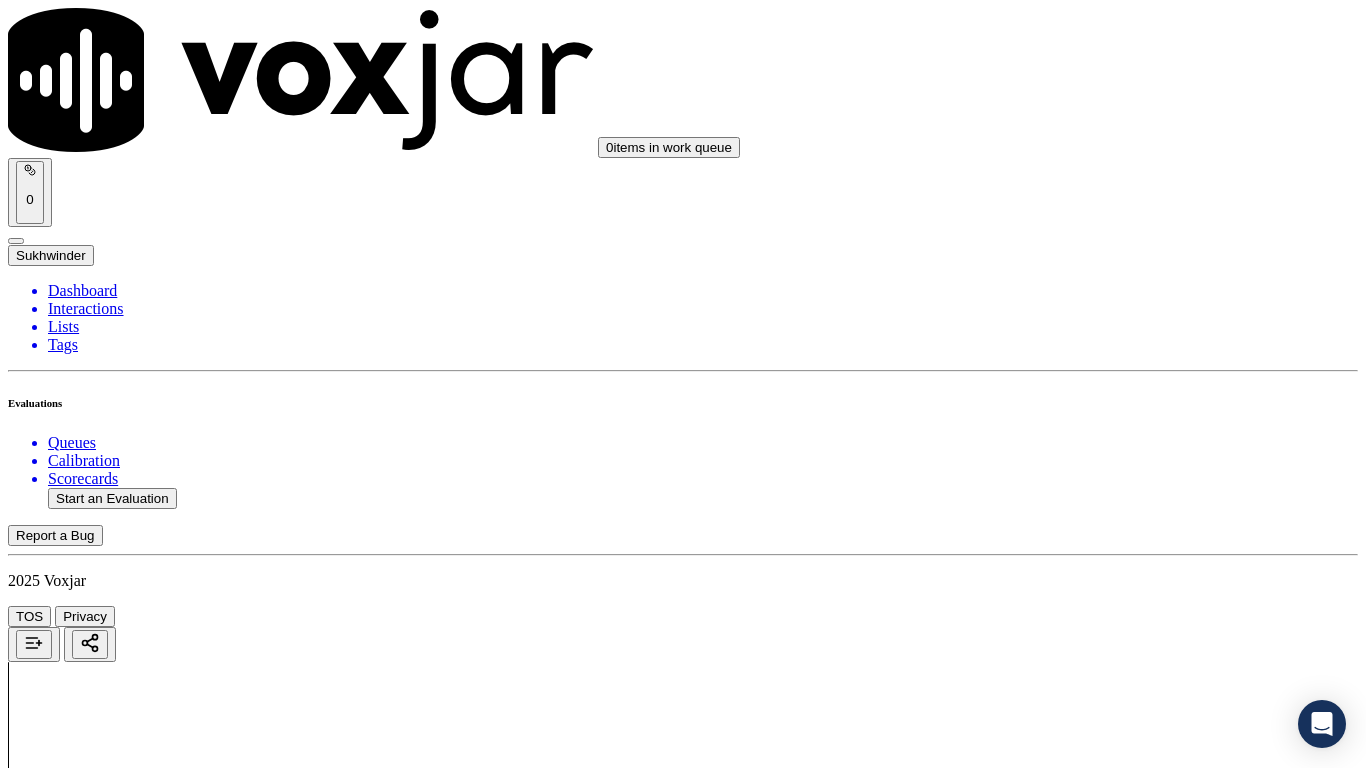 click on "Select an answer" at bounding box center (67, 3098) 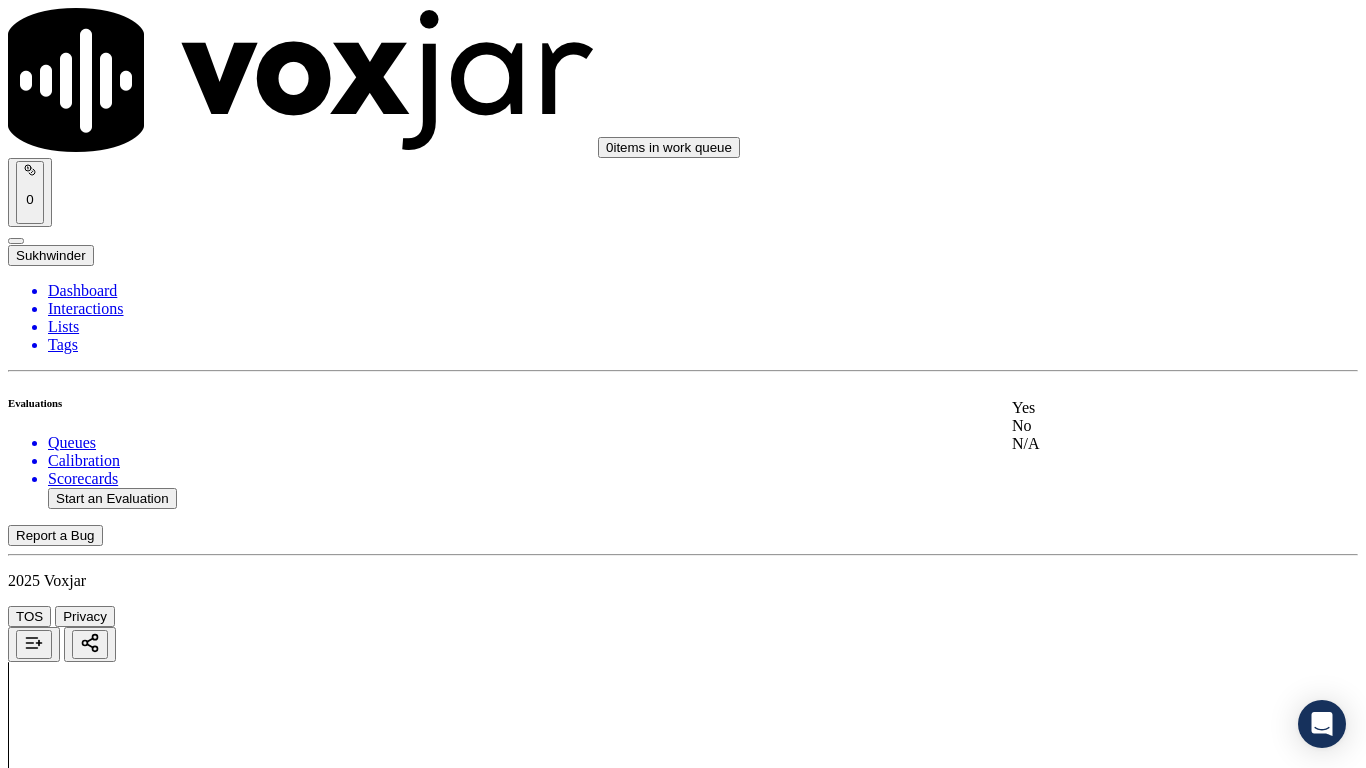 click on "N/A" 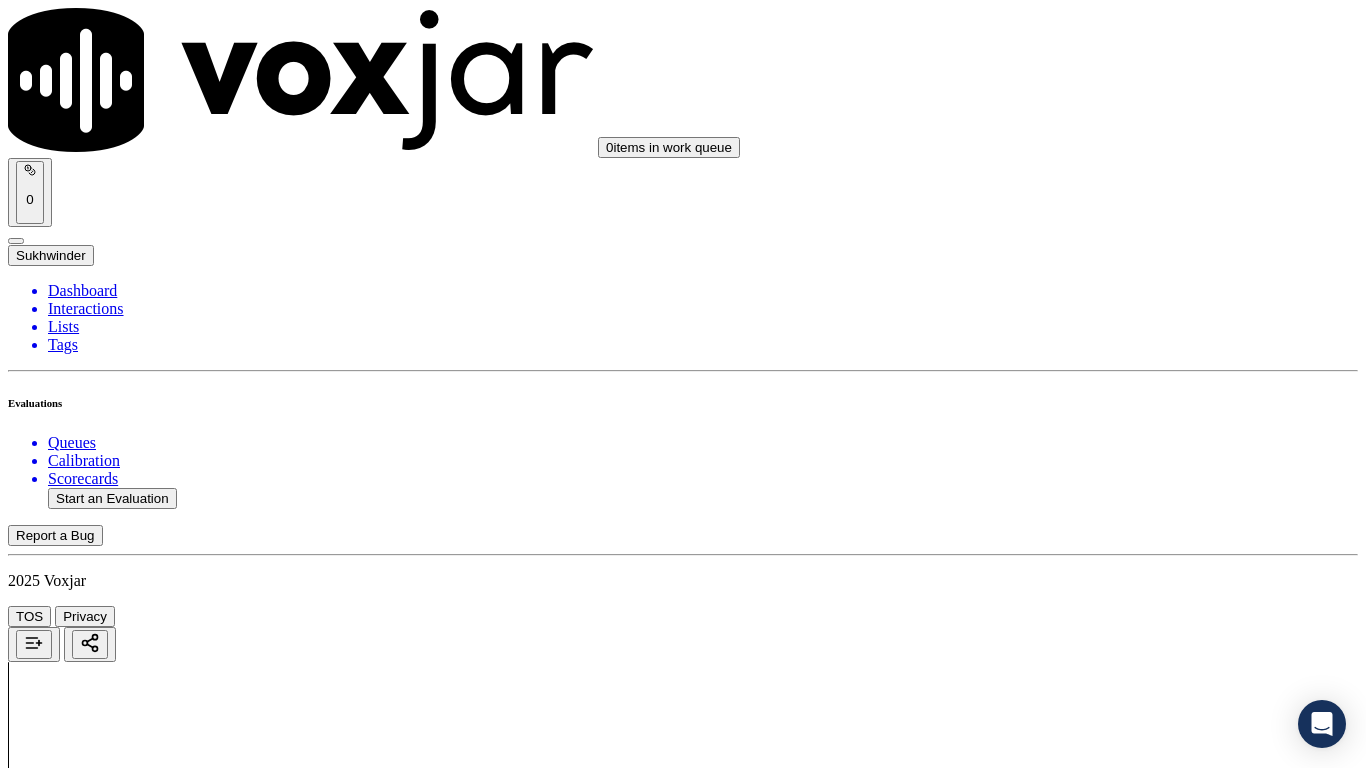 click on "Select an answer" at bounding box center [67, 3348] 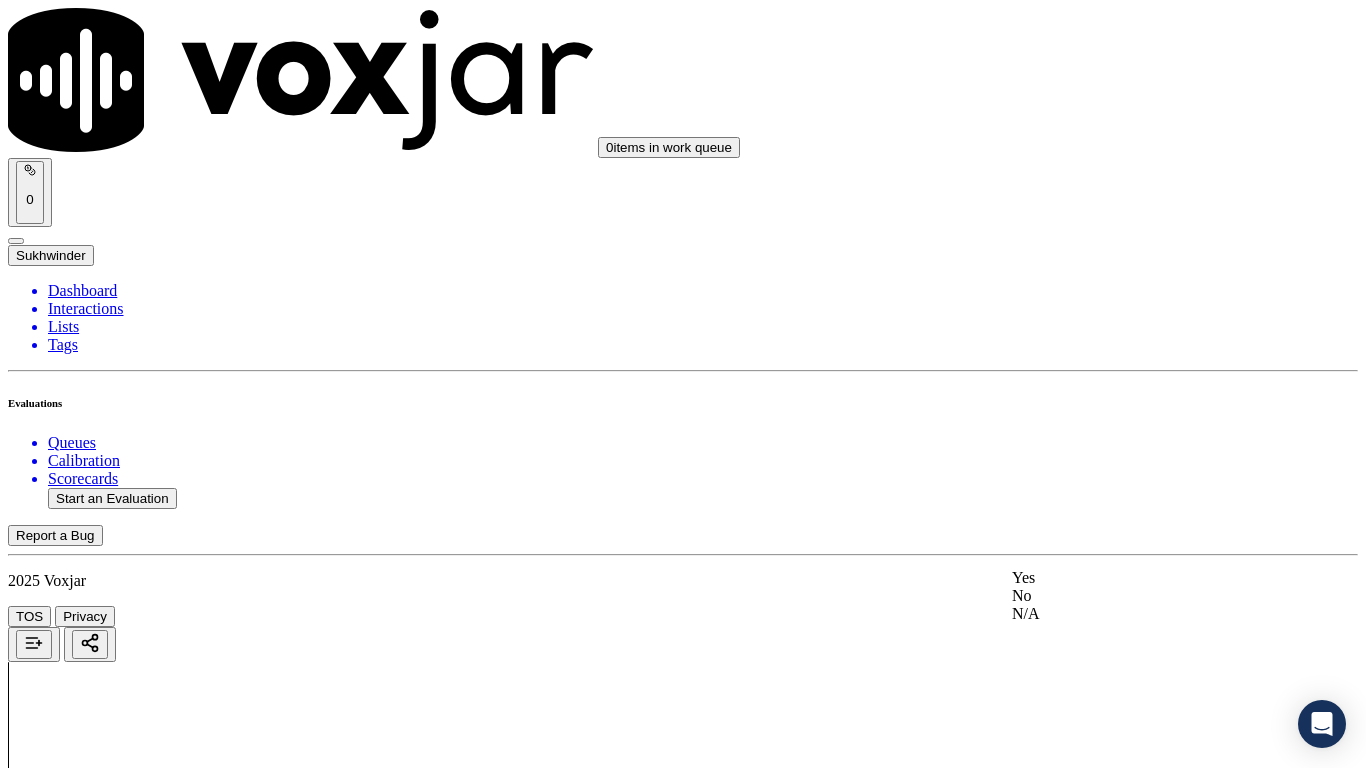 click on "N/A" 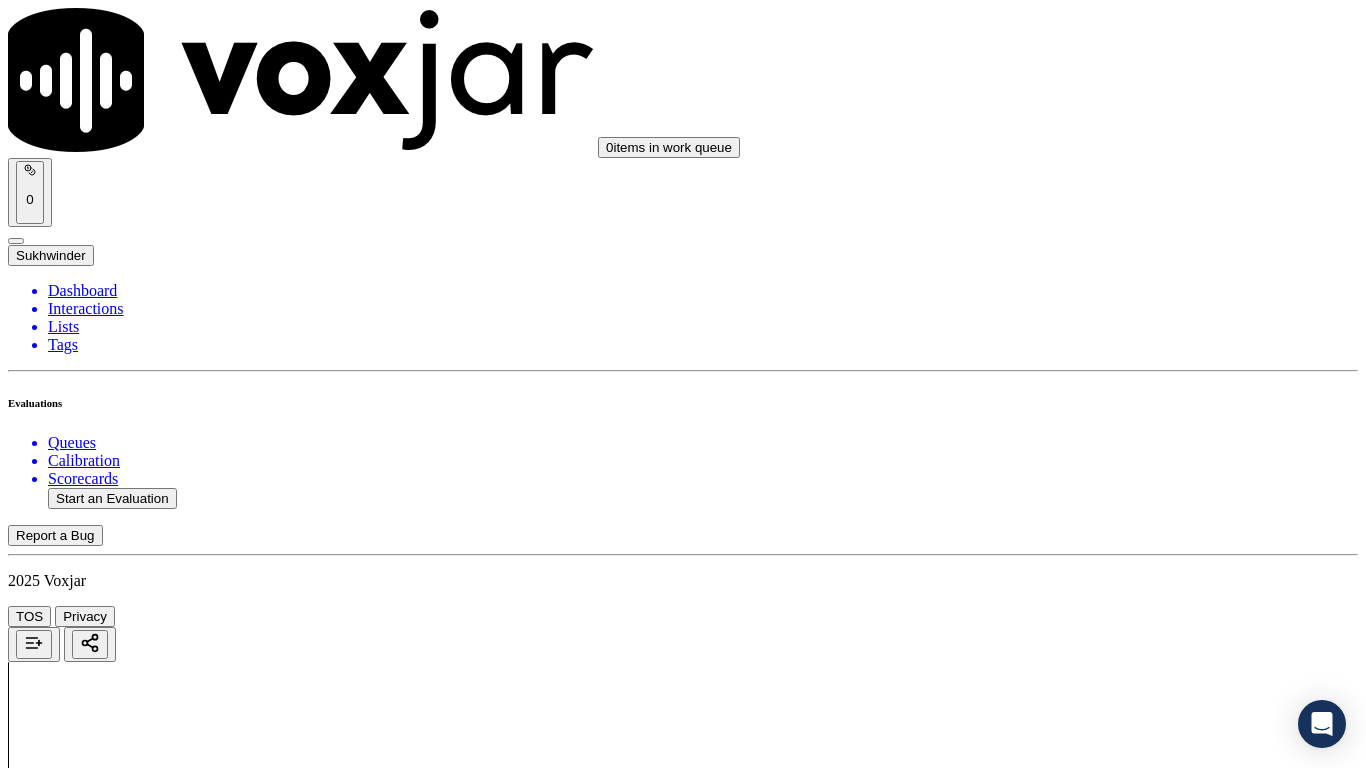 scroll, scrollTop: 1600, scrollLeft: 0, axis: vertical 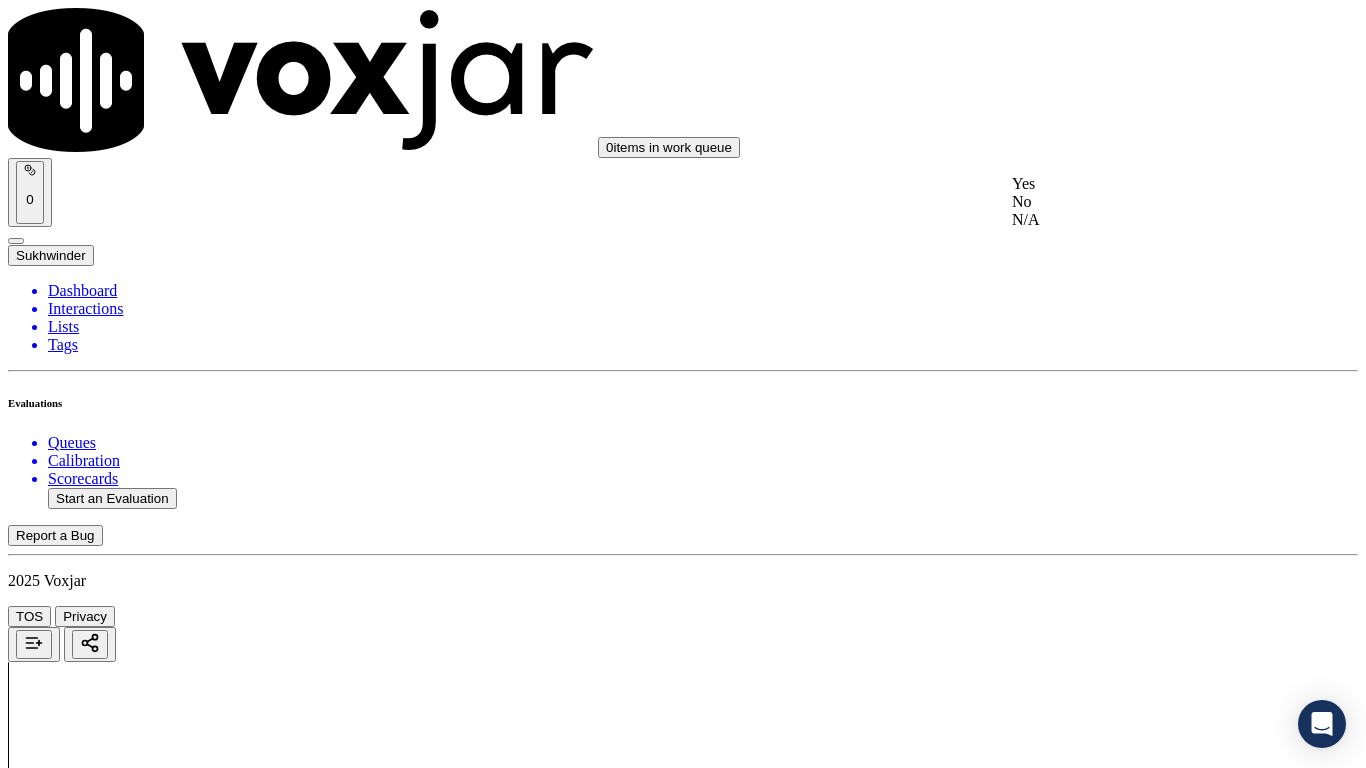 click on "Yes" at bounding box center (1139, 184) 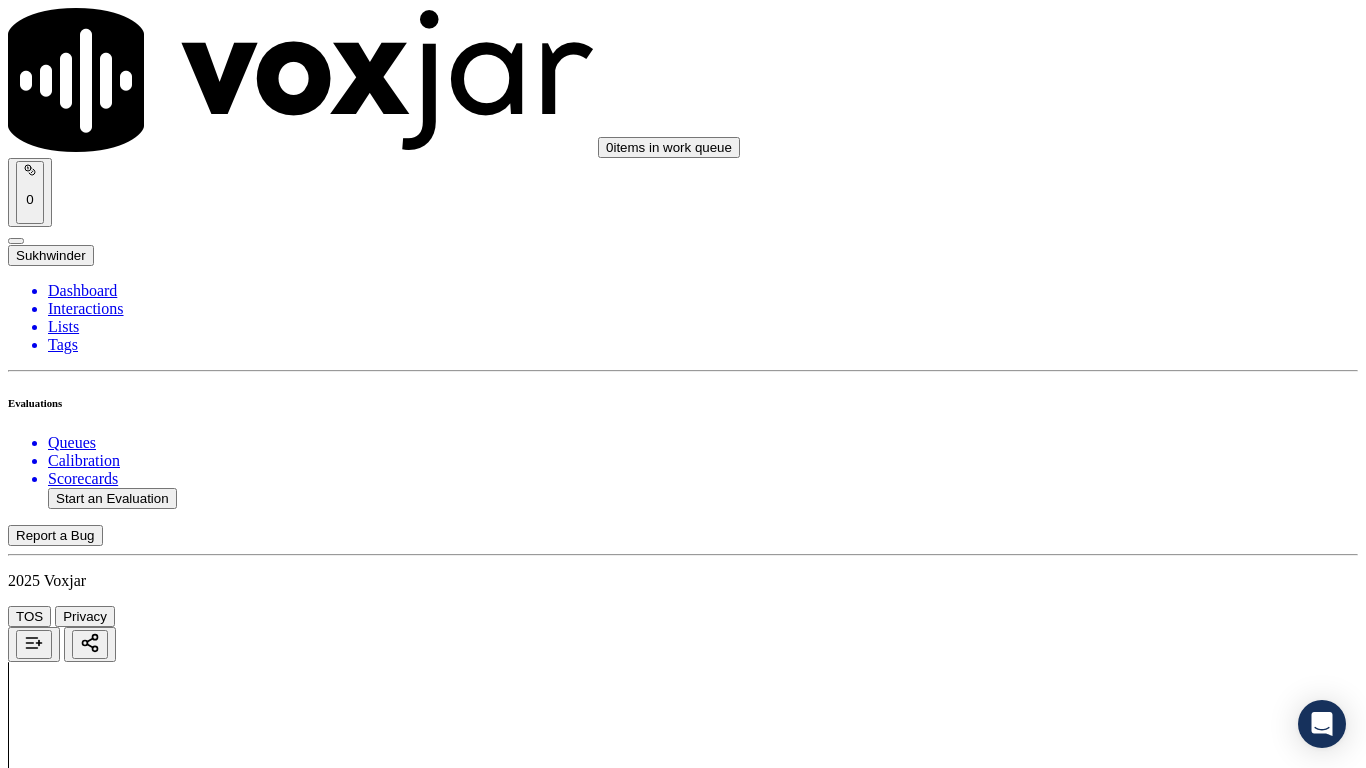 click on "Select an answer" at bounding box center [67, 3821] 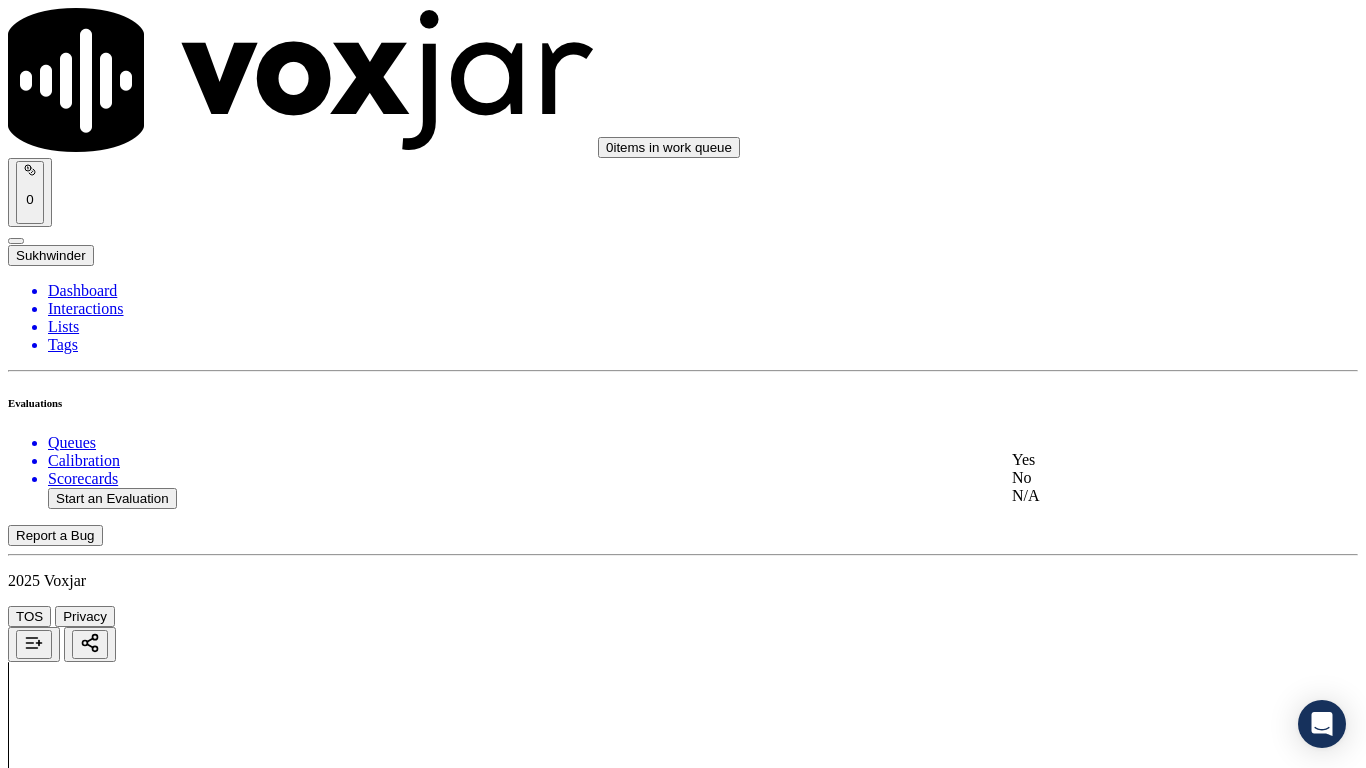 drag, startPoint x: 1125, startPoint y: 470, endPoint x: 1149, endPoint y: 565, distance: 97.984695 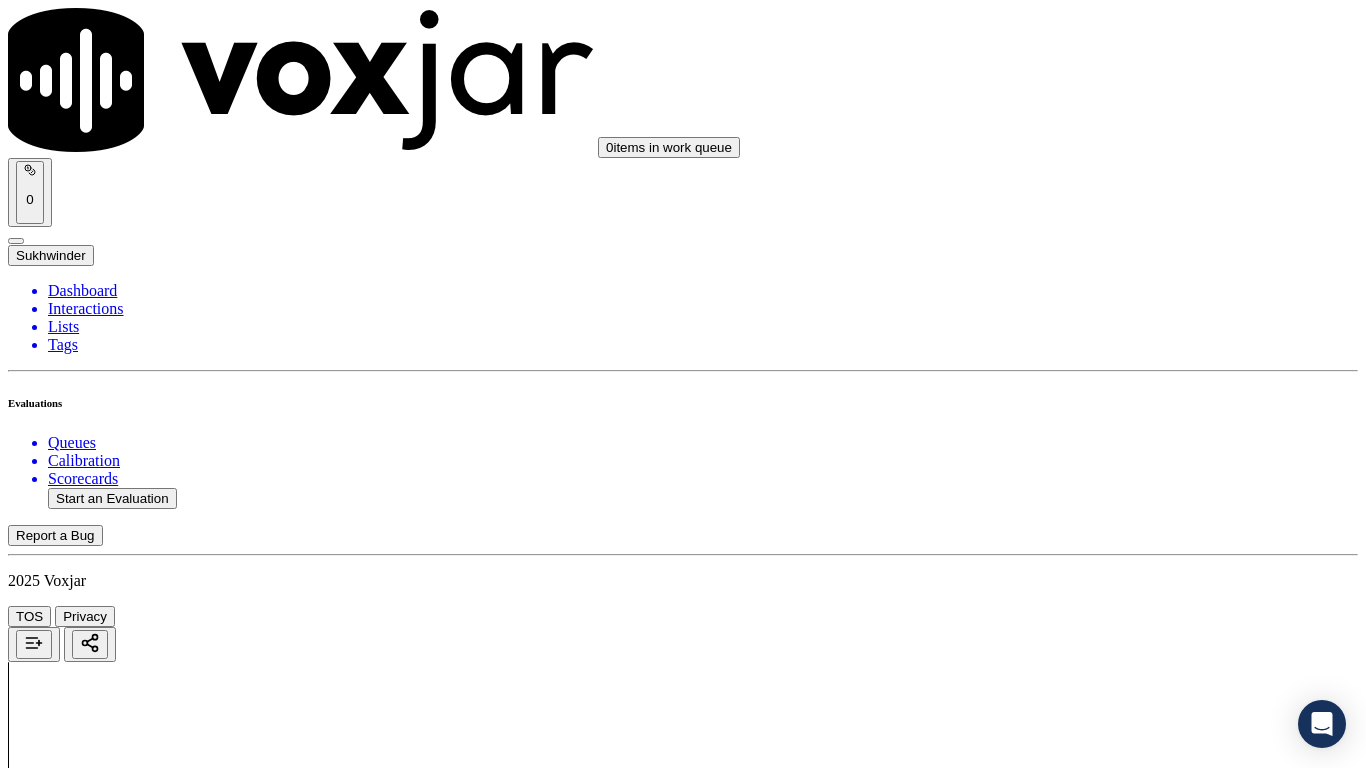 click on "Select an answer" at bounding box center (67, 4058) 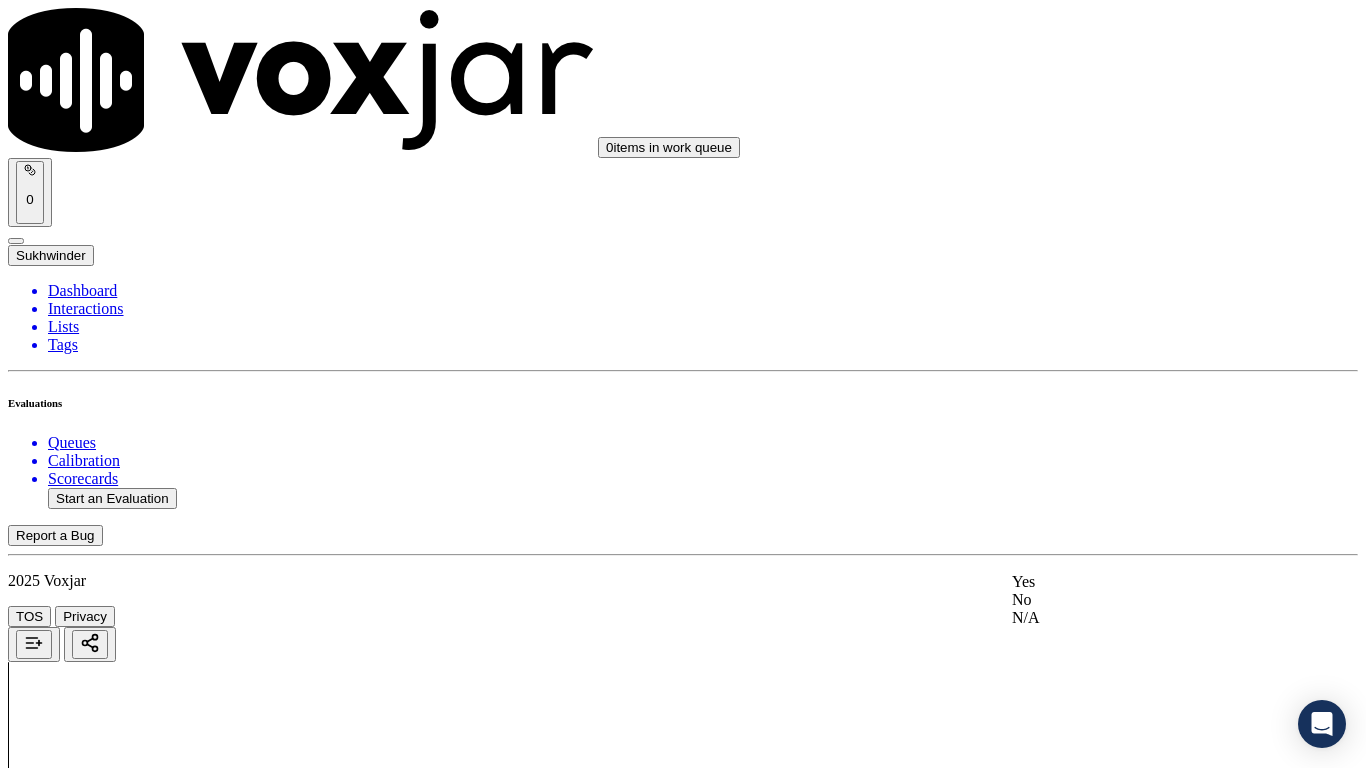 click on "Yes" at bounding box center [1139, 582] 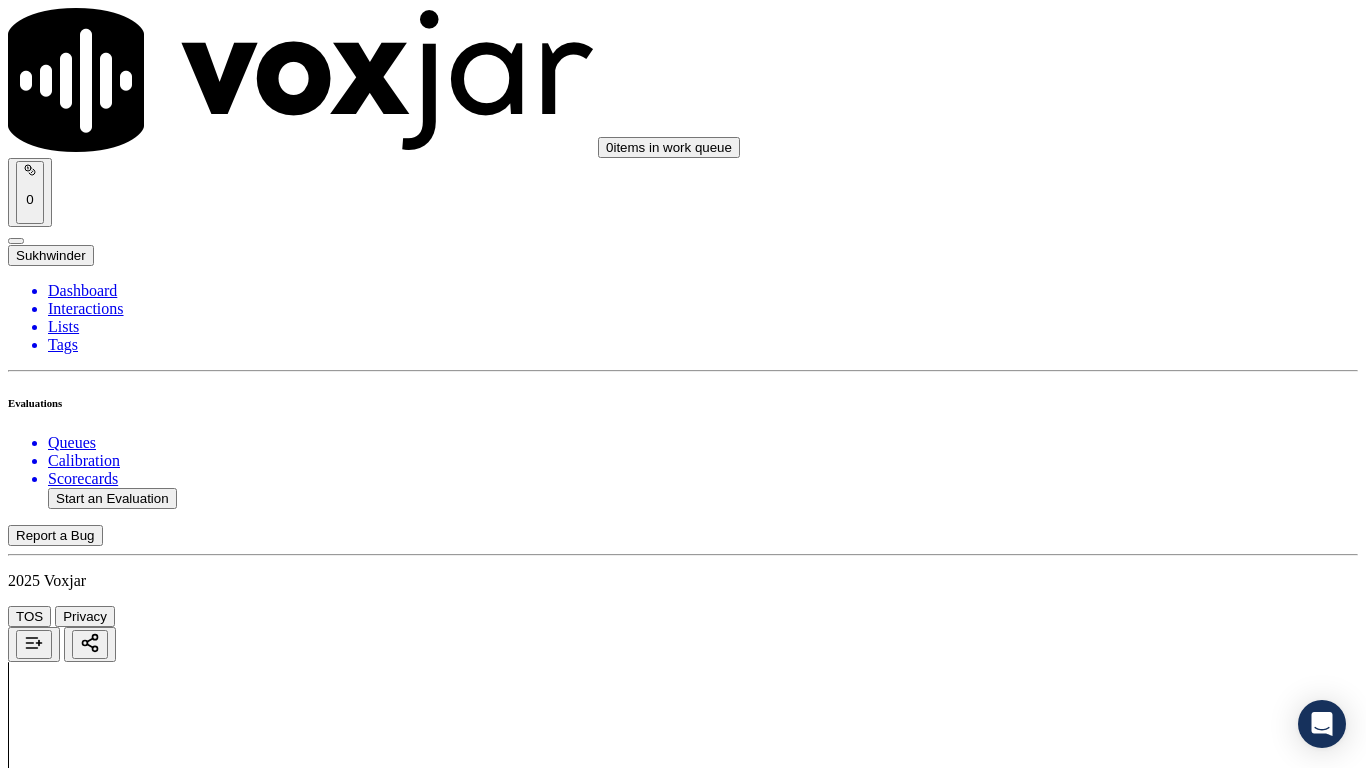scroll, scrollTop: 2400, scrollLeft: 0, axis: vertical 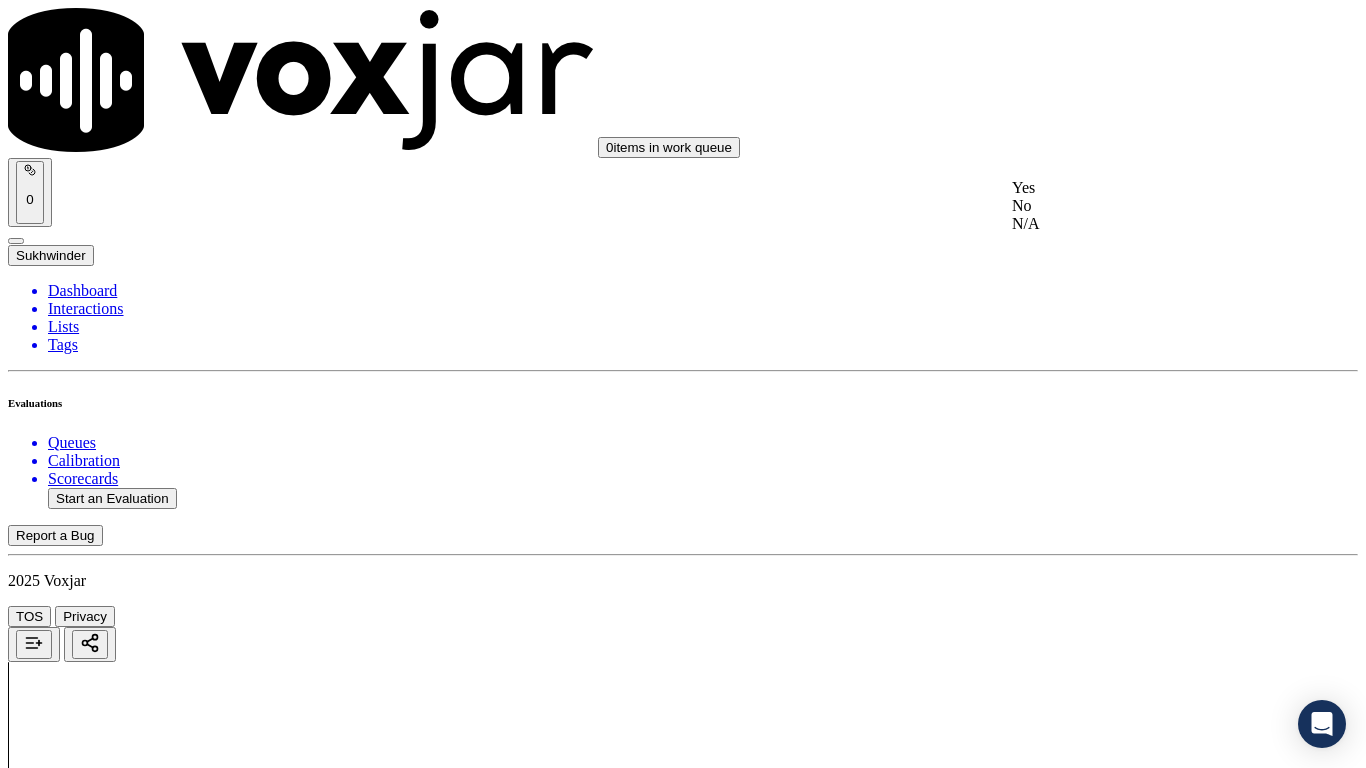 click on "Yes" at bounding box center [1139, 188] 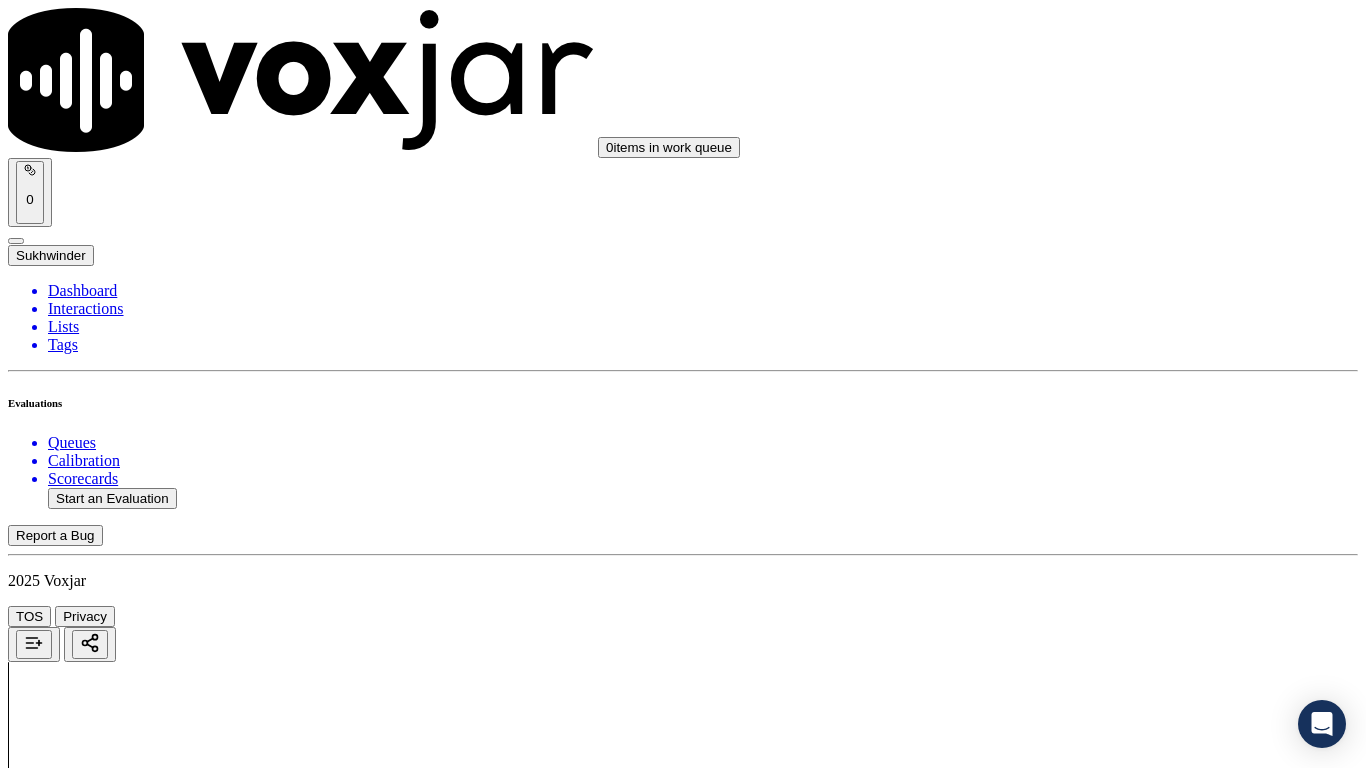 click on "Select an answer" at bounding box center [67, 4516] 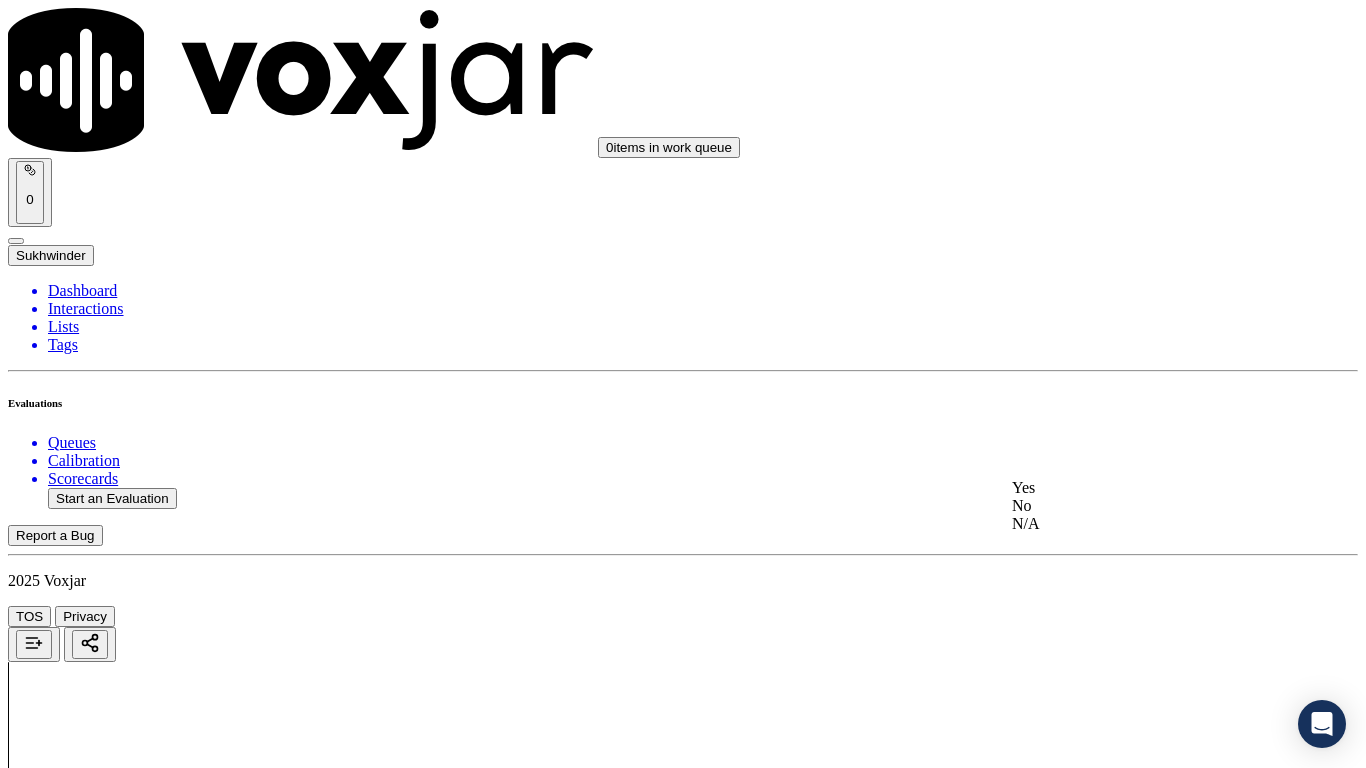 click on "Yes" at bounding box center (1139, 488) 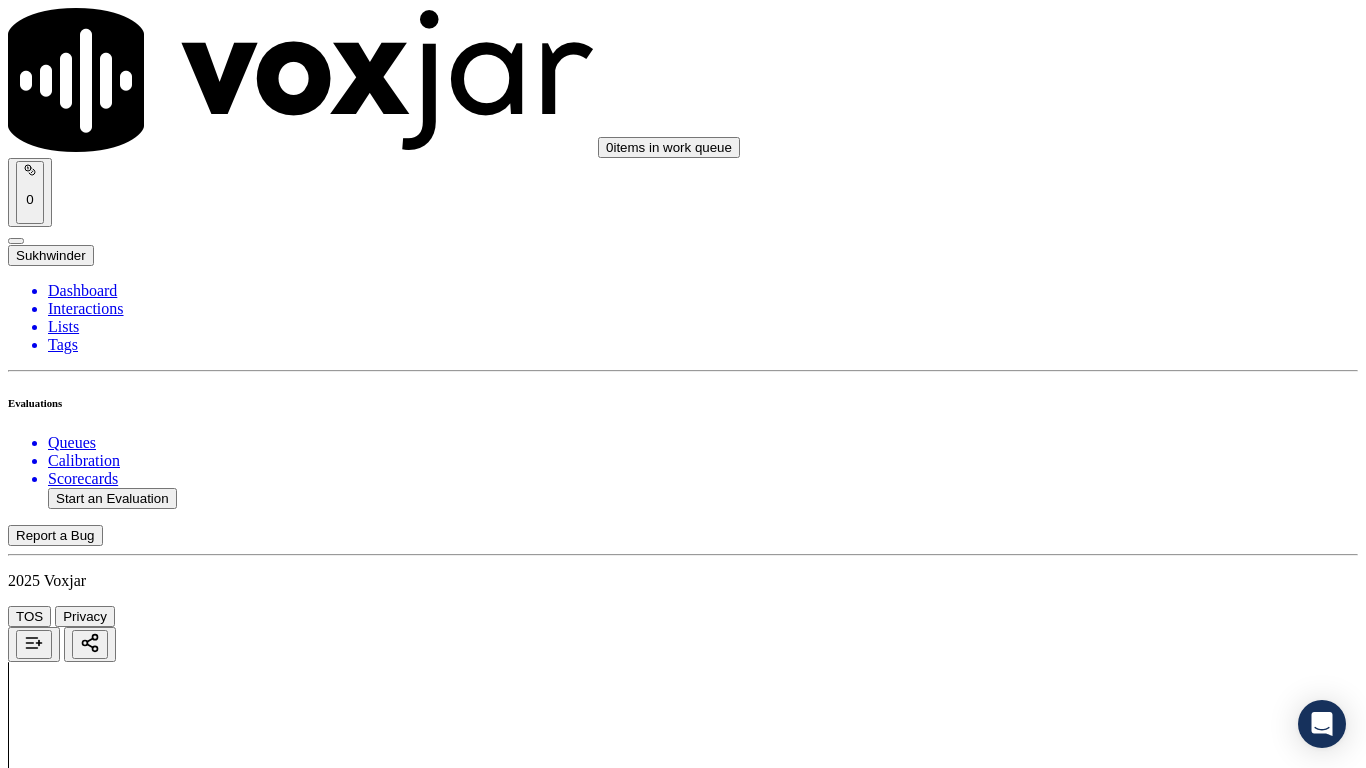 scroll, scrollTop: 3100, scrollLeft: 0, axis: vertical 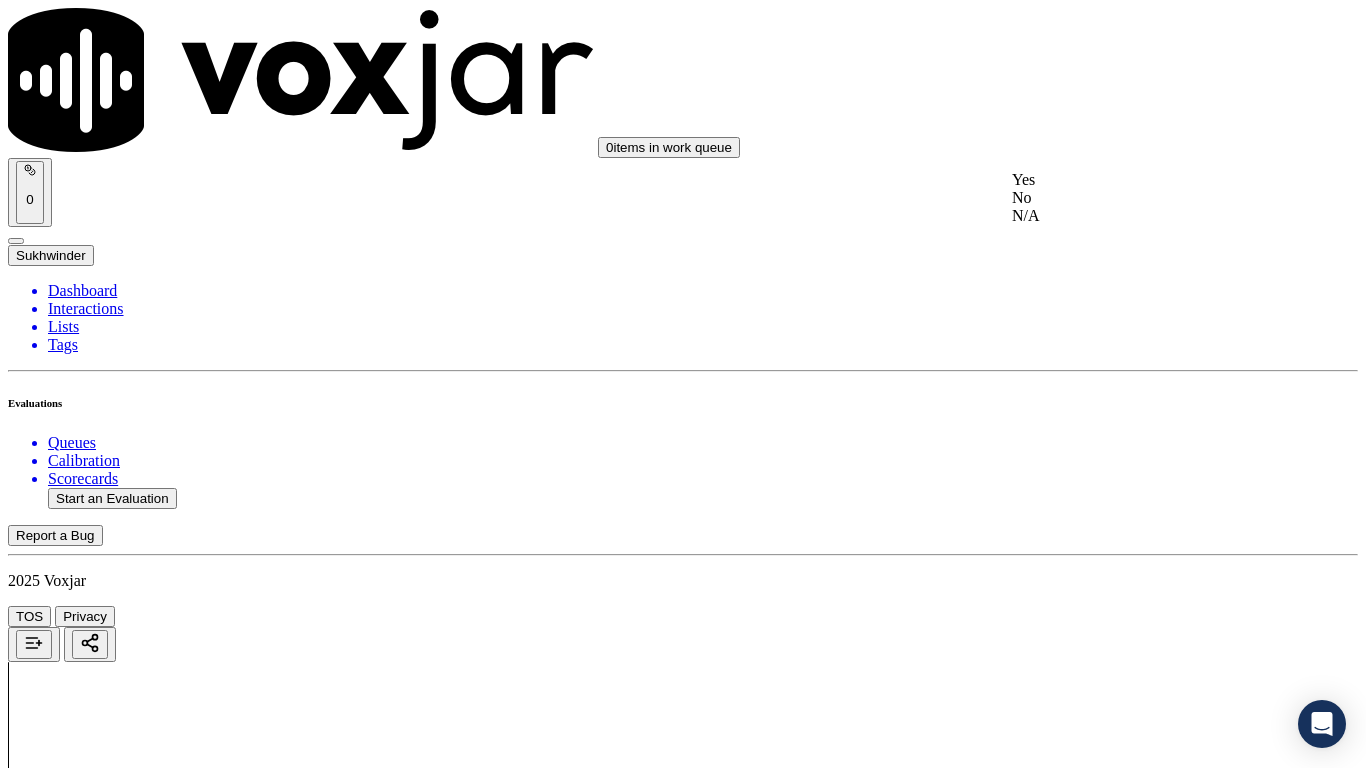 click on "Yes" at bounding box center [1139, 180] 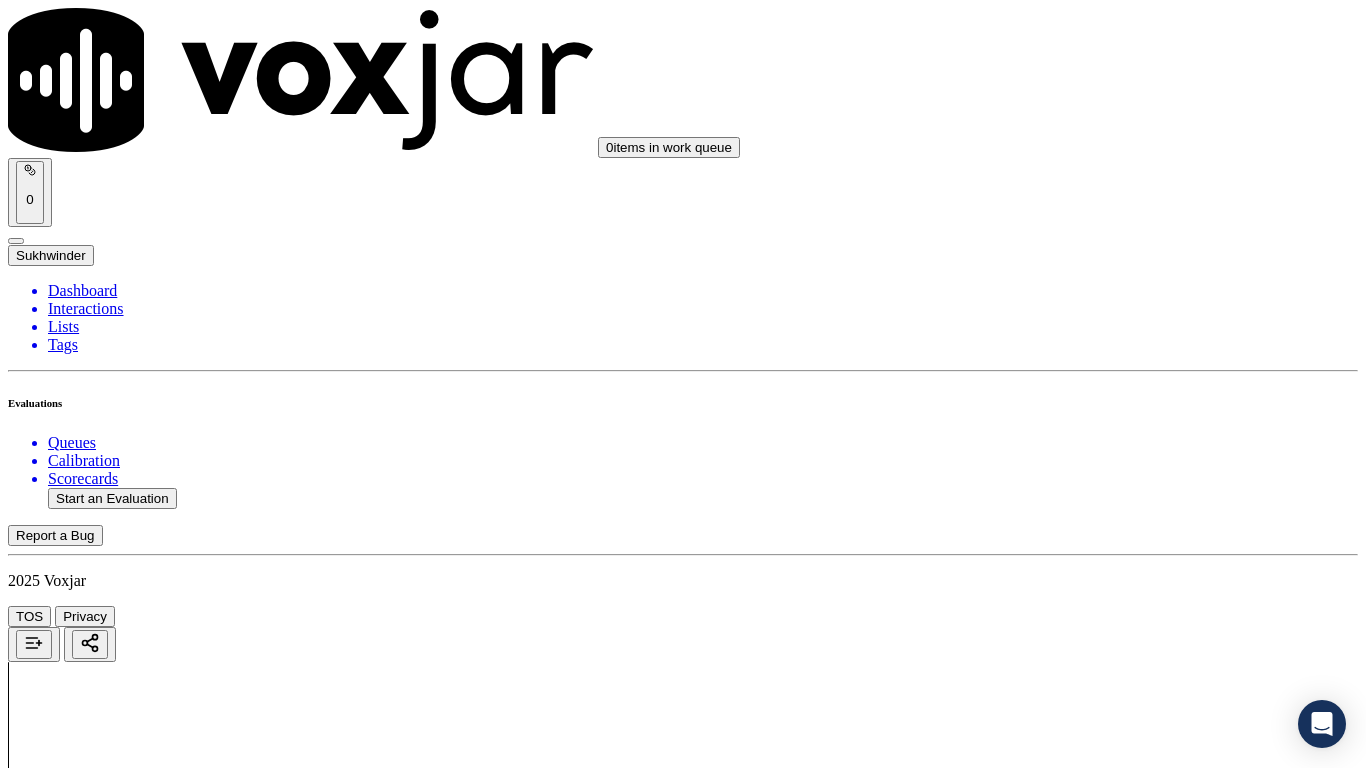 drag, startPoint x: 1132, startPoint y: 488, endPoint x: 1130, endPoint y: 512, distance: 24.083189 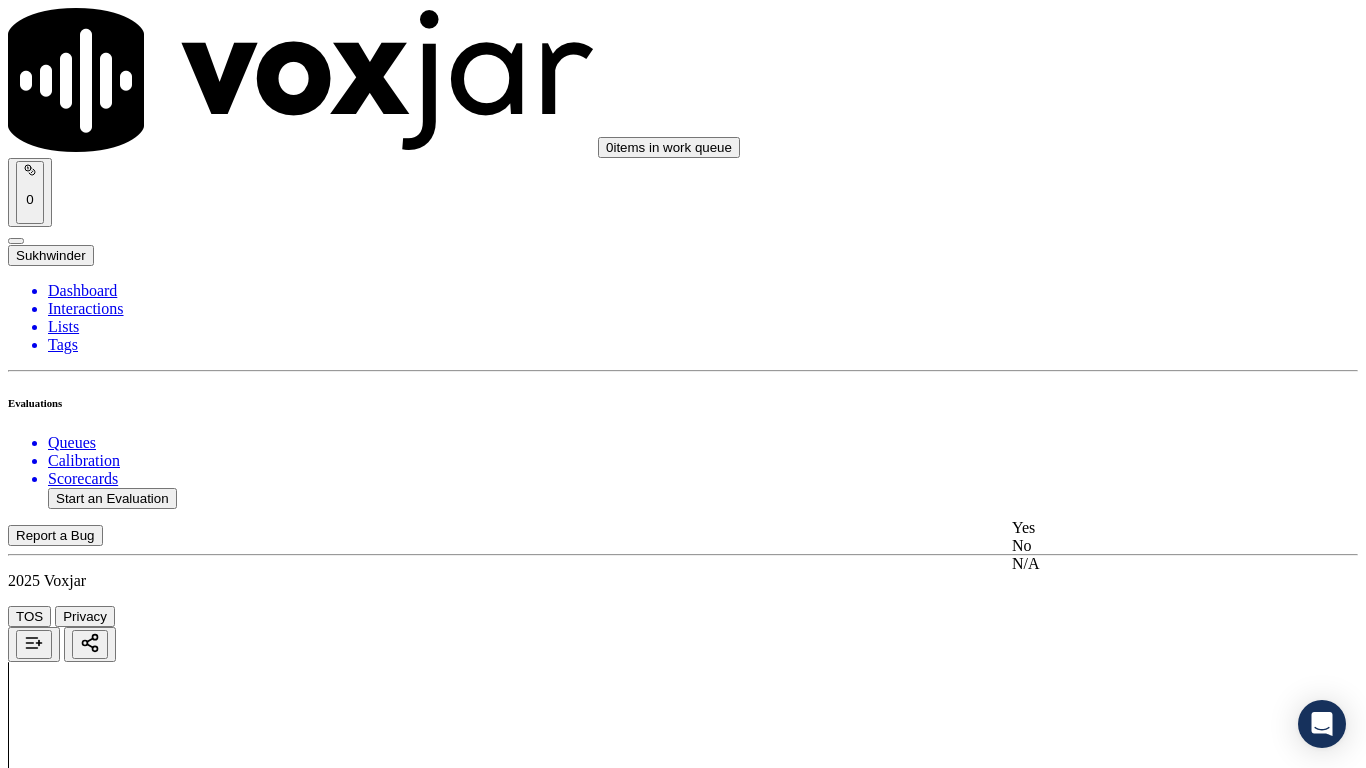 click on "Yes" at bounding box center (1139, 528) 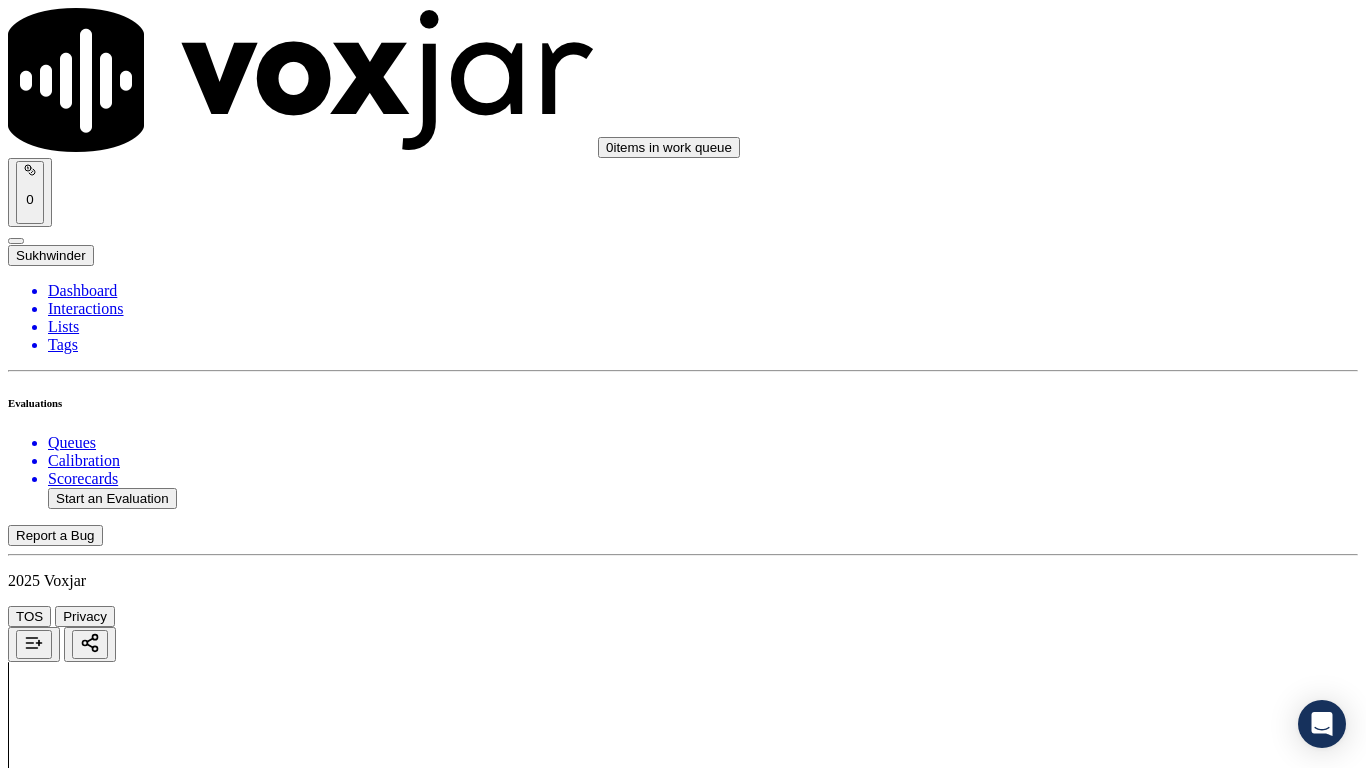 scroll, scrollTop: 3700, scrollLeft: 0, axis: vertical 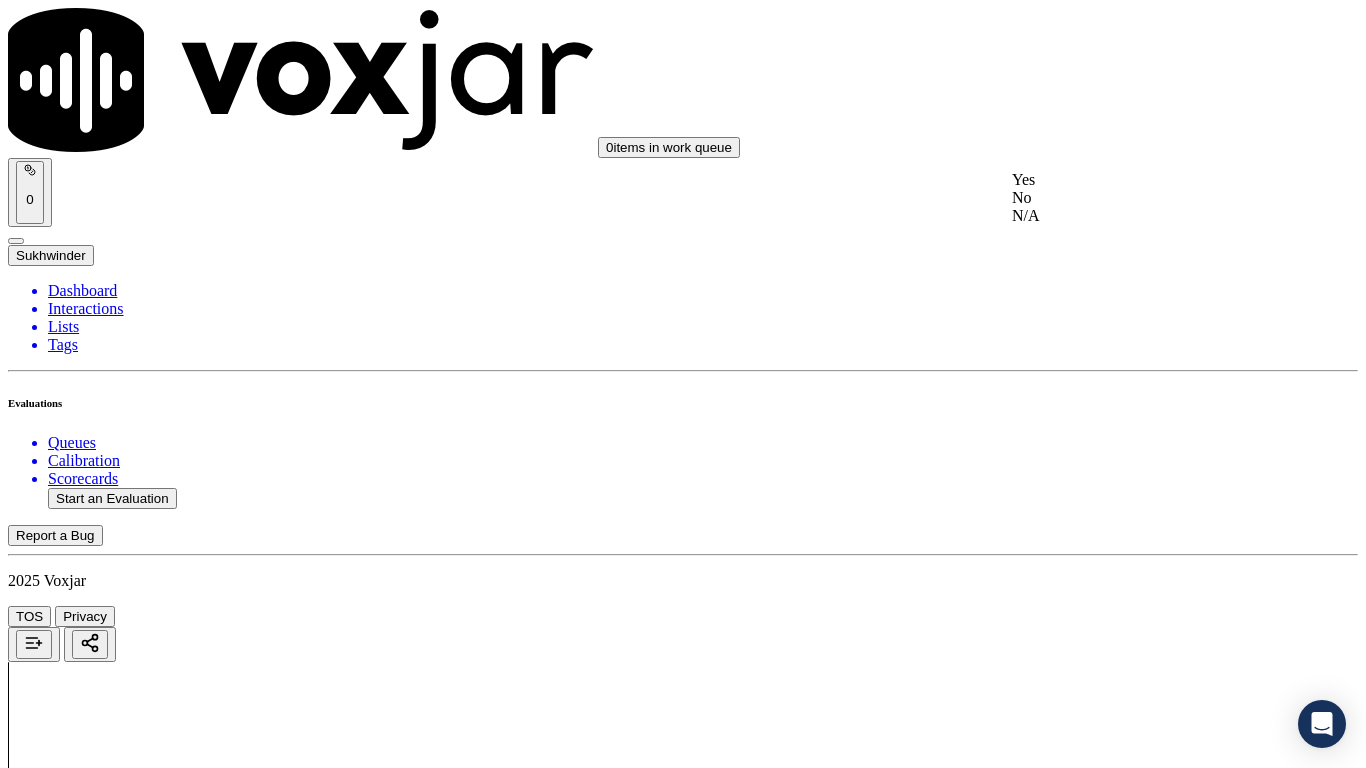 click on "Yes" at bounding box center [1139, 180] 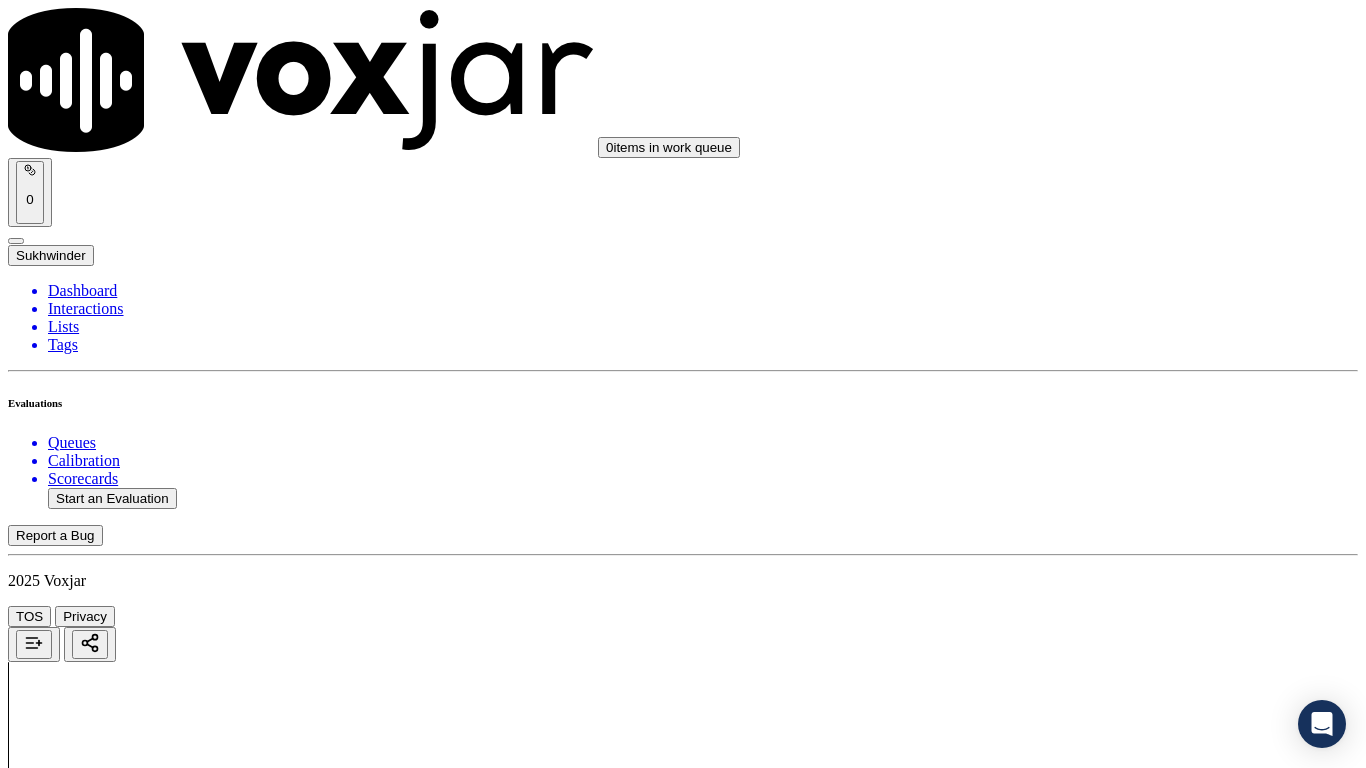 click on "Select an answer" at bounding box center (67, 5554) 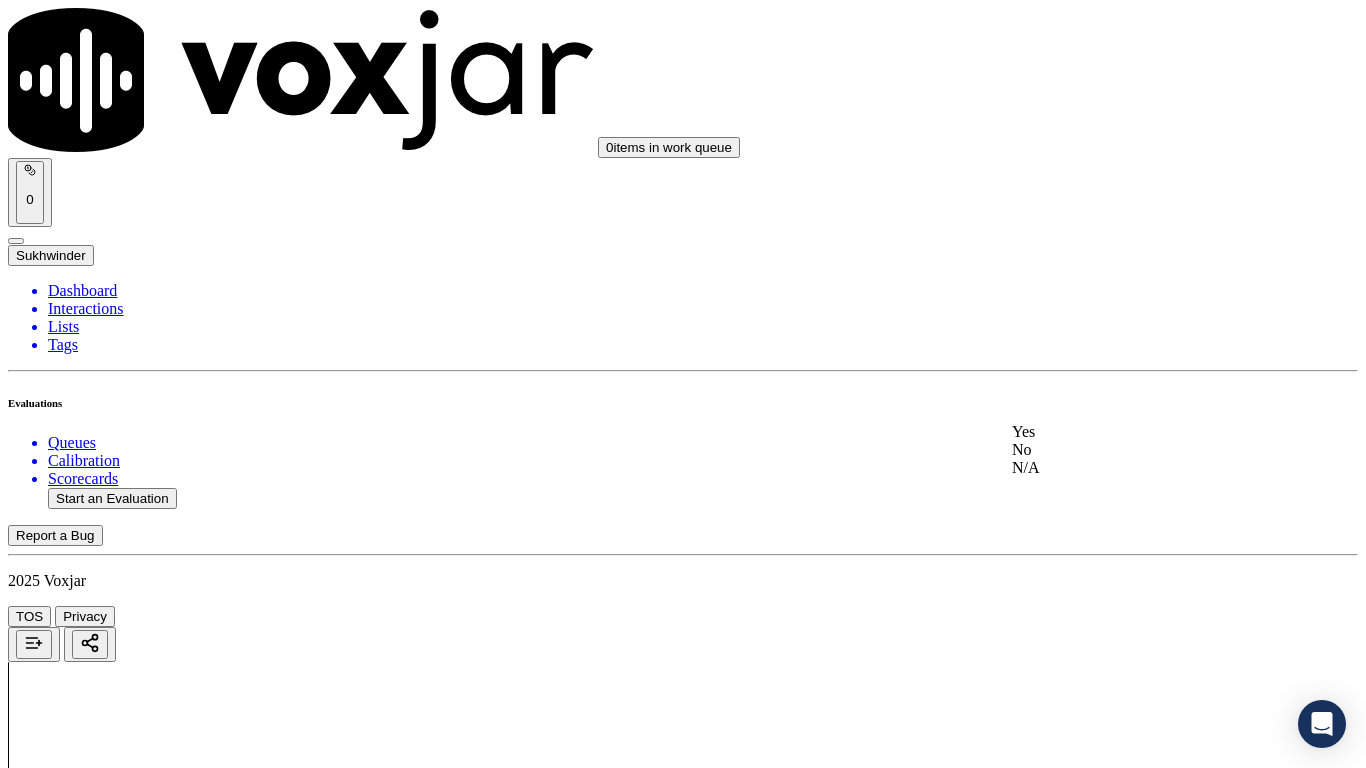 click on "Yes" at bounding box center [1139, 432] 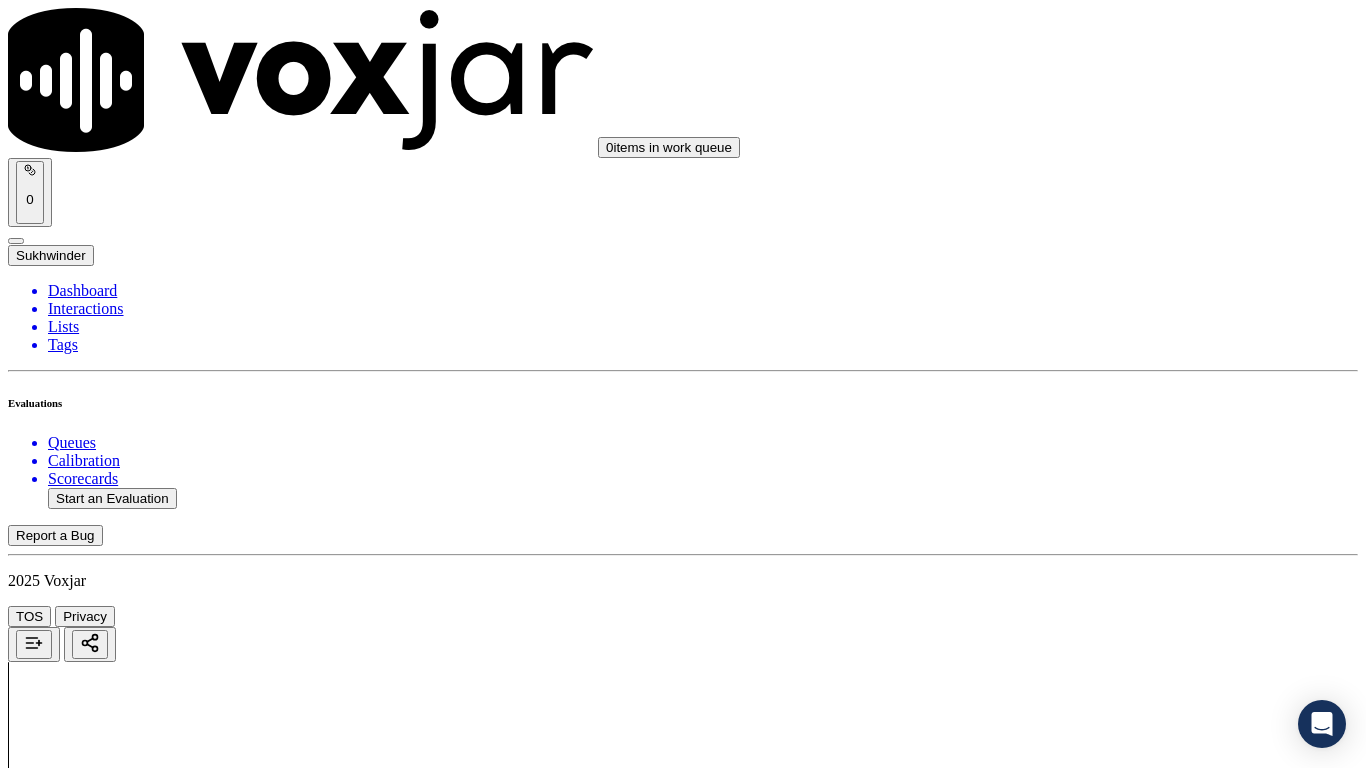 click on "Select an answer" at bounding box center [67, 5790] 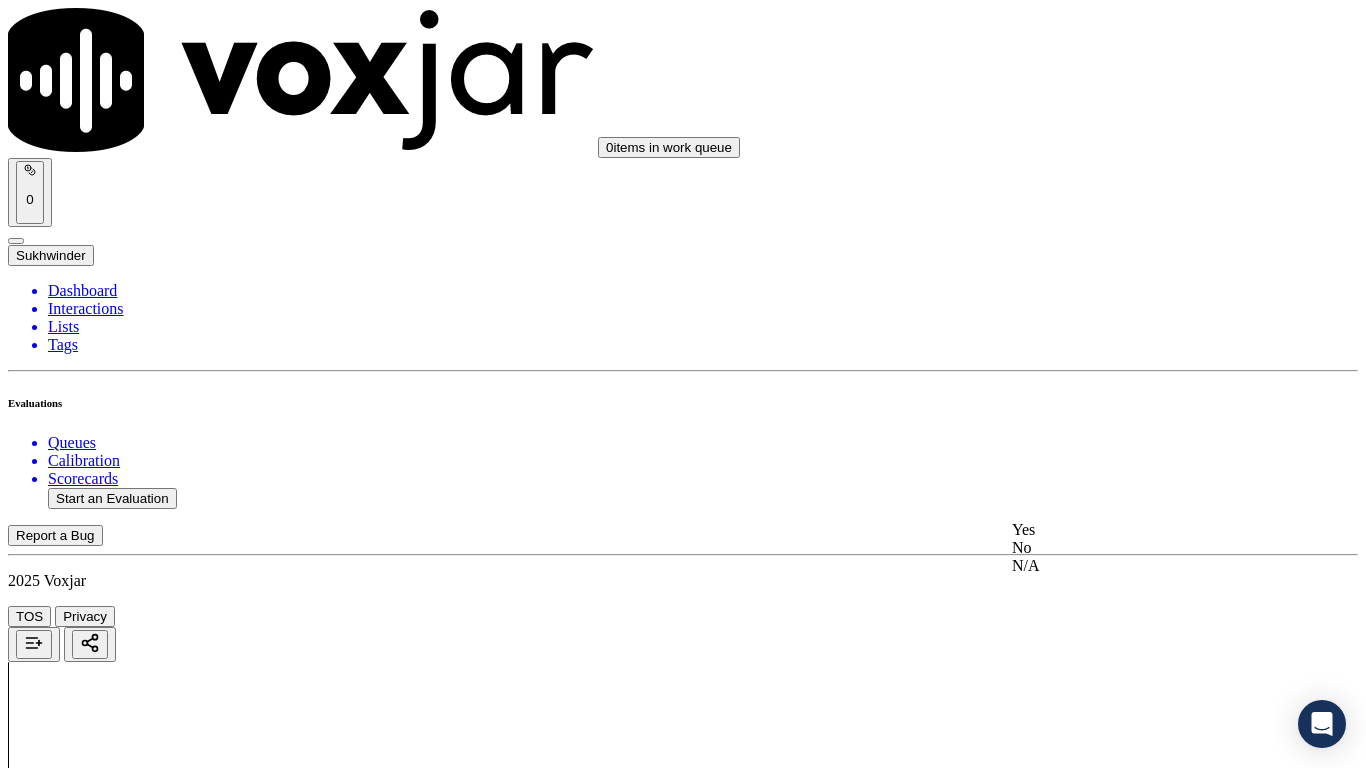 click on "Yes" at bounding box center [1139, 530] 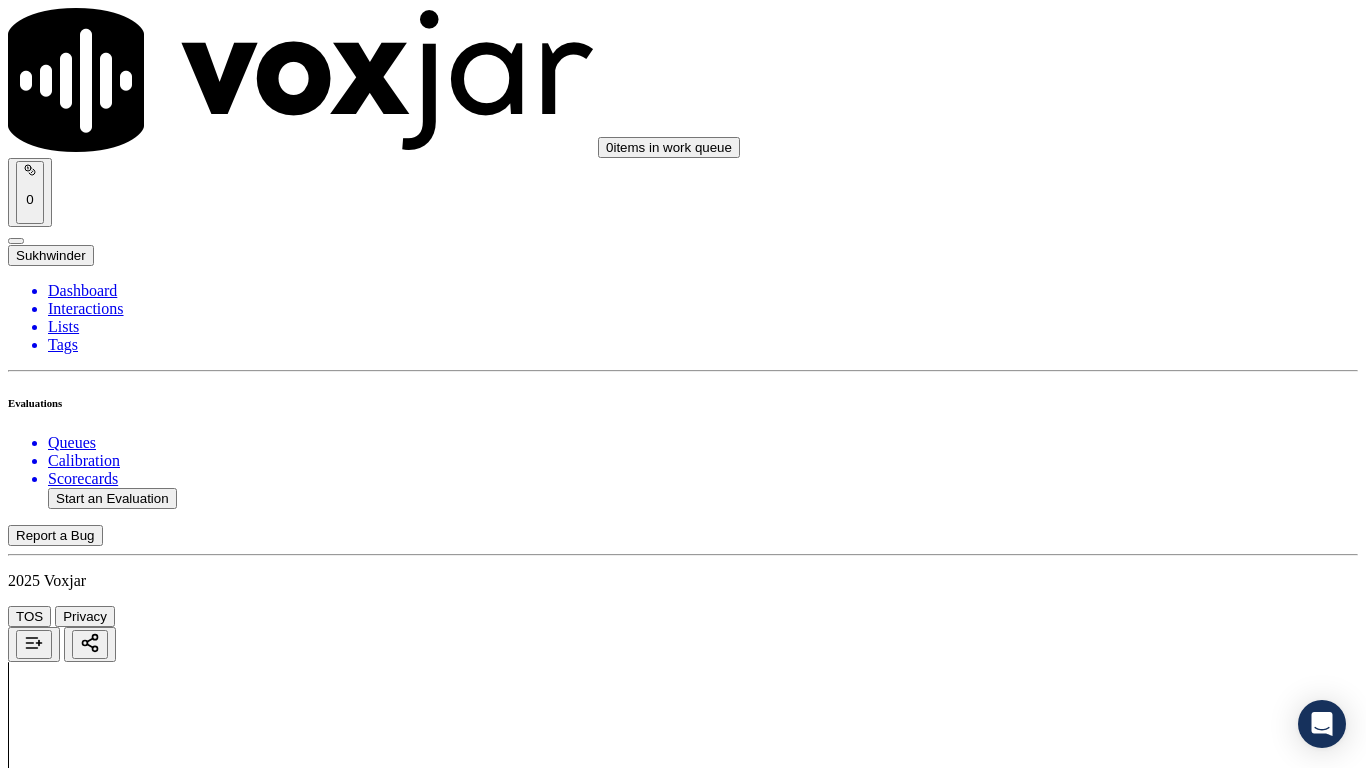 scroll, scrollTop: 4400, scrollLeft: 0, axis: vertical 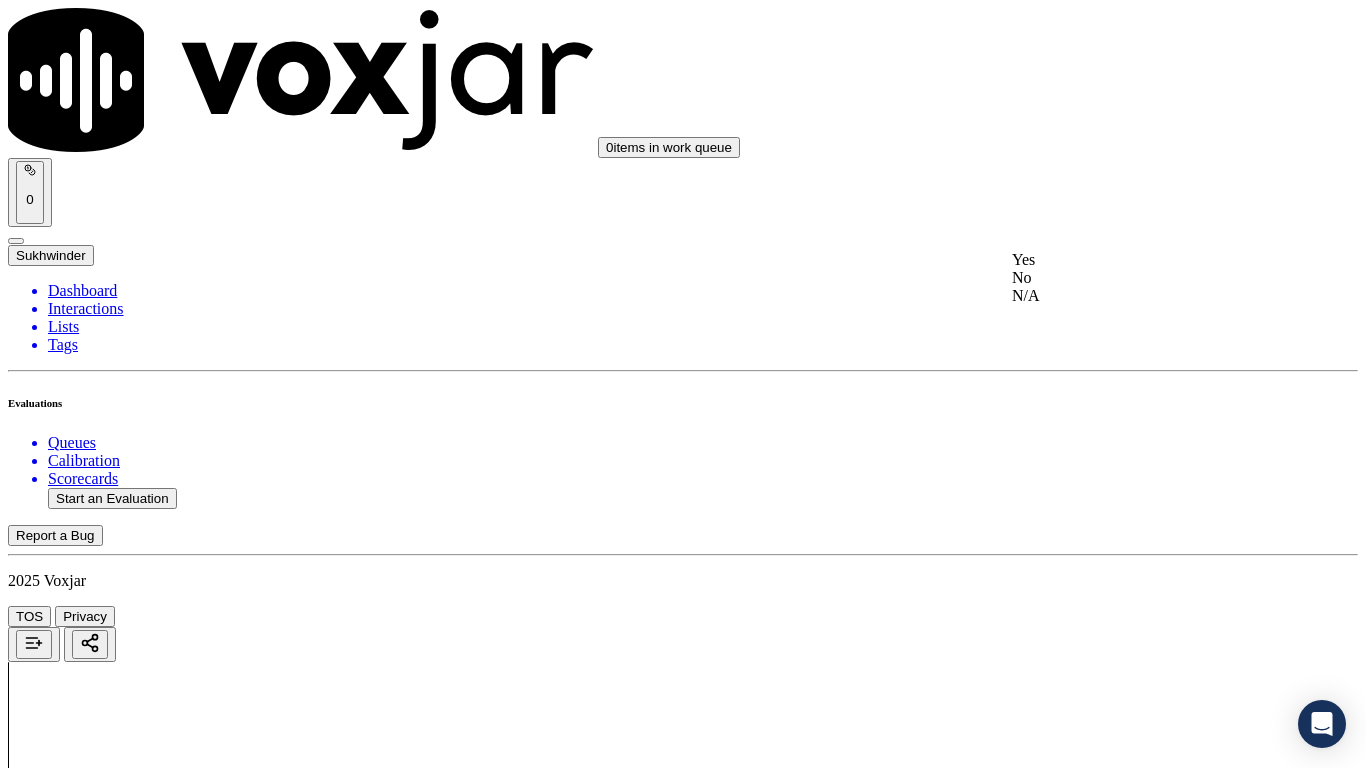 click on "Yes" at bounding box center [1139, 260] 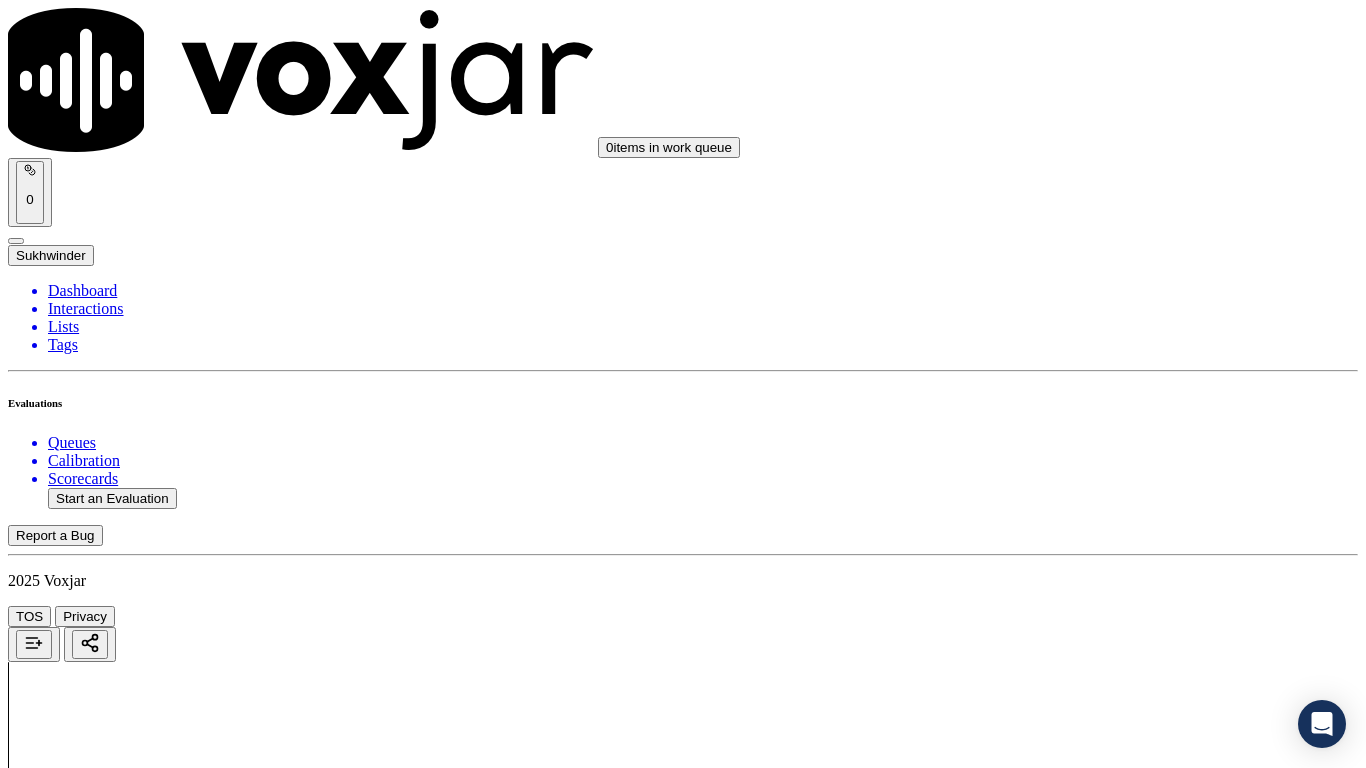click on "Select an answer" at bounding box center [67, 6263] 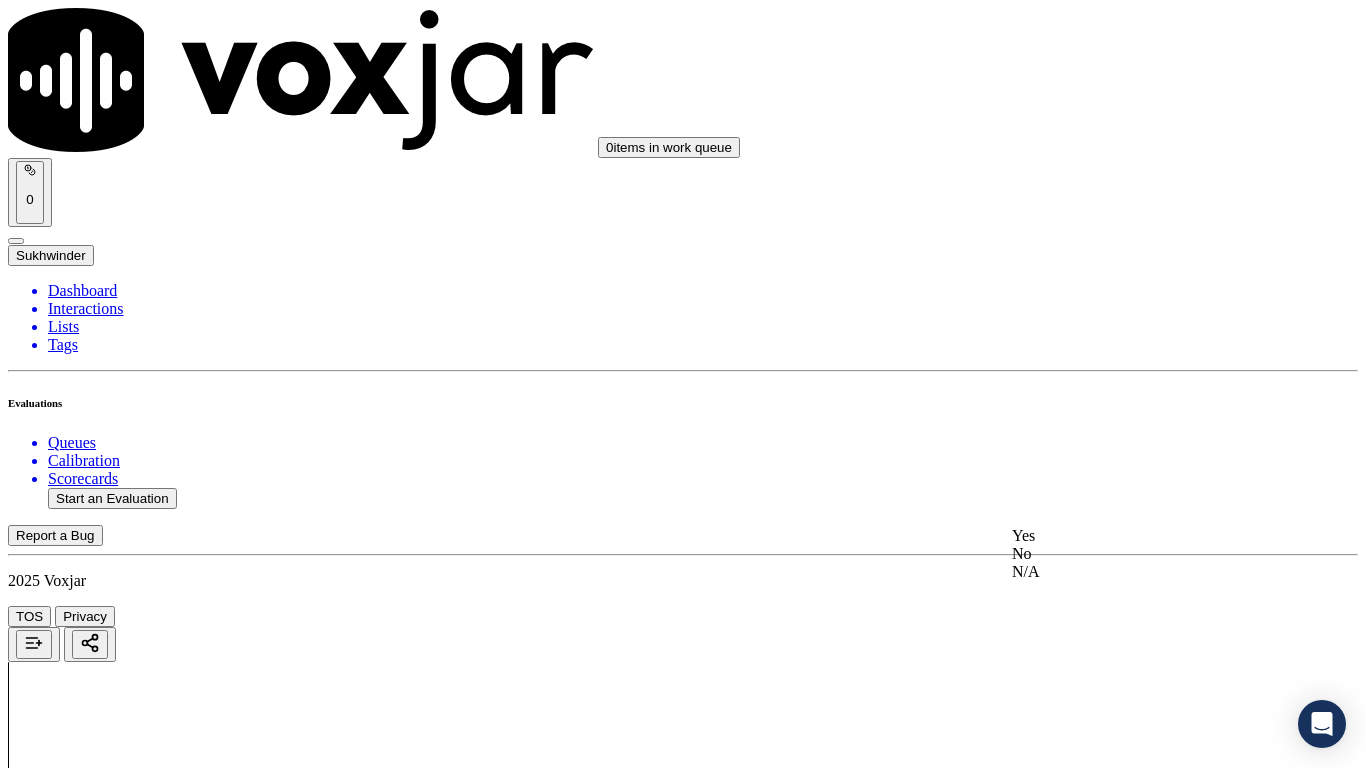 click on "Yes" at bounding box center [1139, 536] 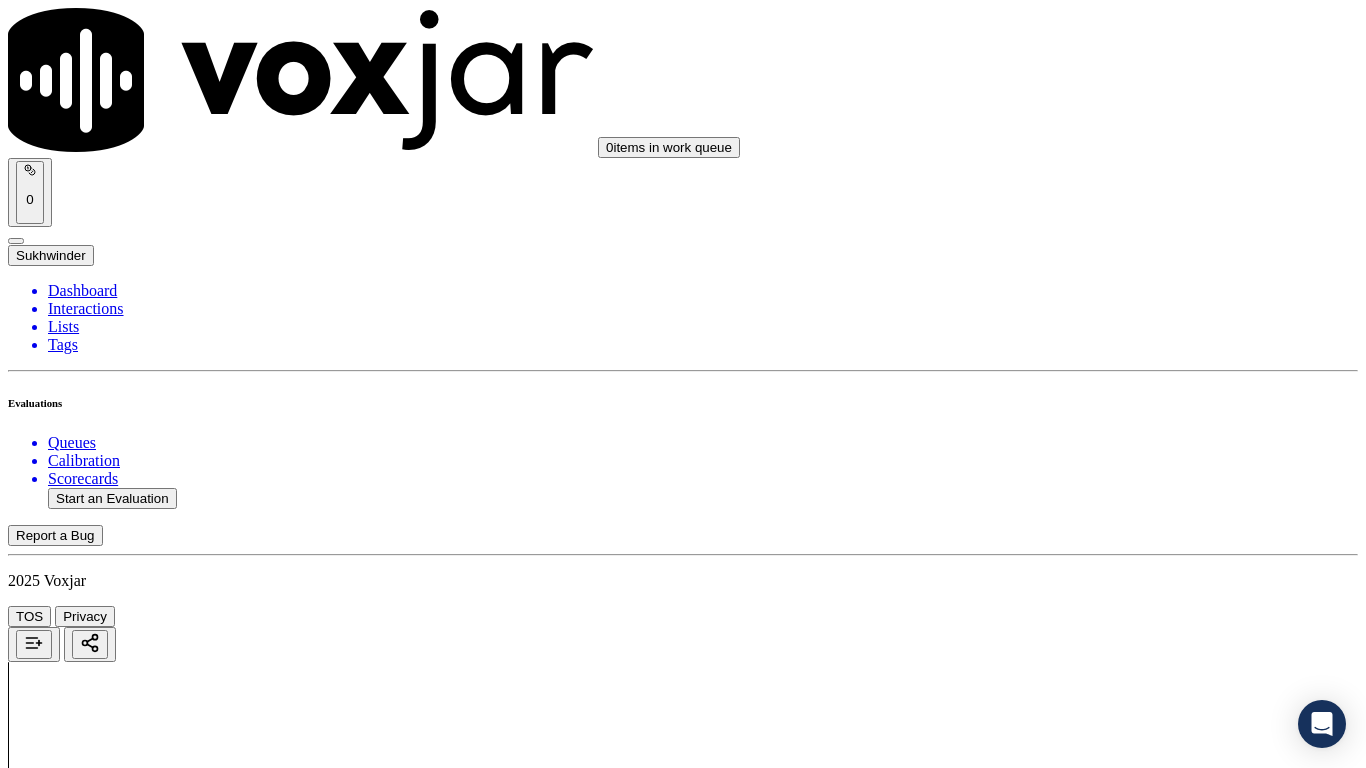 scroll, scrollTop: 5000, scrollLeft: 0, axis: vertical 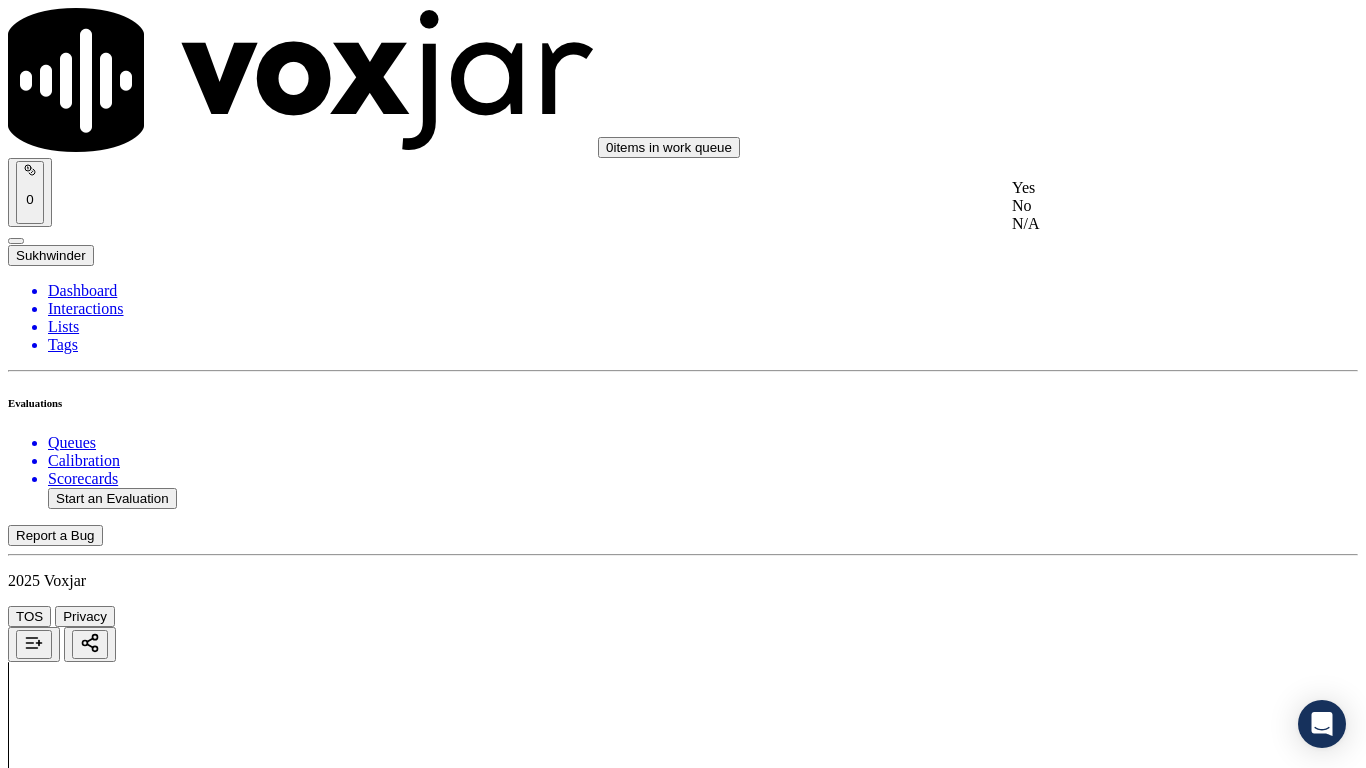 click on "Yes" at bounding box center (1139, 188) 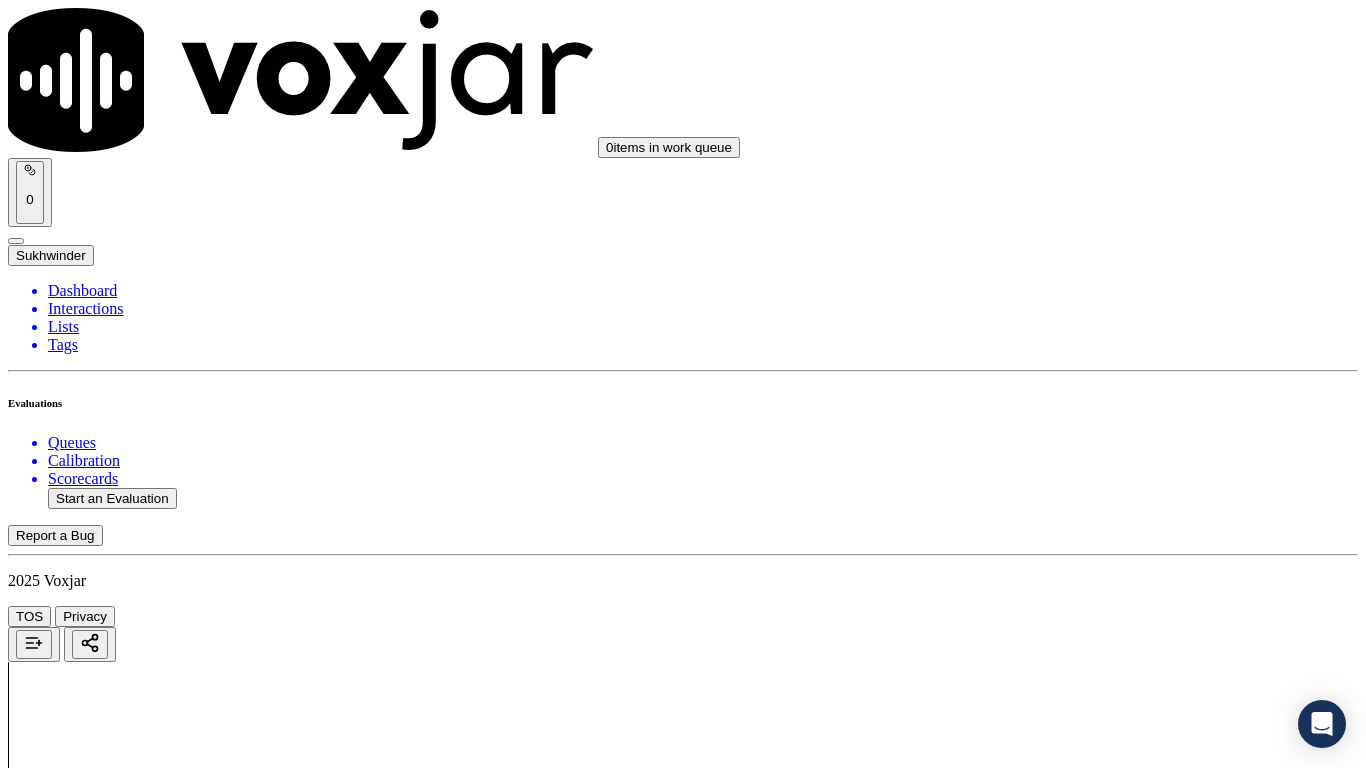 click on "Select an answer" at bounding box center [67, 6799] 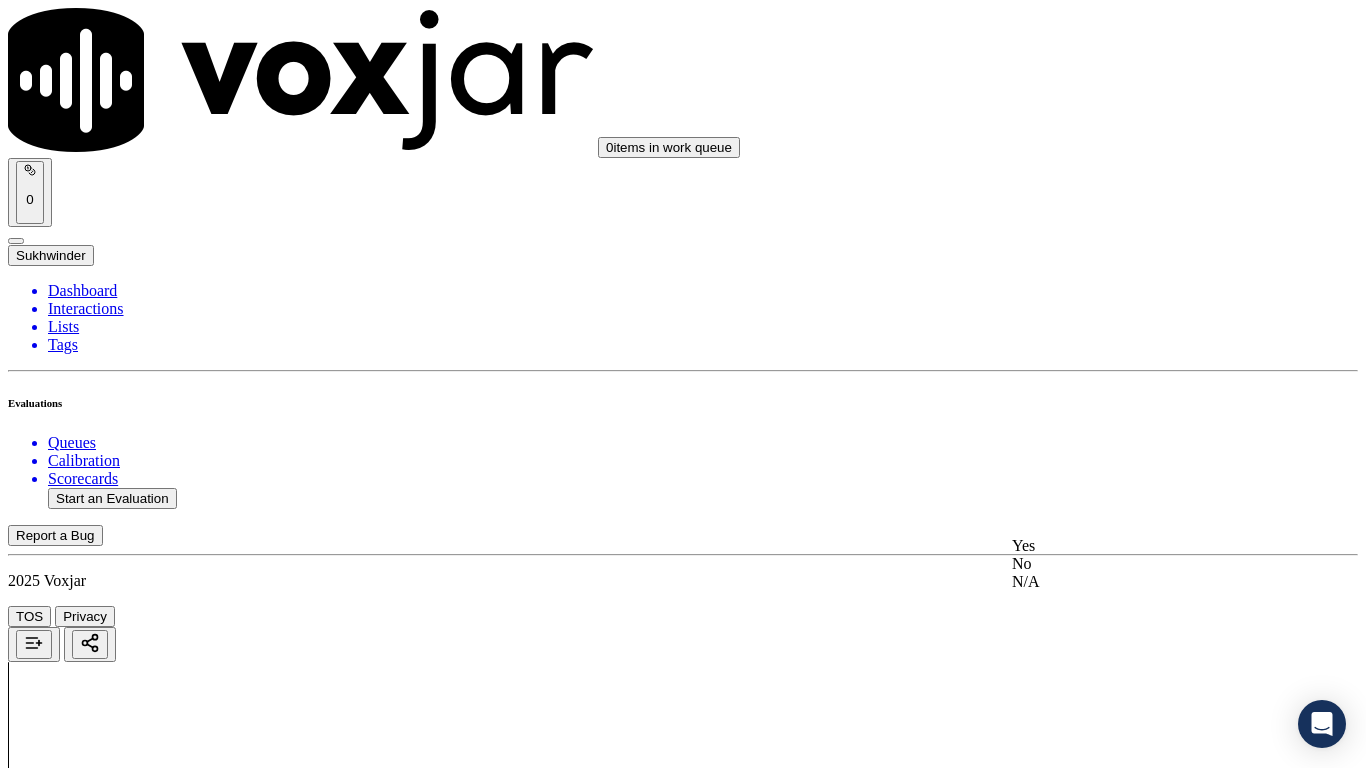 click on "Yes" at bounding box center [1139, 546] 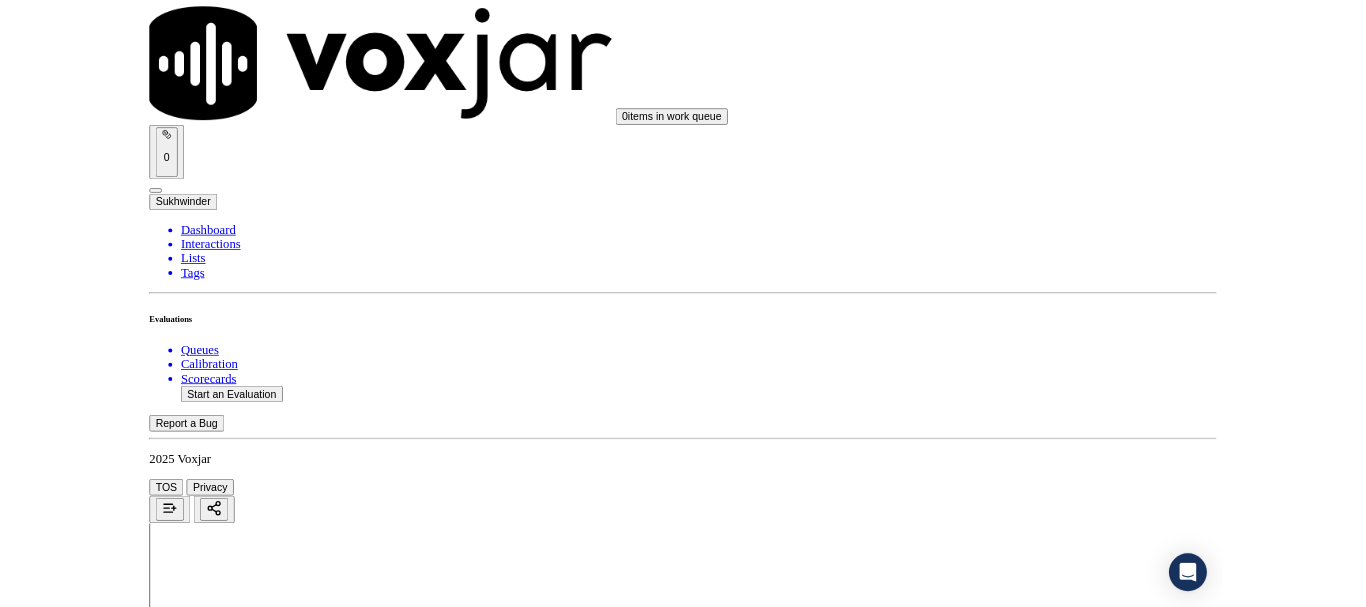 scroll, scrollTop: 5533, scrollLeft: 0, axis: vertical 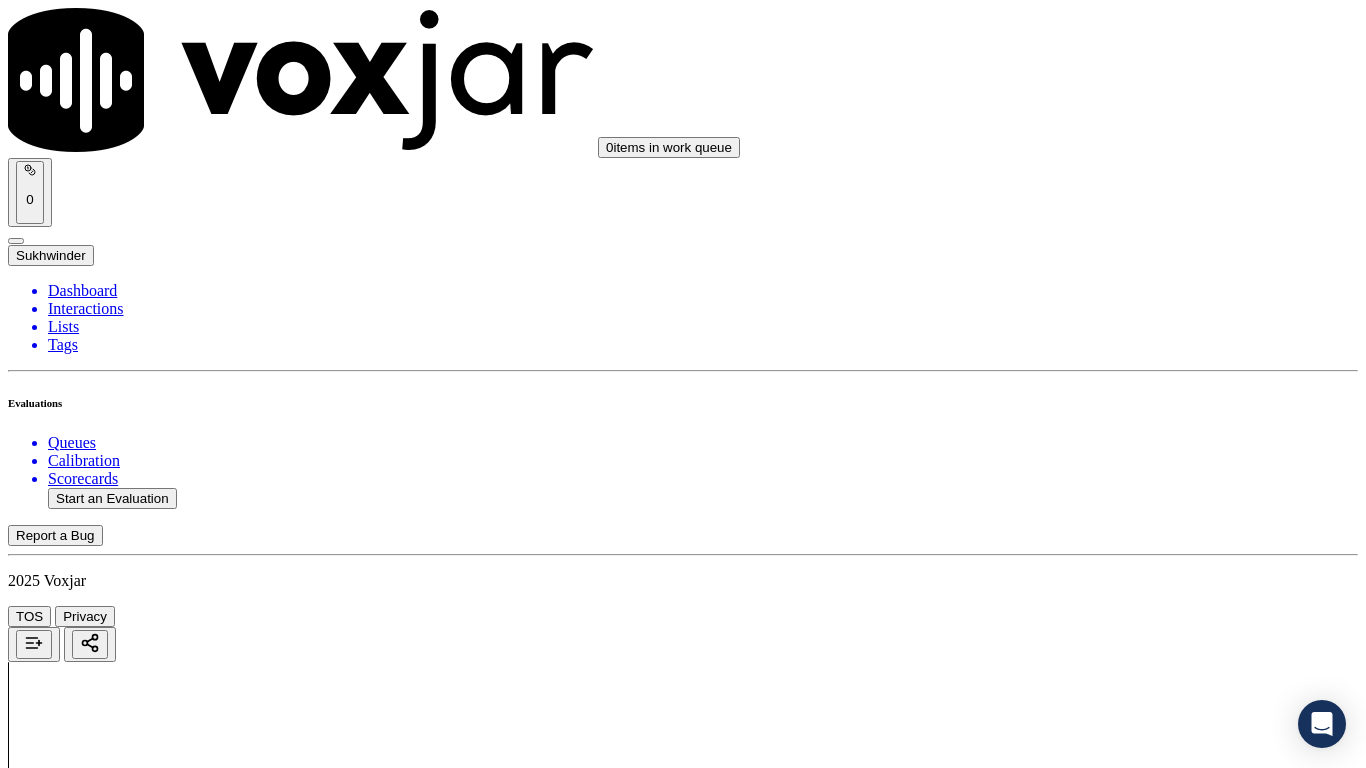 click on "Select an answer" at bounding box center [67, 7036] 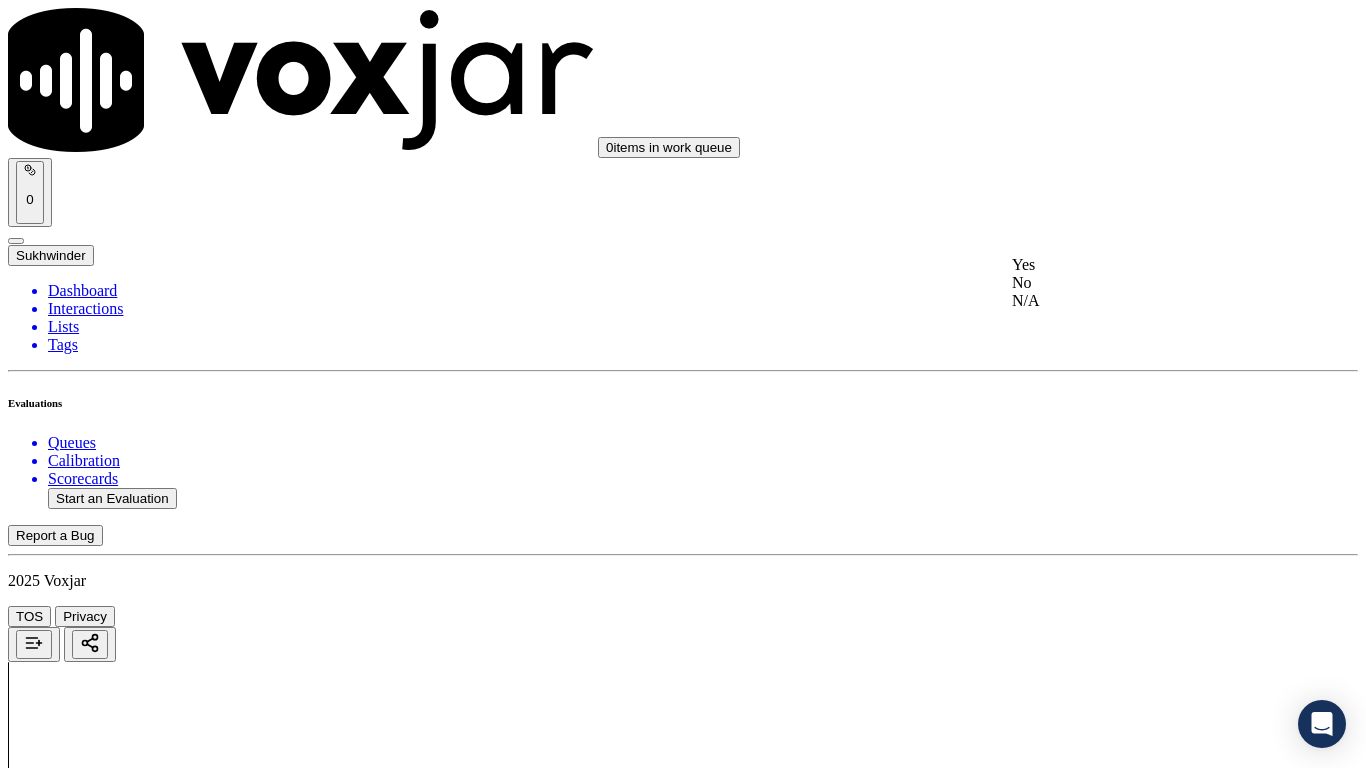click on "Yes" at bounding box center (1139, 265) 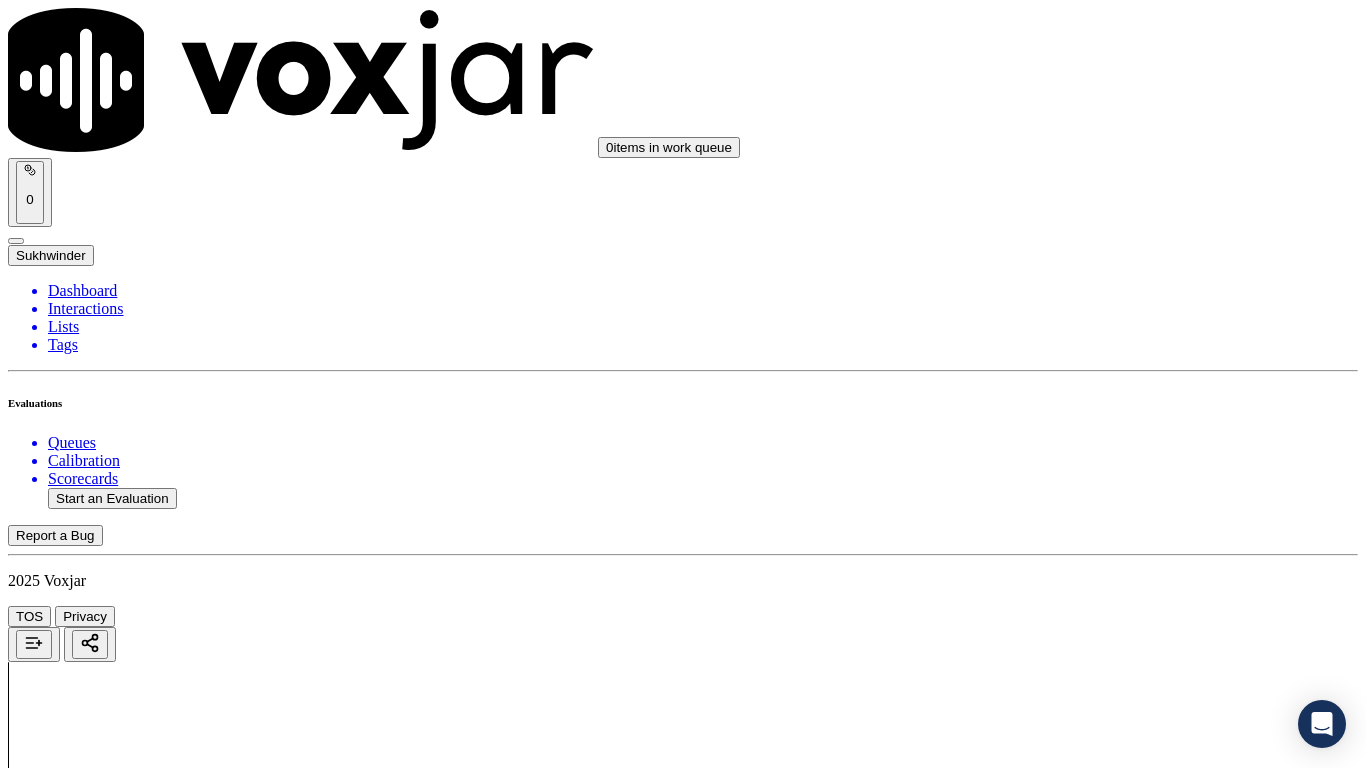click on "Select an answer" at bounding box center [67, 7272] 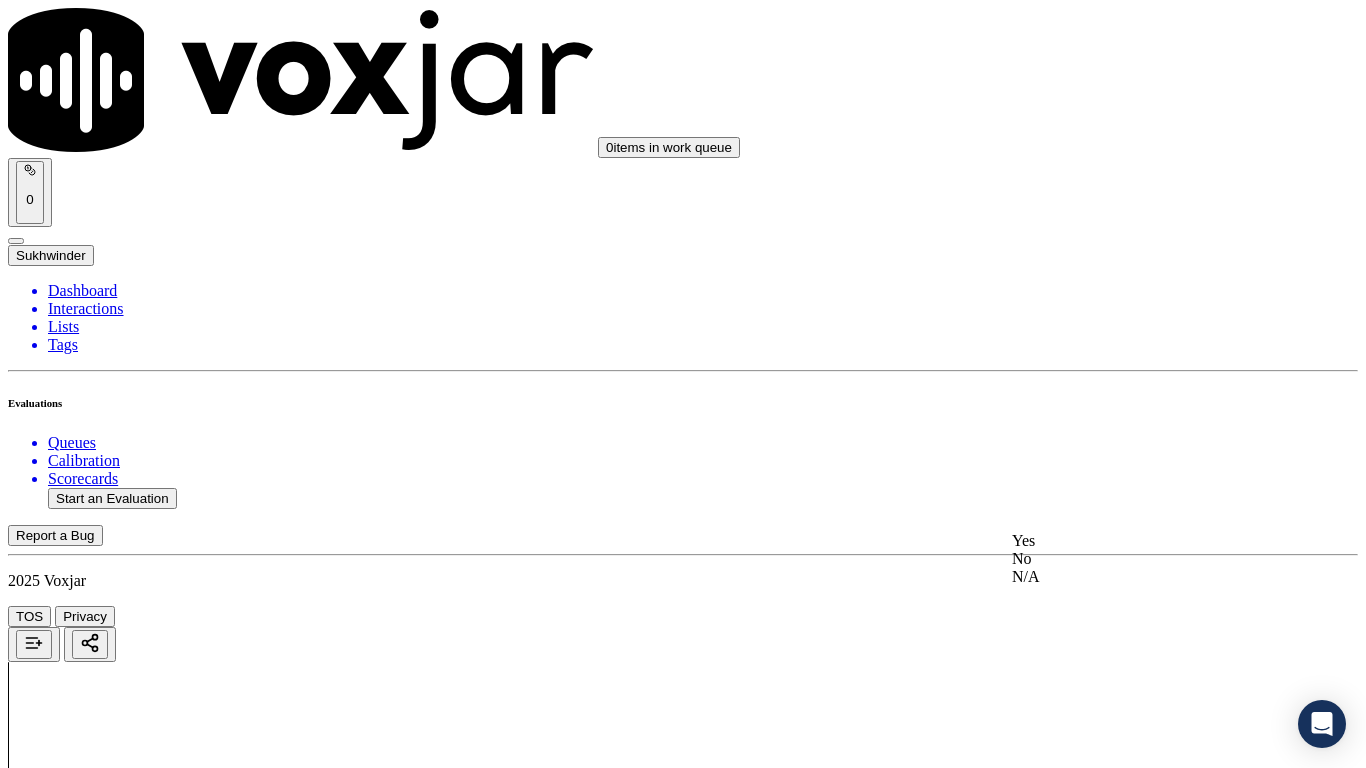 click on "Yes" at bounding box center [1139, 541] 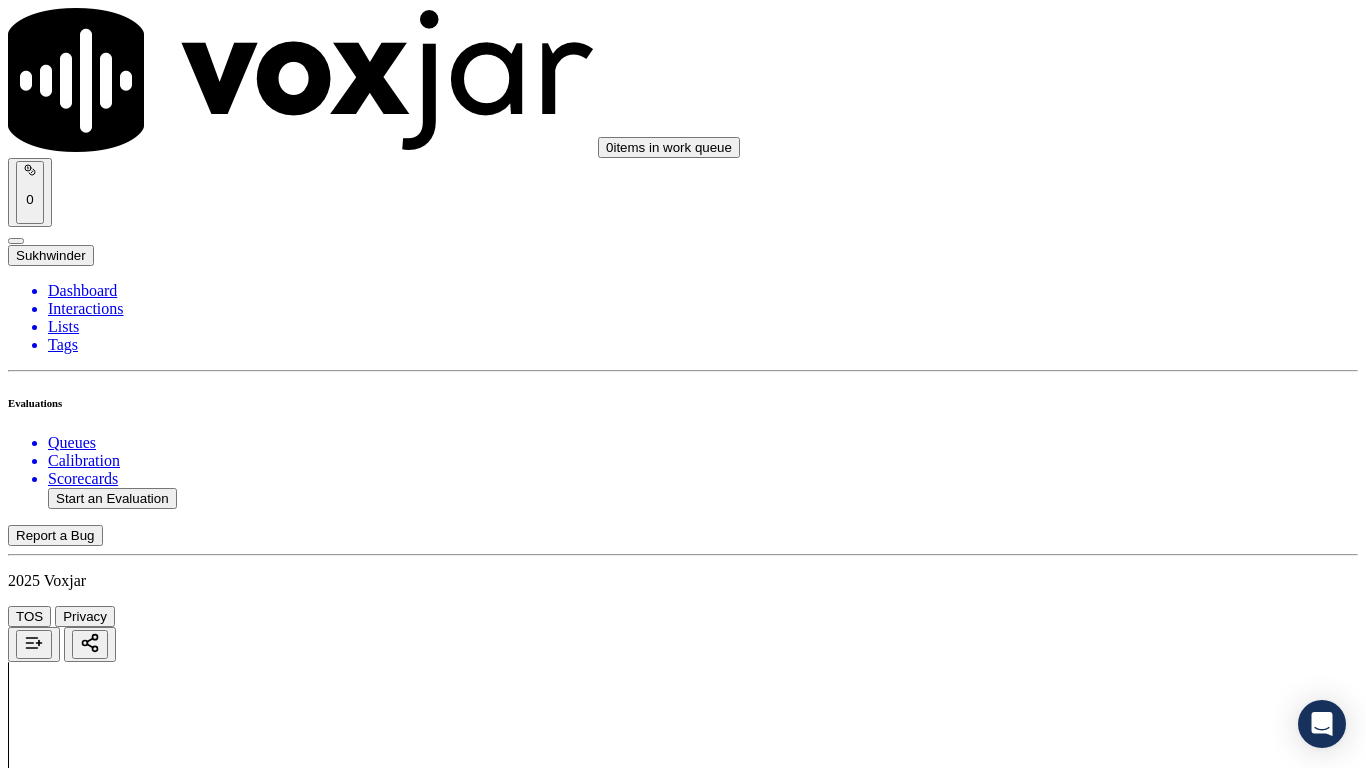 click on "Submit Scores" at bounding box center [59, 7345] 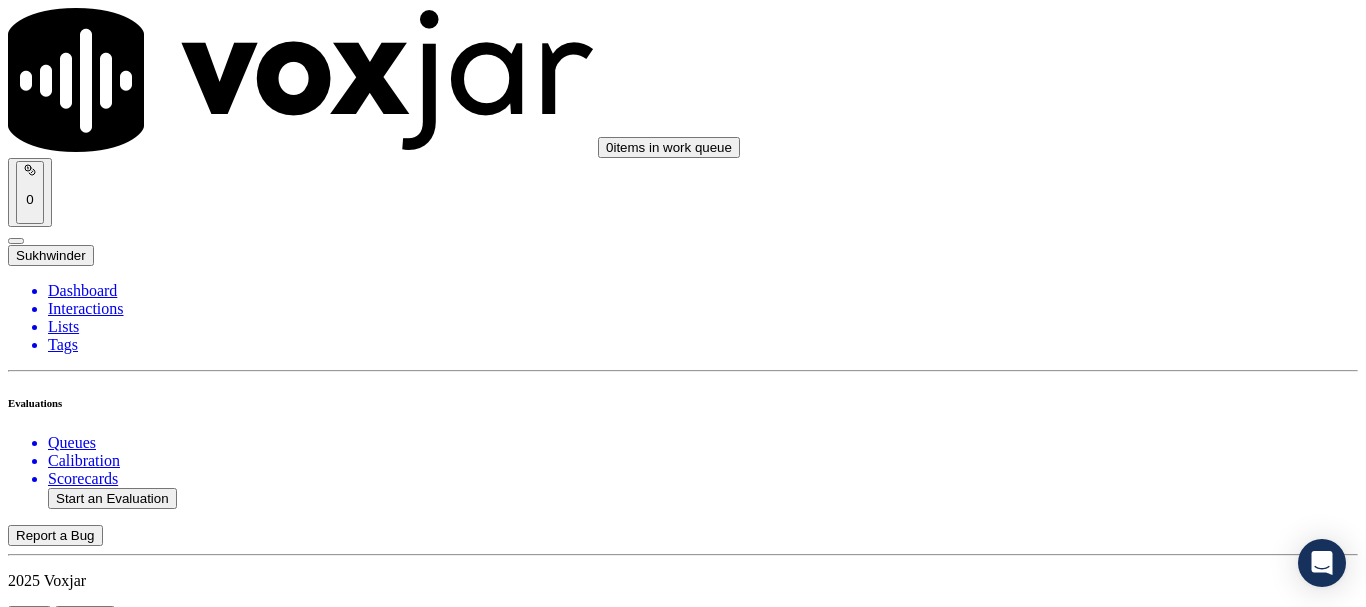 click on "Start an Evaluation" 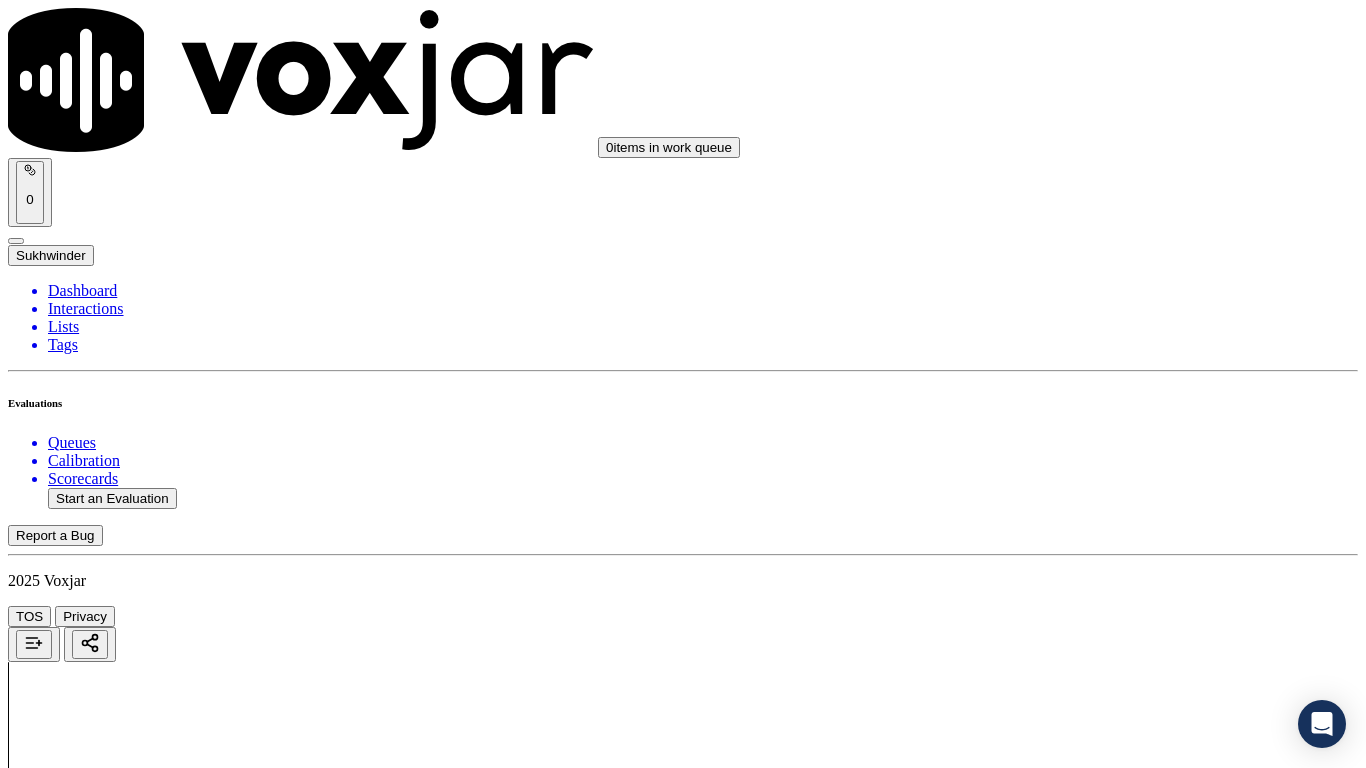 click on "Upload interaction to start evaluation" at bounding box center [124, 2674] 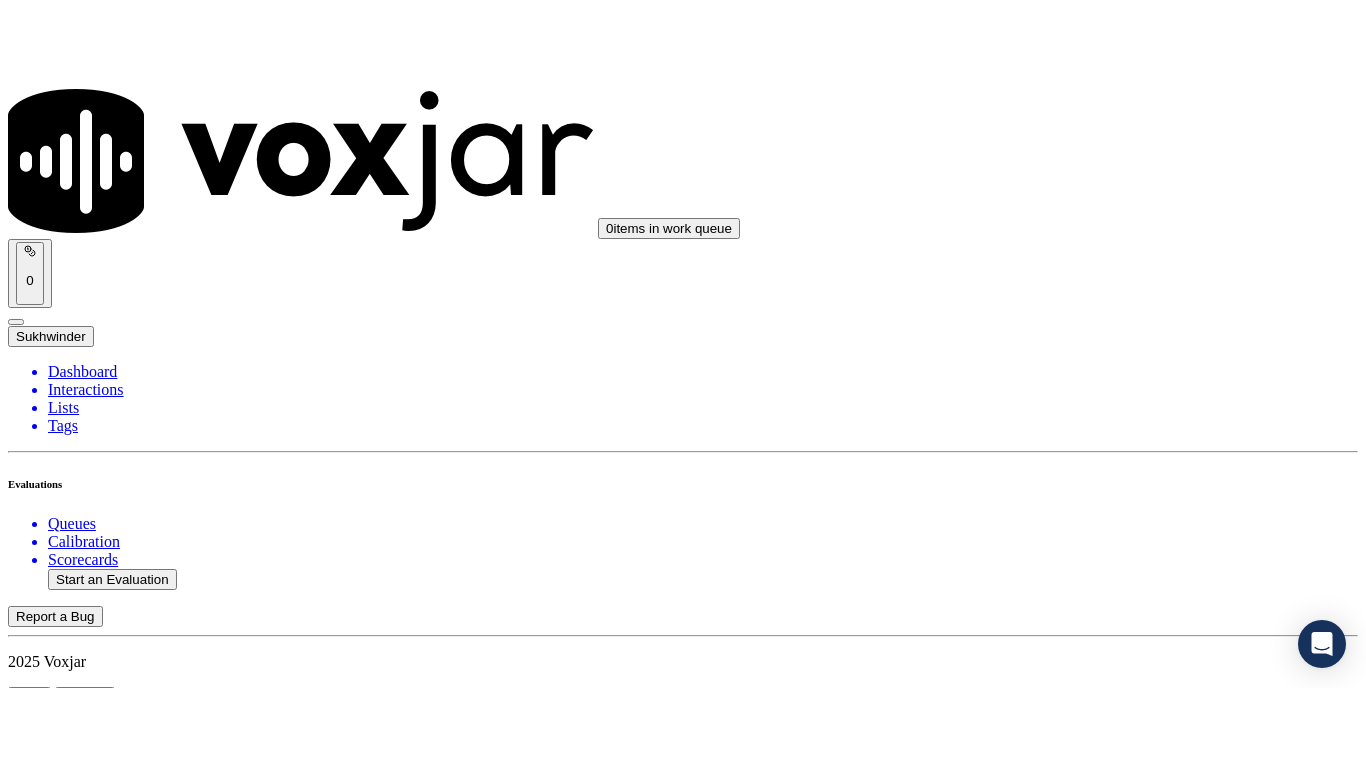 scroll, scrollTop: 300, scrollLeft: 0, axis: vertical 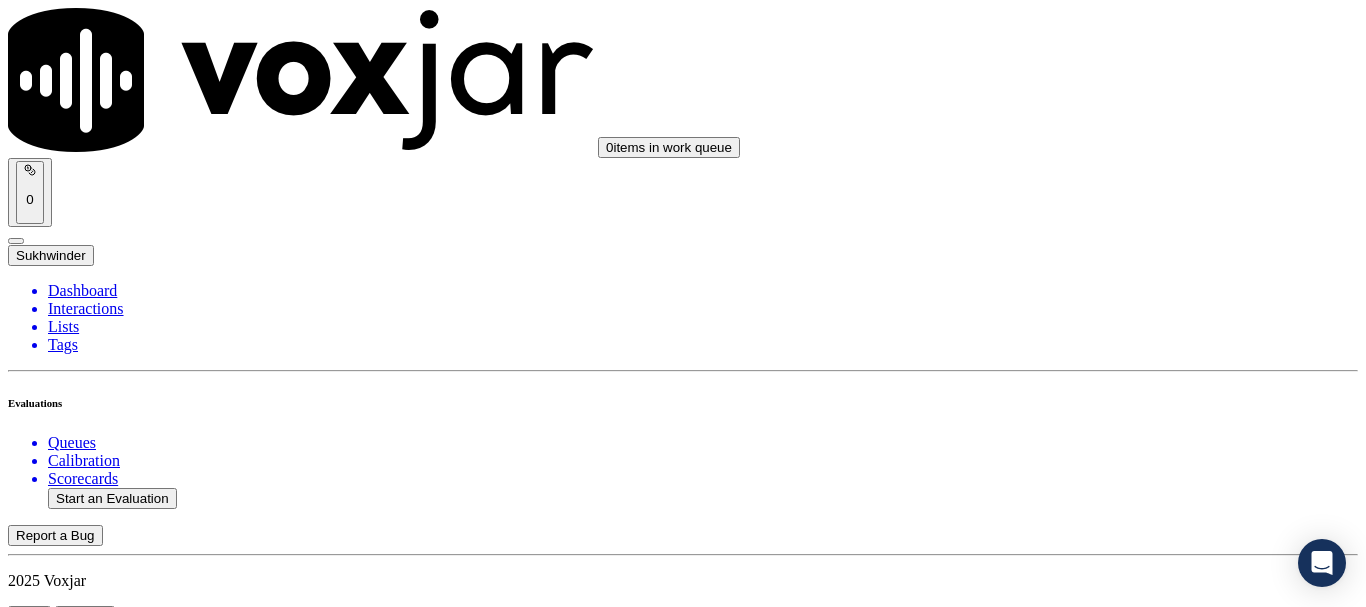 click 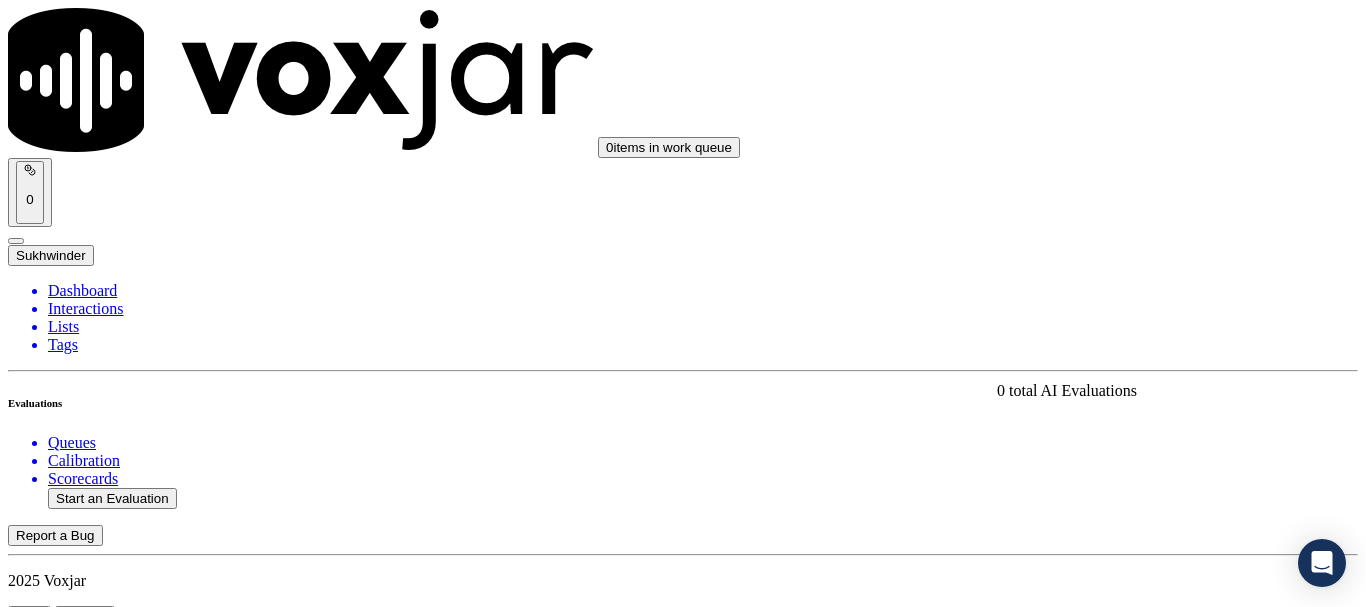 type 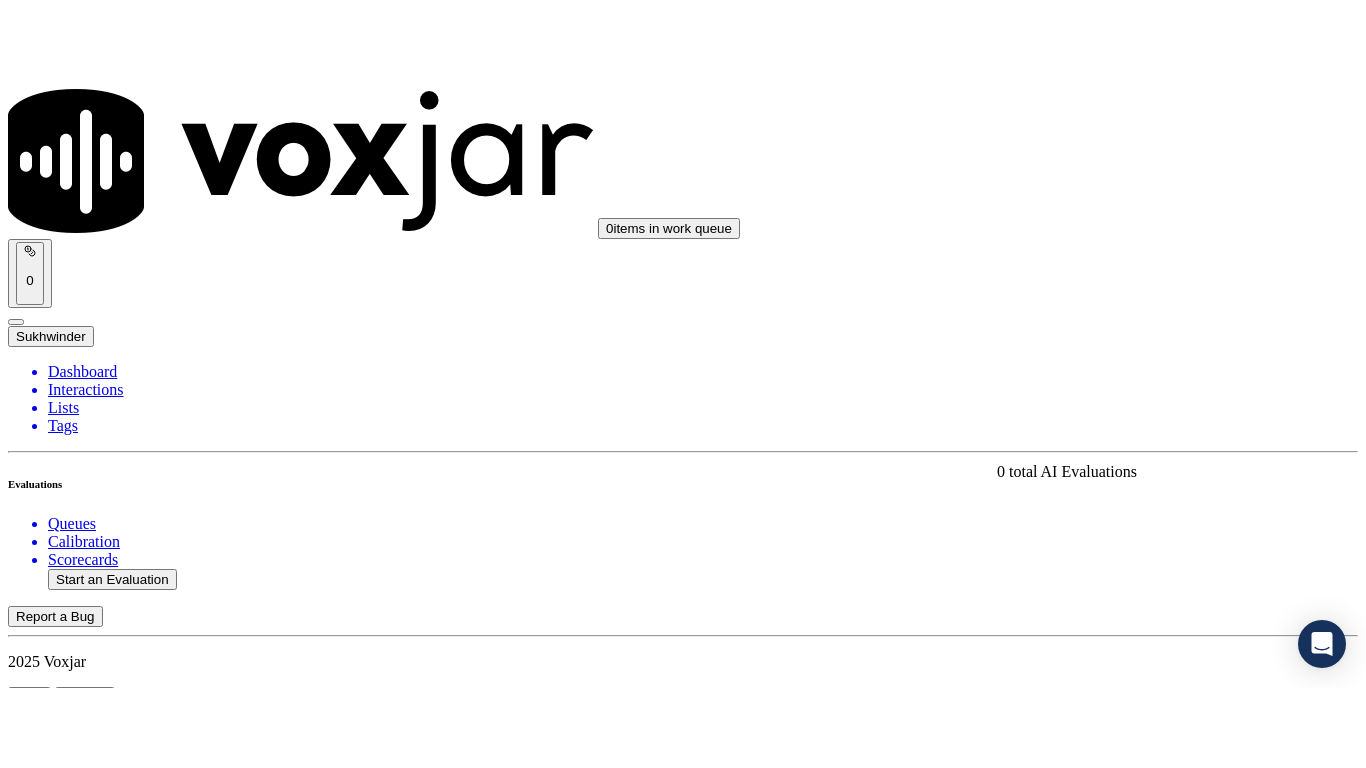 scroll, scrollTop: 251, scrollLeft: 0, axis: vertical 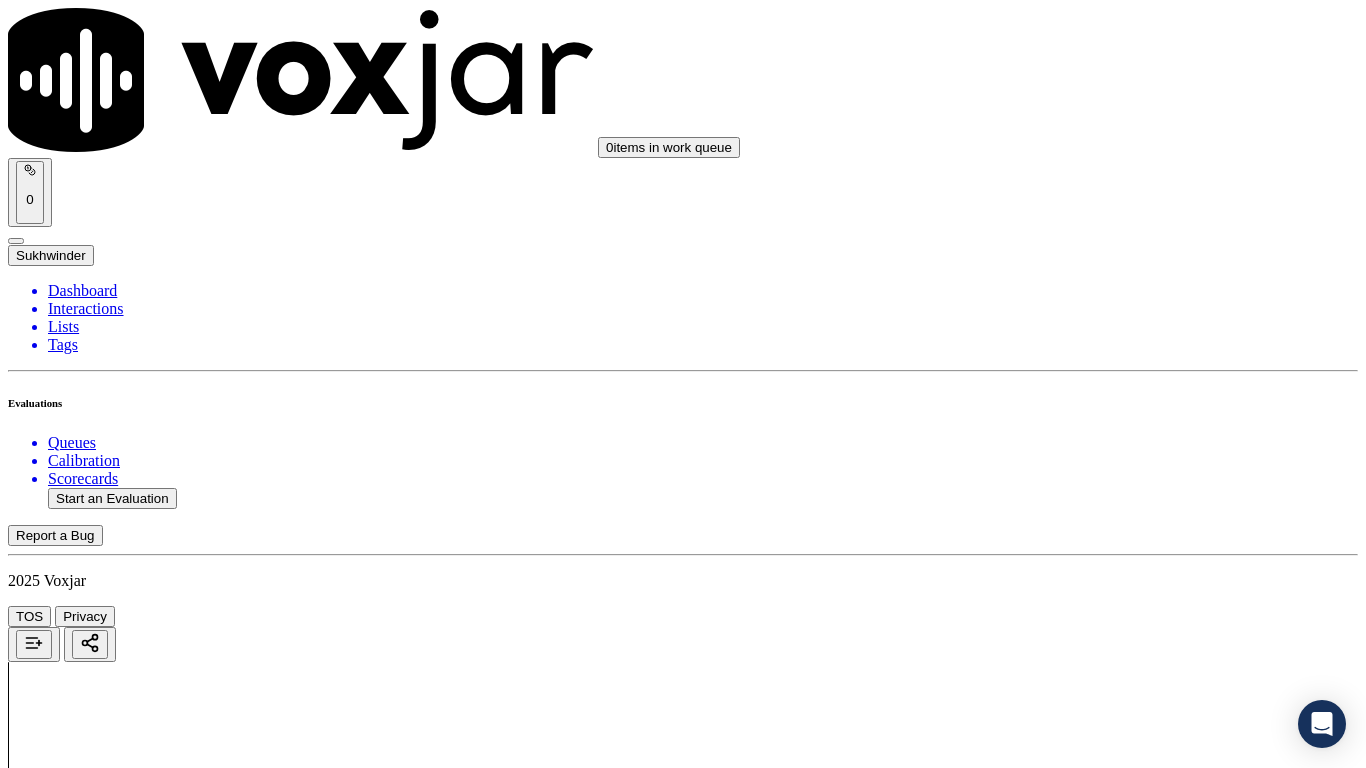 drag, startPoint x: 1133, startPoint y: 206, endPoint x: 1117, endPoint y: 307, distance: 102.259476 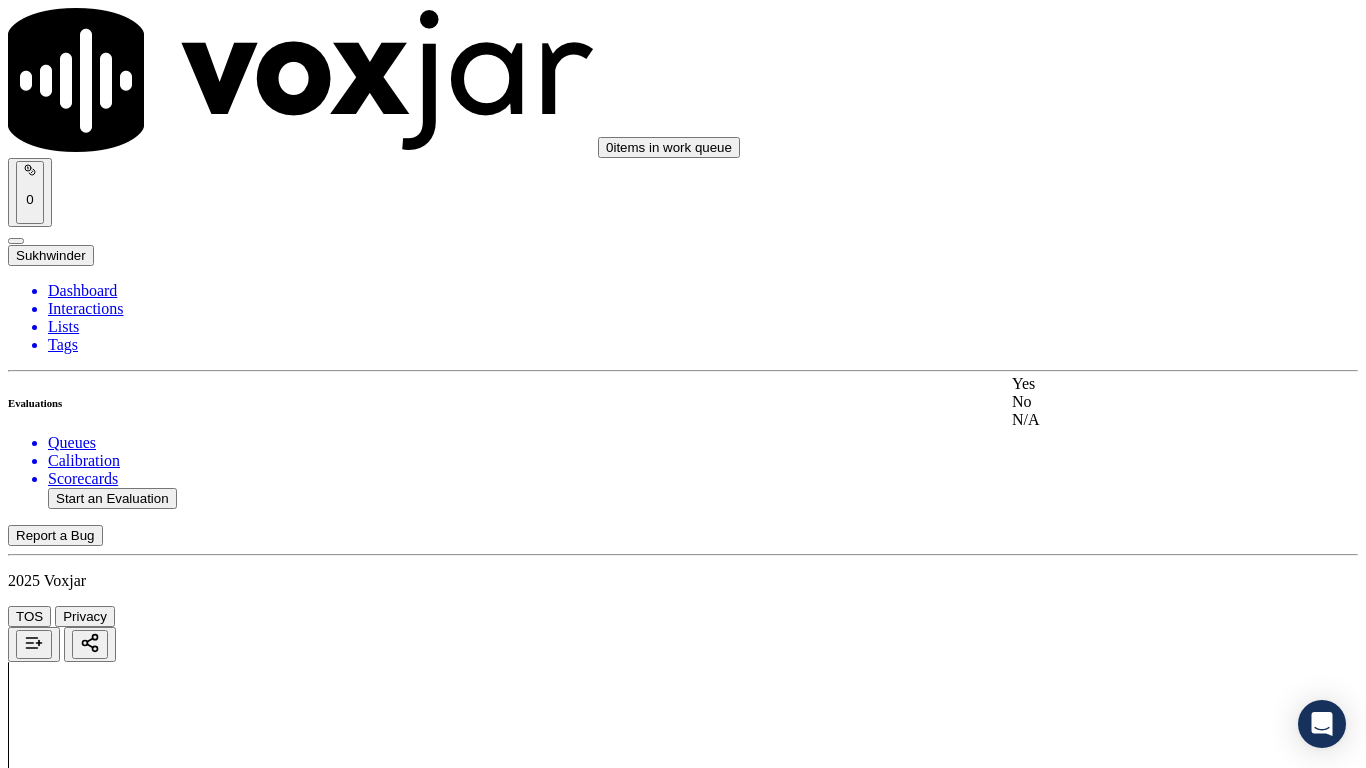 click on "Yes" at bounding box center [1139, 384] 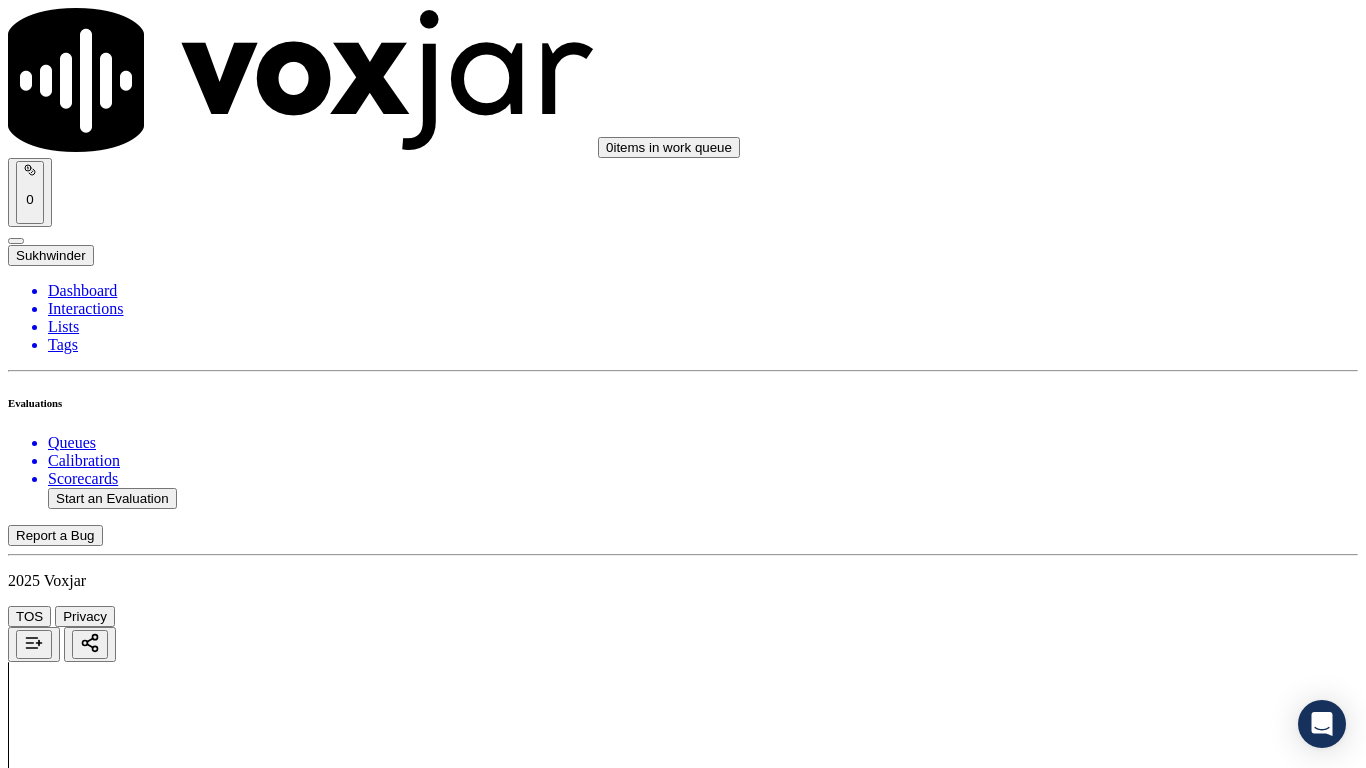 click on "Select an answer" at bounding box center (67, 2598) 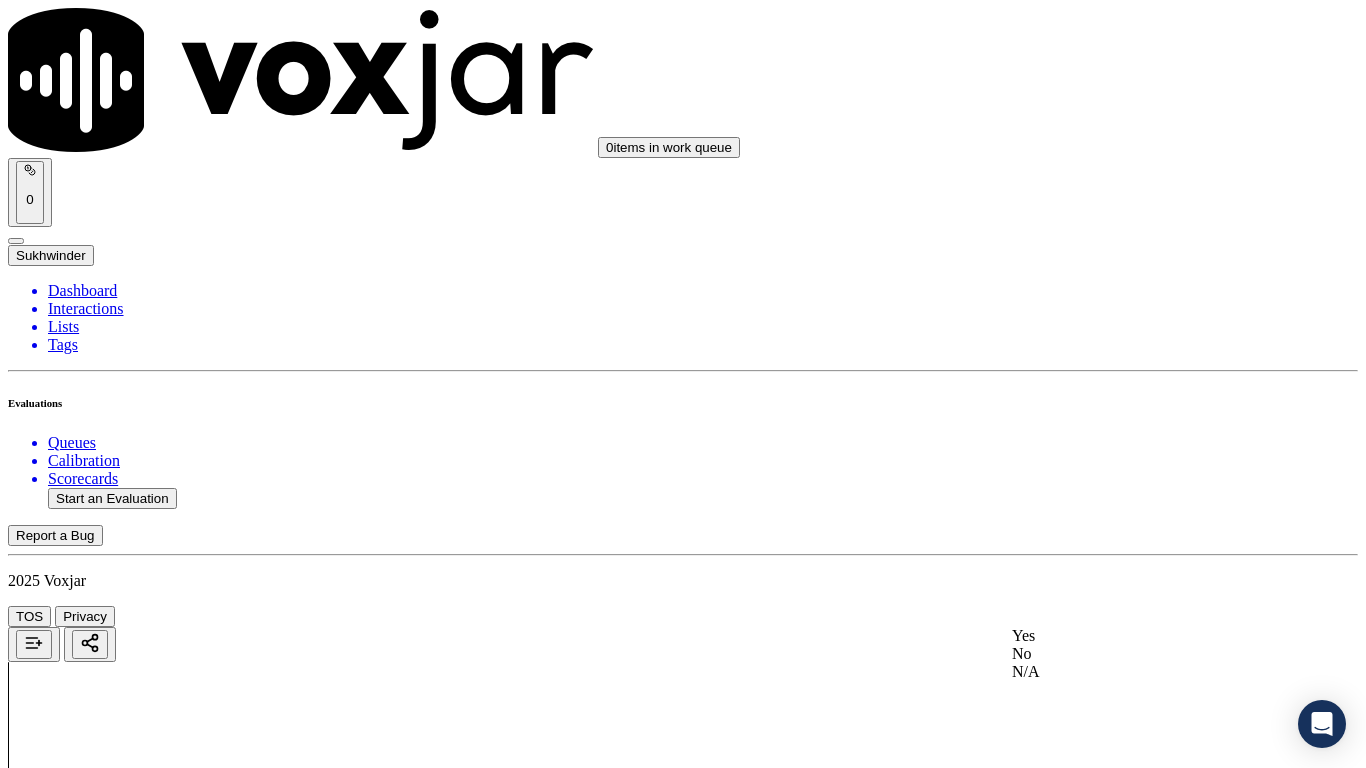 drag, startPoint x: 1107, startPoint y: 634, endPoint x: 1107, endPoint y: 658, distance: 24 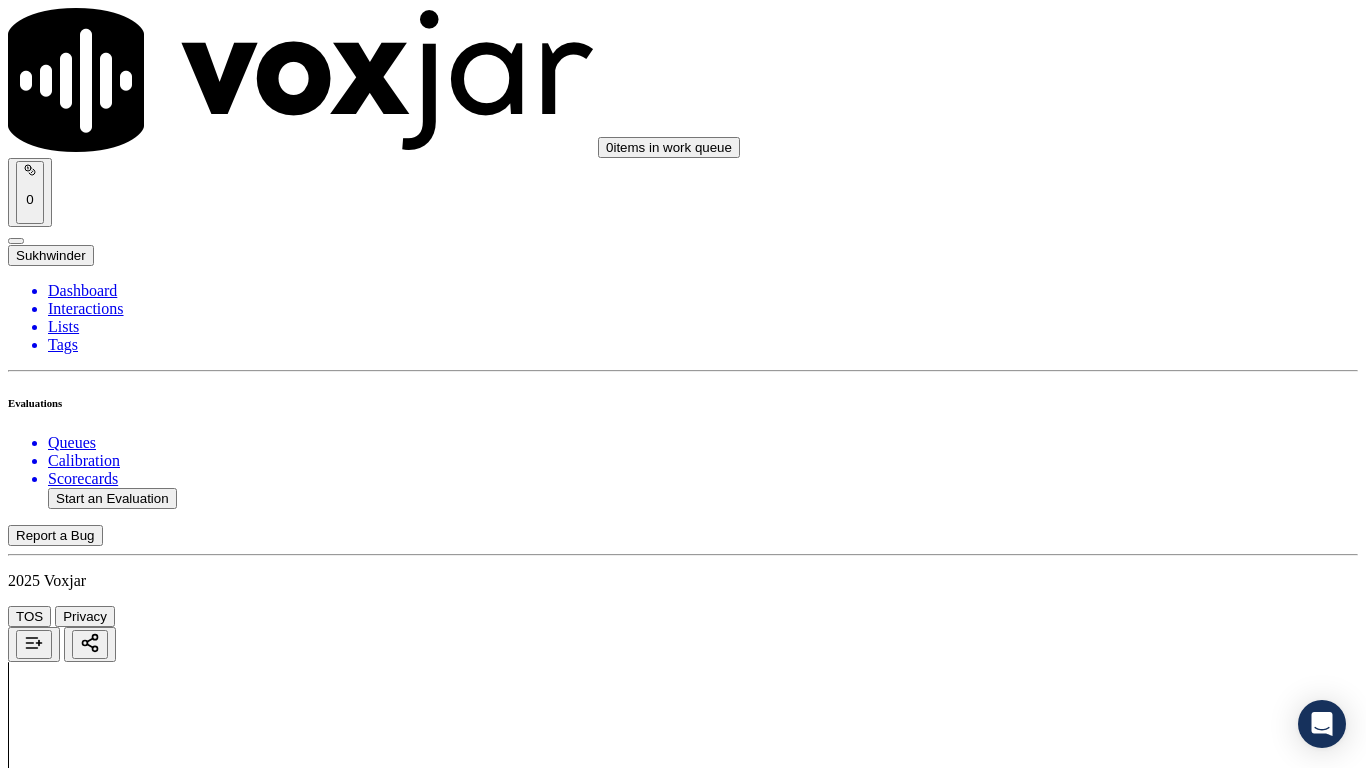 scroll, scrollTop: 800, scrollLeft: 0, axis: vertical 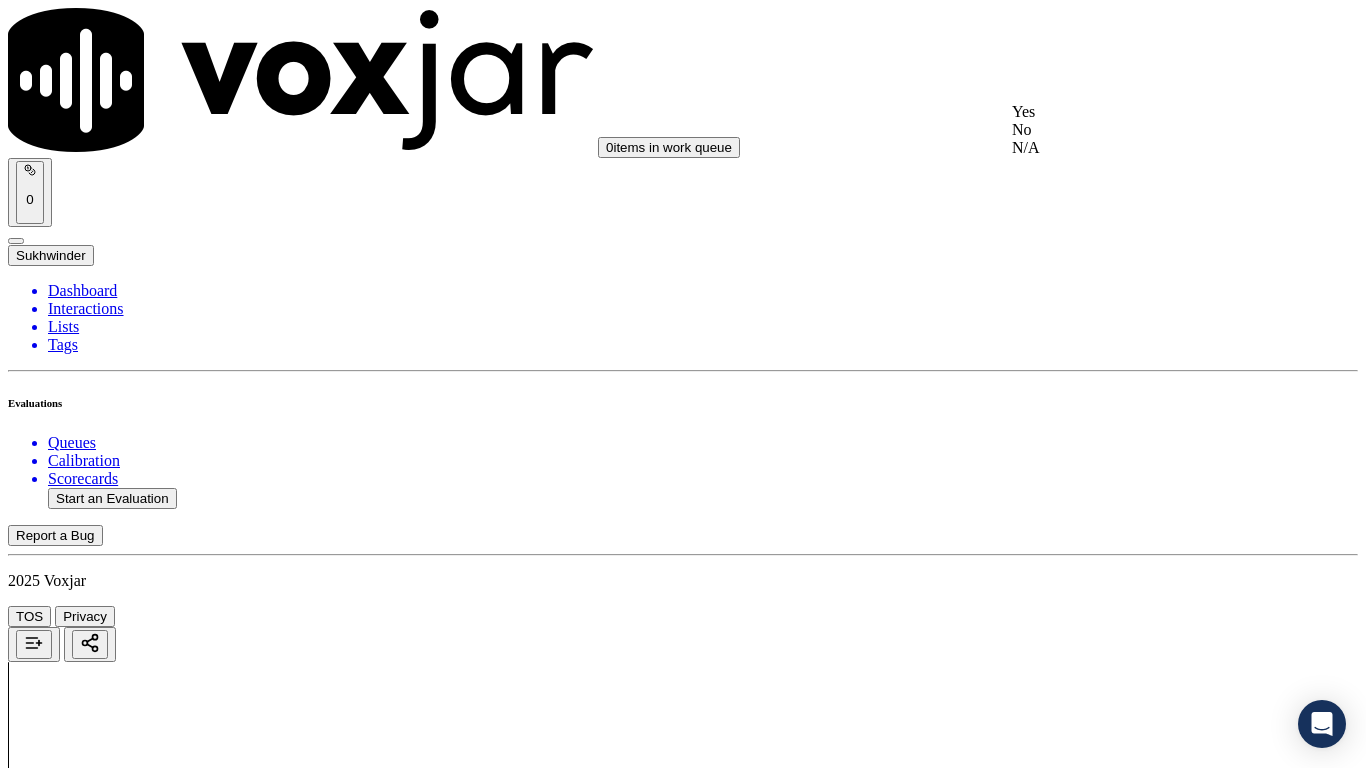 click on "Yes" at bounding box center (1139, 112) 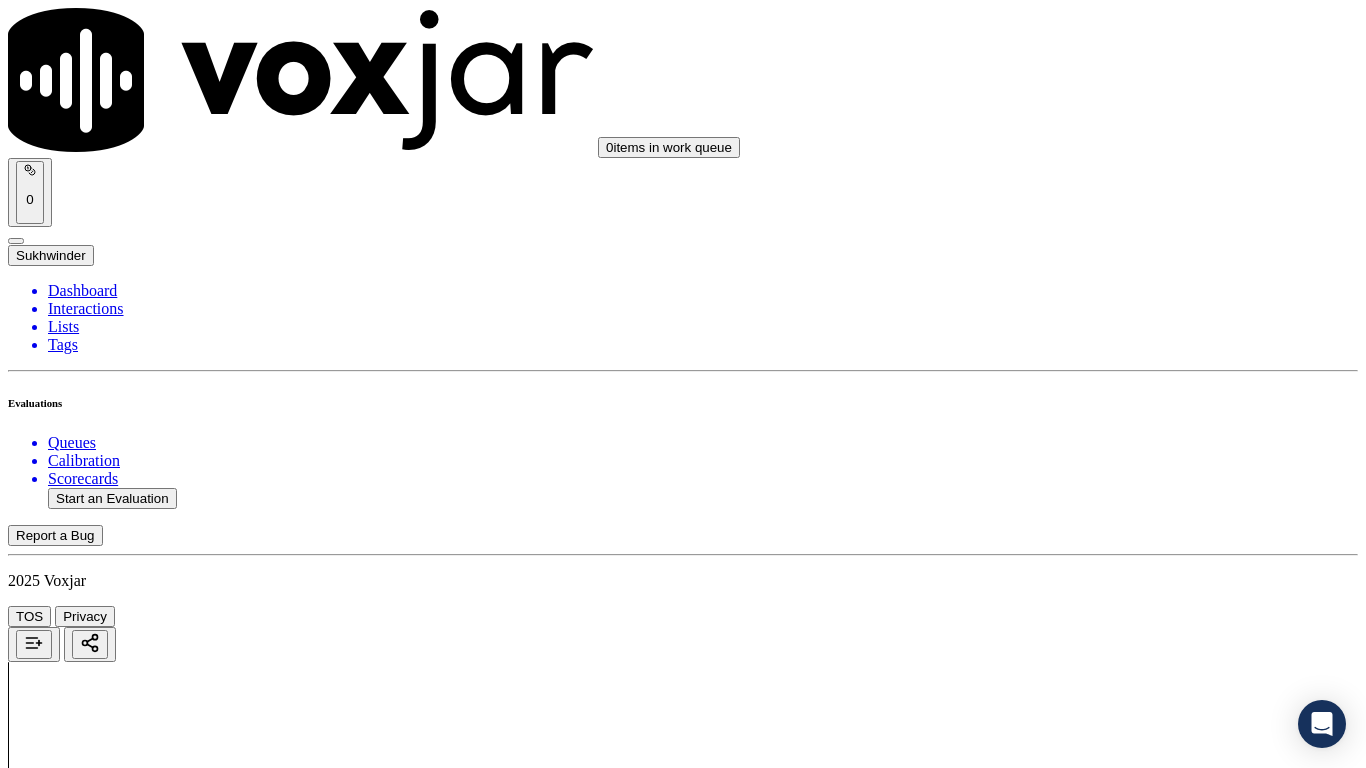 click on "Select an answer" at bounding box center [67, 3057] 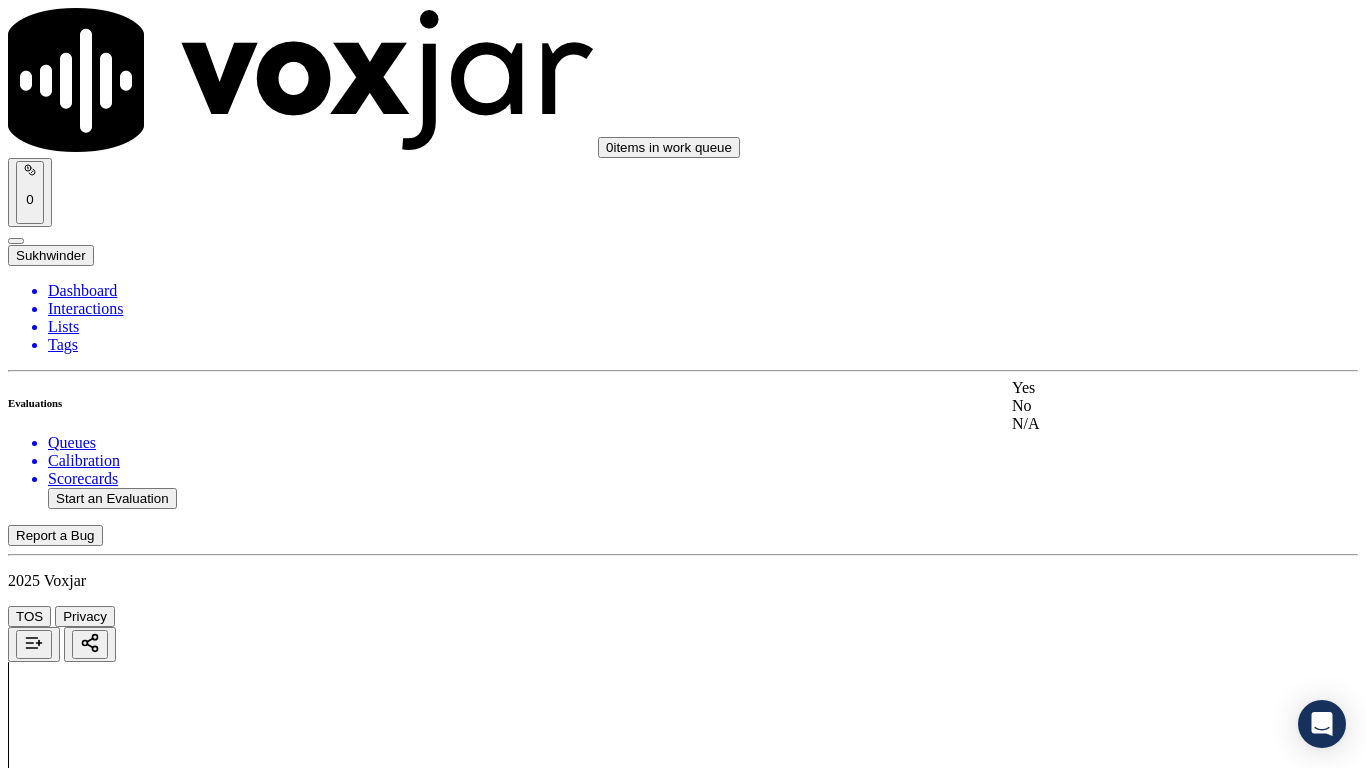 click on "N/A" 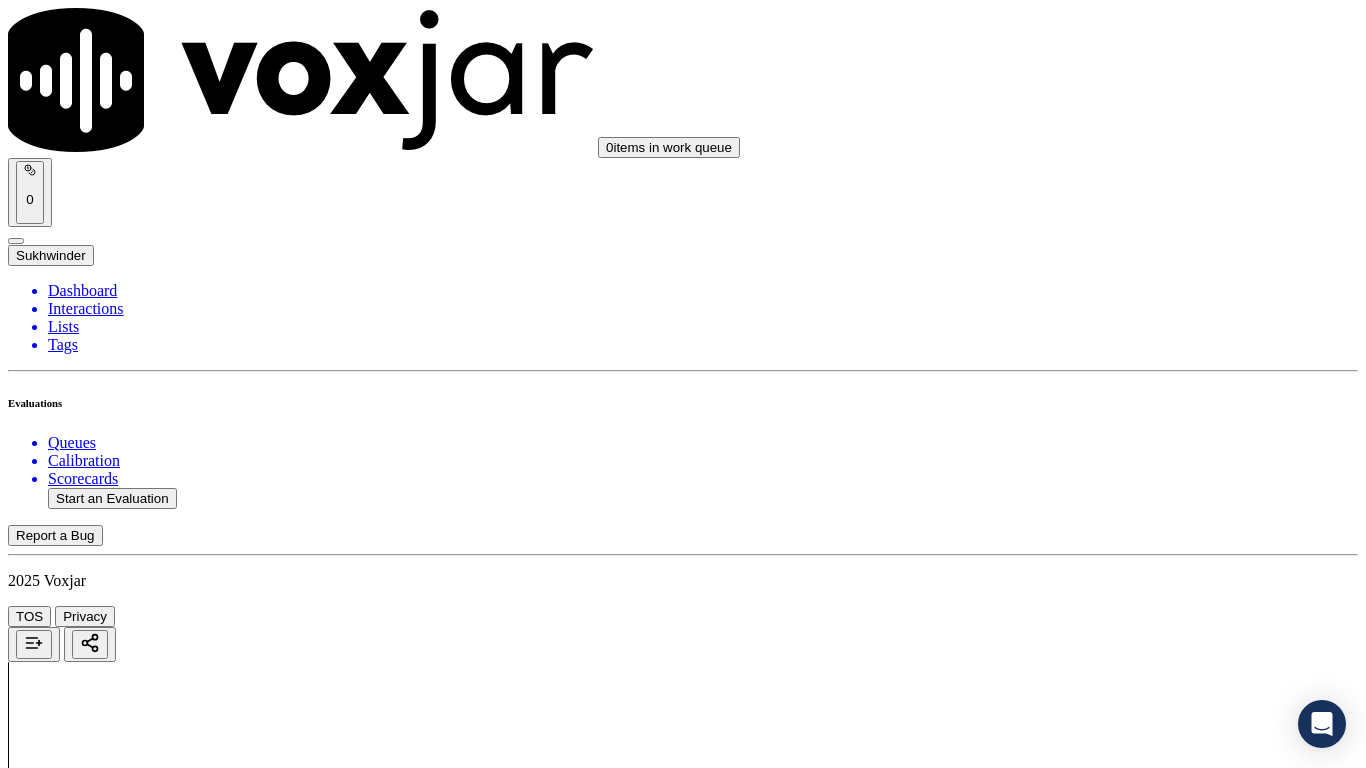 scroll, scrollTop: 0, scrollLeft: 0, axis: both 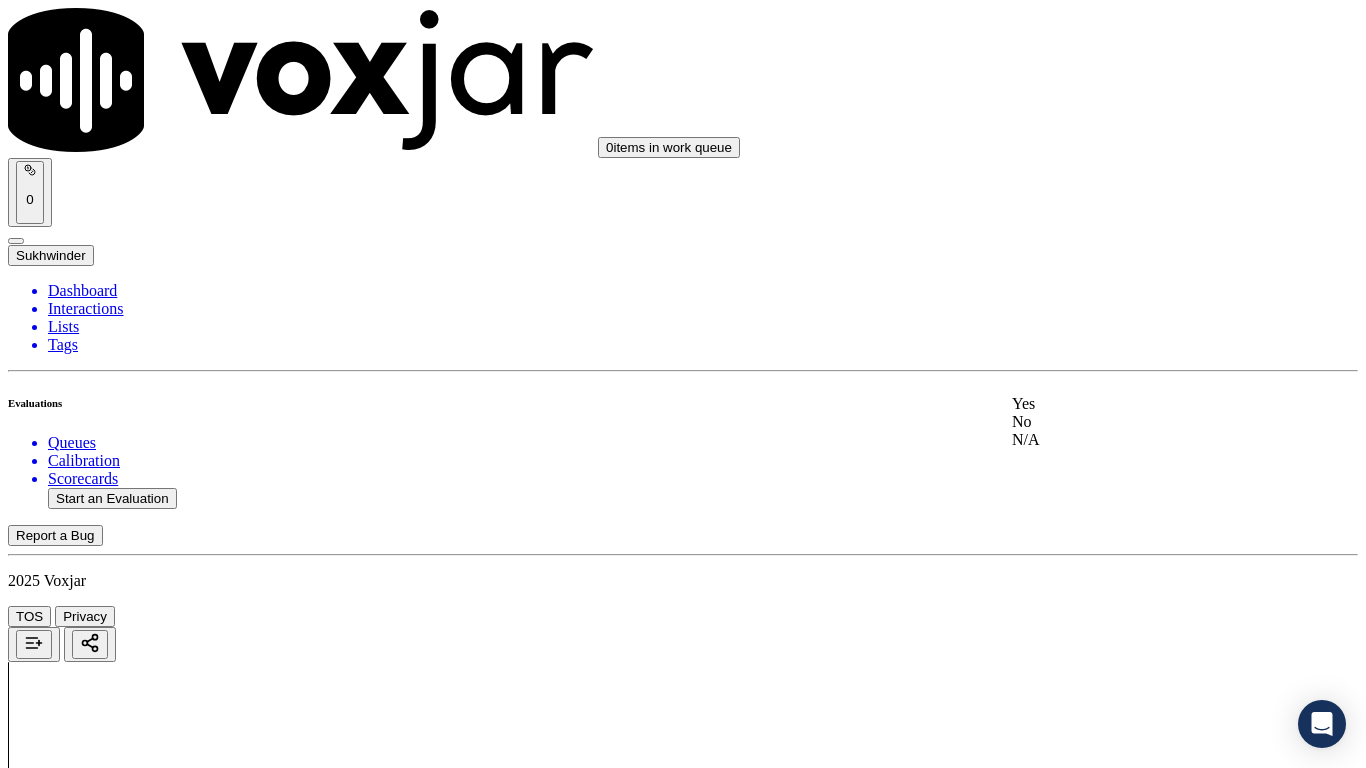 click on "Yes" at bounding box center (1139, 404) 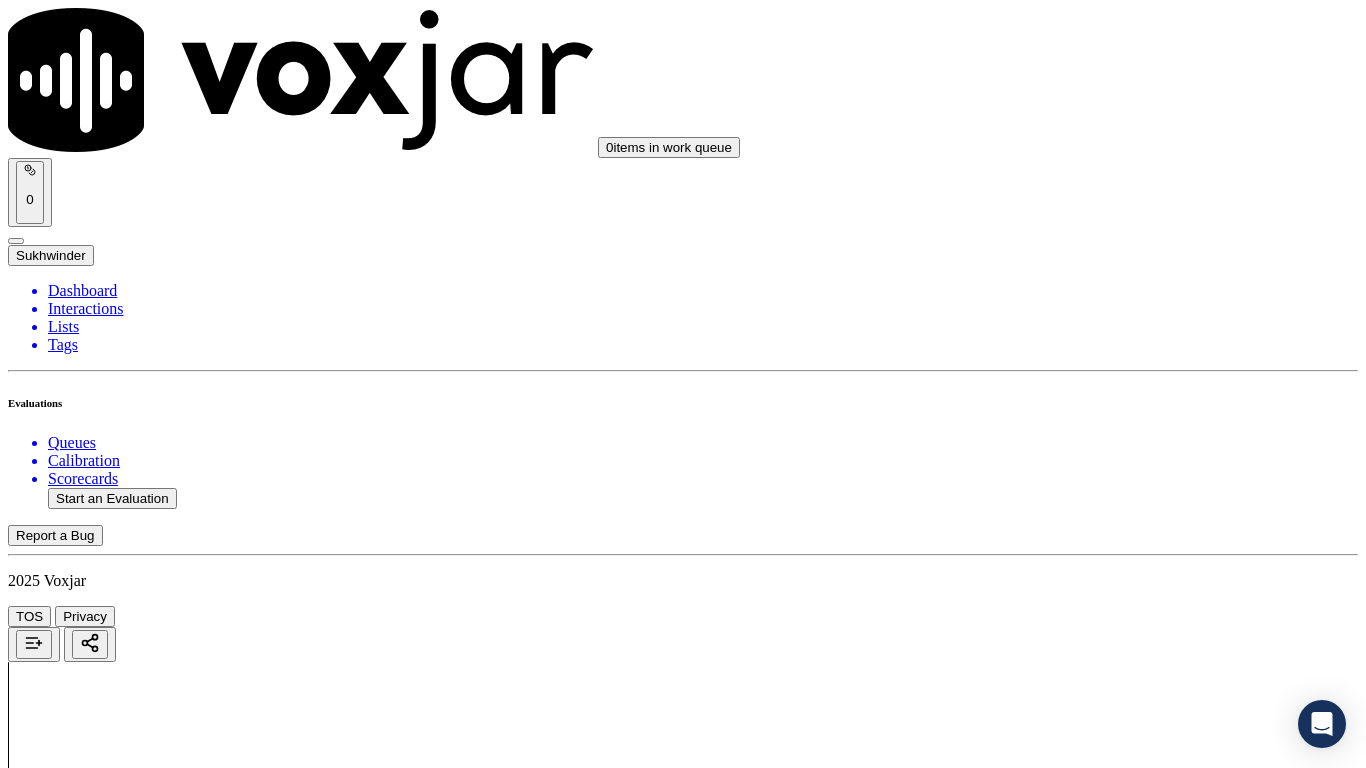 drag, startPoint x: 1171, startPoint y: 647, endPoint x: 1162, endPoint y: 661, distance: 16.643316 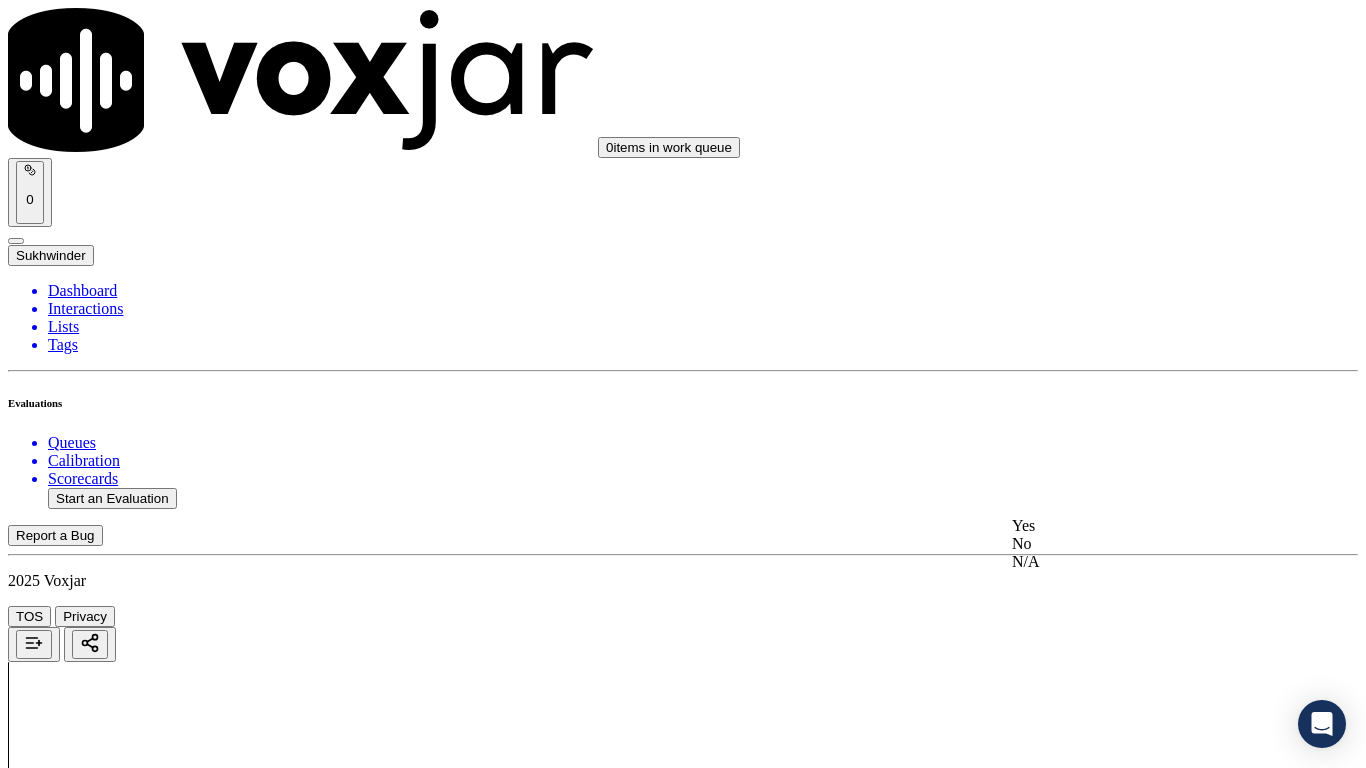 click on "Yes" at bounding box center [1139, 526] 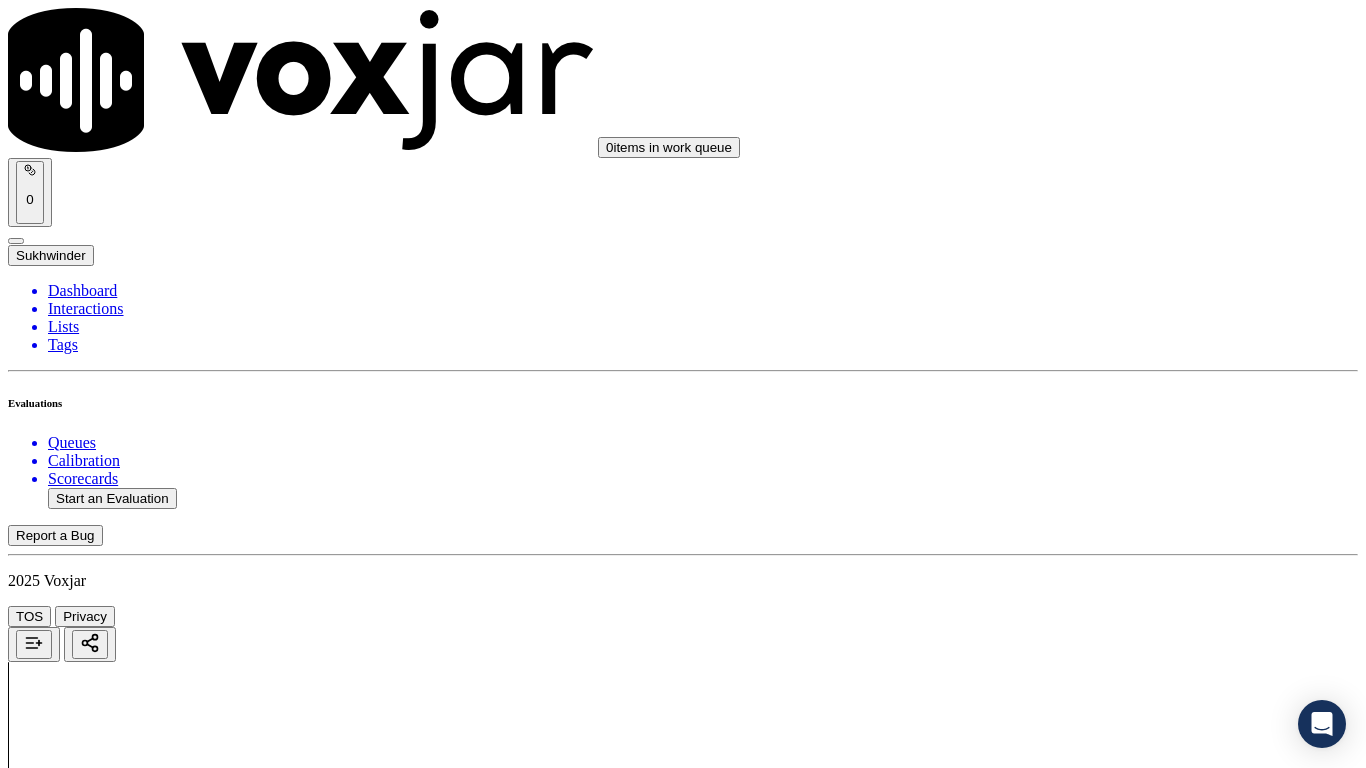 scroll, scrollTop: 700, scrollLeft: 0, axis: vertical 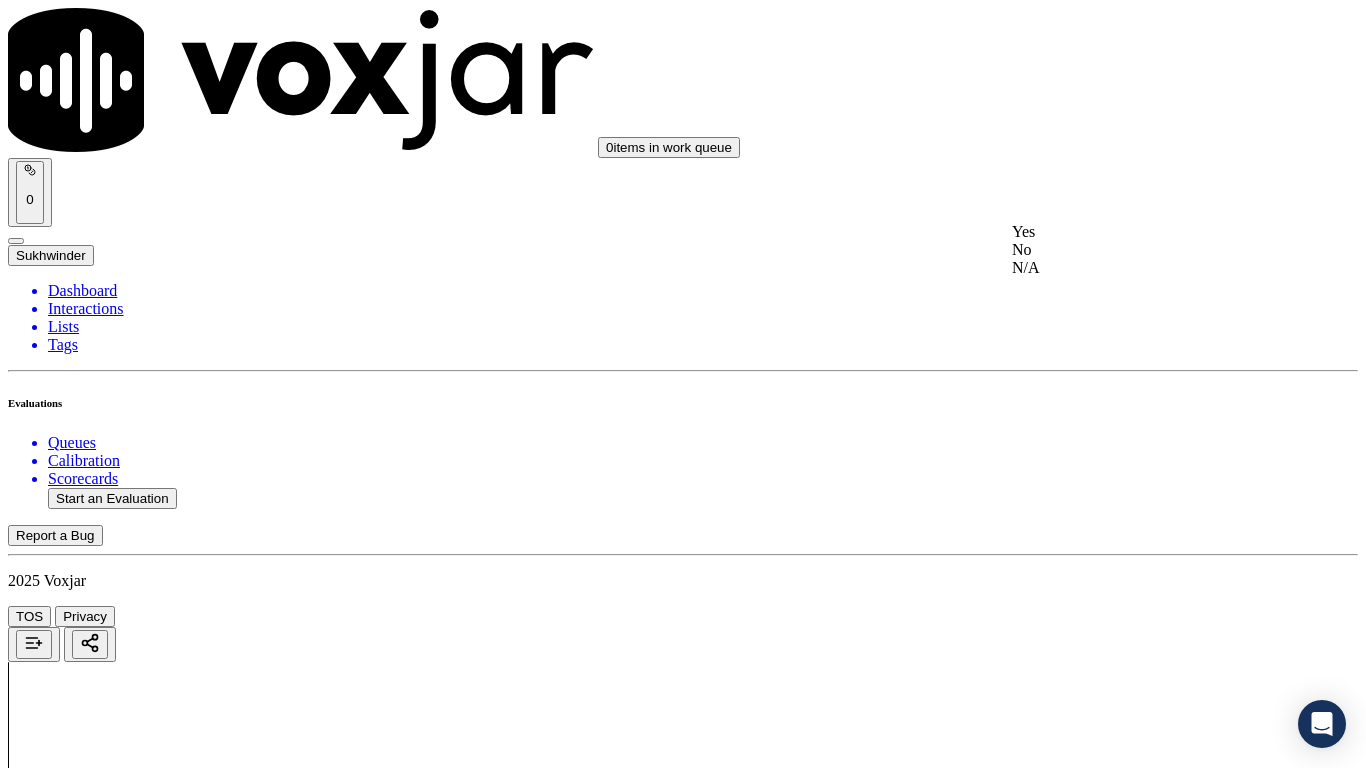 drag, startPoint x: 1157, startPoint y: 247, endPoint x: 1133, endPoint y: 435, distance: 189.52573 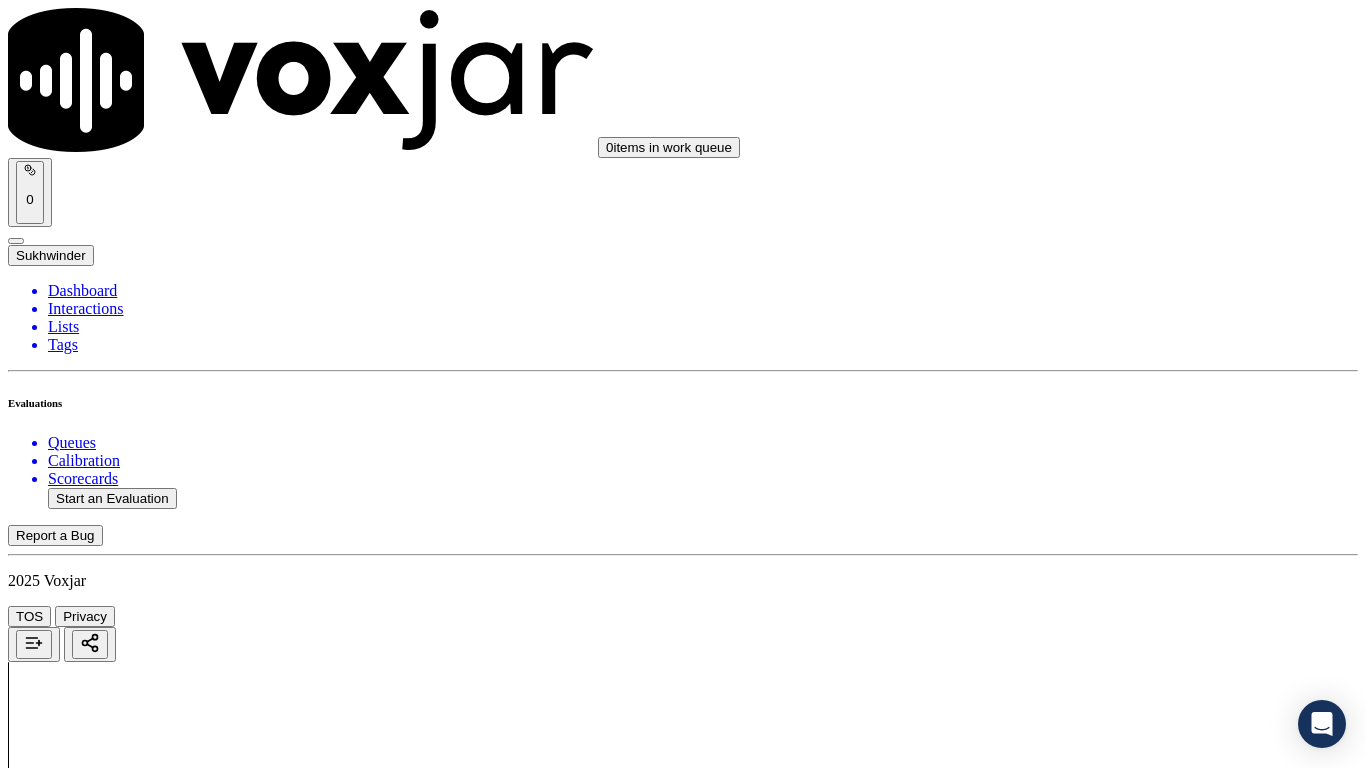 click on "Select an answer" at bounding box center (67, 3112) 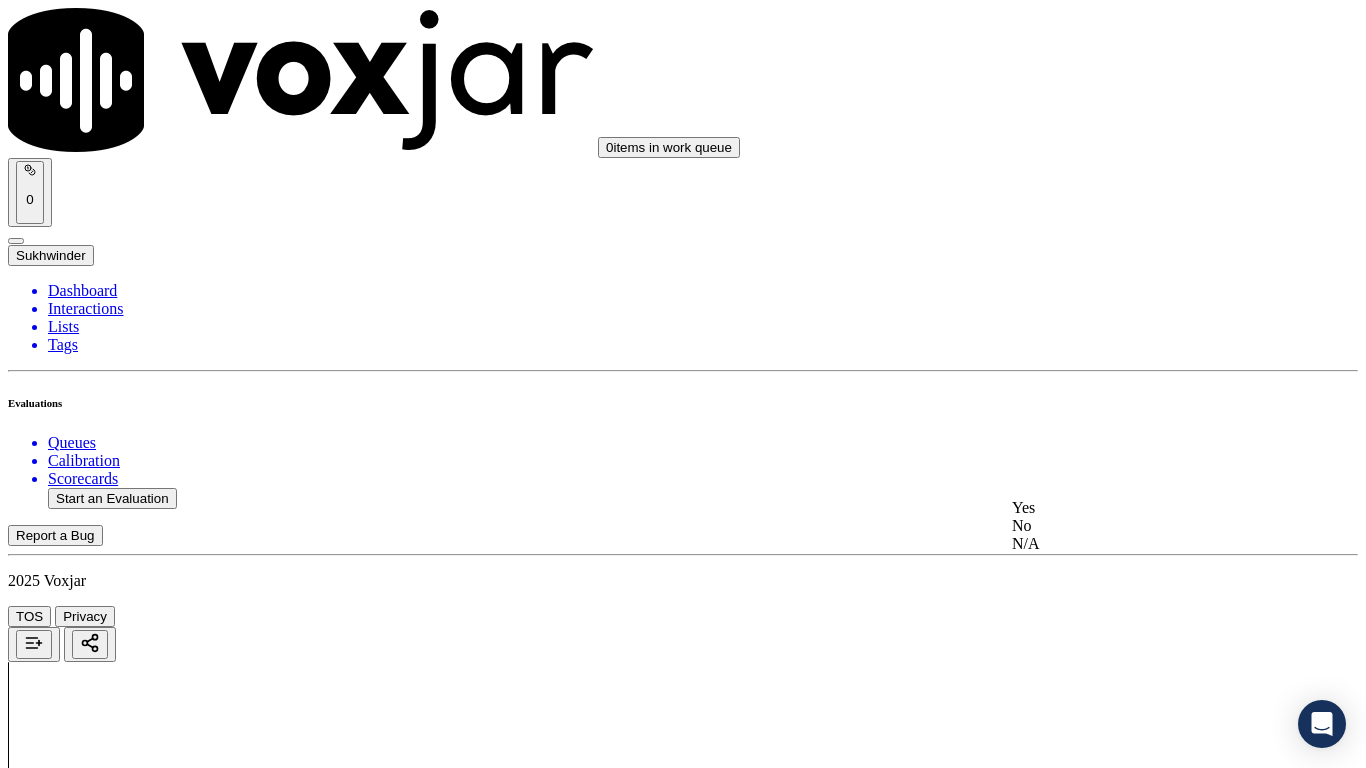 click on "N/A" 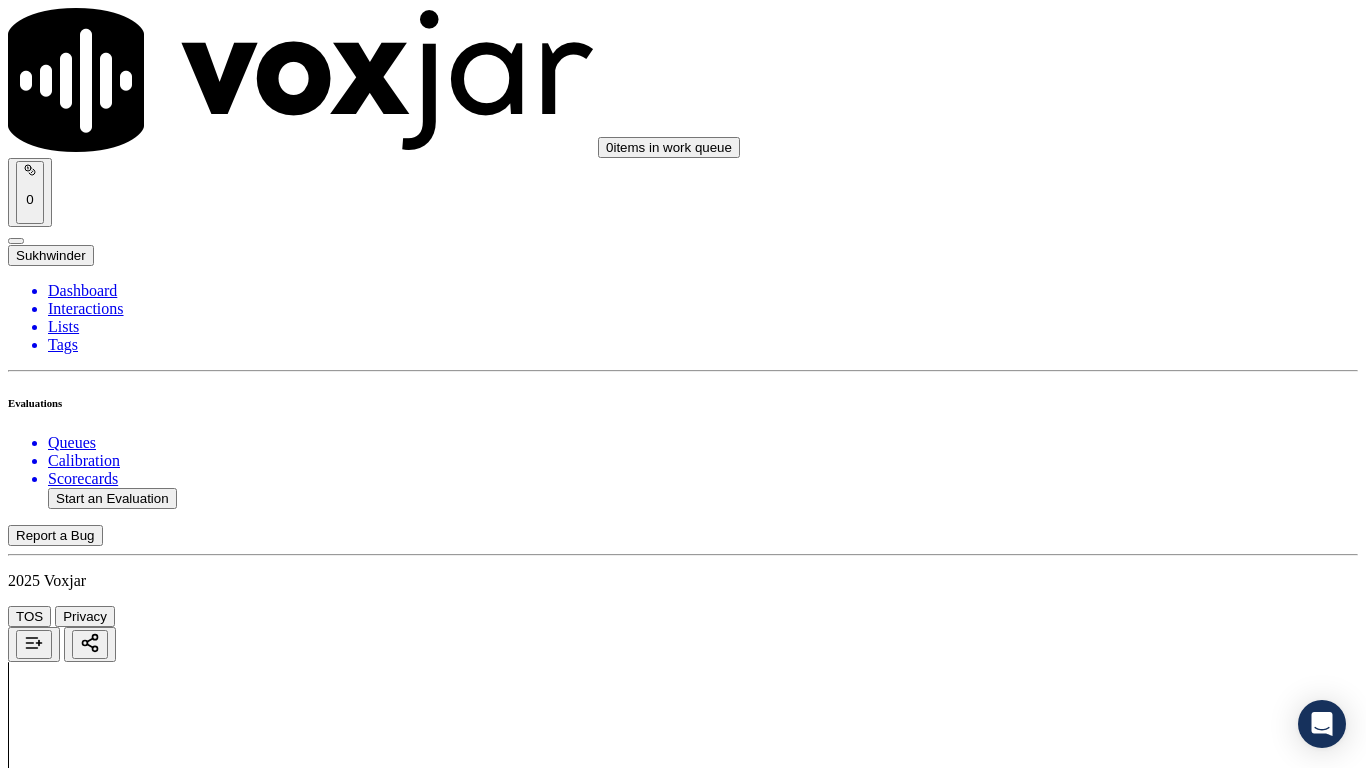 scroll, scrollTop: 1200, scrollLeft: 0, axis: vertical 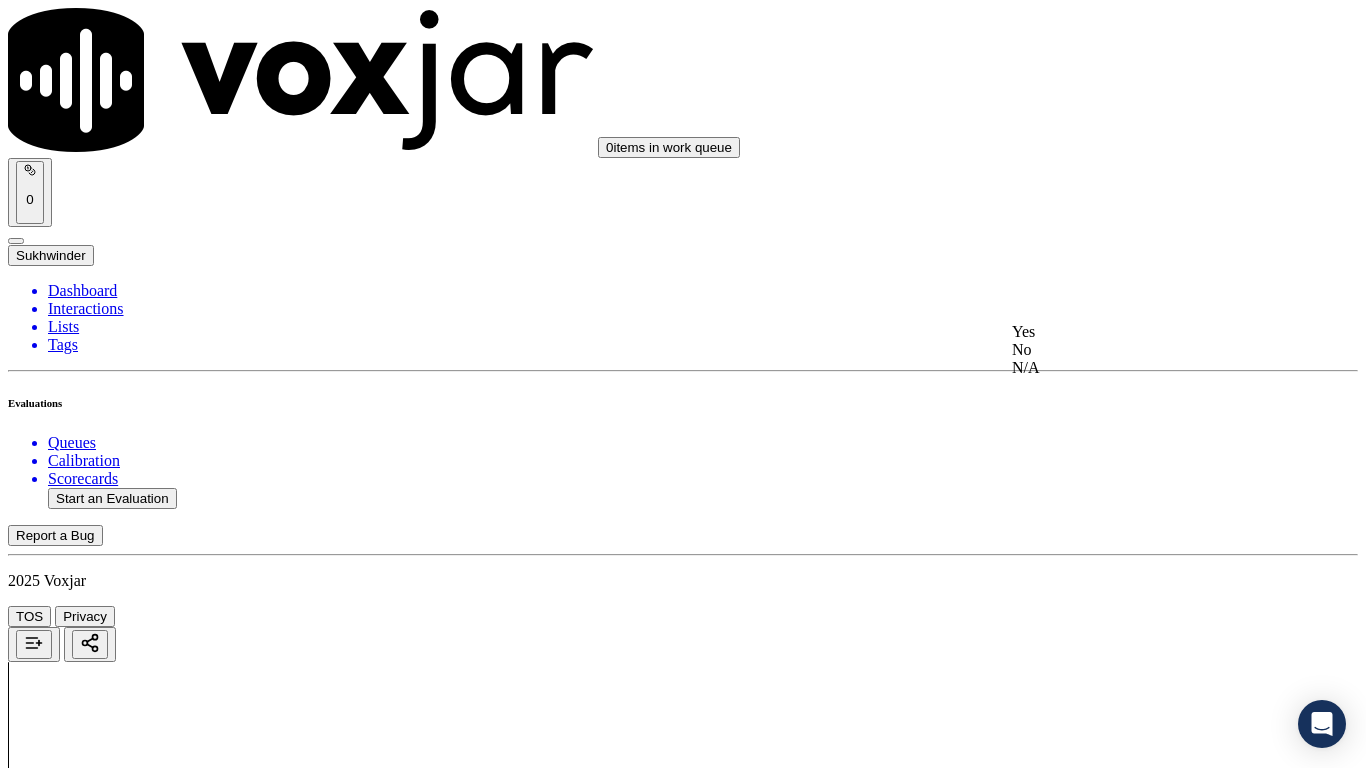 click on "N/A" 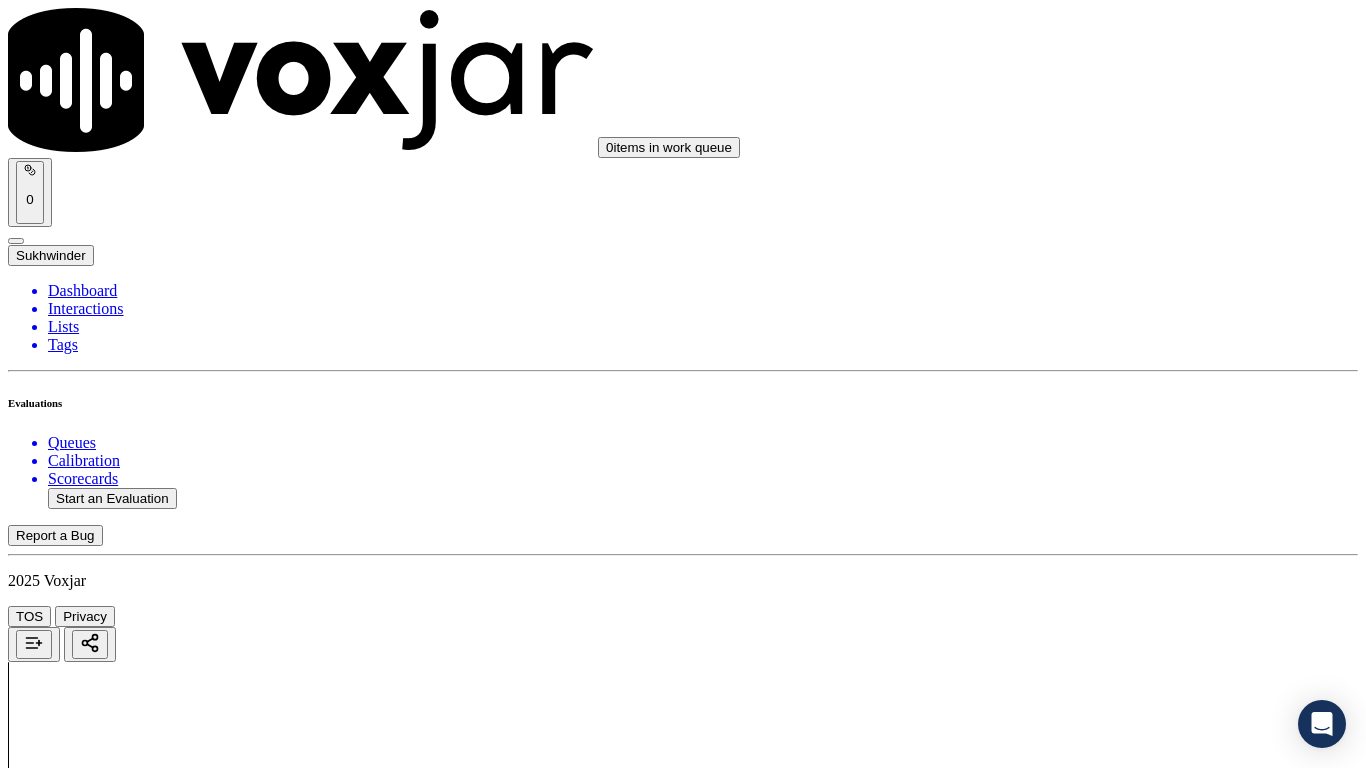 click on "Select an answer" at bounding box center (67, 3571) 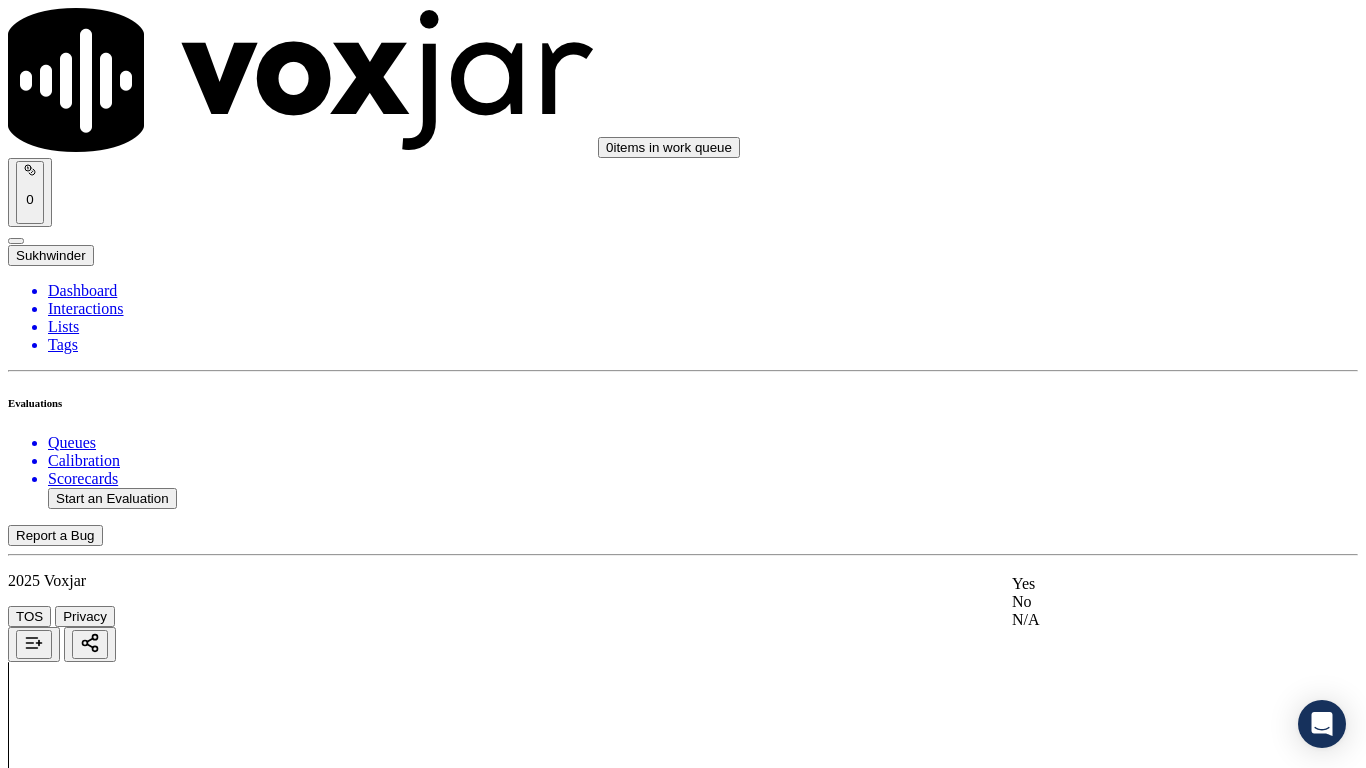 click on "Yes" at bounding box center [1139, 584] 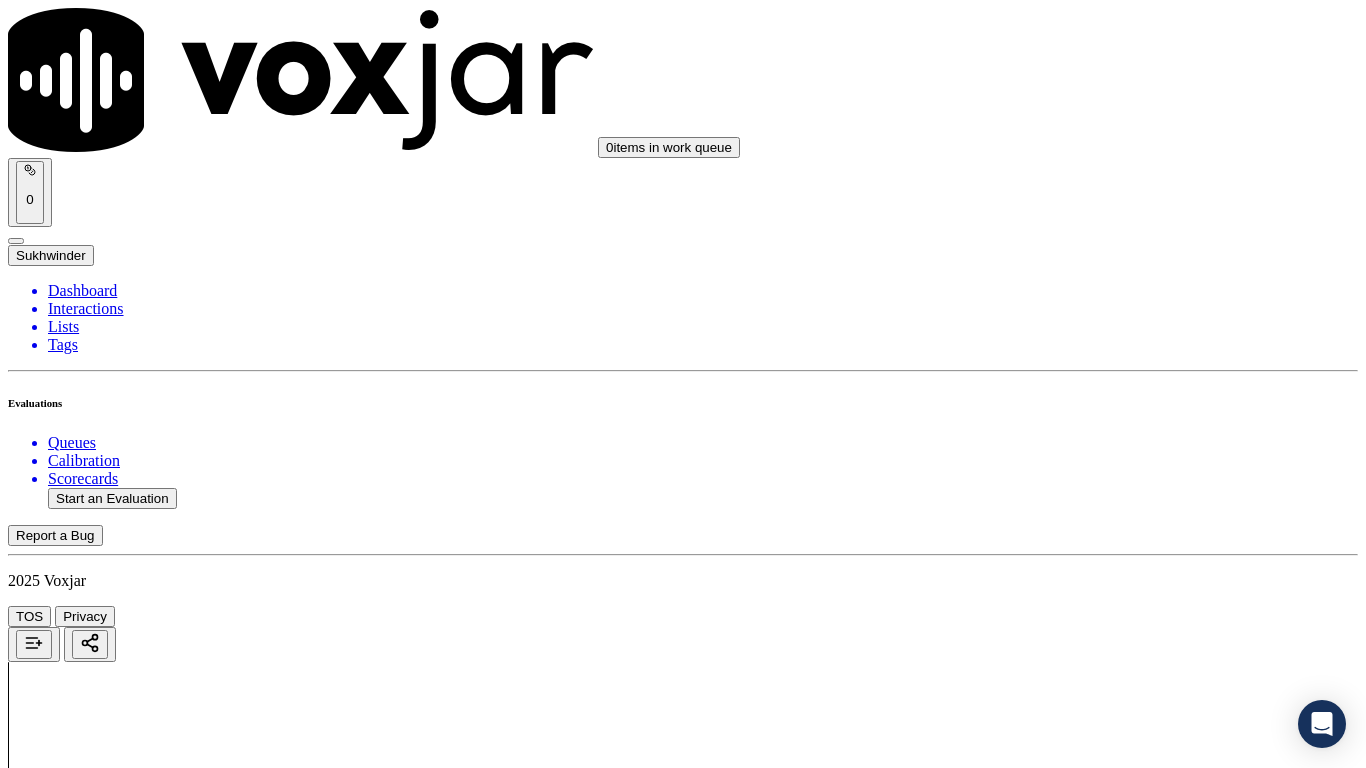 scroll, scrollTop: 1900, scrollLeft: 0, axis: vertical 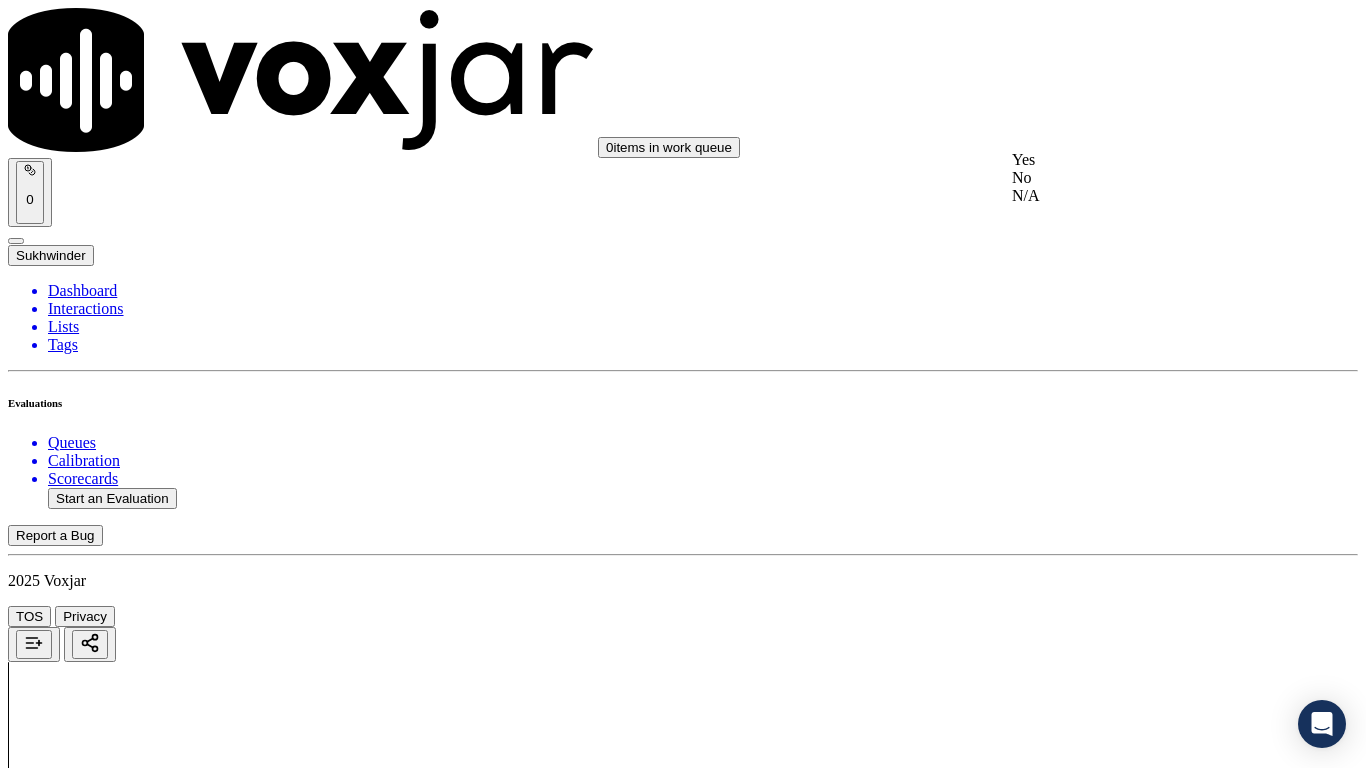 drag, startPoint x: 1124, startPoint y: 167, endPoint x: 1125, endPoint y: 280, distance: 113.004425 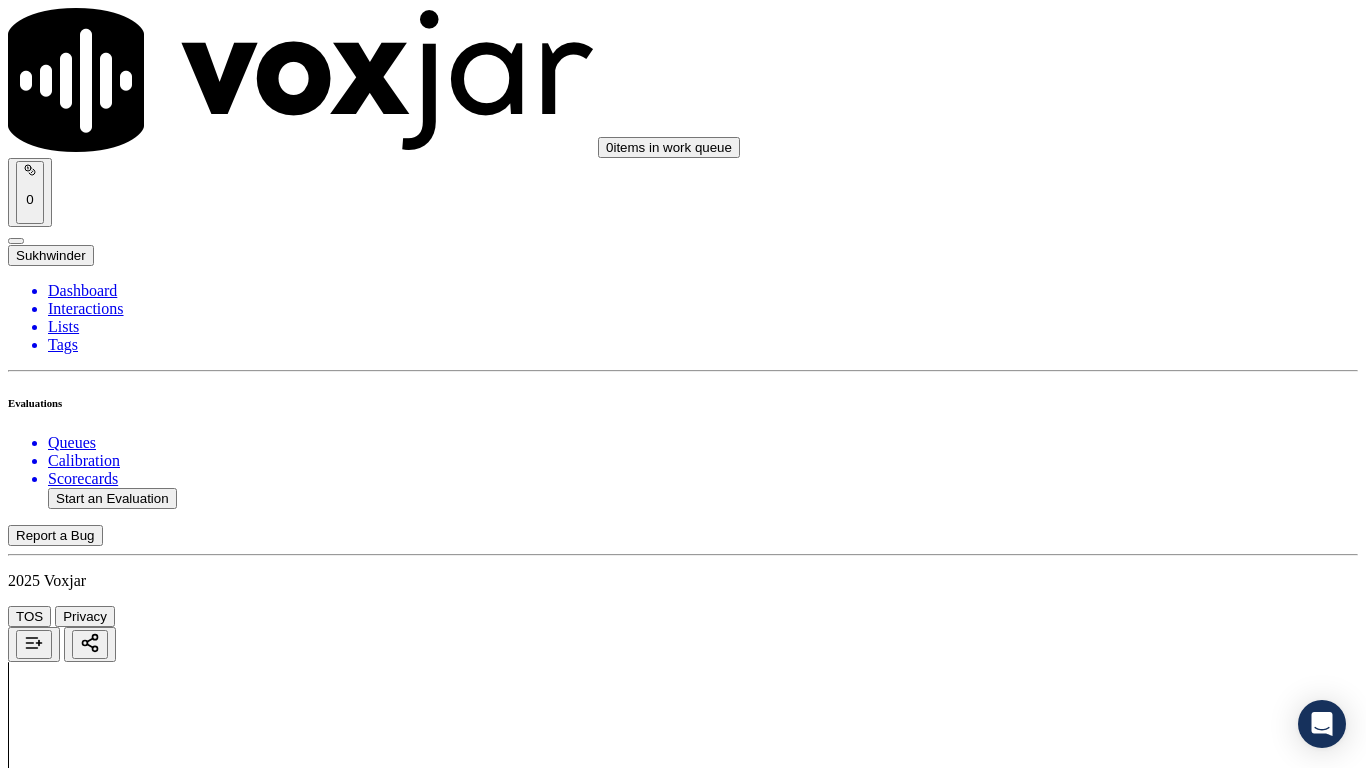click on "Select an answer" at bounding box center [67, 4044] 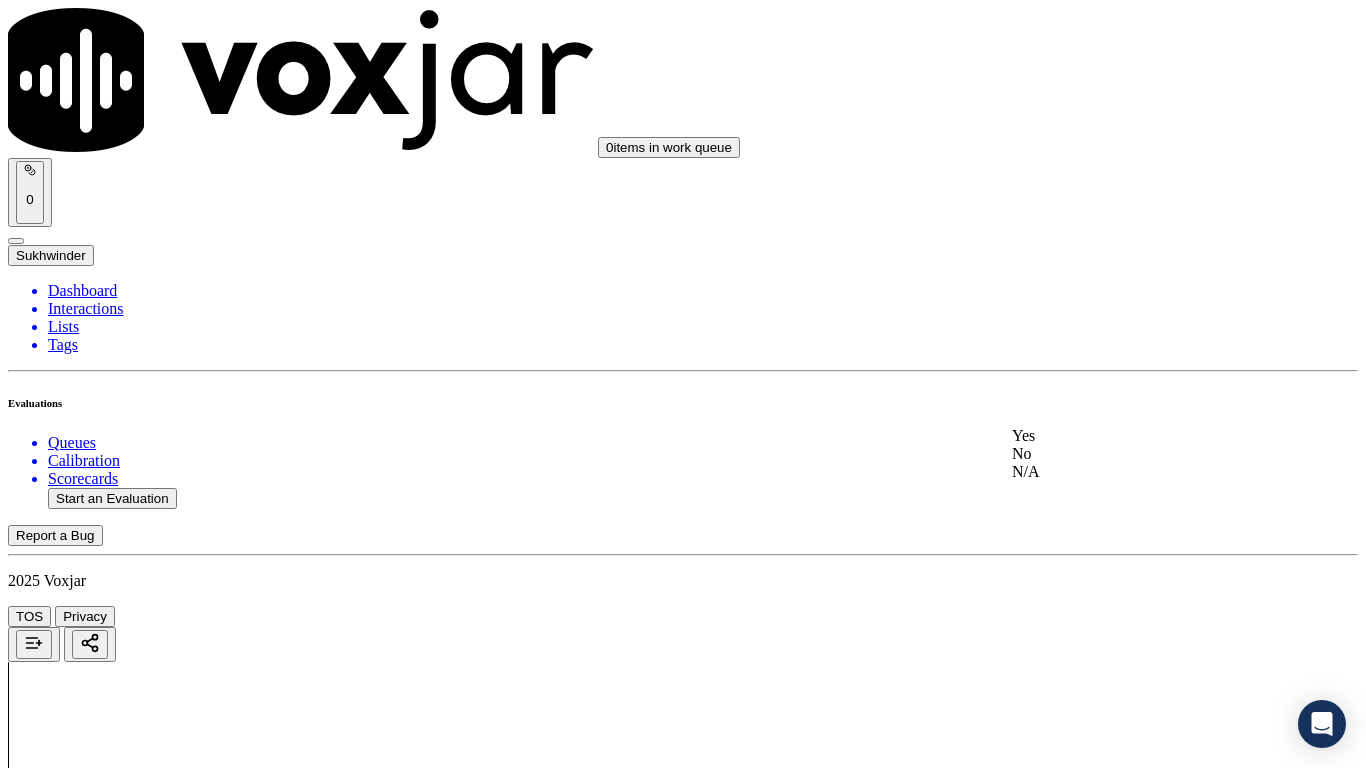click on "Yes" at bounding box center (1139, 436) 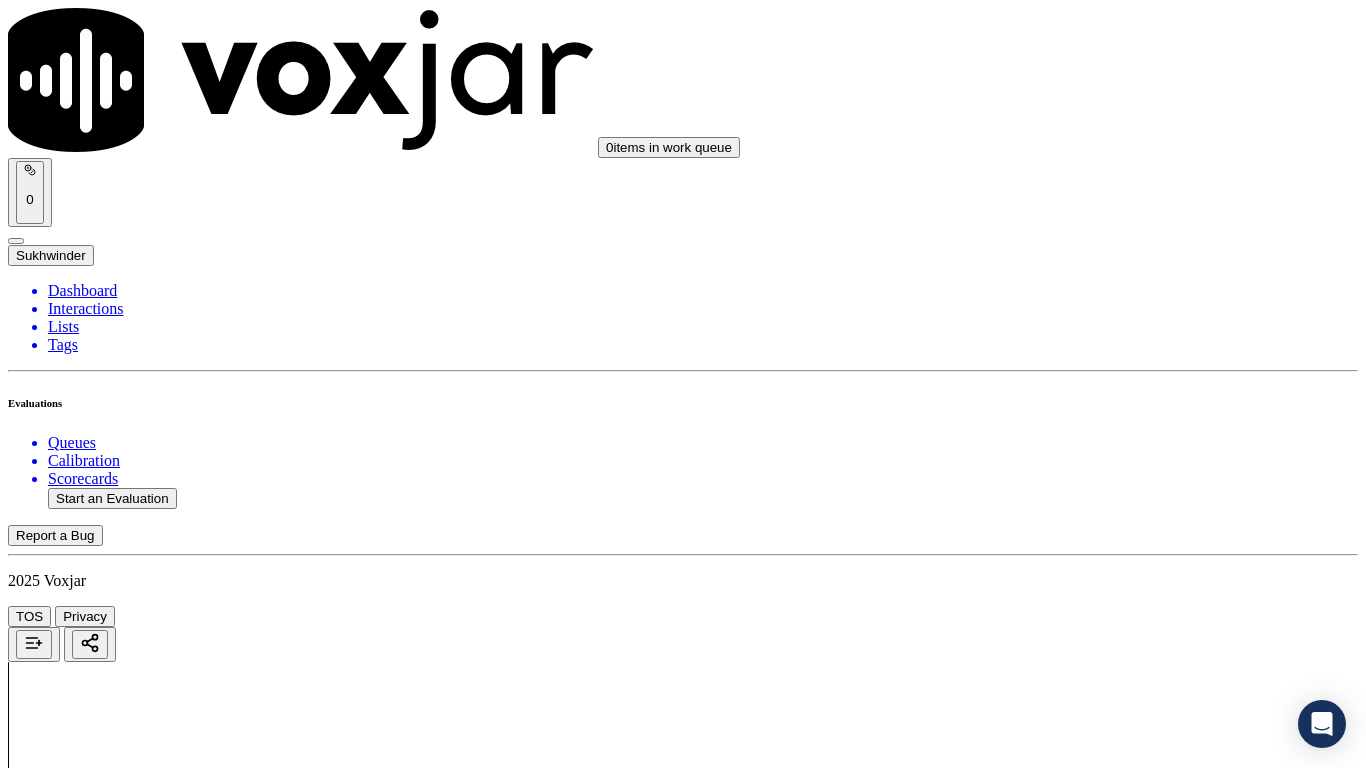 scroll, scrollTop: 2500, scrollLeft: 0, axis: vertical 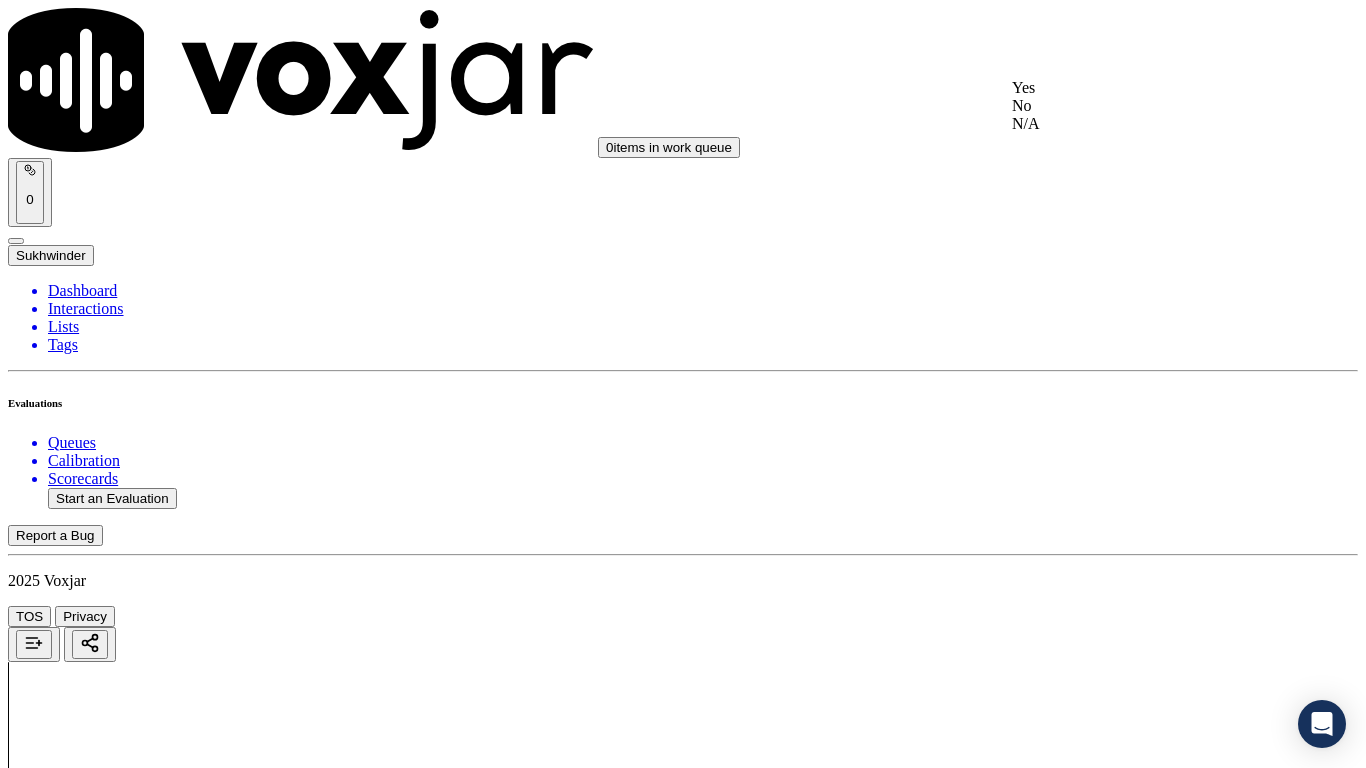 click on "Yes" at bounding box center (1139, 88) 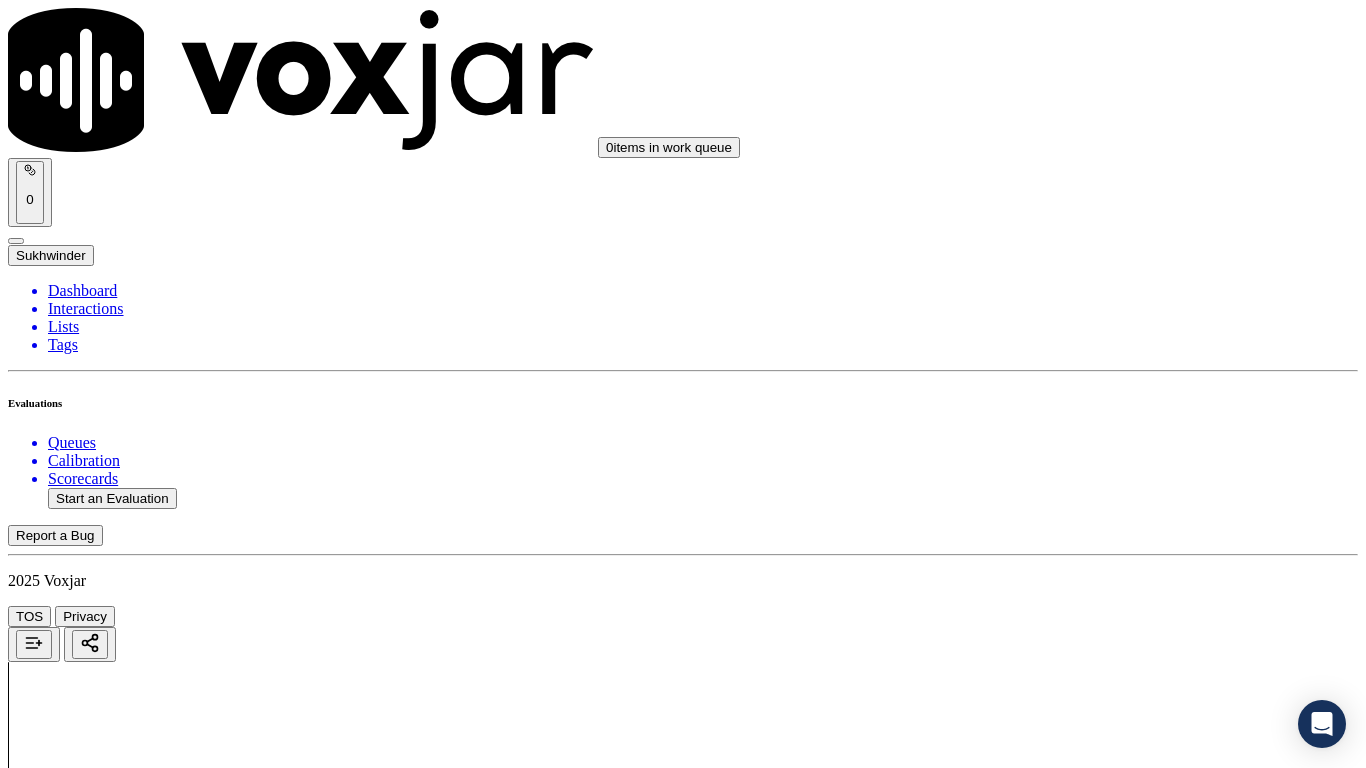 click on "Select an answer" at bounding box center (67, 4516) 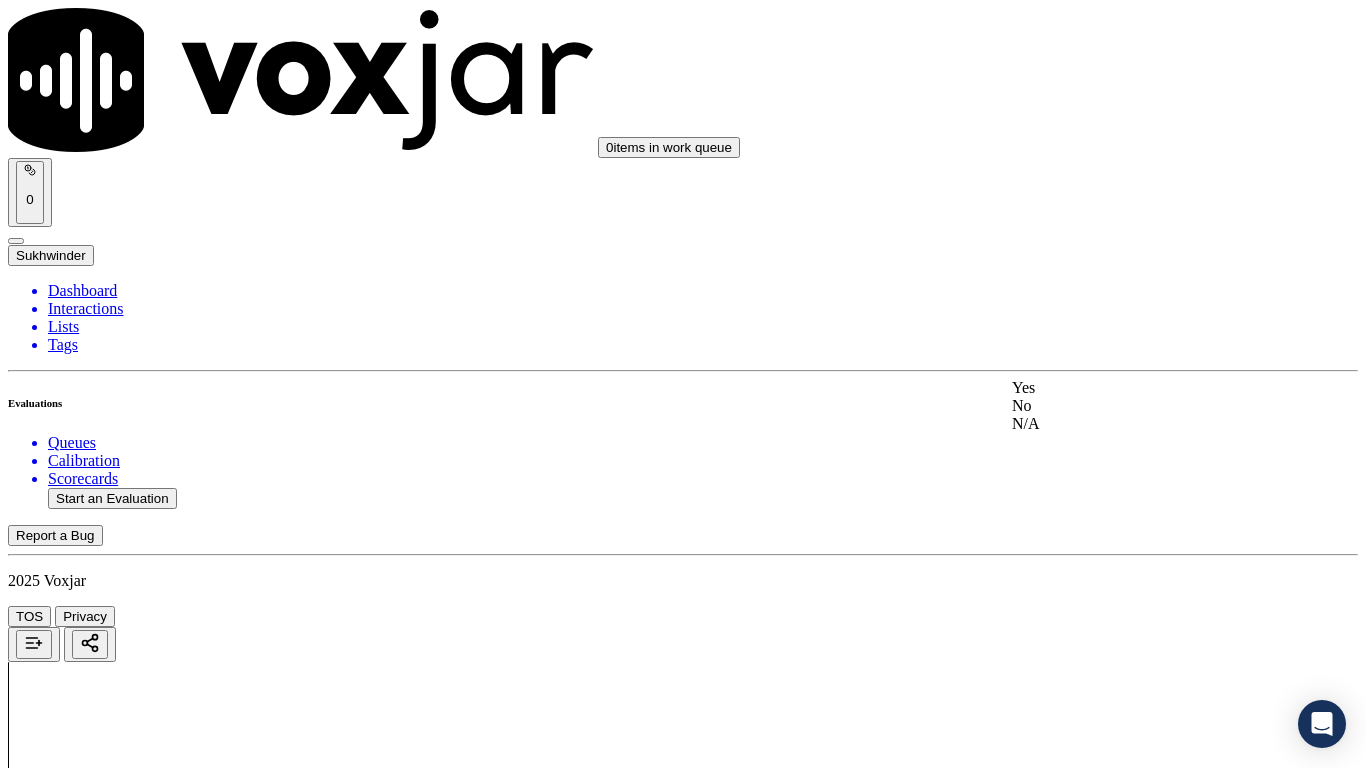 click on "Yes" at bounding box center [1139, 388] 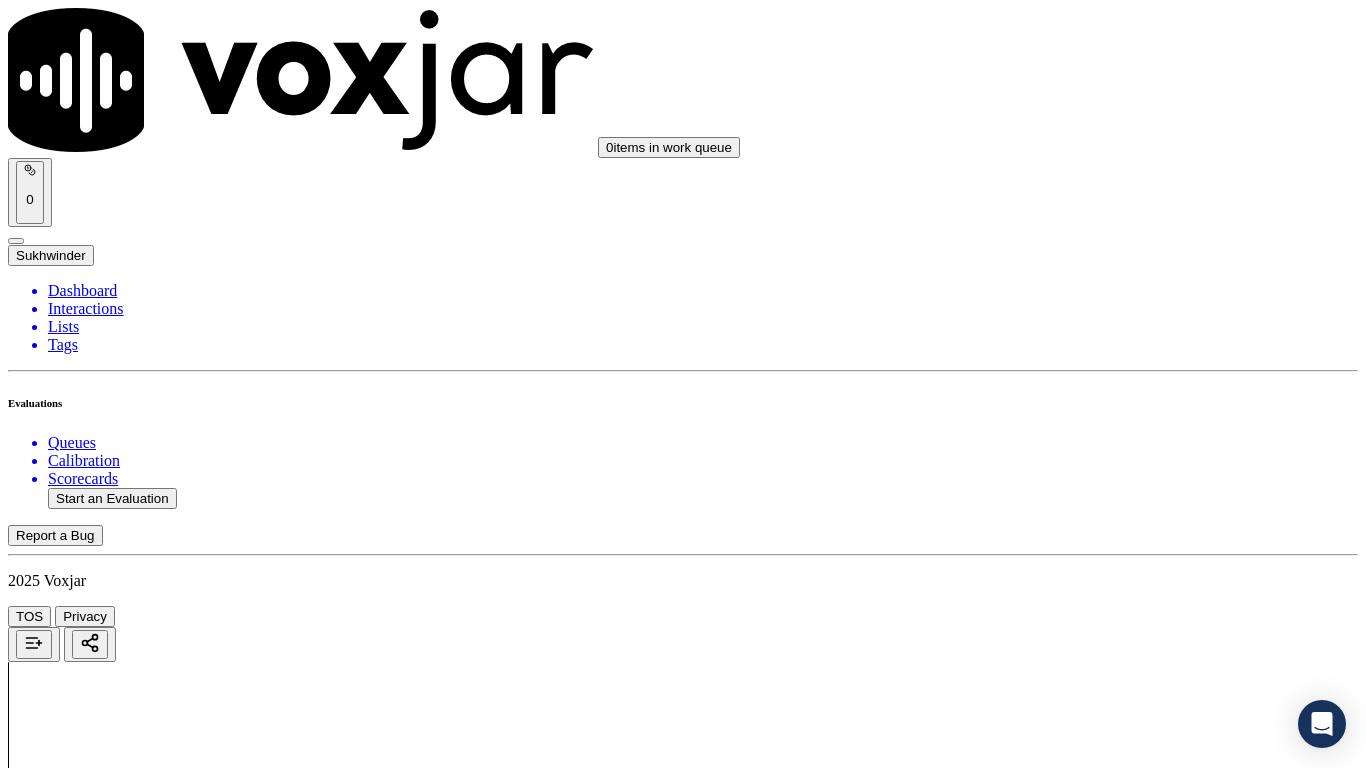 scroll, scrollTop: 2800, scrollLeft: 0, axis: vertical 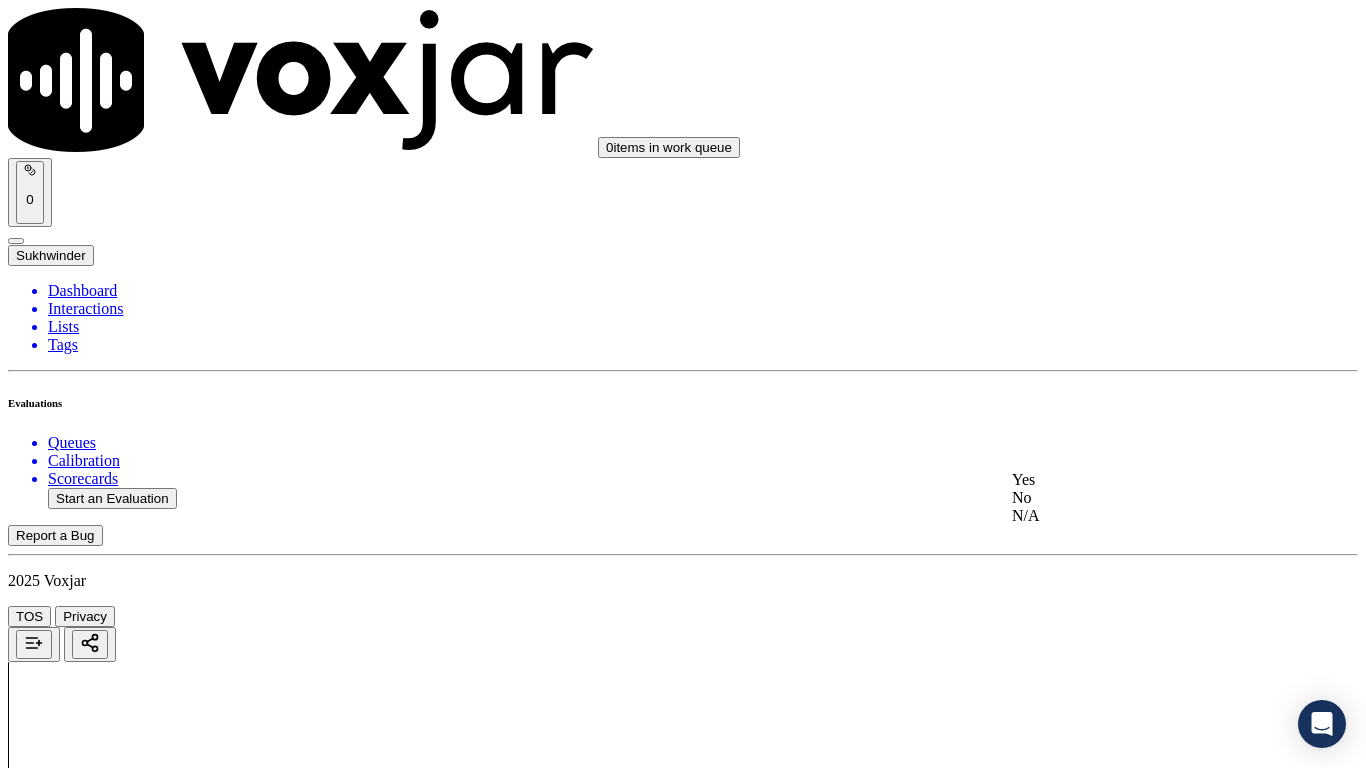click on "Yes" at bounding box center [1139, 480] 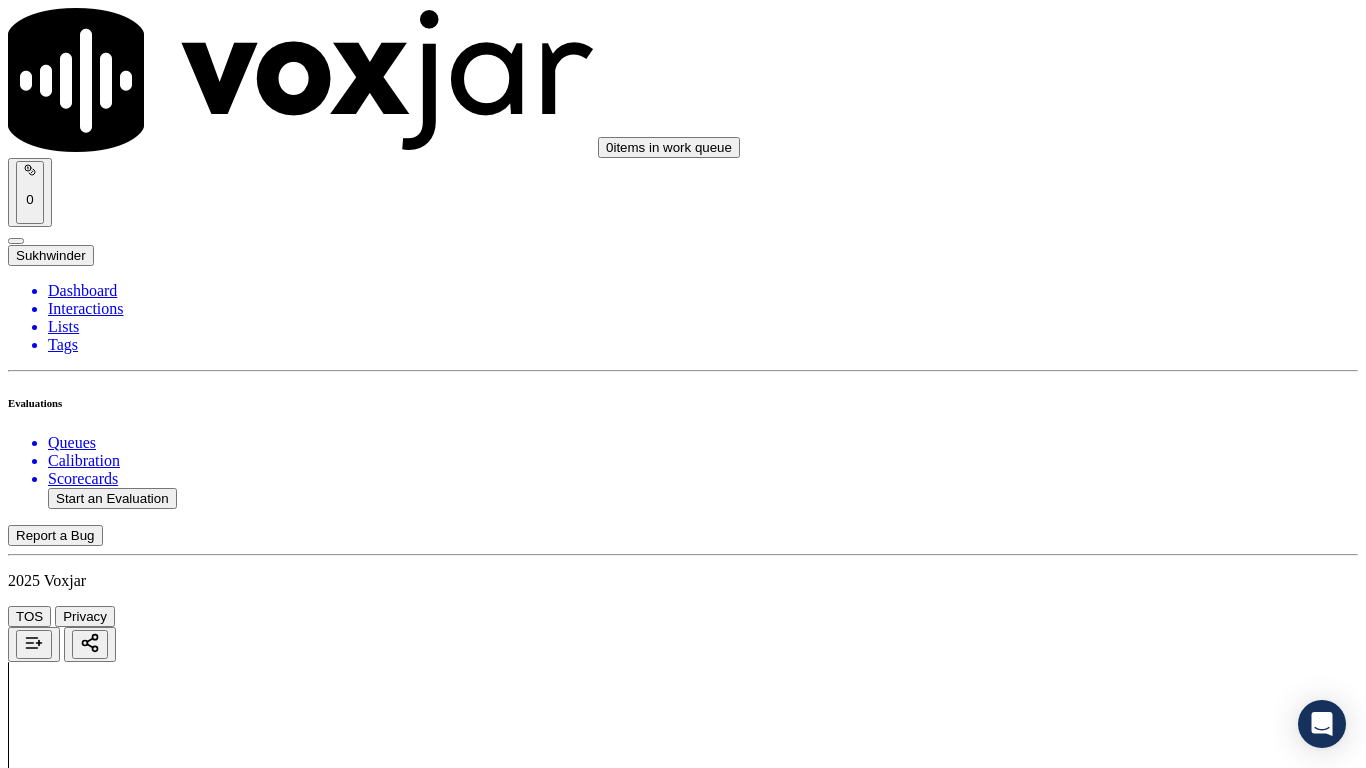 scroll, scrollTop: 3300, scrollLeft: 0, axis: vertical 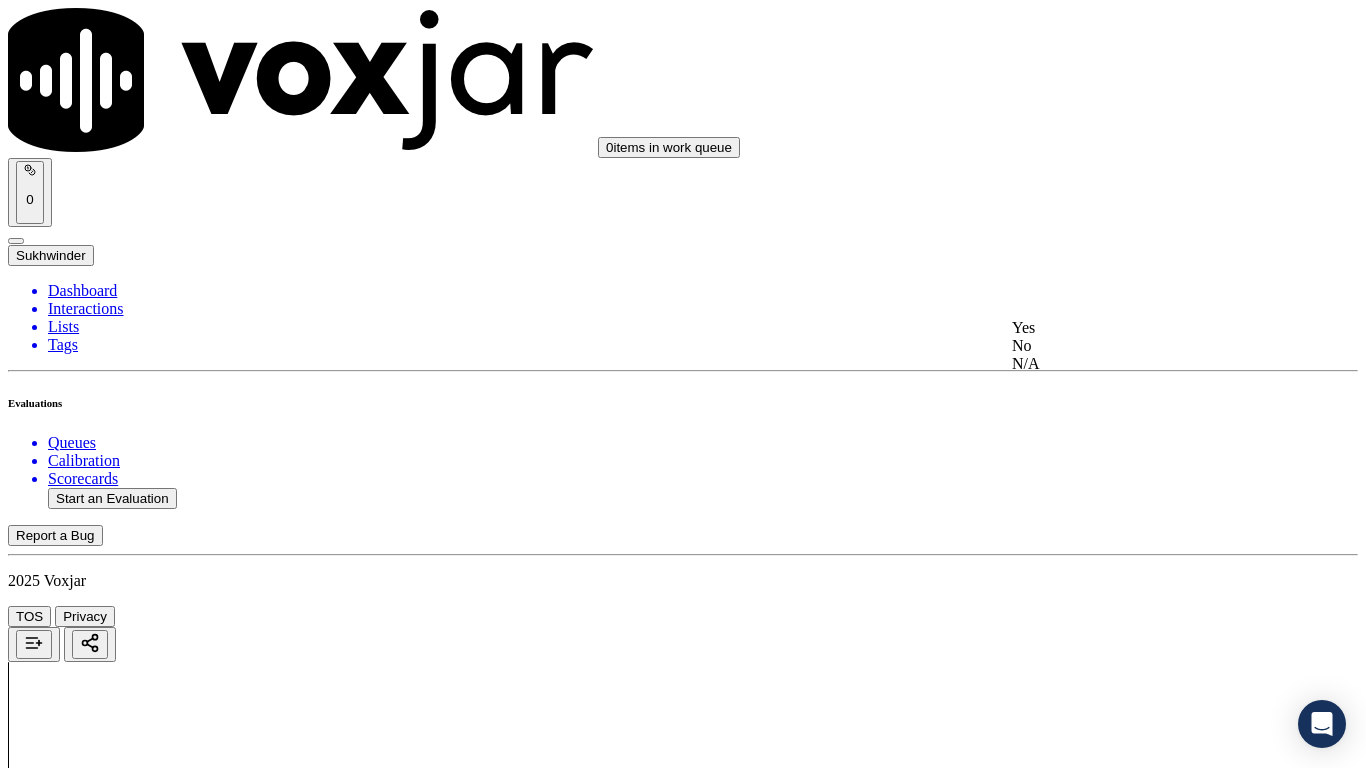 click on "Yes" at bounding box center (1139, 328) 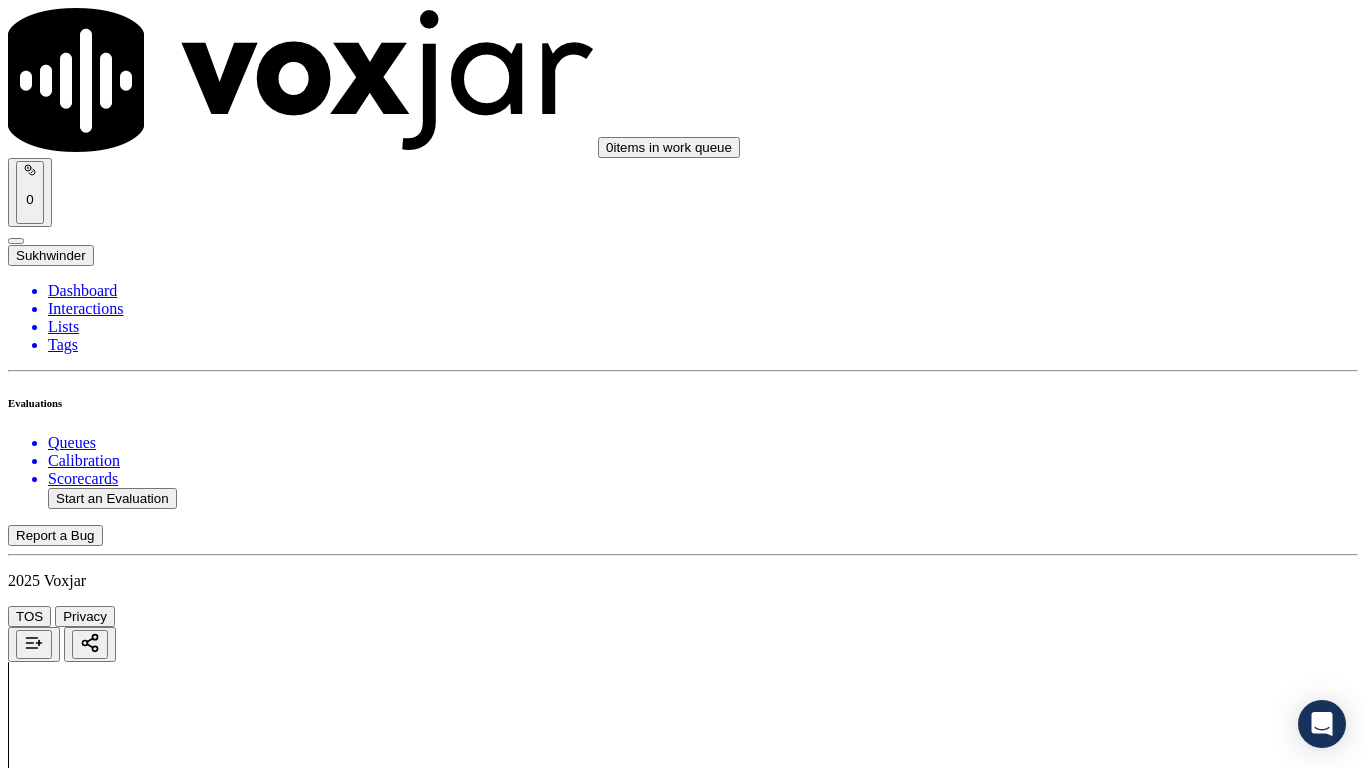 drag, startPoint x: 1101, startPoint y: 542, endPoint x: 1100, endPoint y: 564, distance: 22.022715 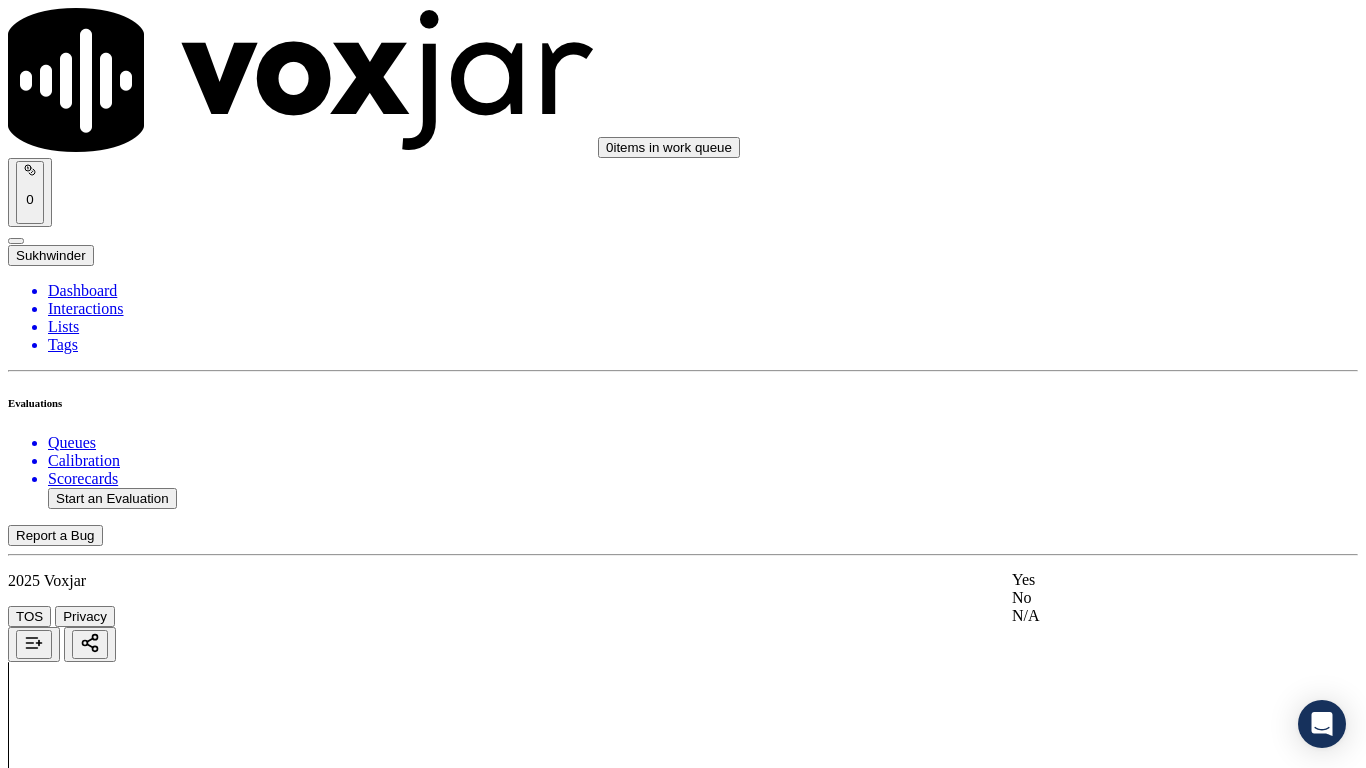 click on "Yes" at bounding box center (1139, 580) 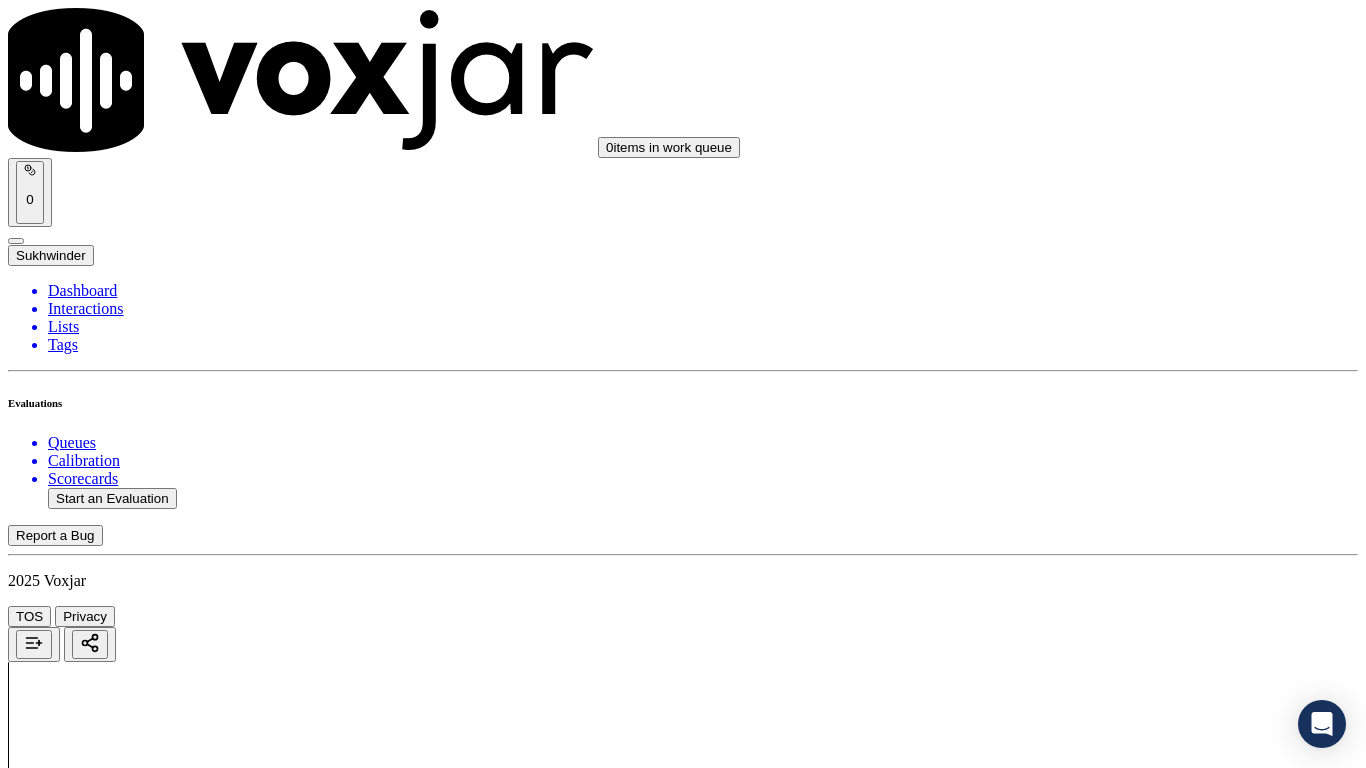scroll, scrollTop: 3800, scrollLeft: 0, axis: vertical 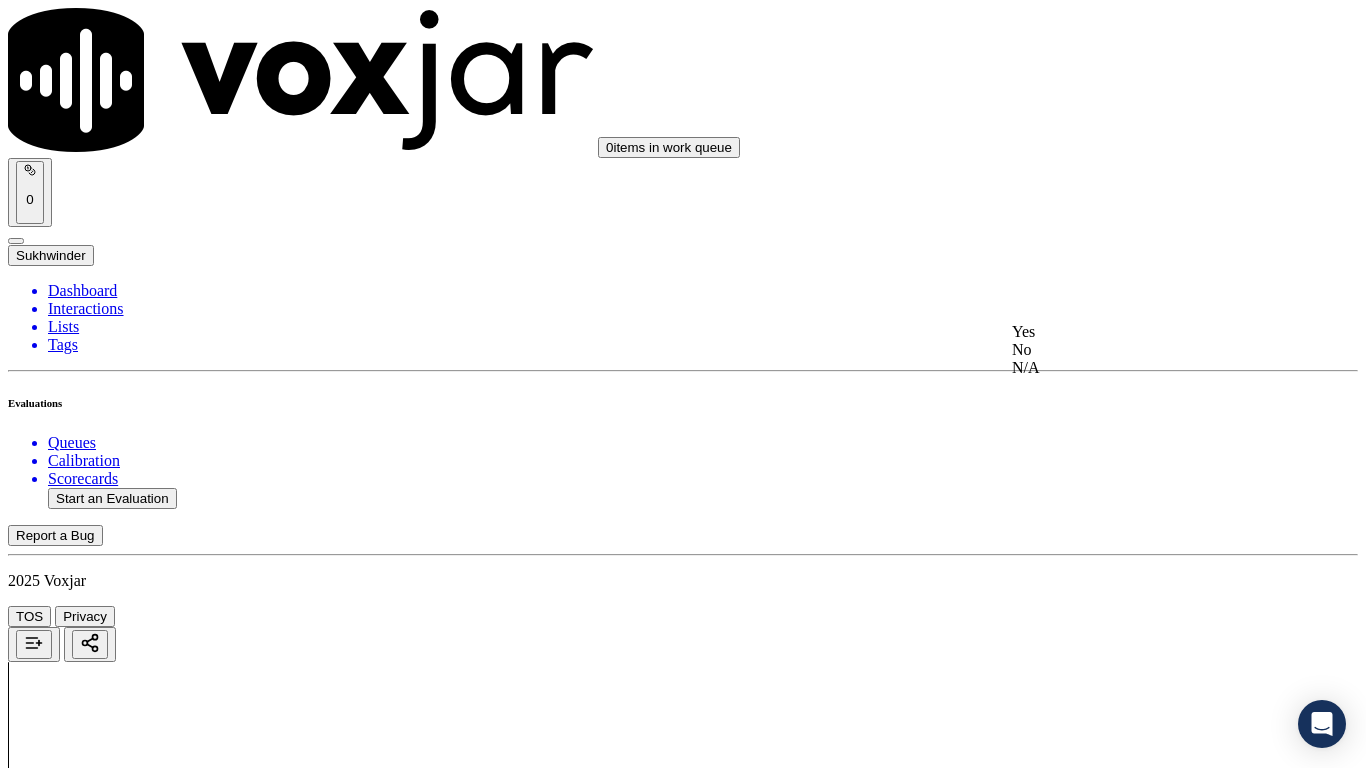 click on "Yes" at bounding box center (1139, 332) 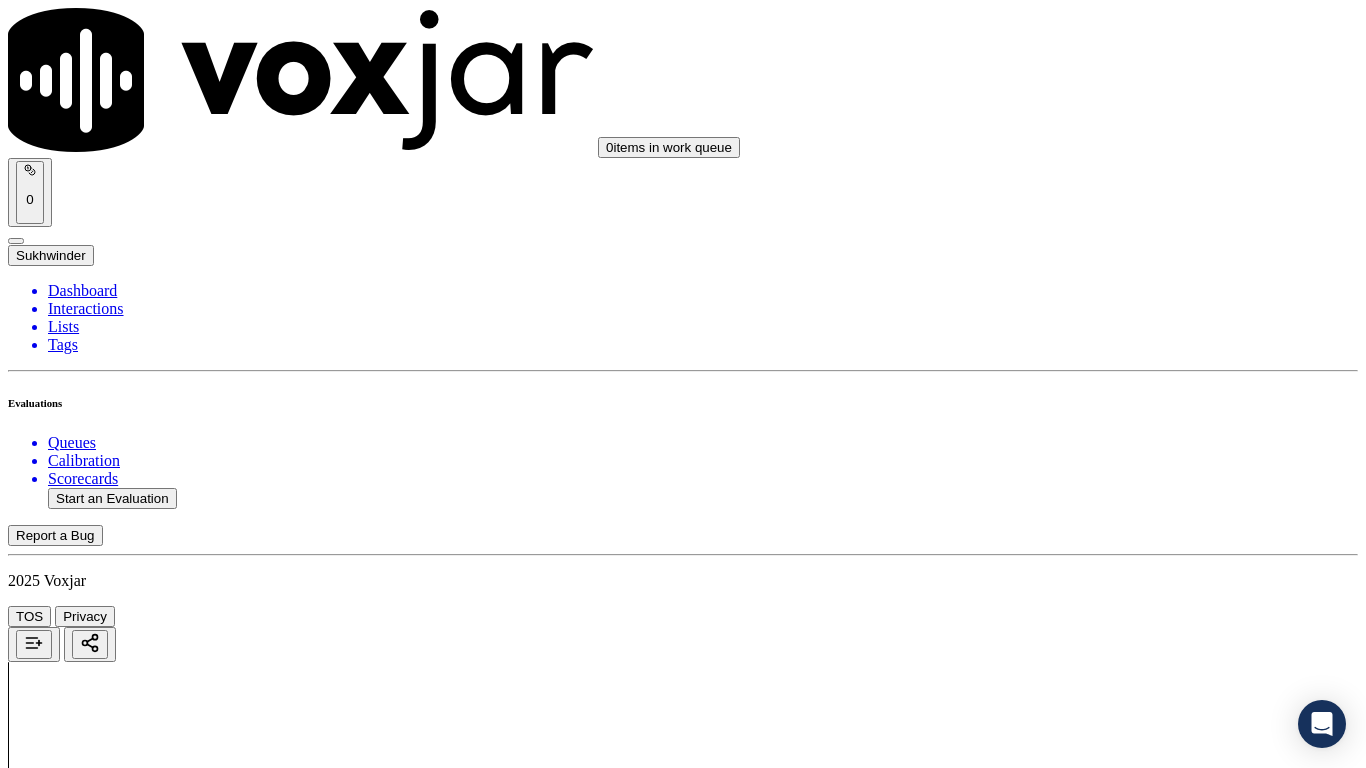 click on "Select an answer" at bounding box center (67, 5790) 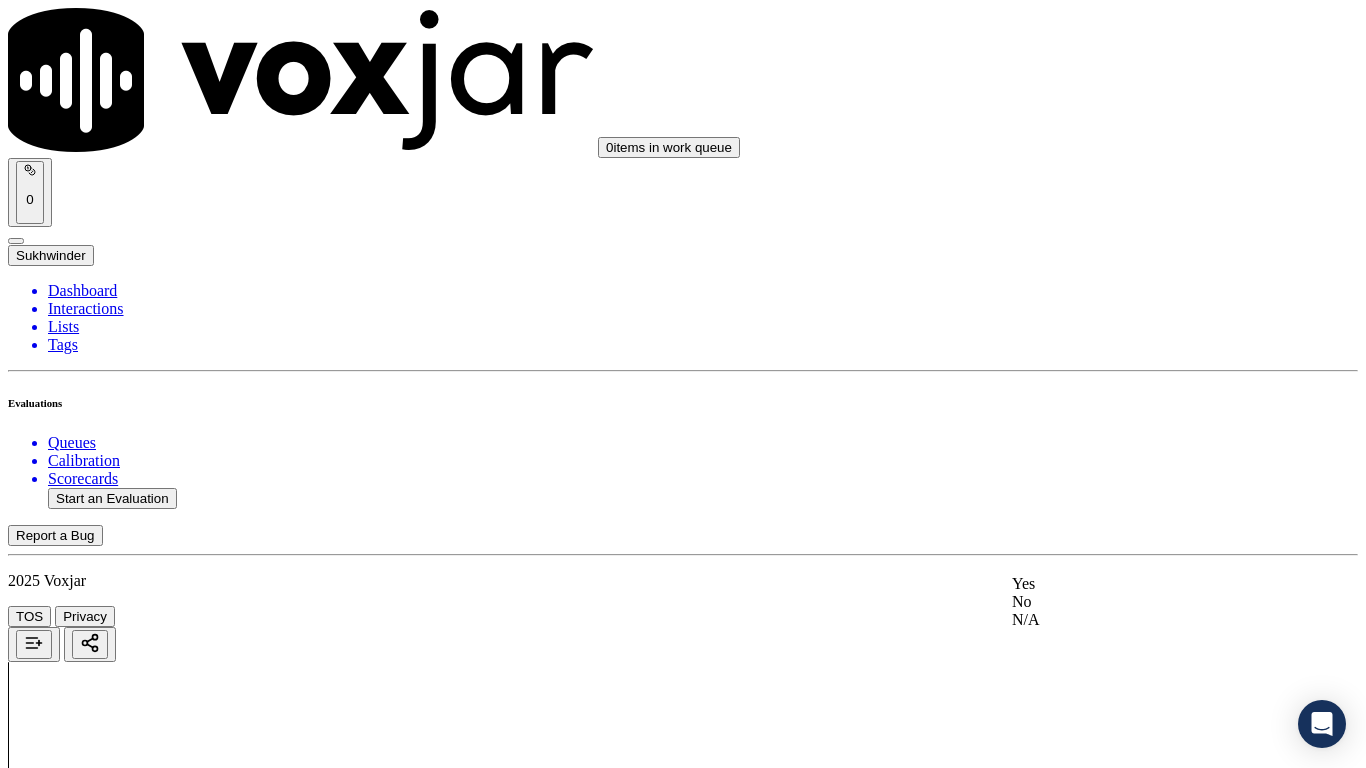 click on "Yes" at bounding box center [1139, 584] 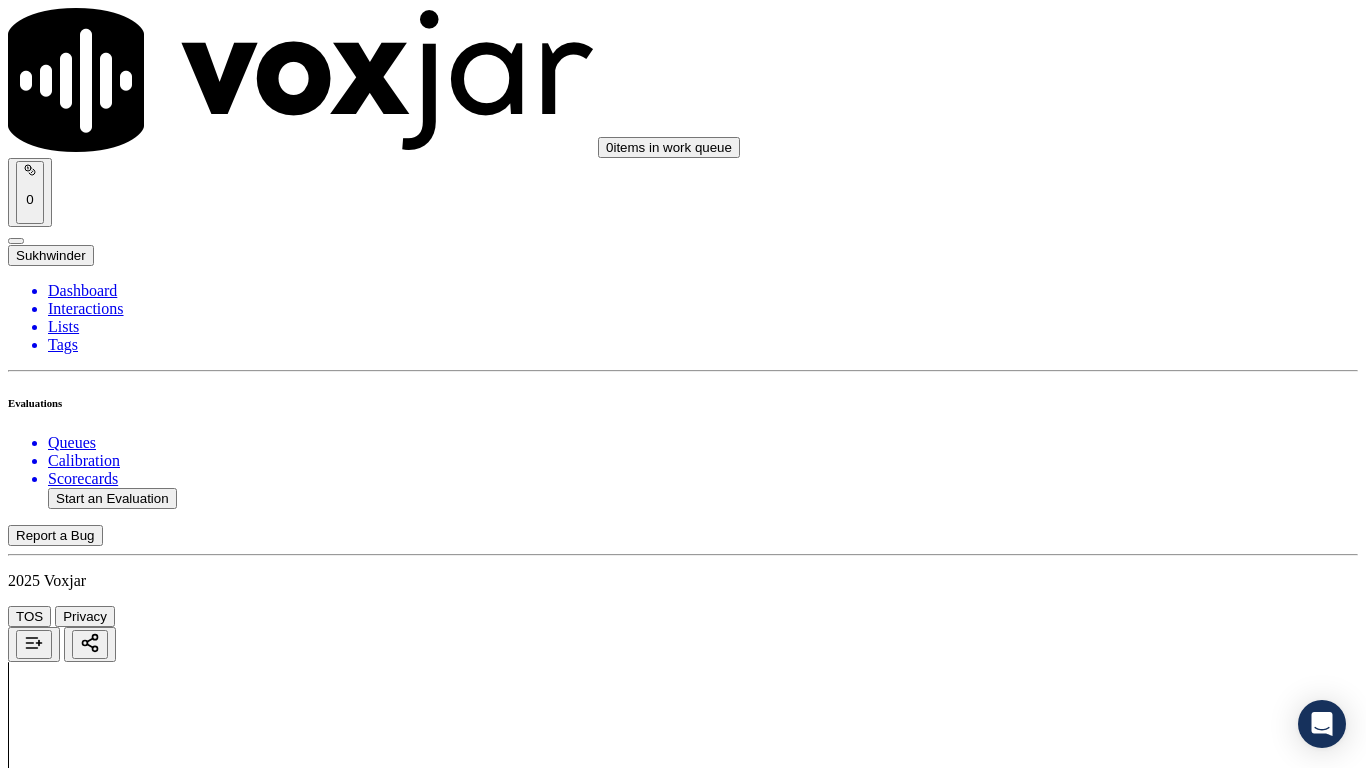 scroll, scrollTop: 4300, scrollLeft: 0, axis: vertical 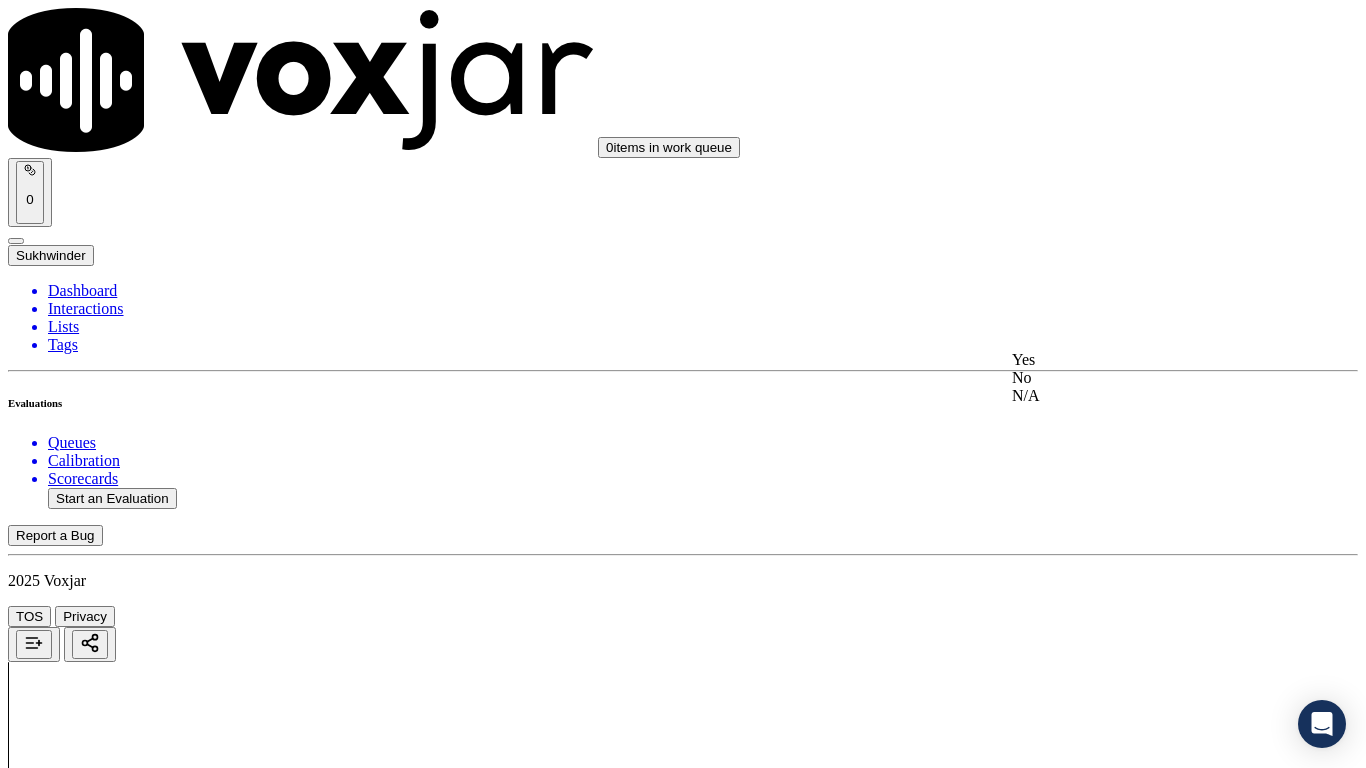 click on "Yes" at bounding box center (1139, 360) 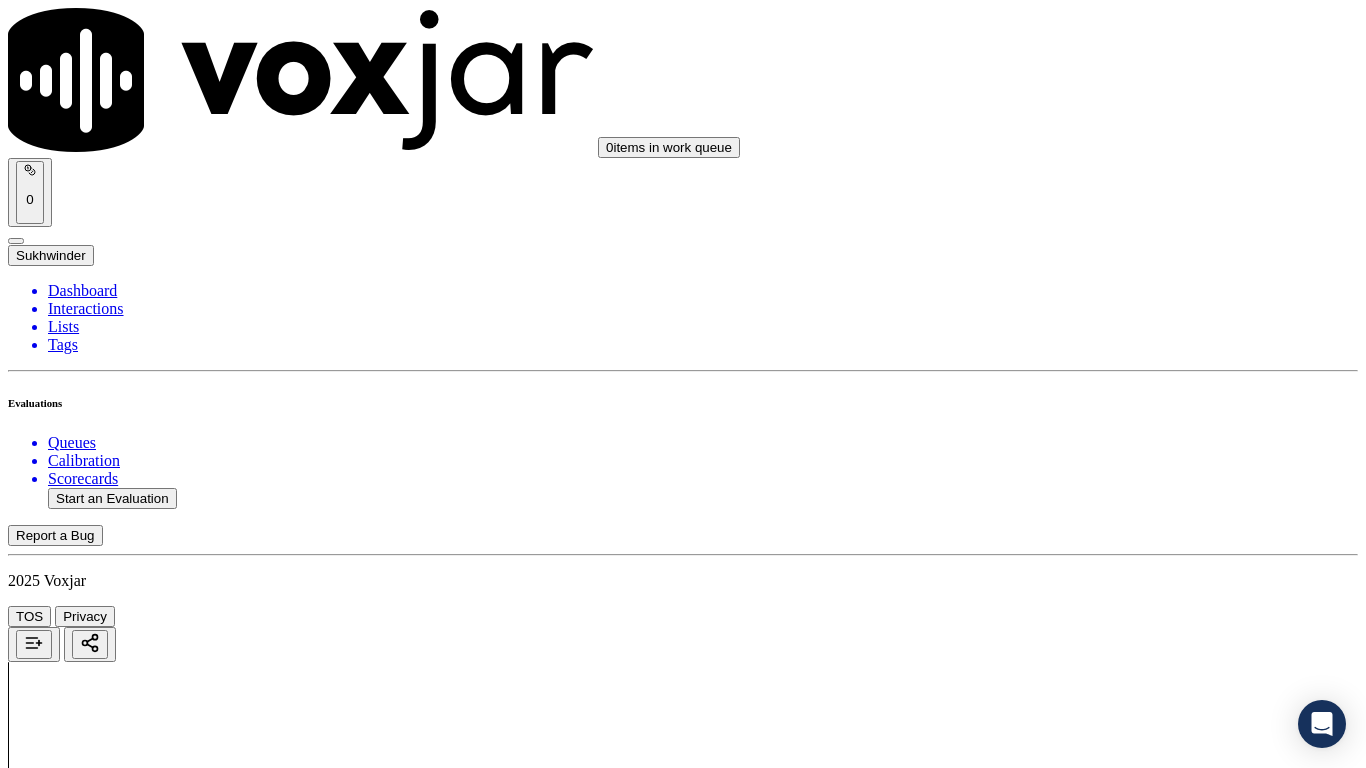 scroll, scrollTop: 4600, scrollLeft: 0, axis: vertical 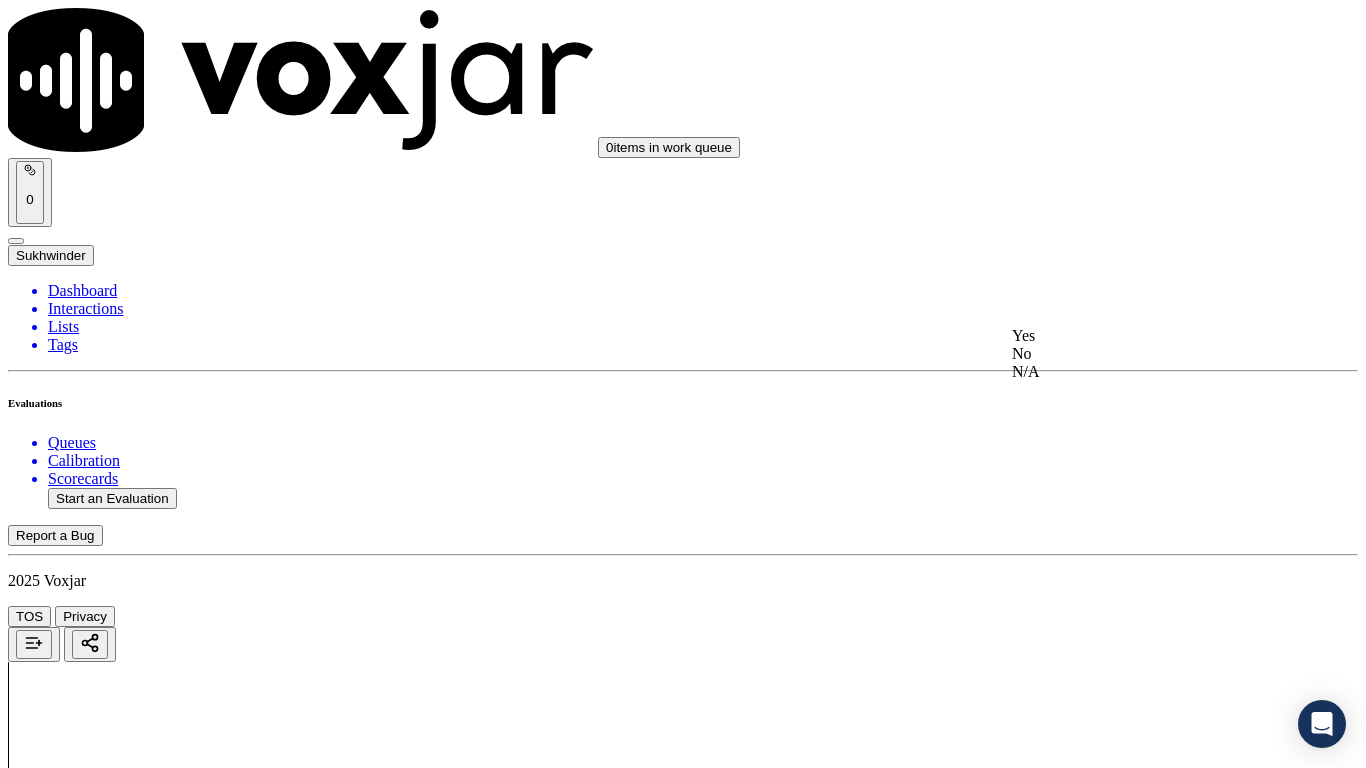 click on "Yes" at bounding box center (1139, 336) 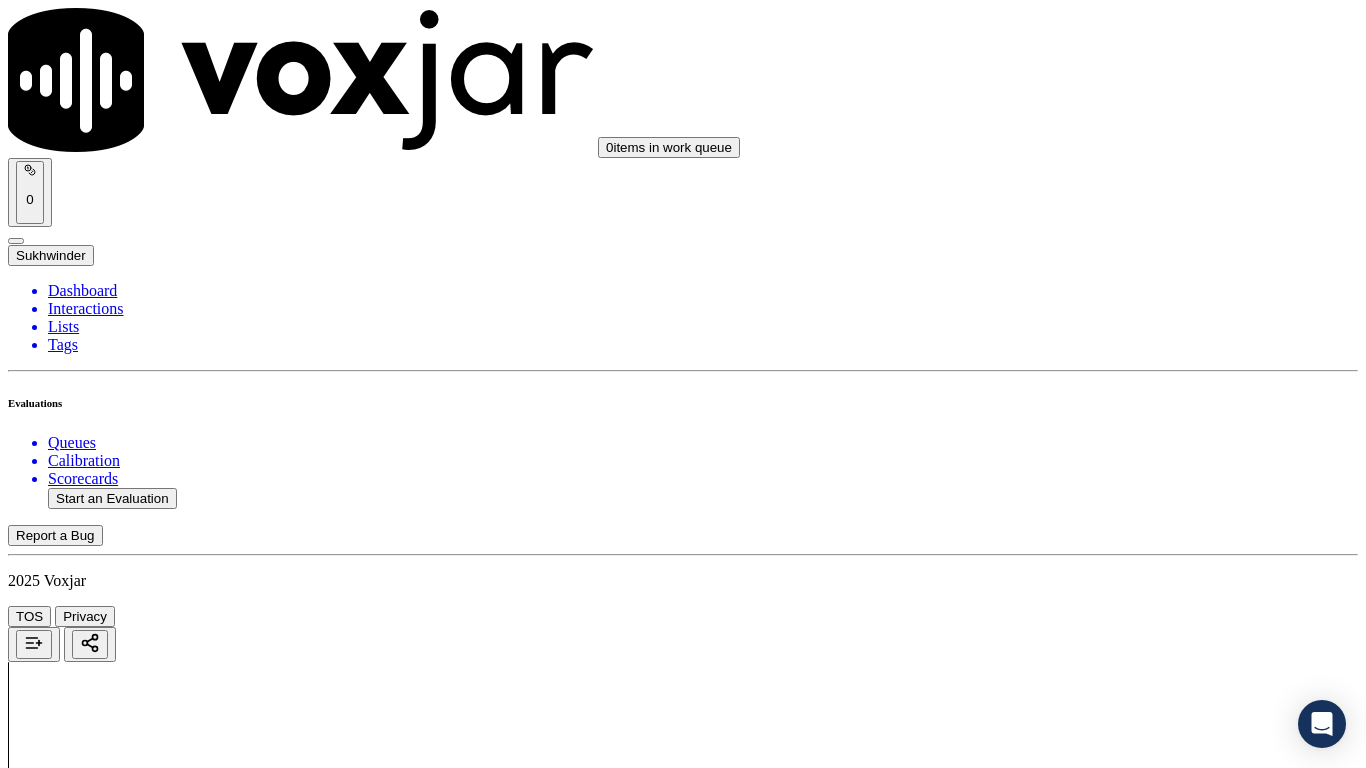scroll, scrollTop: 4800, scrollLeft: 0, axis: vertical 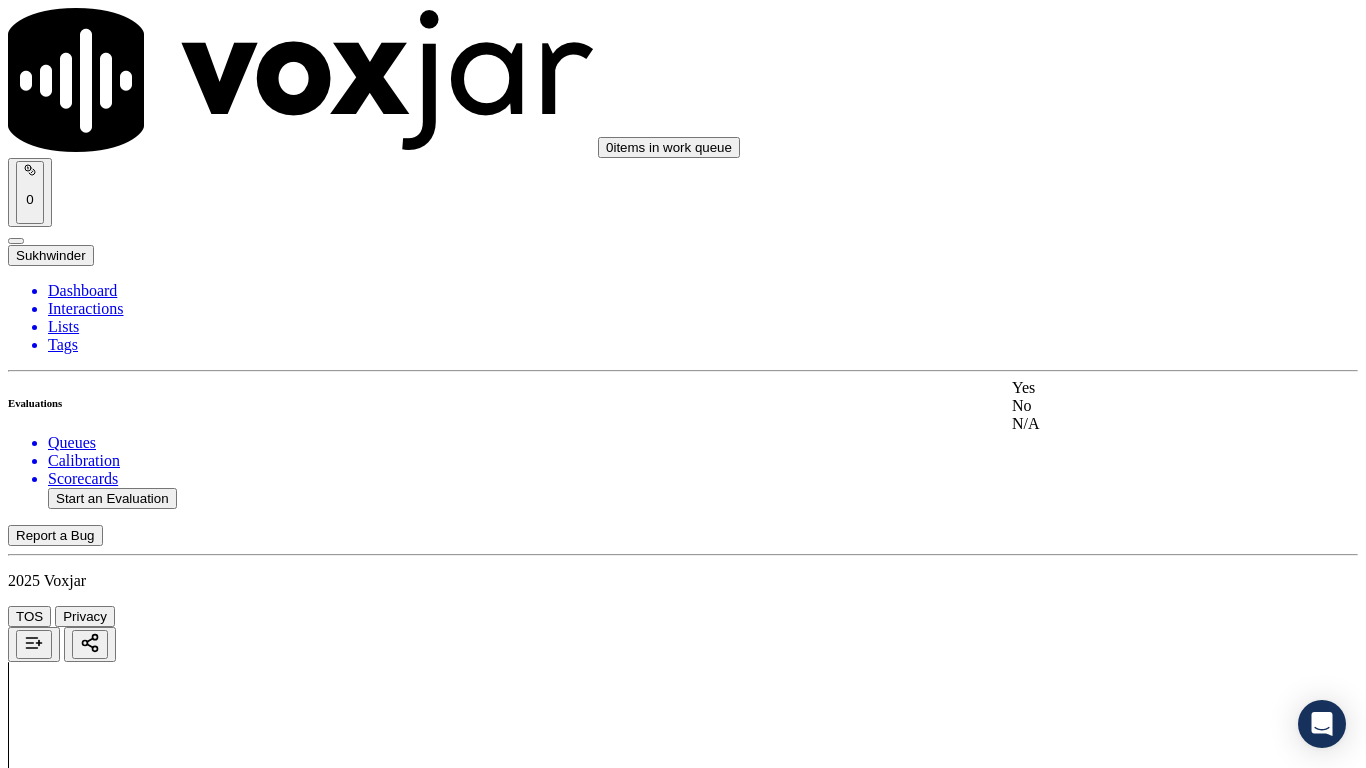 click on "Yes" at bounding box center (1139, 388) 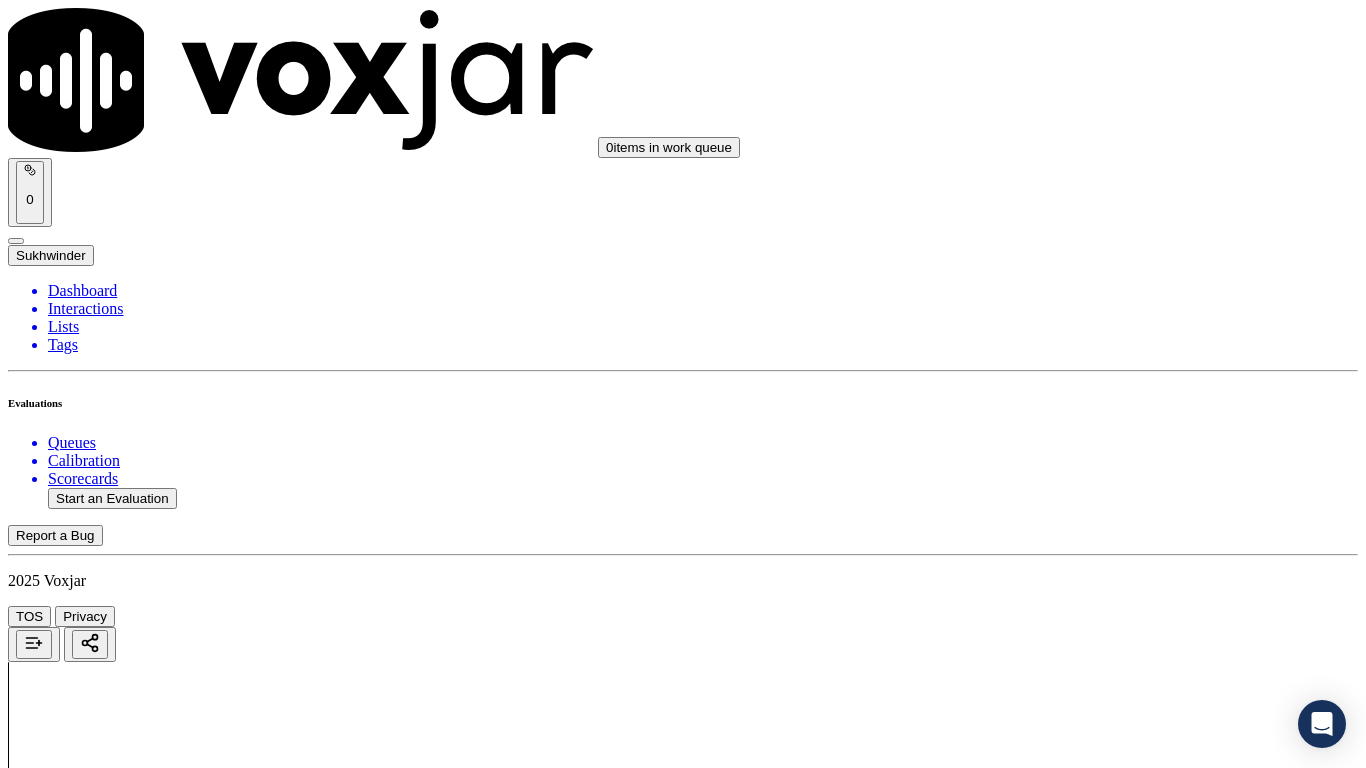 scroll, scrollTop: 5400, scrollLeft: 0, axis: vertical 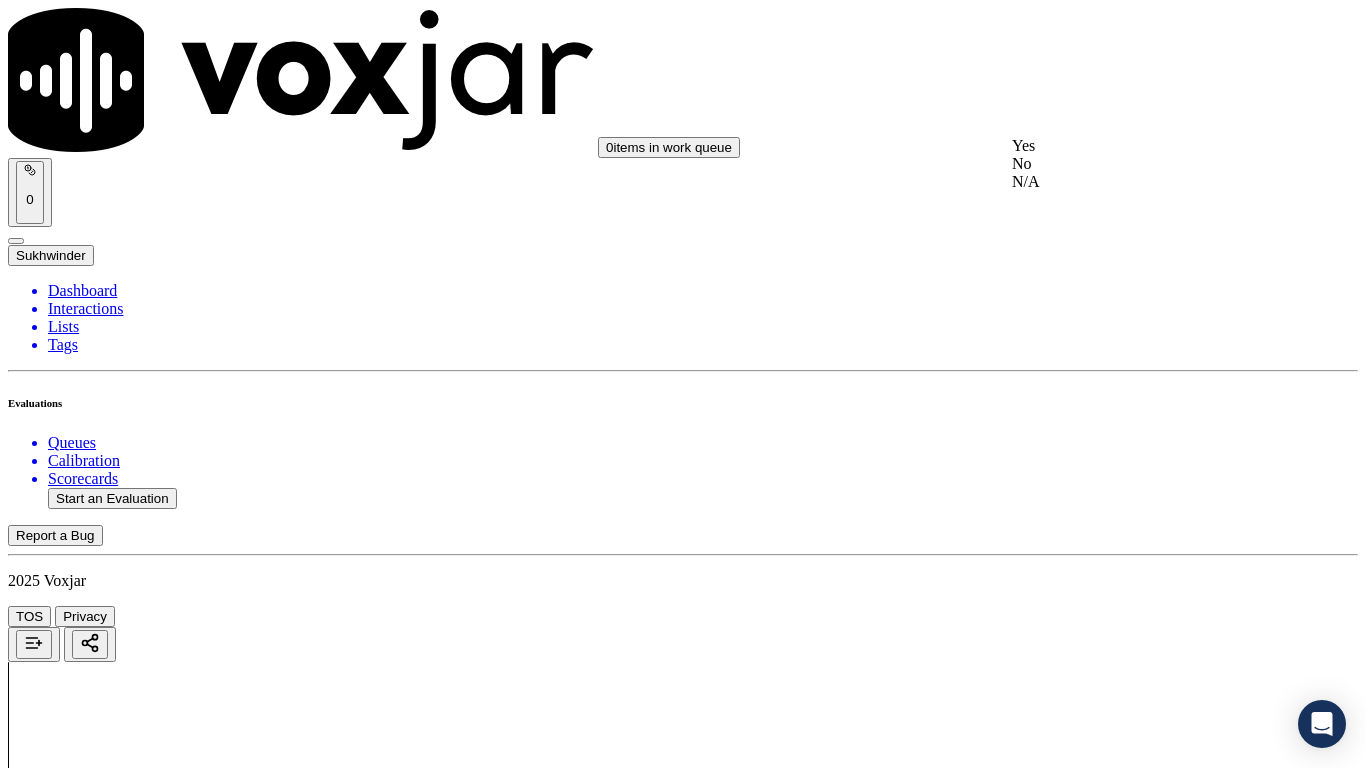 click on "Yes" at bounding box center [1139, 146] 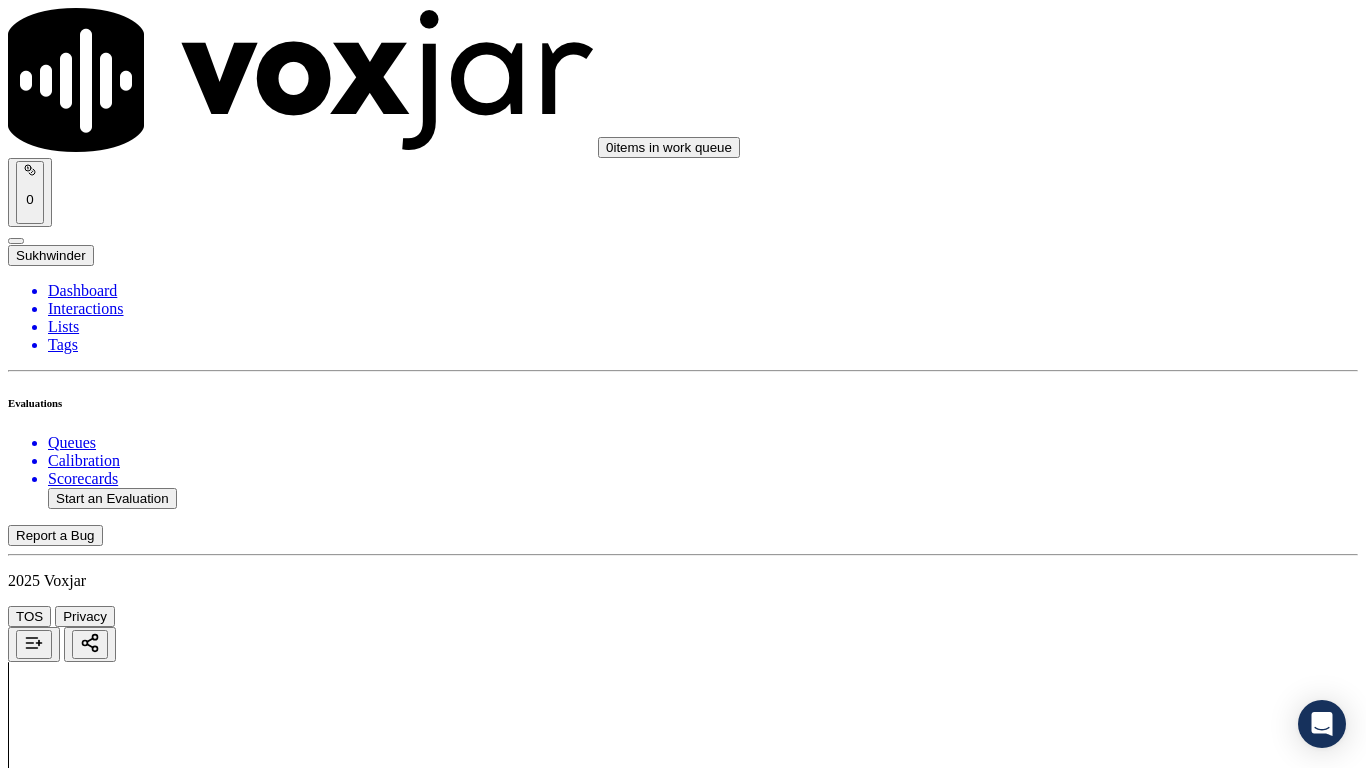 click on "Select an answer" at bounding box center [67, 7050] 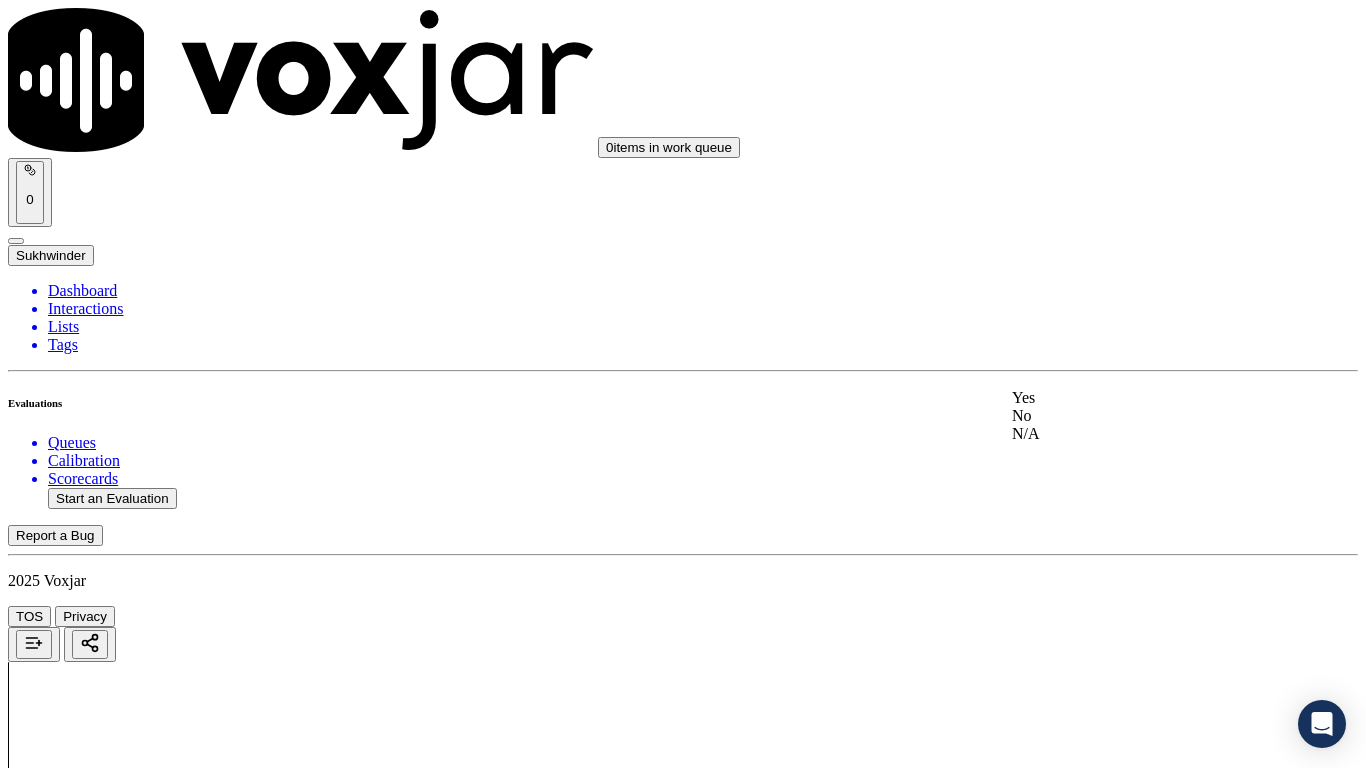 drag, startPoint x: 1133, startPoint y: 410, endPoint x: 1131, endPoint y: 426, distance: 16.124516 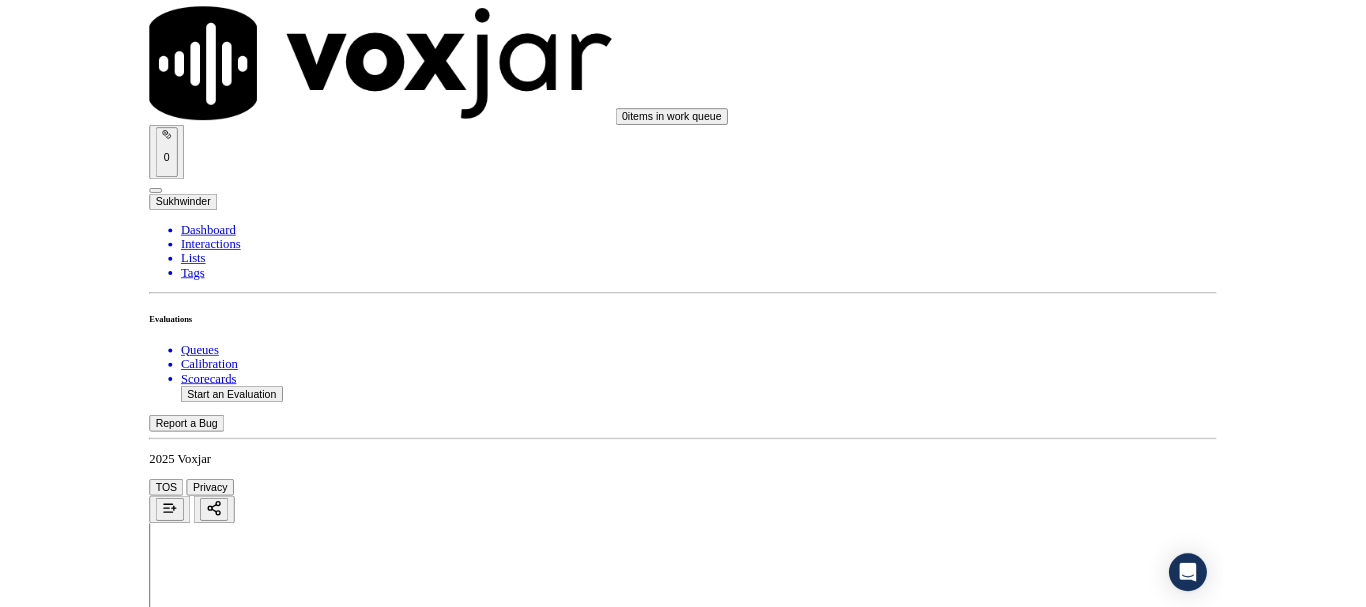 scroll, scrollTop: 5533, scrollLeft: 0, axis: vertical 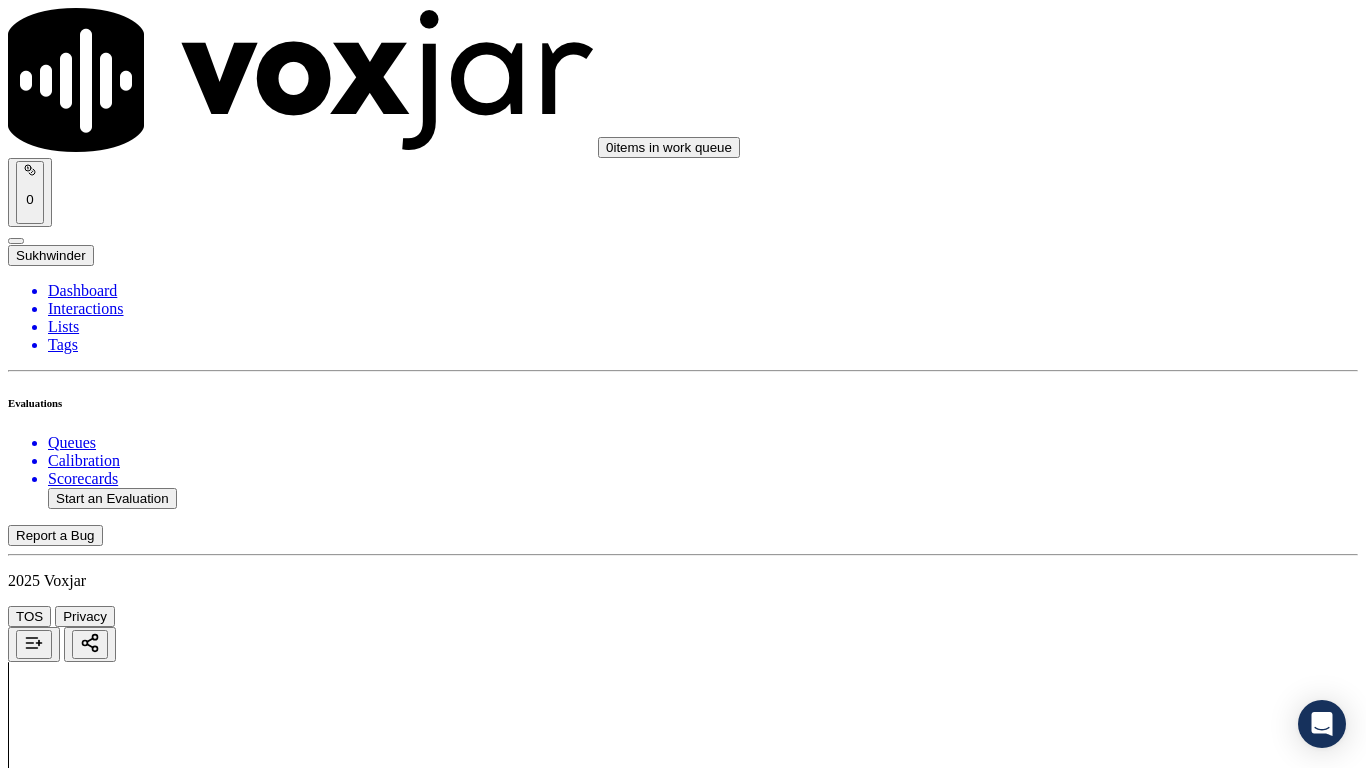 click on "Select an answer" at bounding box center [67, 7286] 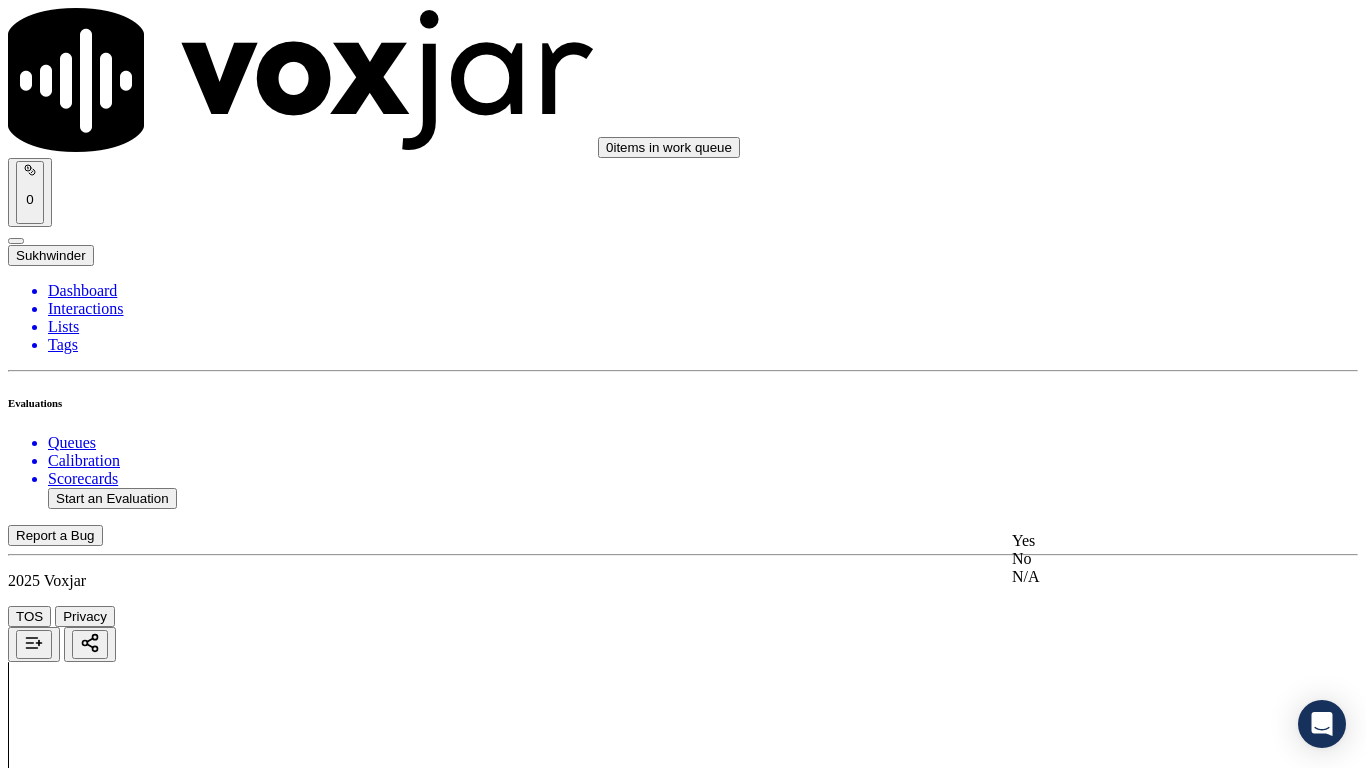 click on "Yes" at bounding box center (1139, 541) 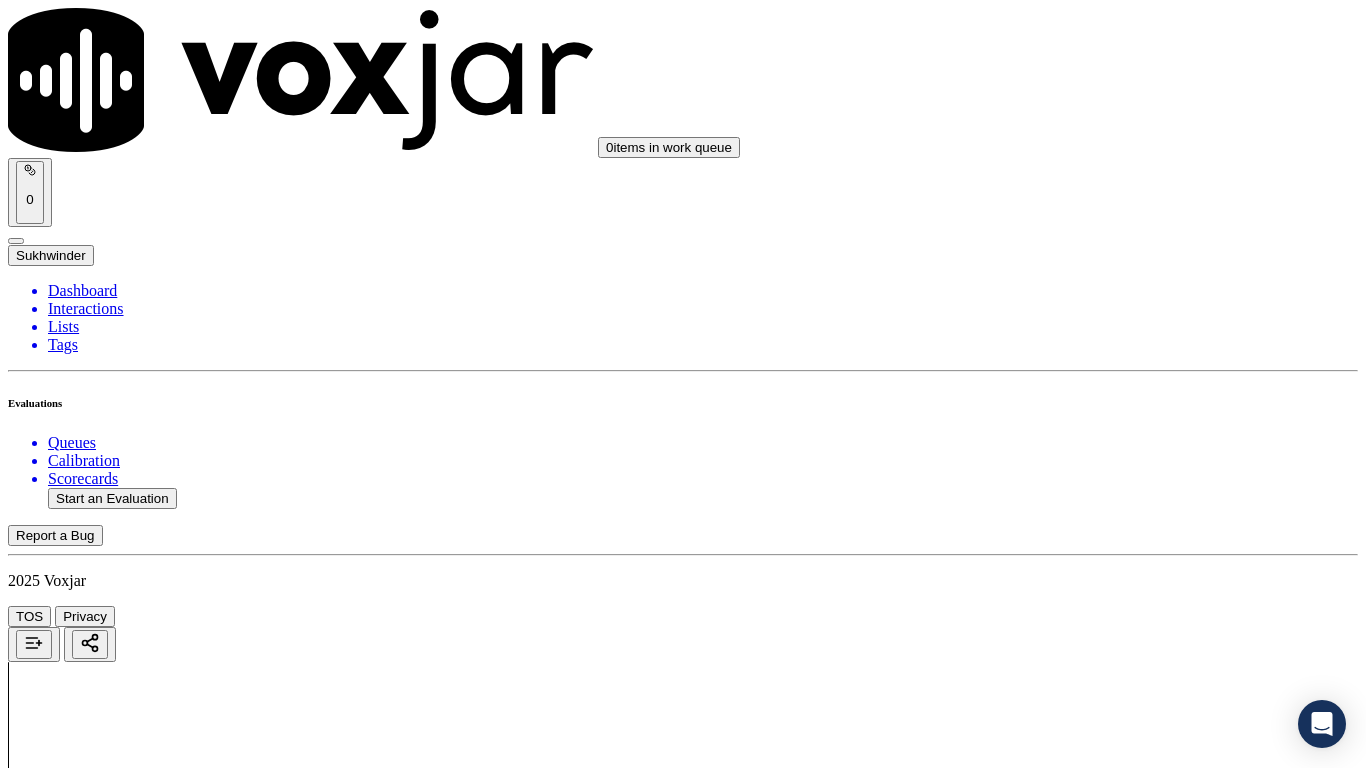 click on "Submit Scores" at bounding box center (59, 7345) 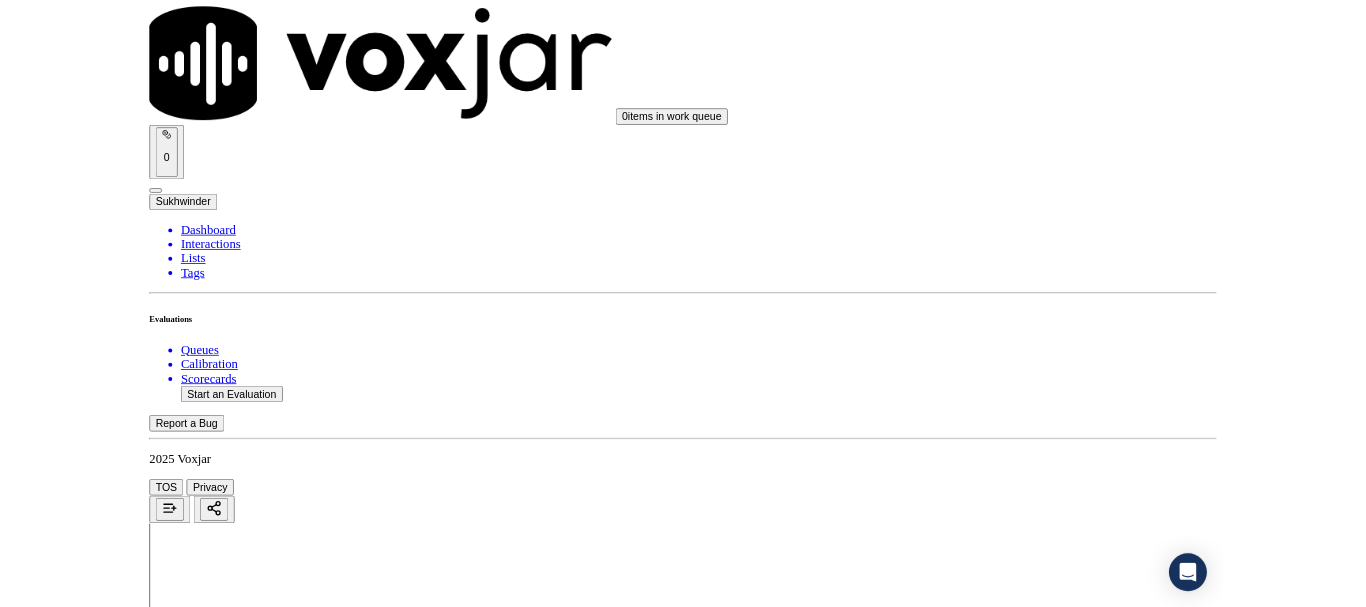 scroll, scrollTop: 300, scrollLeft: 0, axis: vertical 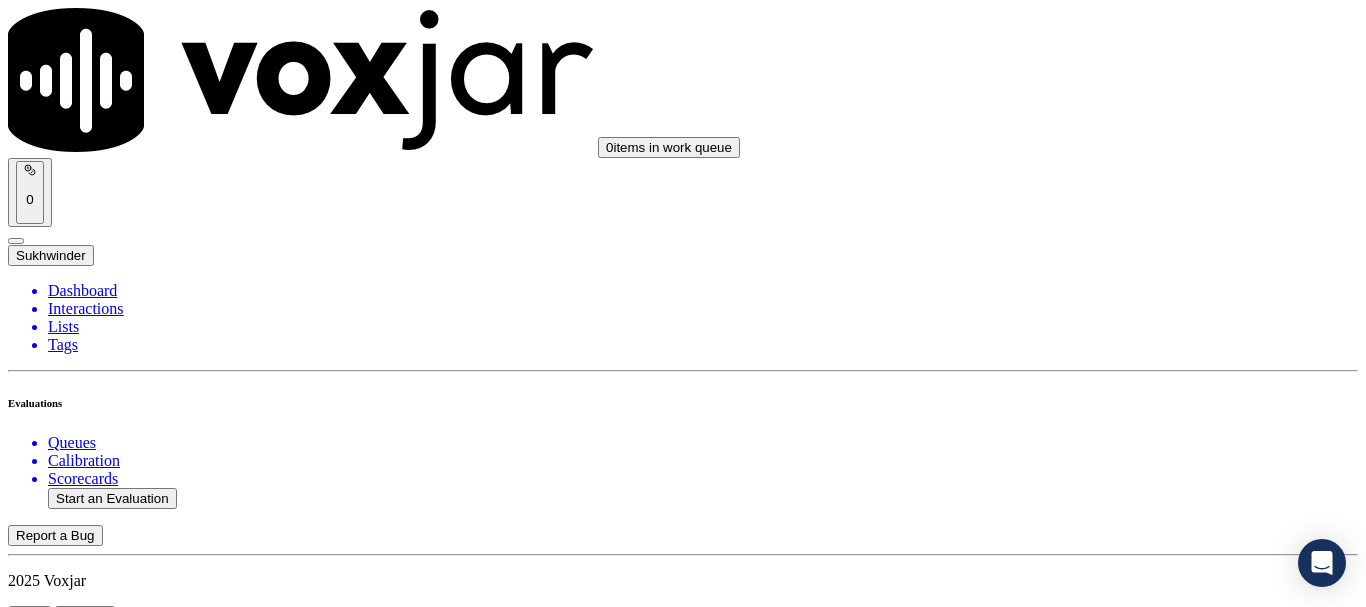 click on "Start an Evaluation" 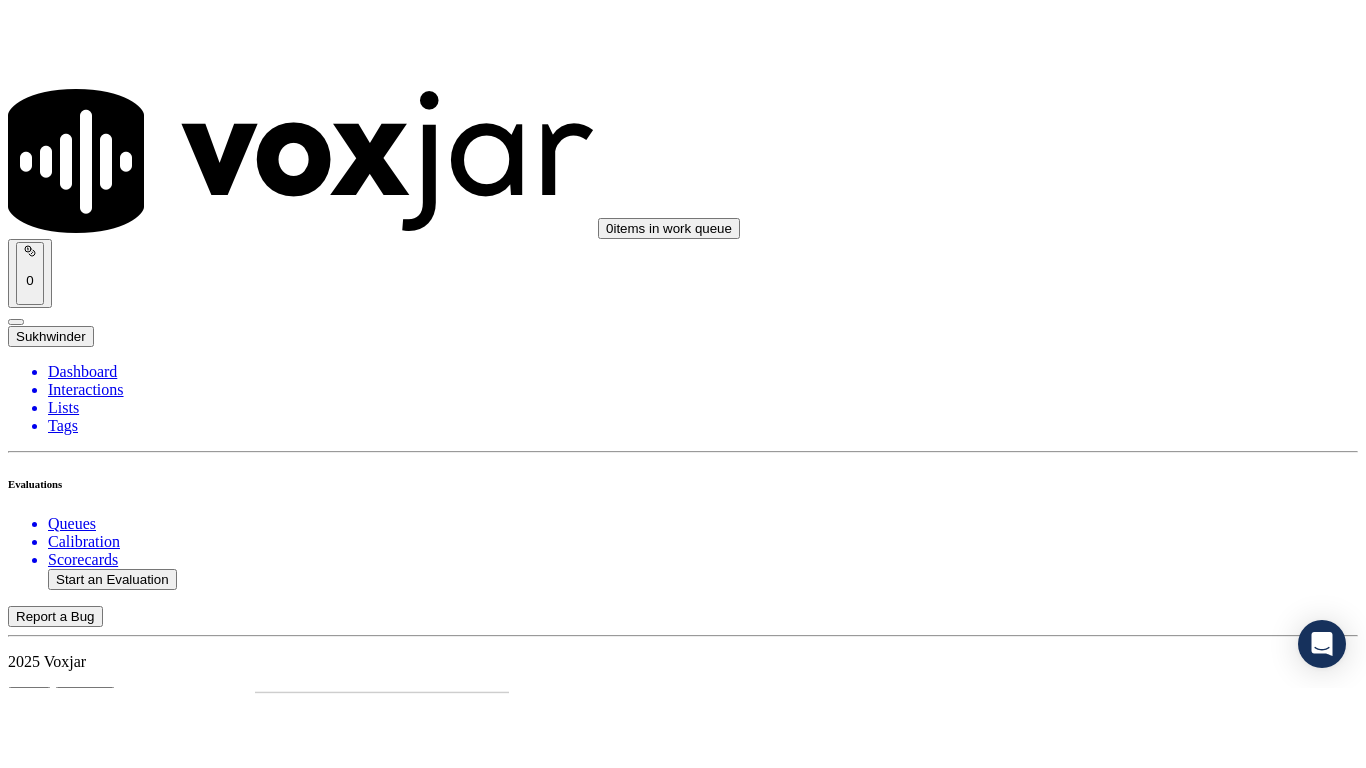 scroll, scrollTop: 175, scrollLeft: 0, axis: vertical 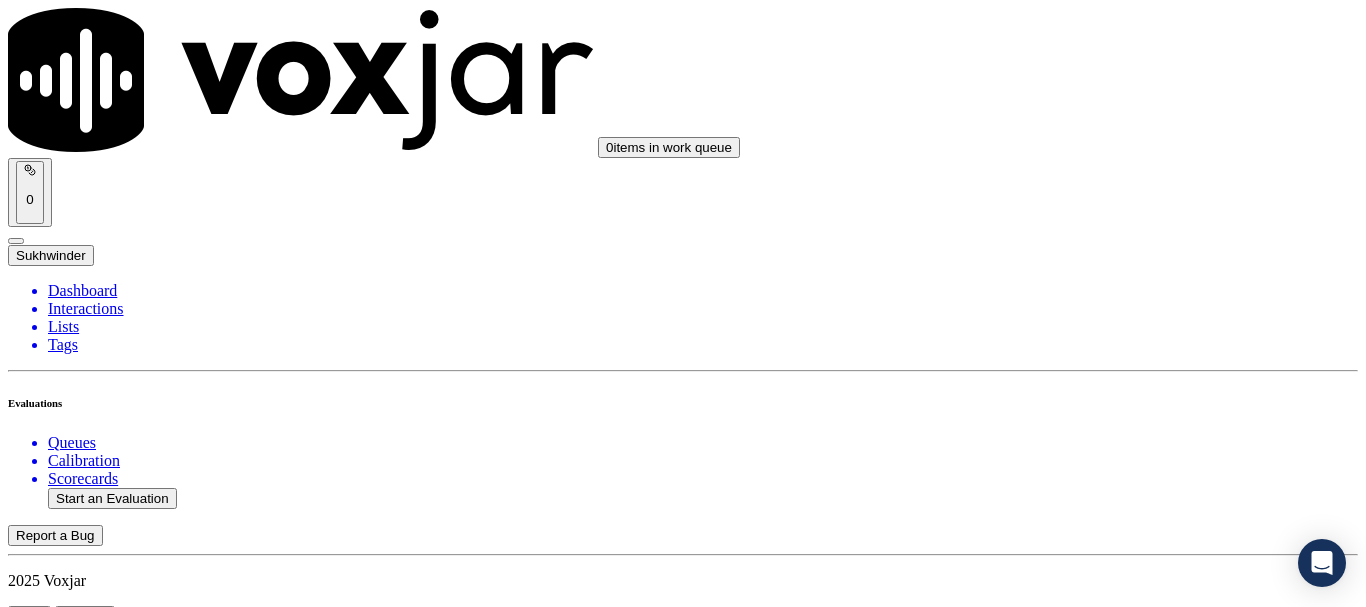 click on "Sale Interaction" 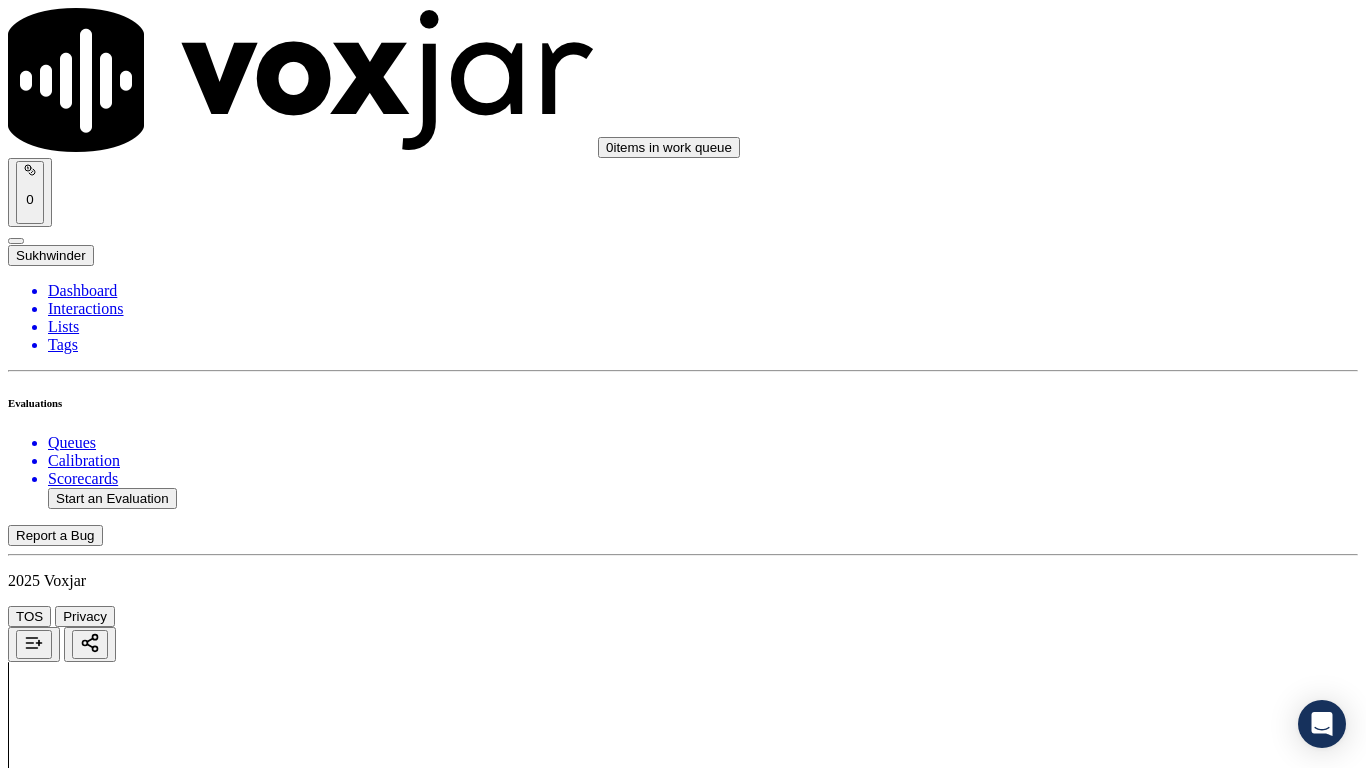click on "Upload interaction to start evaluation" at bounding box center [124, 2692] 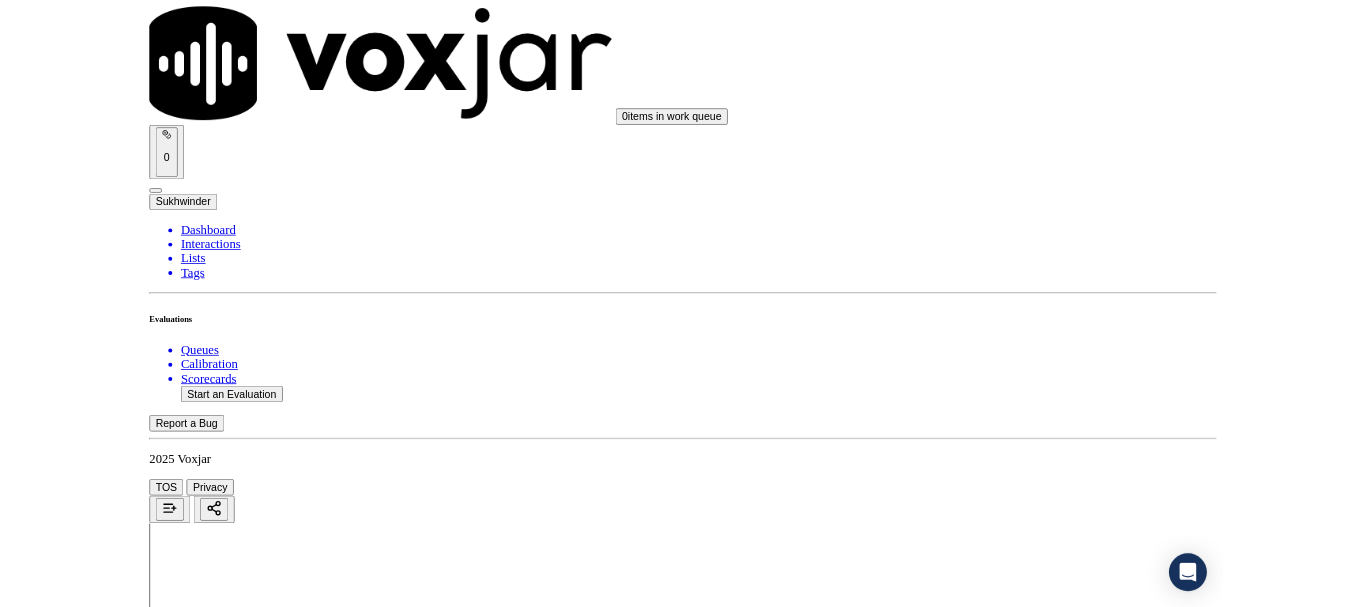 scroll, scrollTop: 300, scrollLeft: 0, axis: vertical 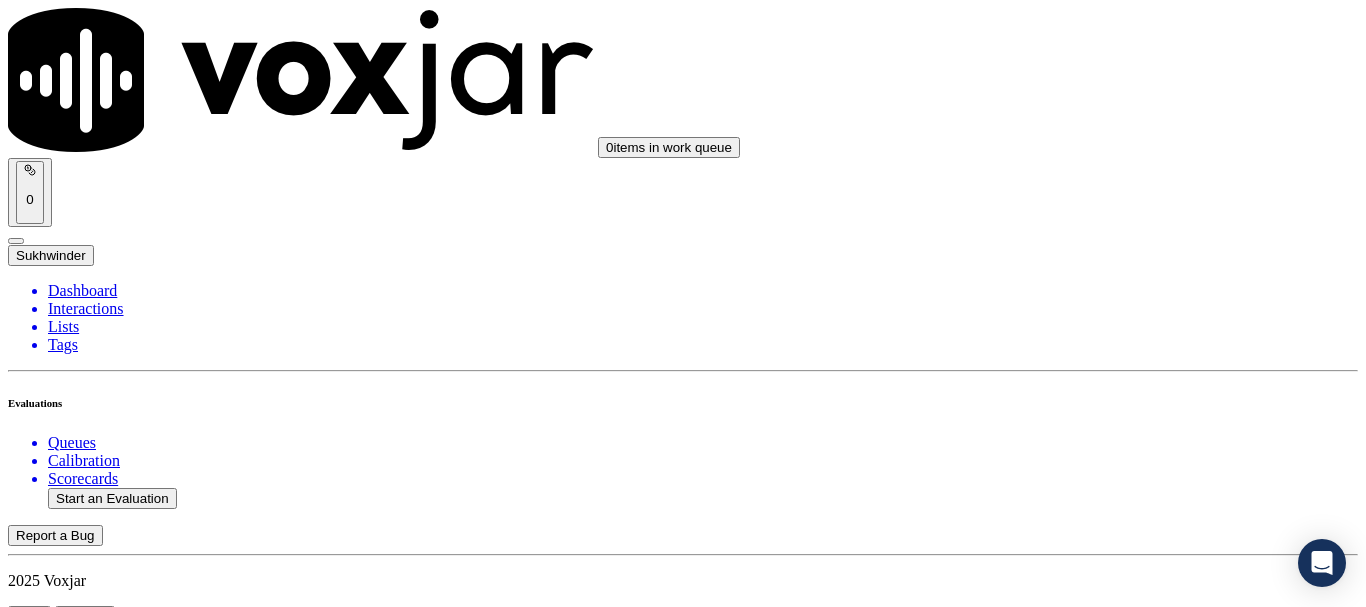 click 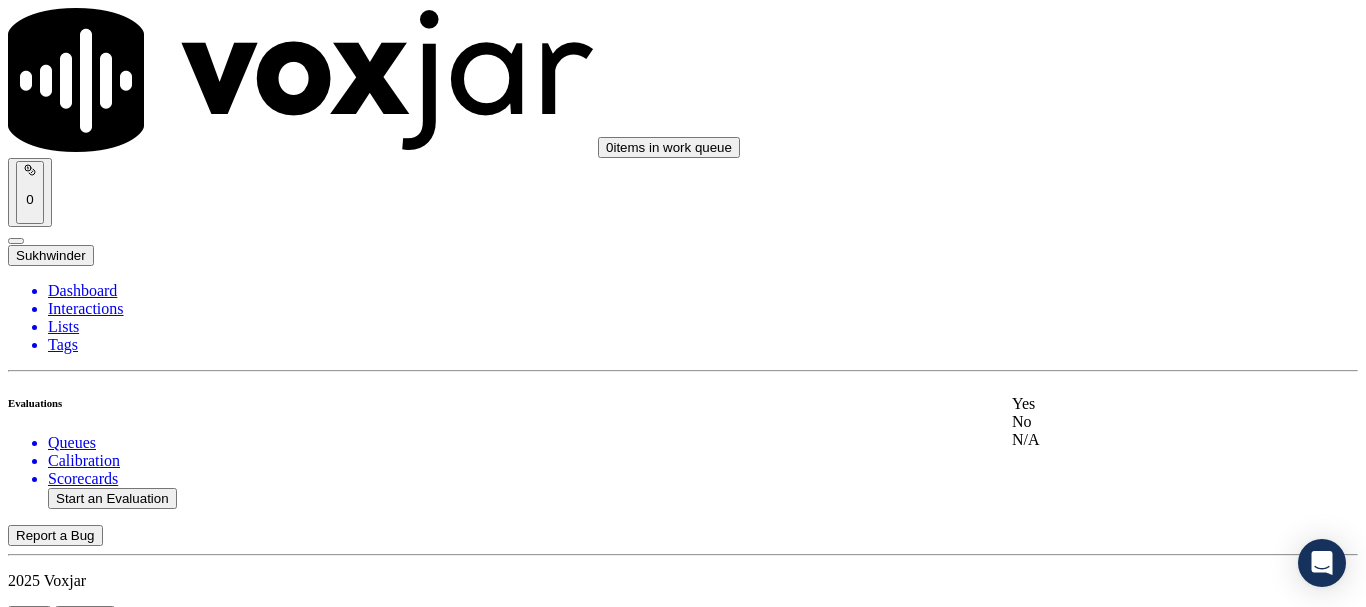 click on "Yes" at bounding box center (1139, 404) 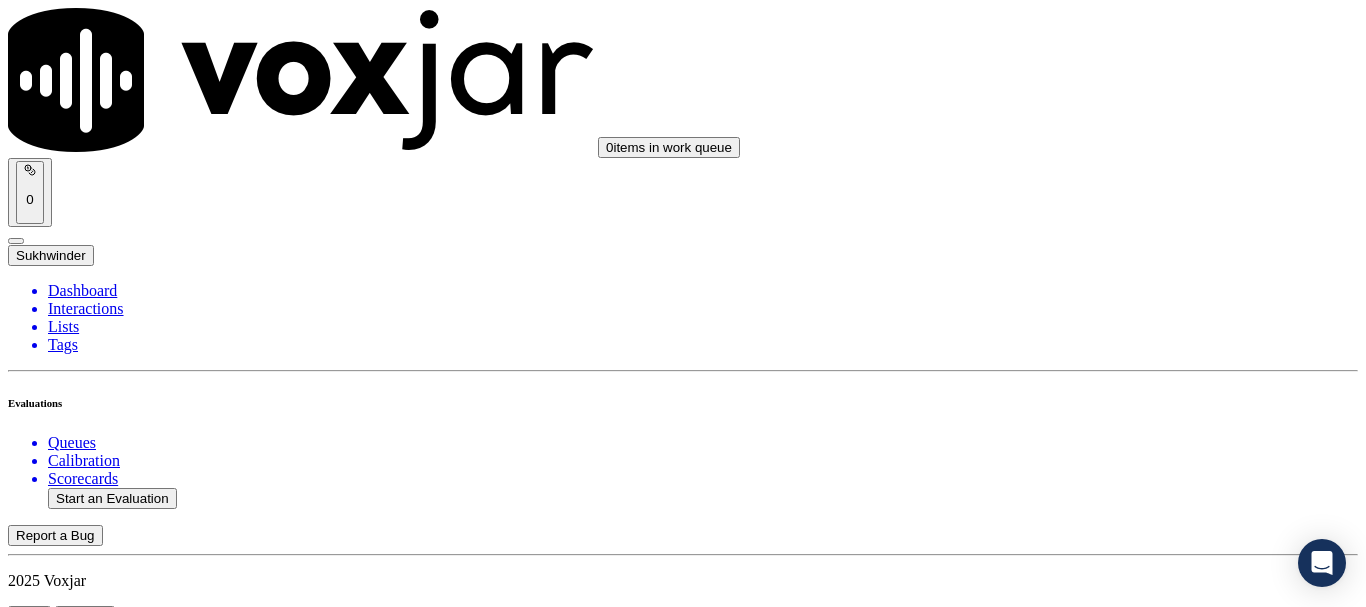 scroll, scrollTop: 600, scrollLeft: 0, axis: vertical 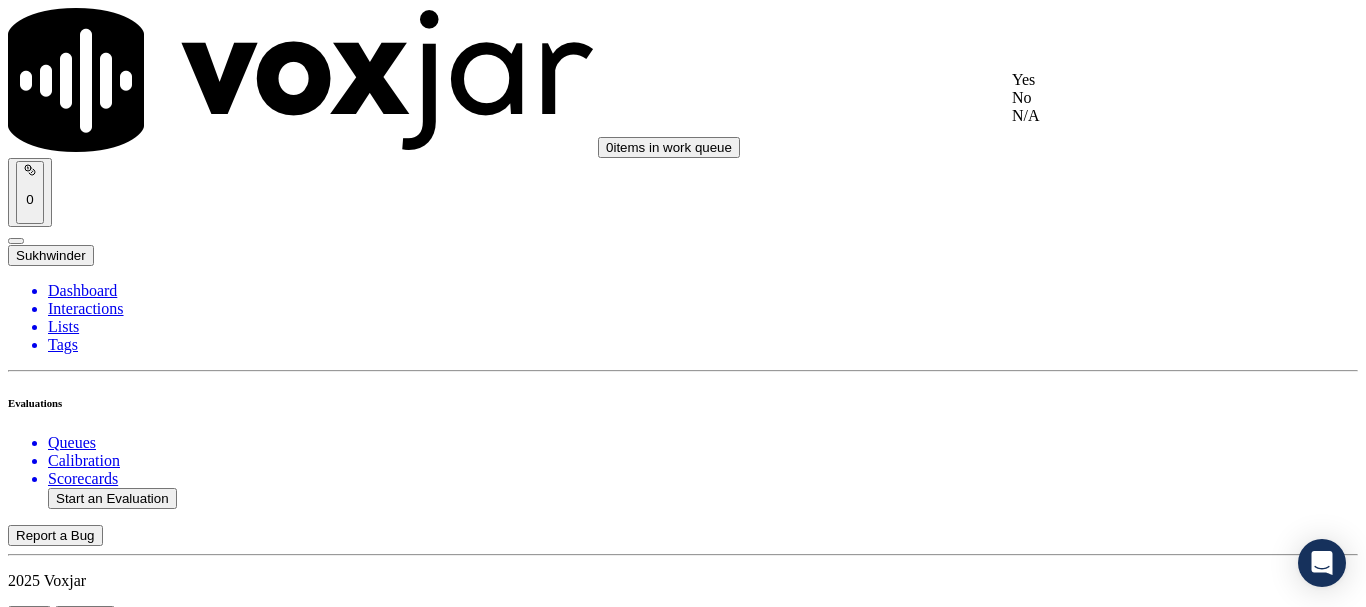 click on "Yes" at bounding box center [1139, 80] 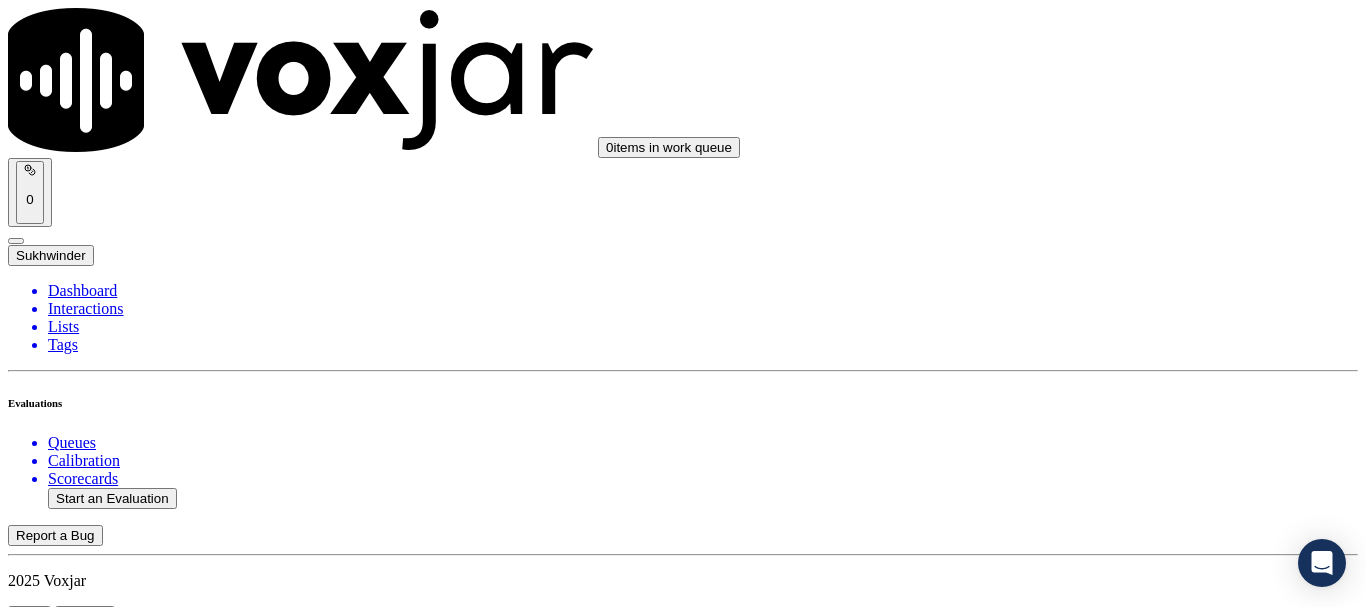 click on "Select an answer" at bounding box center (67, 2875) 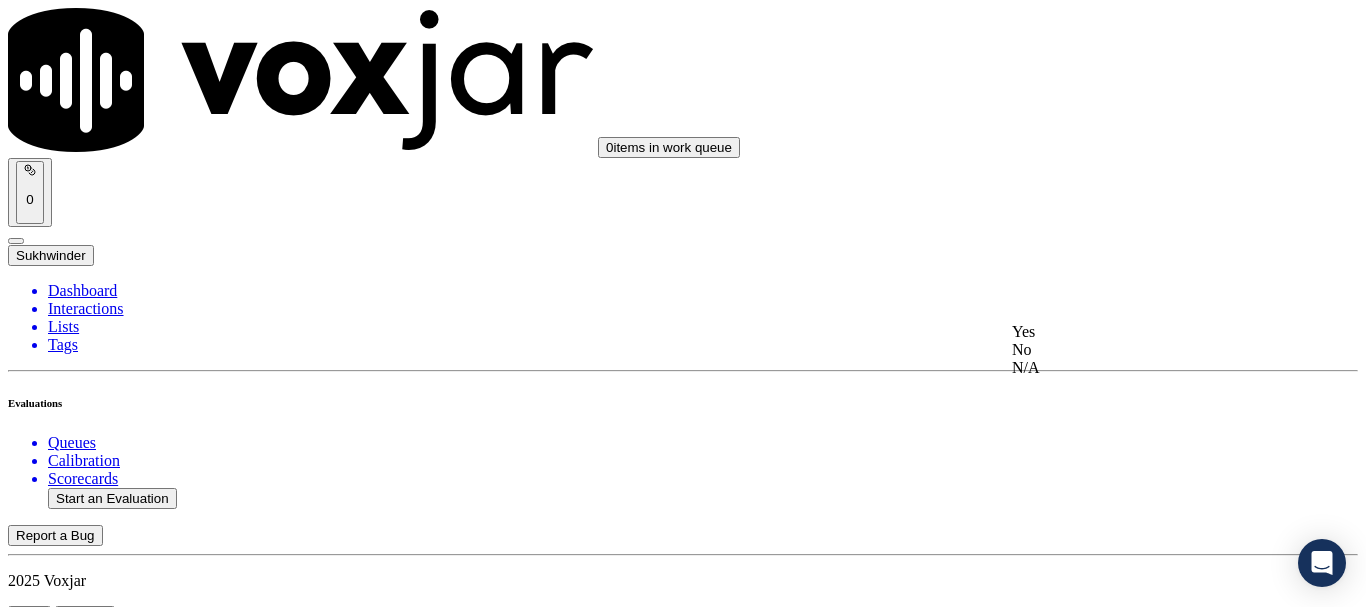 click on "Yes" at bounding box center (1139, 332) 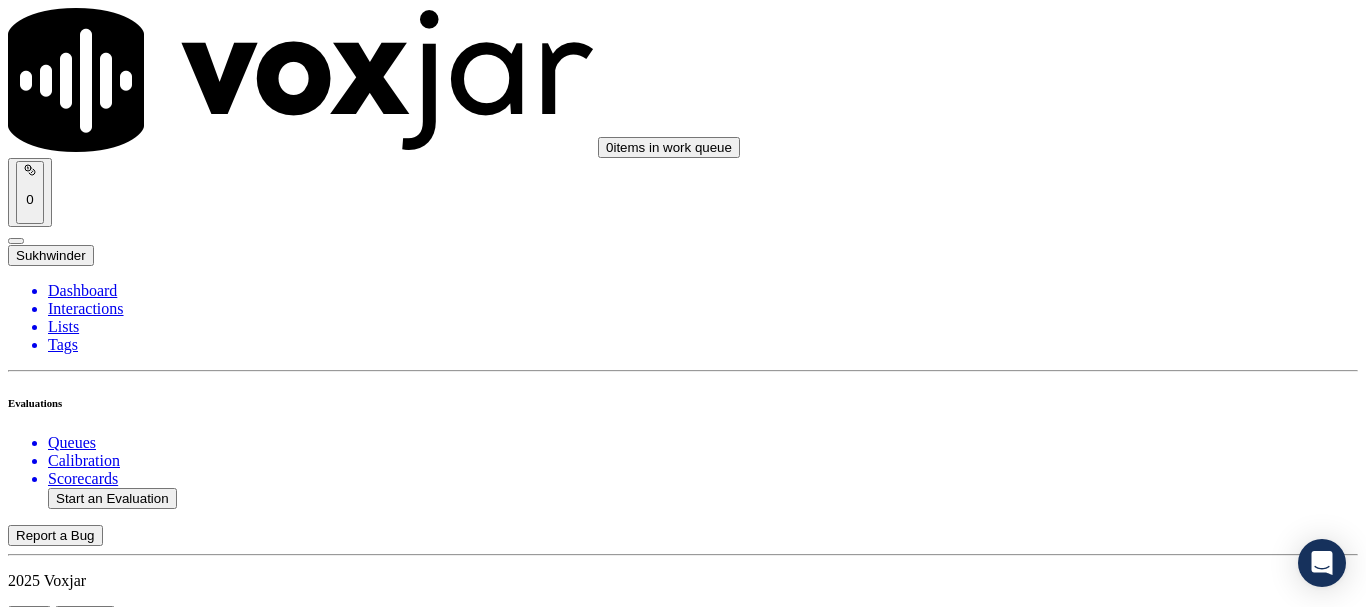 scroll, scrollTop: 1100, scrollLeft: 0, axis: vertical 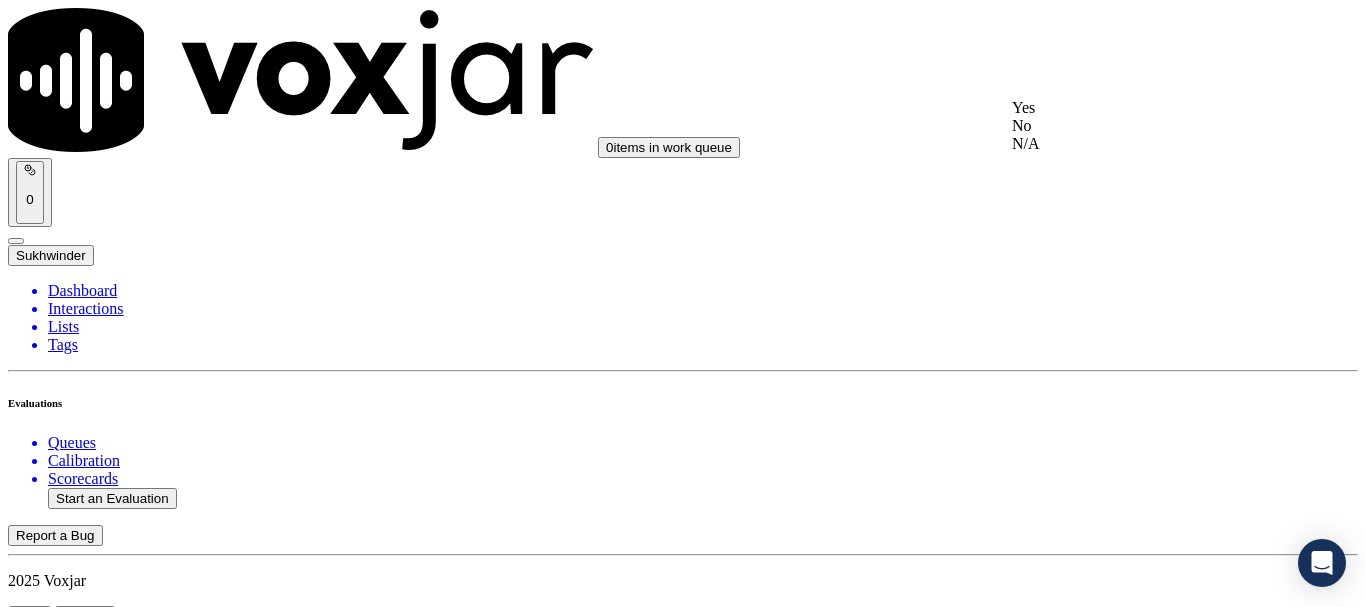 click on "N/A" 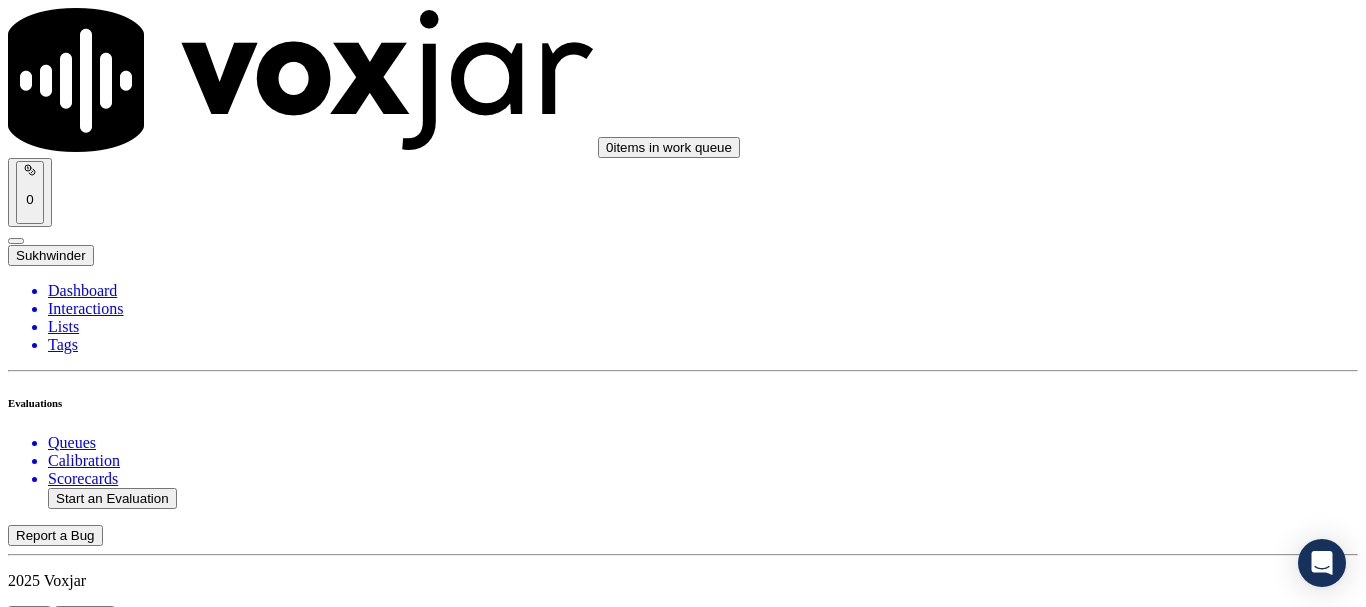 click on "Select an answer" at bounding box center [67, 3334] 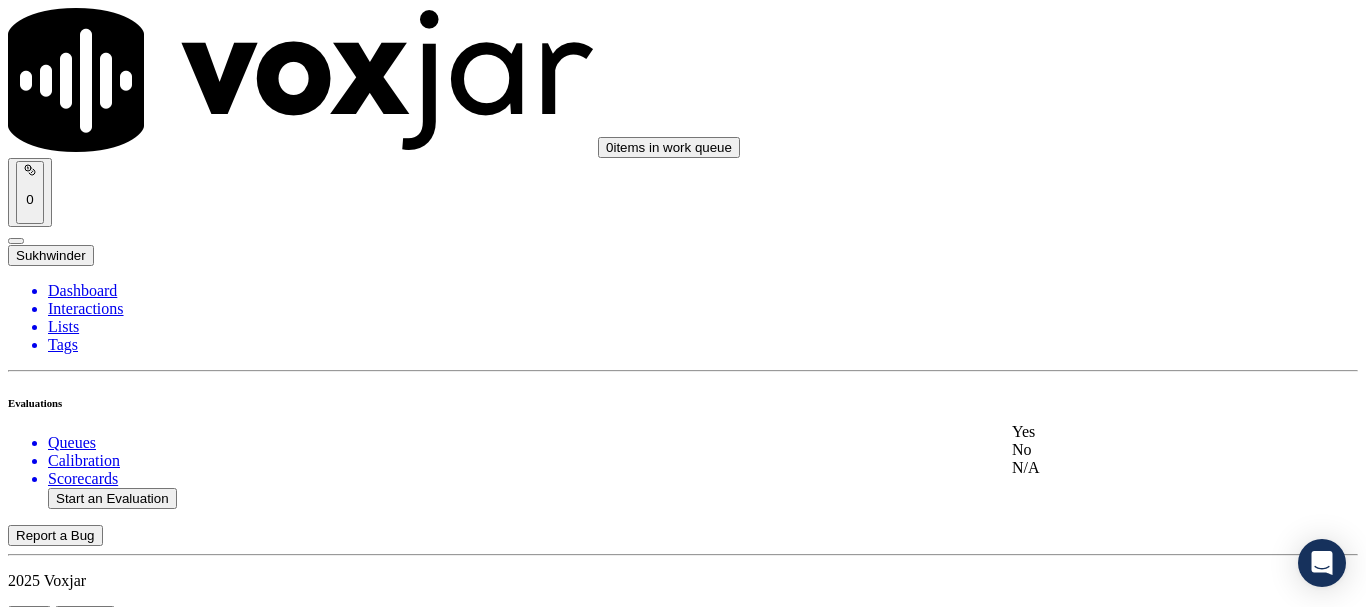 click on "N/A" 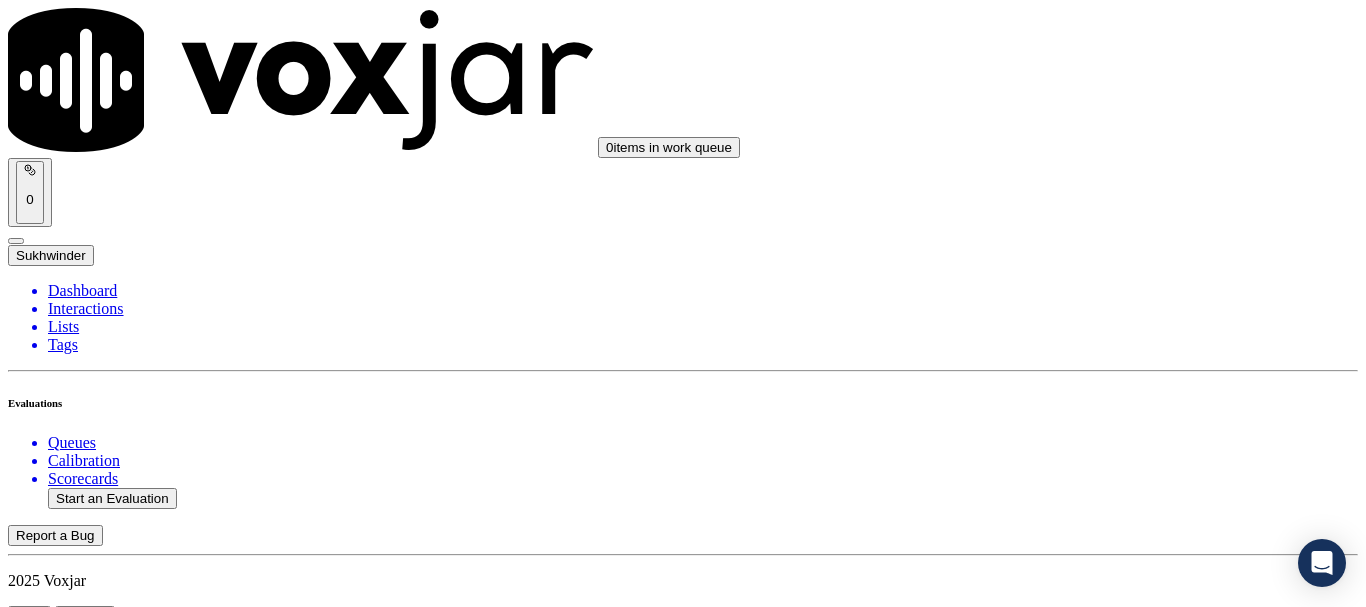 scroll, scrollTop: 1700, scrollLeft: 0, axis: vertical 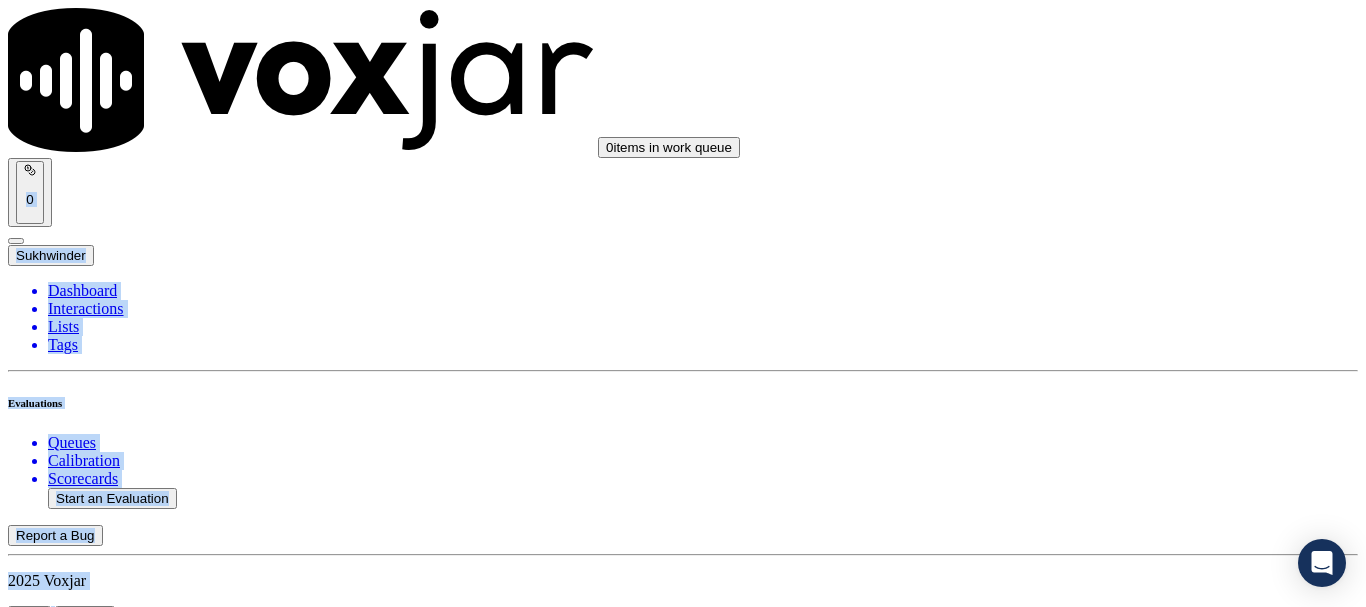 click on "Select an answer" at bounding box center (67, 3585) 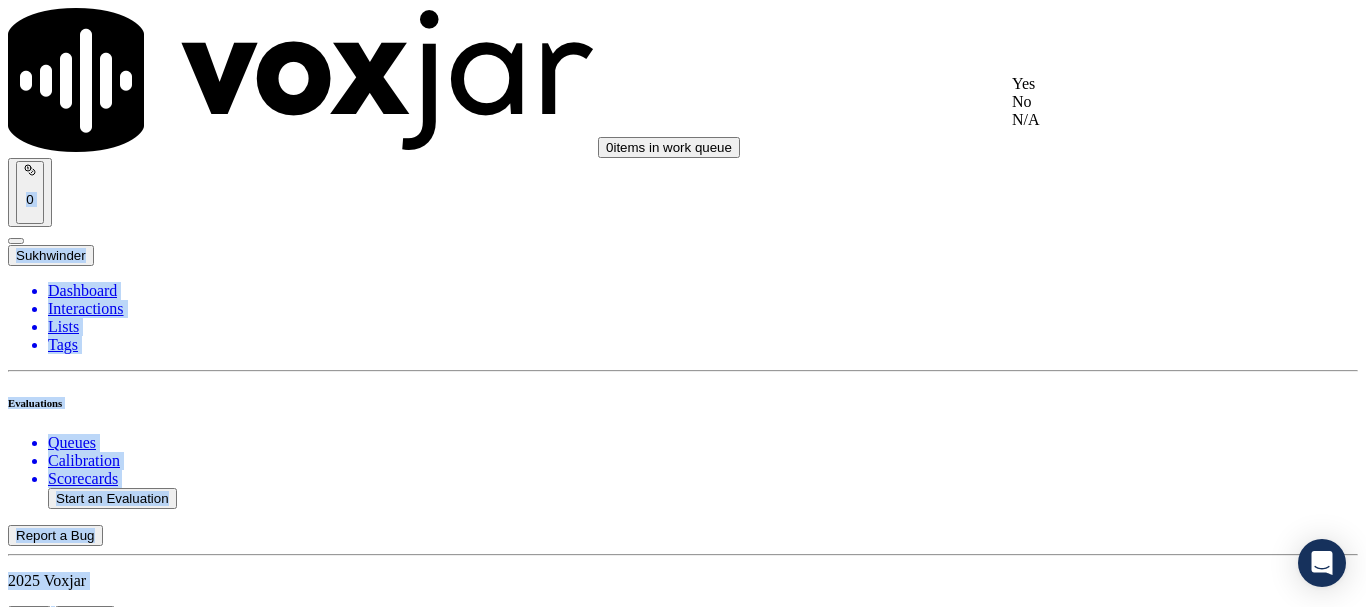 click on "Yes" at bounding box center [1139, 84] 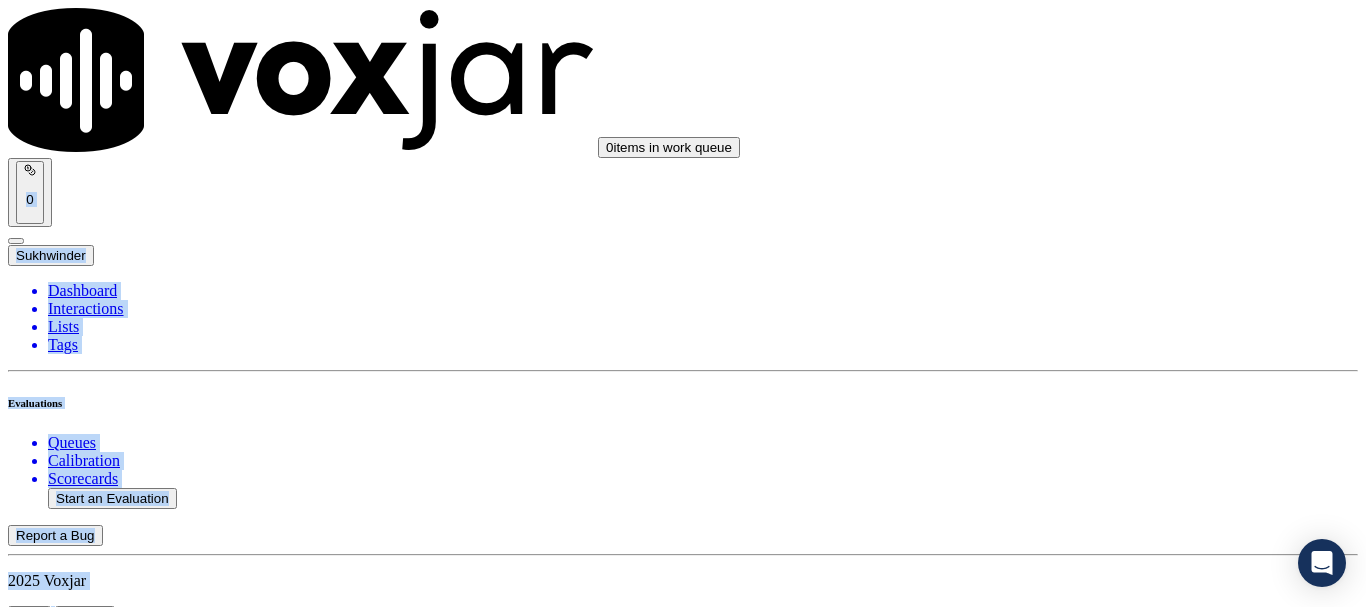 click on "Select an answer" at bounding box center [67, 3807] 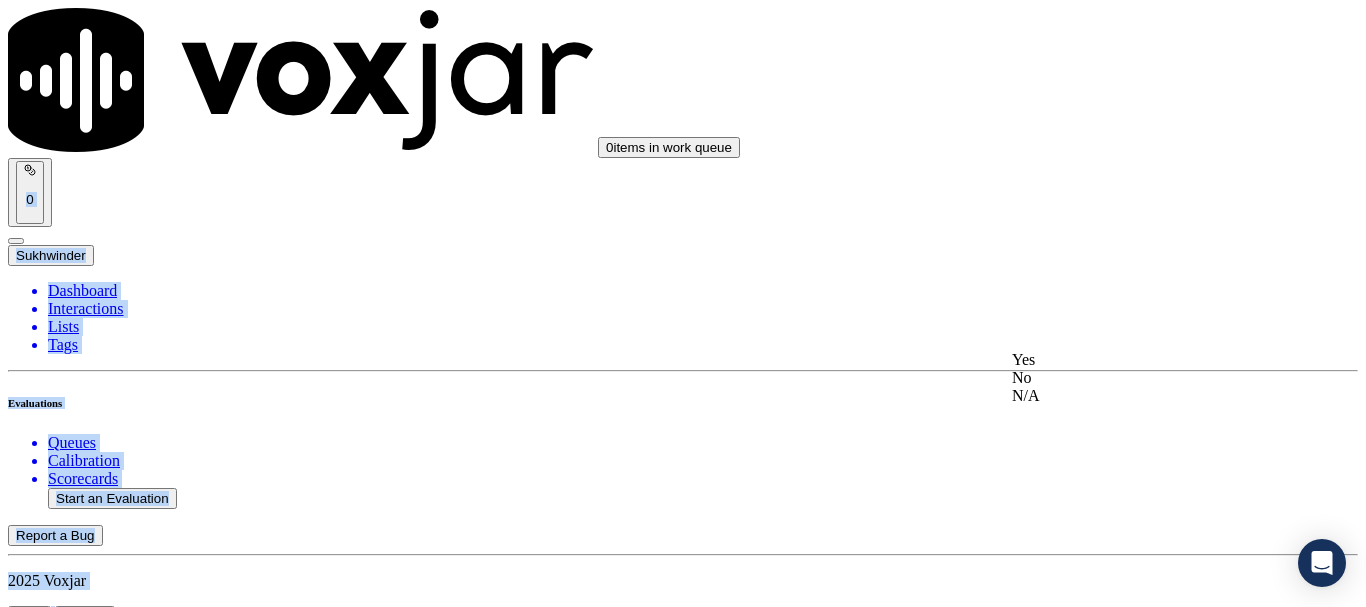 click on "Yes" at bounding box center [1139, 360] 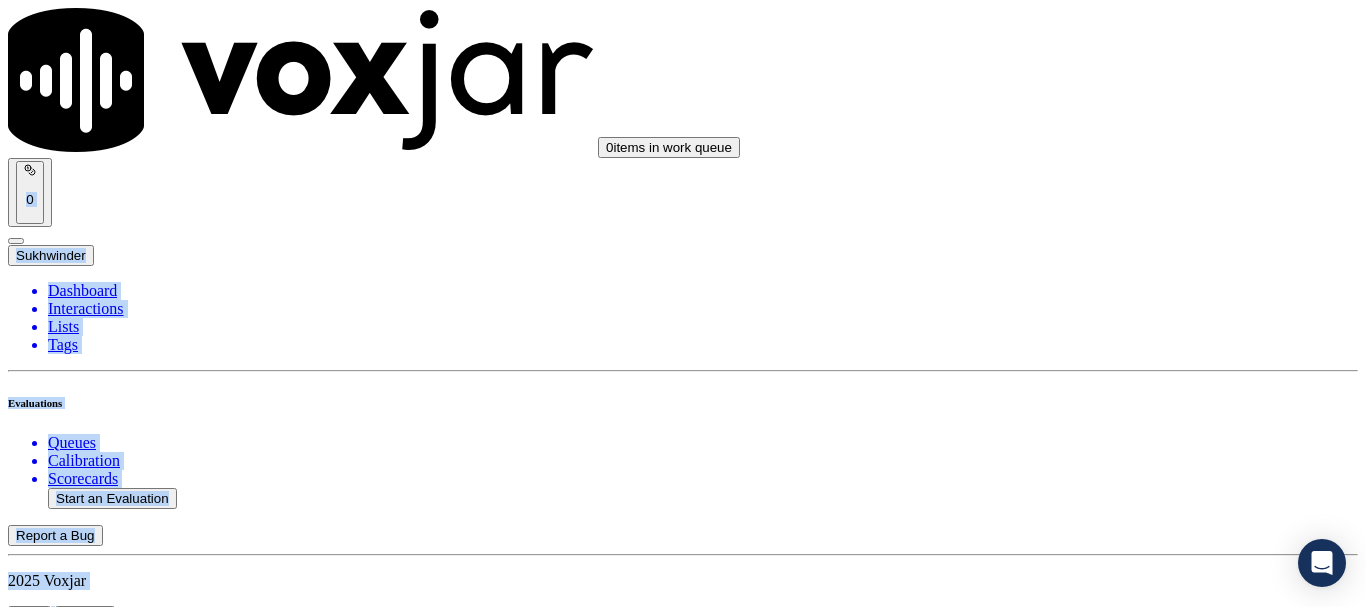 scroll, scrollTop: 2200, scrollLeft: 0, axis: vertical 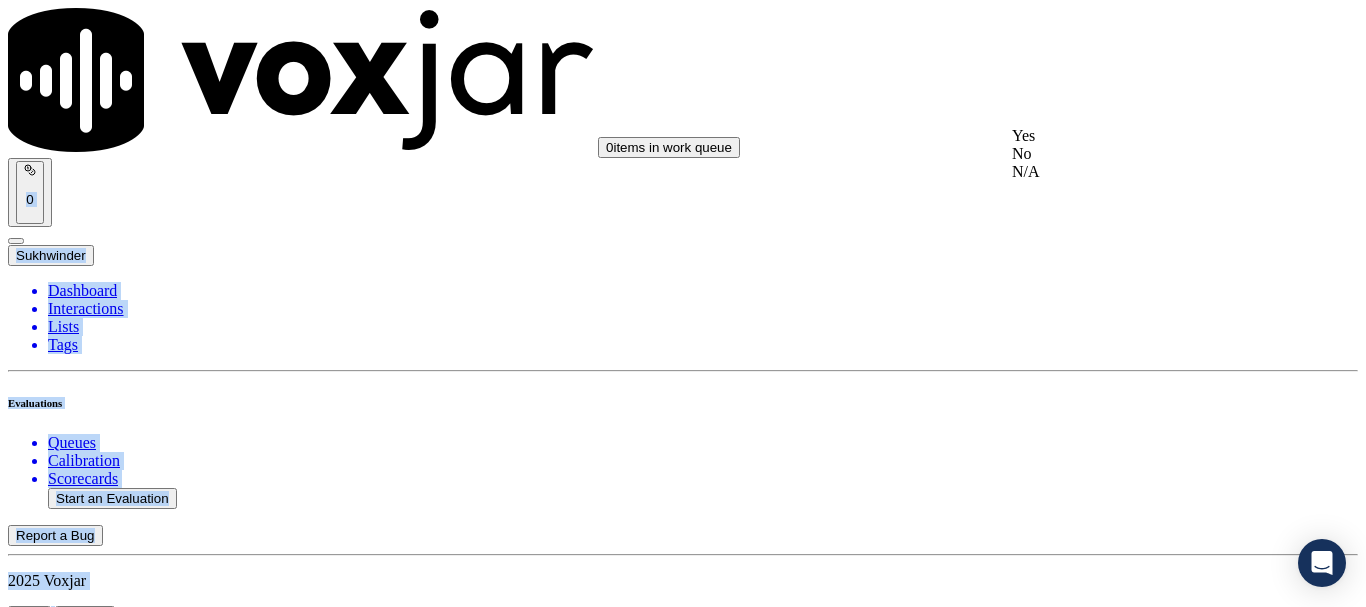 click on "Yes" at bounding box center (1139, 136) 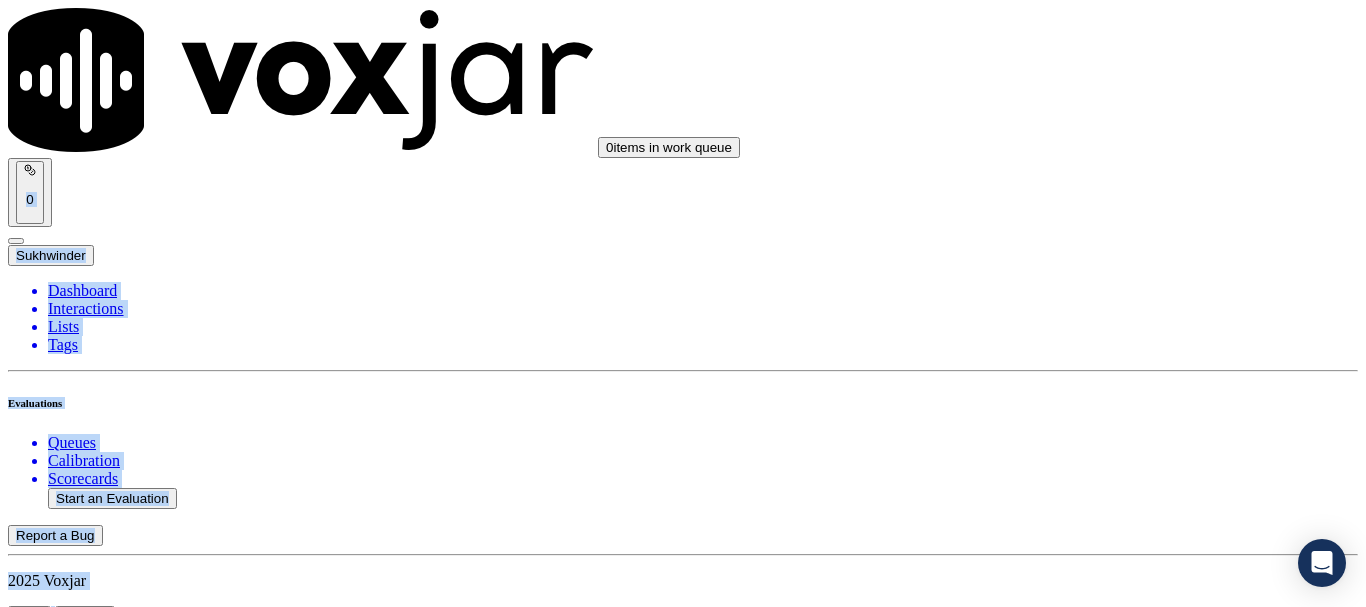click on "Select an answer" at bounding box center (67, 4294) 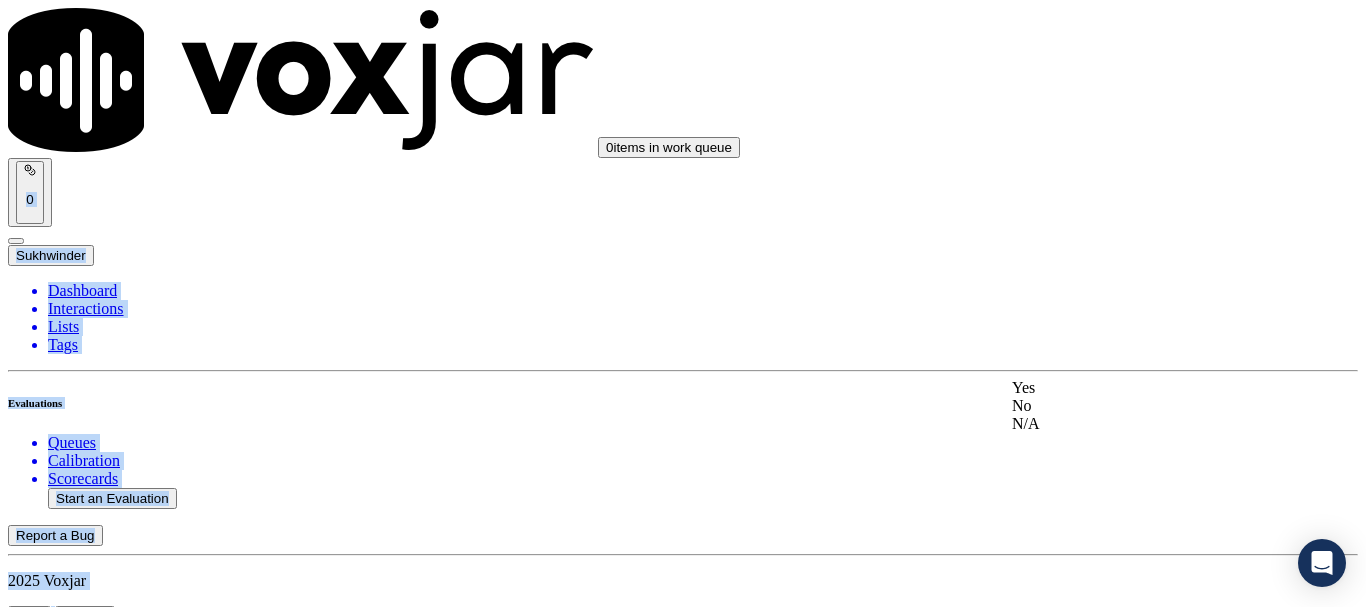 click on "Yes" at bounding box center (1139, 388) 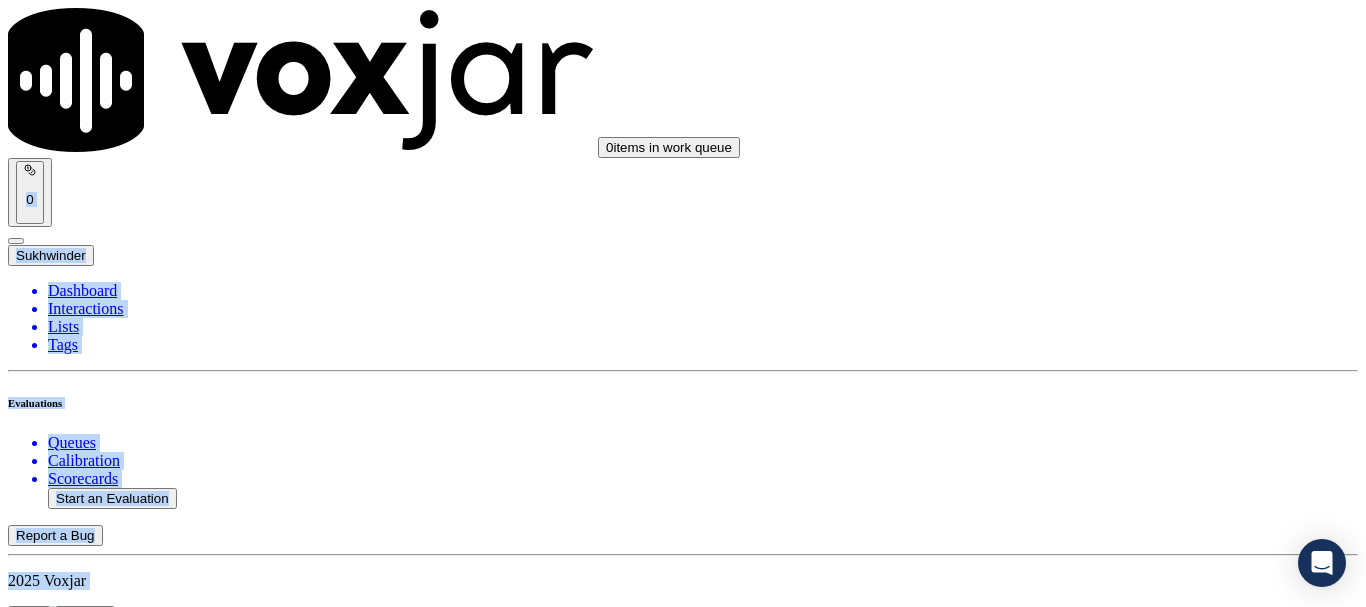 scroll, scrollTop: 2600, scrollLeft: 0, axis: vertical 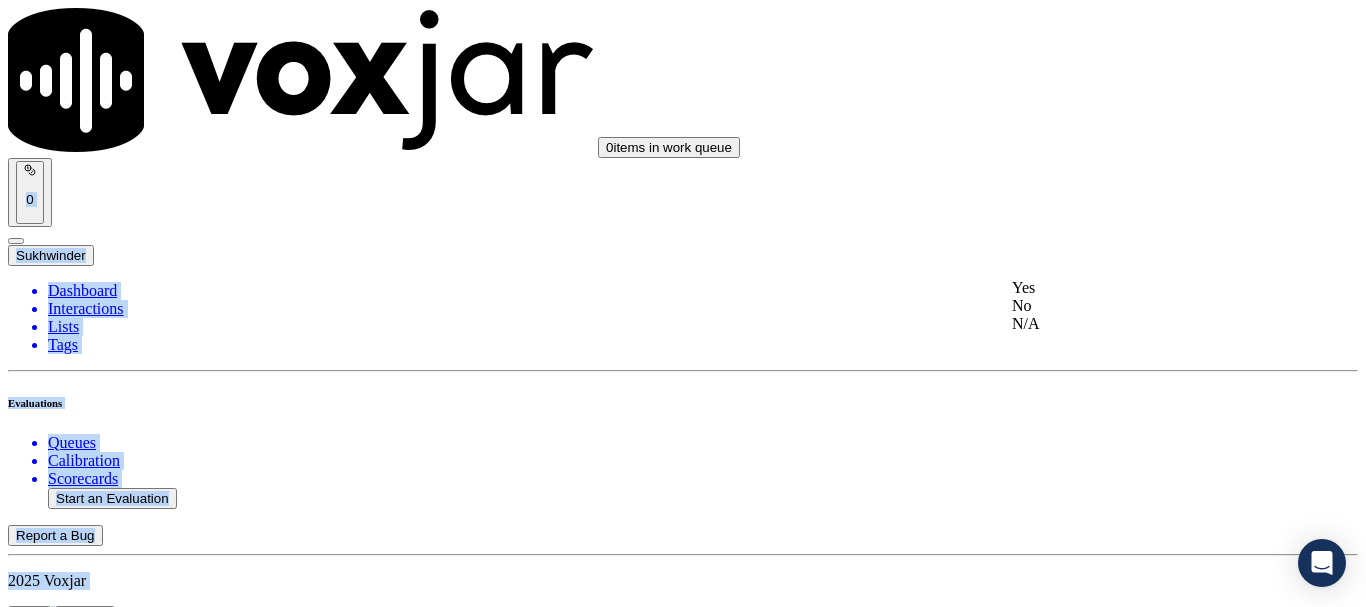 click on "Yes" at bounding box center [1139, 288] 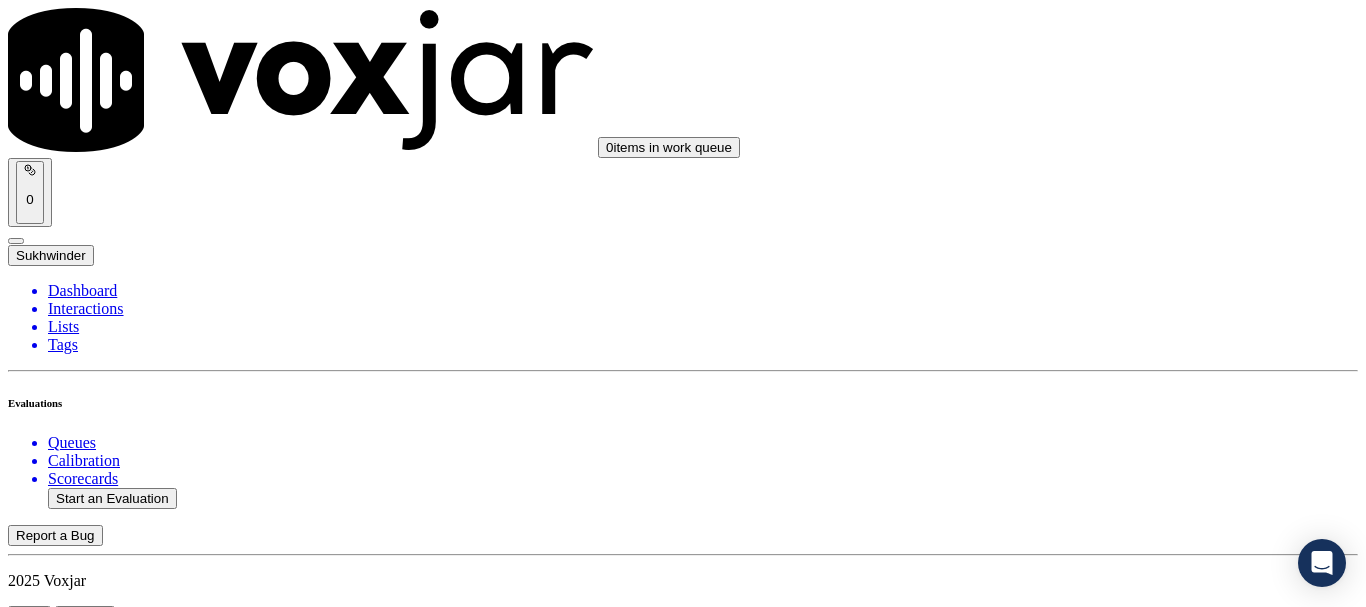 click on "Supplier Universal Scorecard (Colombia)  Scorecard     This is a brand new scorecard   Call Flow   This is a new section   40  pts                 4 / 4  pts     1 .   Did the agent properly branded the call (AGENT NAME/CTS)
Yes          Add Note                           4 / 4  pts     2 .   Did the agent advise that the call is recorded for quality and training purposes?
Yes          Add Note                           4 / 4  pts     3 .   Did the agent acknowledge the reason for the call?
Yes          Add Note                           -- / 0  pts     4 .   In an emergency, not transferring the customer to the utility is an automatic failure   N/A          Add Note                           -- / 4  pts     5 .   Resolves Utility Bill/Payment/Payment Arrangement/Customer Care  before assisting with additional options for the  energy supply.   N/A          Add Note                           3 / 3  pts     6 .   Did the agent confirm the name of the person on the phone?
Yes          Add Note" at bounding box center [683, 4672] 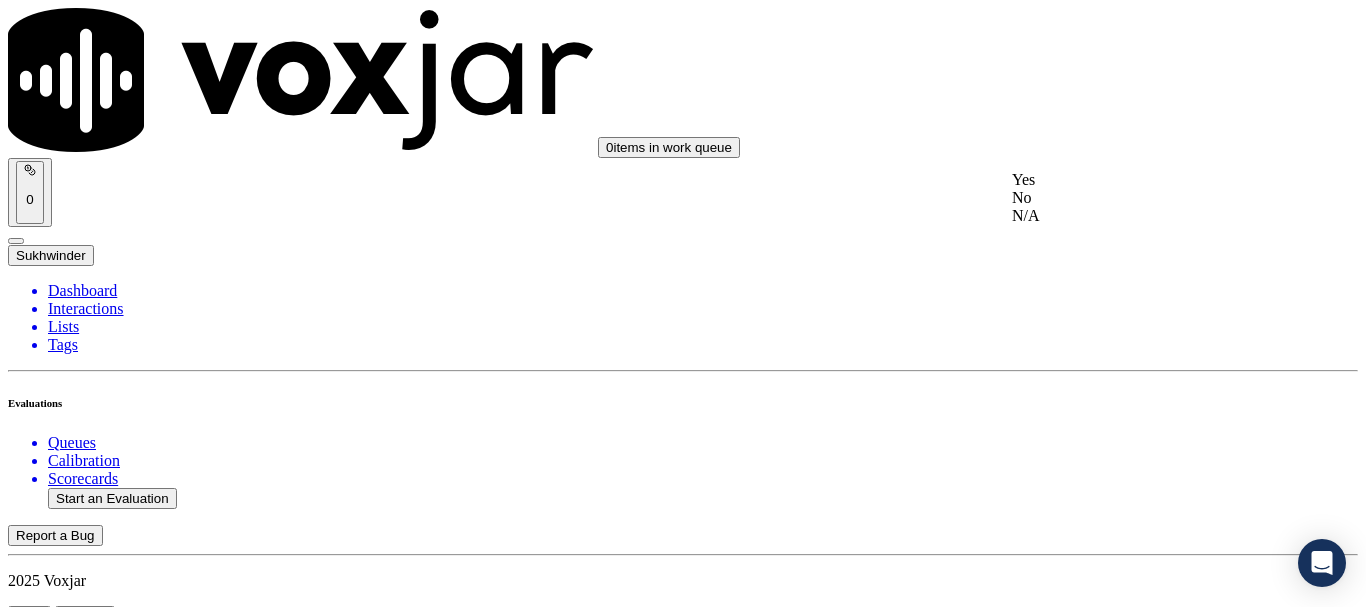 click on "Yes" at bounding box center [1139, 180] 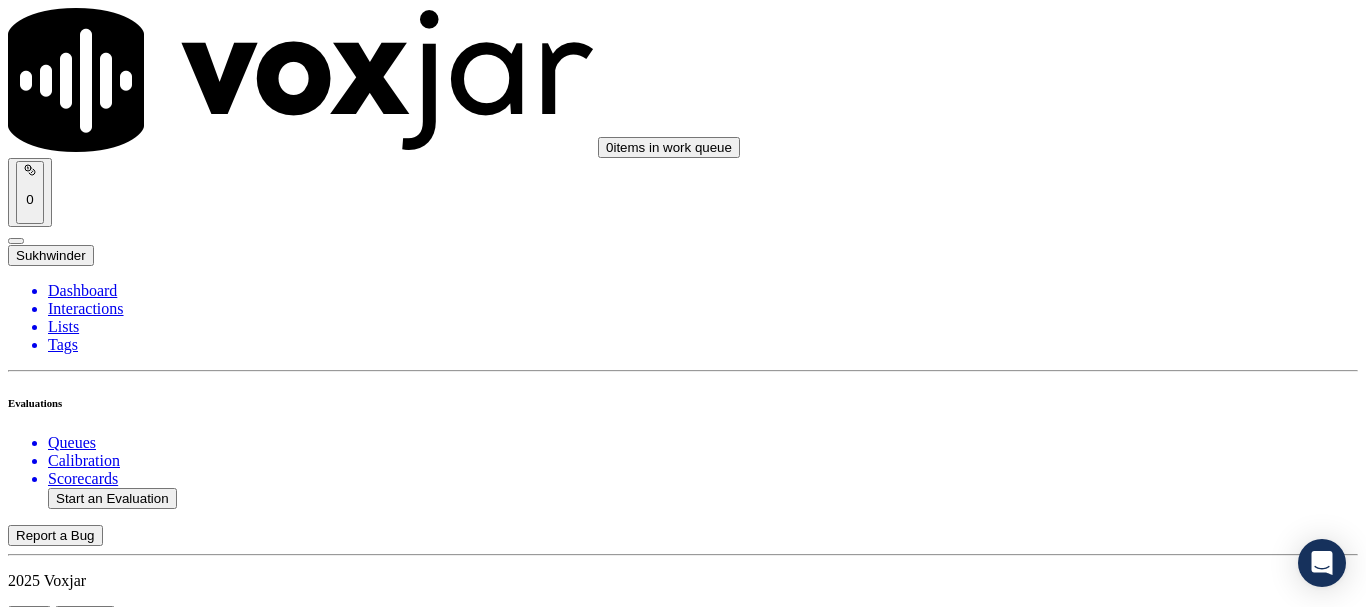 click on "Select an answer" at bounding box center [67, 5081] 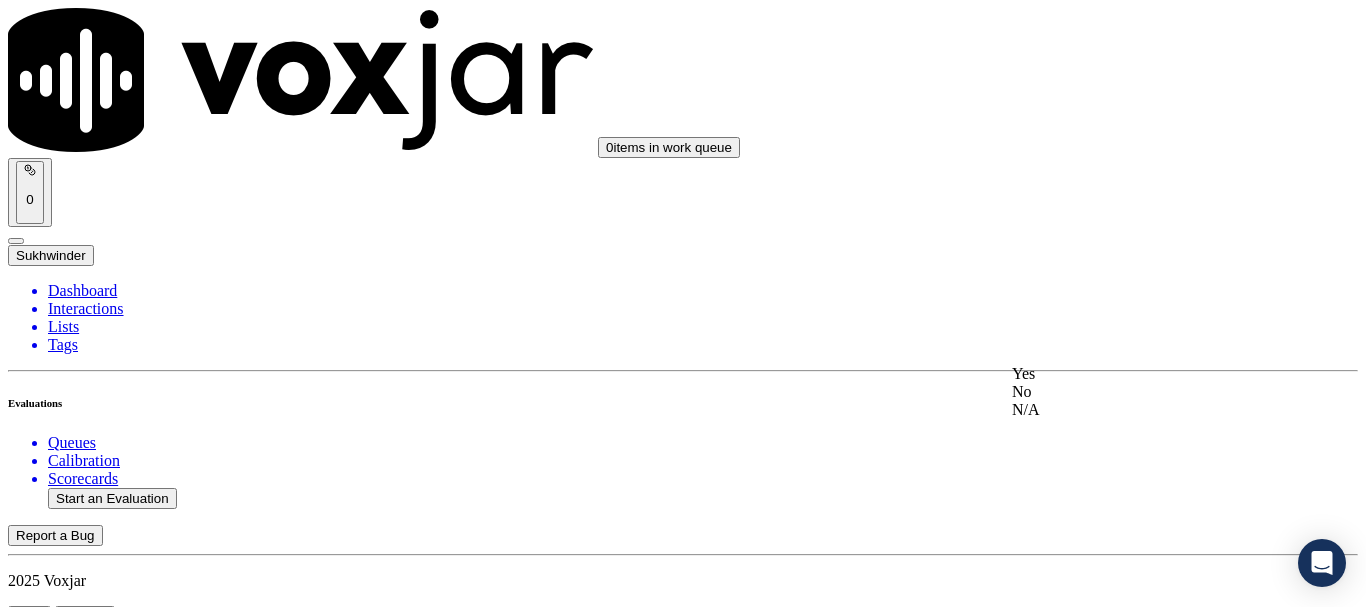 click on "Yes" at bounding box center [1139, 374] 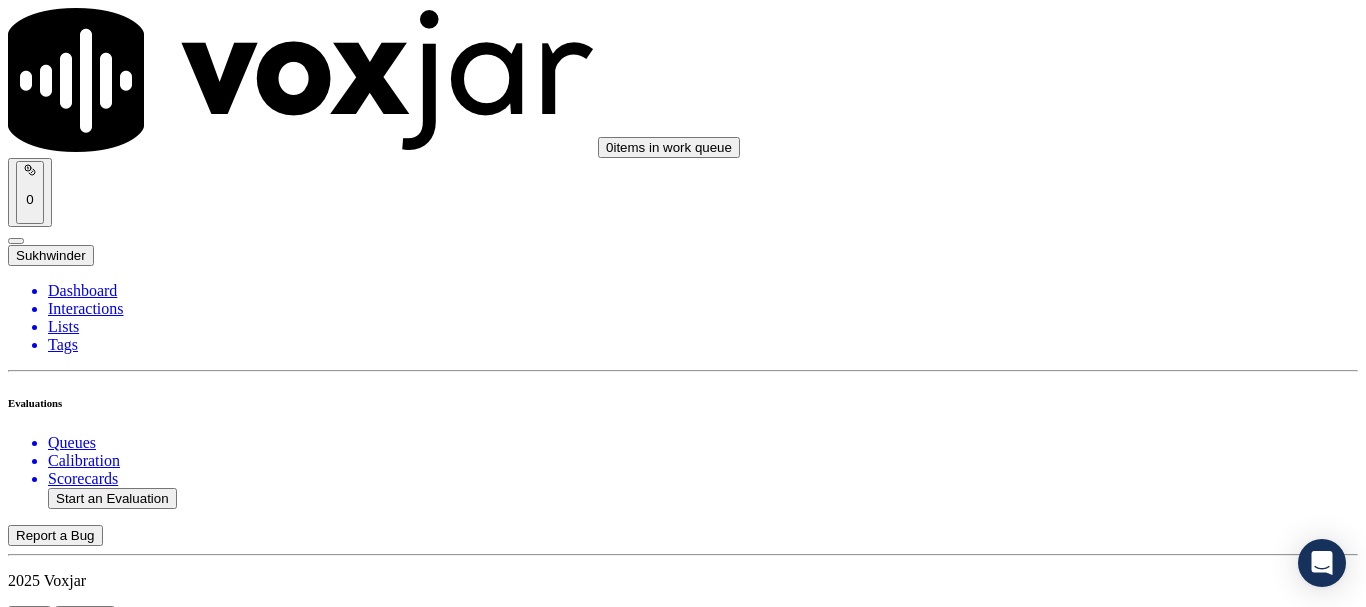 scroll, scrollTop: 3900, scrollLeft: 0, axis: vertical 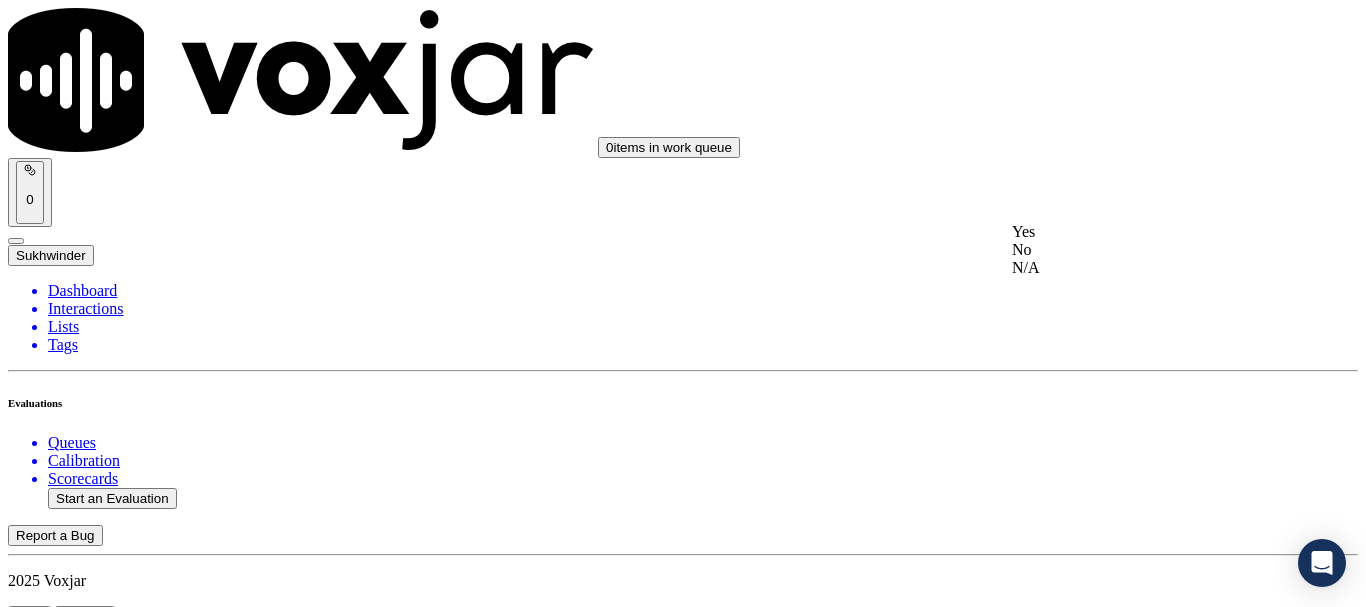 click on "Yes" at bounding box center [1139, 232] 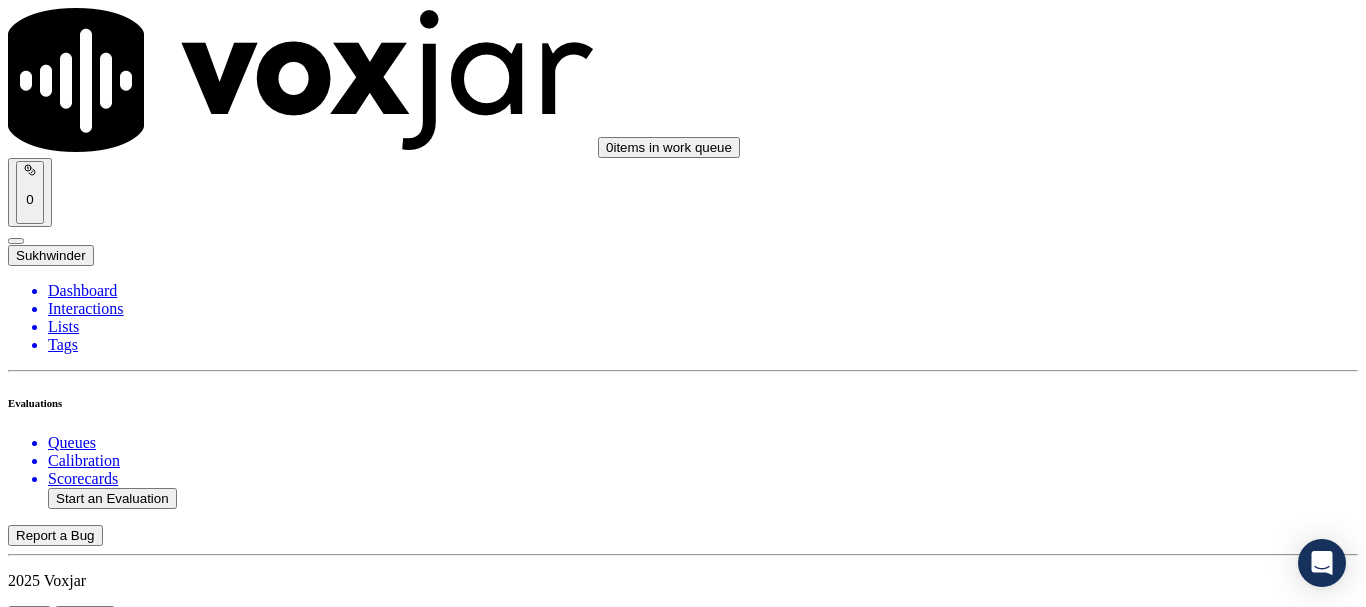scroll, scrollTop: 3700, scrollLeft: 0, axis: vertical 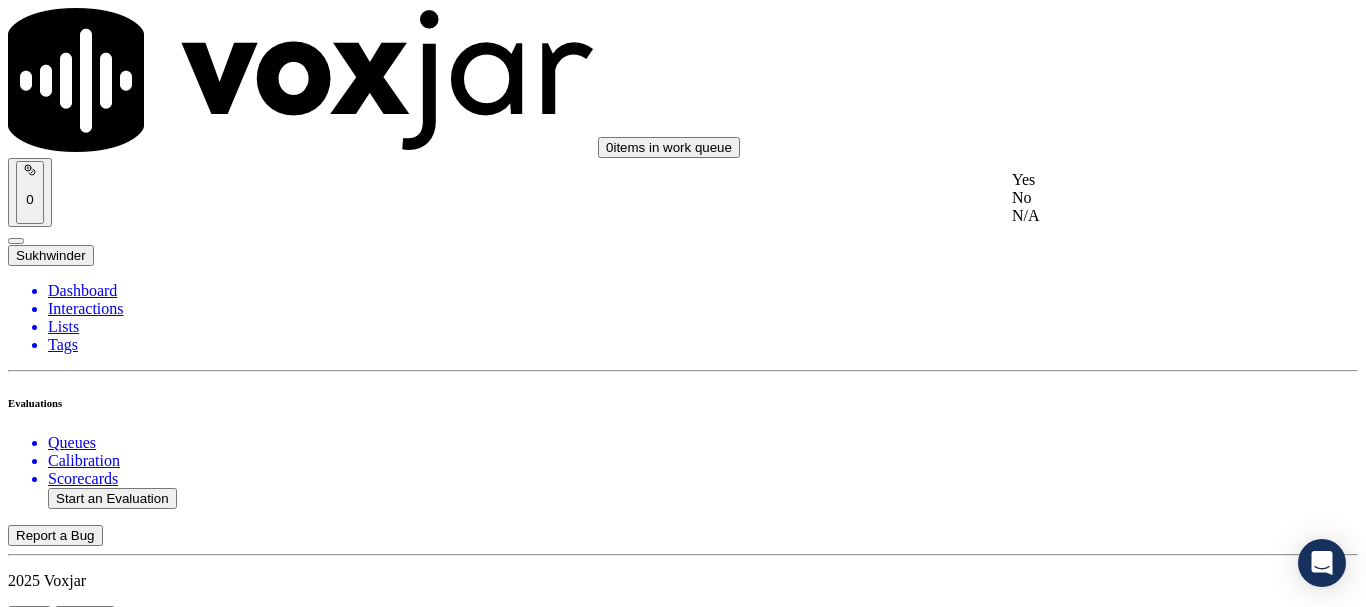 click on "Yes" at bounding box center (1139, 180) 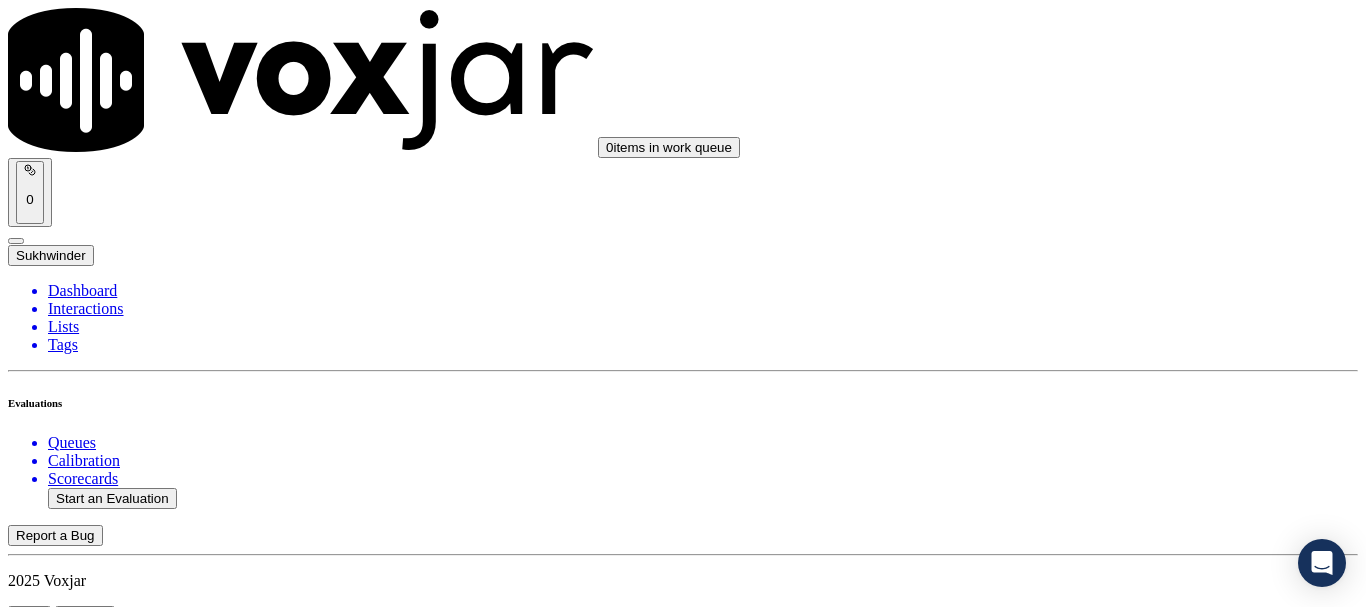 scroll, scrollTop: 4100, scrollLeft: 0, axis: vertical 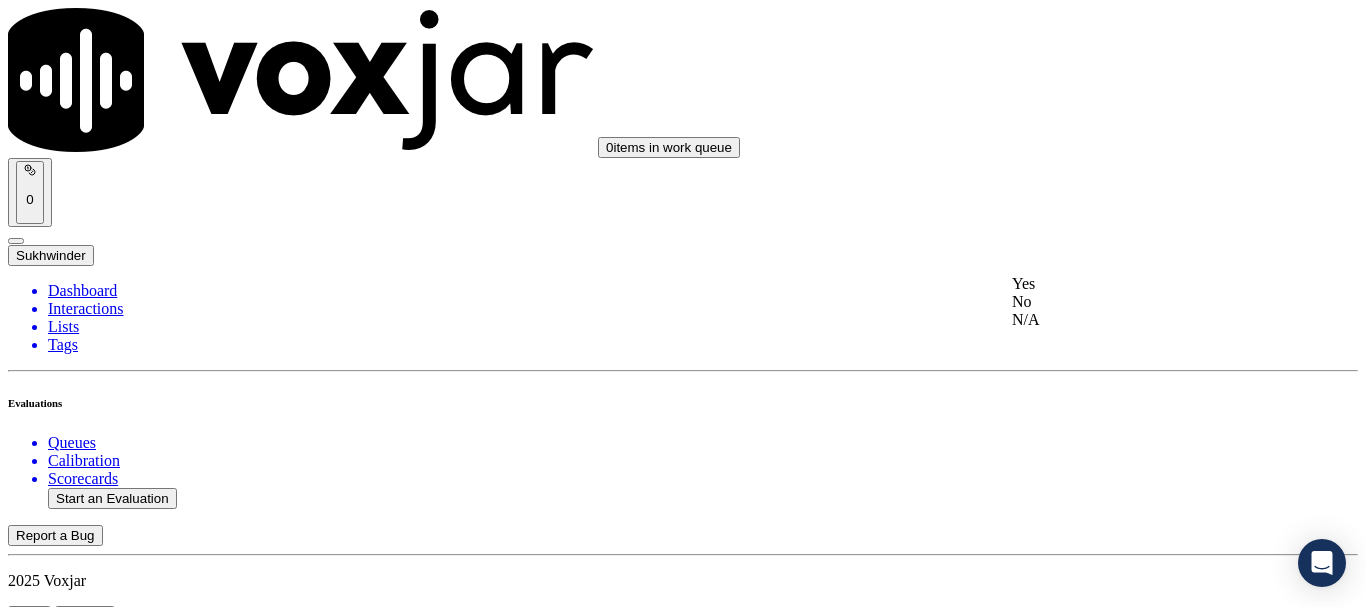 click on "Yes" at bounding box center [1139, 284] 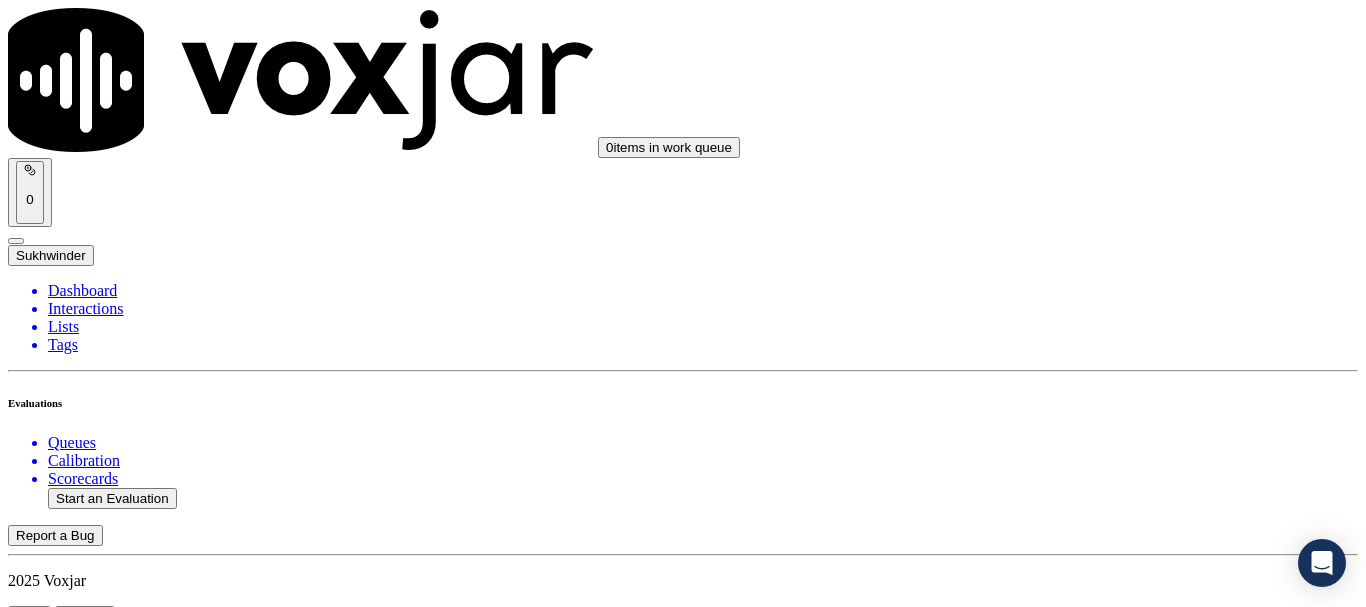 scroll, scrollTop: 4500, scrollLeft: 0, axis: vertical 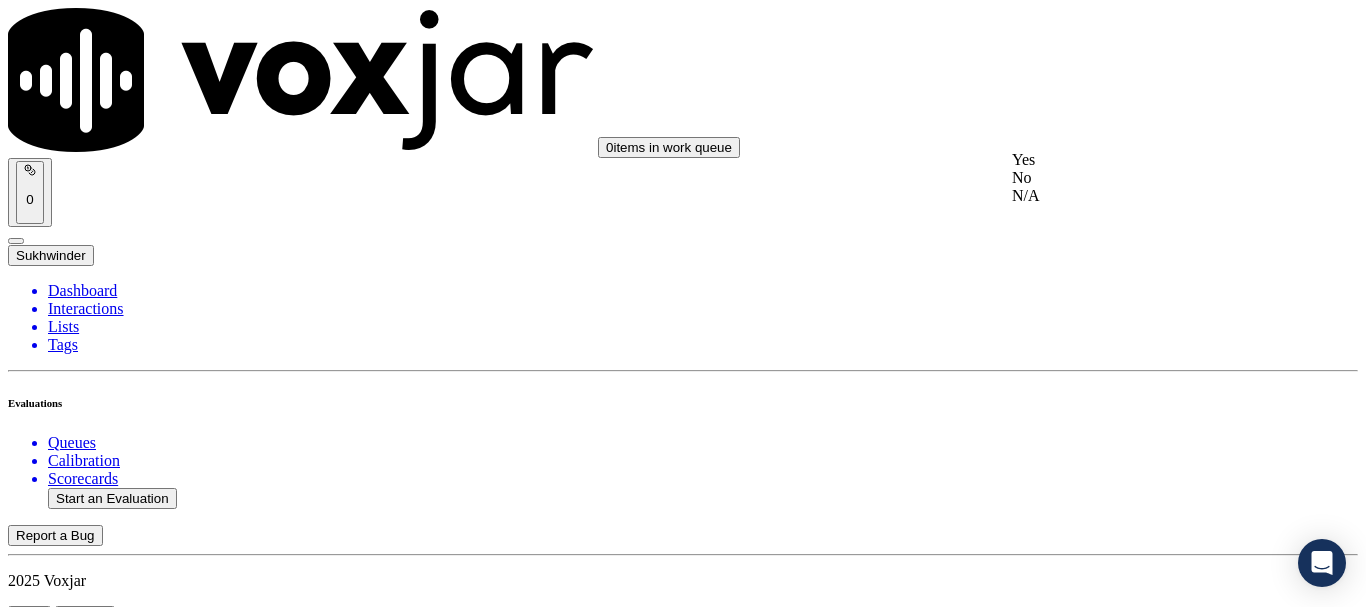 click on "Yes" at bounding box center (1139, 160) 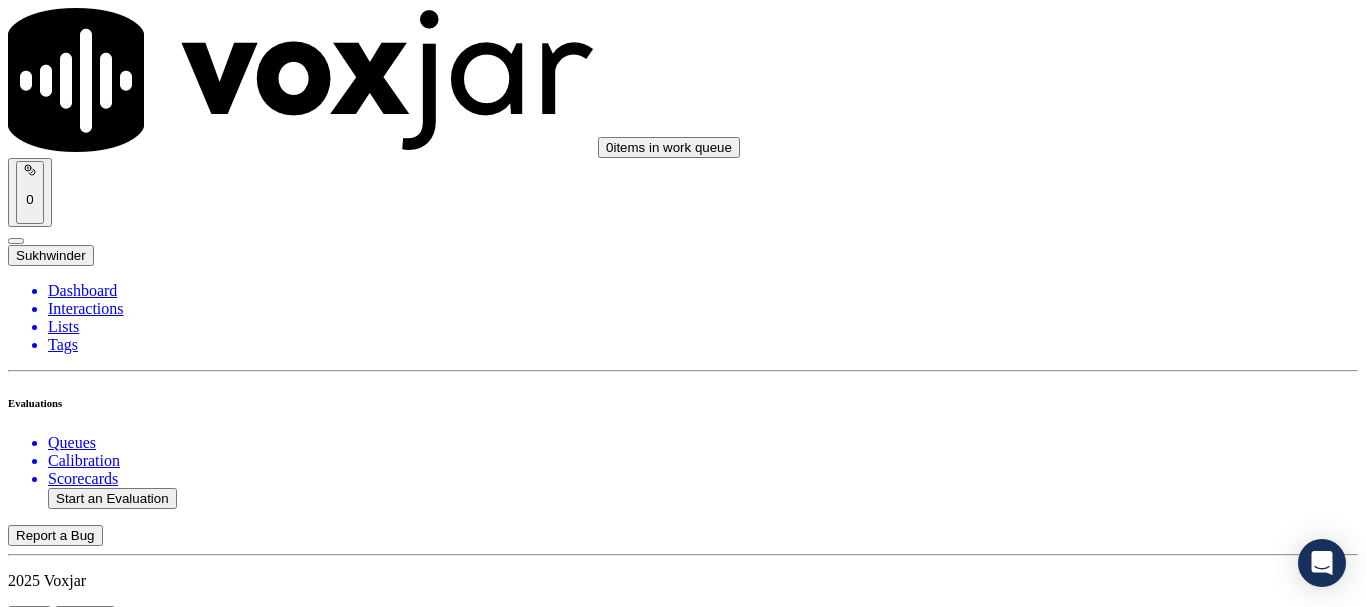 click on "Select an answer" at bounding box center [67, 6263] 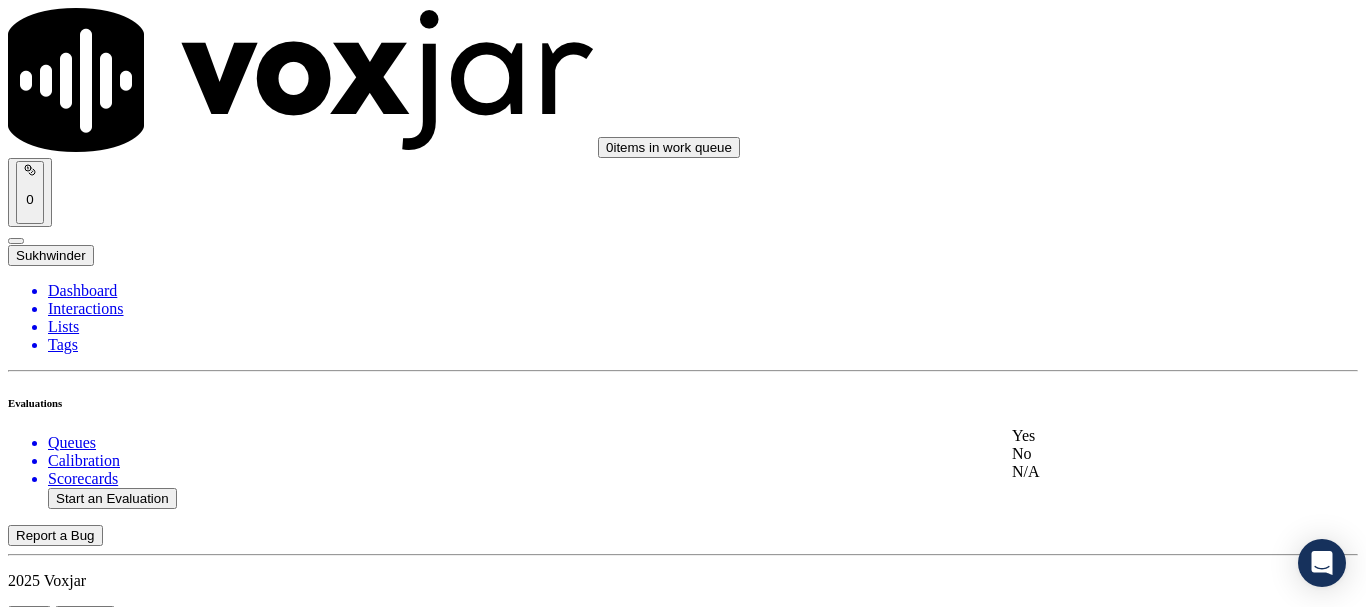 click on "Yes" at bounding box center (1139, 436) 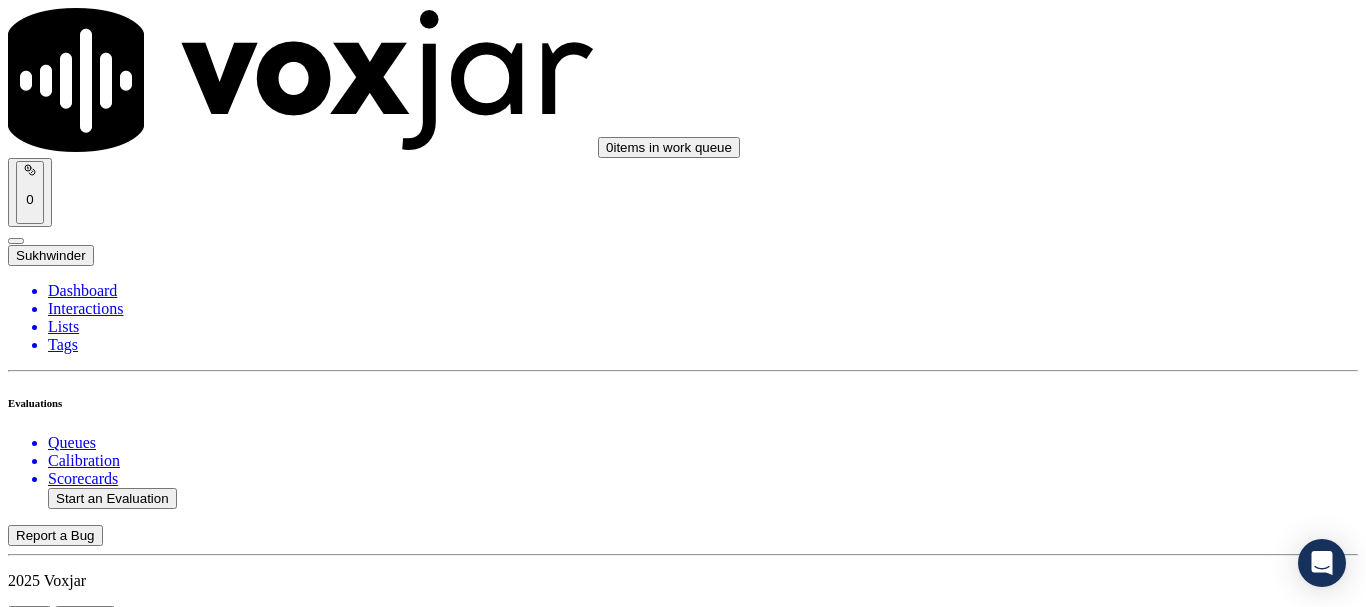 scroll, scrollTop: 5000, scrollLeft: 0, axis: vertical 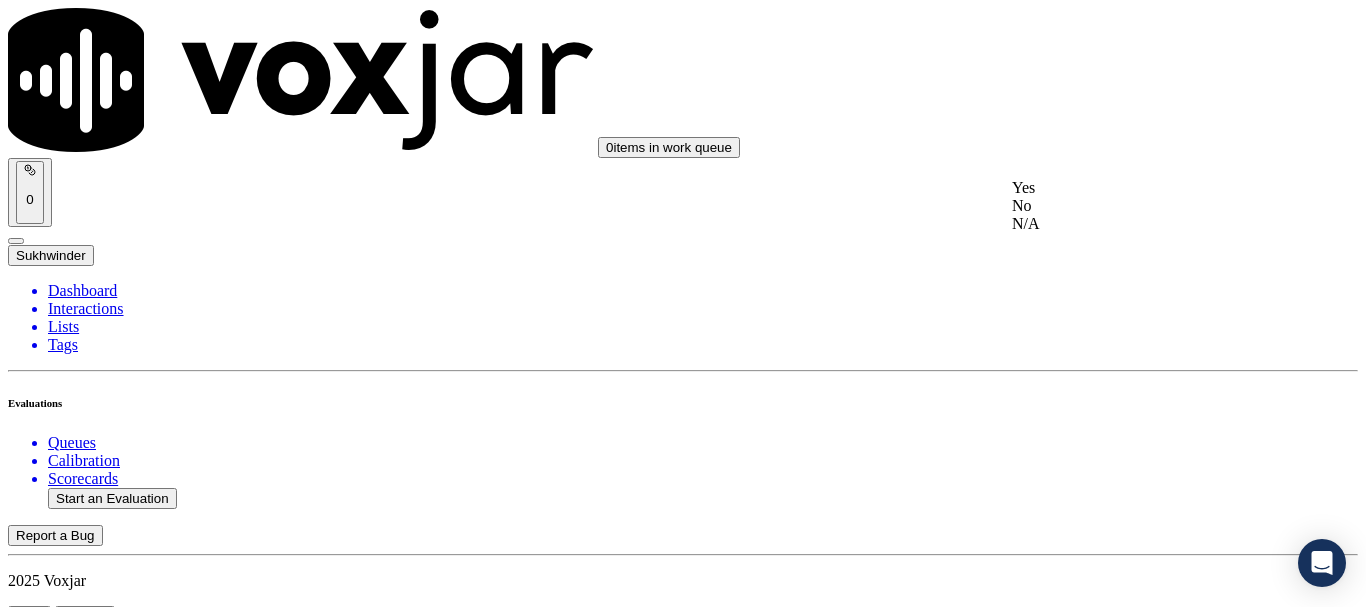 click on "Yes" at bounding box center (1139, 188) 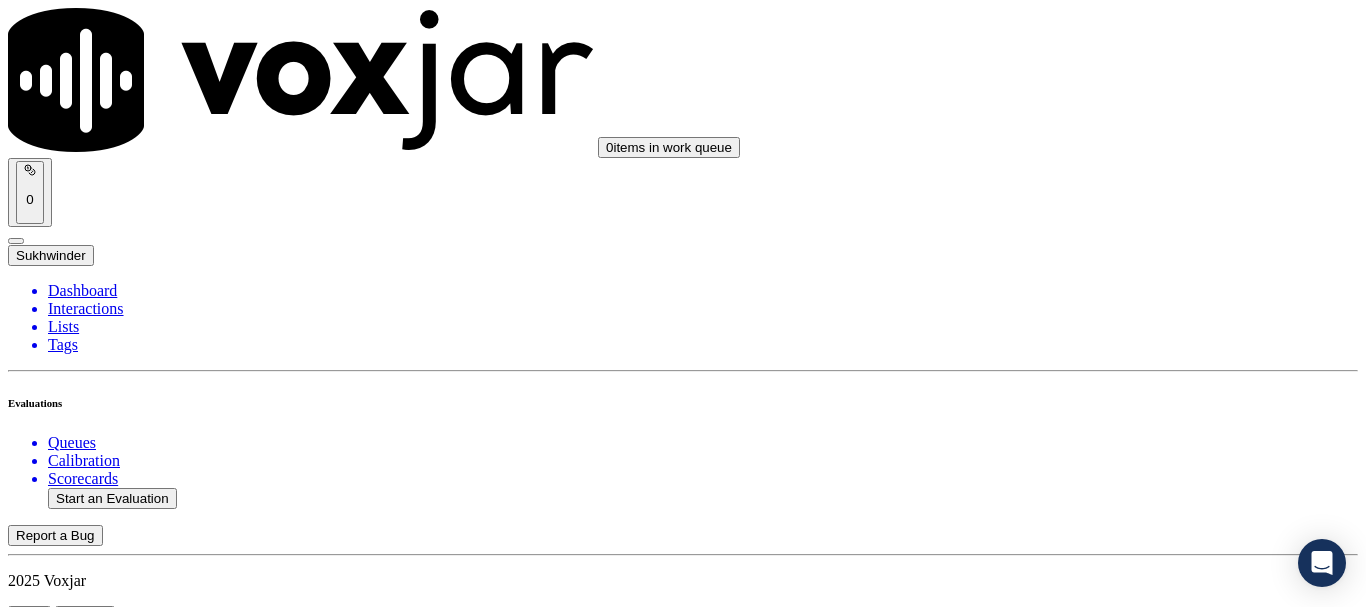 click on "Select an answer" at bounding box center (67, 6799) 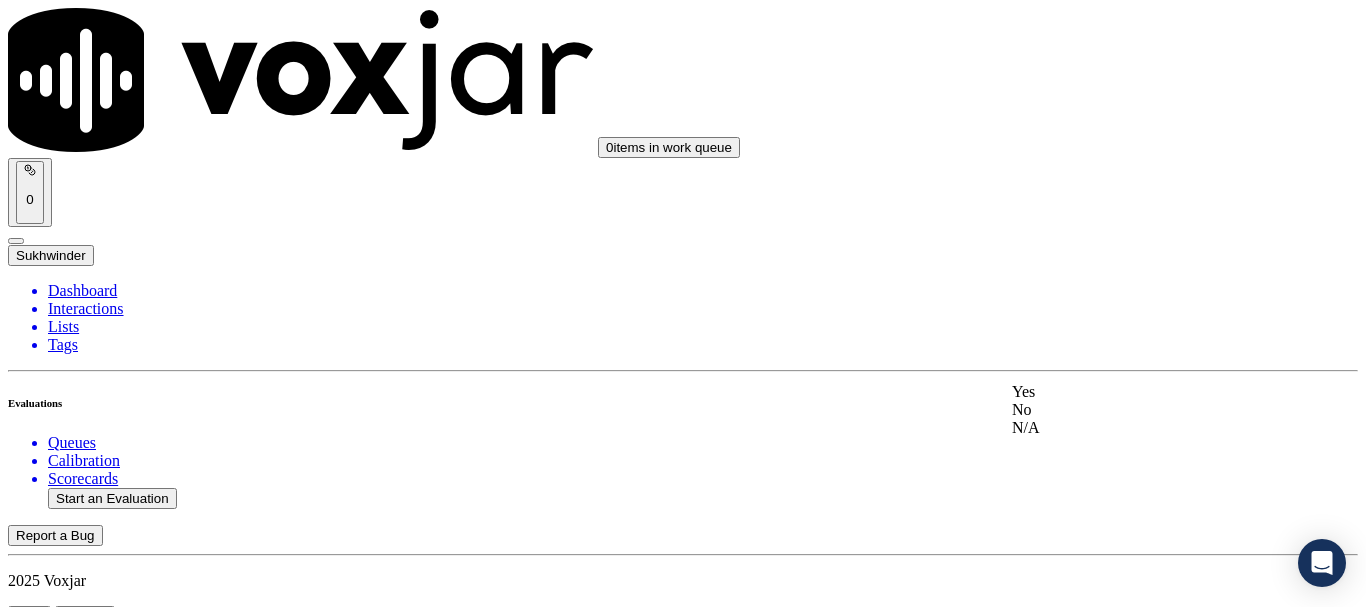 click on "Yes" at bounding box center (1139, 392) 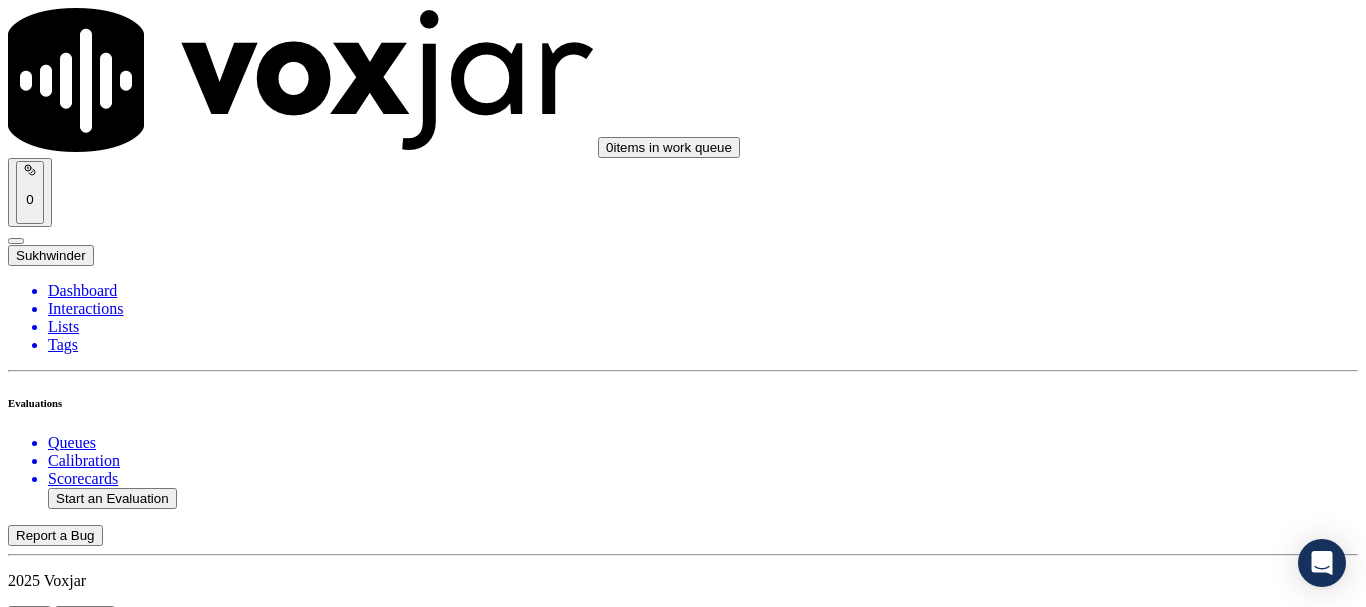 scroll, scrollTop: 5694, scrollLeft: 0, axis: vertical 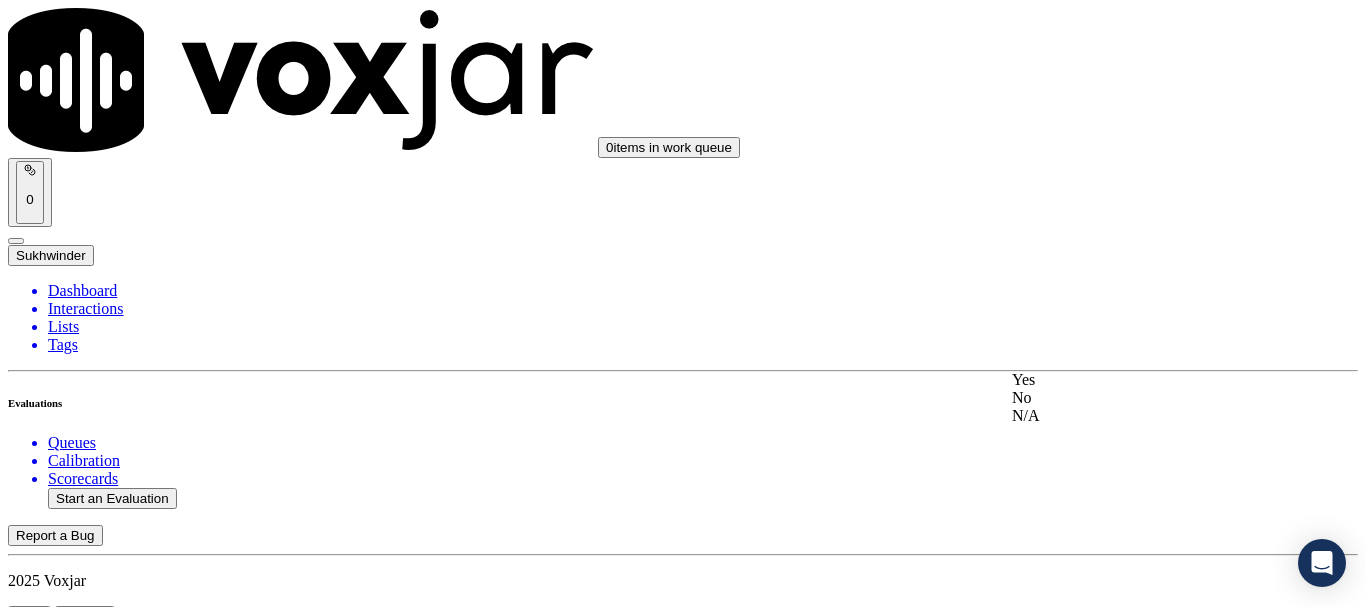 click on "Yes" at bounding box center (1139, 380) 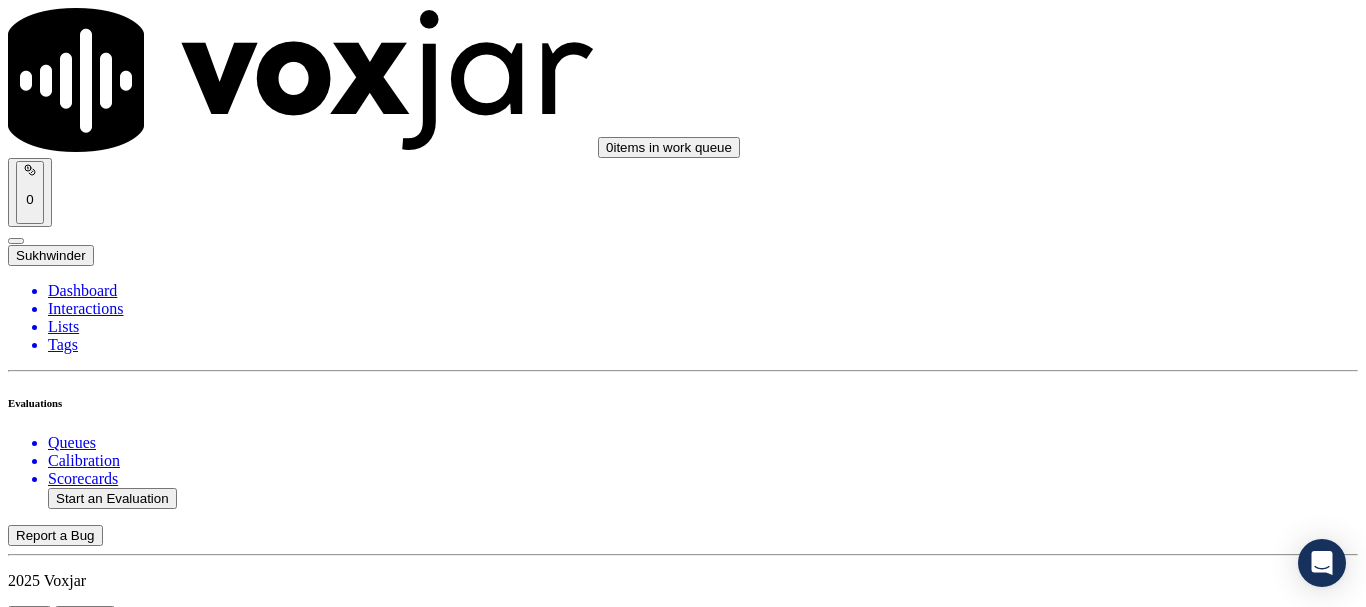 click on "Select an answer" at bounding box center [67, 7036] 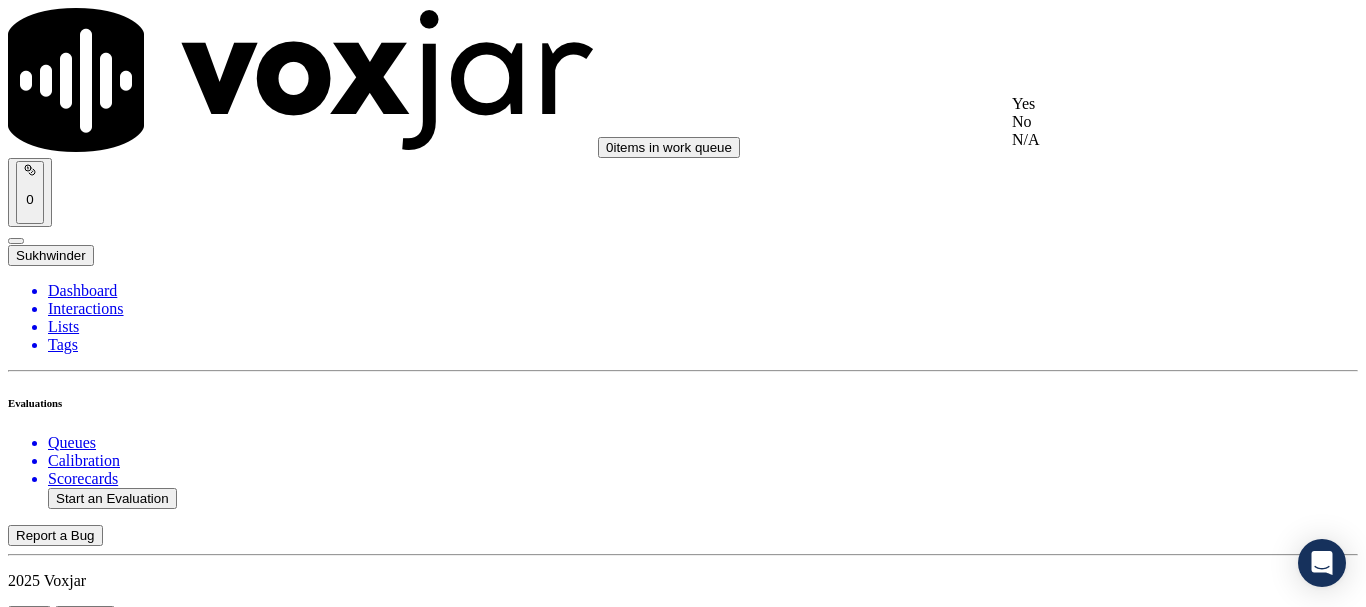 click on "Yes" at bounding box center [1139, 104] 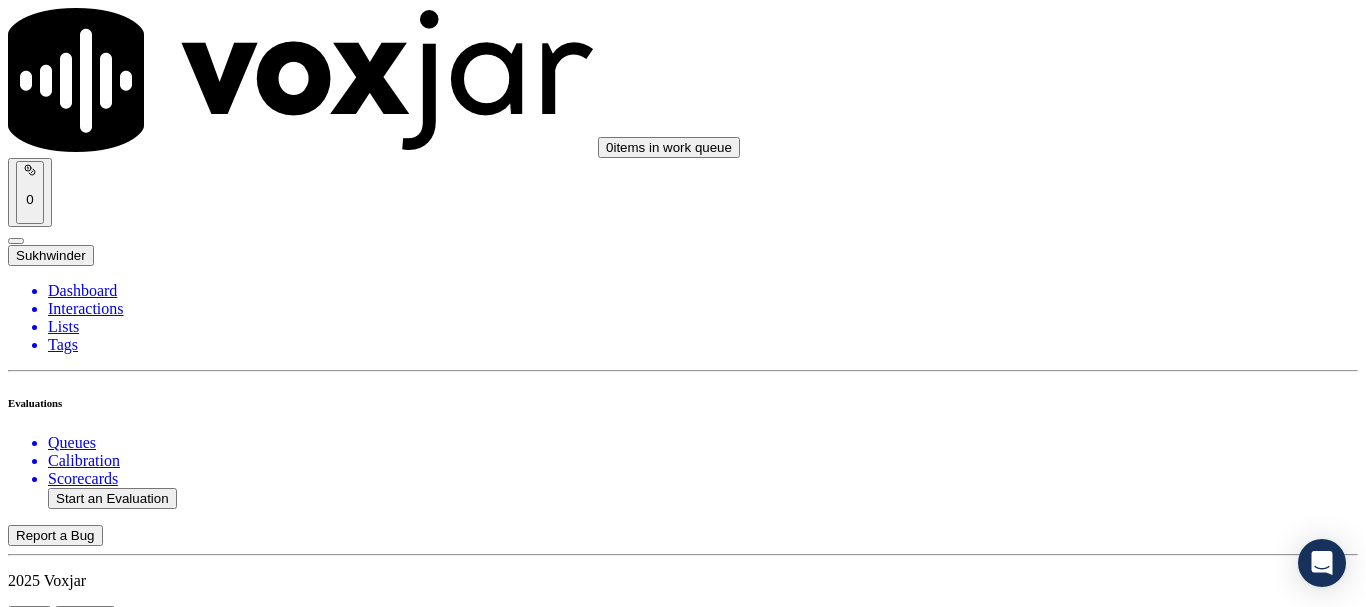 click on "Submit Scores" at bounding box center [59, 7345] 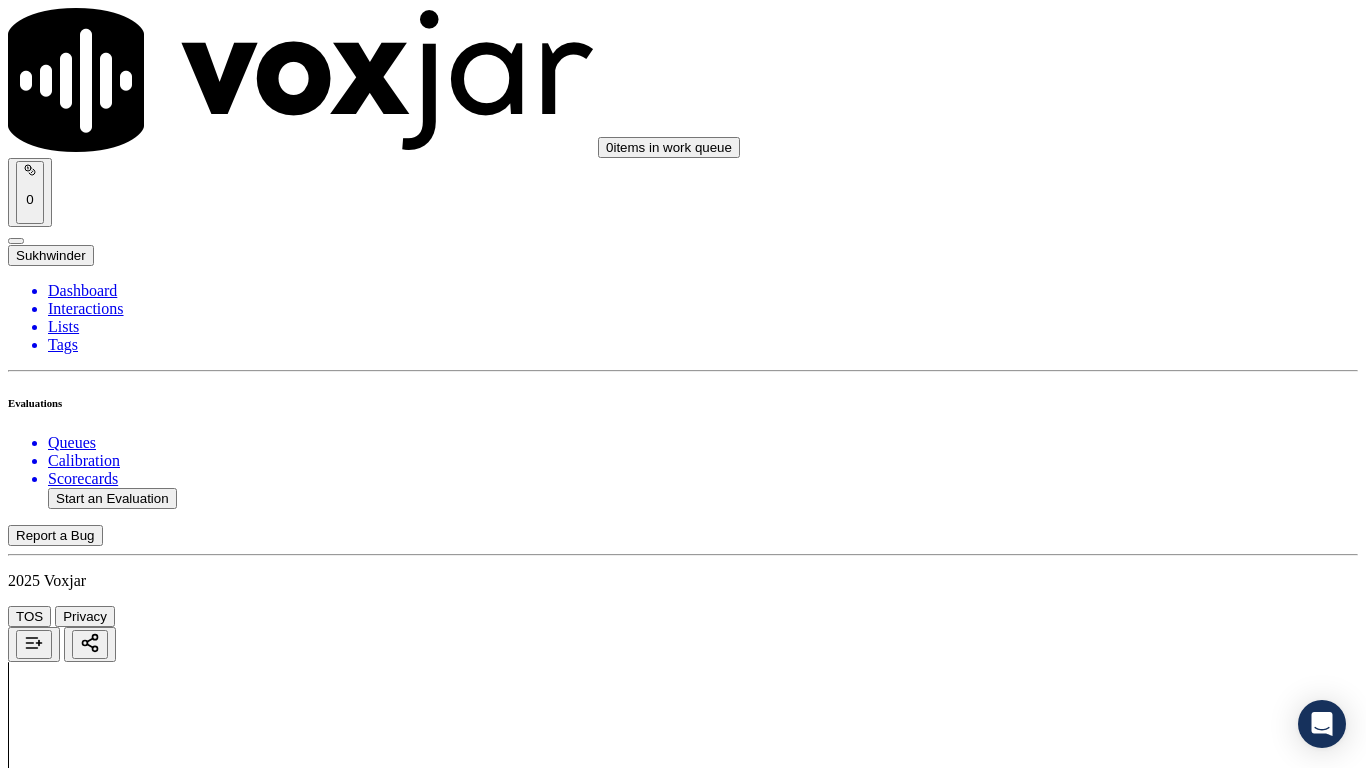 click on "Upload interaction to start evaluation" at bounding box center [124, 2782] 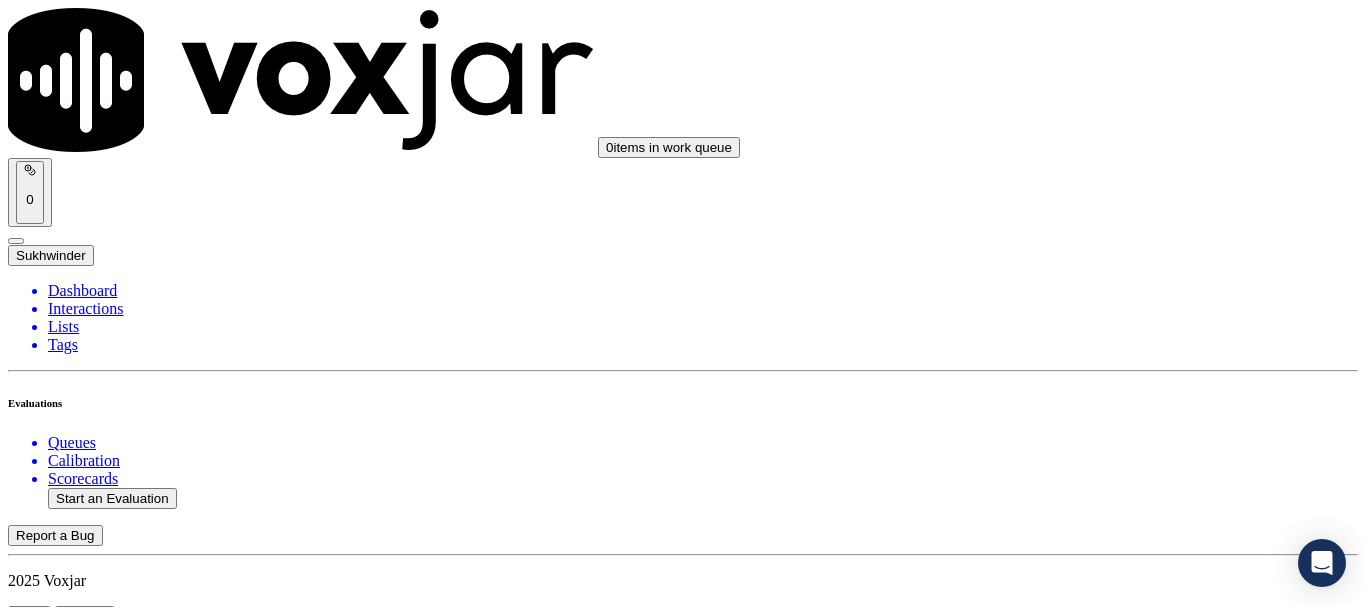 scroll, scrollTop: 200, scrollLeft: 0, axis: vertical 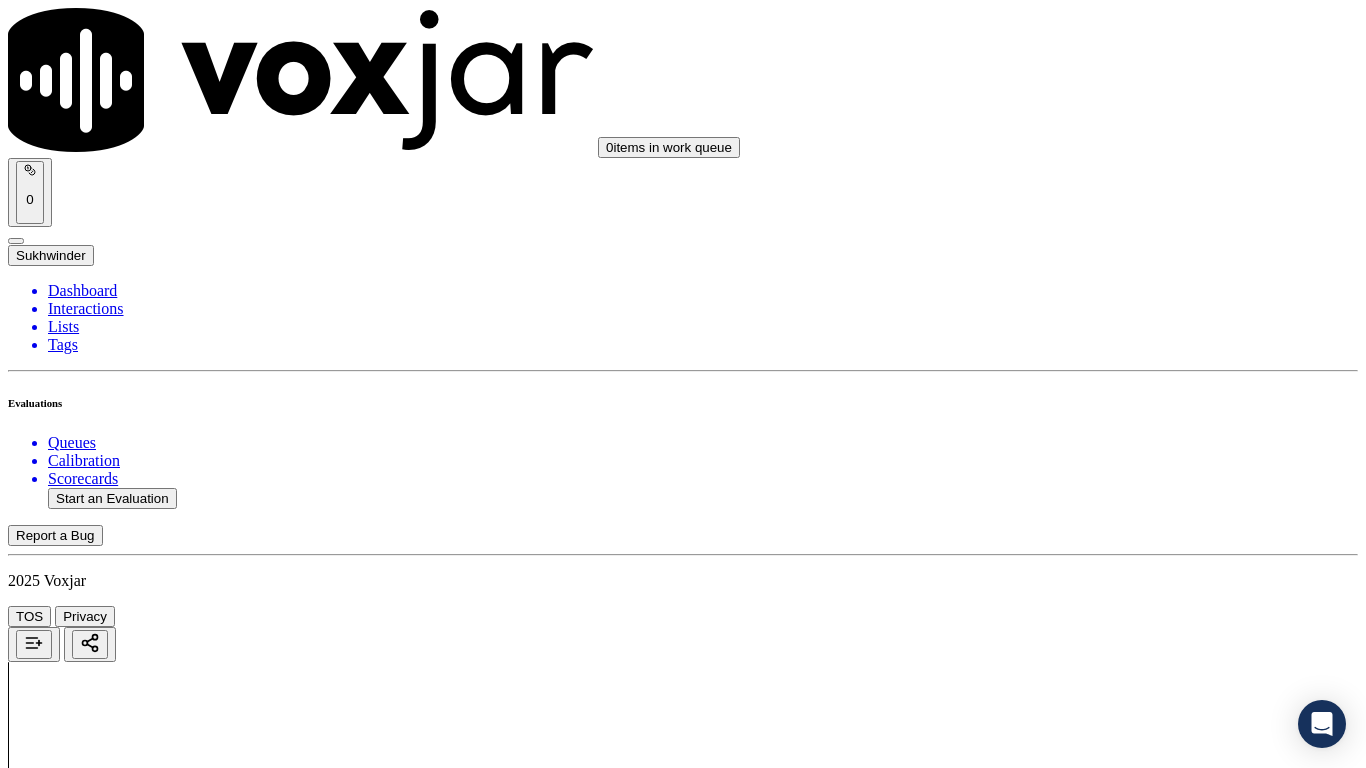 click on "Select an answer" at bounding box center (67, 2402) 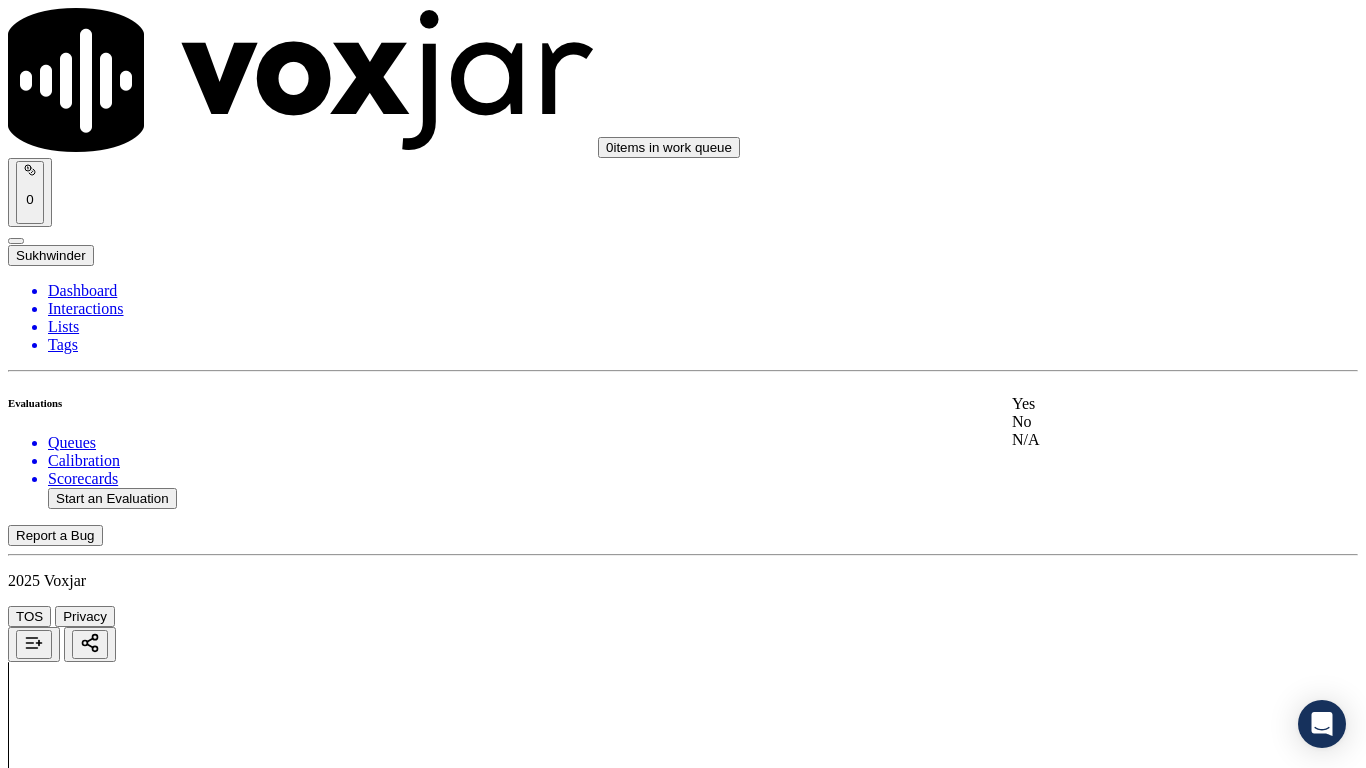 click on "Yes" at bounding box center (1139, 404) 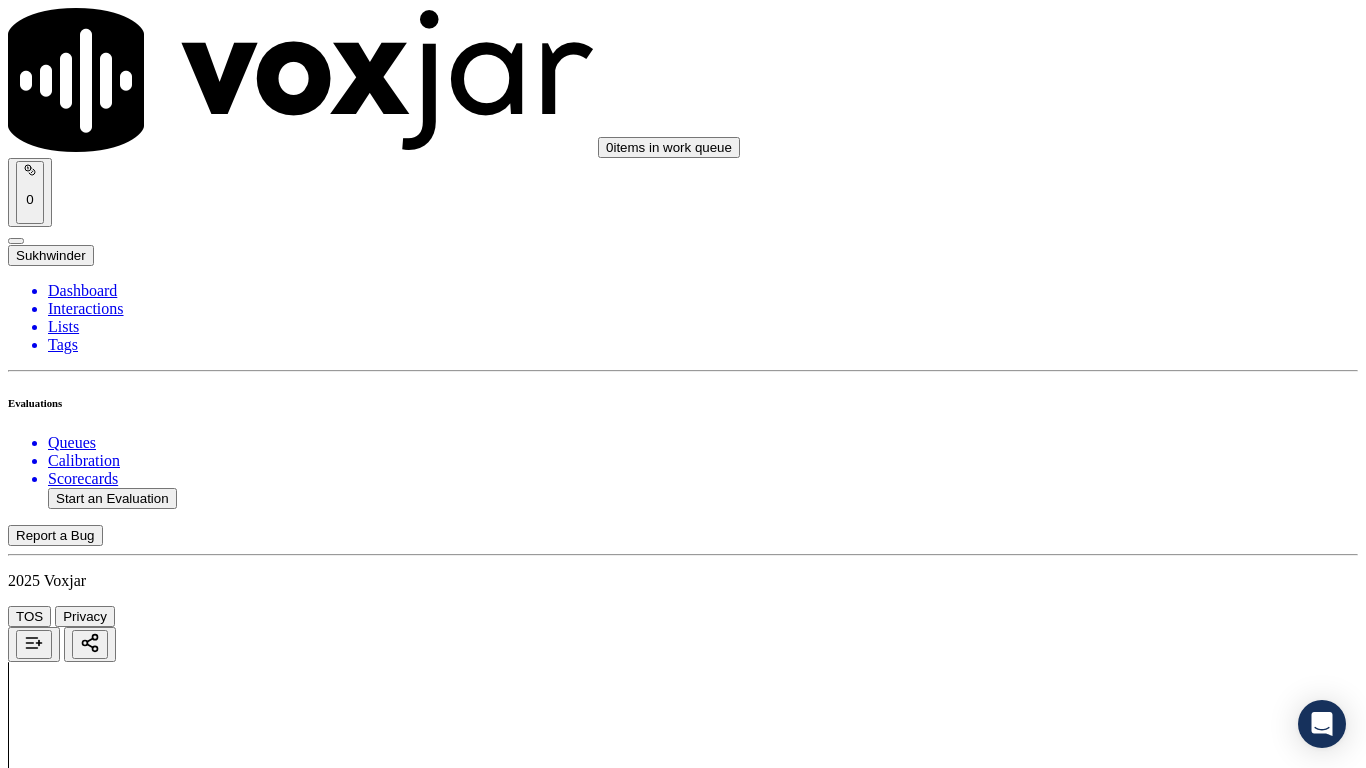 scroll, scrollTop: 400, scrollLeft: 0, axis: vertical 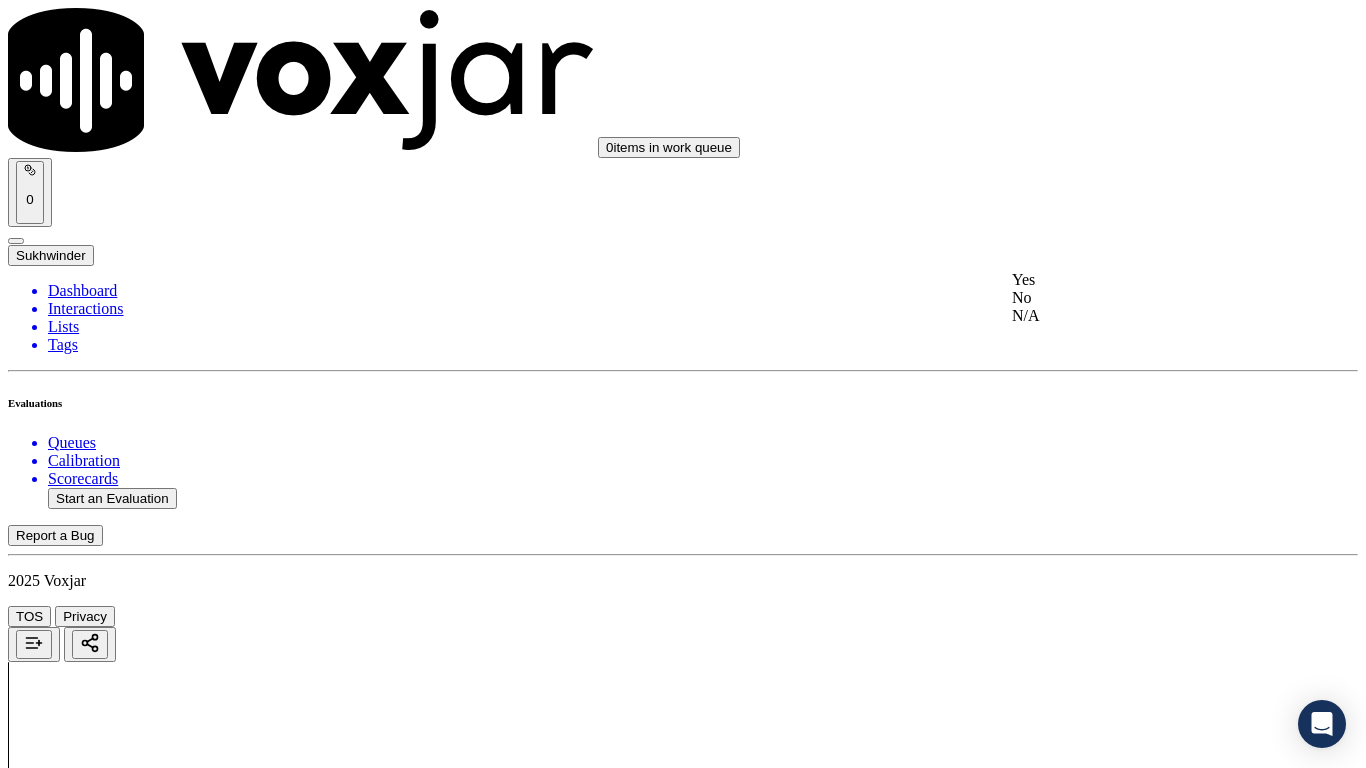 click on "Yes" at bounding box center [1139, 280] 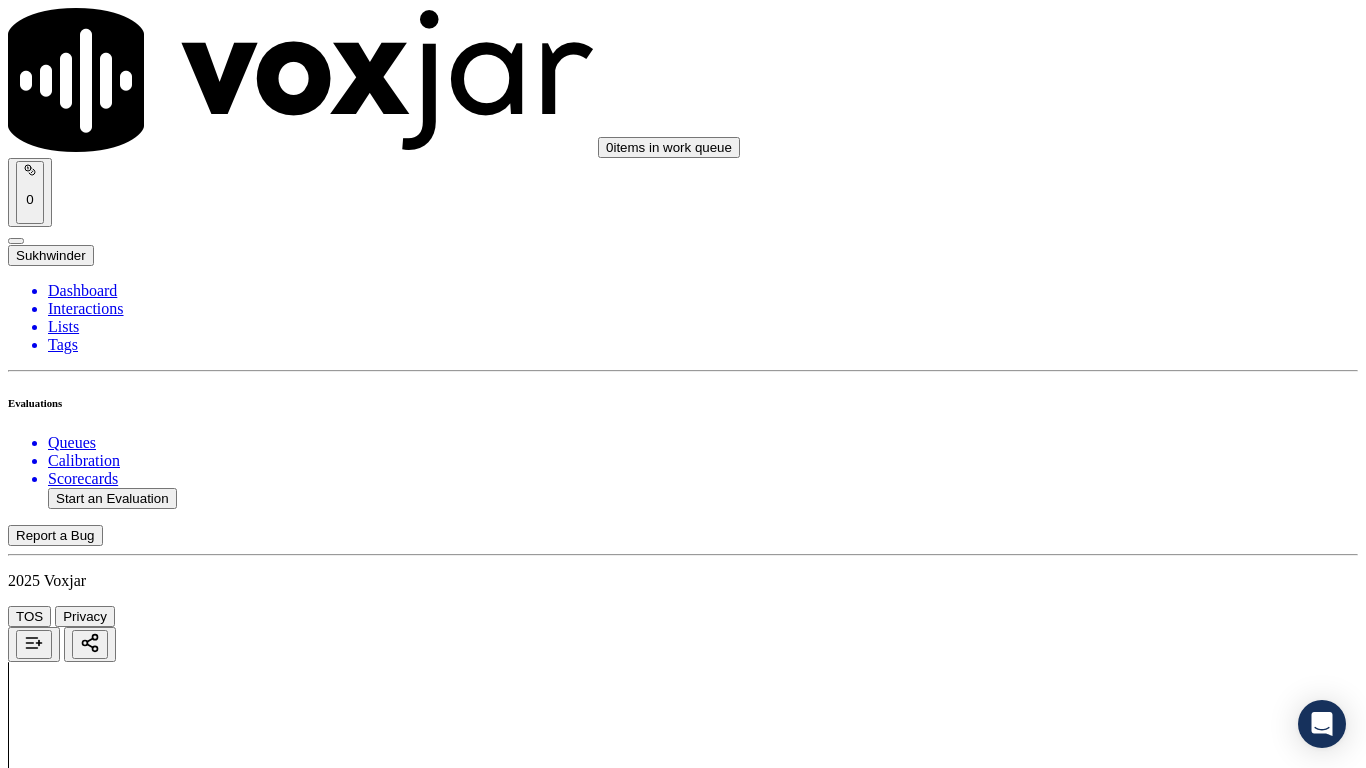 click on "Select an answer" at bounding box center (67, 2861) 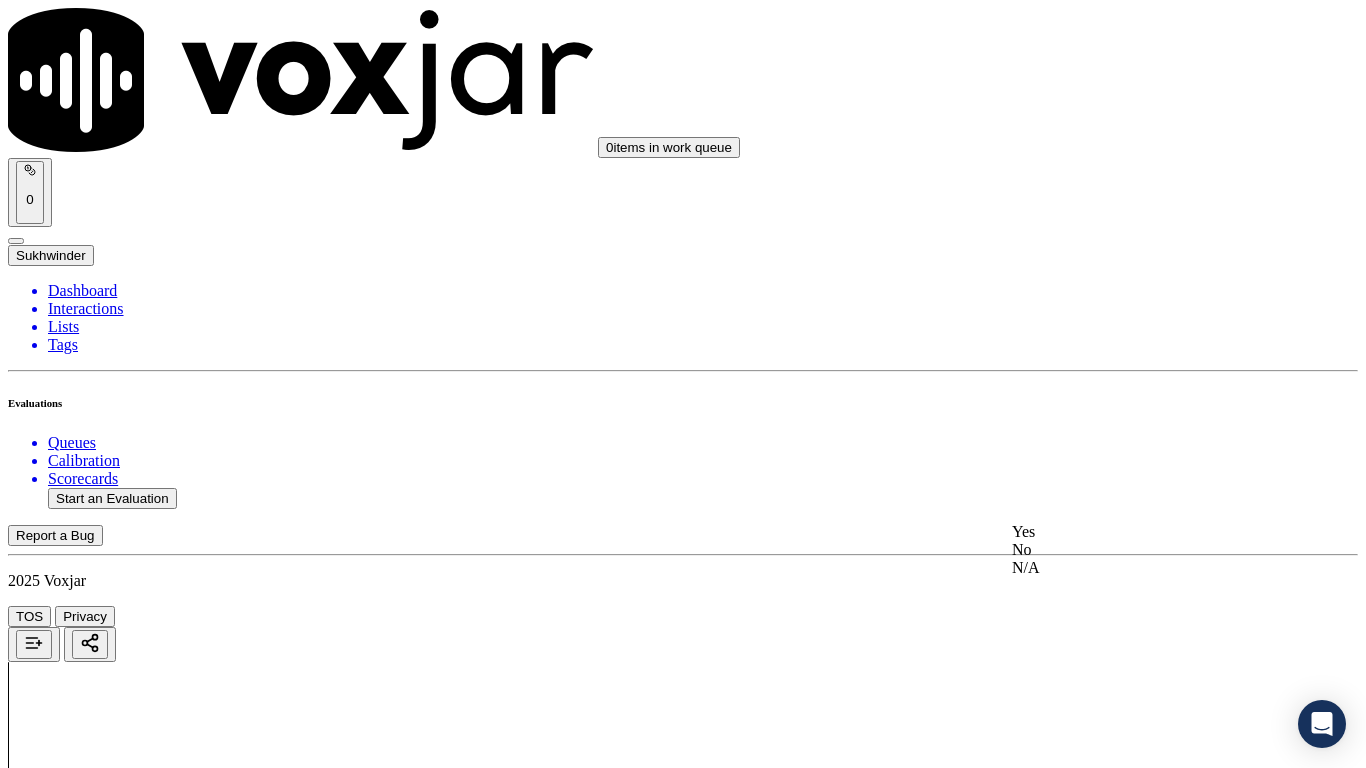 click on "Yes" at bounding box center (1139, 532) 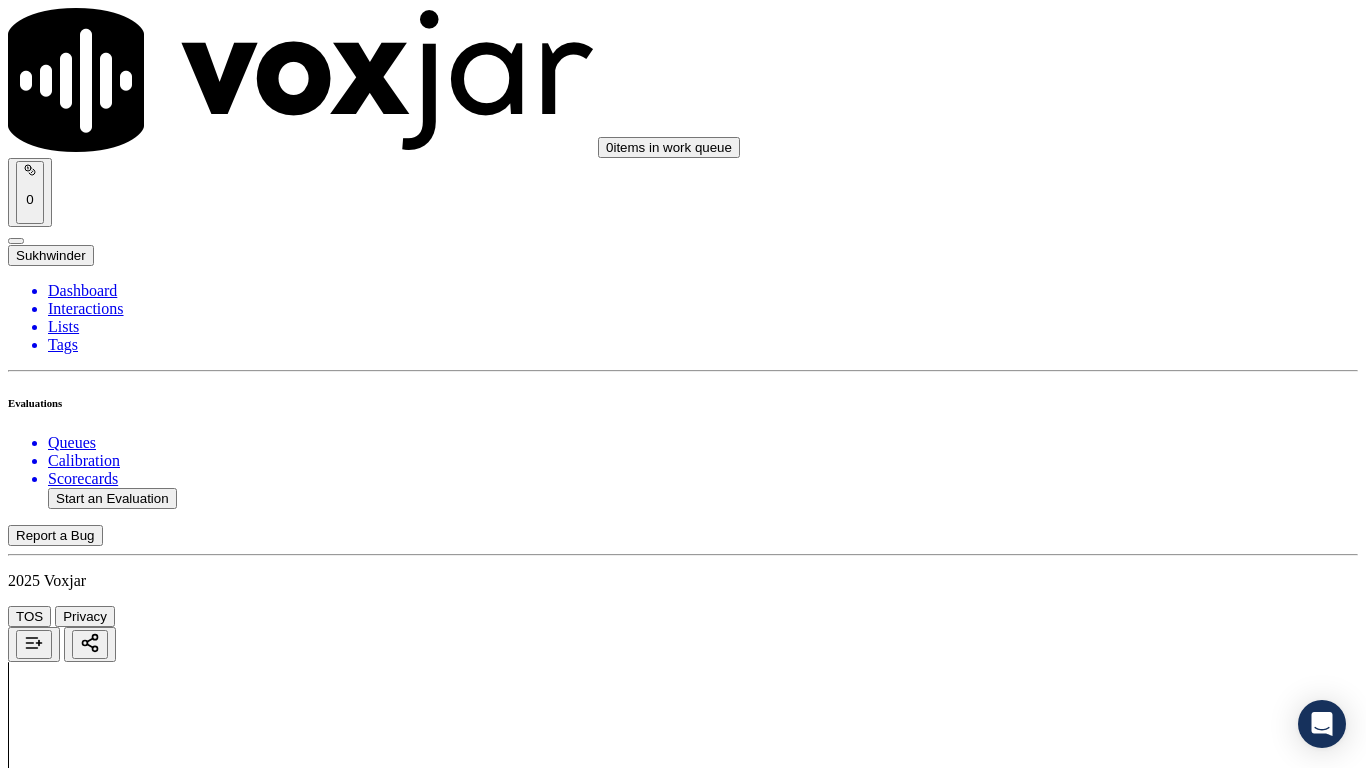 scroll, scrollTop: 900, scrollLeft: 0, axis: vertical 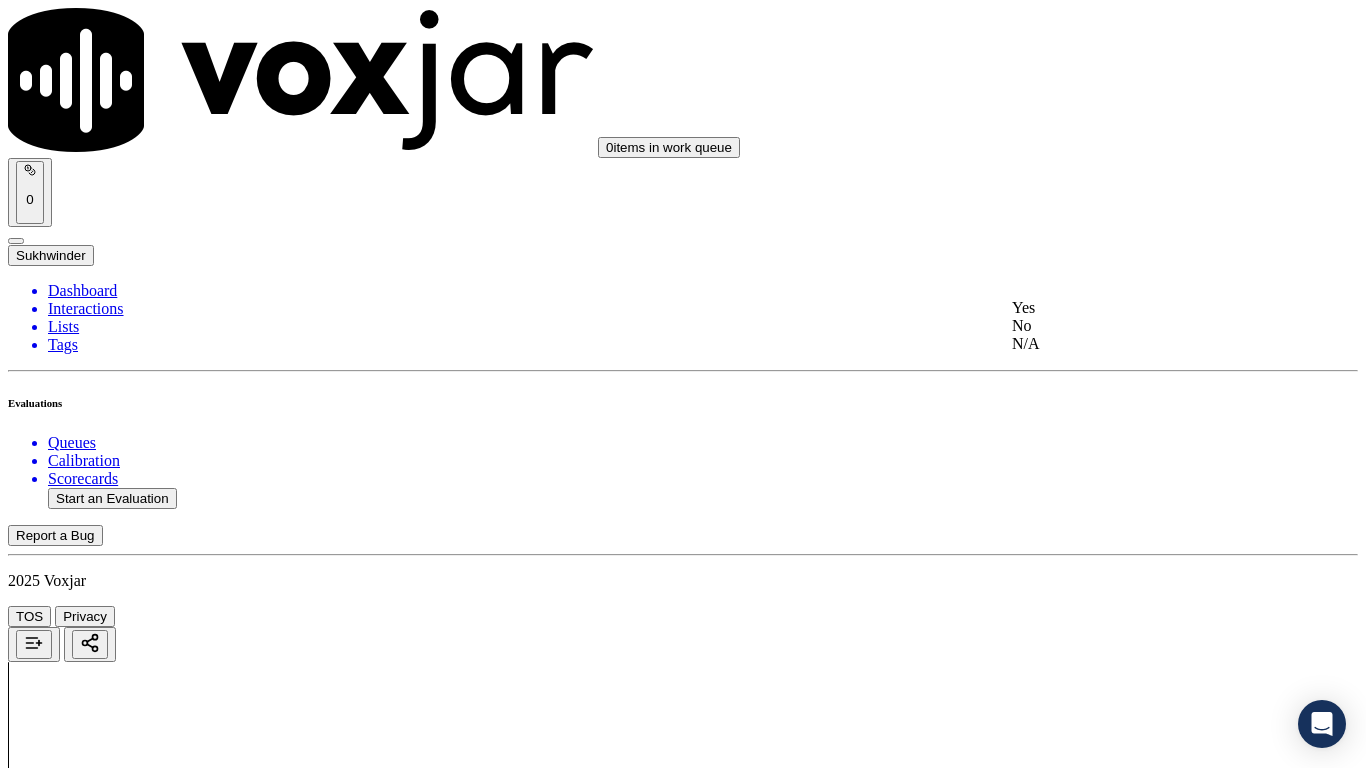 click on "N/A" 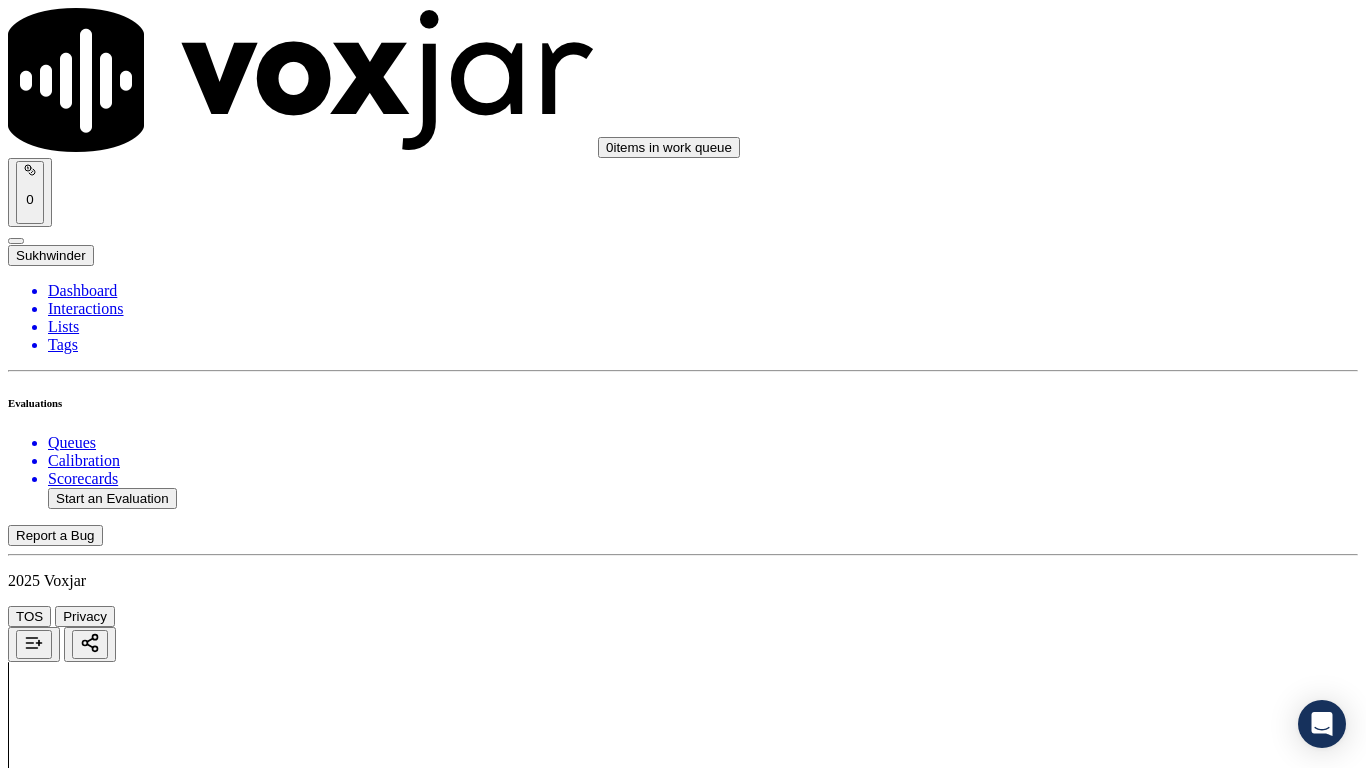 click on "Select an answer" at bounding box center (67, 3334) 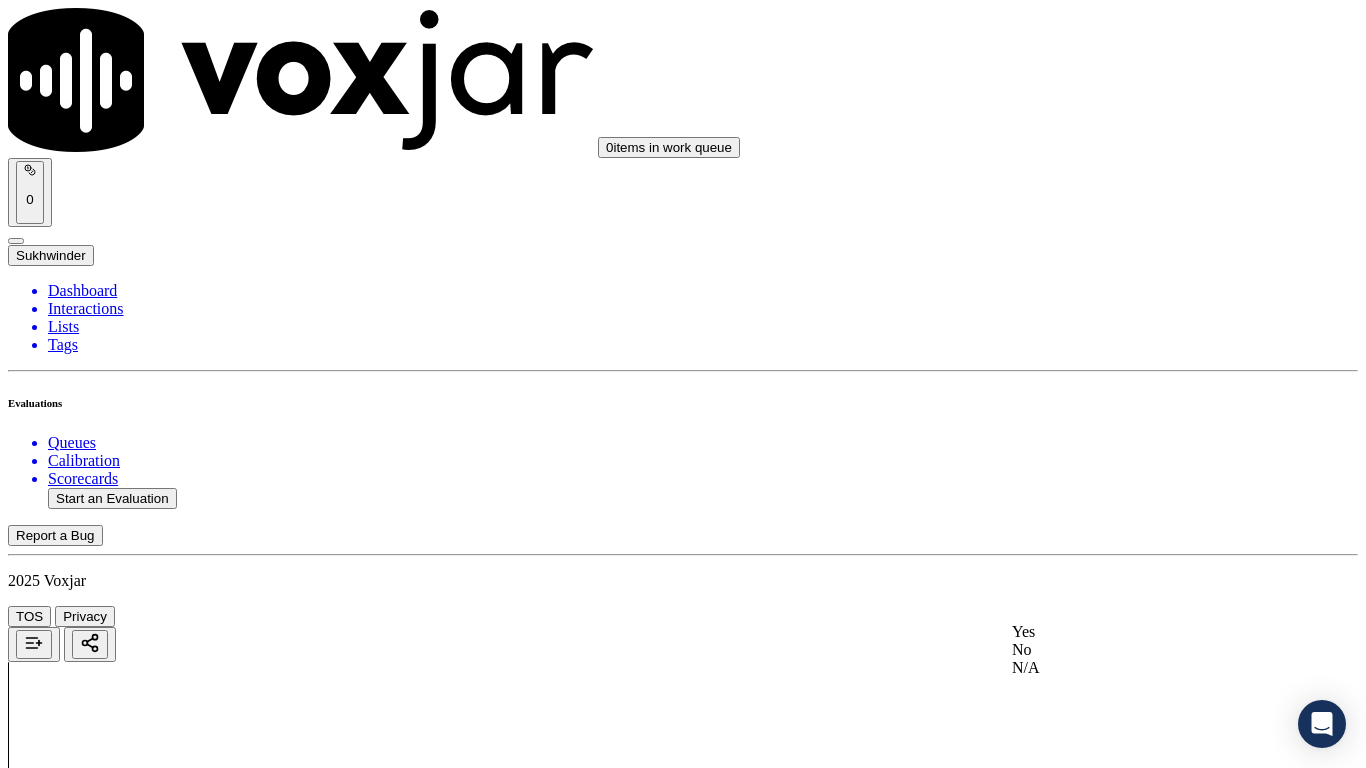 click on "N/A" 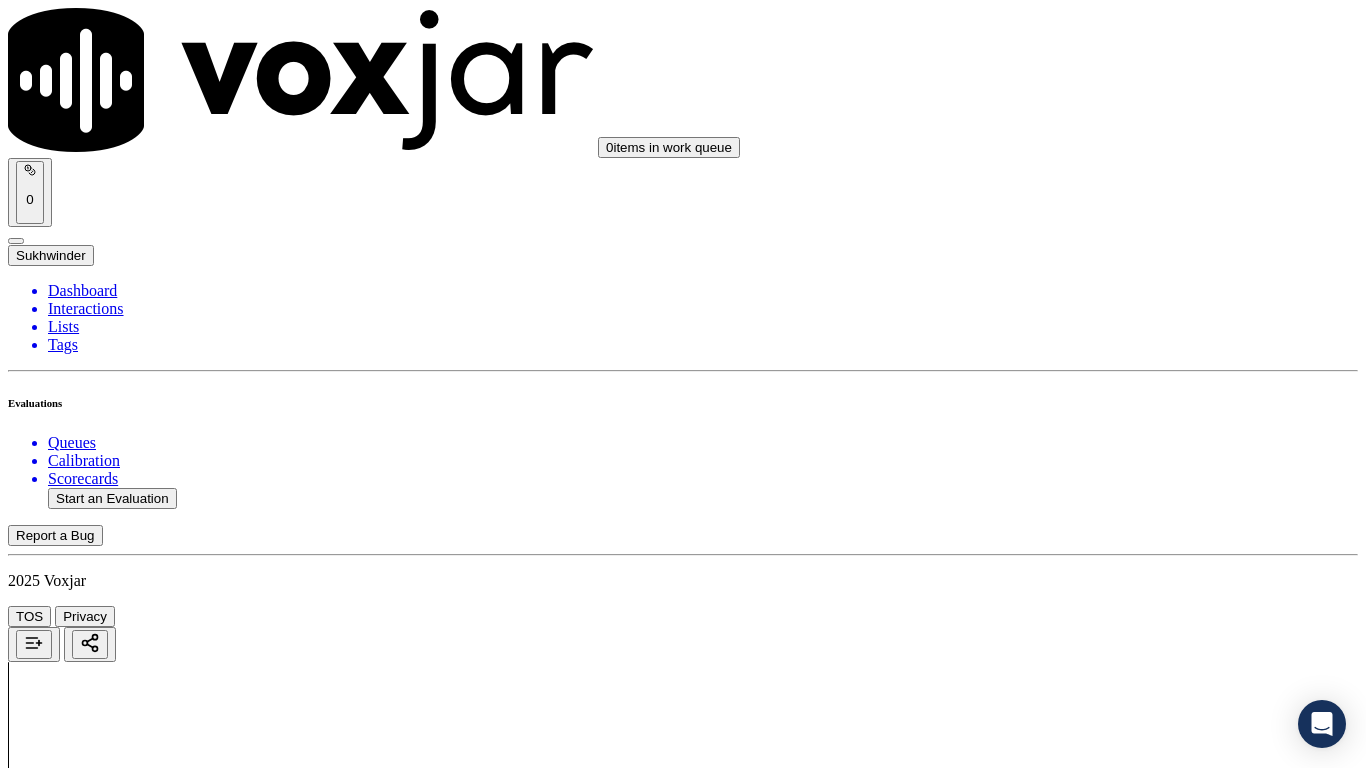 scroll, scrollTop: 1600, scrollLeft: 0, axis: vertical 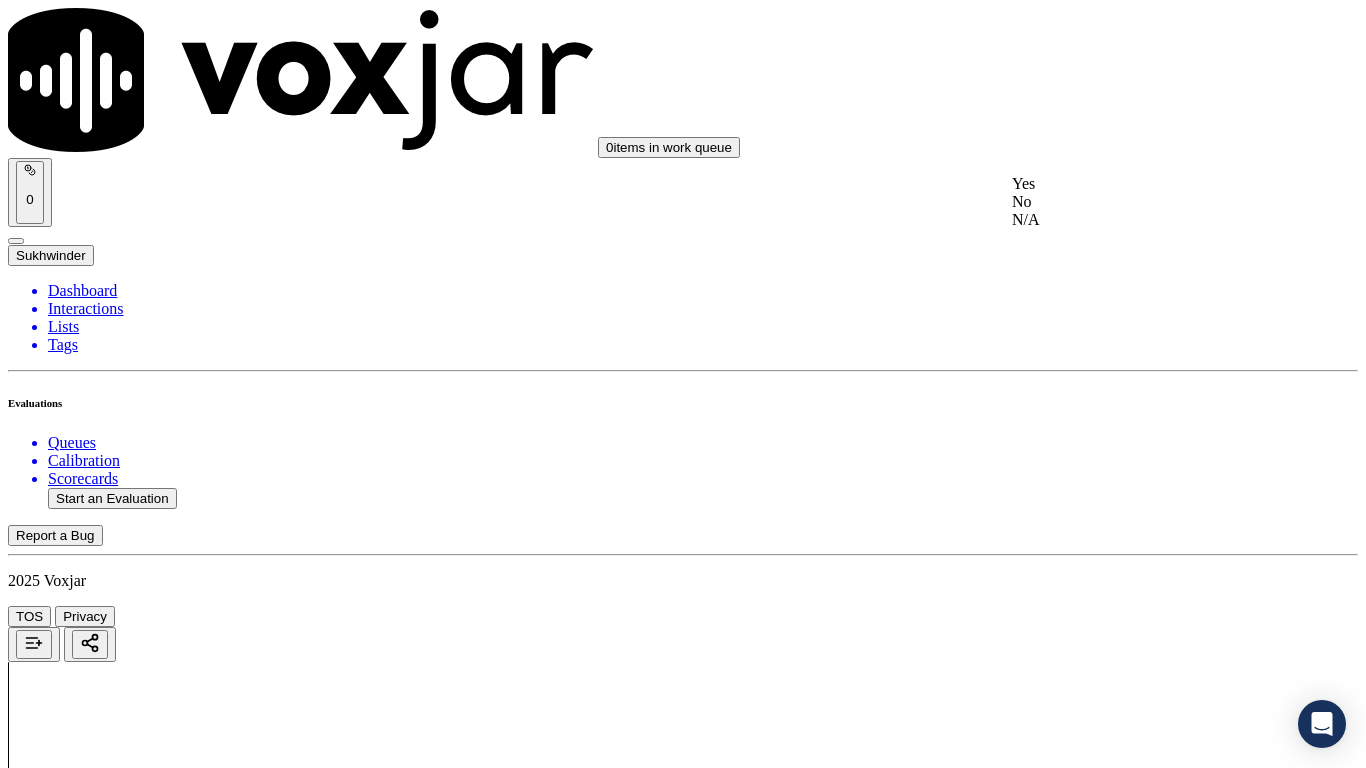 click on "Yes" at bounding box center (1139, 184) 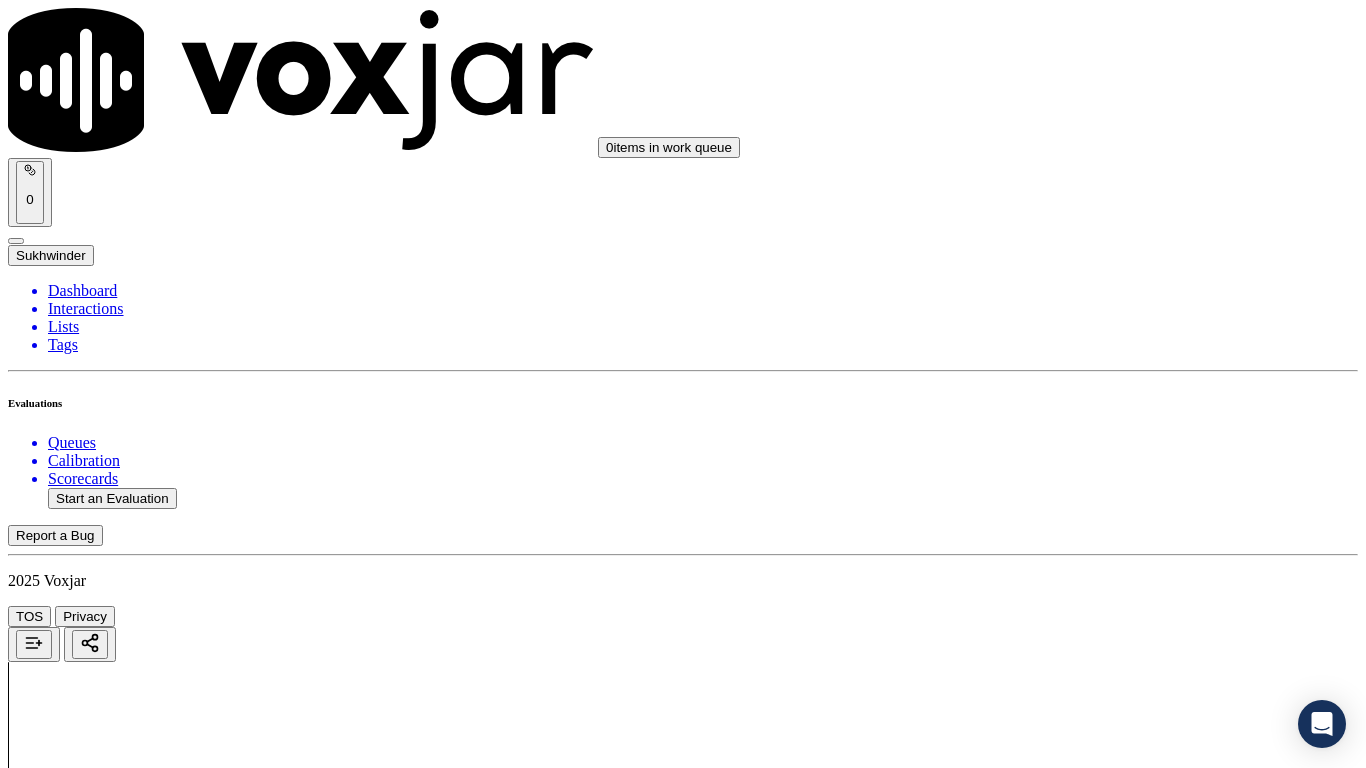 click on "Select an answer" at bounding box center [67, 3821] 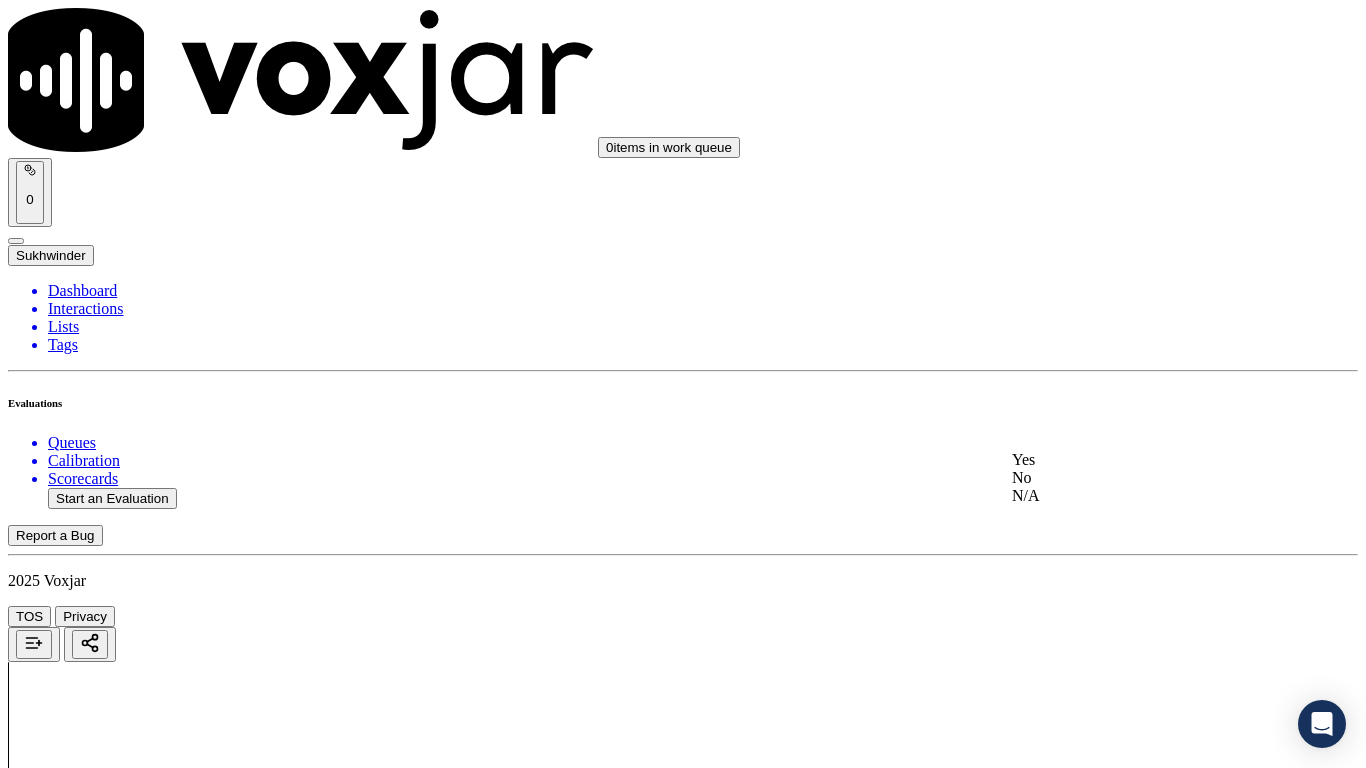click on "Yes" at bounding box center [1139, 460] 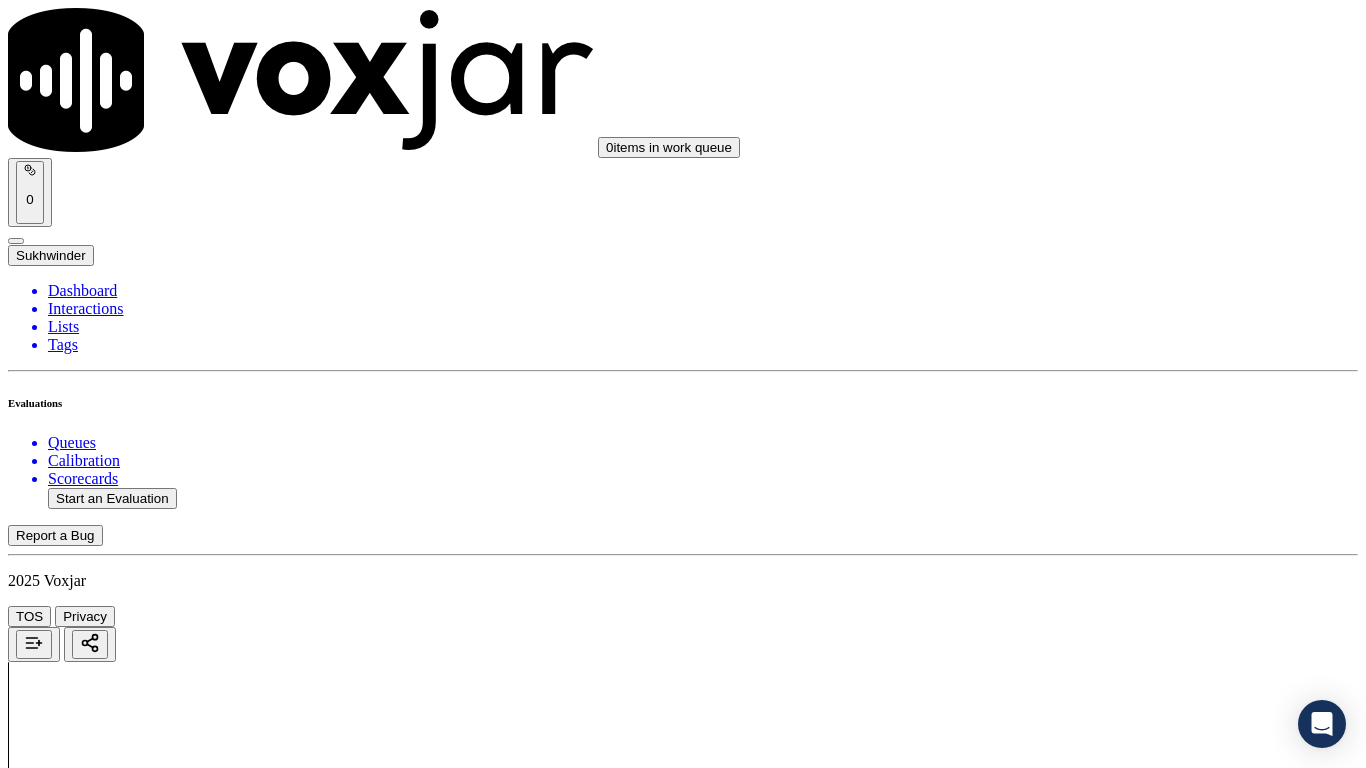 scroll, scrollTop: 2100, scrollLeft: 0, axis: vertical 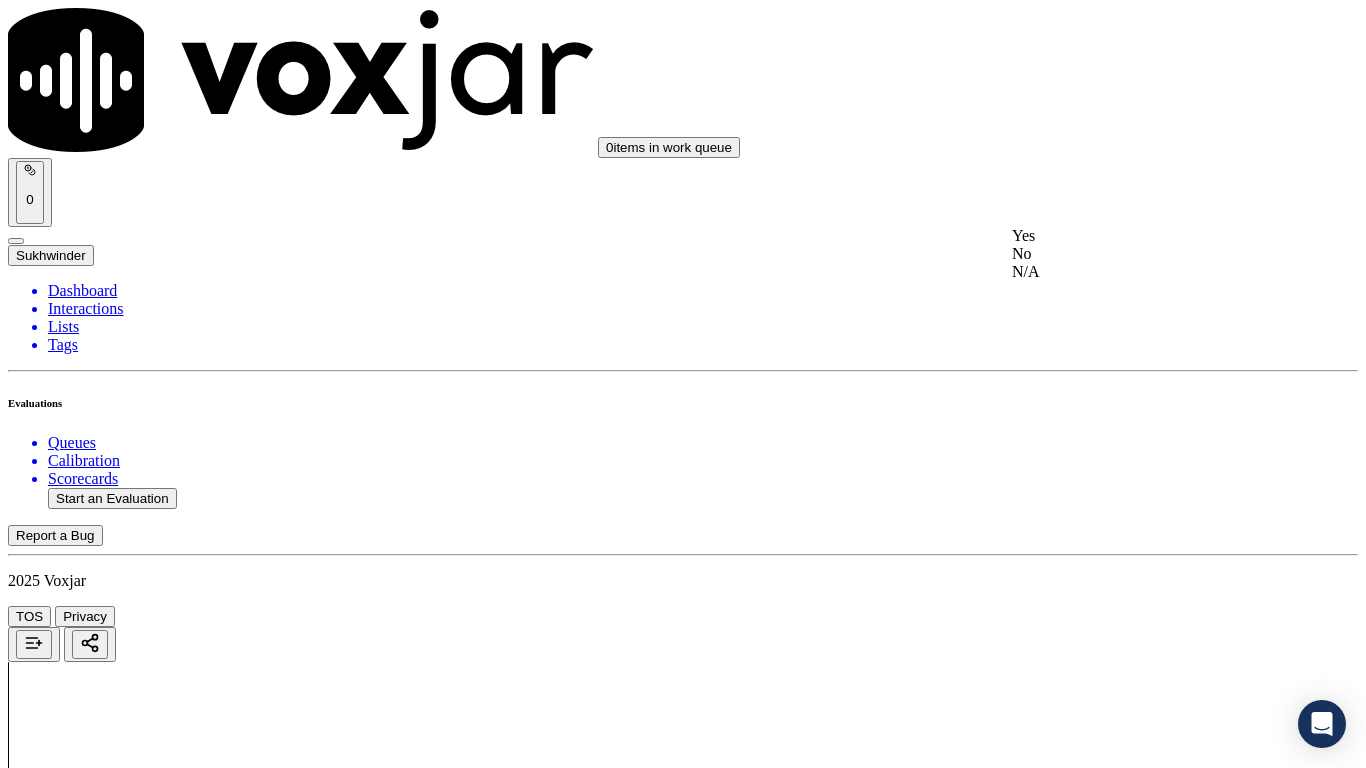 click on "Yes" at bounding box center [1139, 236] 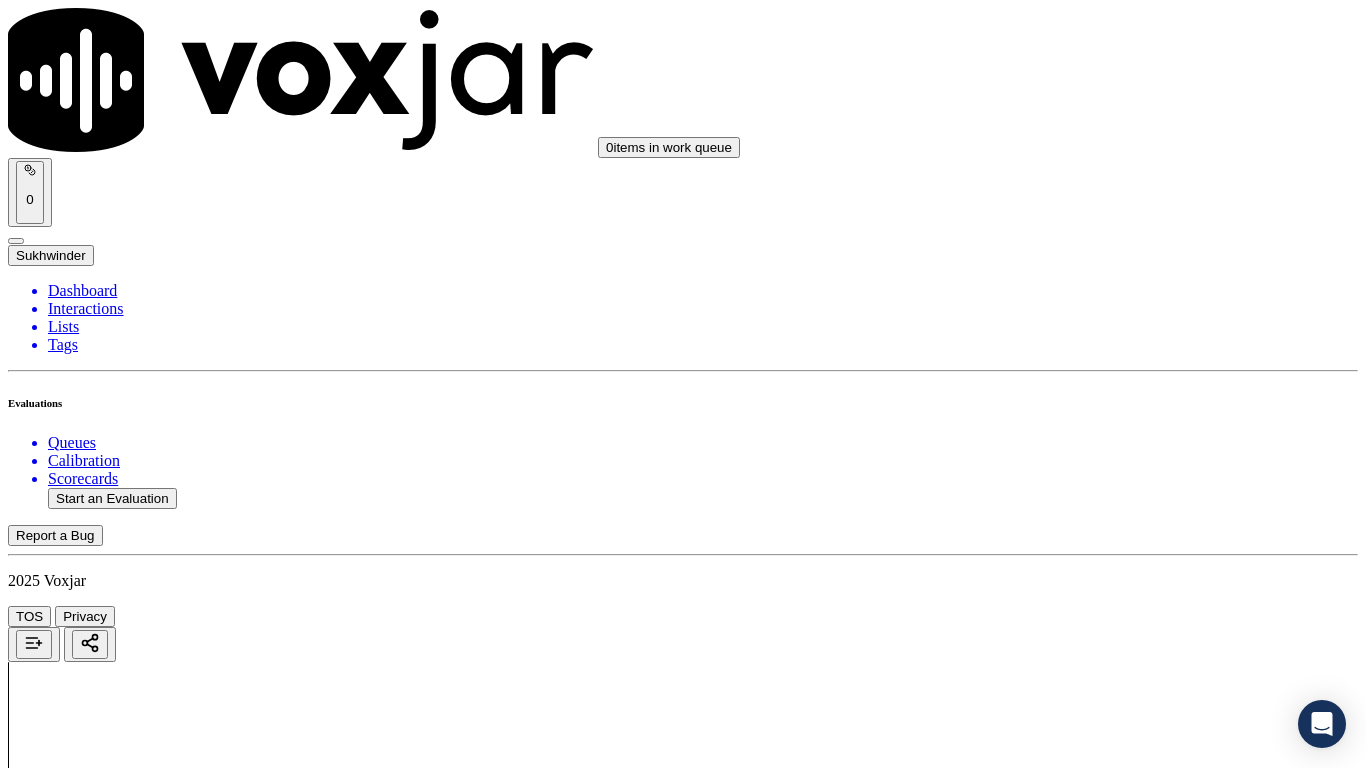 drag, startPoint x: 1109, startPoint y: 454, endPoint x: 1112, endPoint y: 471, distance: 17.262676 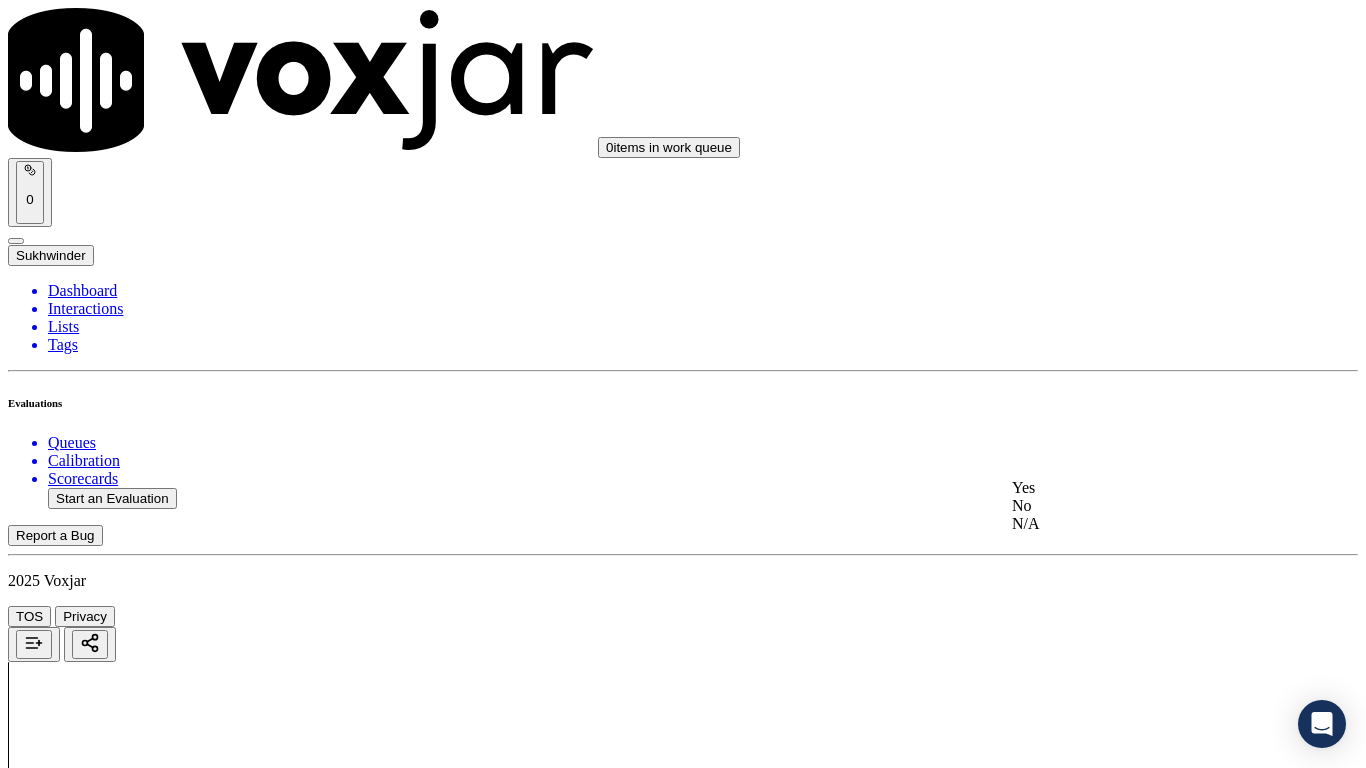 click on "Yes" at bounding box center (1139, 488) 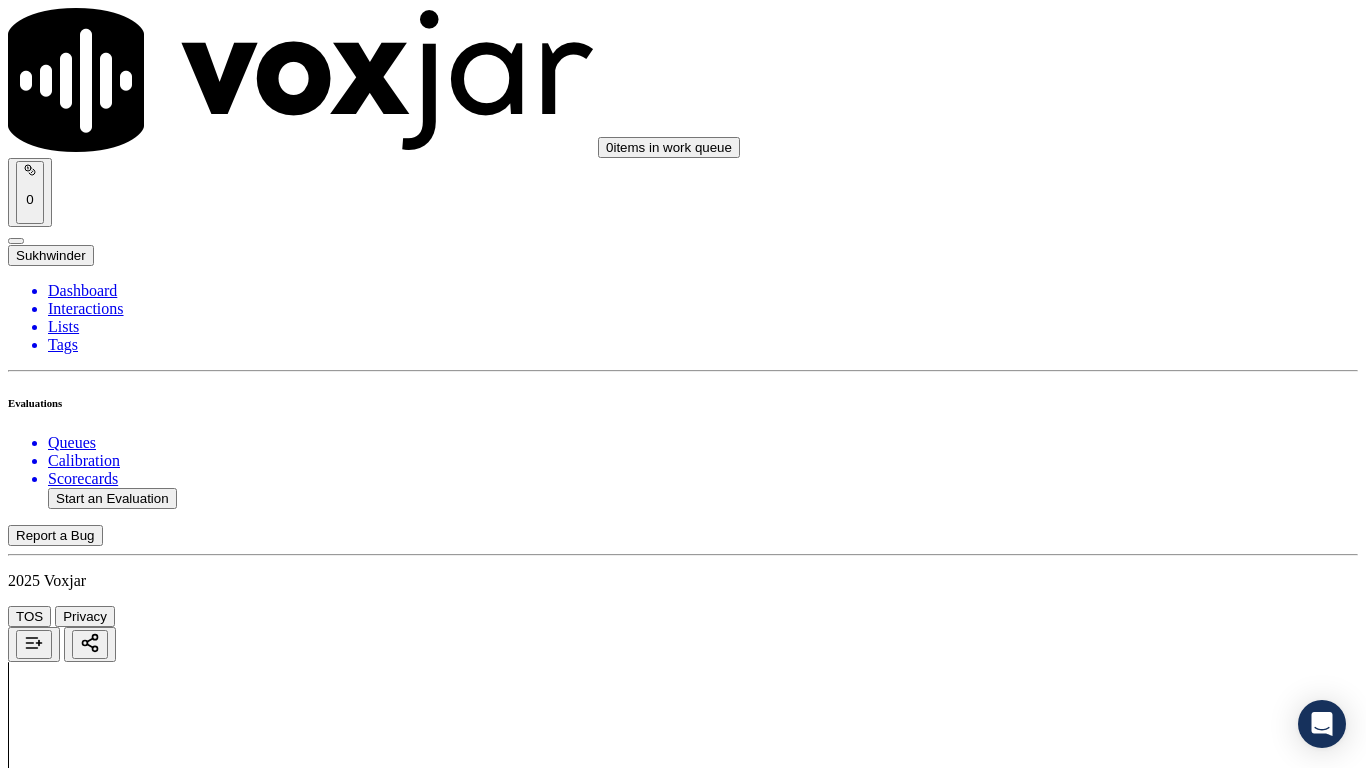 scroll, scrollTop: 2600, scrollLeft: 0, axis: vertical 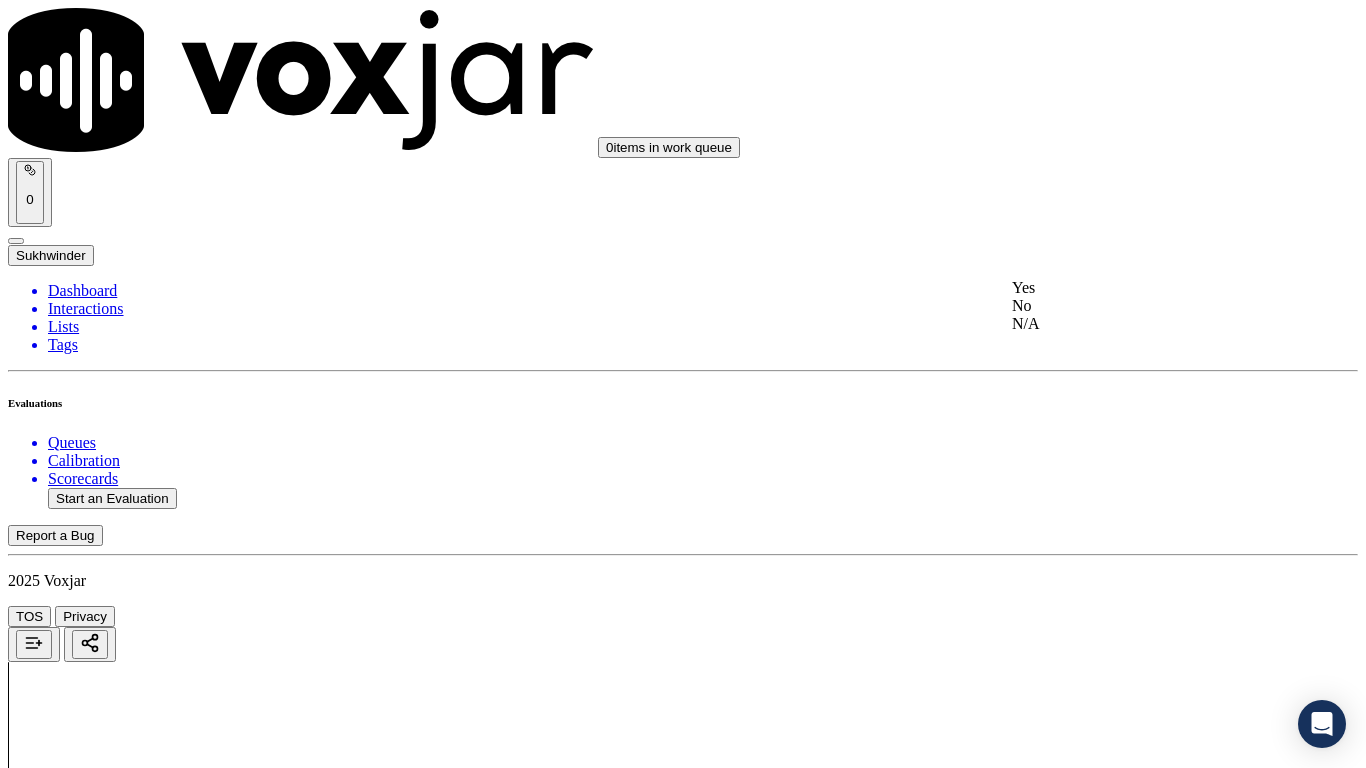 click on "Yes" at bounding box center [1139, 288] 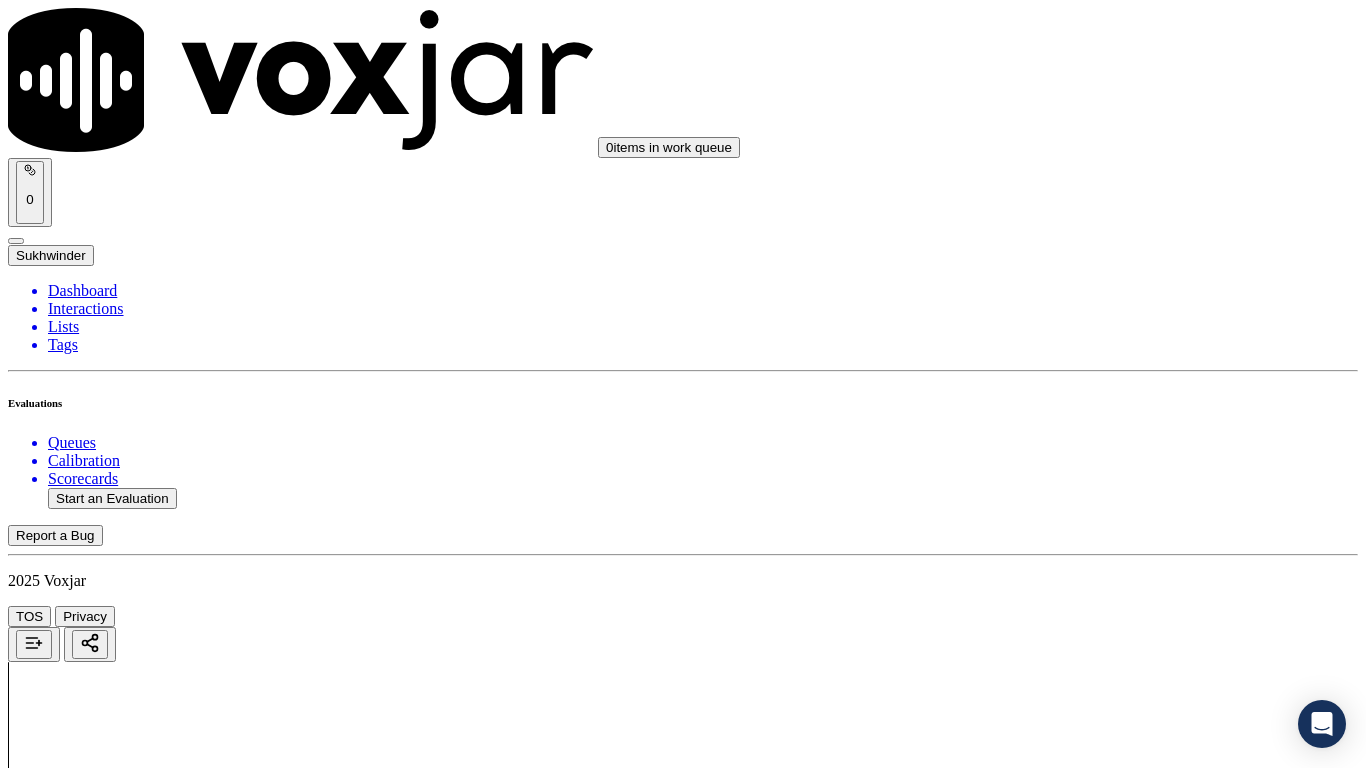 click on "Select an answer" at bounding box center [67, 4844] 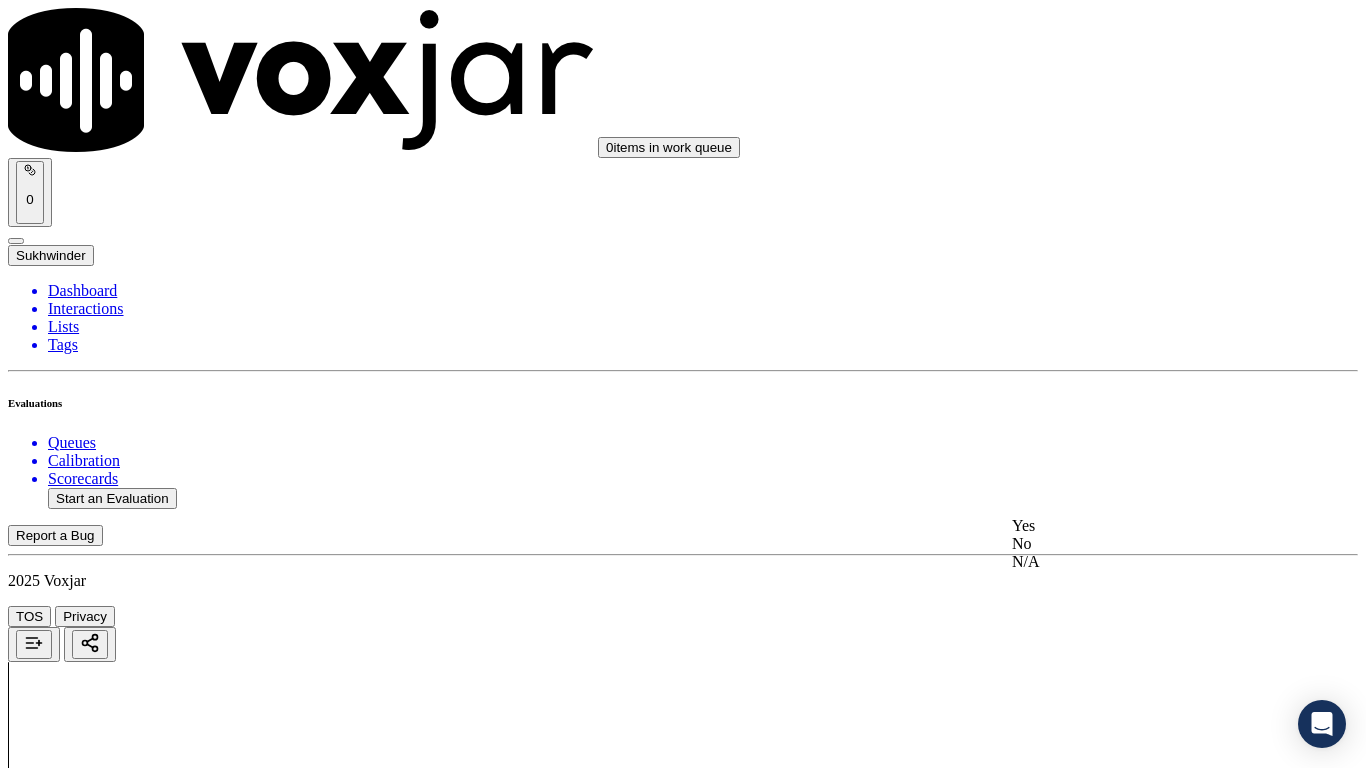 click on "Yes" at bounding box center [1139, 526] 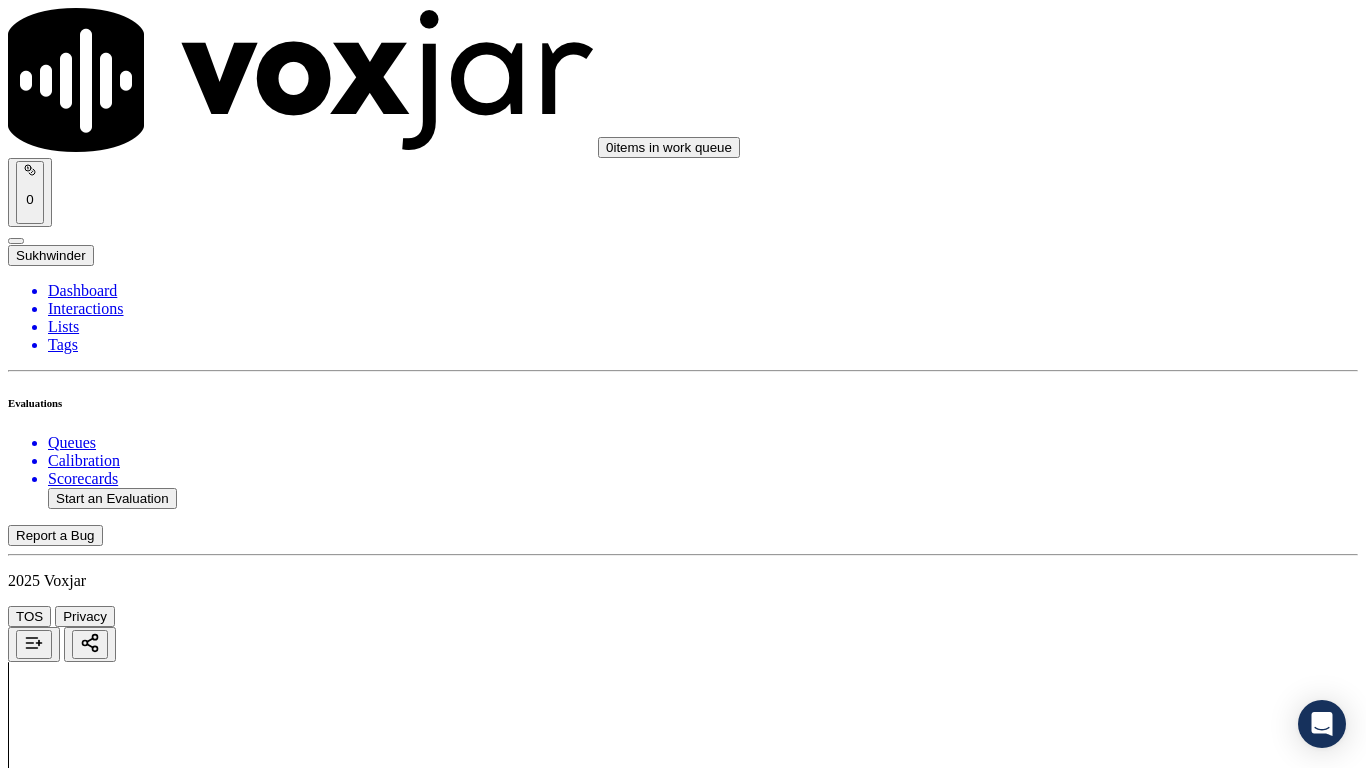 scroll, scrollTop: 3300, scrollLeft: 0, axis: vertical 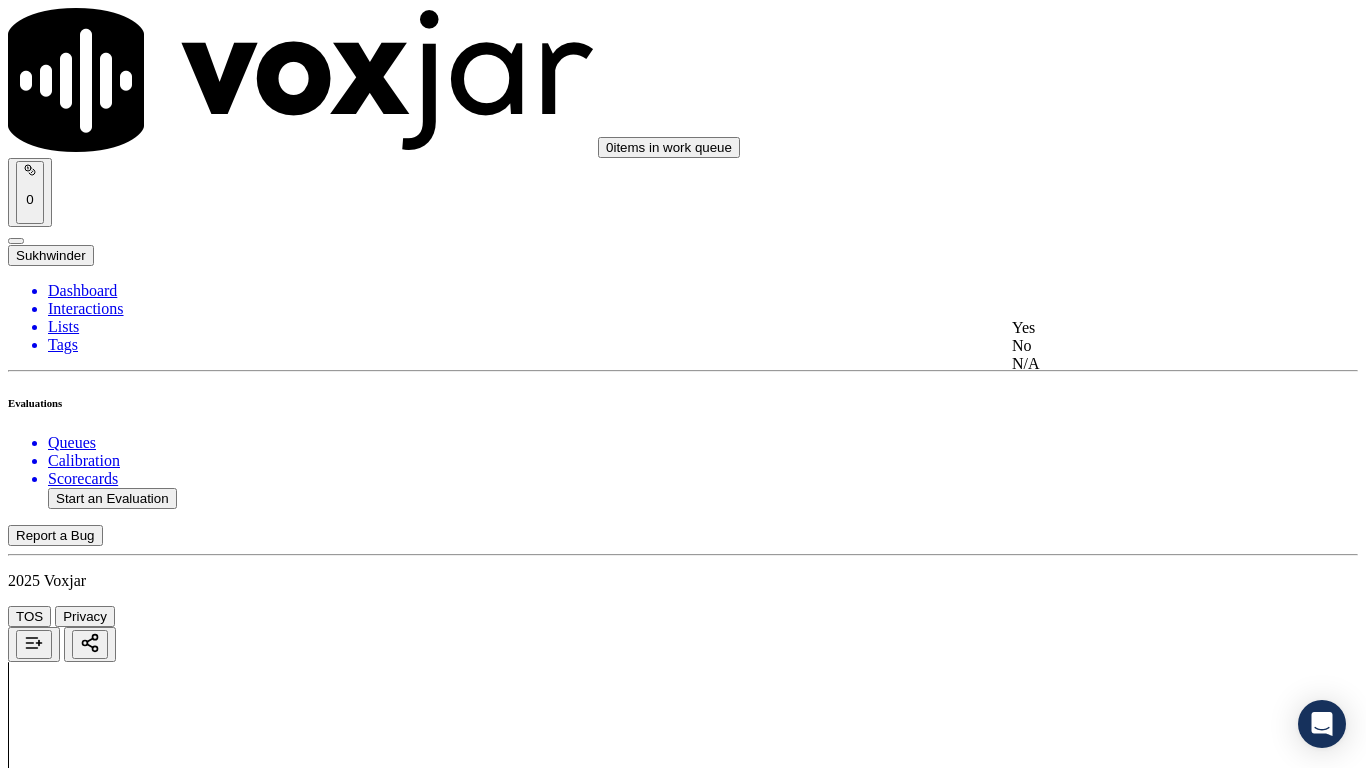 click on "Yes" at bounding box center [1139, 328] 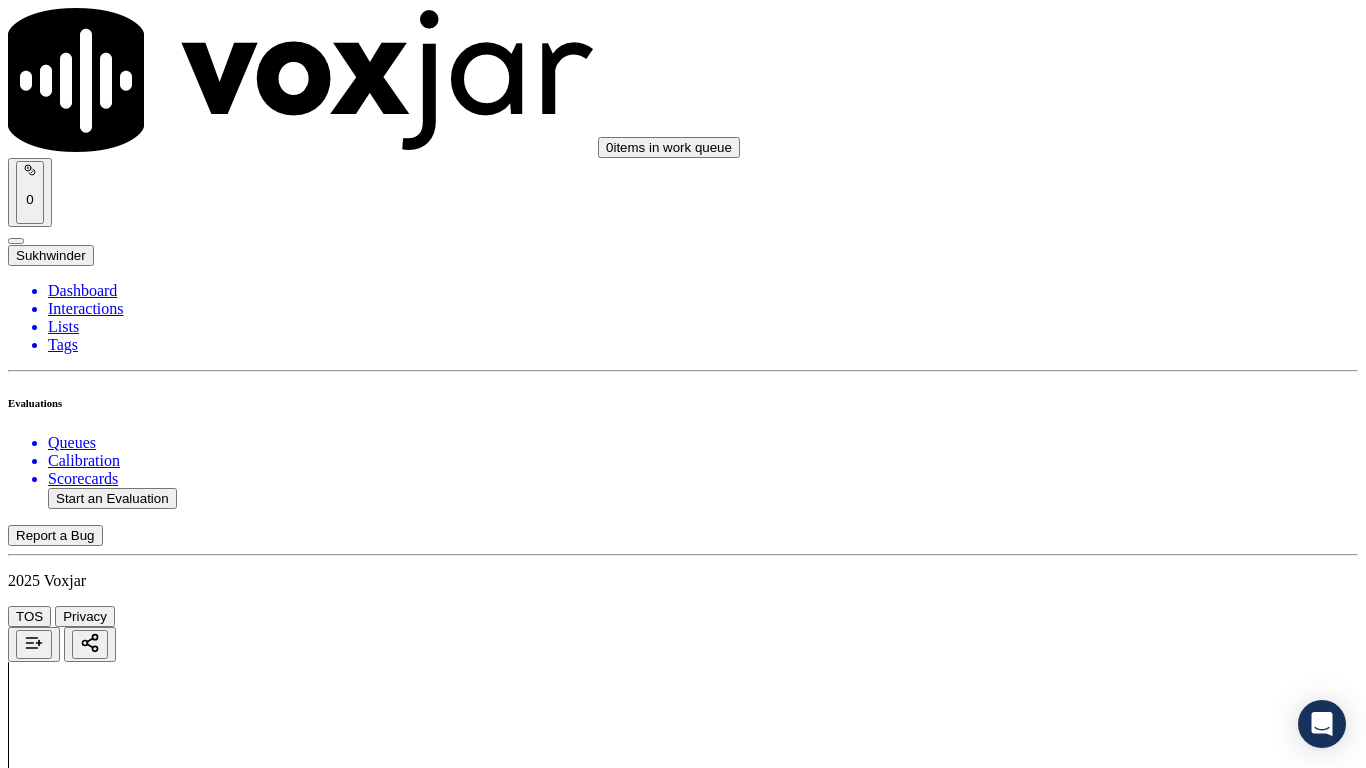 click on "Select an answer" at bounding box center (67, 5303) 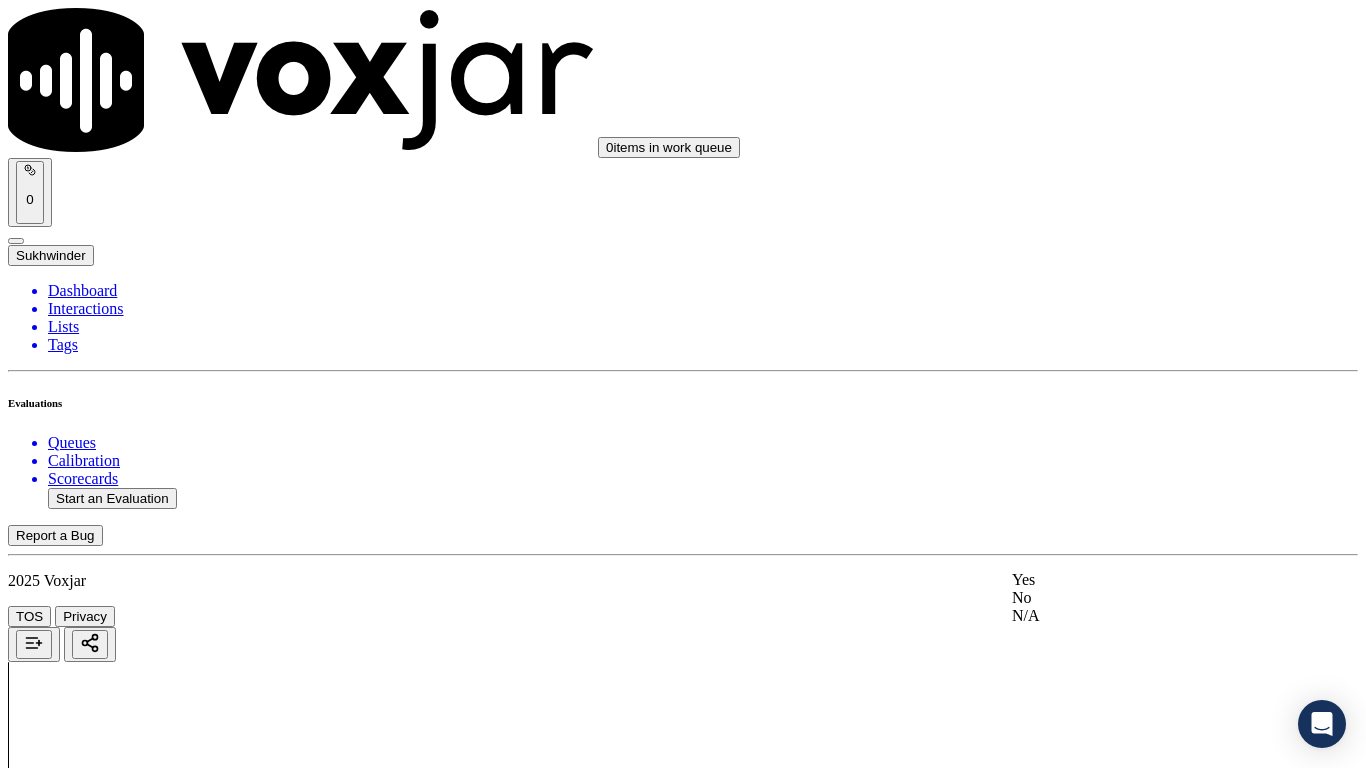 click on "Yes" at bounding box center (1139, 580) 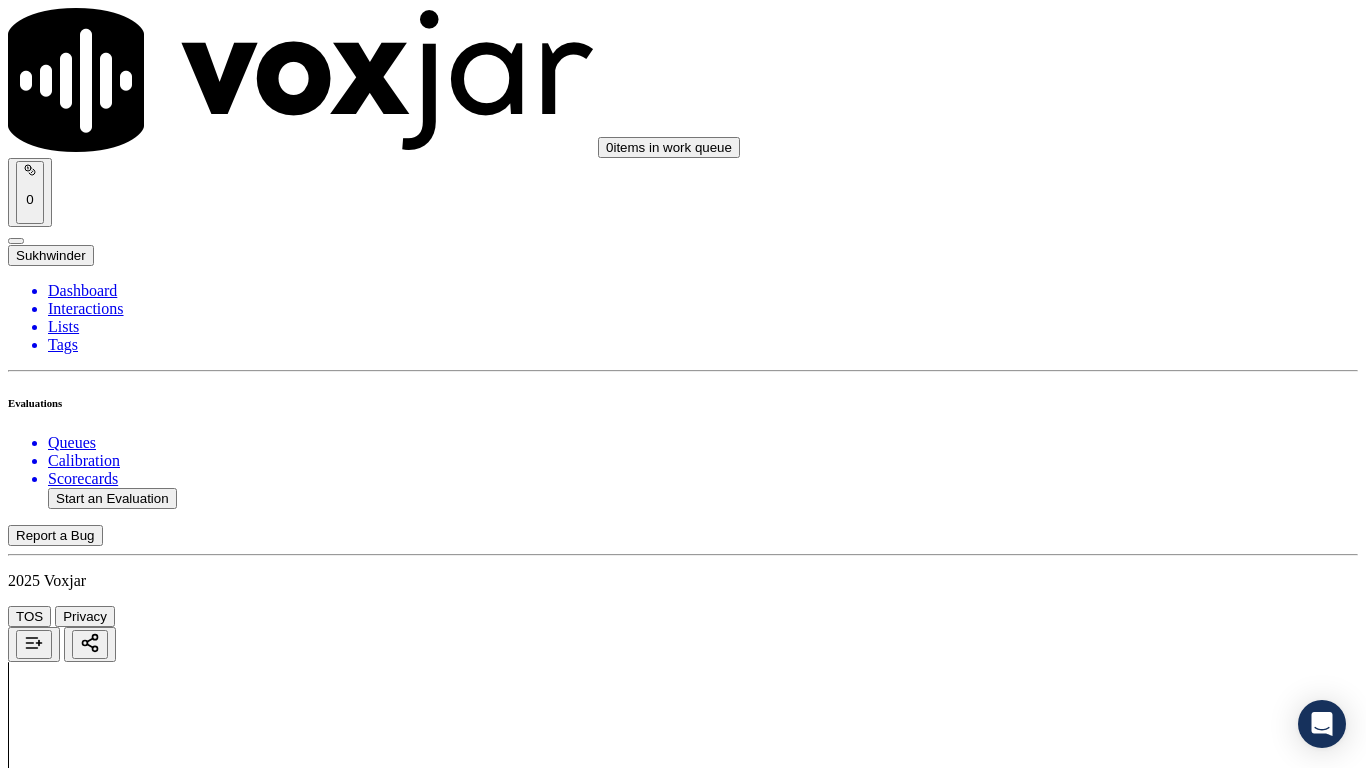 scroll, scrollTop: 4100, scrollLeft: 0, axis: vertical 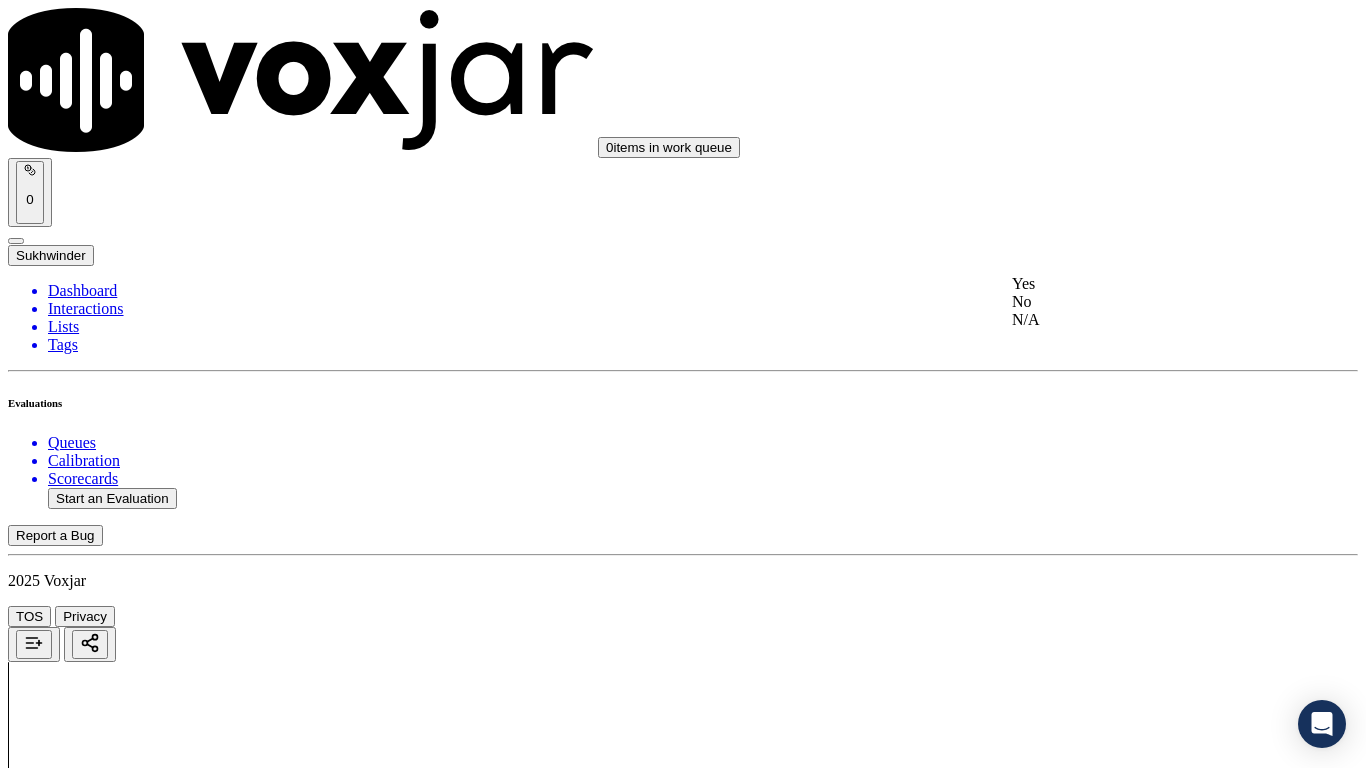 click on "Yes" at bounding box center [1139, 284] 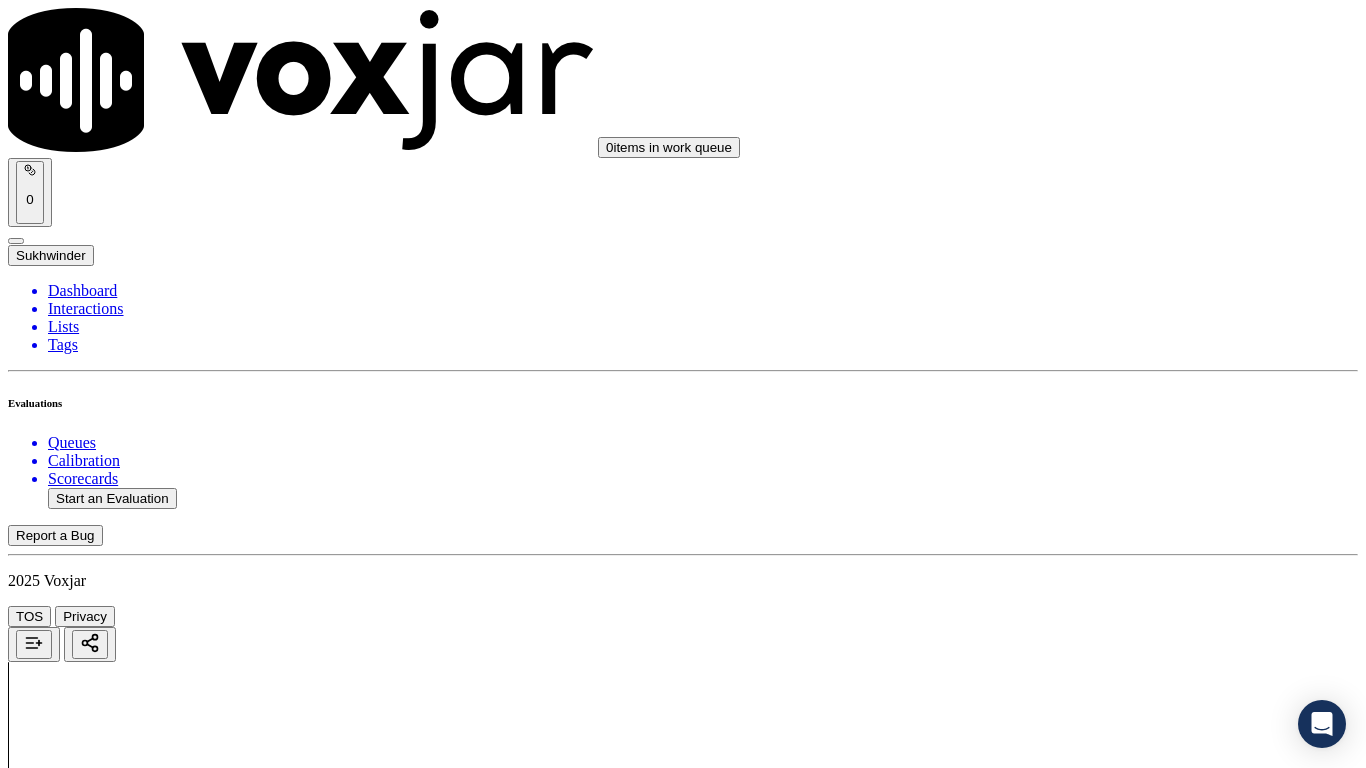 scroll, scrollTop: 3900, scrollLeft: 0, axis: vertical 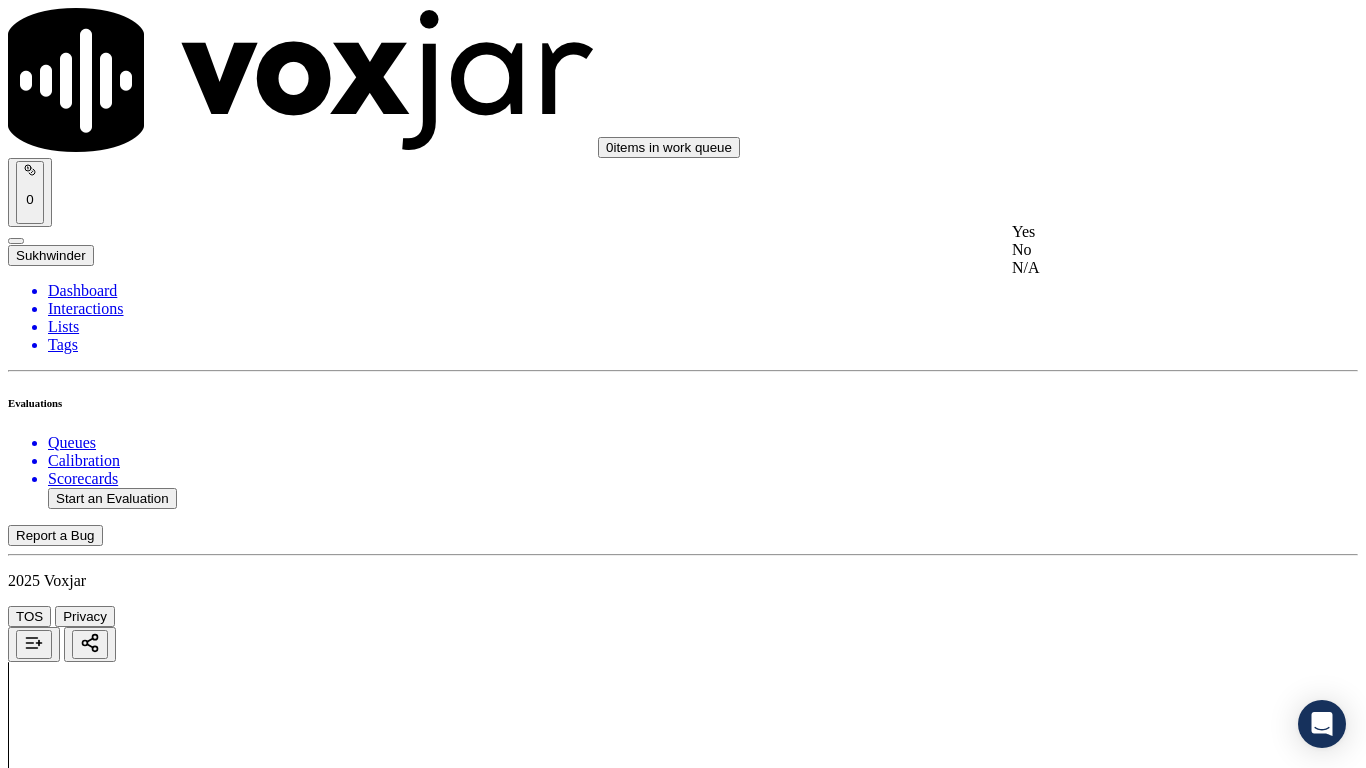 click on "Yes" at bounding box center (1139, 232) 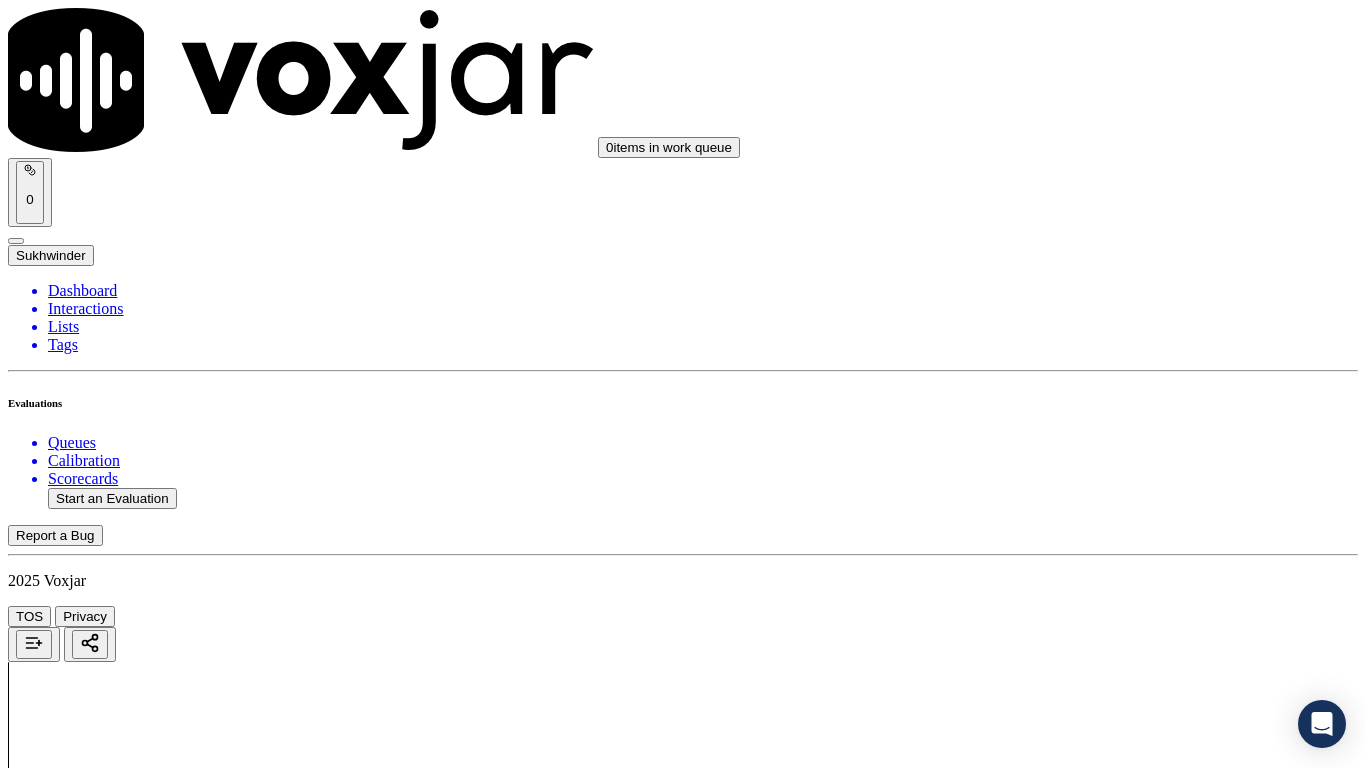 scroll, scrollTop: 4300, scrollLeft: 0, axis: vertical 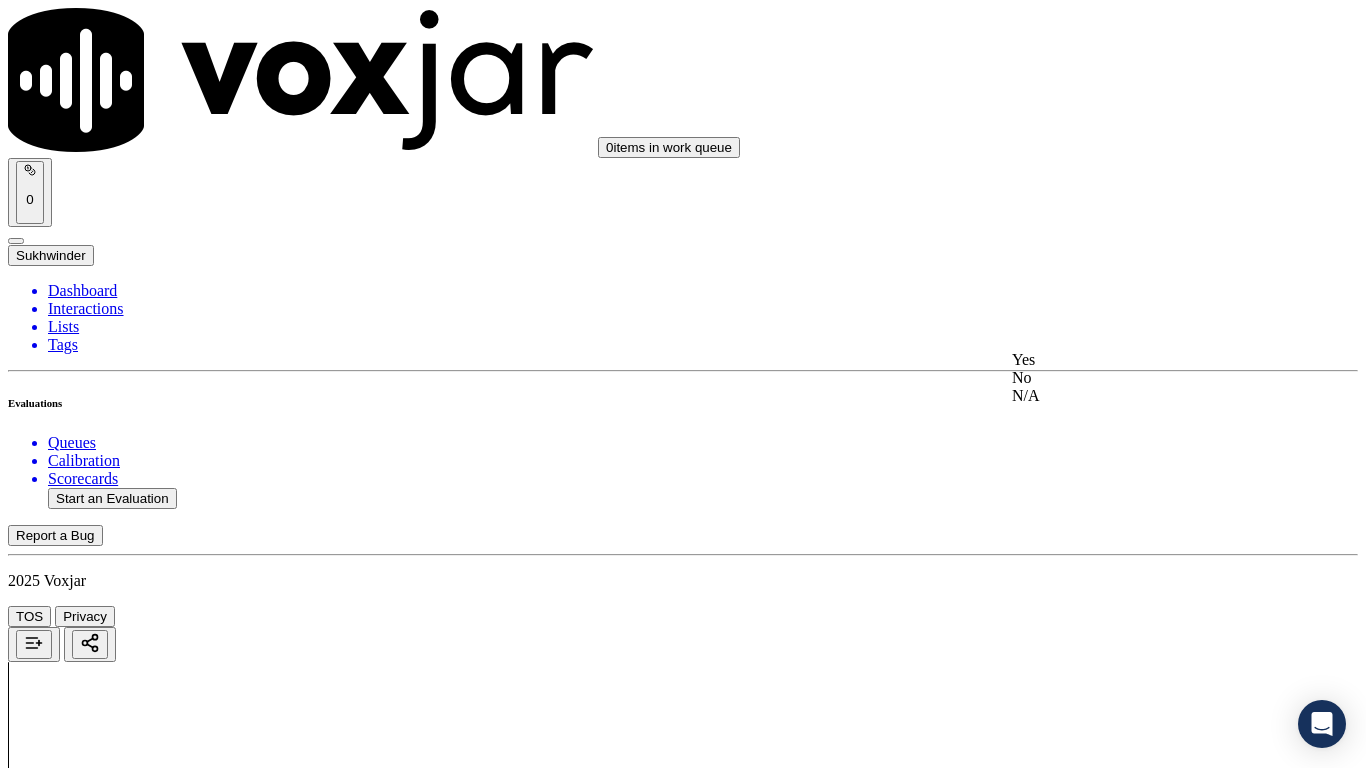 click on "Yes" at bounding box center (1139, 360) 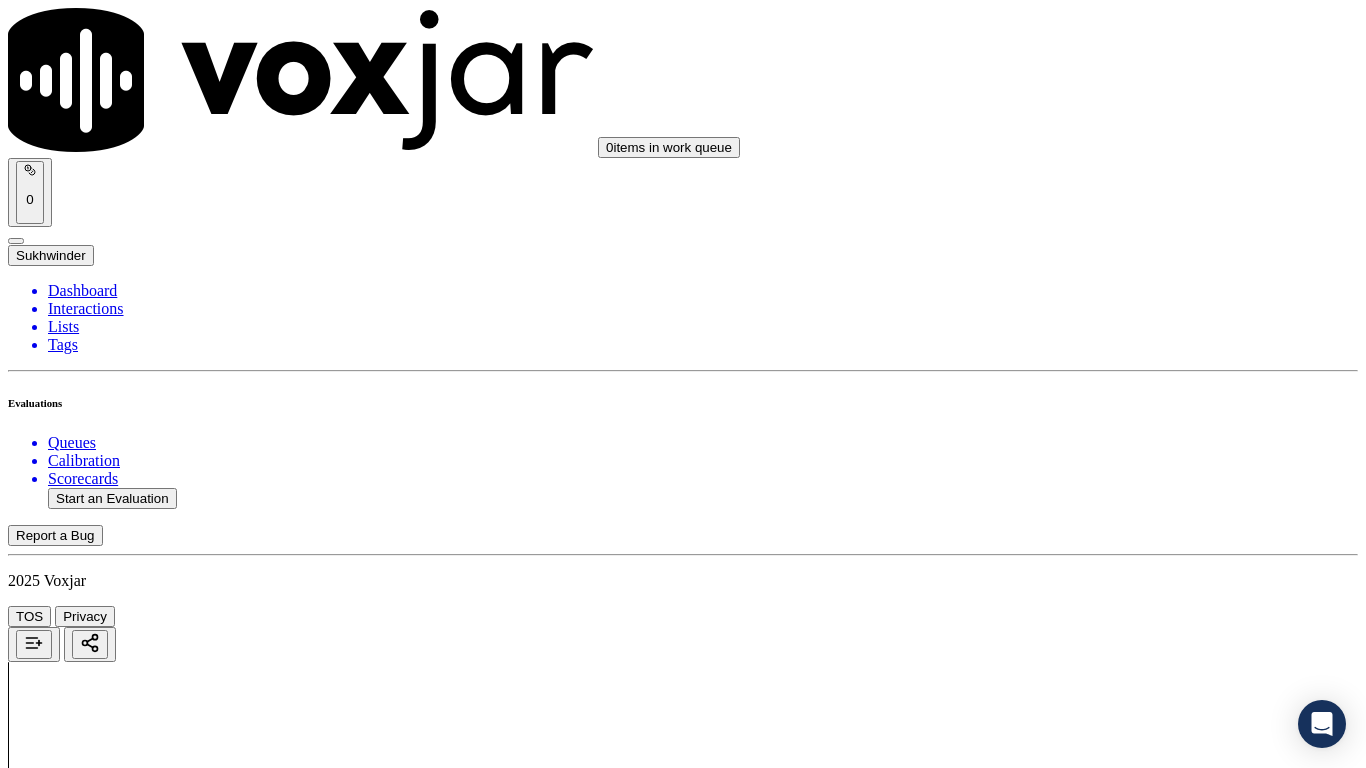 scroll, scrollTop: 4700, scrollLeft: 0, axis: vertical 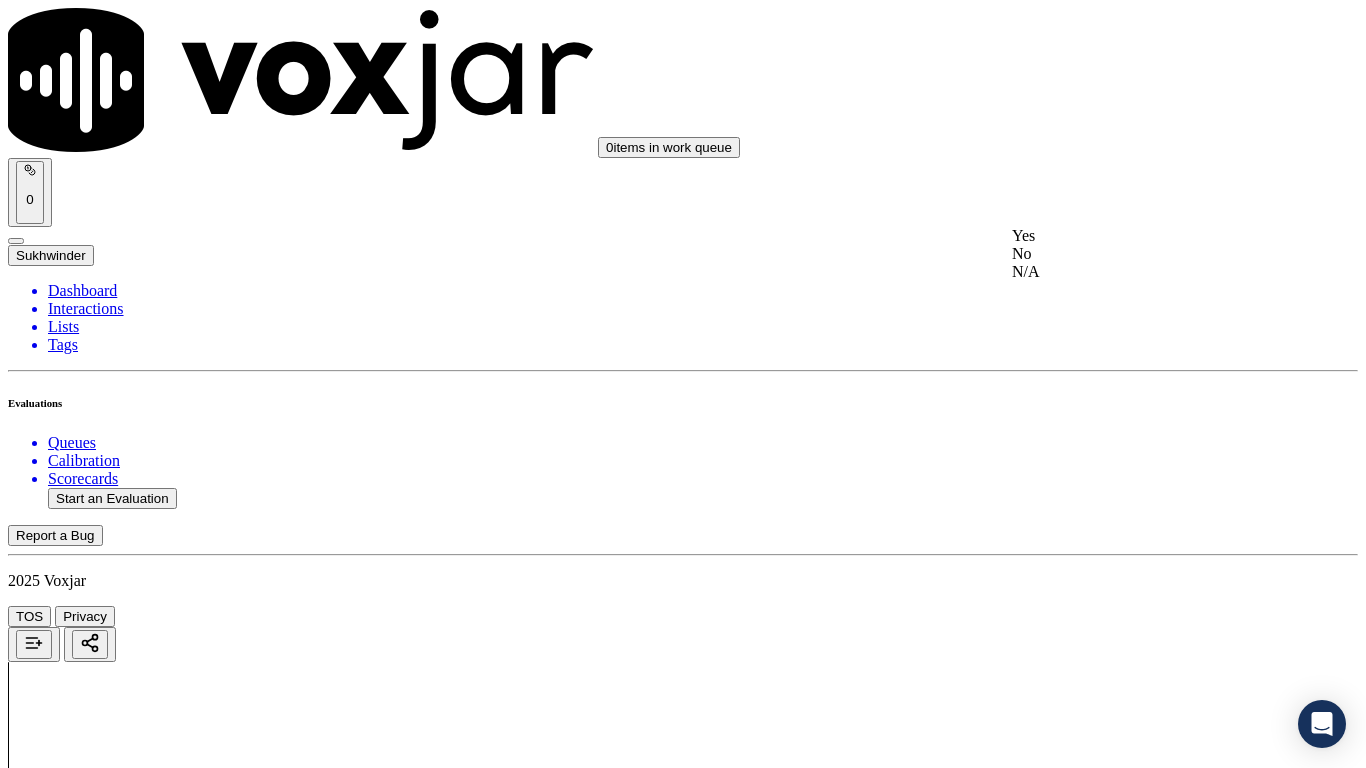 click on "Yes" at bounding box center [1139, 236] 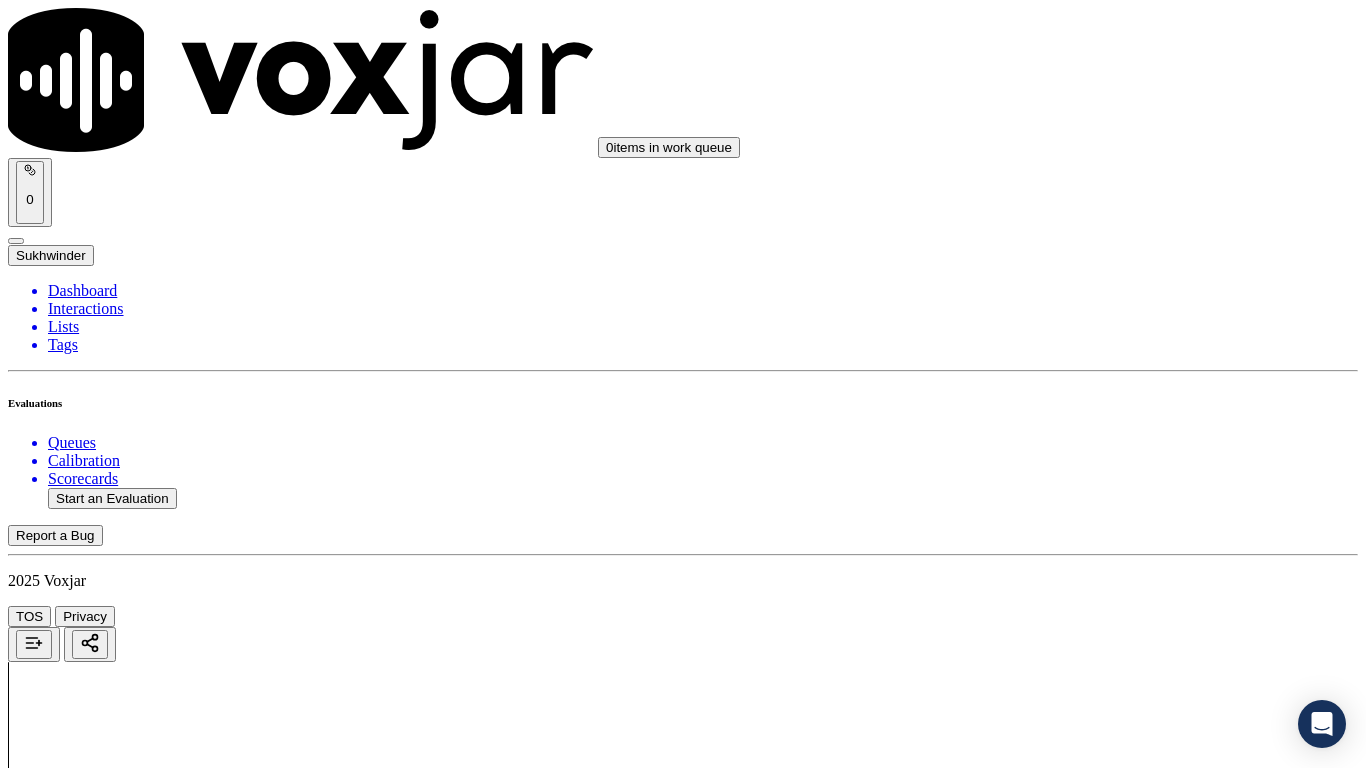 click on "Select an answer" at bounding box center [67, 6499] 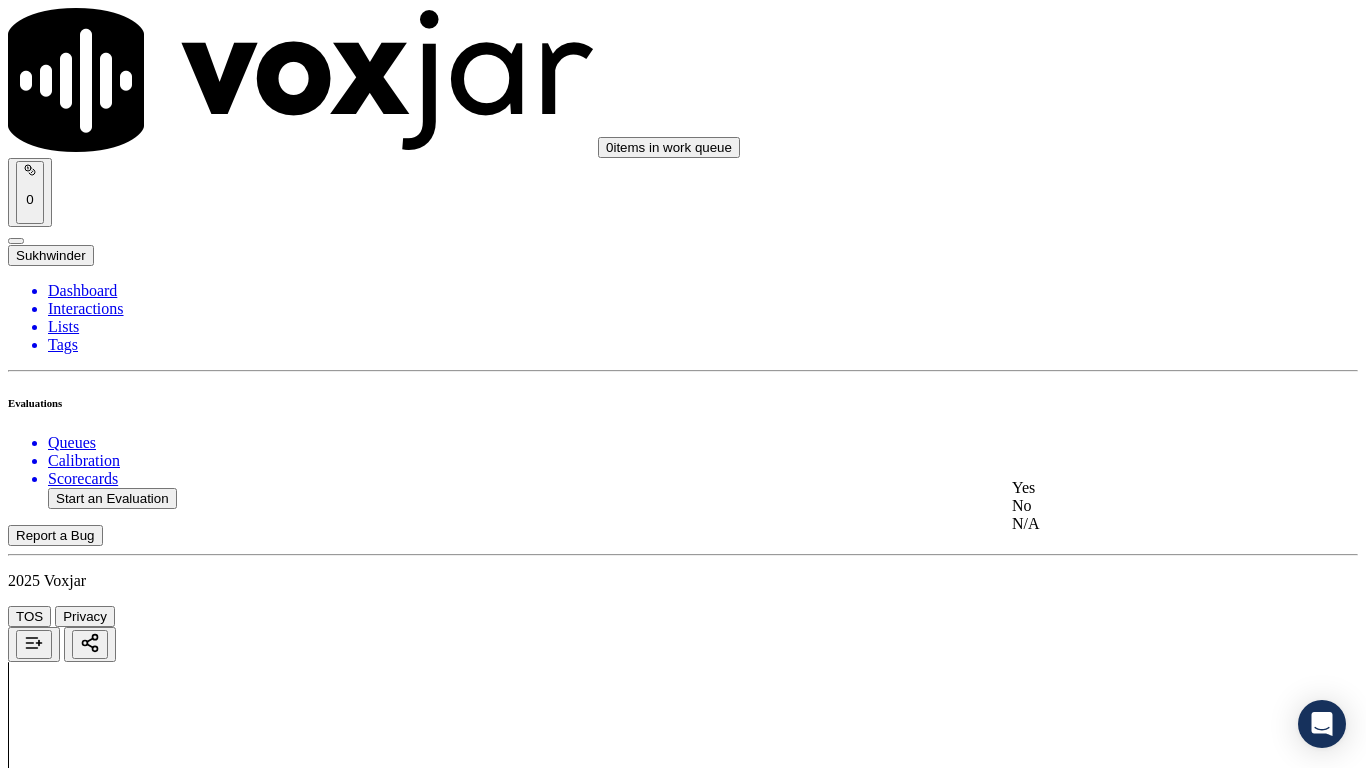 click on "Yes" at bounding box center (1139, 488) 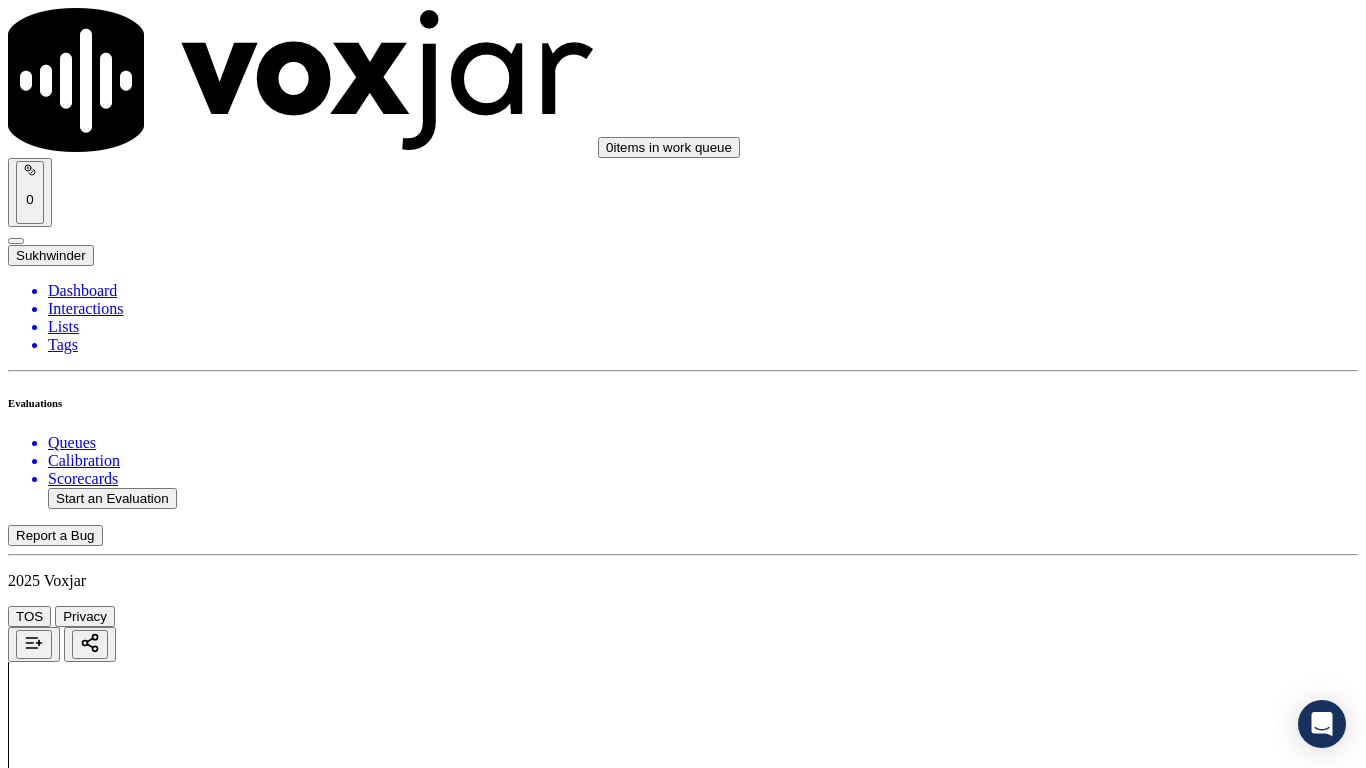 scroll, scrollTop: 5300, scrollLeft: 0, axis: vertical 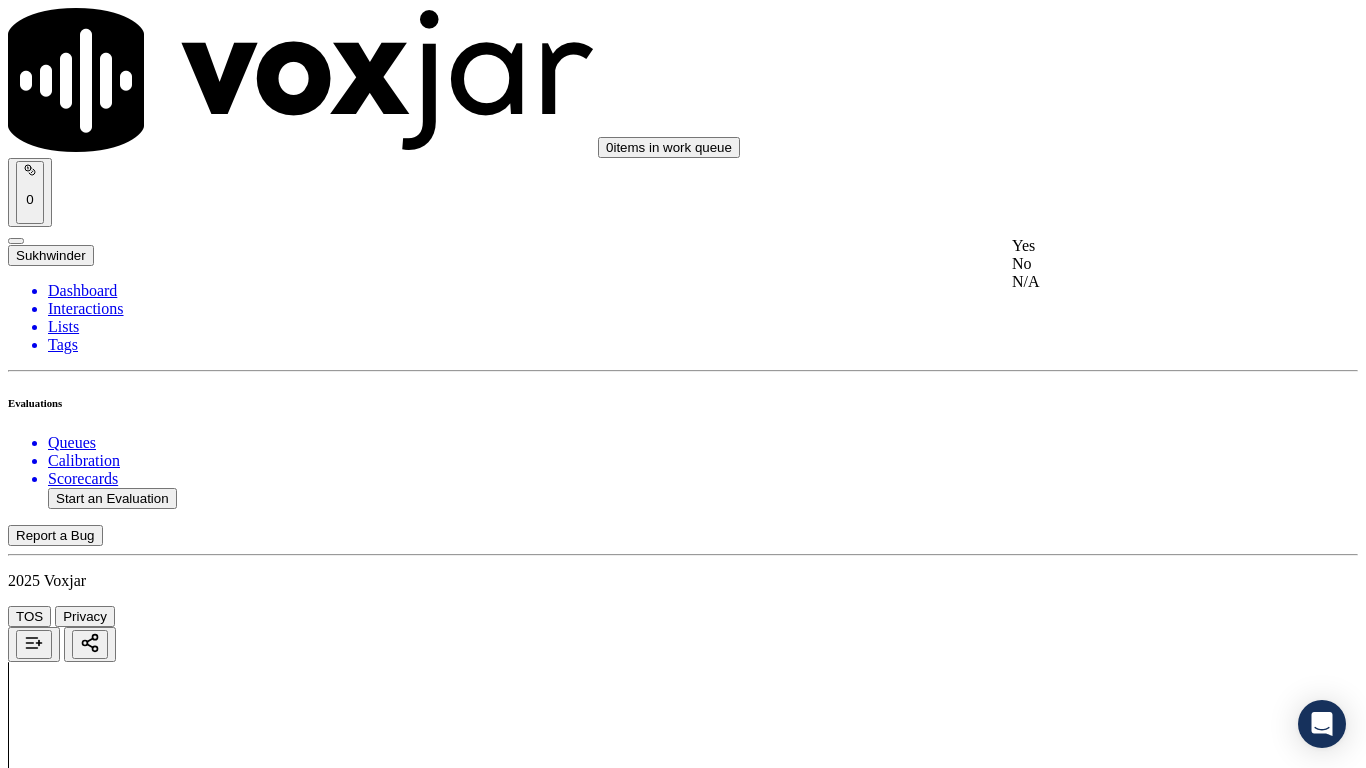 click on "Yes" at bounding box center (1139, 246) 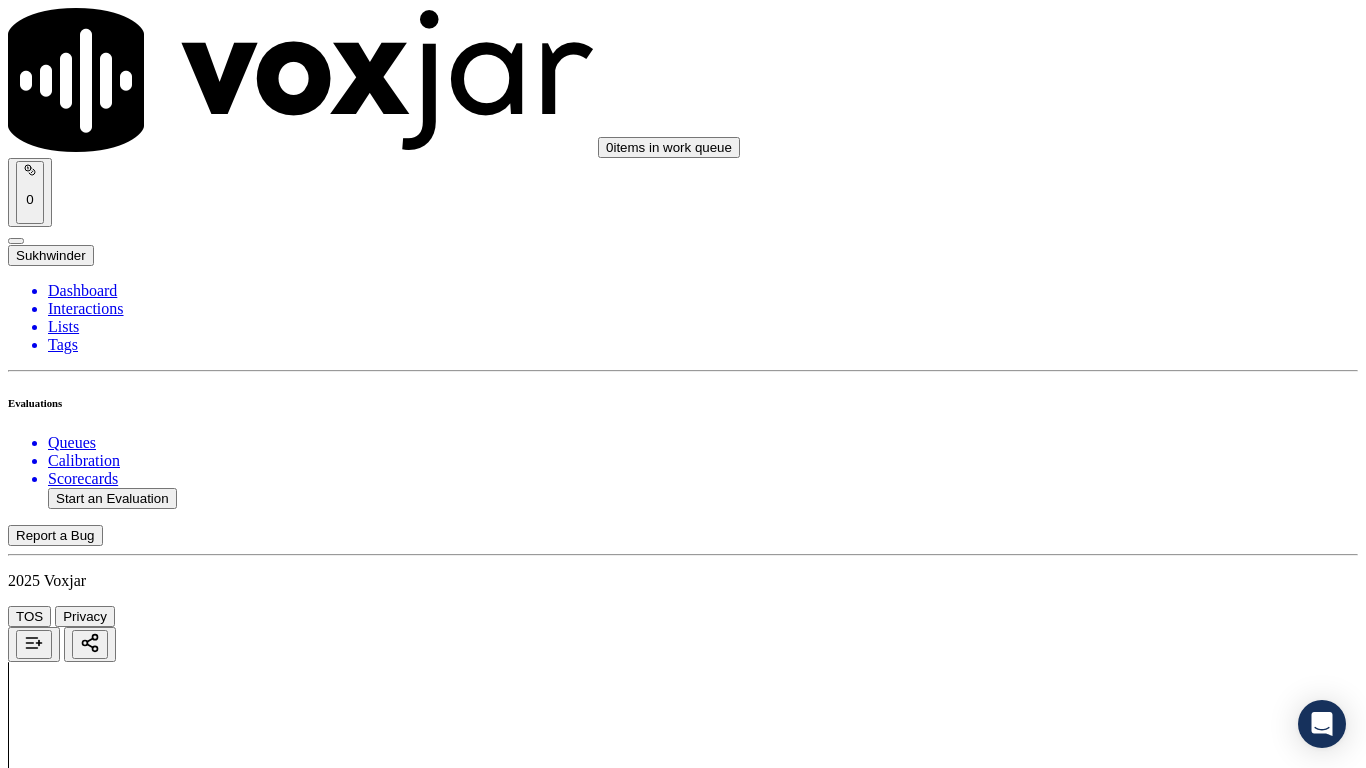 click on "Select an answer" at bounding box center (67, 7050) 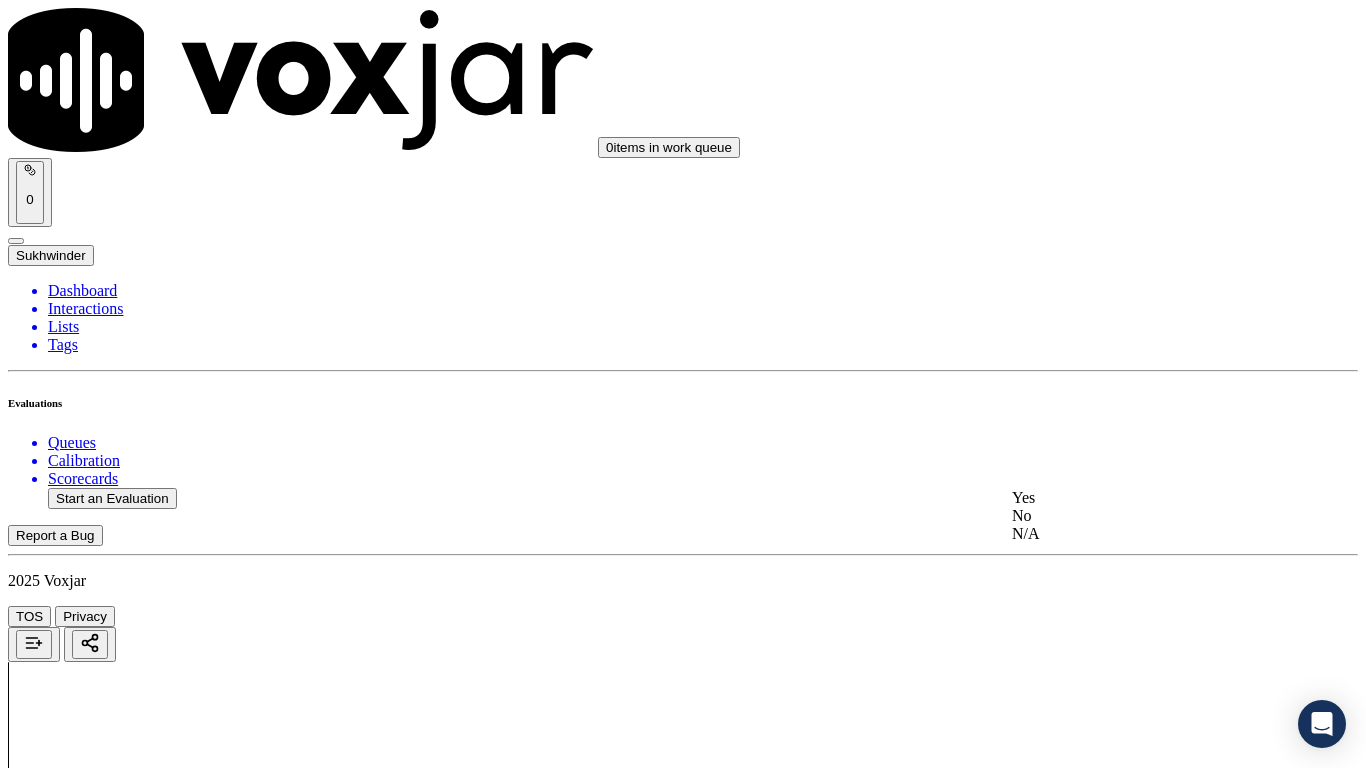 click on "Yes" at bounding box center (1139, 498) 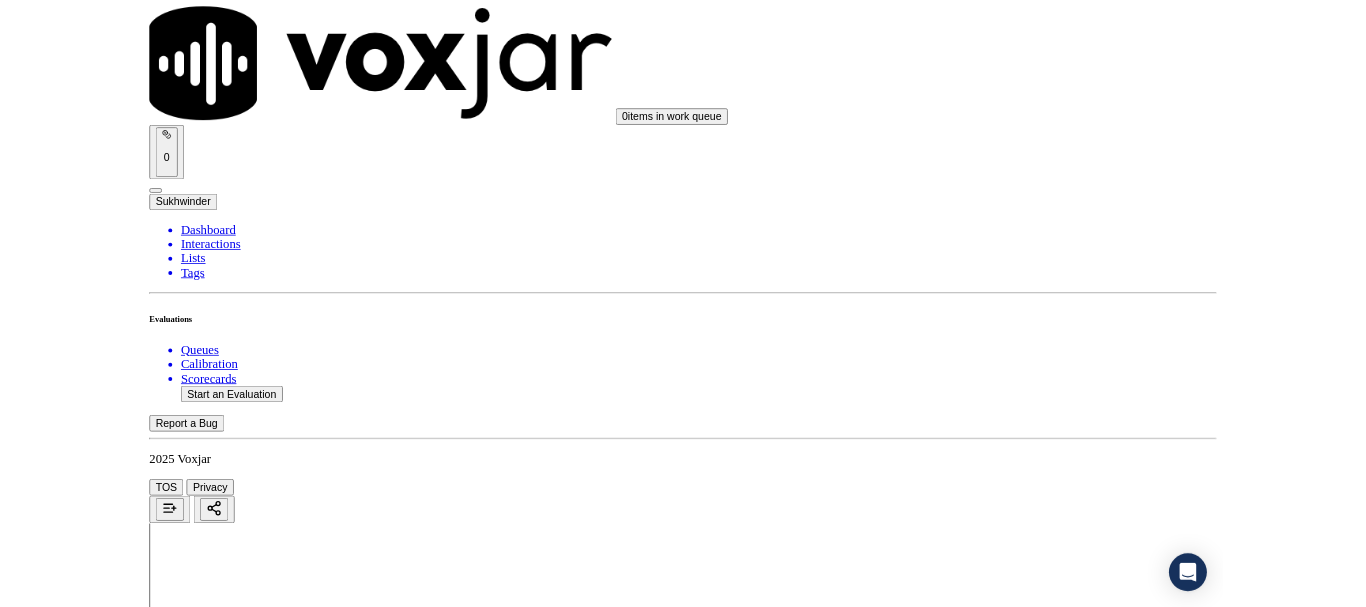 scroll, scrollTop: 5533, scrollLeft: 0, axis: vertical 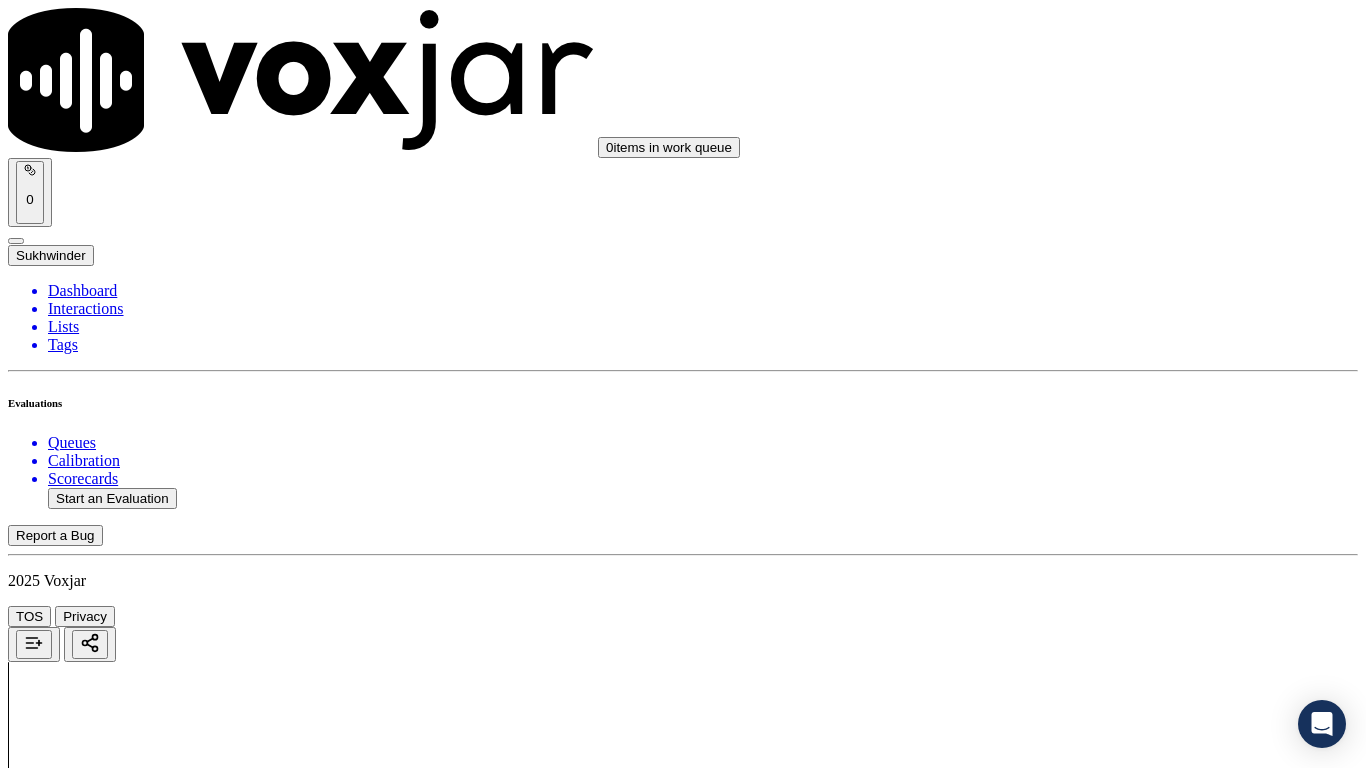 click on "Select an answer" at bounding box center (67, 7272) 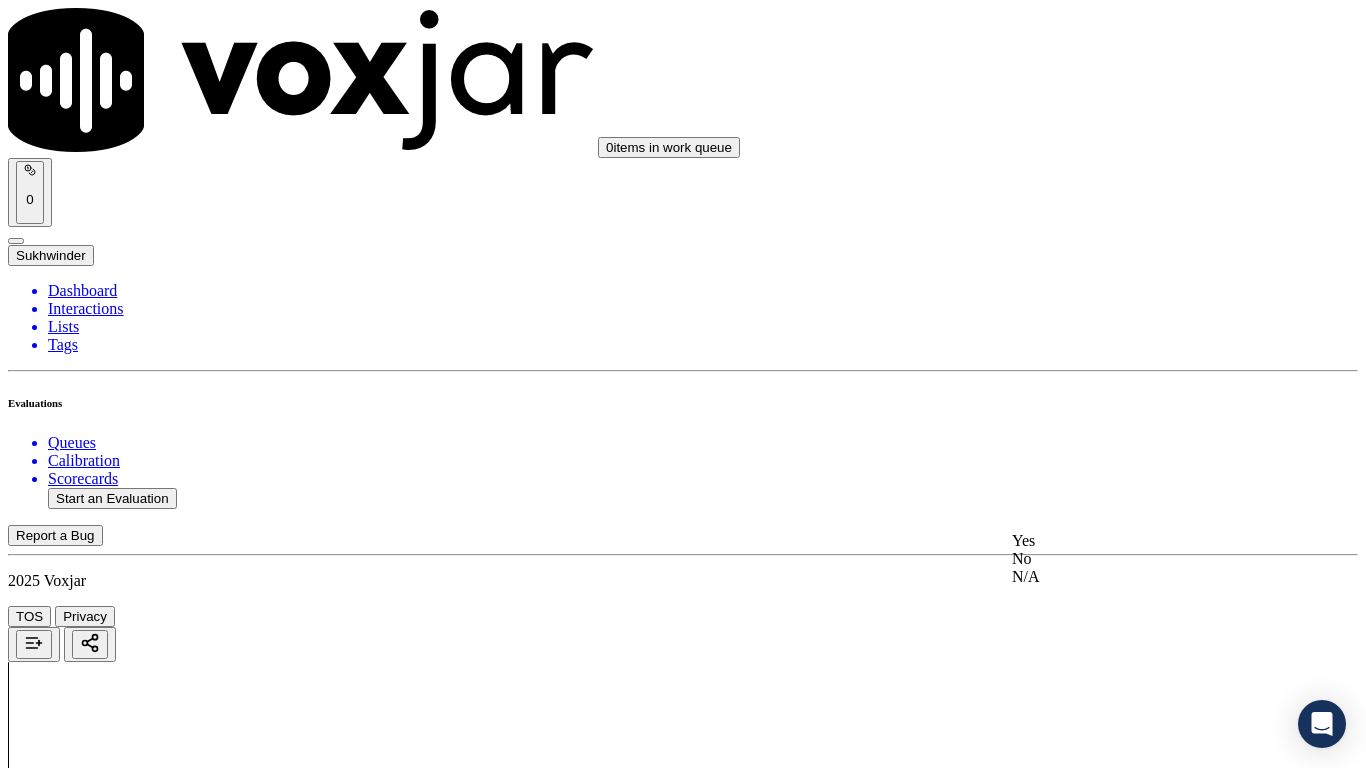 click on "Yes" at bounding box center [1139, 541] 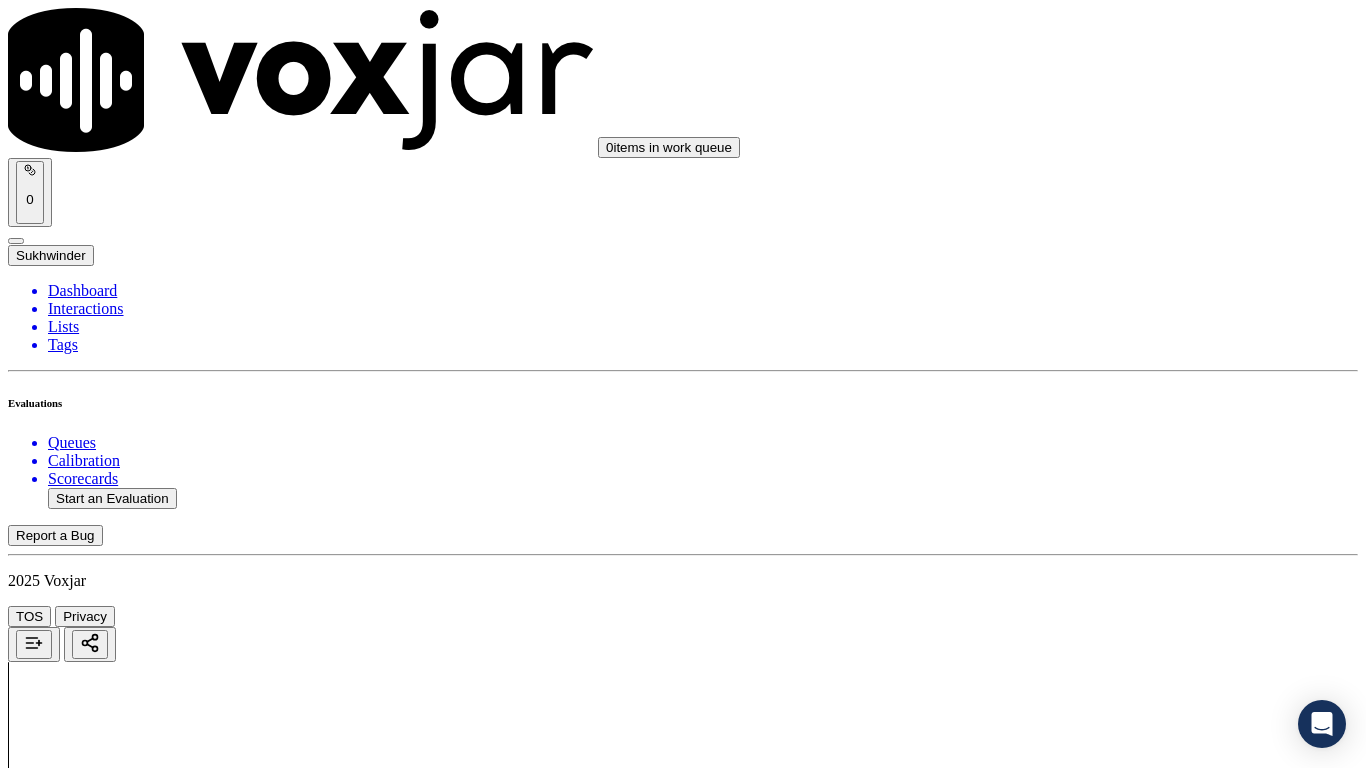 click on "Submit Scores" at bounding box center [59, 7345] 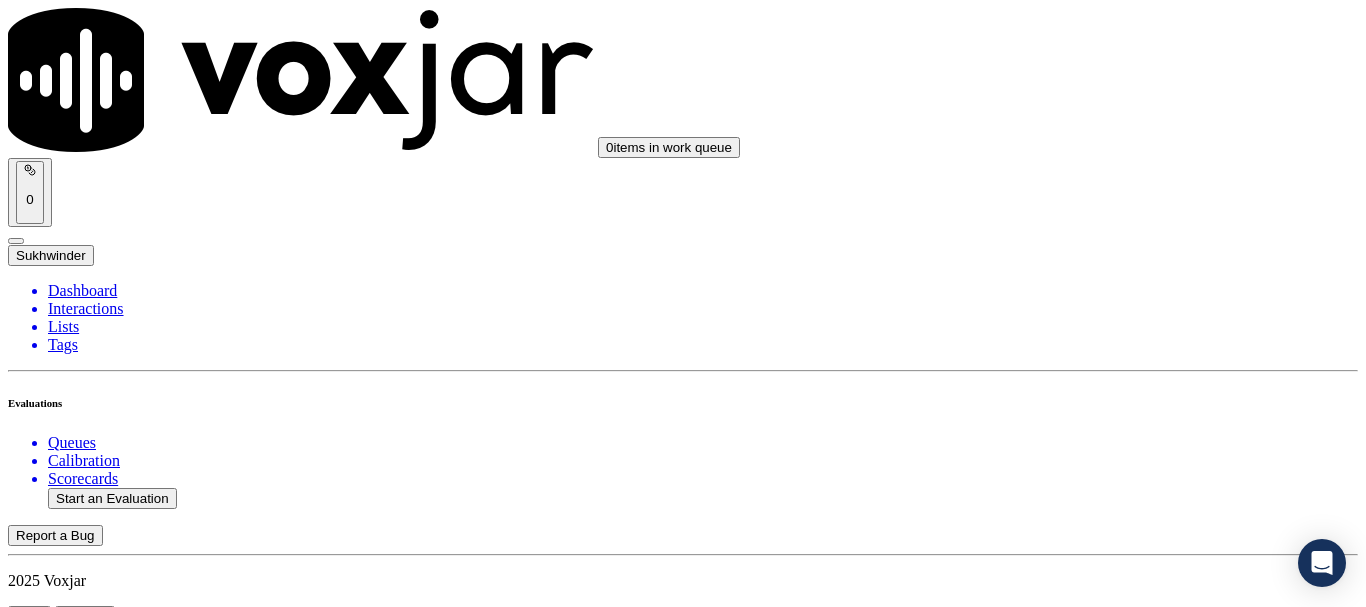 click on "Start an Evaluation" 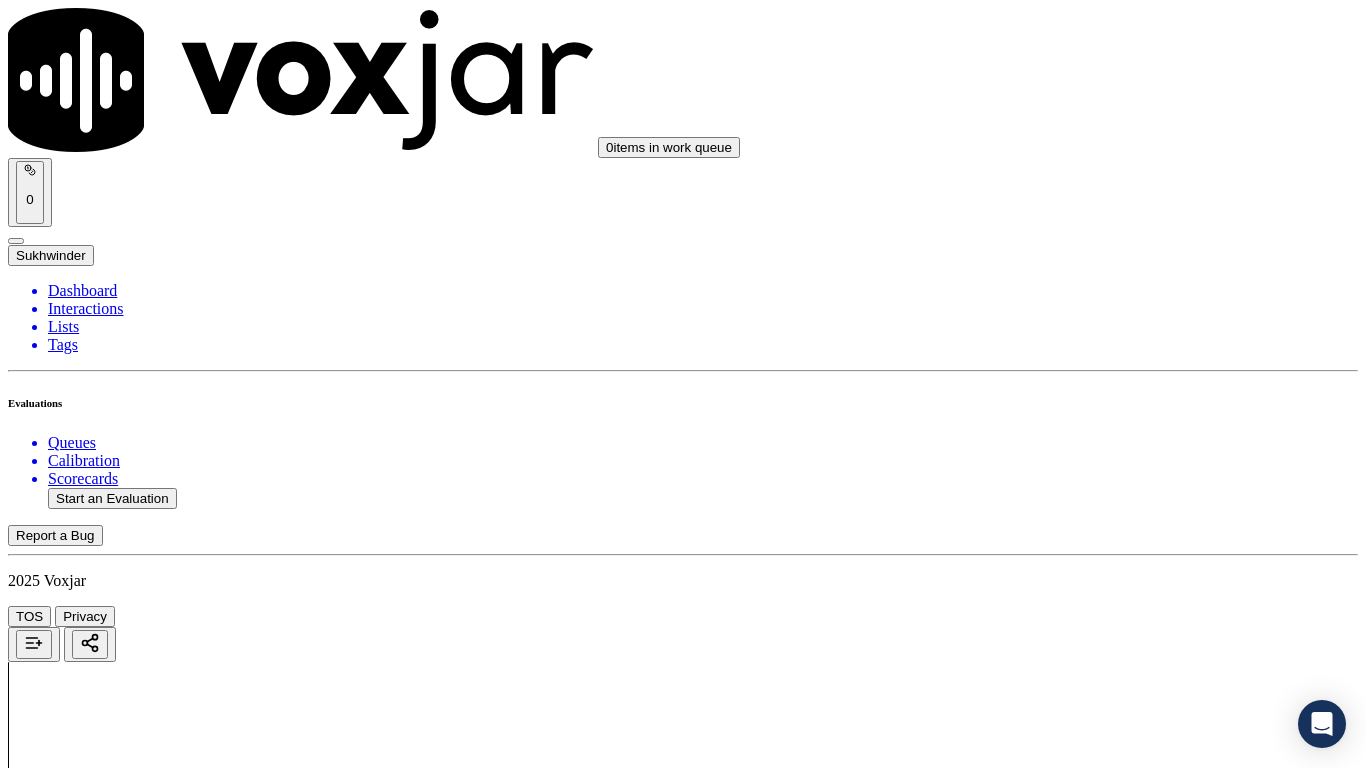 click on "Upload interaction to start evaluation" at bounding box center [124, 2674] 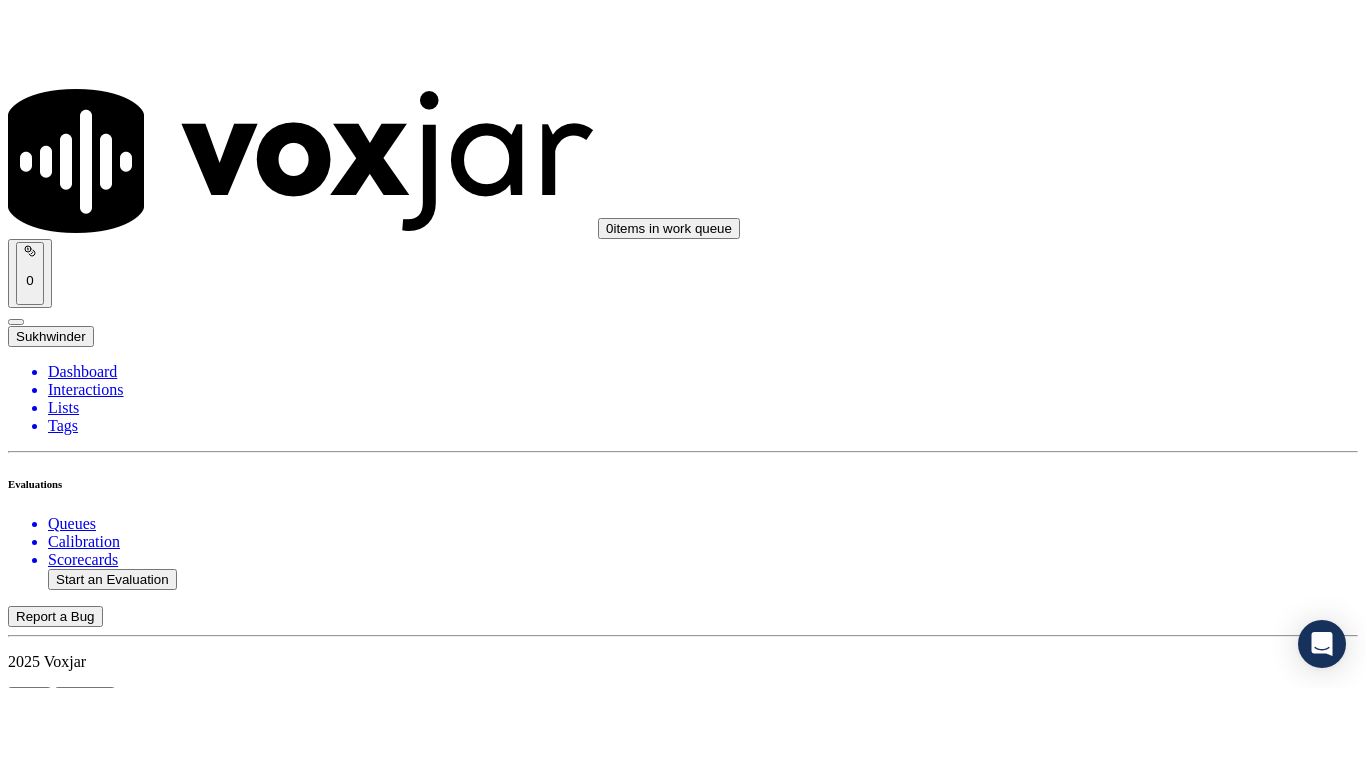 scroll, scrollTop: 200, scrollLeft: 0, axis: vertical 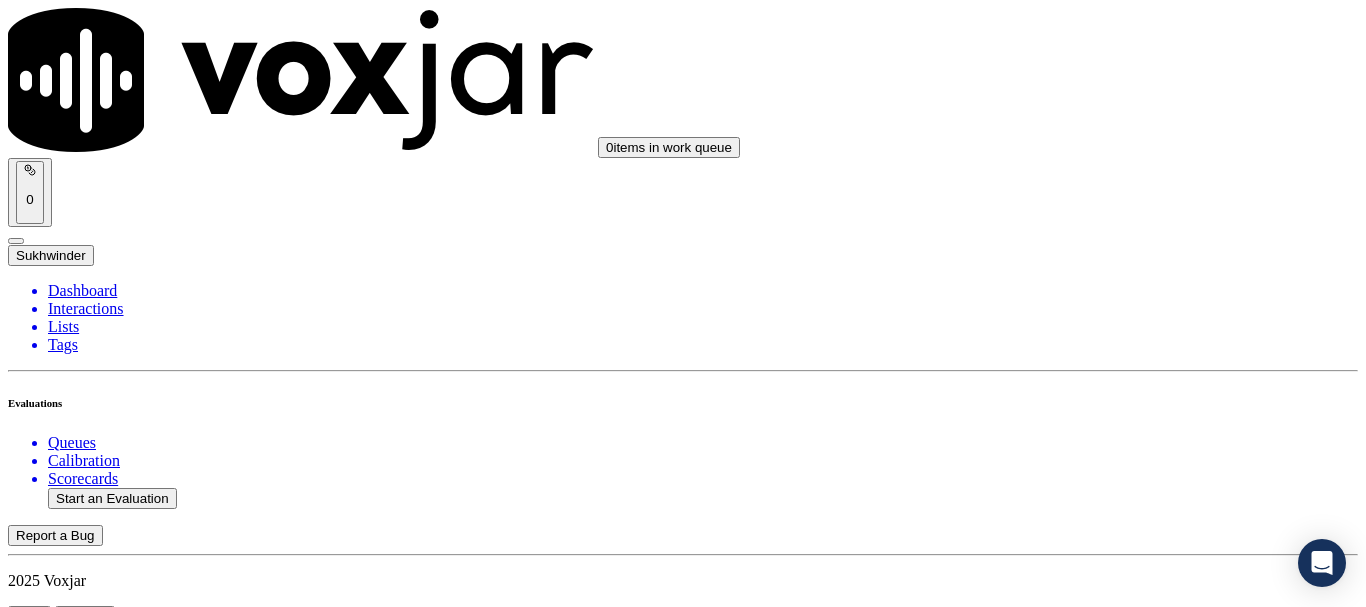 click 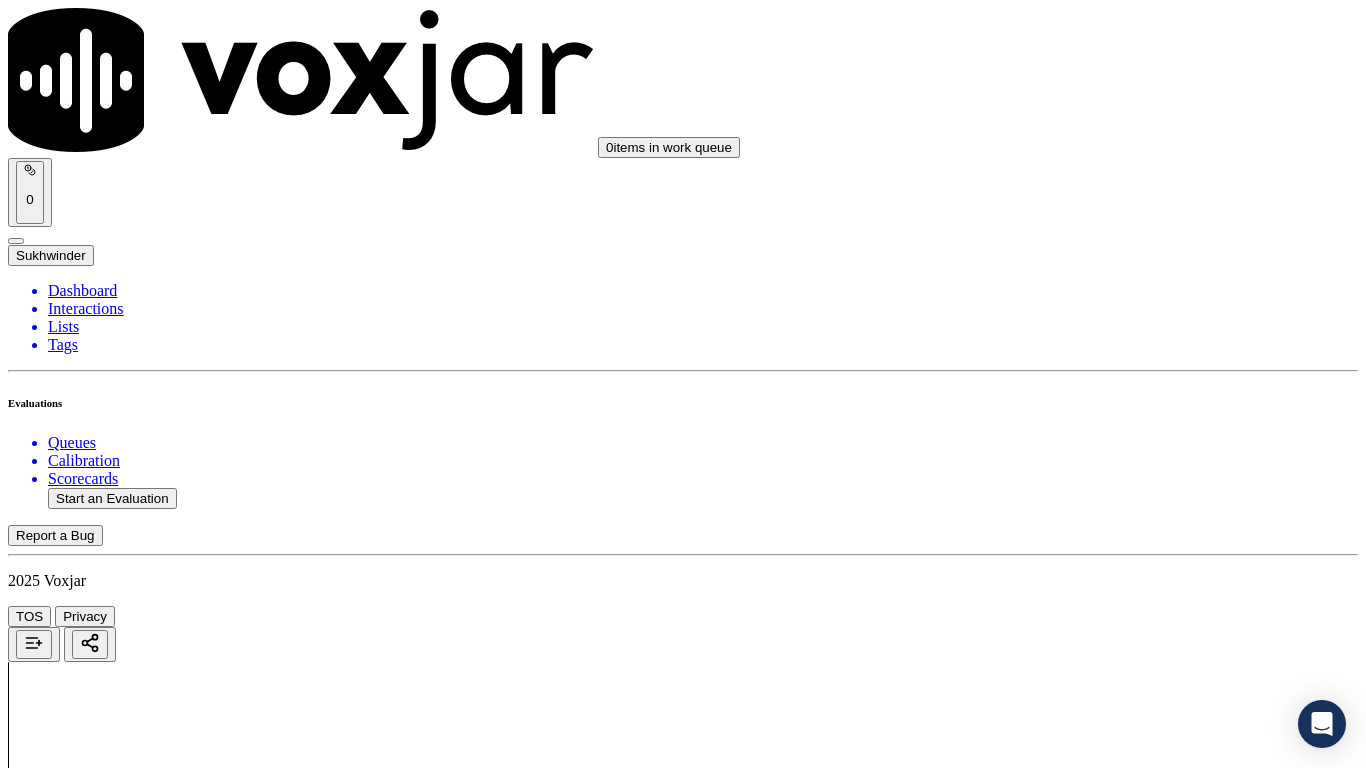 drag, startPoint x: 1144, startPoint y: 664, endPoint x: 1152, endPoint y: 417, distance: 247.12952 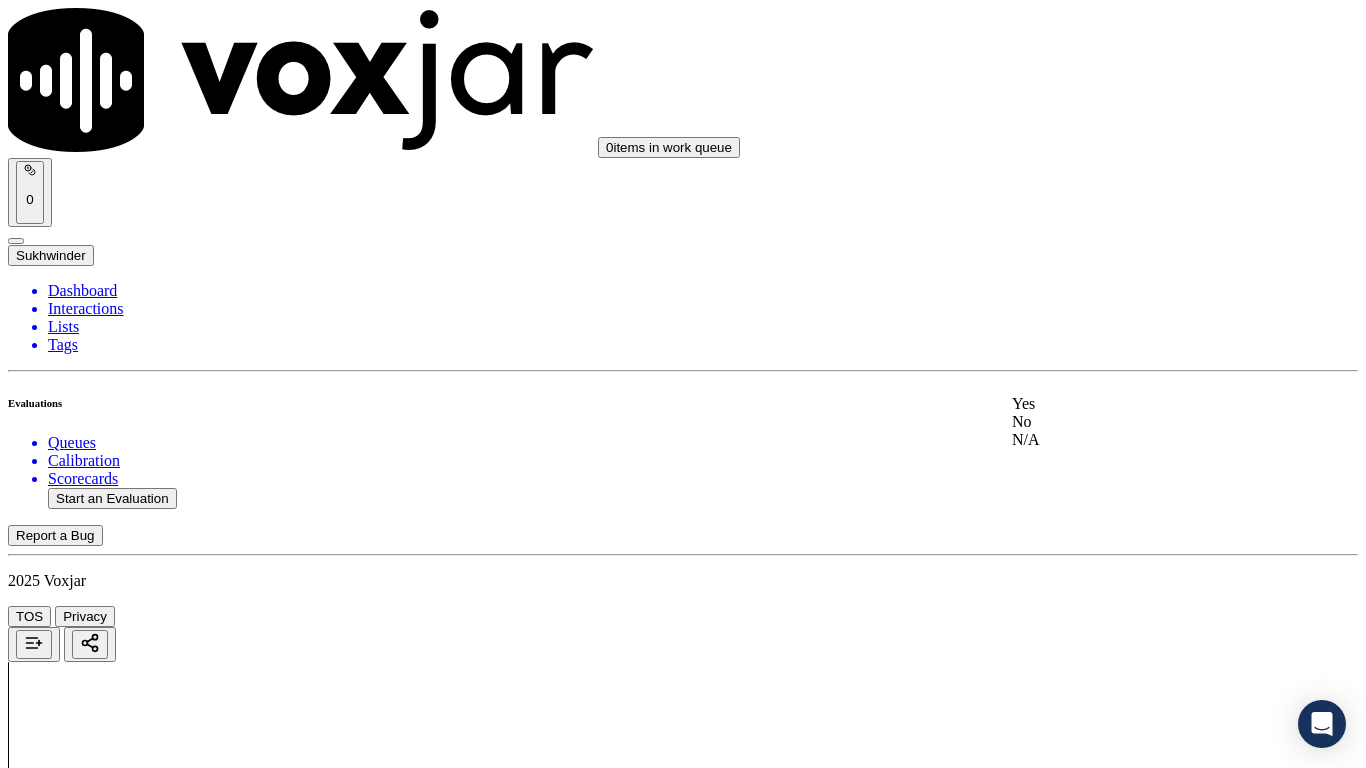 click on "Yes" at bounding box center [1139, 404] 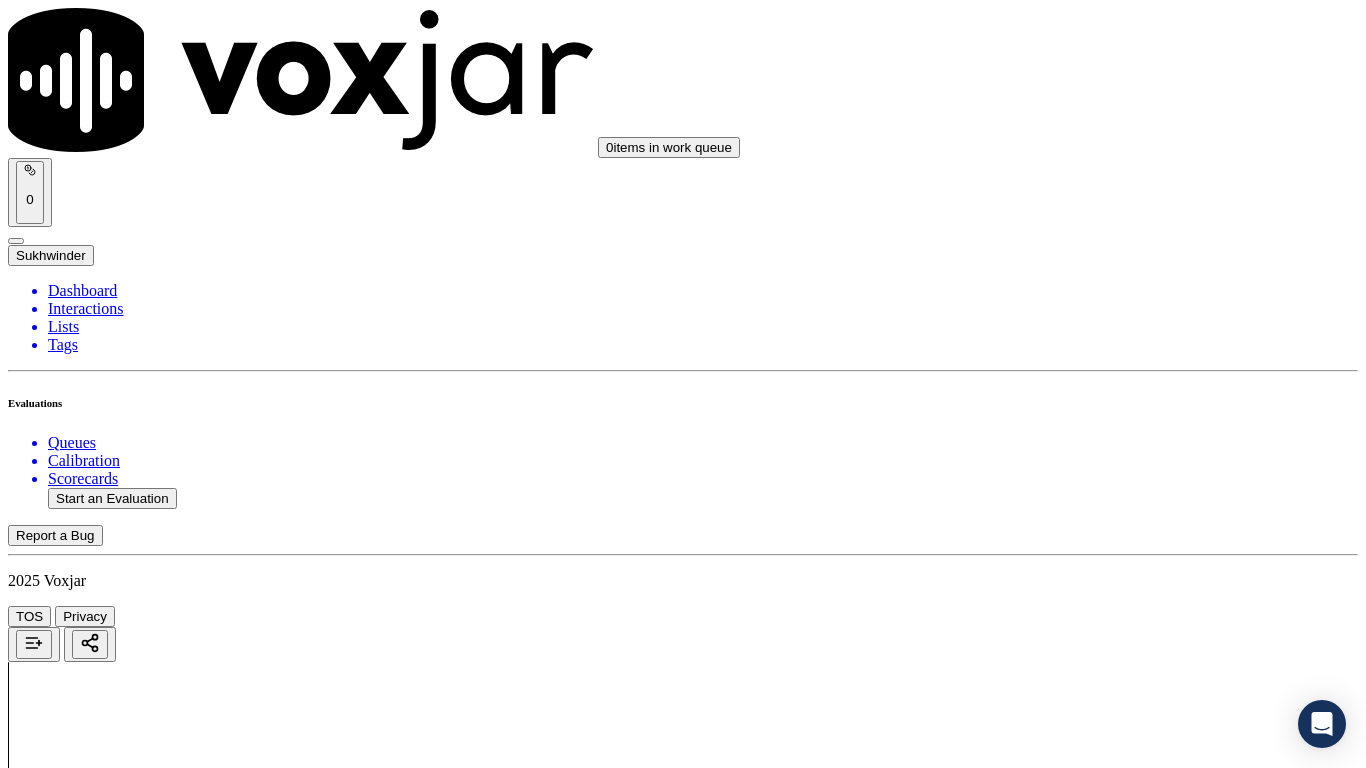 scroll, scrollTop: 600, scrollLeft: 0, axis: vertical 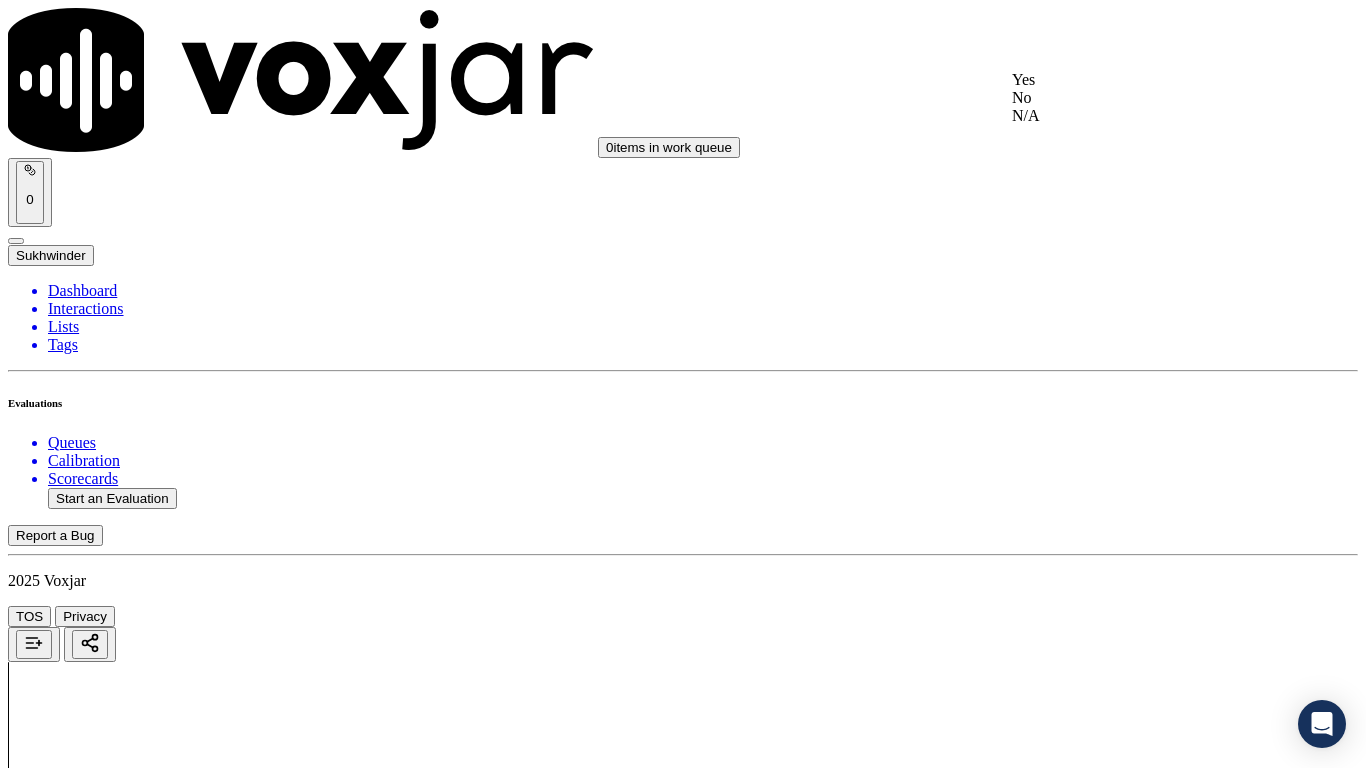click on "Yes" at bounding box center (1139, 80) 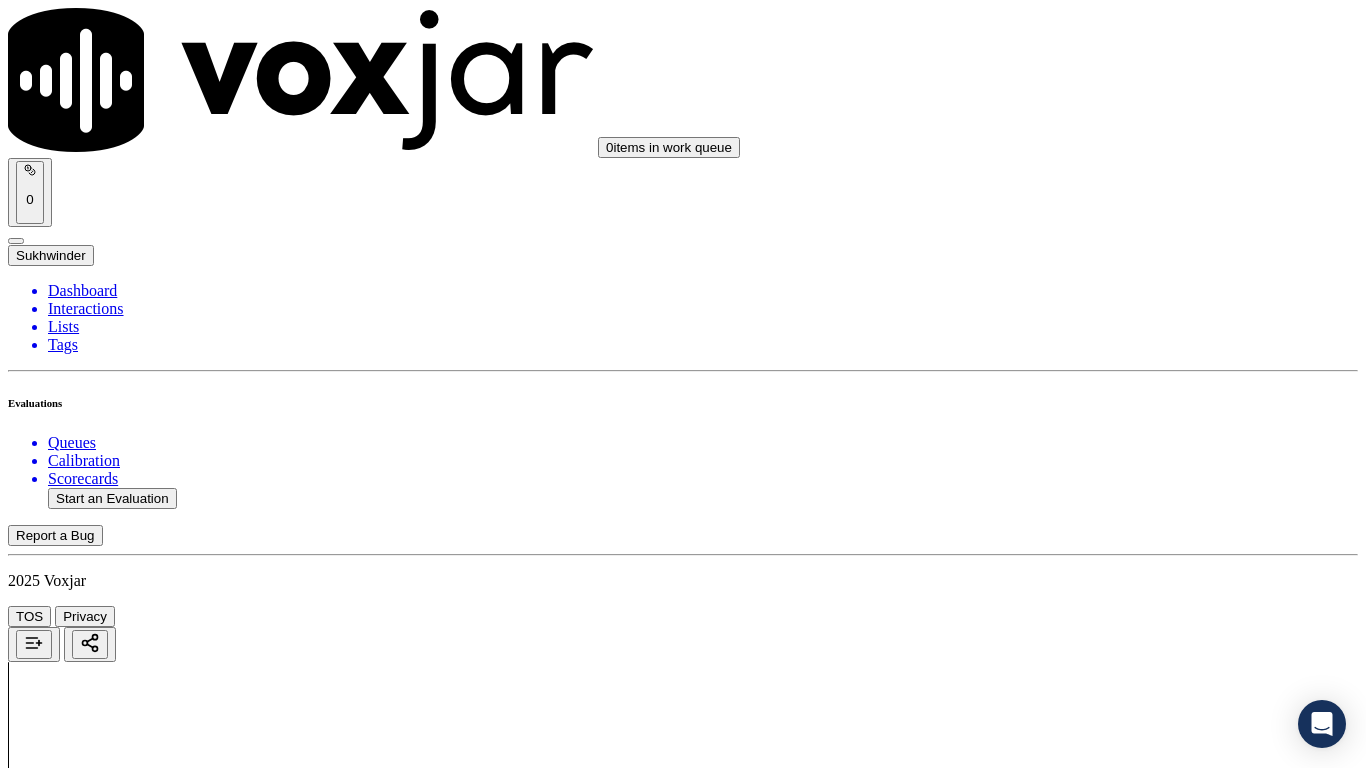 click on "Select an answer" at bounding box center [67, 2861] 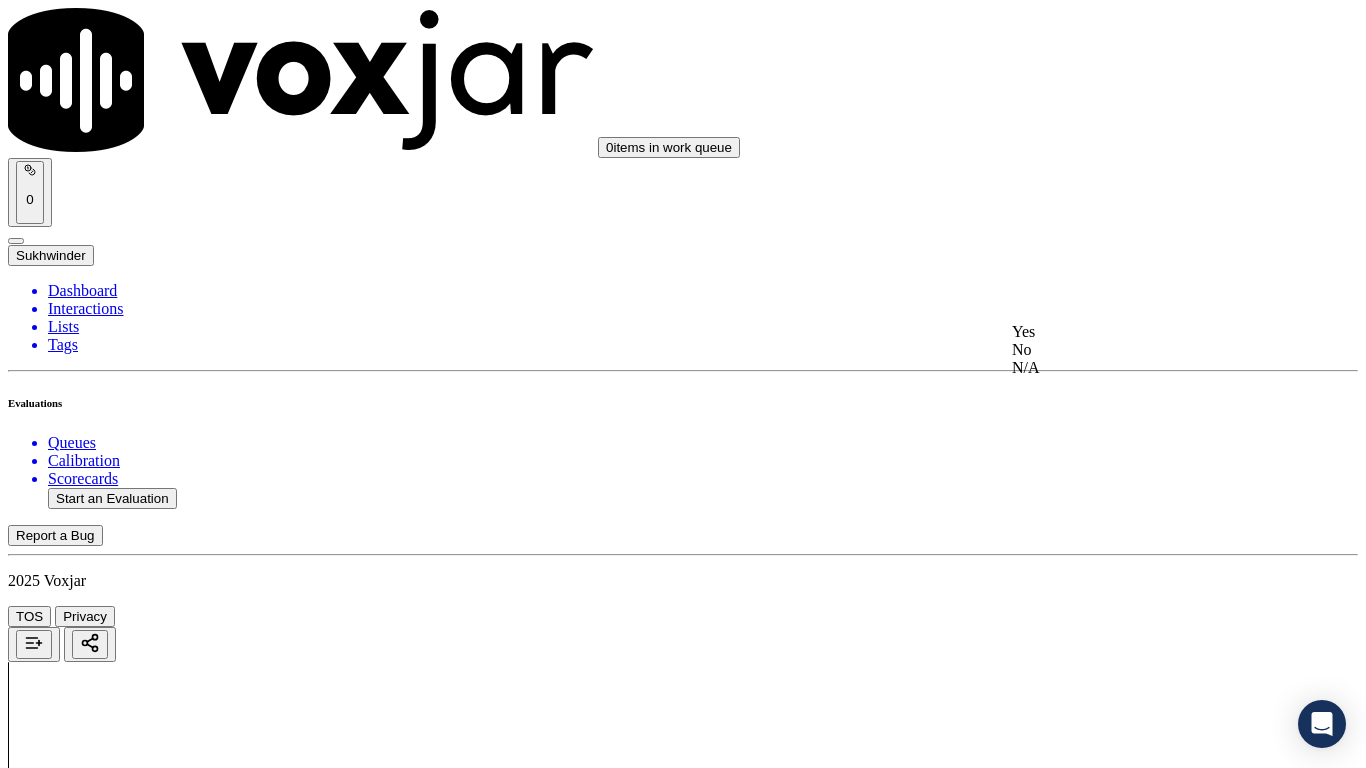 click on "Yes" at bounding box center (1139, 332) 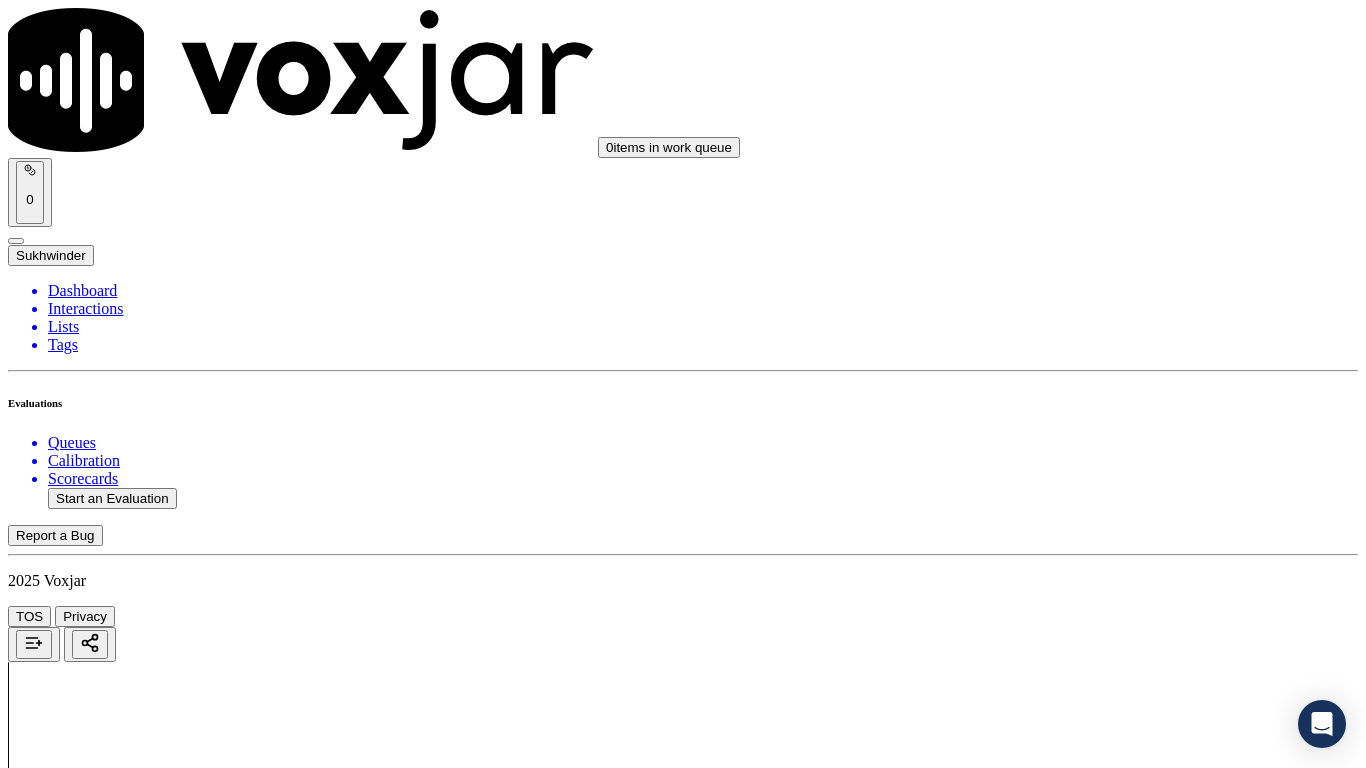 click on "Select an answer" at bounding box center (67, 3098) 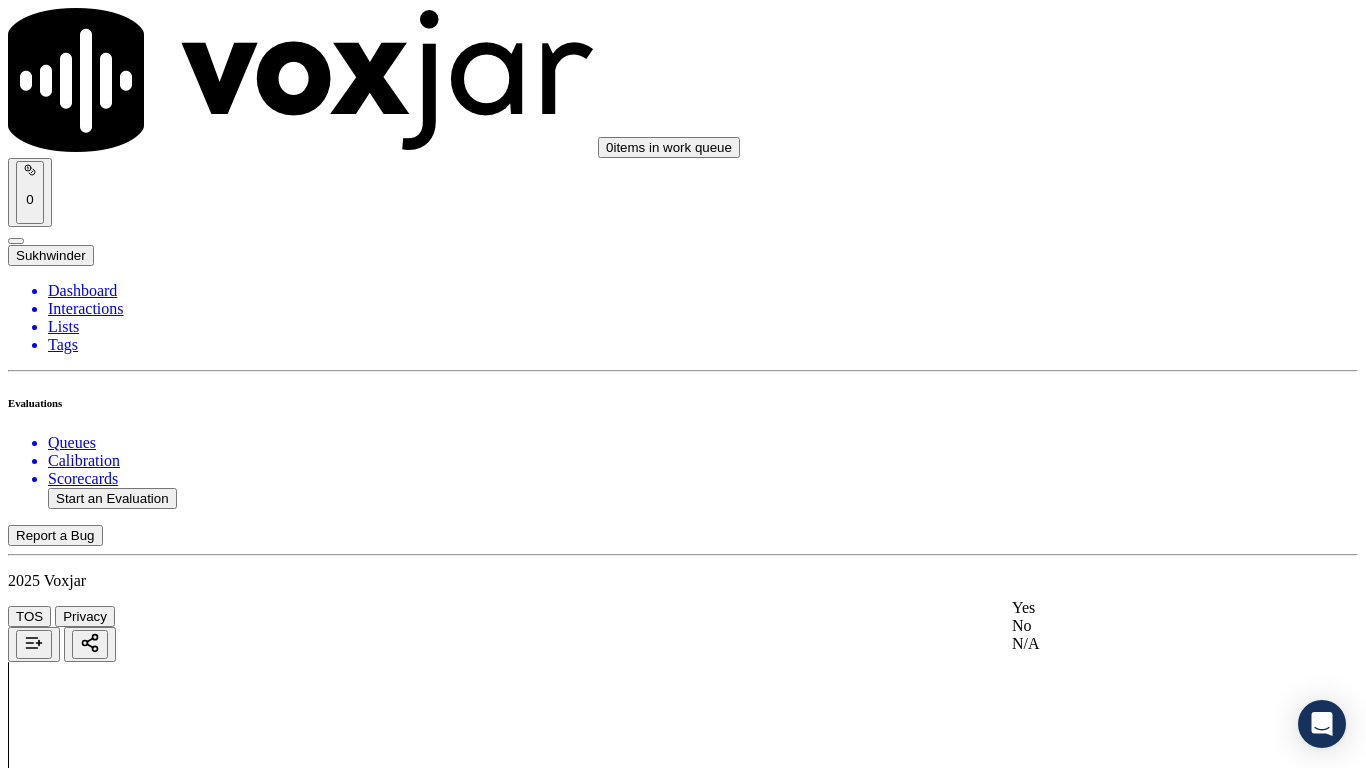 click on "Yes" at bounding box center (1139, 608) 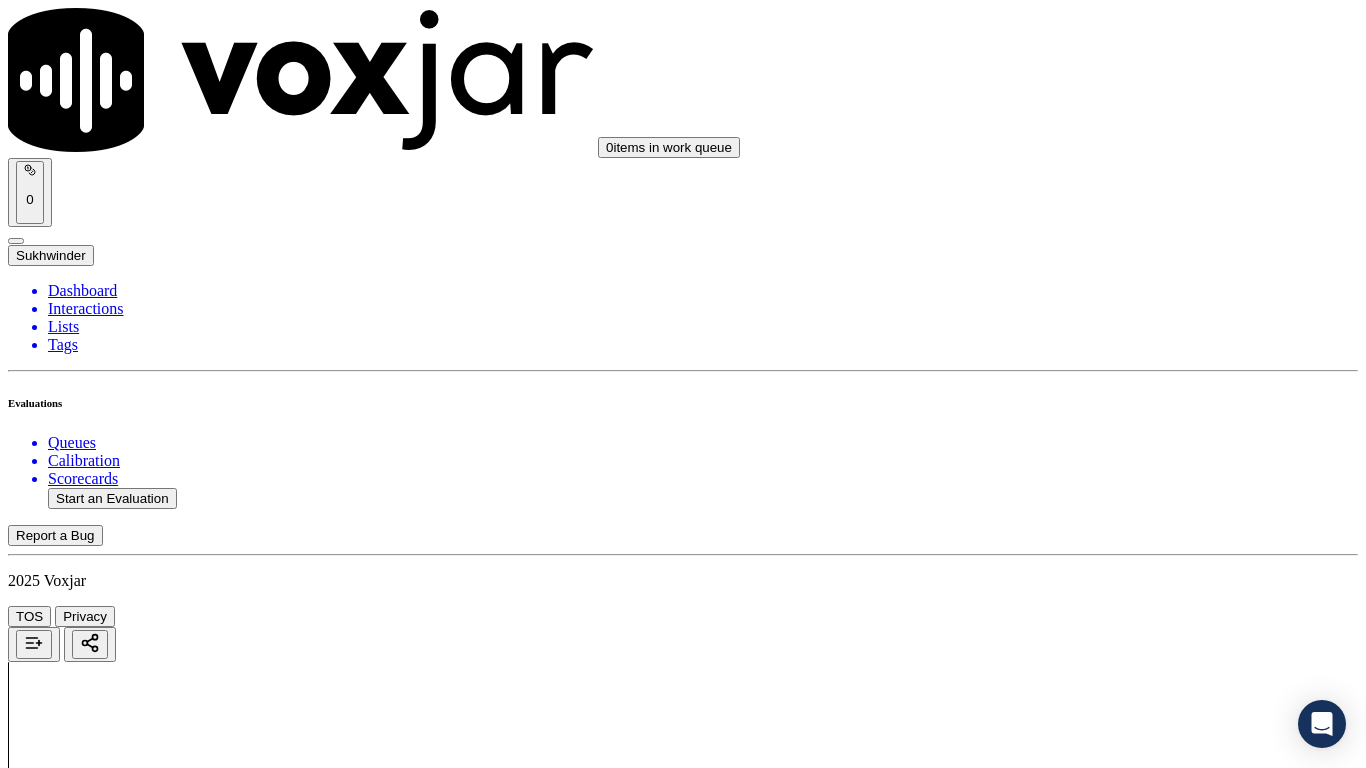 scroll, scrollTop: 1200, scrollLeft: 0, axis: vertical 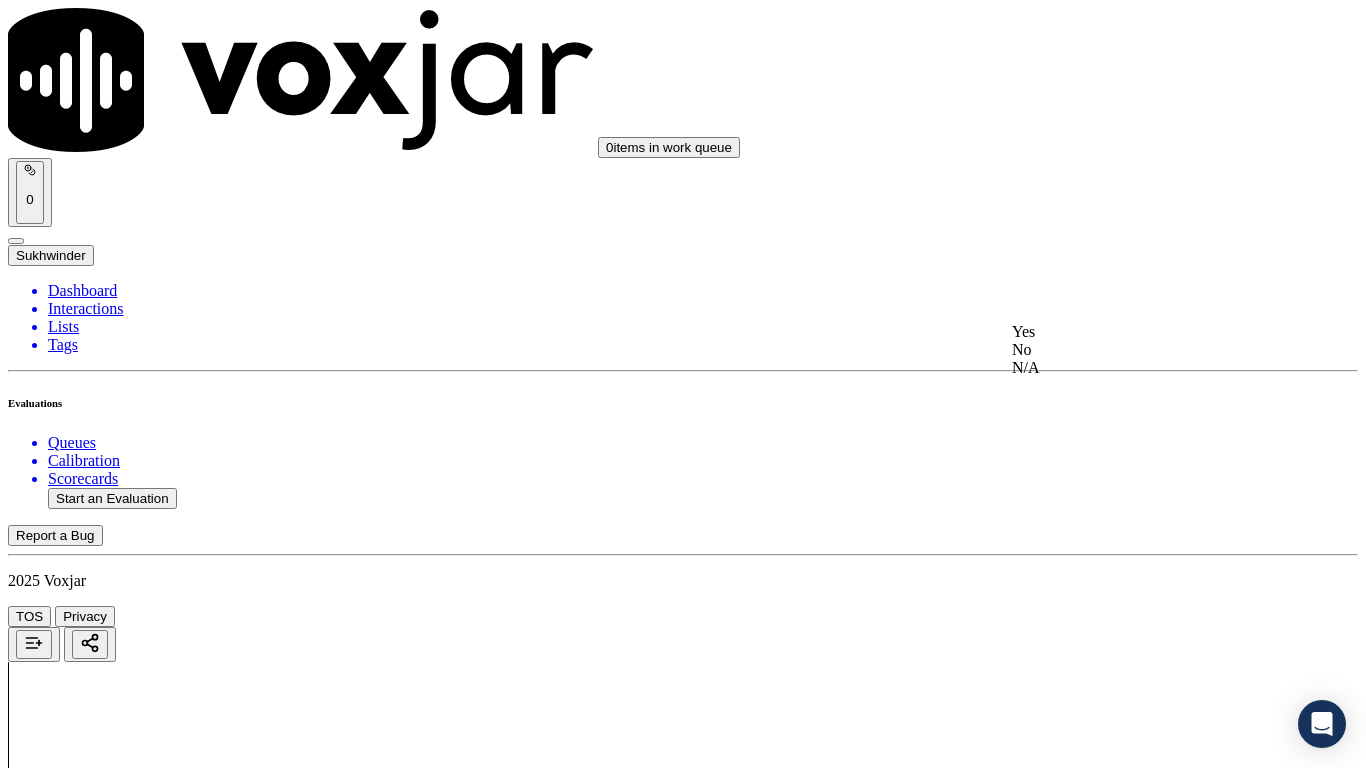click on "N/A" 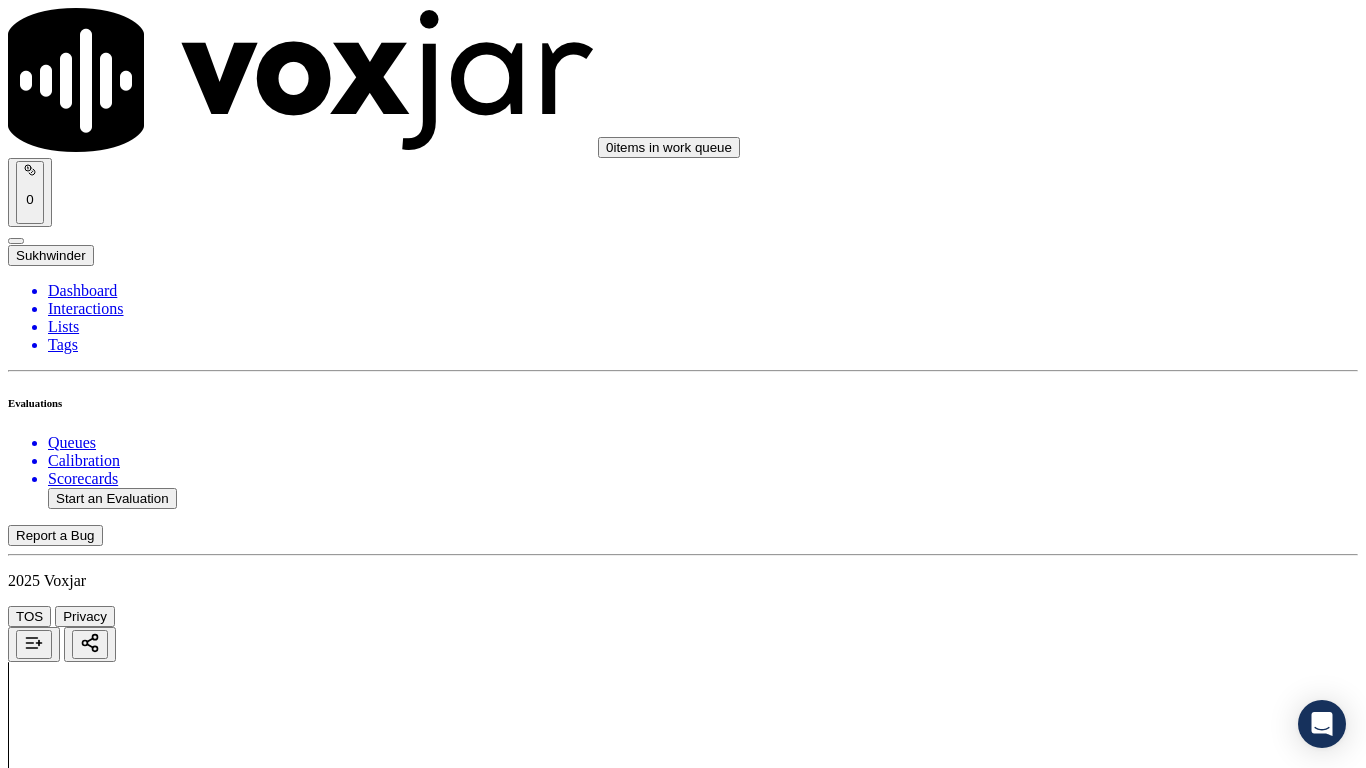 scroll, scrollTop: 1000, scrollLeft: 0, axis: vertical 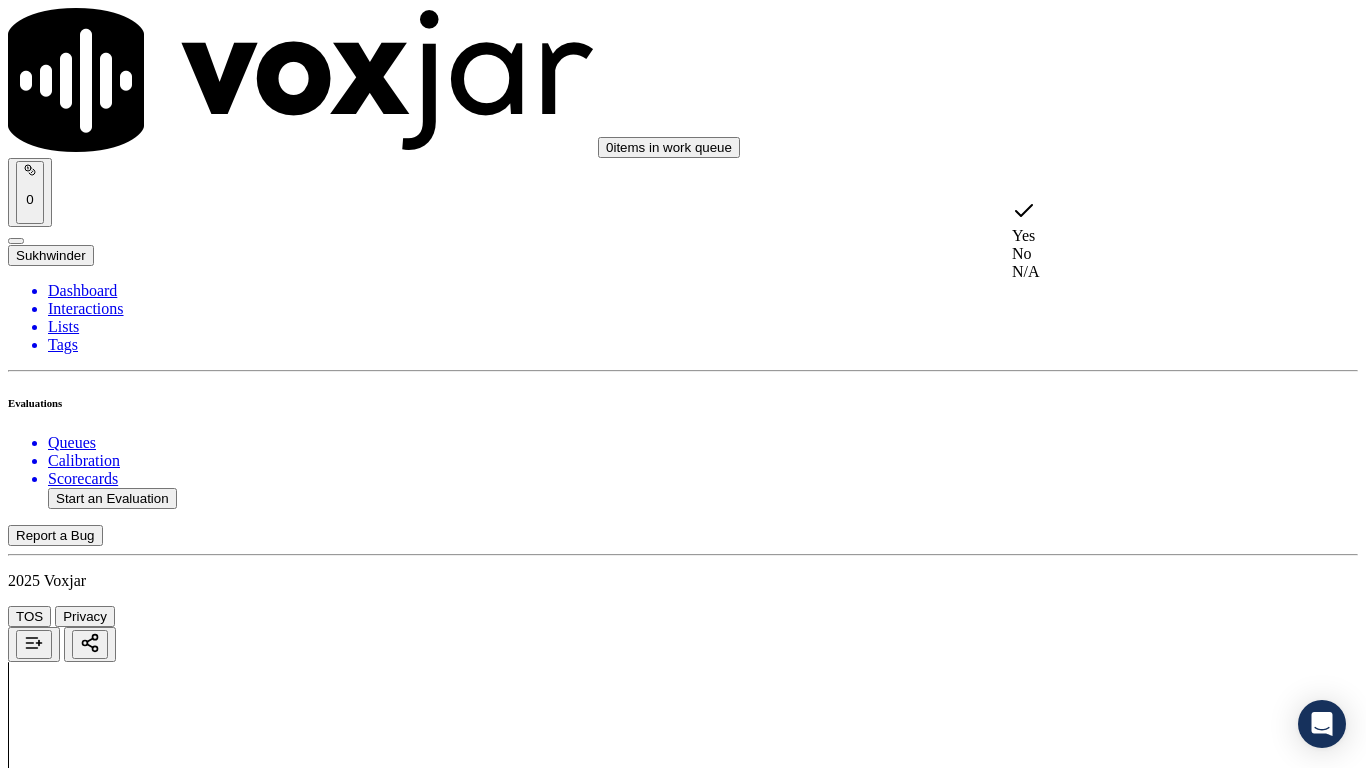 click on "N/A" 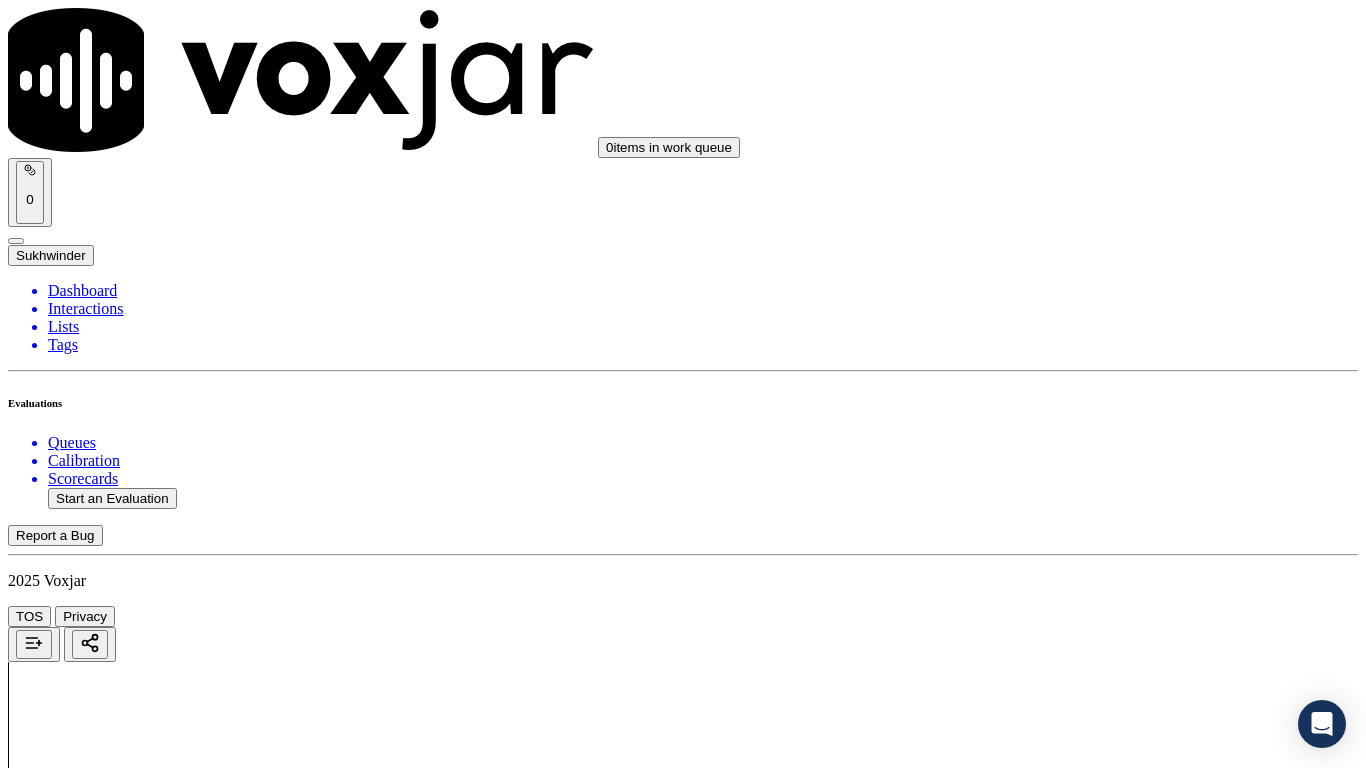 scroll, scrollTop: 1500, scrollLeft: 0, axis: vertical 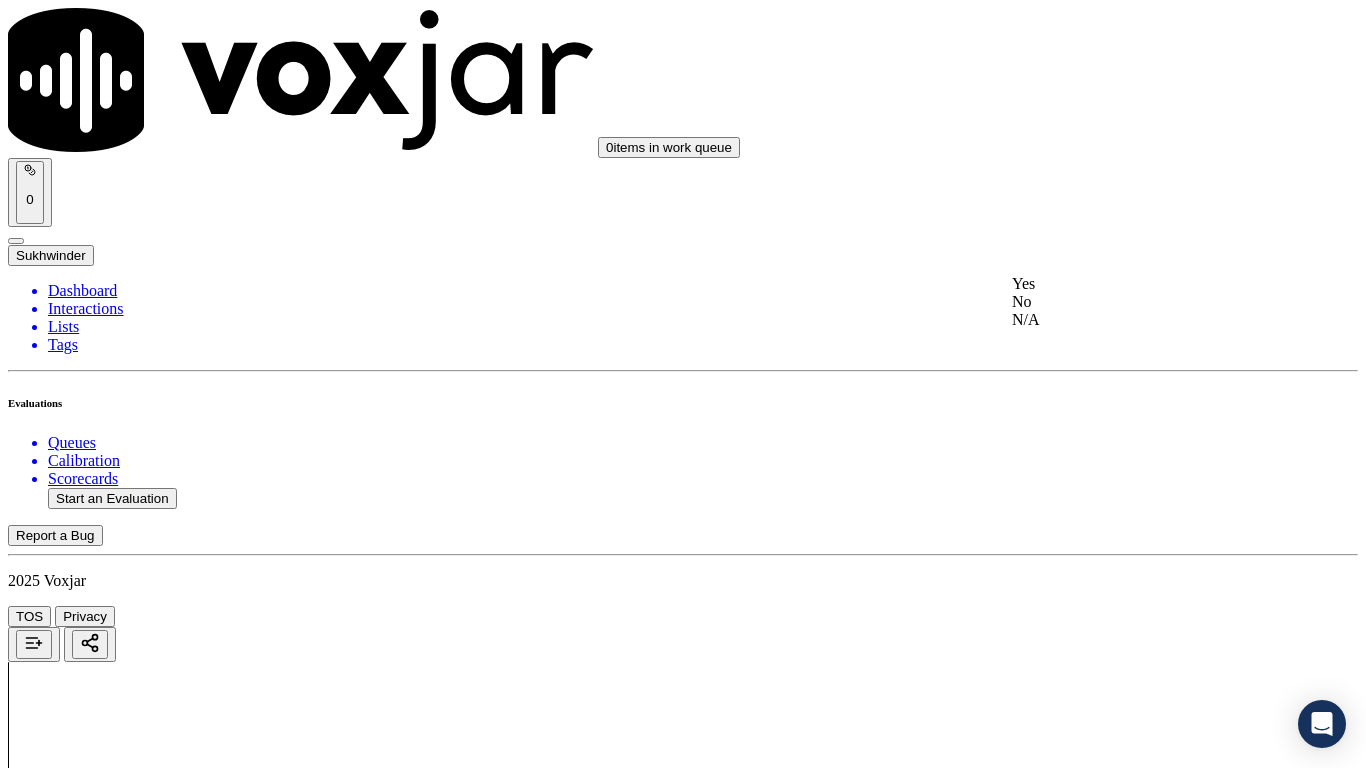 click on "Yes" at bounding box center (1139, 284) 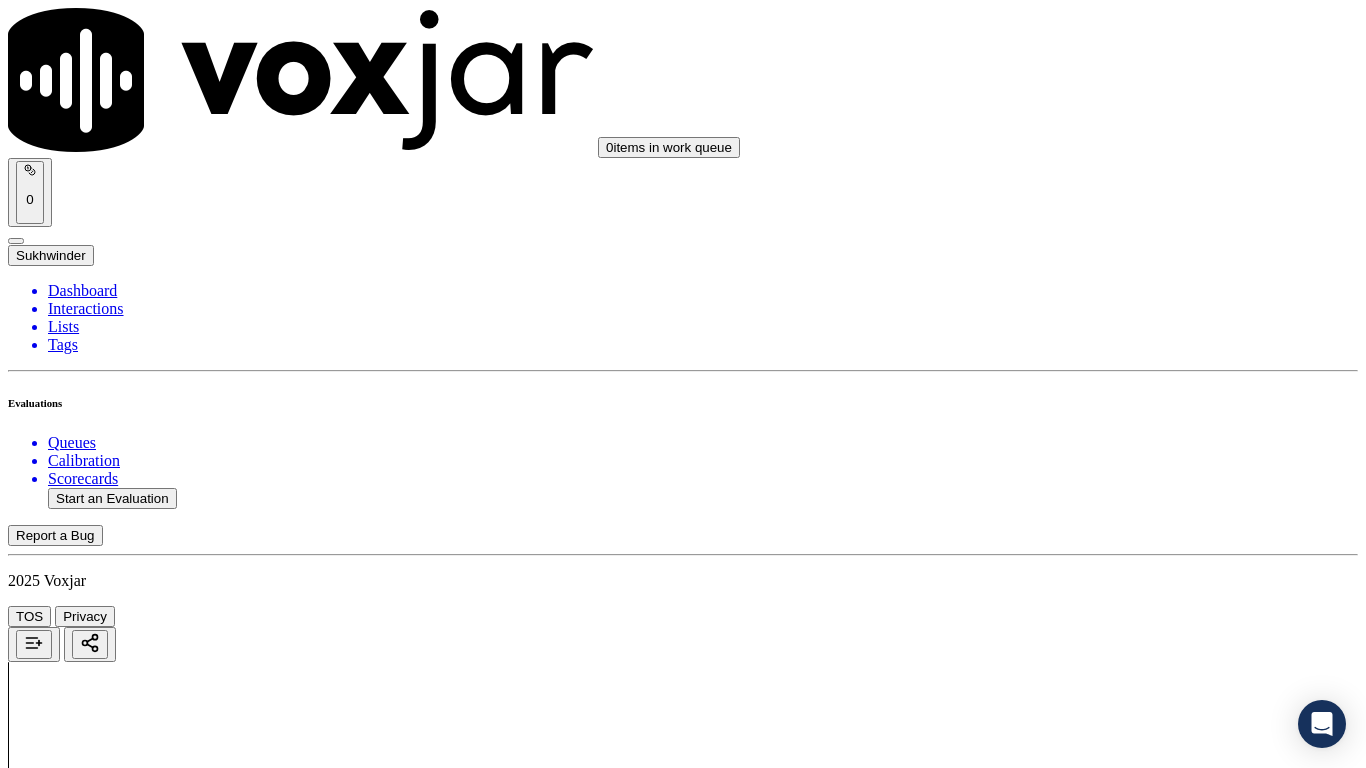 click on "Select an answer" at bounding box center [67, 3807] 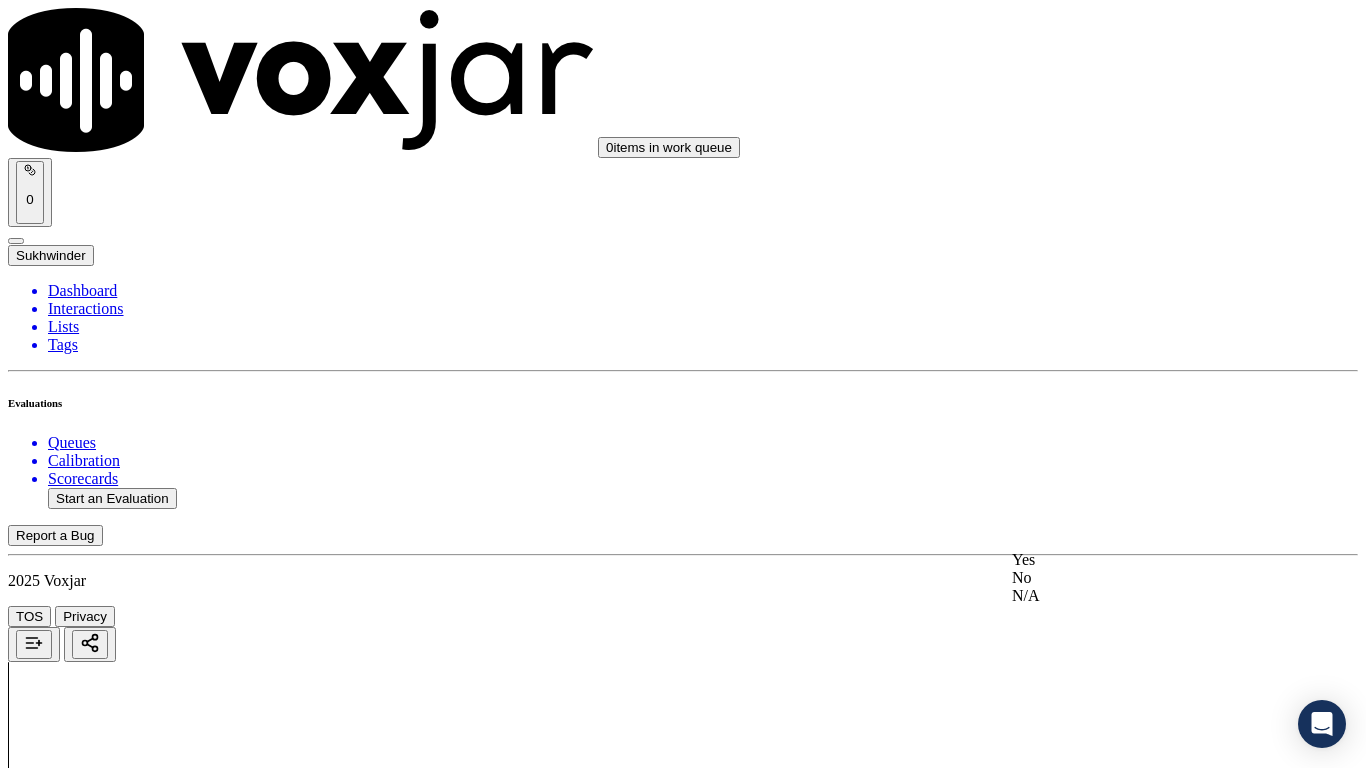 click on "Yes" at bounding box center [1139, 560] 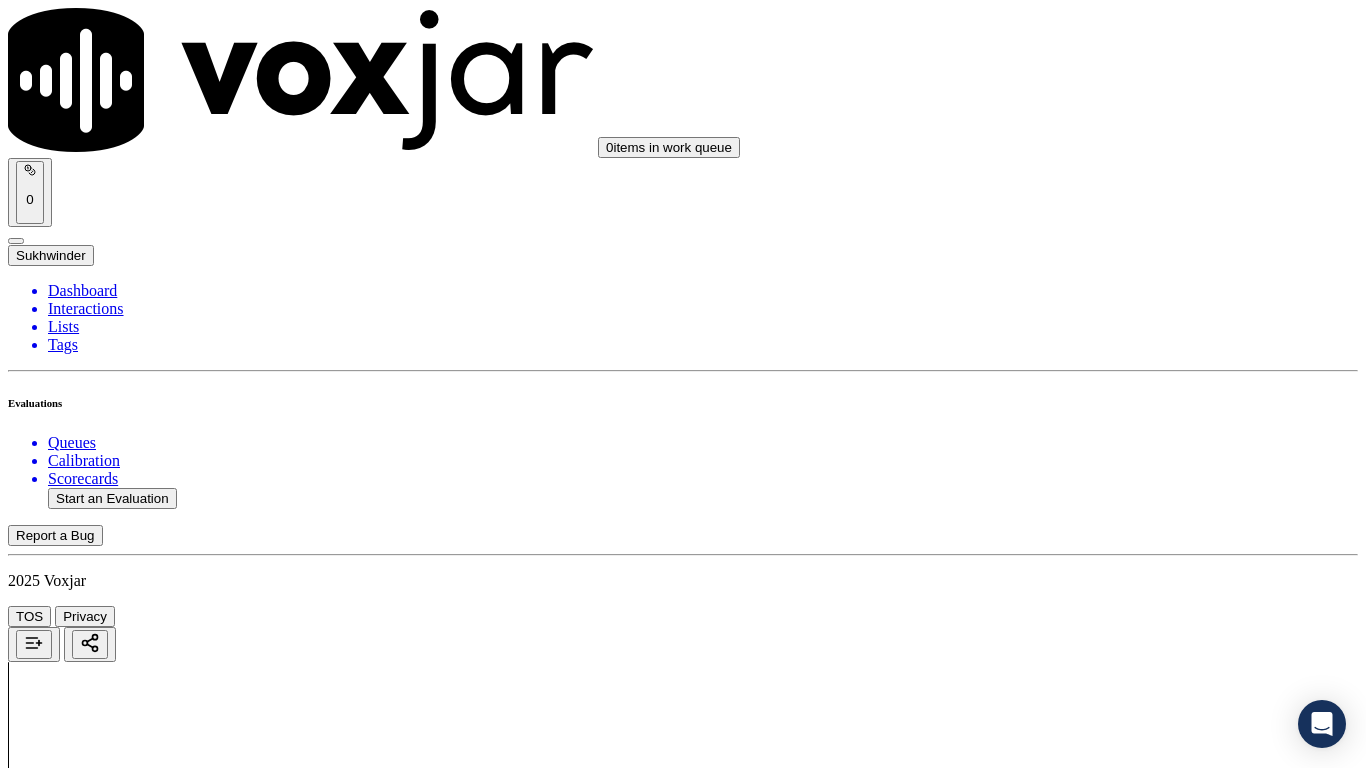 scroll, scrollTop: 2000, scrollLeft: 0, axis: vertical 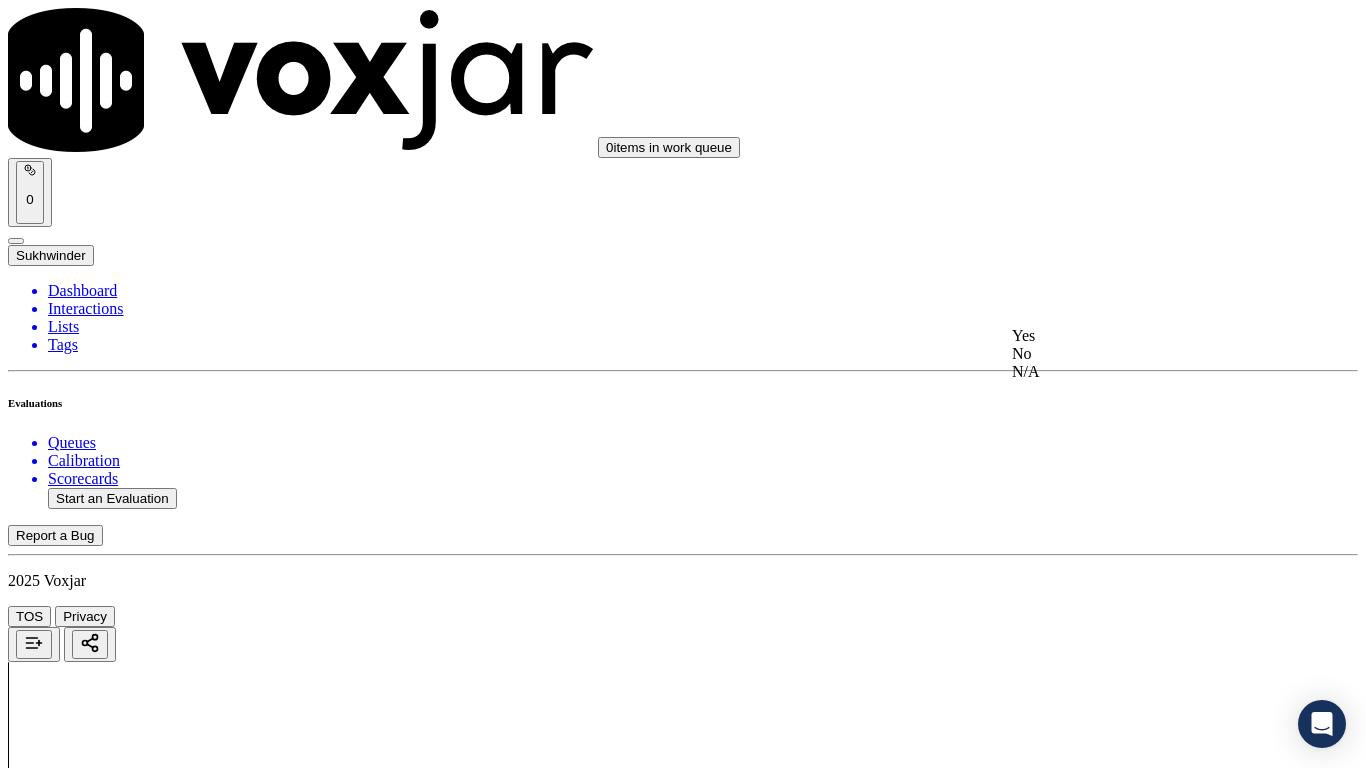 click on "Yes" at bounding box center (1139, 336) 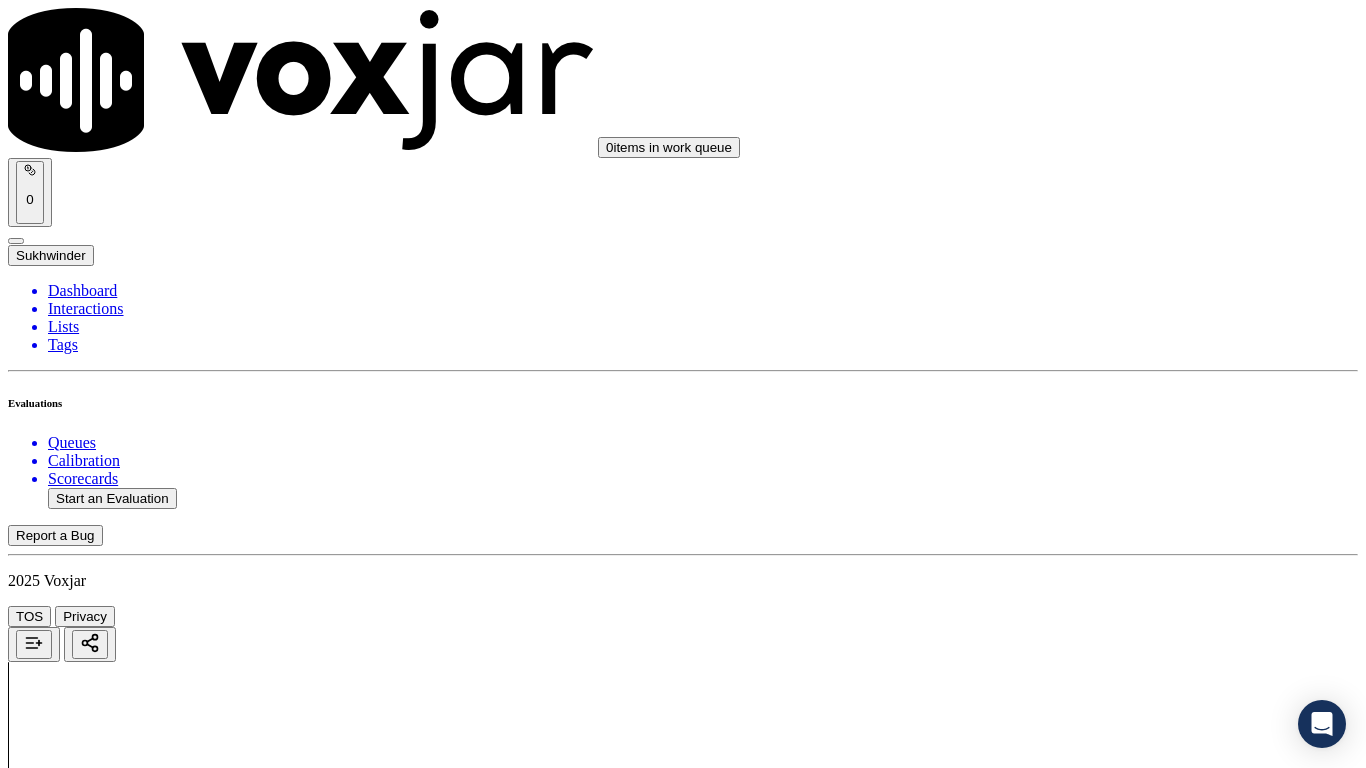 click on "Select an answer" at bounding box center [67, 4280] 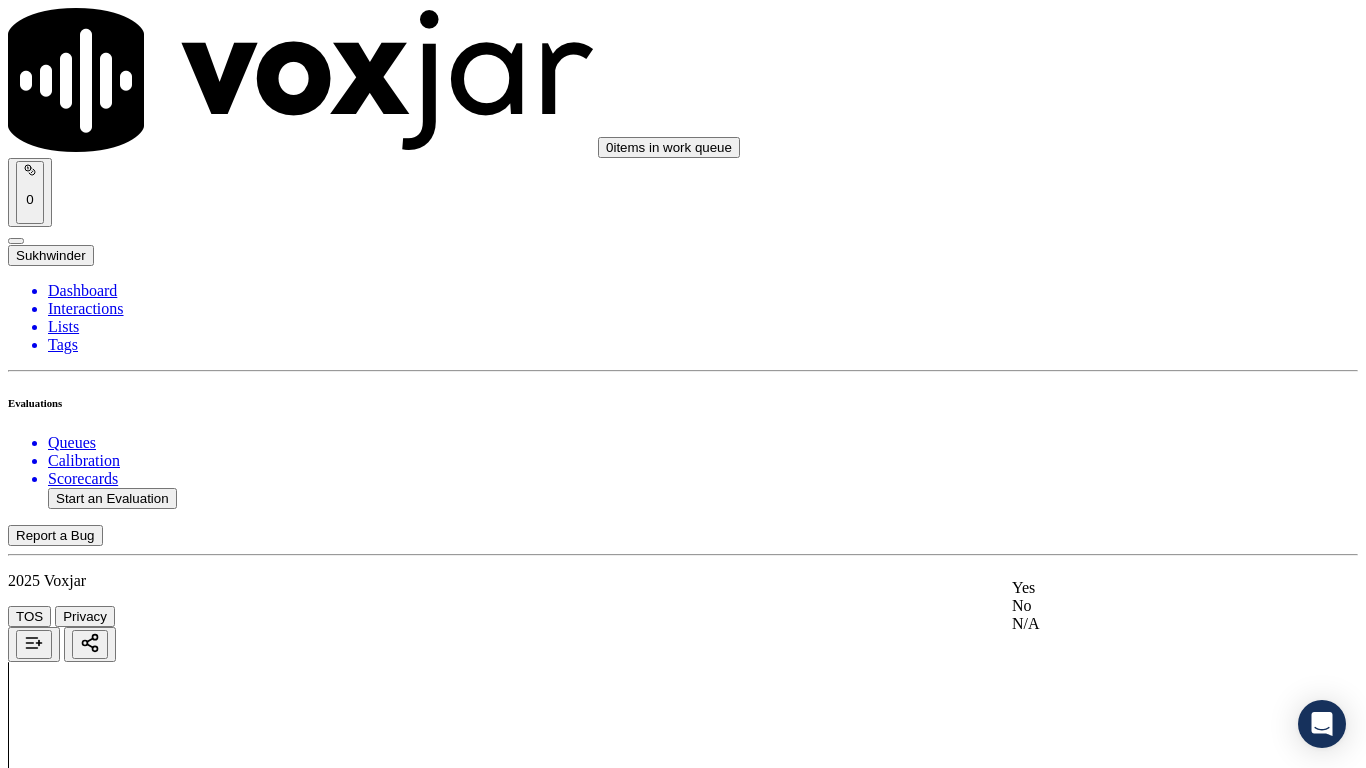 click on "Yes" at bounding box center (1139, 588) 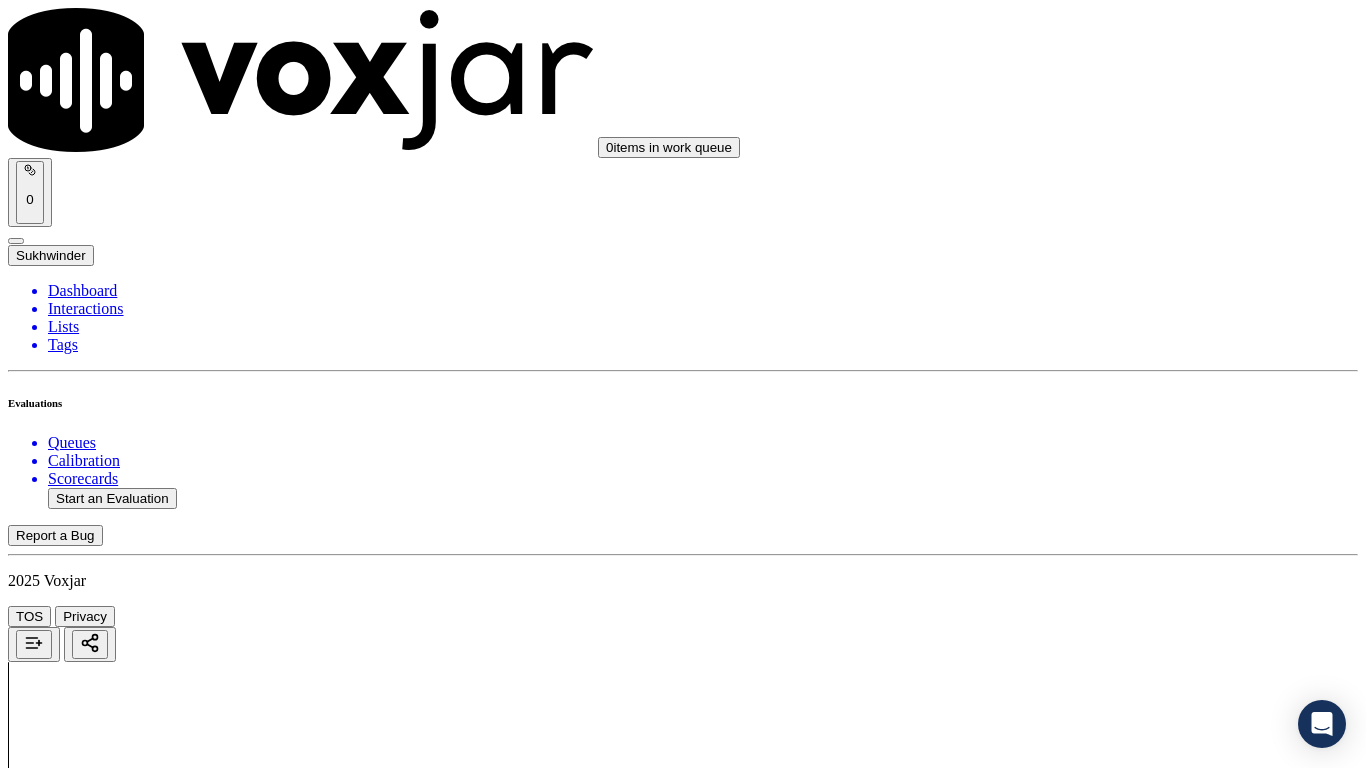 scroll, scrollTop: 2600, scrollLeft: 0, axis: vertical 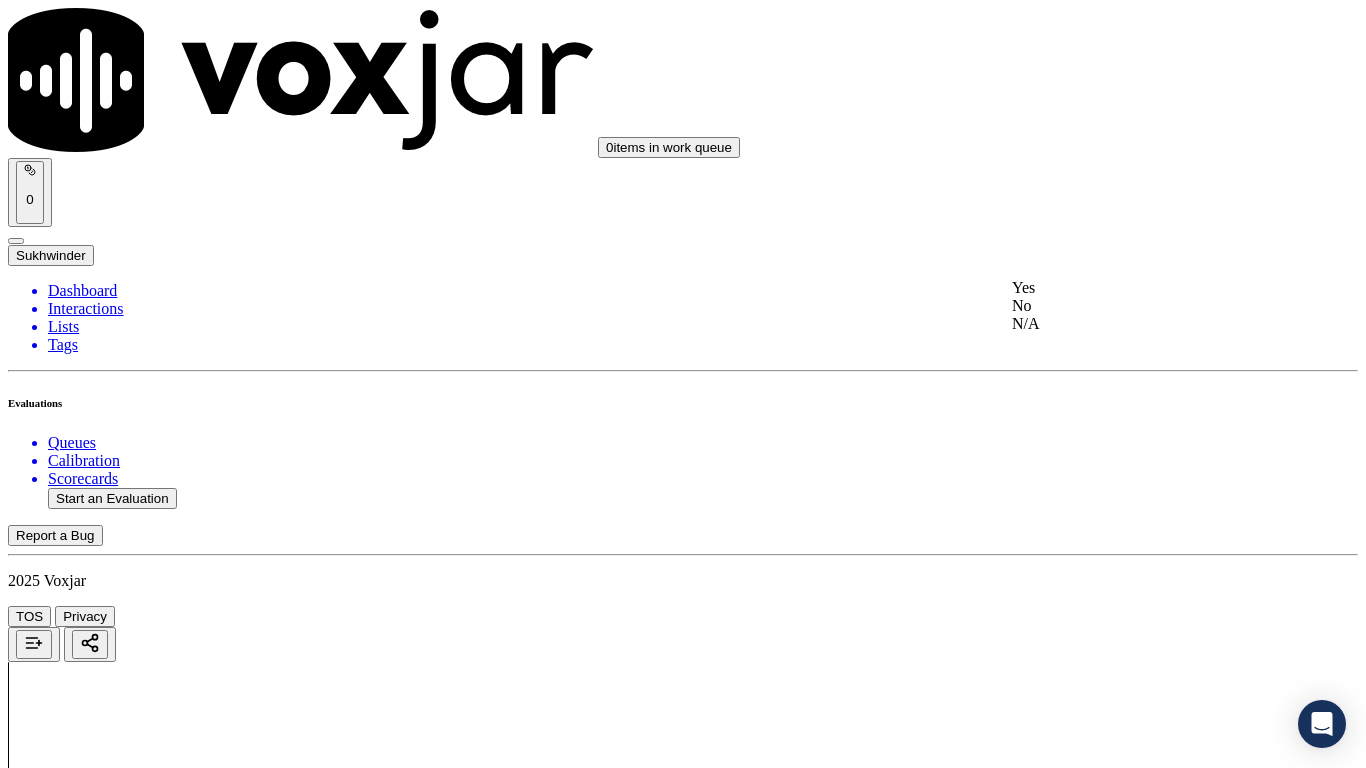 click on "Yes" at bounding box center [1139, 288] 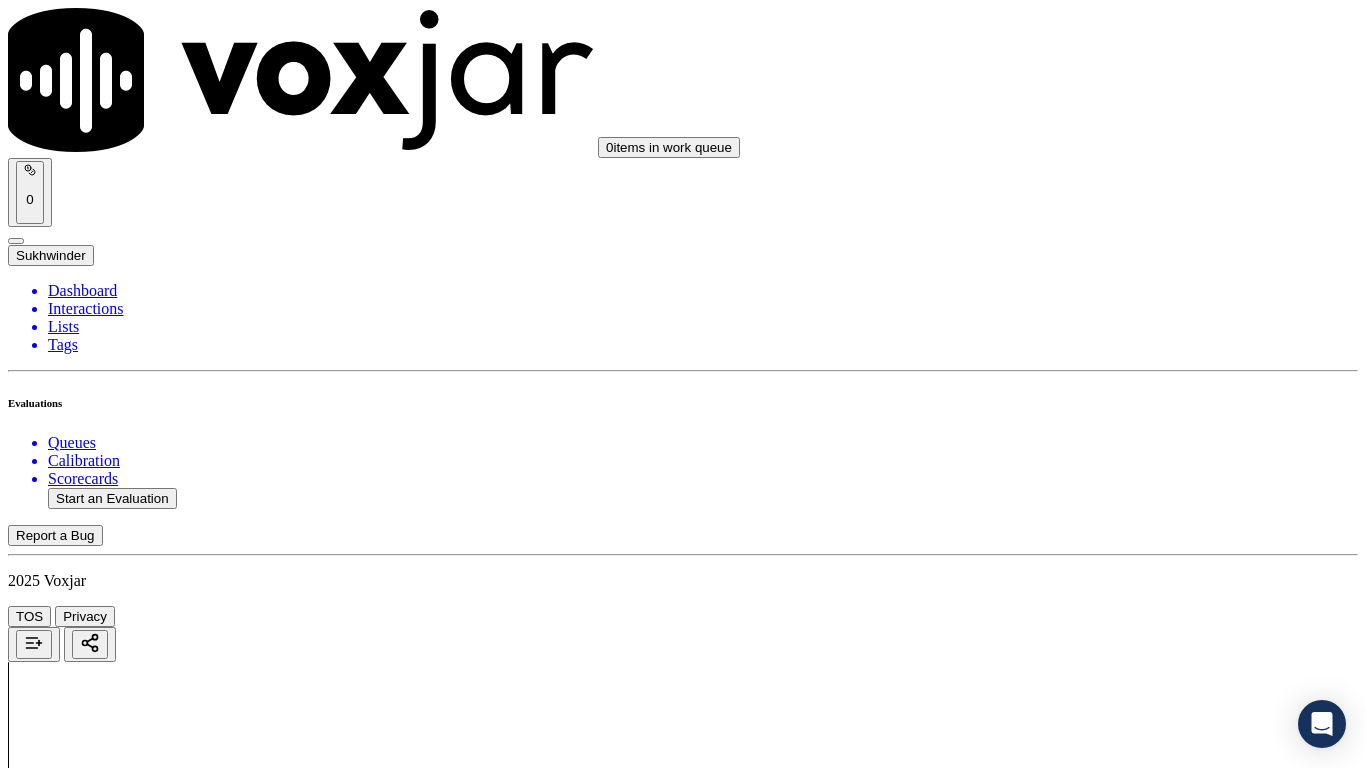 click on "Select an answer" at bounding box center [67, 4844] 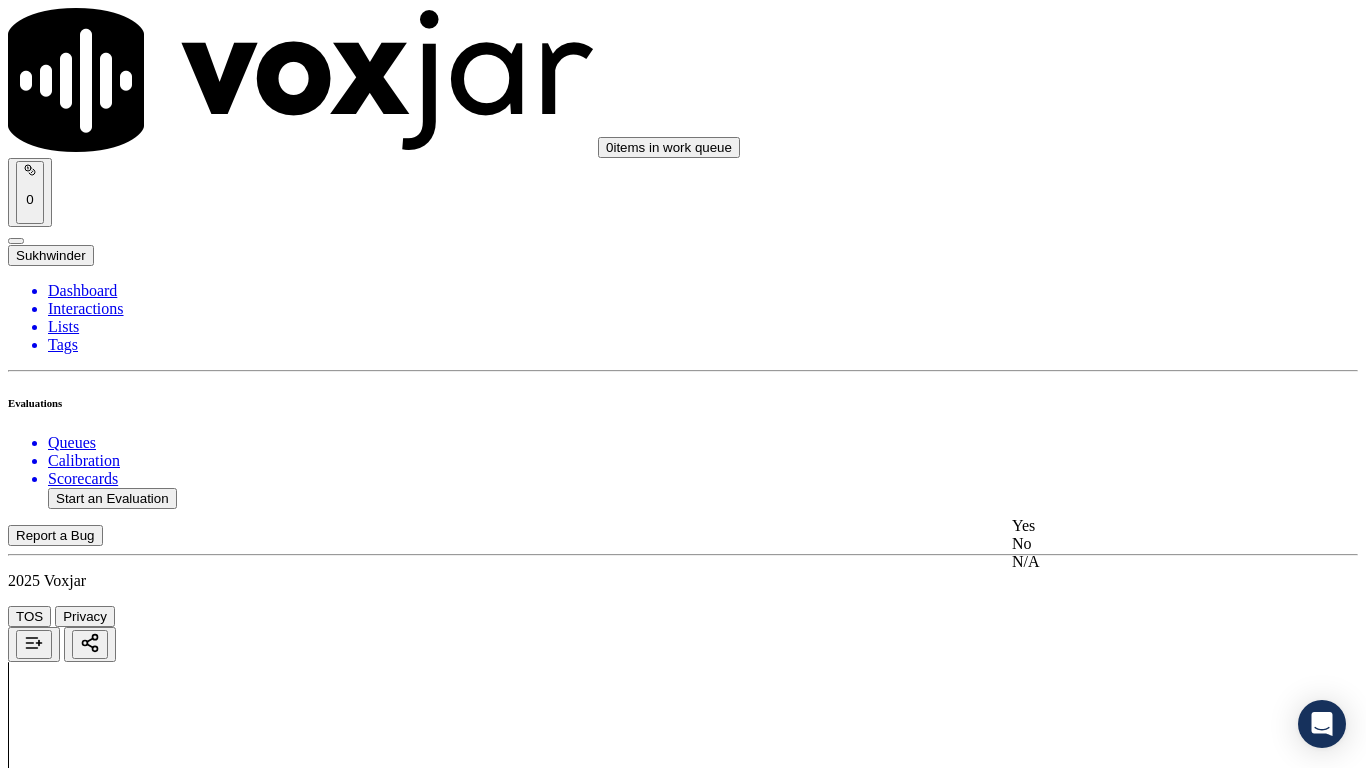 click on "Yes" at bounding box center [1139, 526] 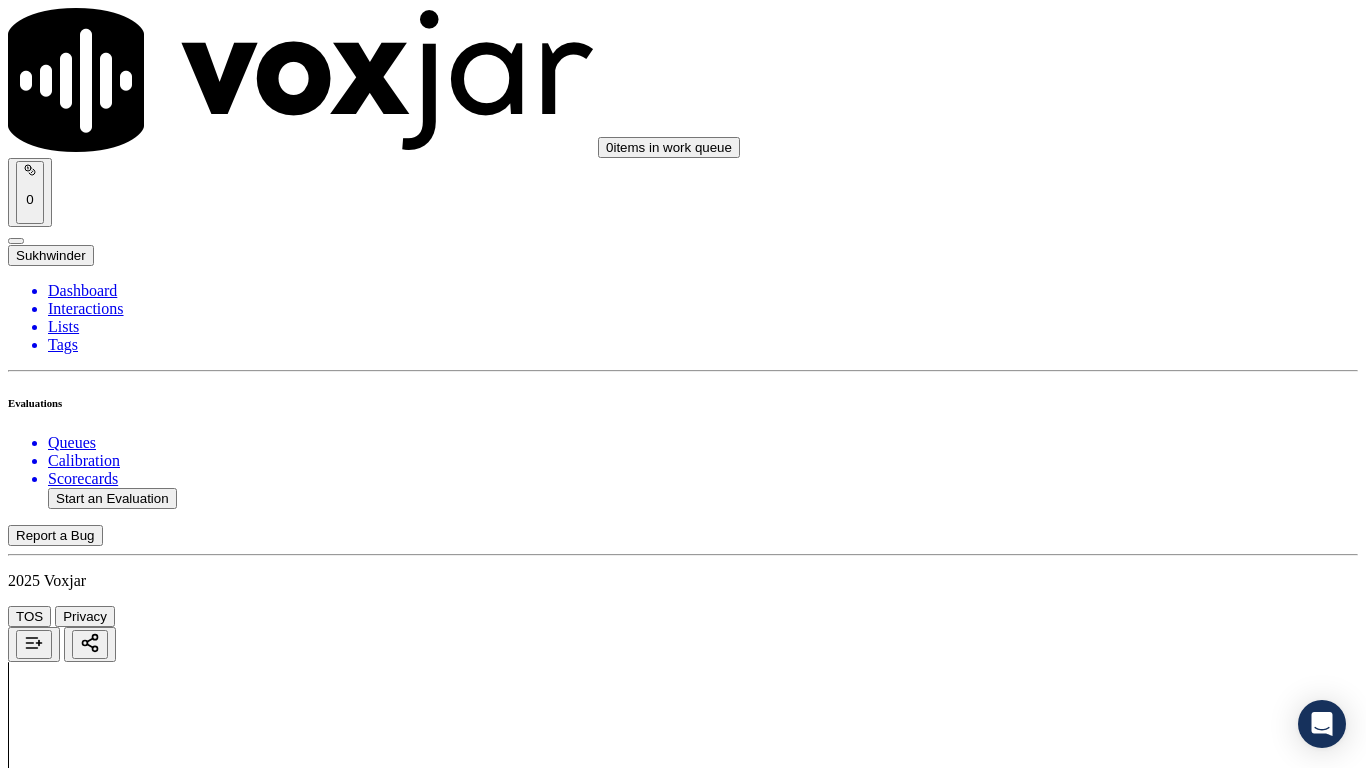 scroll, scrollTop: 3300, scrollLeft: 0, axis: vertical 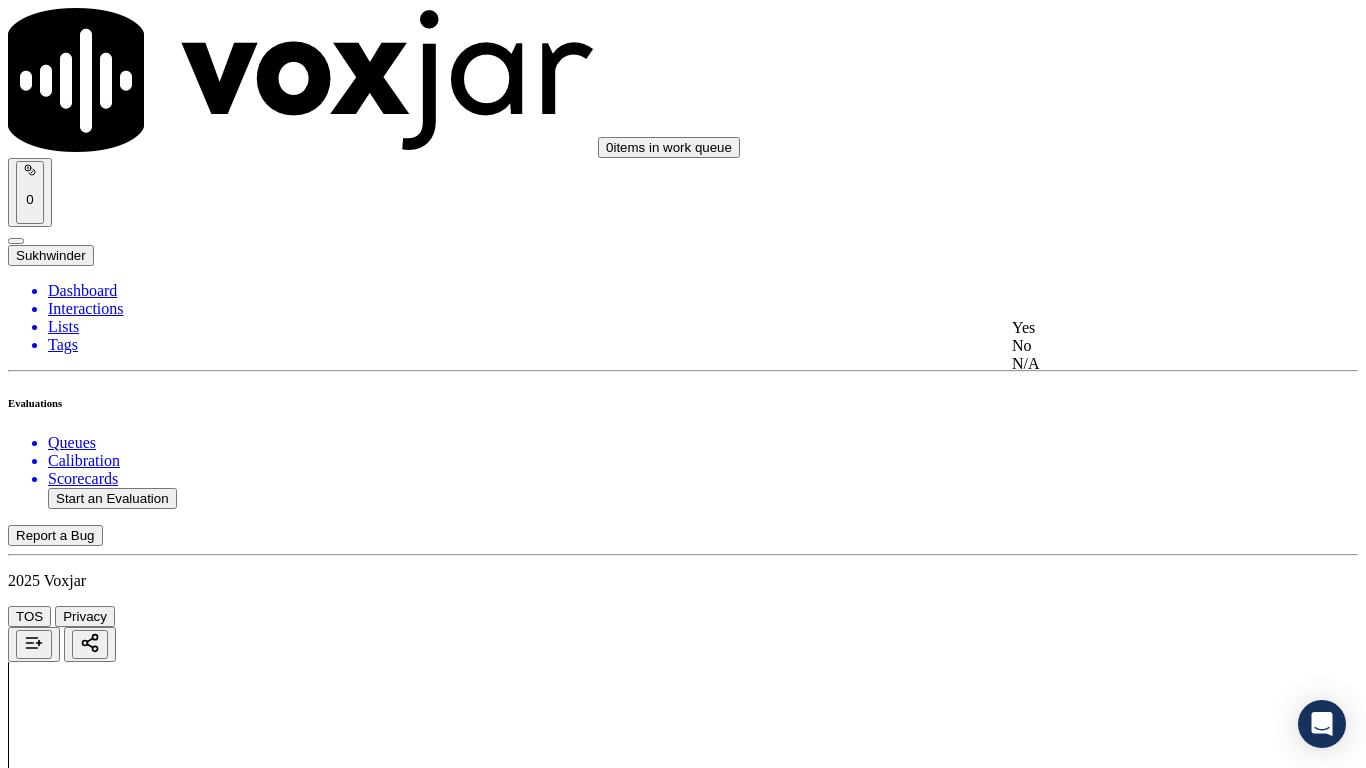 click on "Yes" at bounding box center [1139, 328] 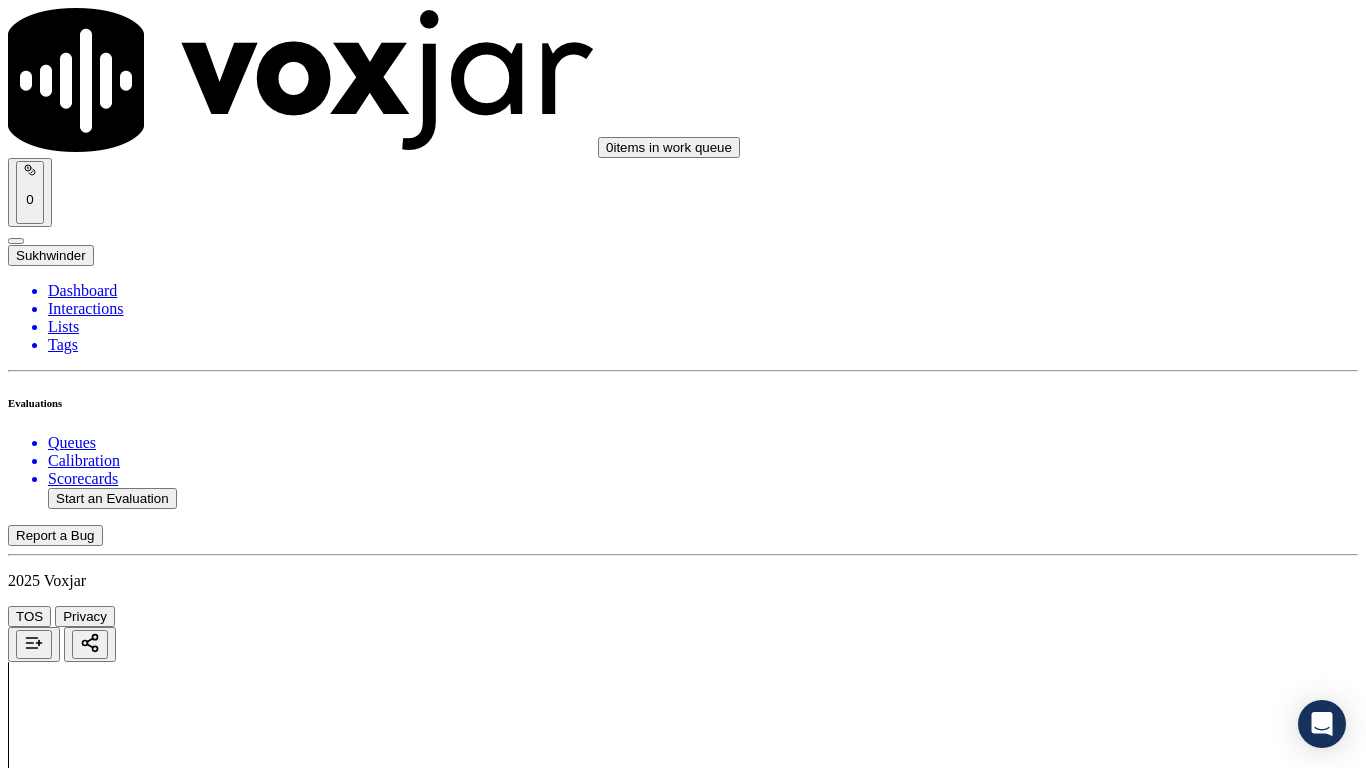 click on "Select an answer" at bounding box center (67, 5317) 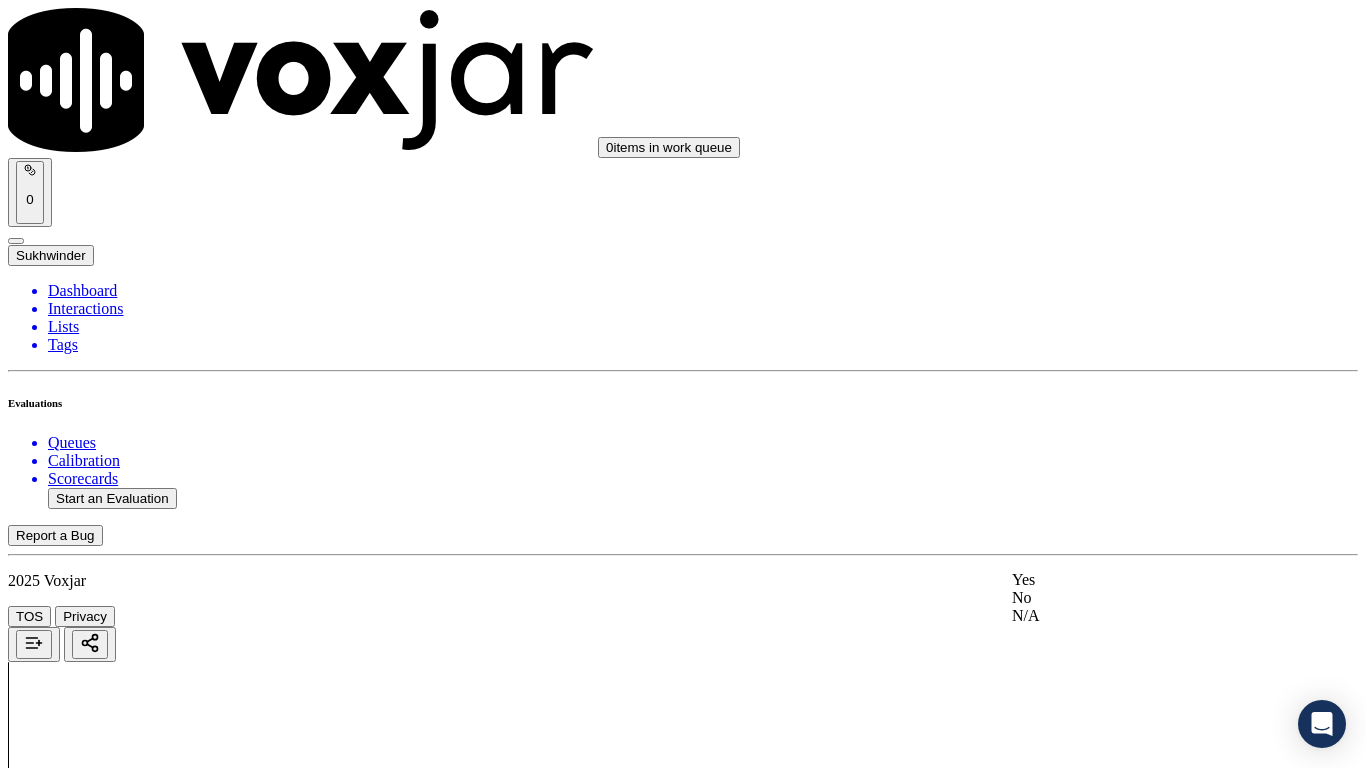 click on "Yes" at bounding box center (1139, 580) 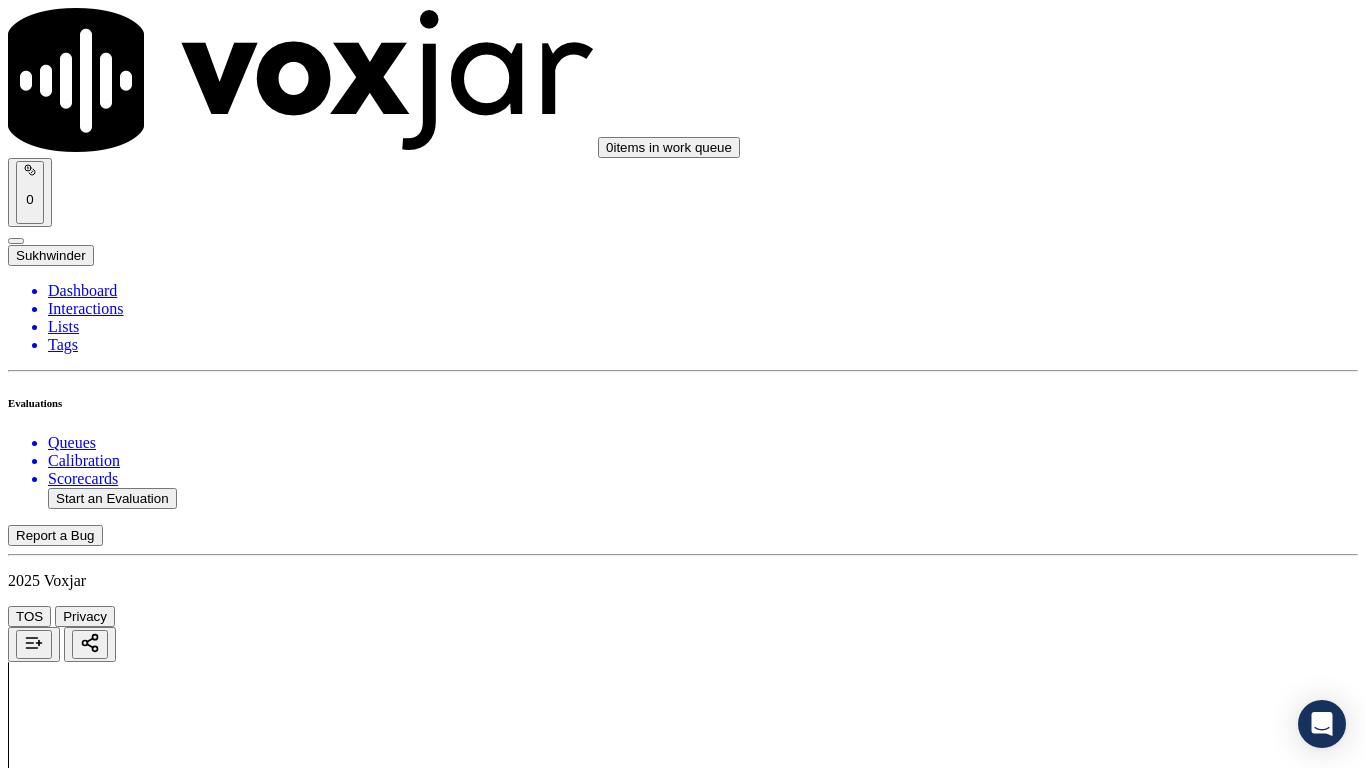 scroll, scrollTop: 3900, scrollLeft: 0, axis: vertical 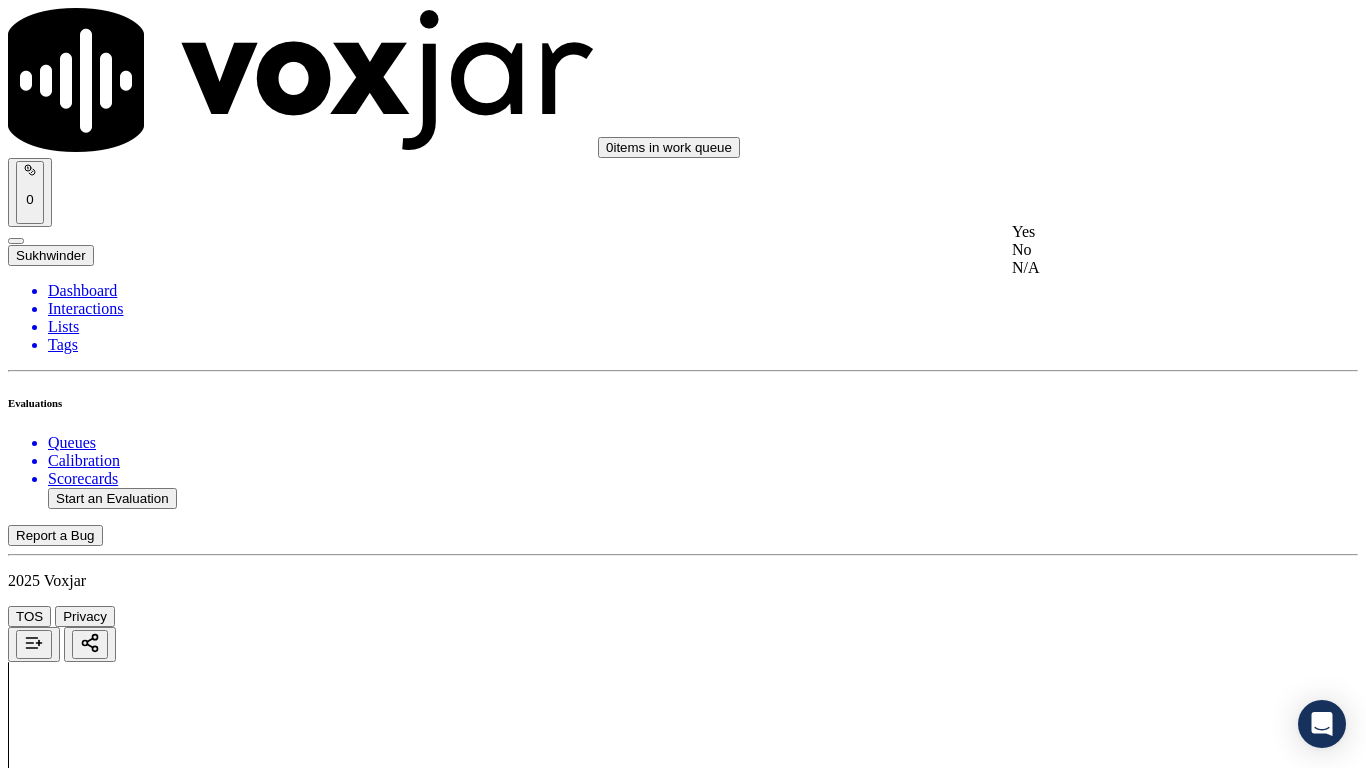 click on "Yes" at bounding box center (1139, 232) 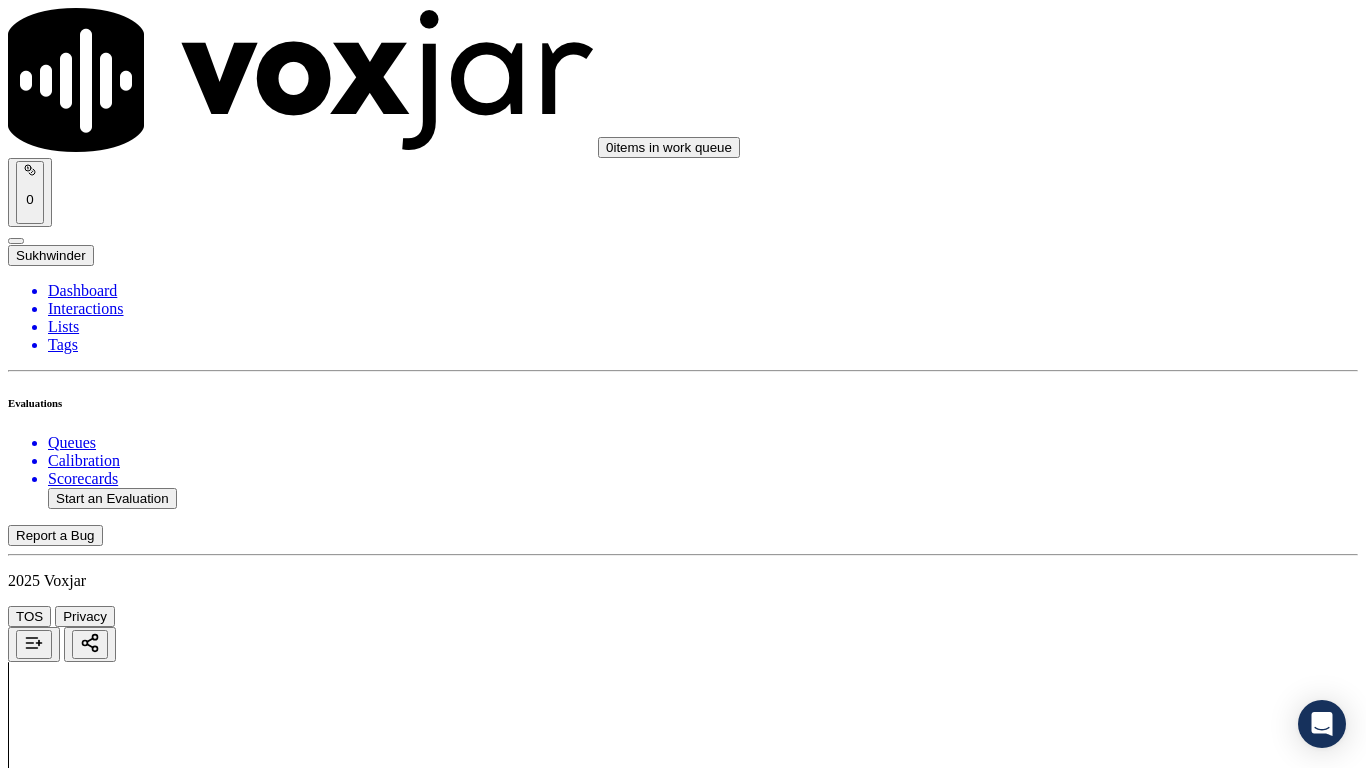 scroll, scrollTop: 4000, scrollLeft: 0, axis: vertical 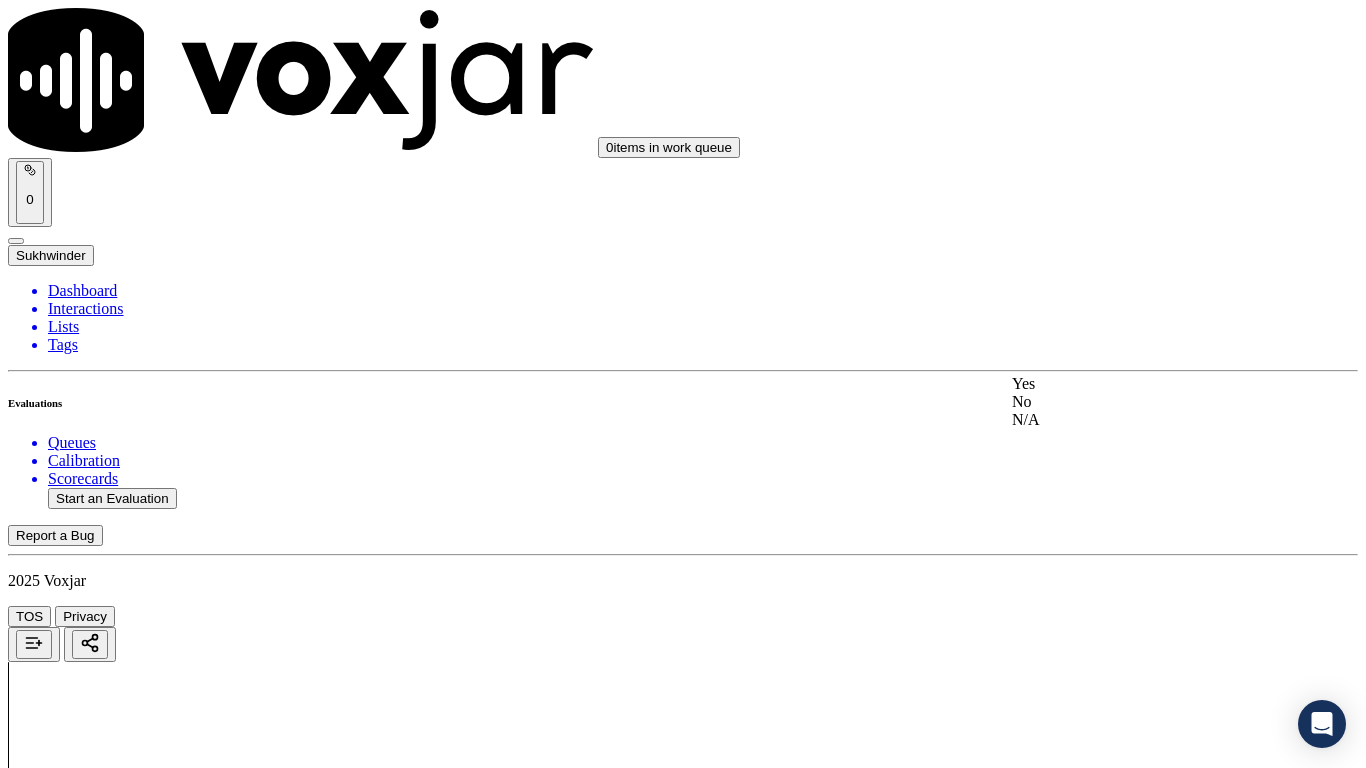 click on "Yes" at bounding box center [1139, 384] 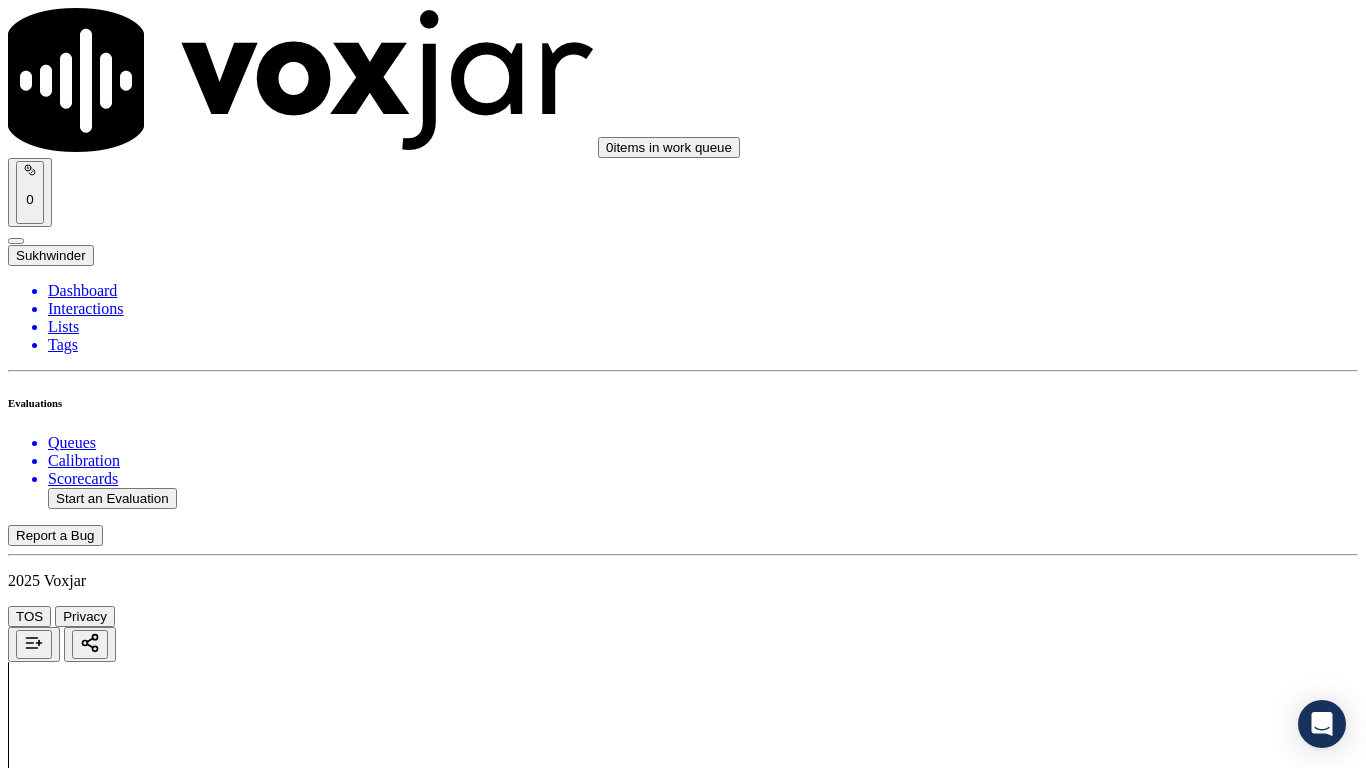 scroll, scrollTop: 4400, scrollLeft: 0, axis: vertical 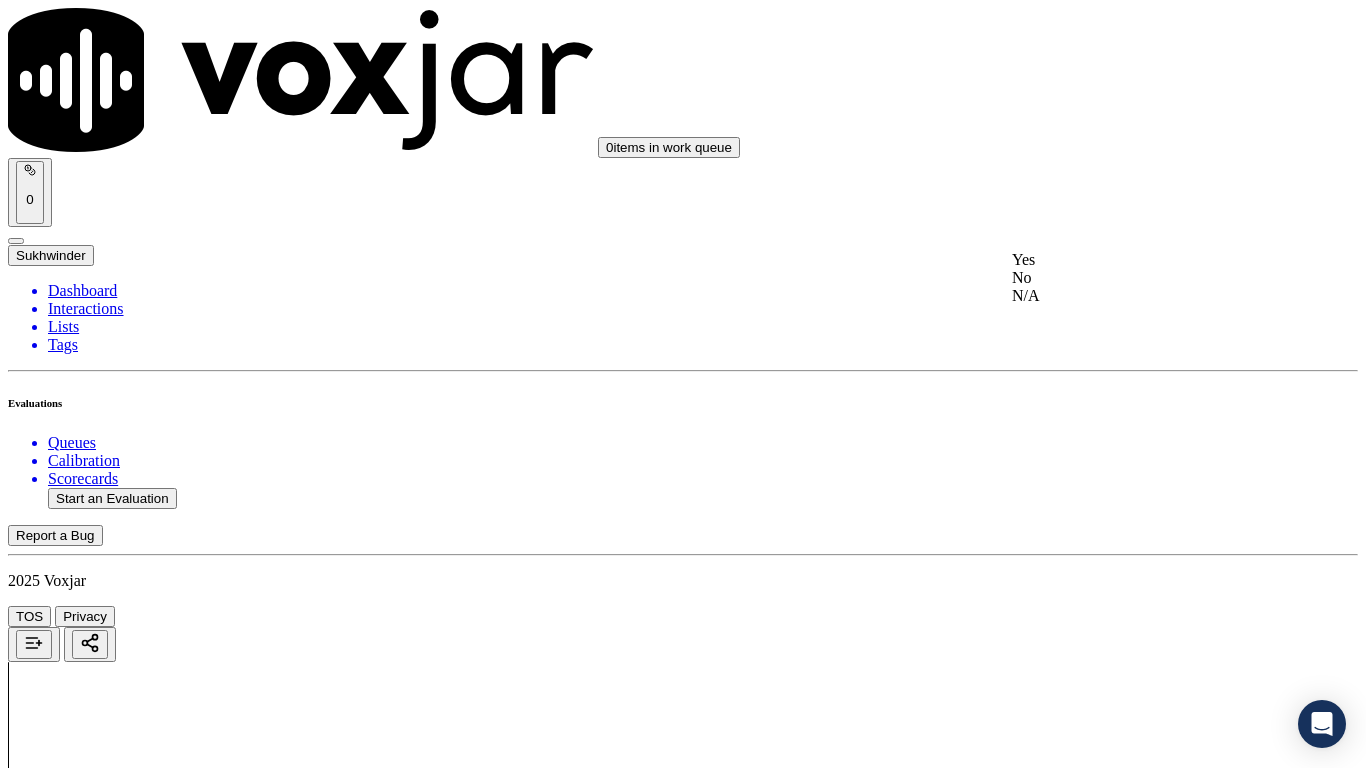 click on "Yes" at bounding box center [1139, 260] 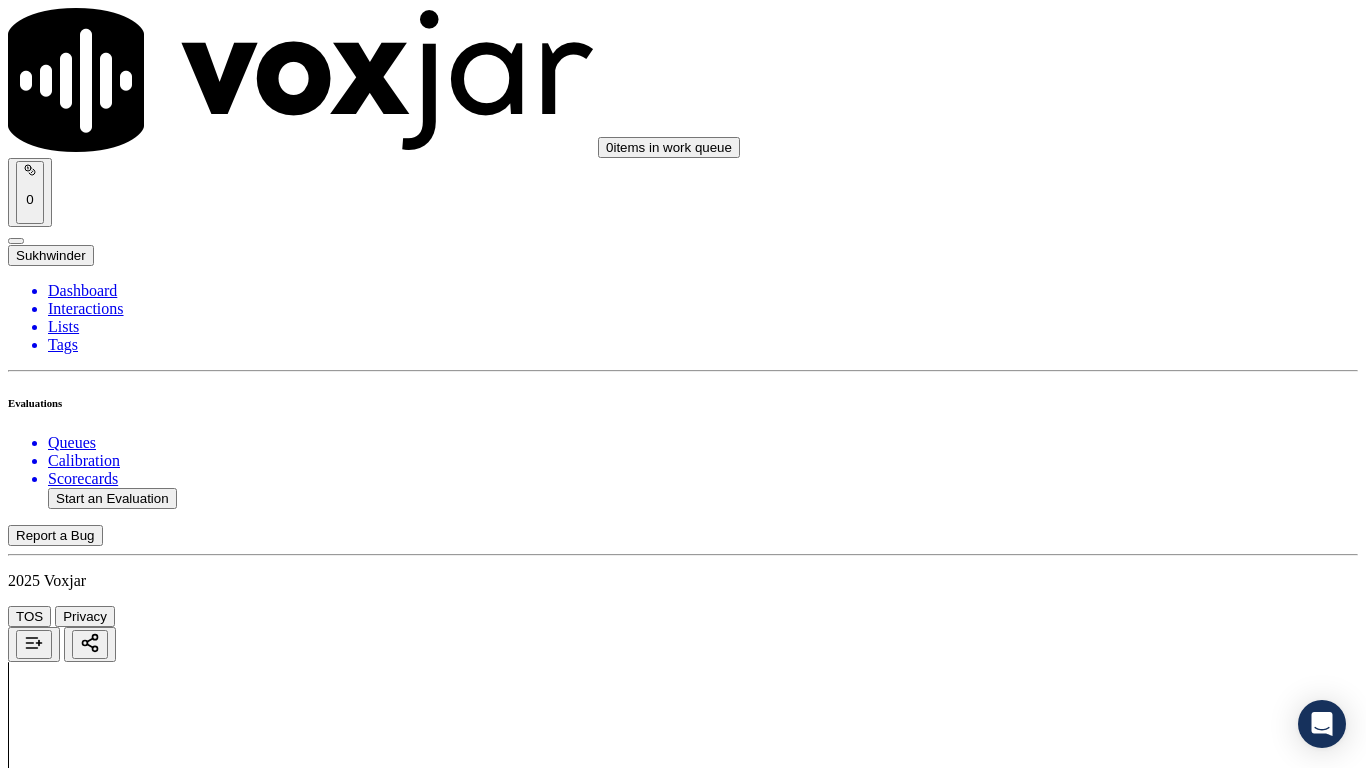 click on "Select an answer" at bounding box center (67, 6249) 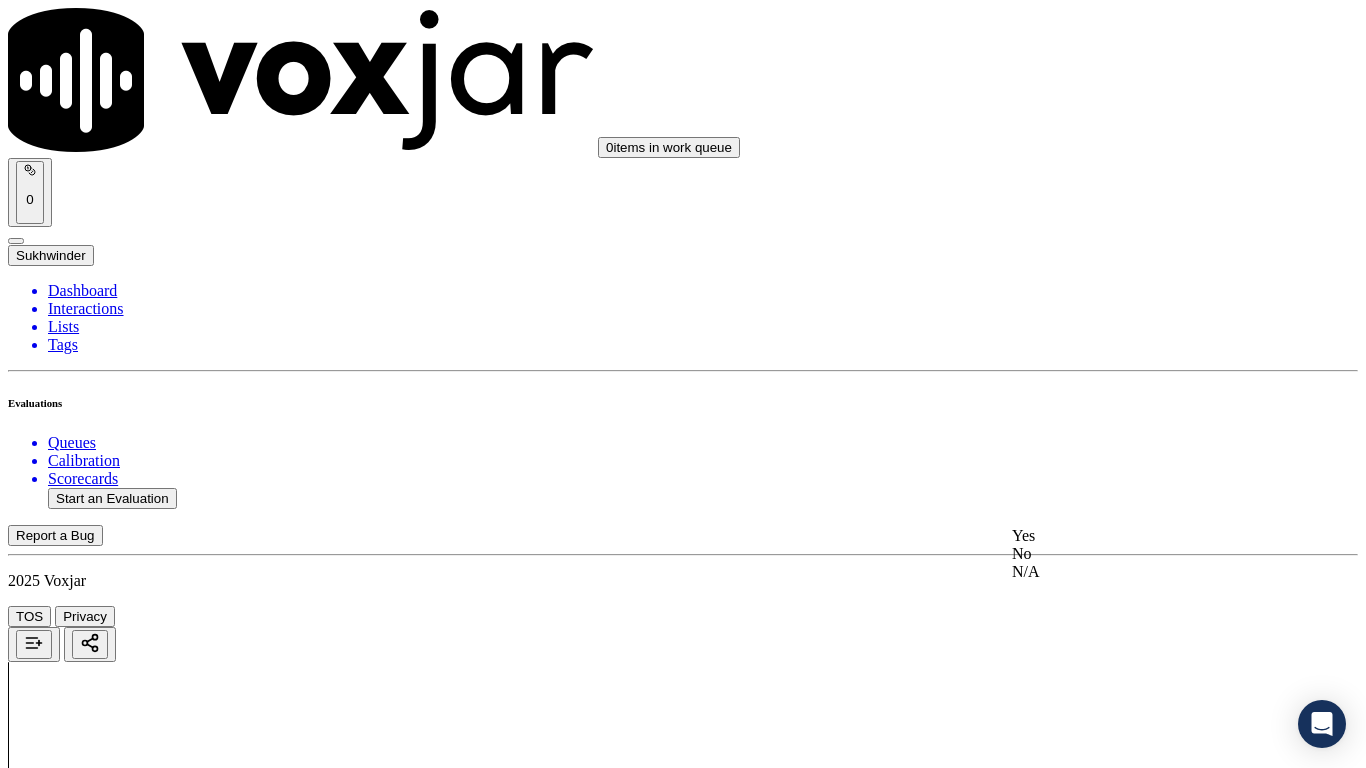 click on "Yes" at bounding box center [1139, 536] 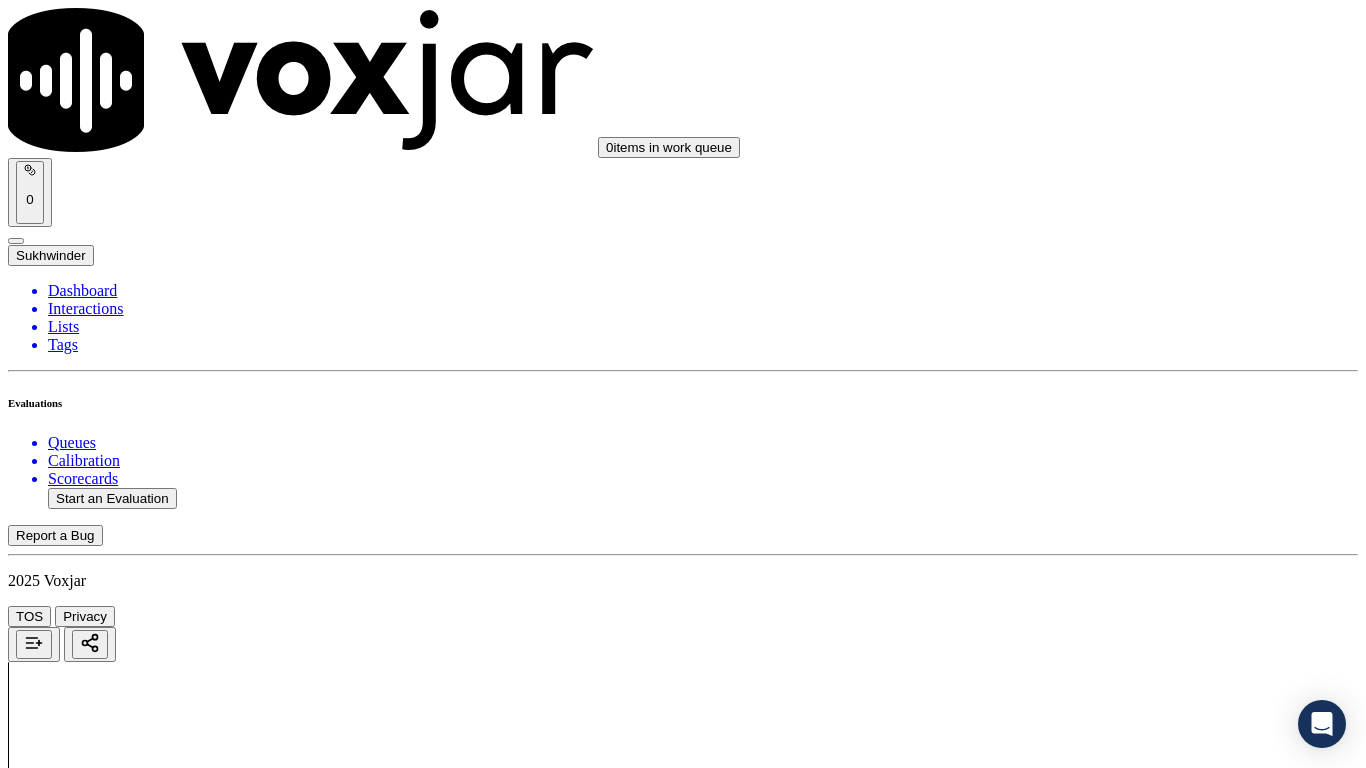 scroll, scrollTop: 4900, scrollLeft: 0, axis: vertical 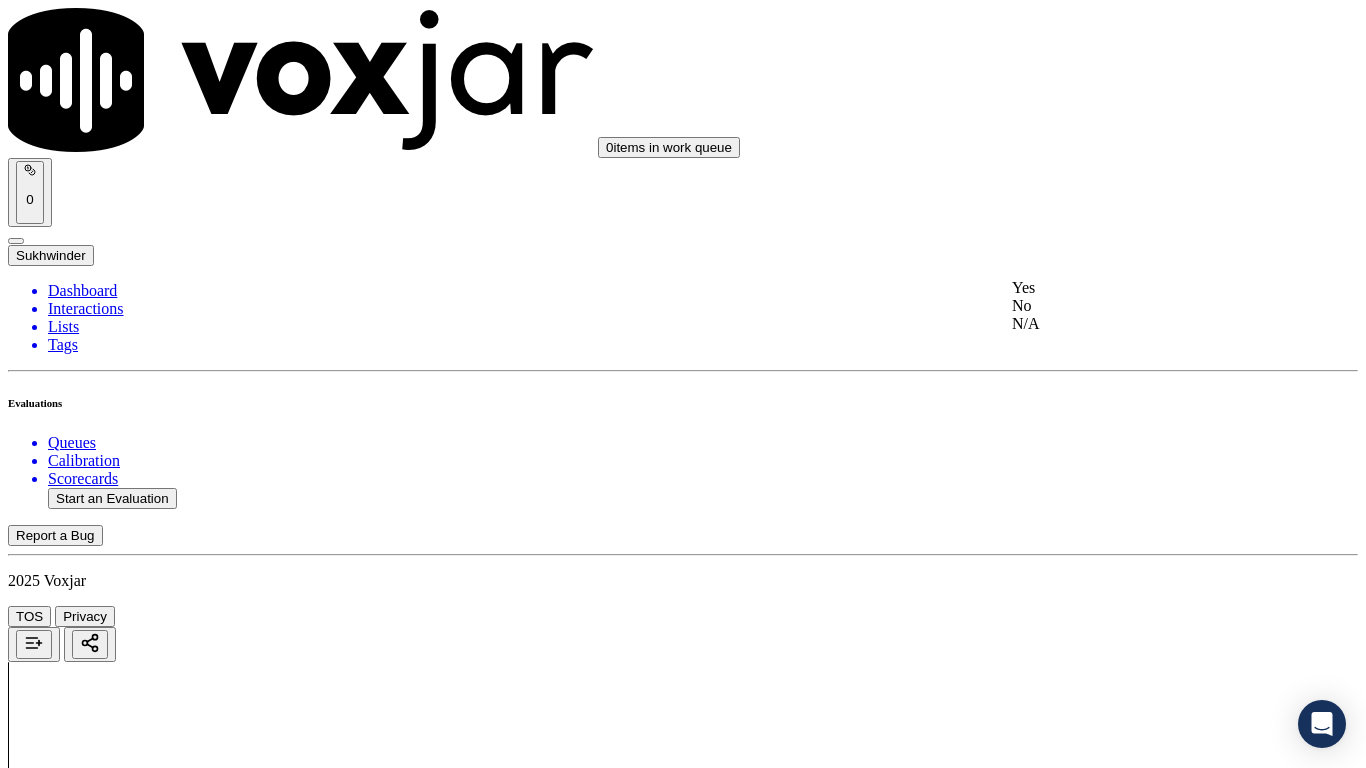 click on "Yes" at bounding box center (1139, 288) 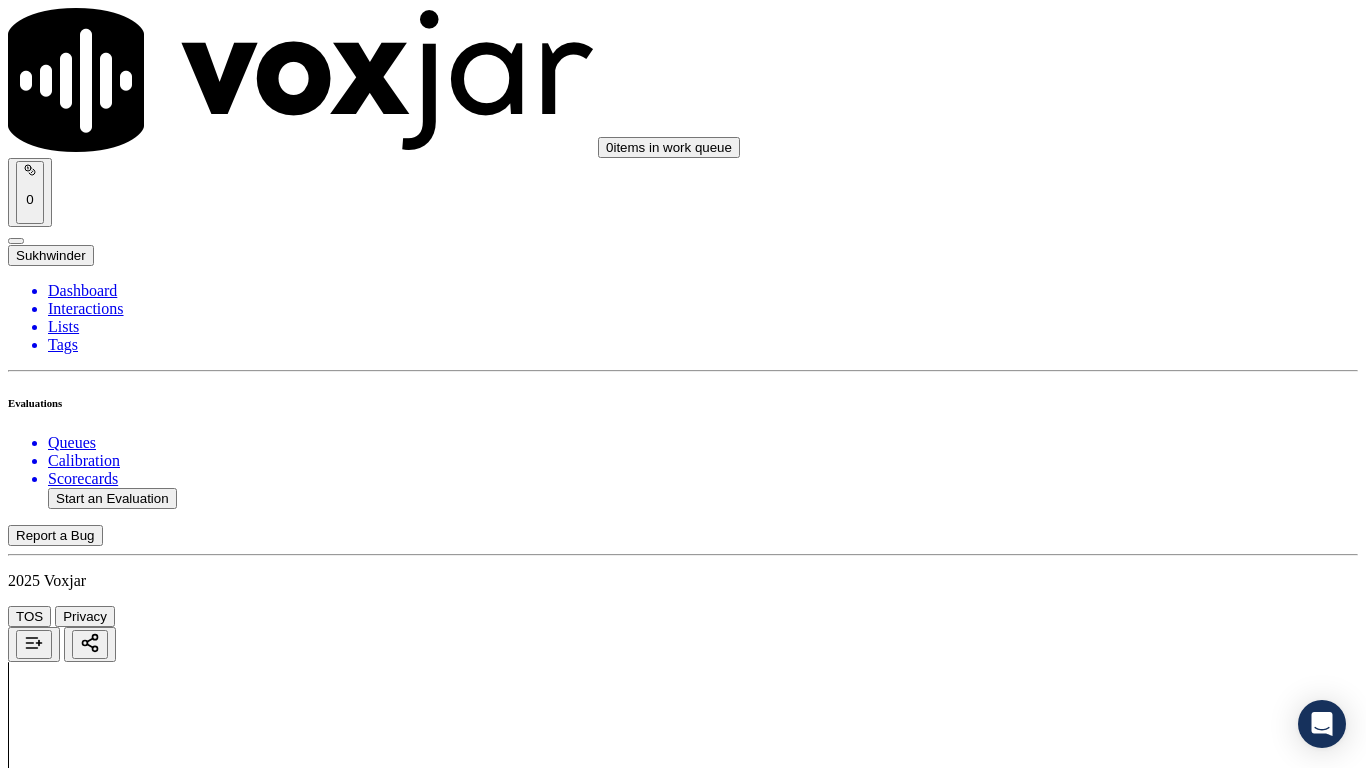 scroll, scrollTop: 5400, scrollLeft: 0, axis: vertical 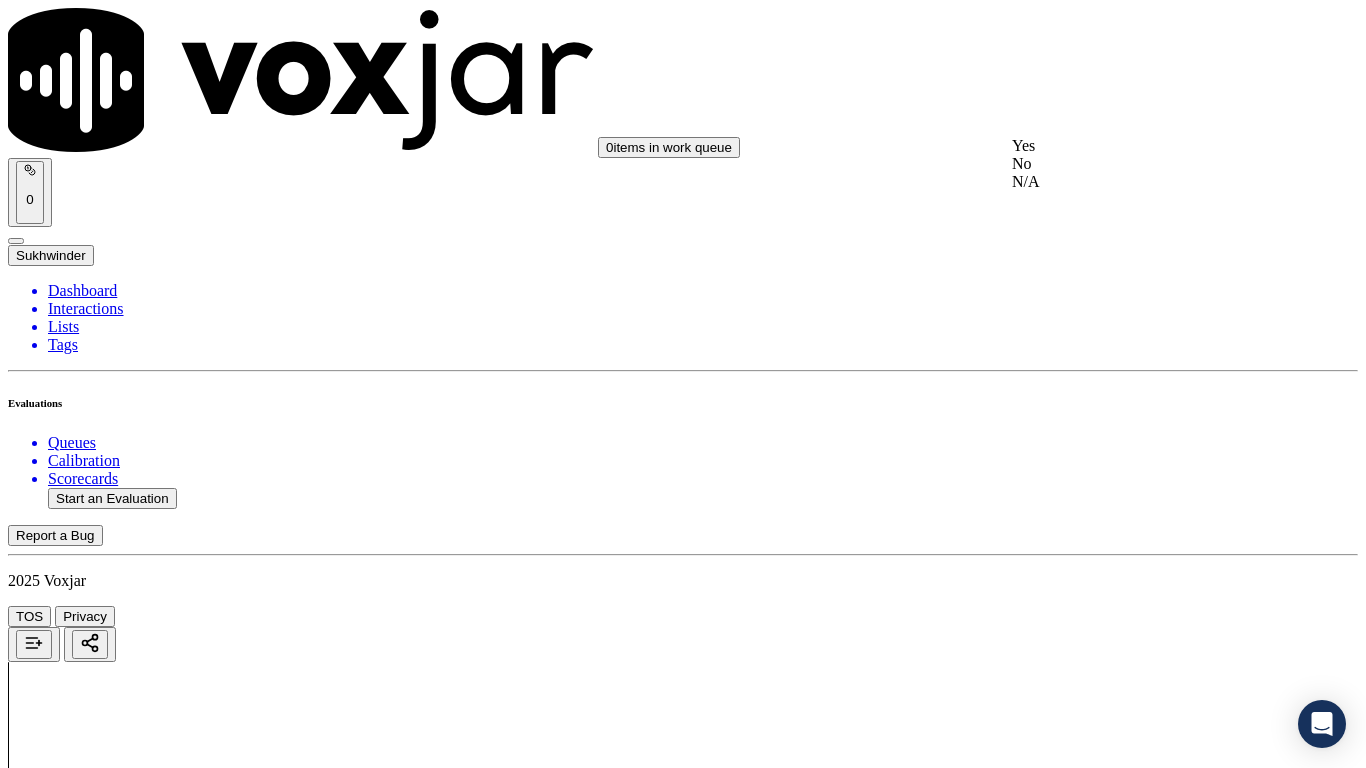click on "Yes" at bounding box center (1139, 146) 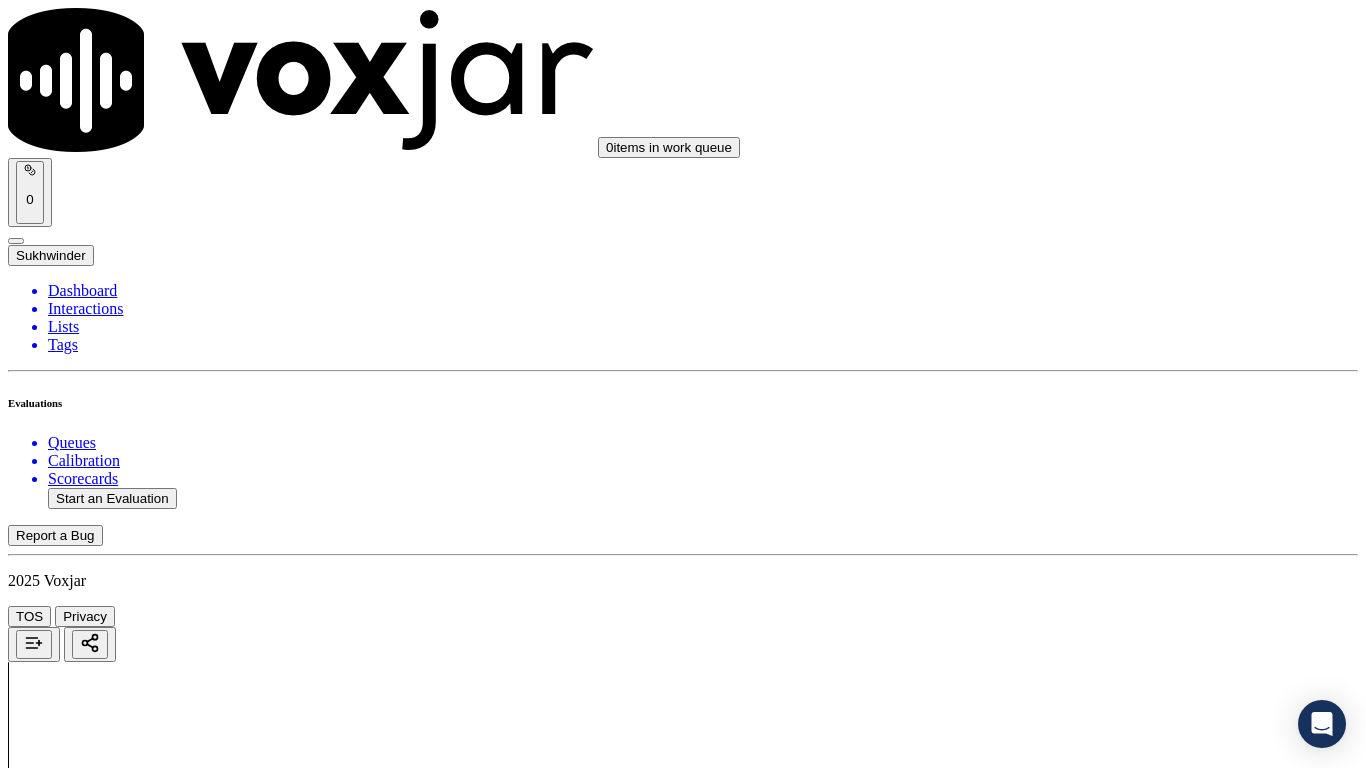 click on "Select an answer" at bounding box center [67, 7050] 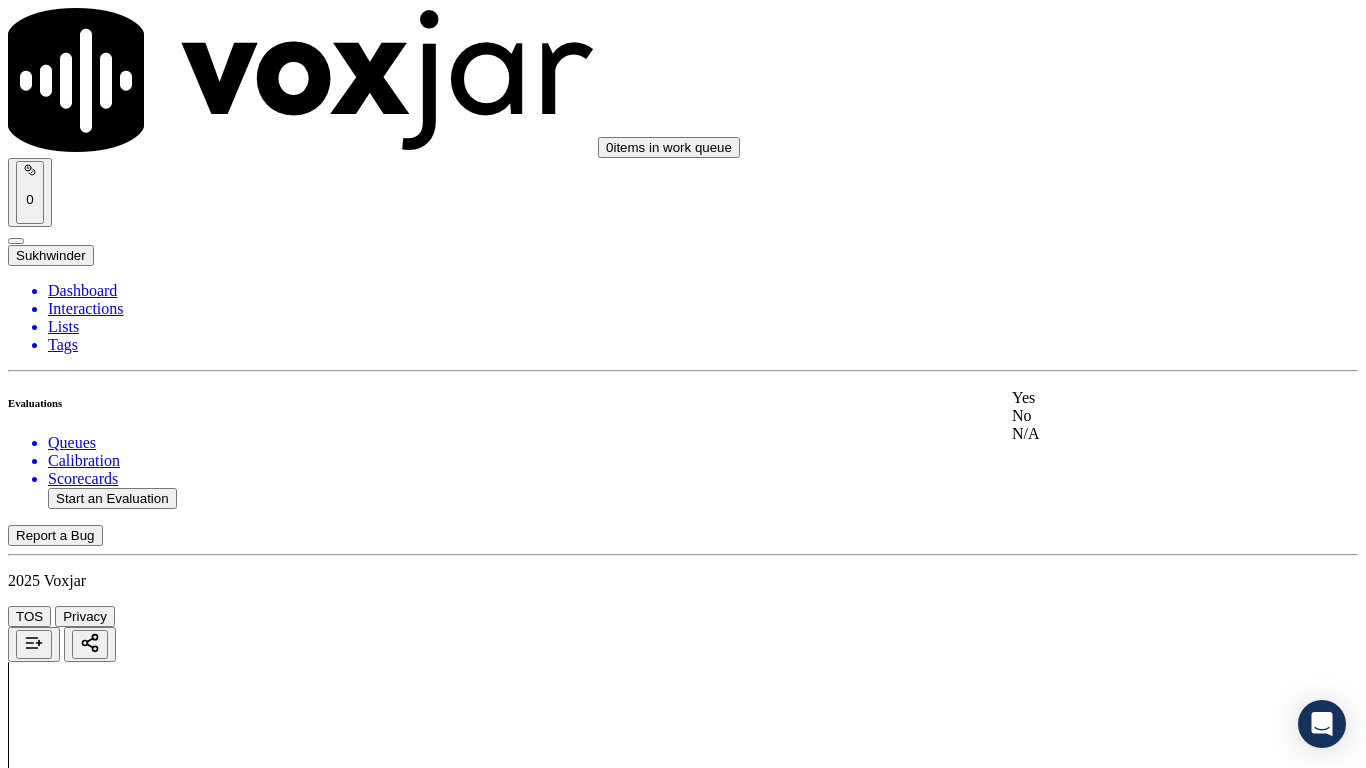 drag, startPoint x: 1106, startPoint y: 409, endPoint x: 1106, endPoint y: 430, distance: 21 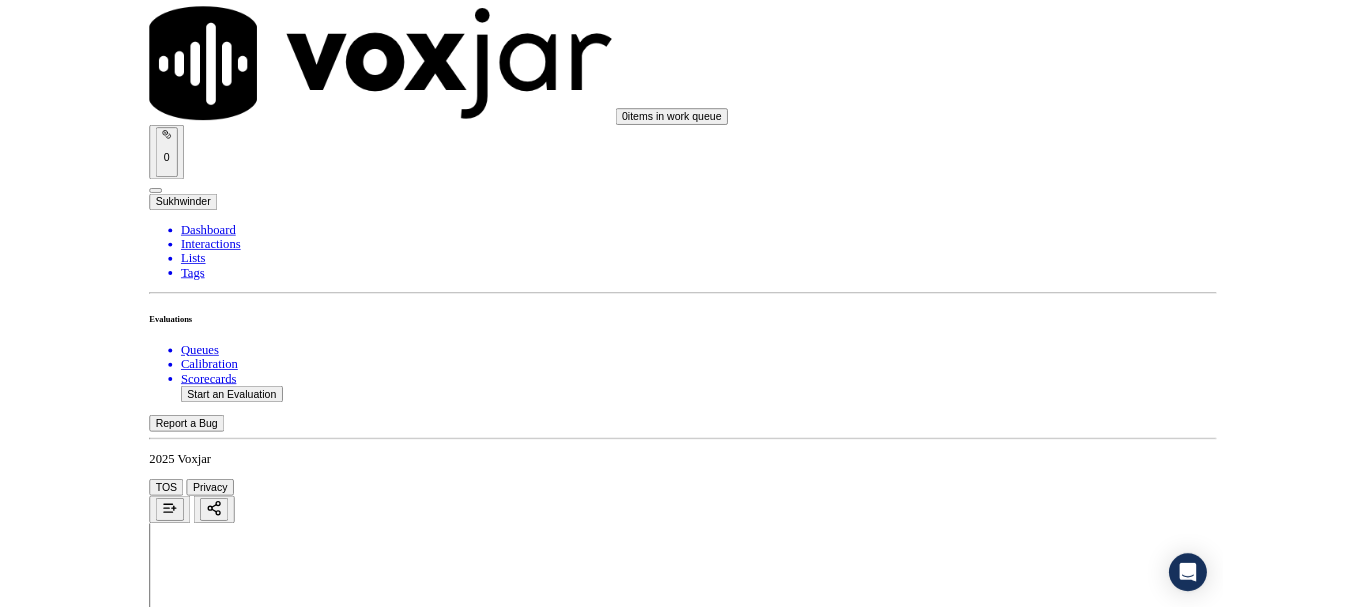 scroll, scrollTop: 5533, scrollLeft: 0, axis: vertical 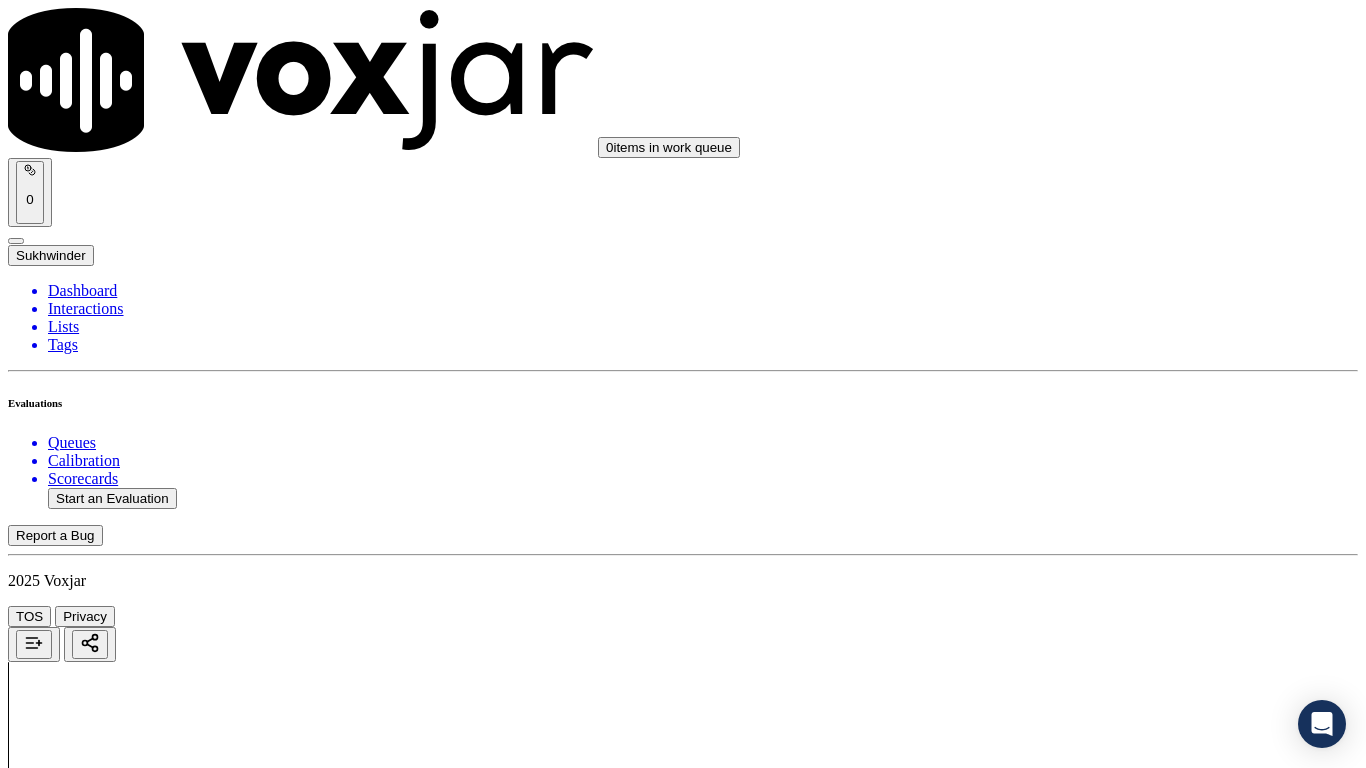 click on "Select an answer" at bounding box center (67, 7272) 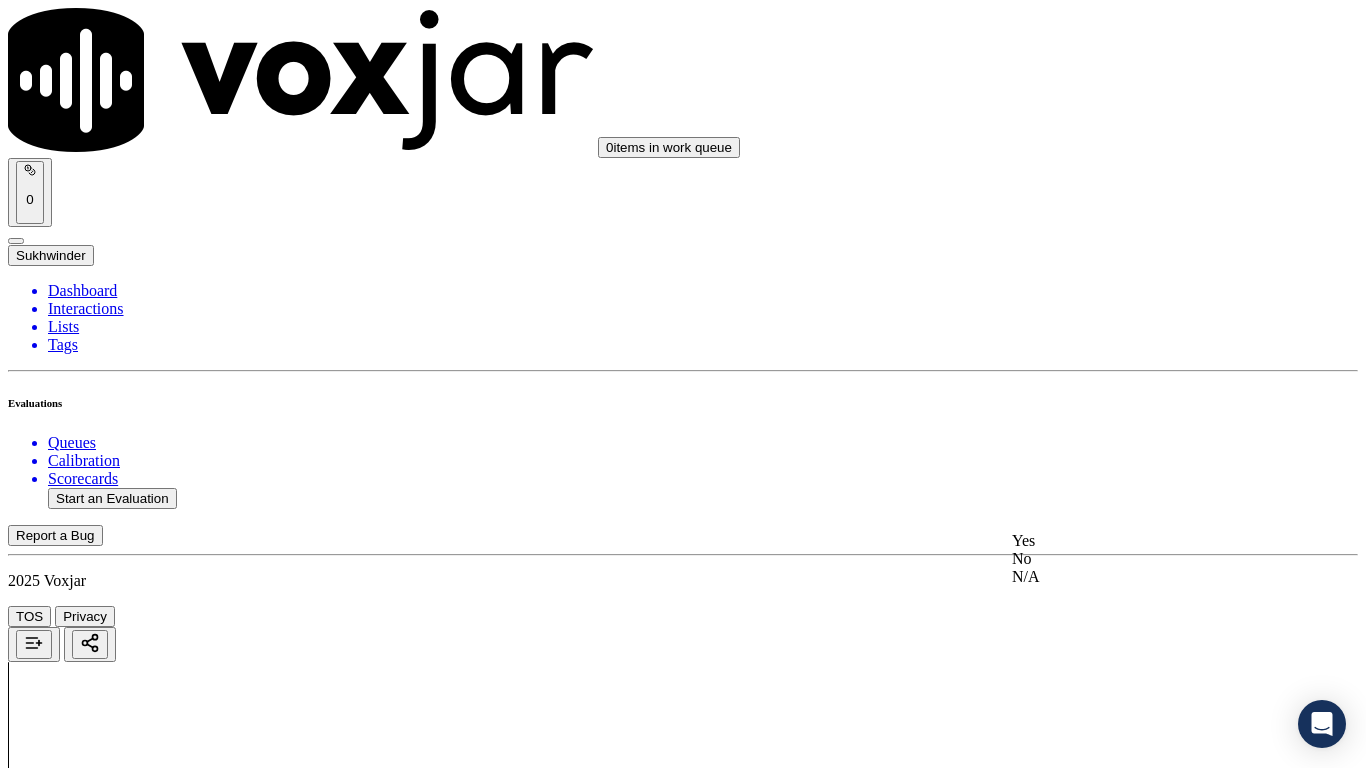 drag, startPoint x: 1112, startPoint y: 520, endPoint x: 1077, endPoint y: 655, distance: 139.46326 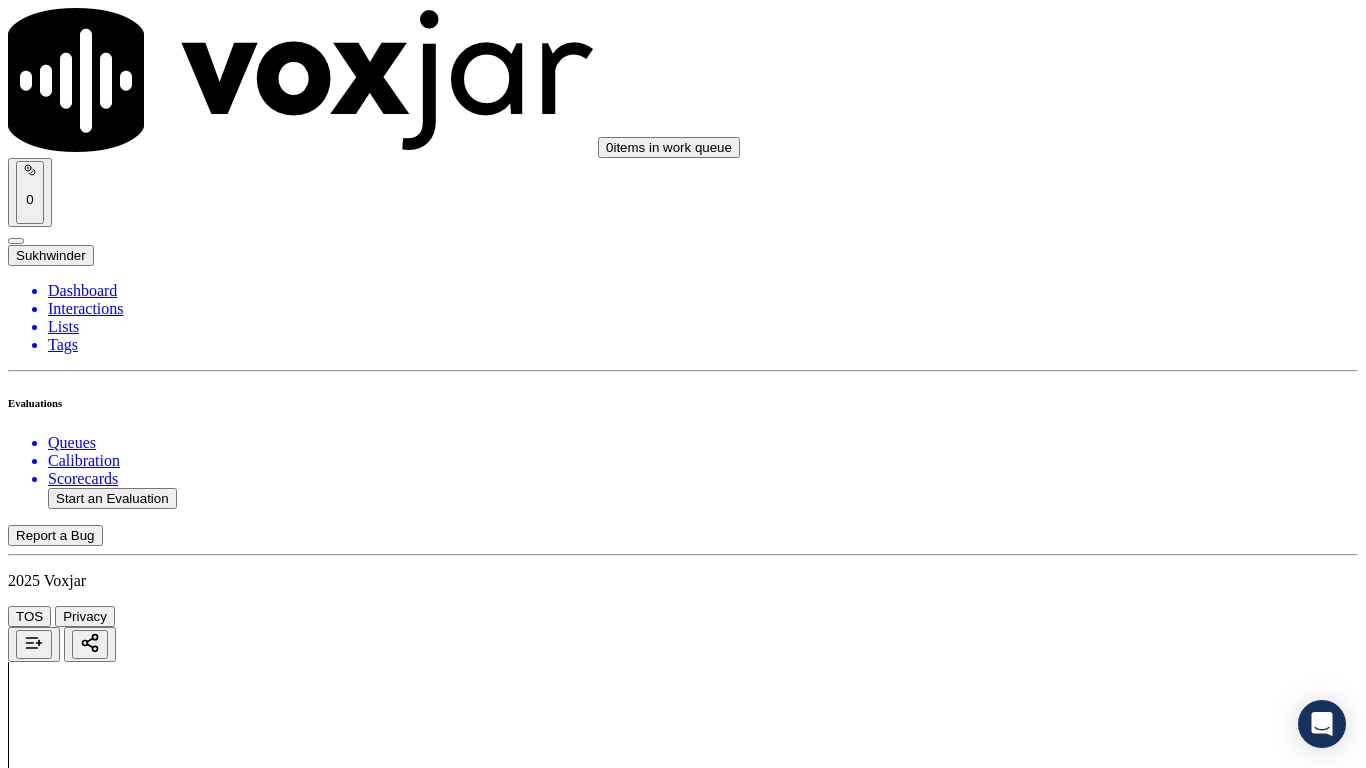 click on "Submit Scores" at bounding box center [59, 7345] 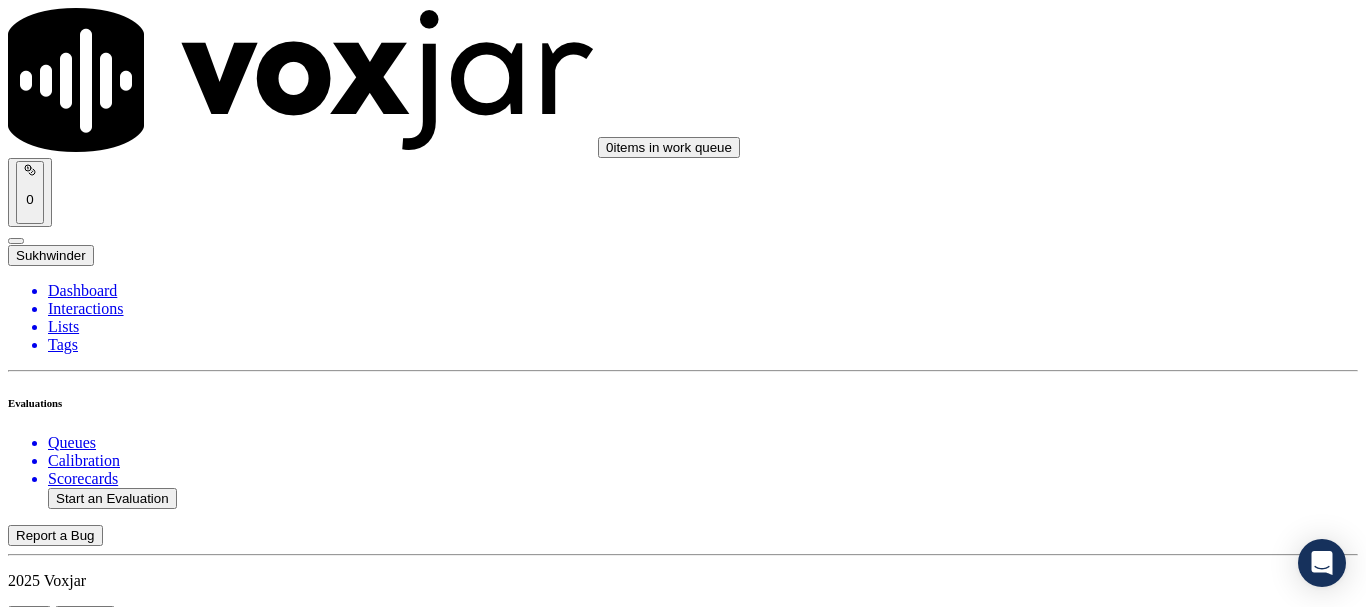 click on "Start an Evaluation" 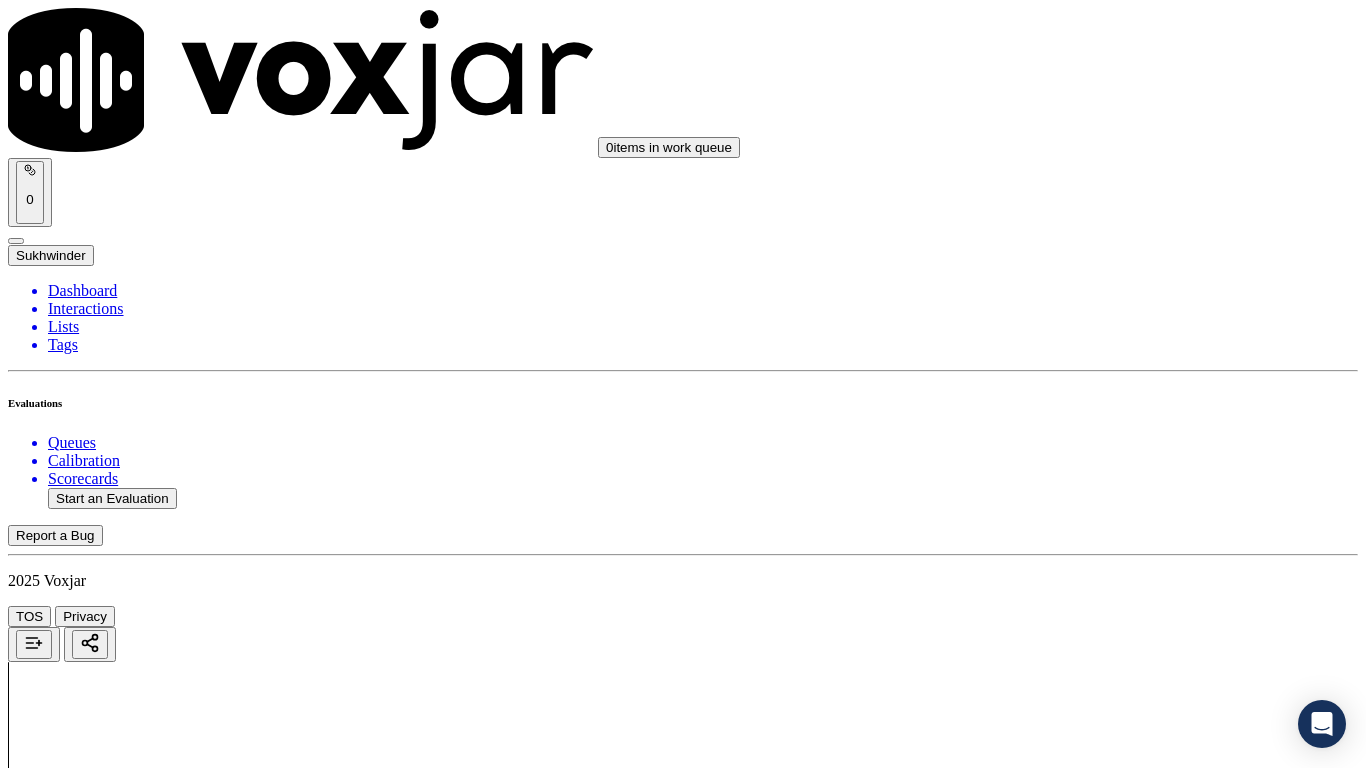 click on "Upload interaction to start evaluation" at bounding box center (124, 2674) 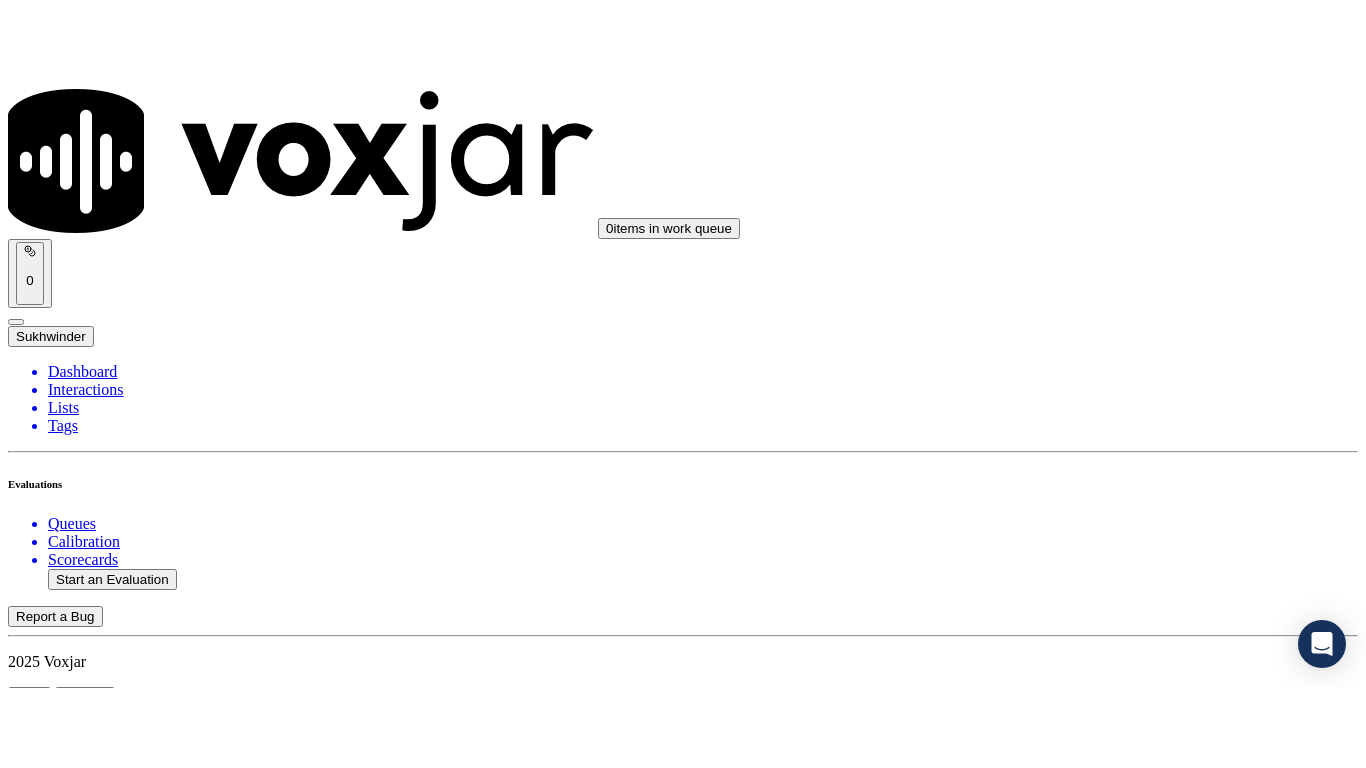 scroll, scrollTop: 200, scrollLeft: 0, axis: vertical 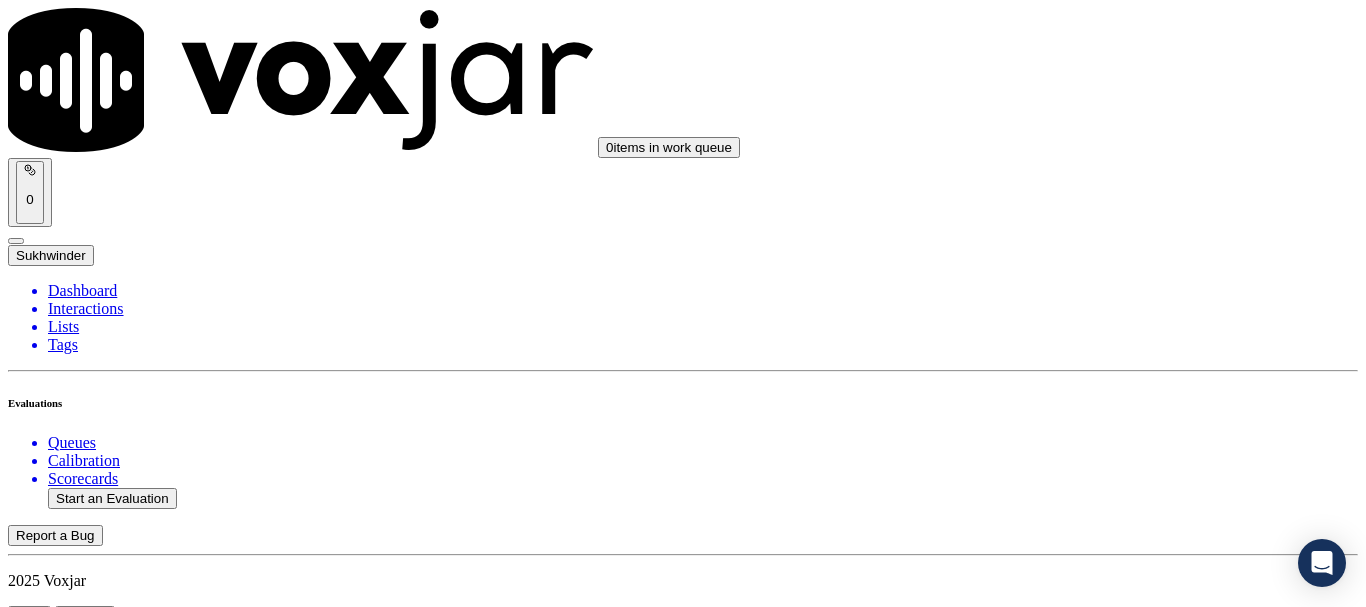 click 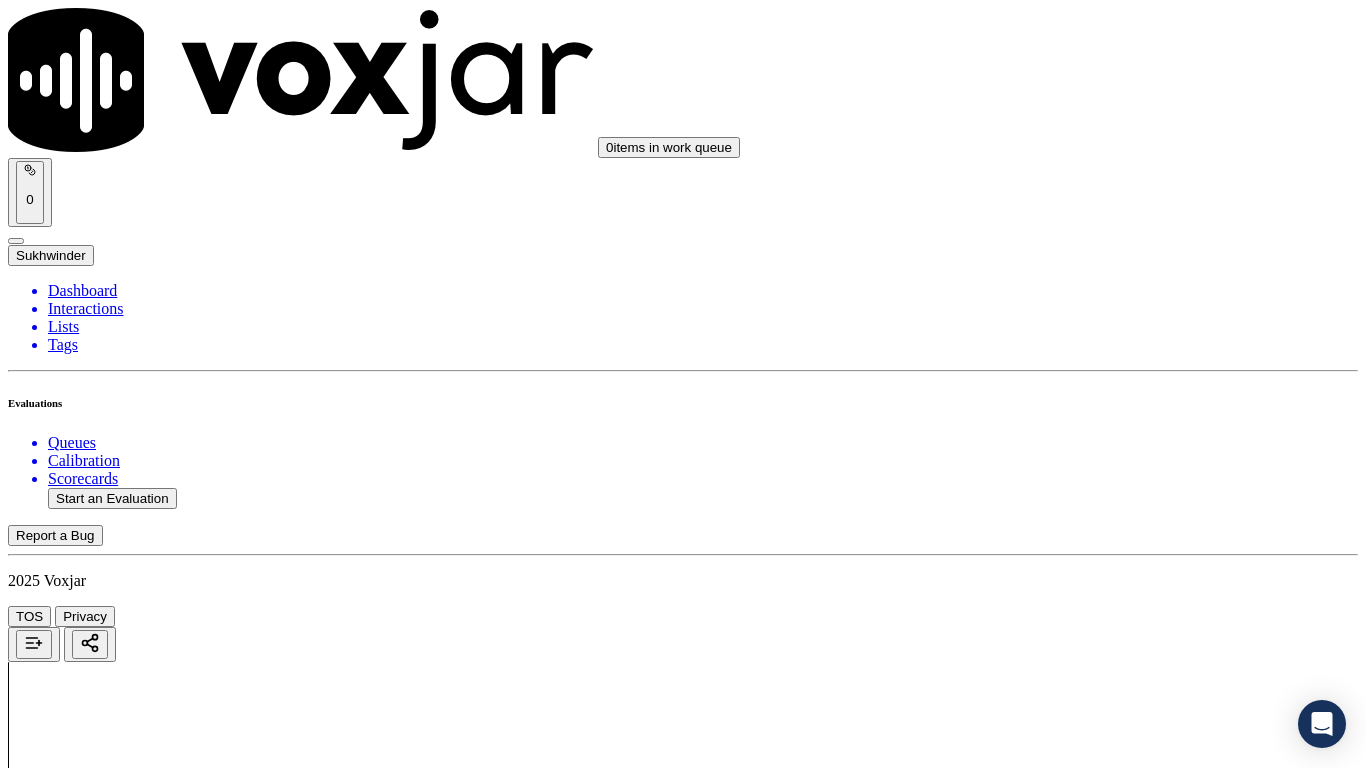 scroll, scrollTop: 282, scrollLeft: 0, axis: vertical 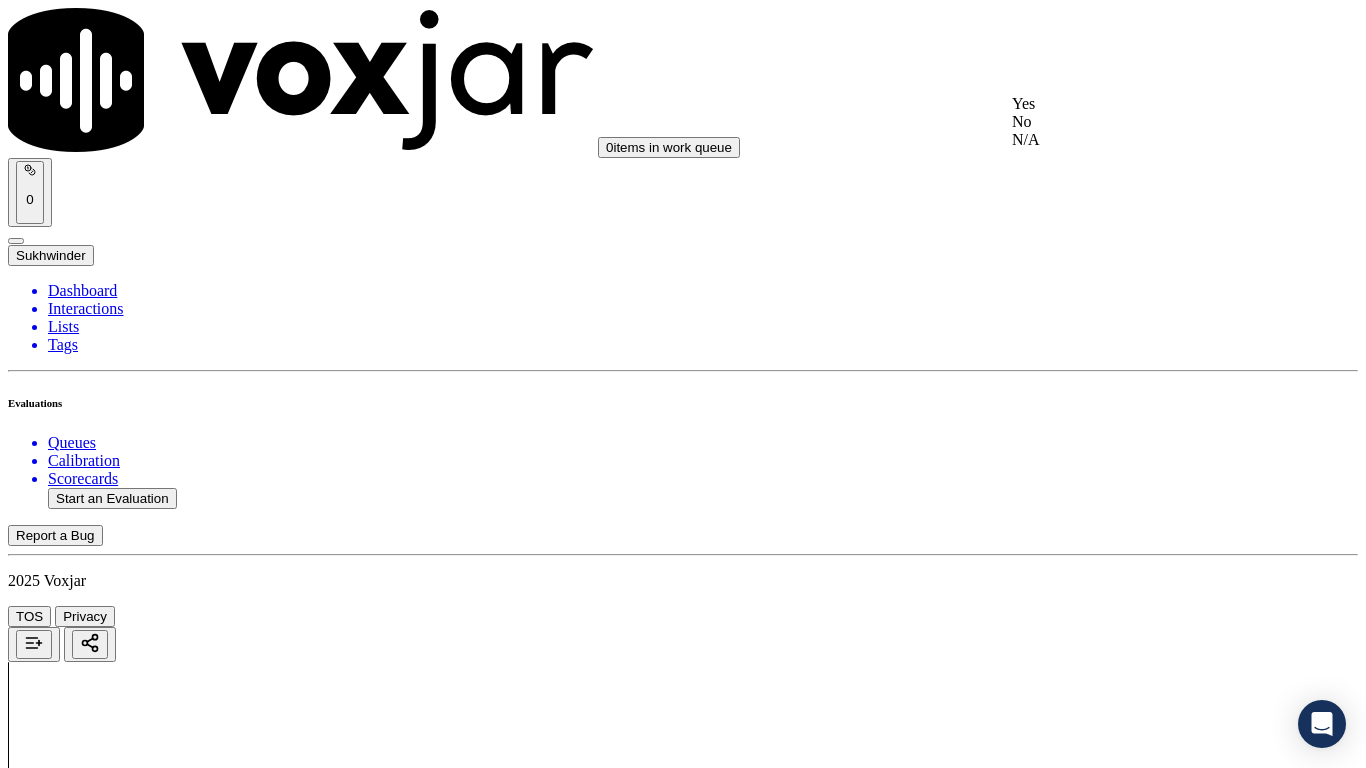 click on "Yes" at bounding box center (1139, 104) 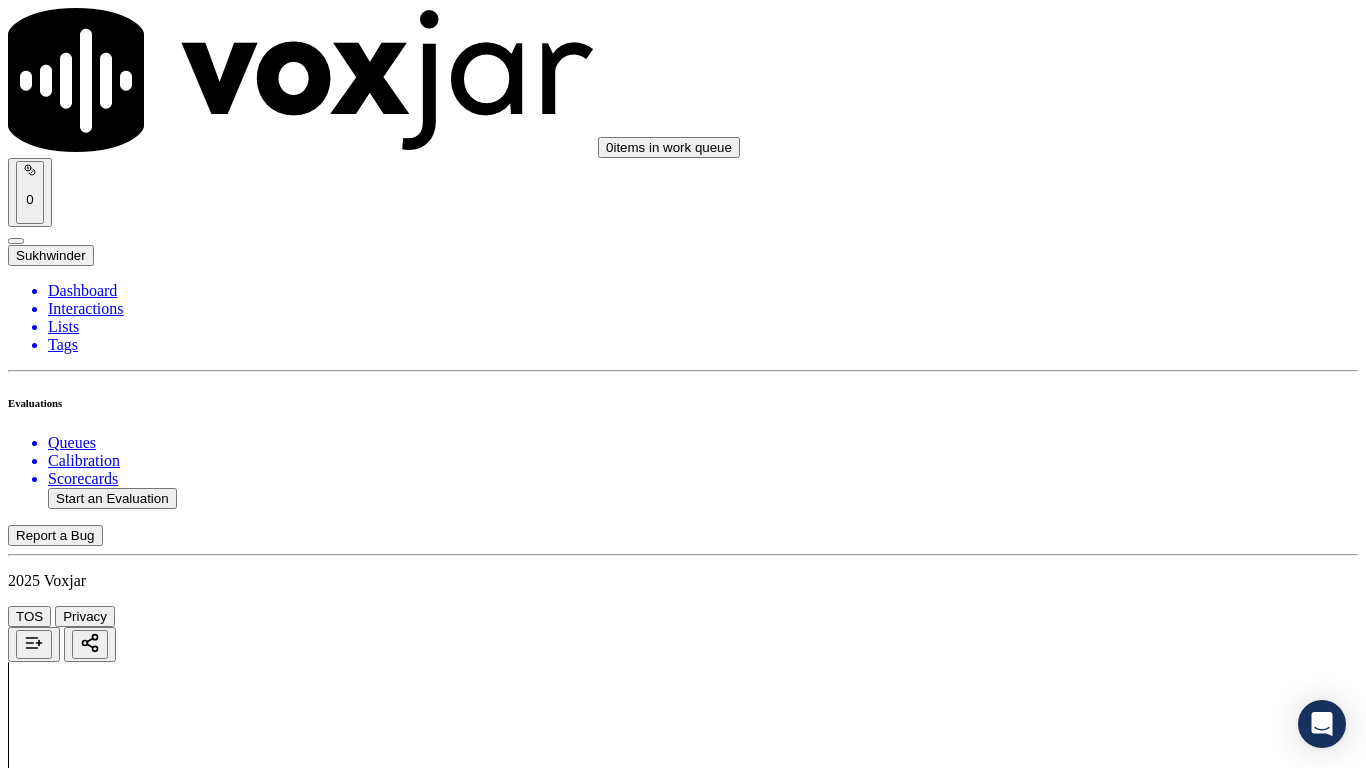 click on "Select an answer" at bounding box center [67, 2639] 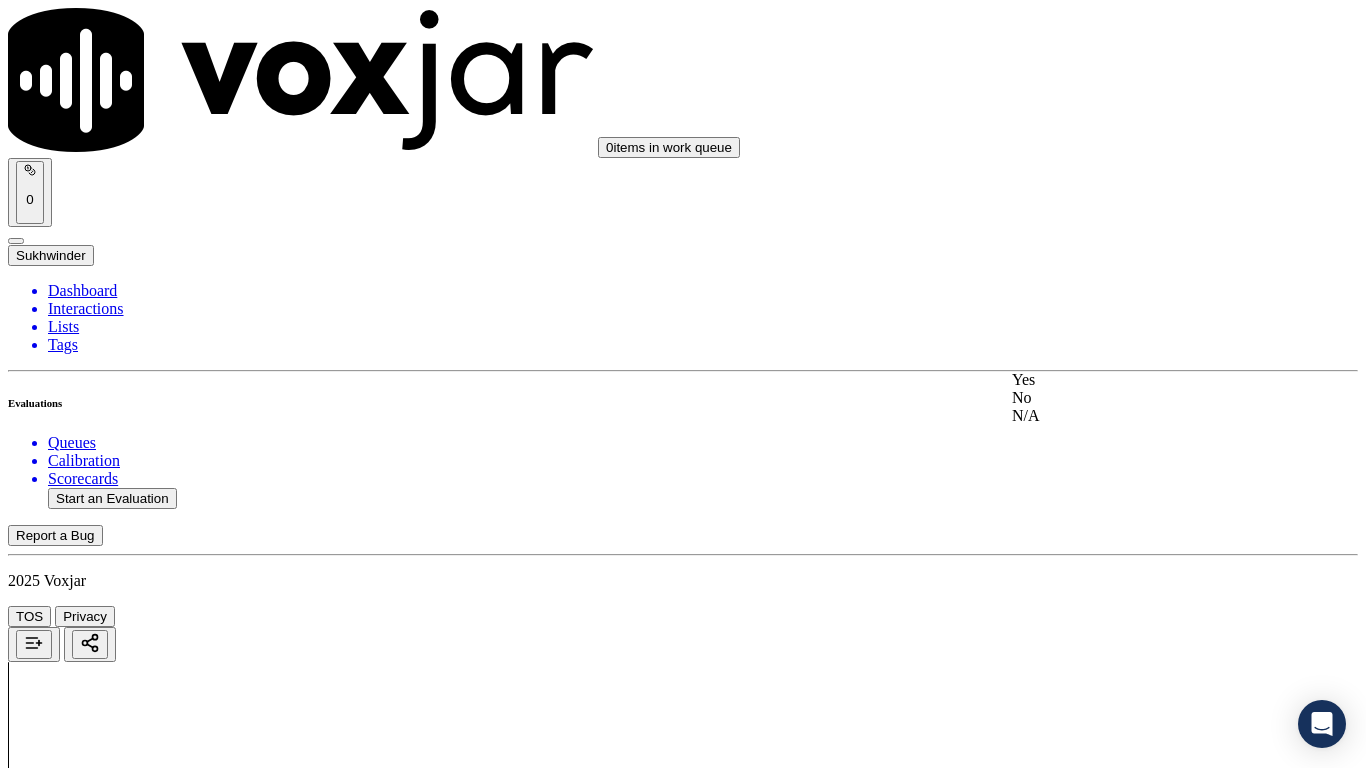 drag, startPoint x: 1112, startPoint y: 398, endPoint x: 1117, endPoint y: 438, distance: 40.311287 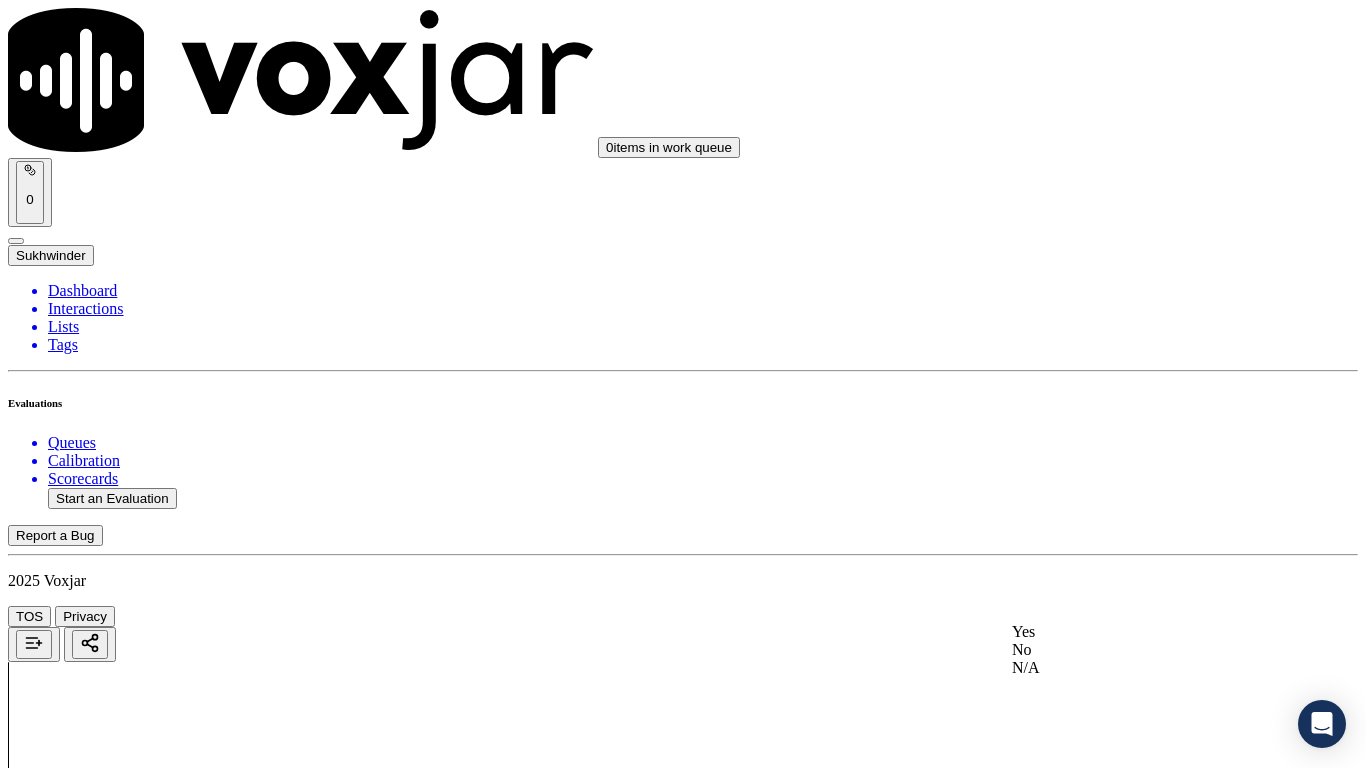 click on "Yes" at bounding box center [1139, 632] 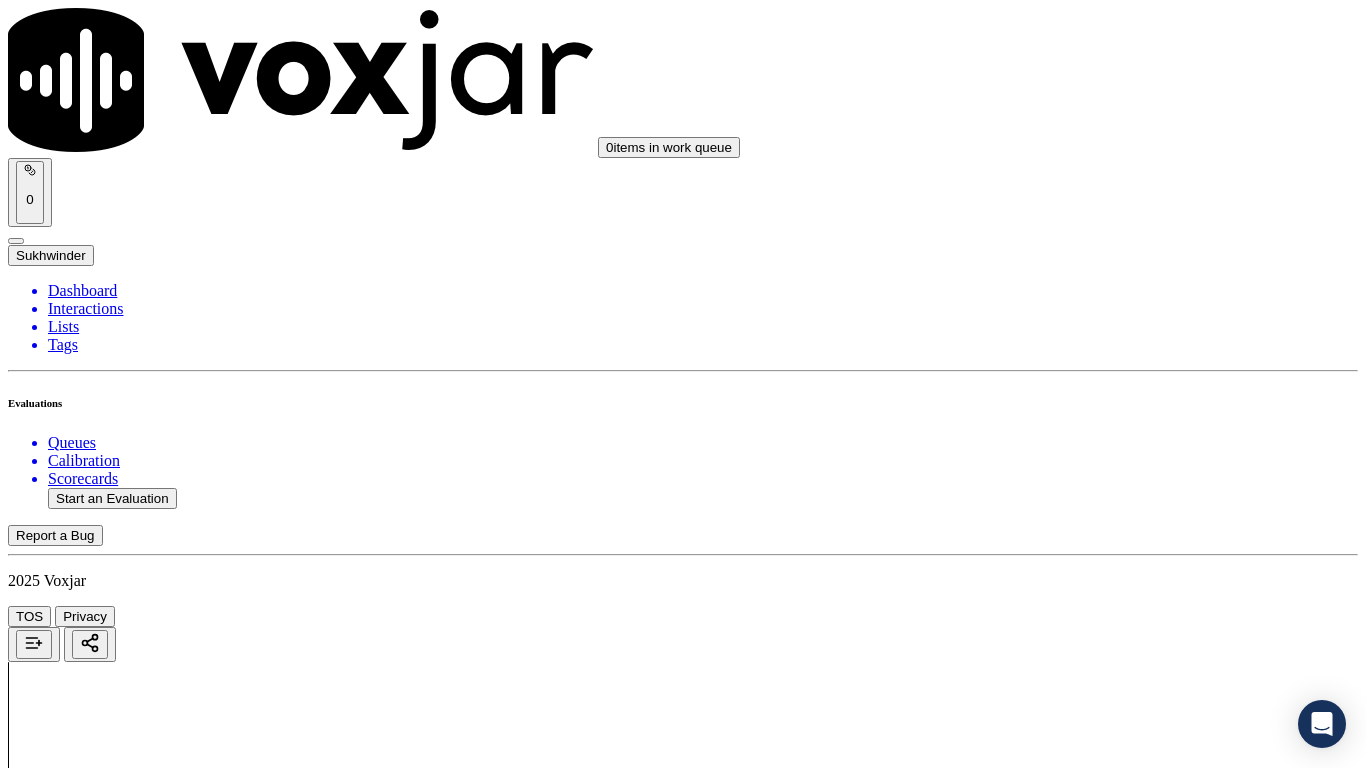 click on "Select an answer" at bounding box center (67, 2639) 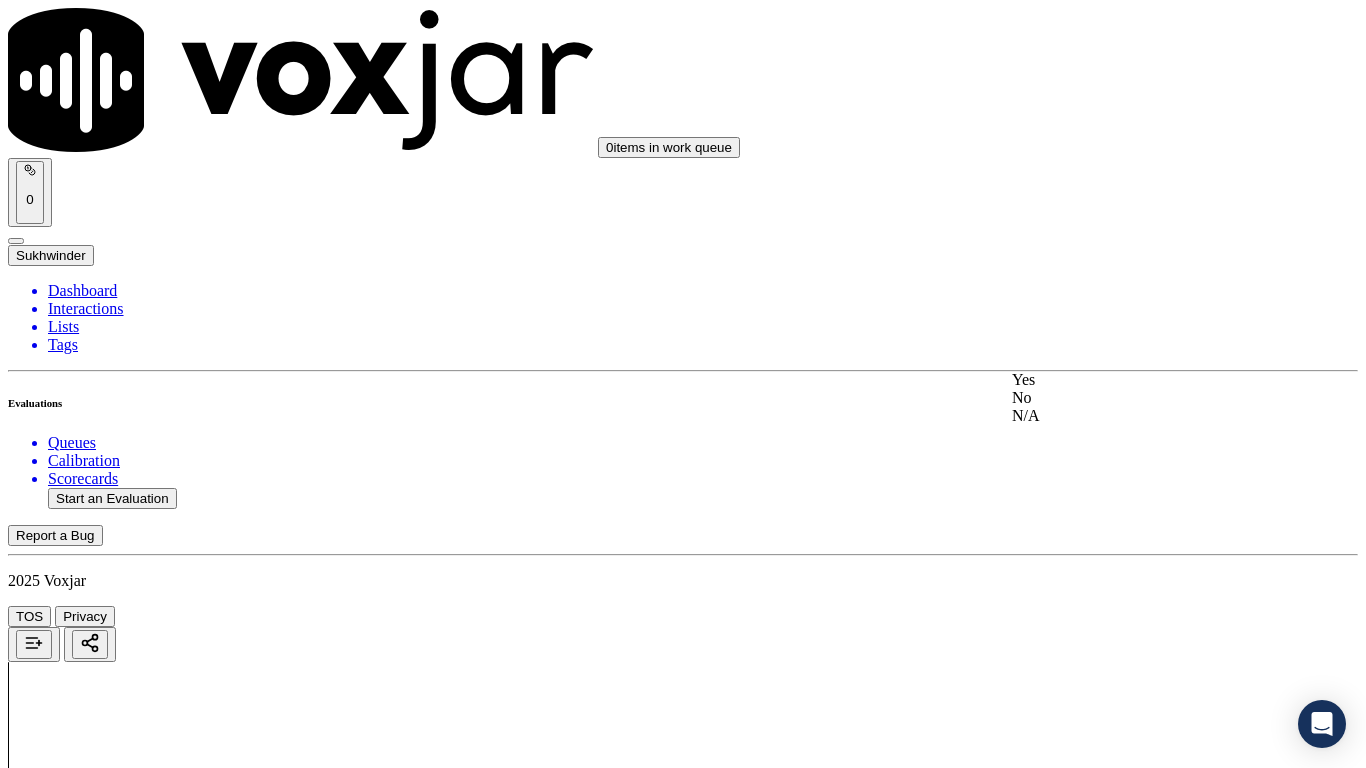 drag, startPoint x: 1176, startPoint y: 358, endPoint x: 1135, endPoint y: 409, distance: 65.43699 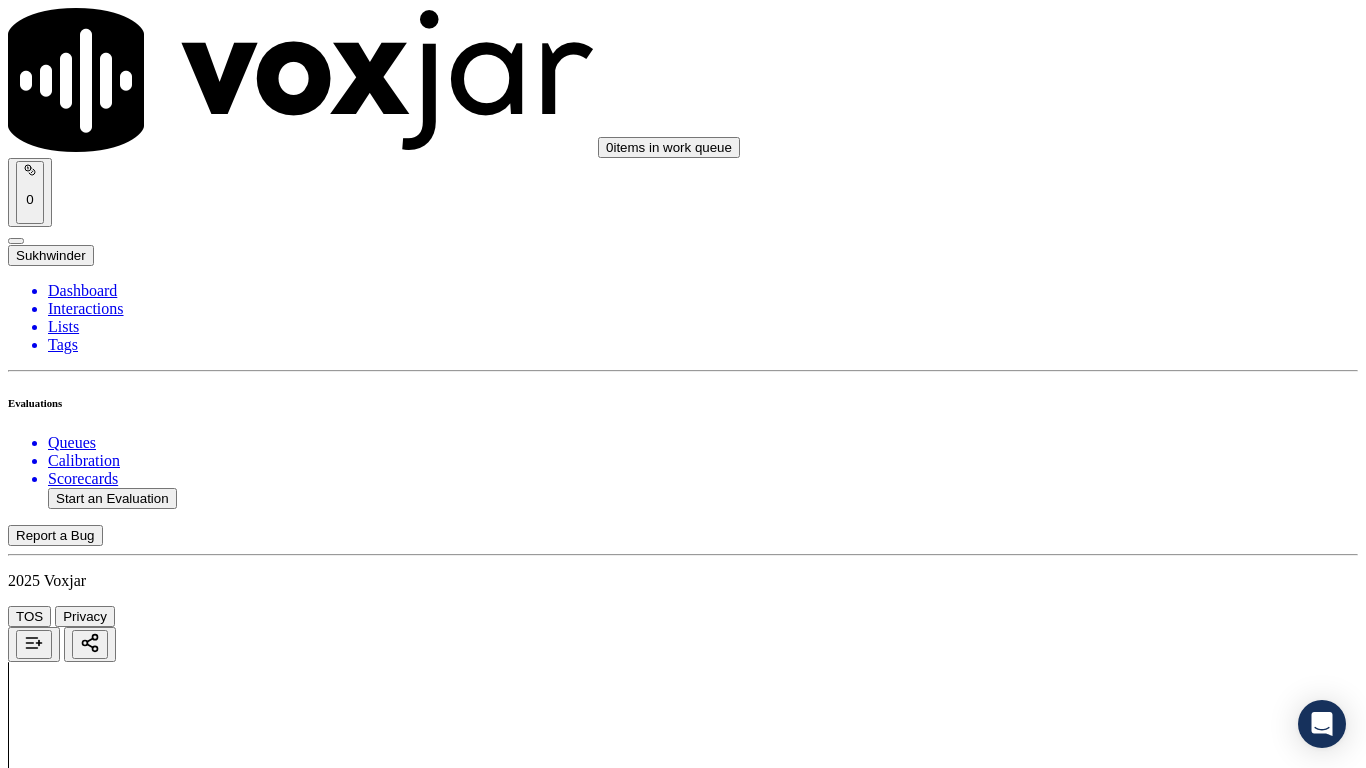 scroll, scrollTop: 900, scrollLeft: 0, axis: vertical 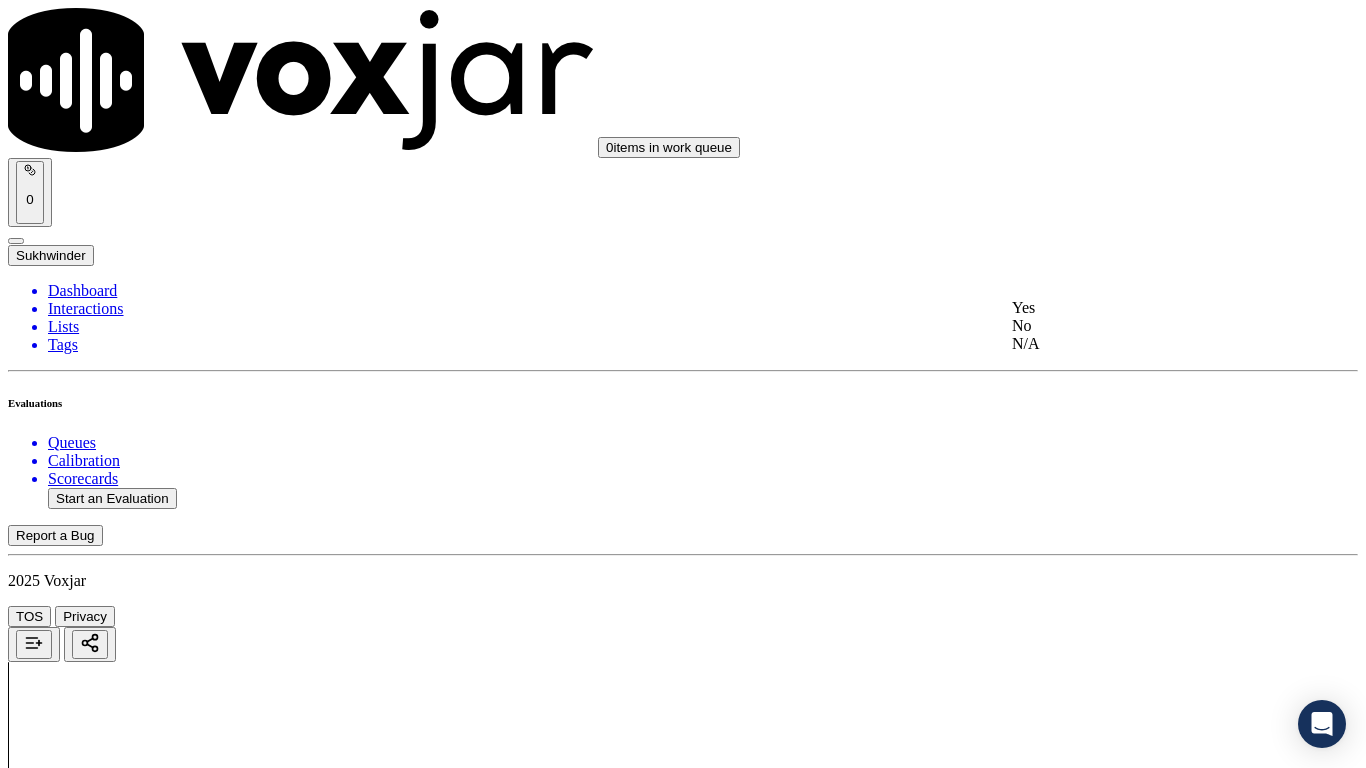 click on "N/A" 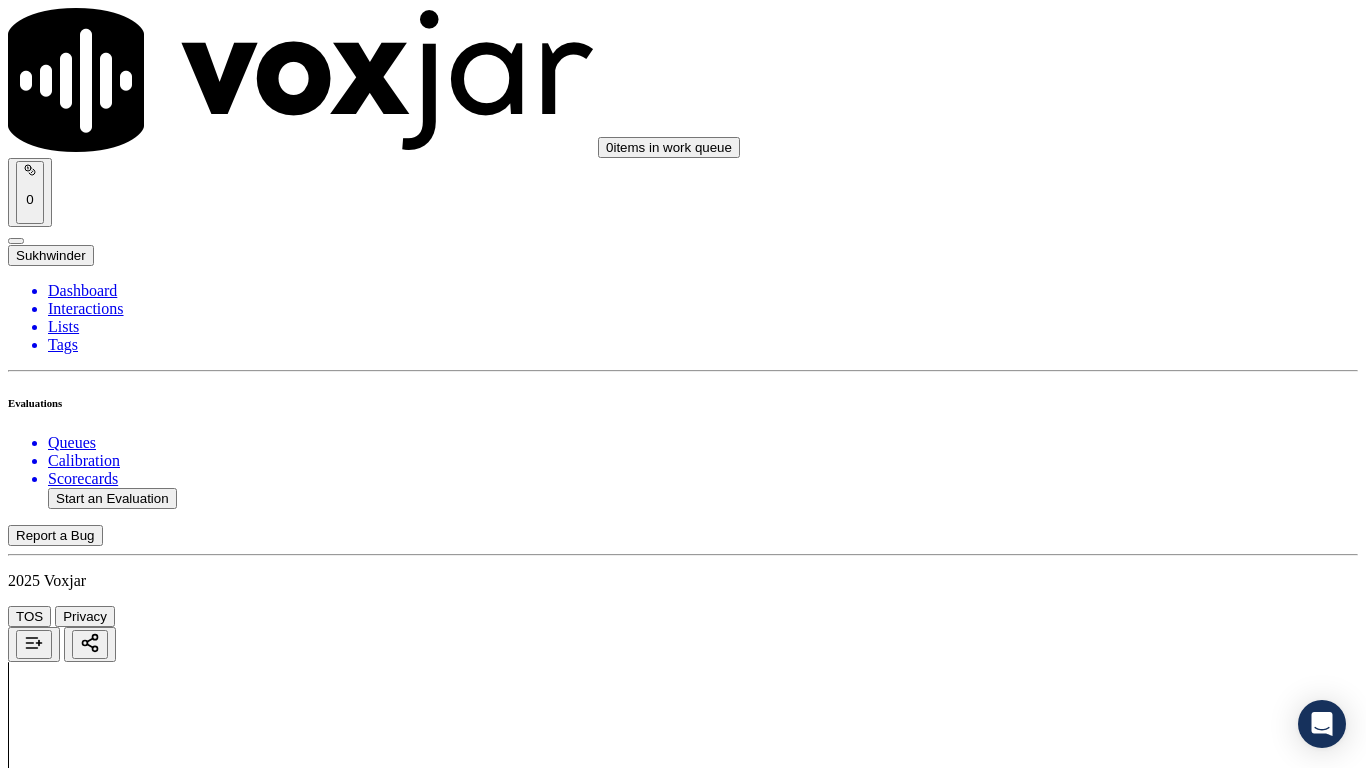 click on "Select an answer" at bounding box center (67, 3348) 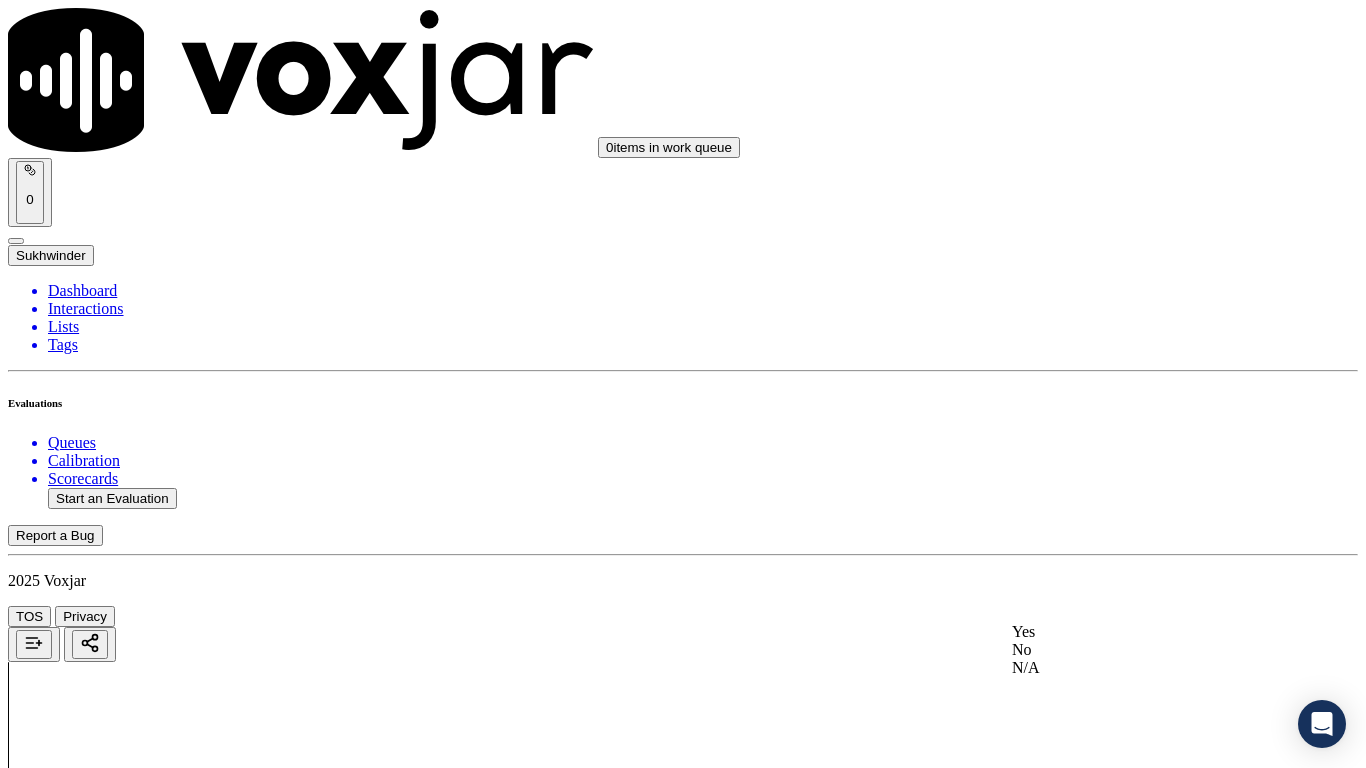 click on "N/A" 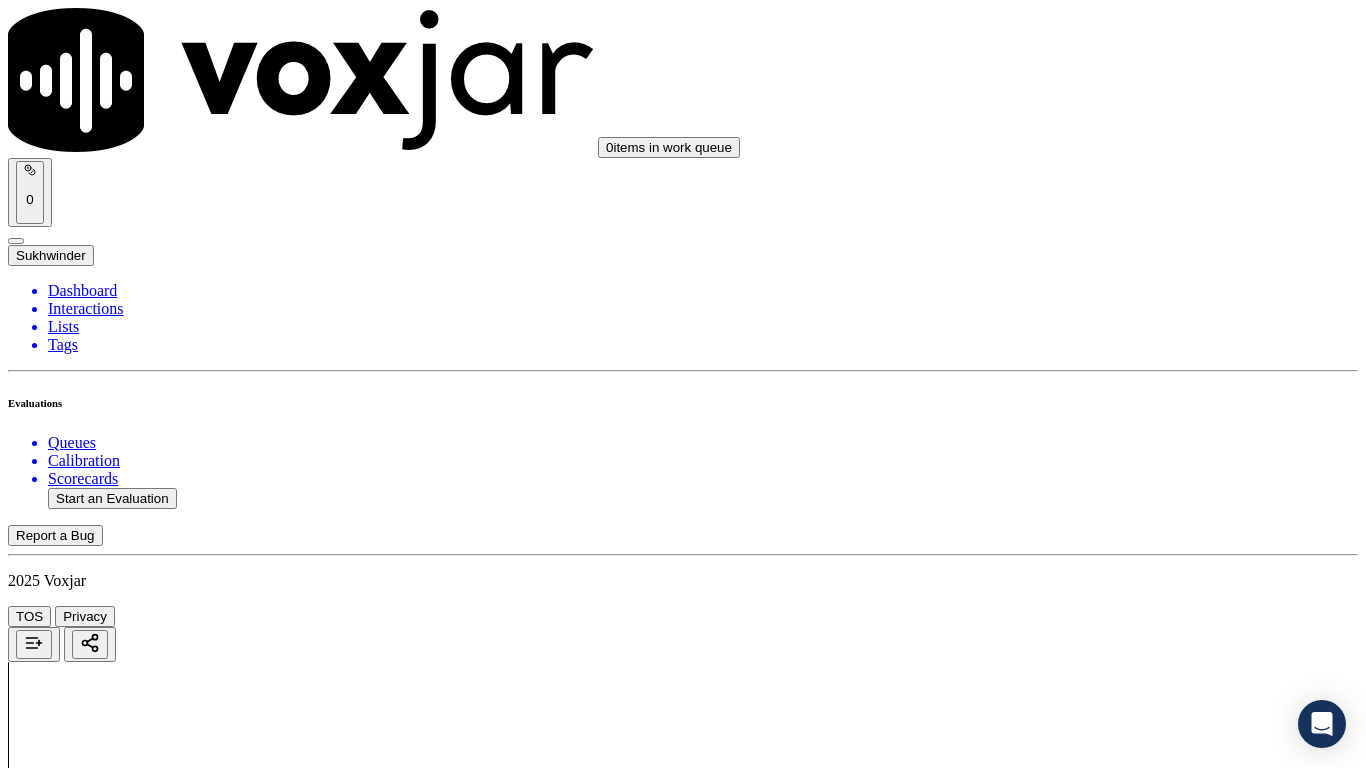 scroll, scrollTop: 1600, scrollLeft: 0, axis: vertical 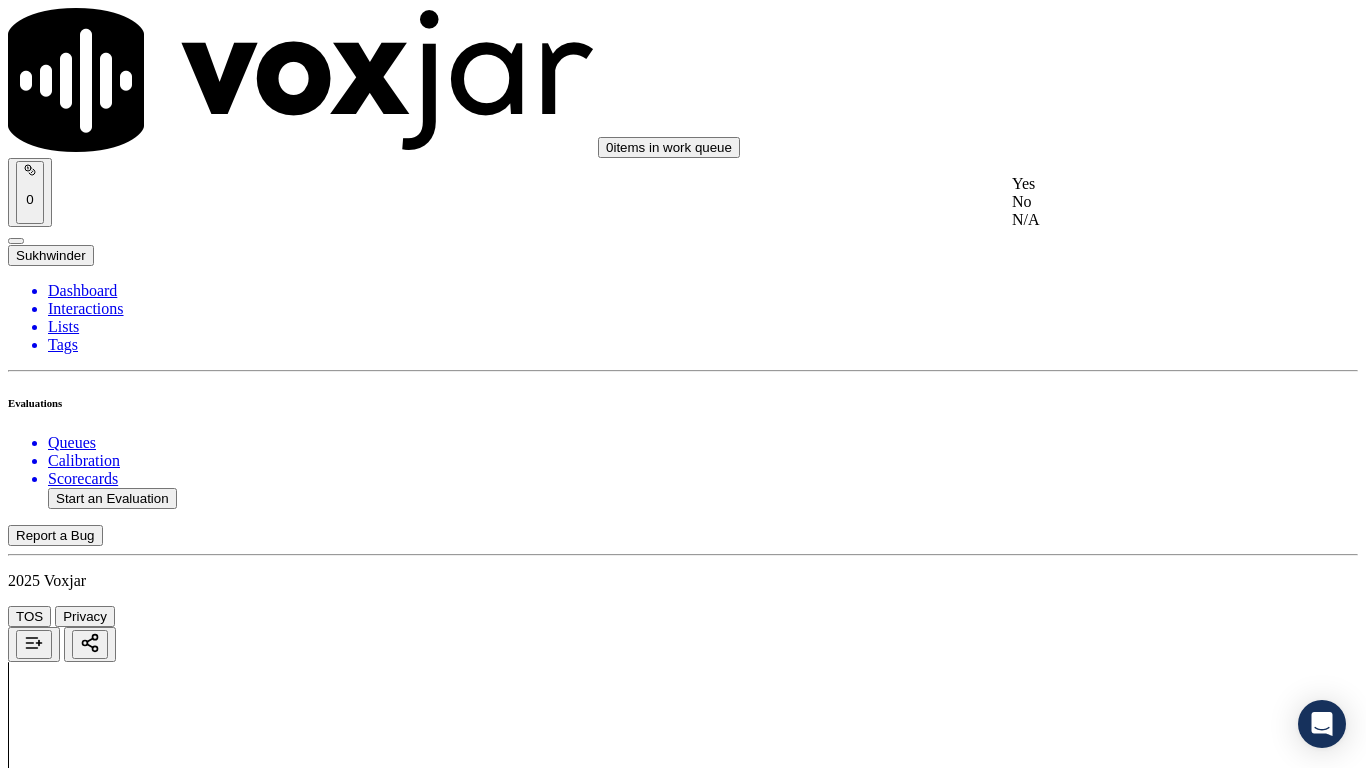 click on "Yes" at bounding box center [1139, 184] 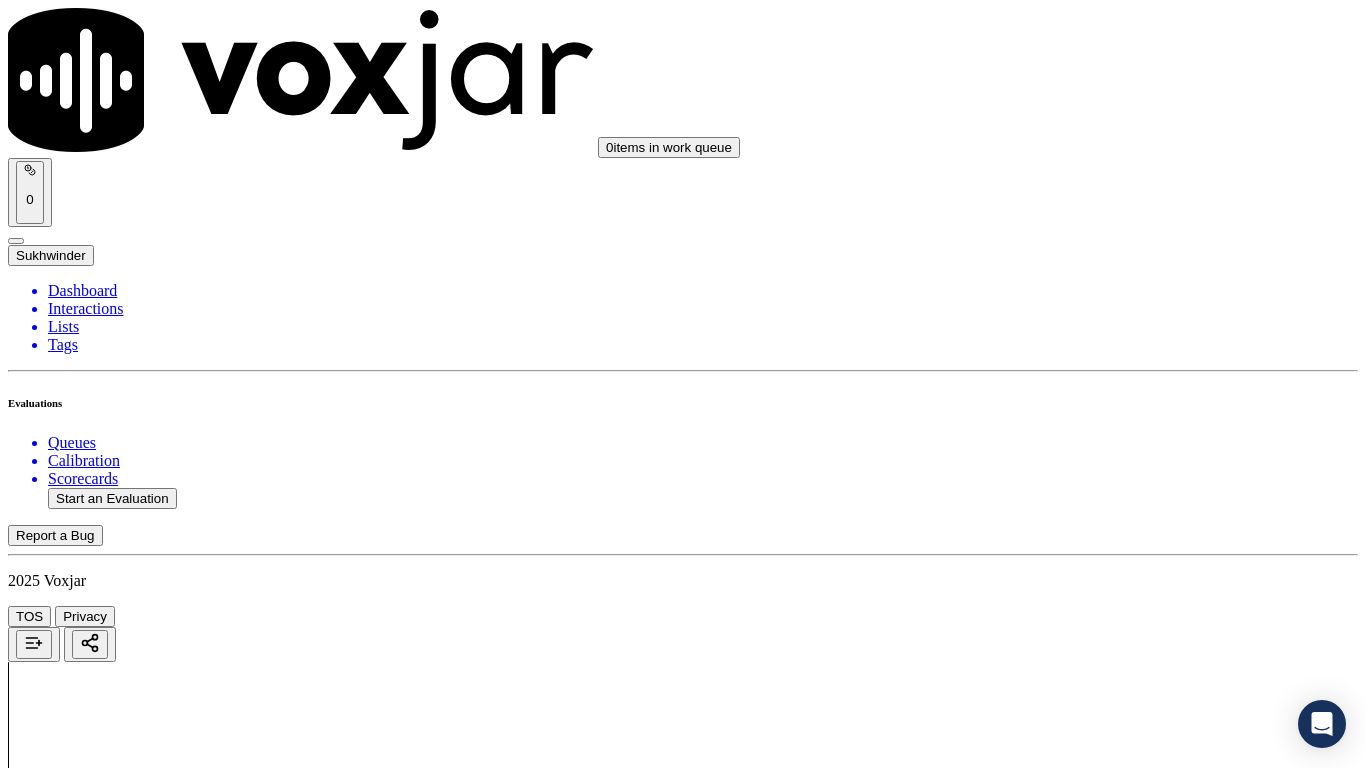 click on "Select an answer" at bounding box center (67, 3821) 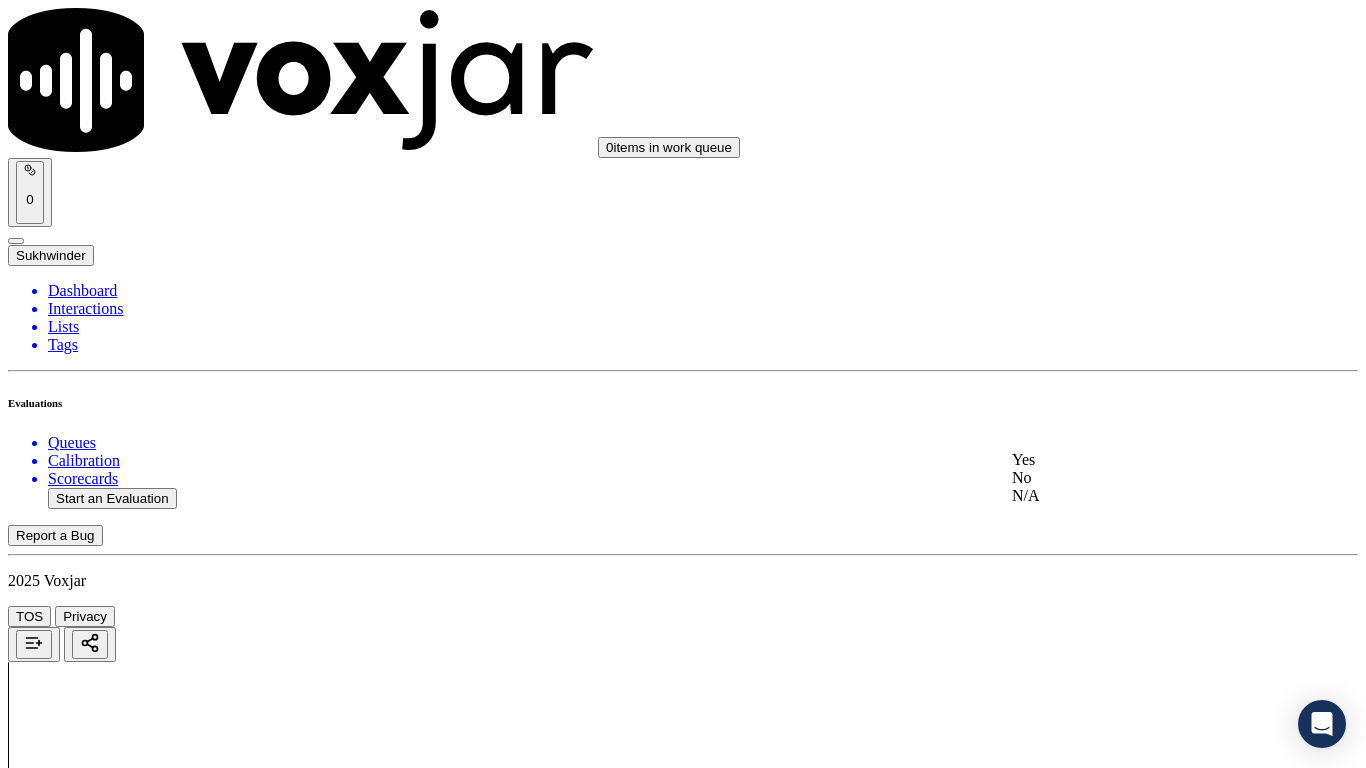 click on "Yes" at bounding box center (1139, 460) 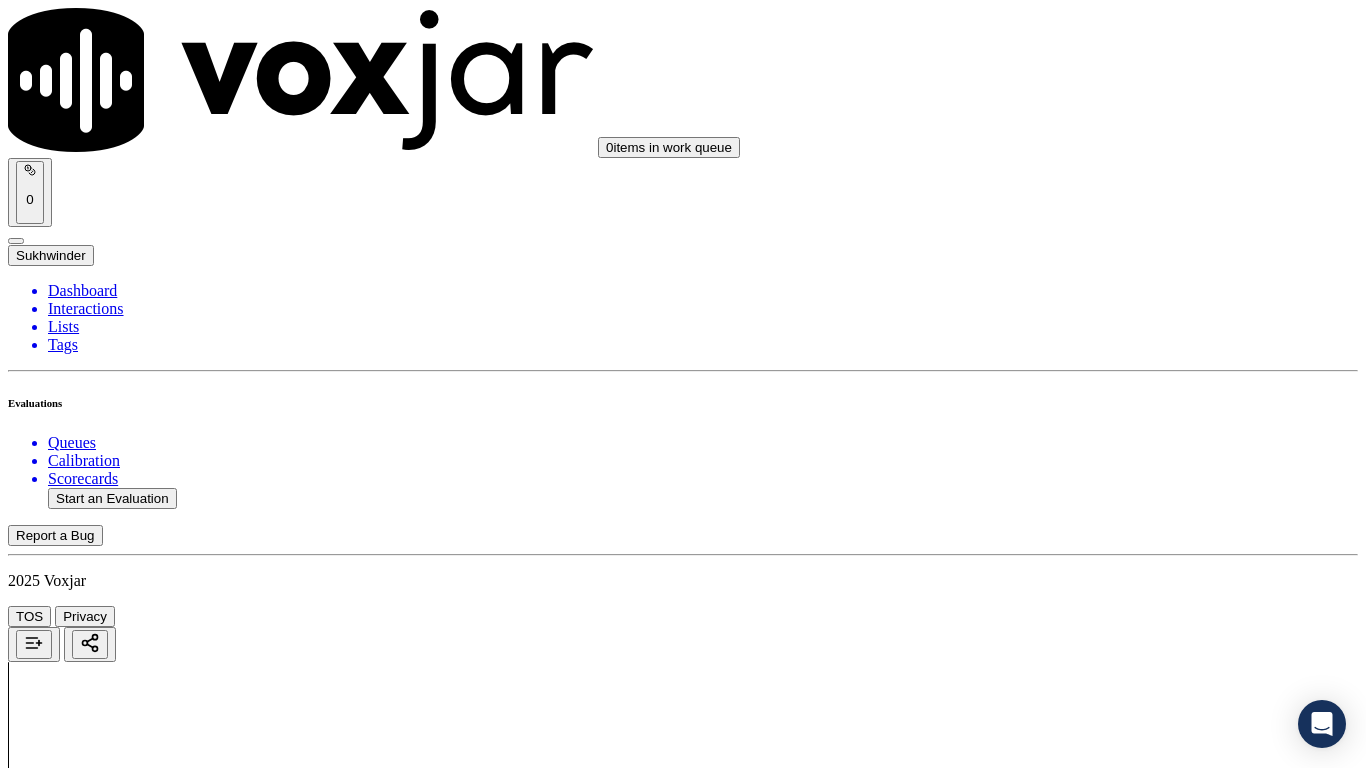 scroll, scrollTop: 2200, scrollLeft: 0, axis: vertical 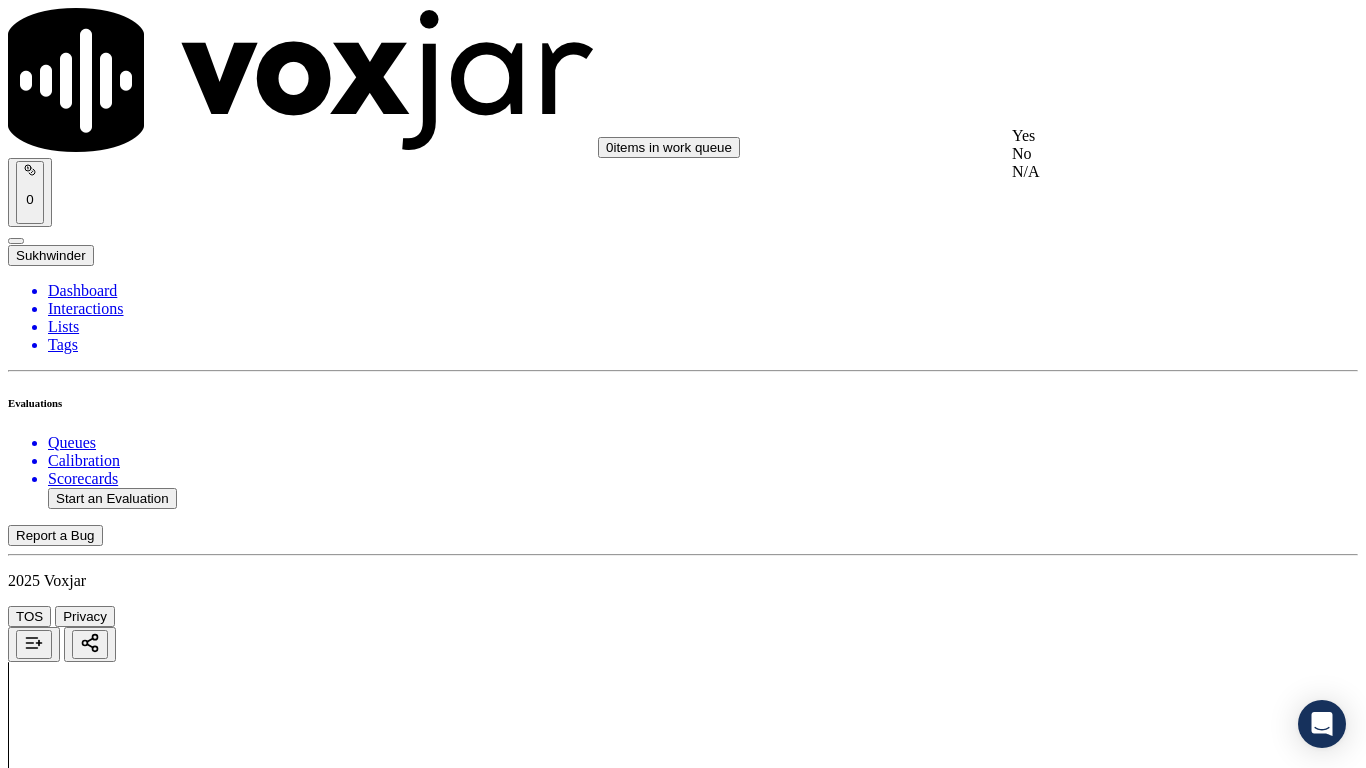 drag, startPoint x: 1113, startPoint y: 150, endPoint x: 1174, endPoint y: 326, distance: 186.2713 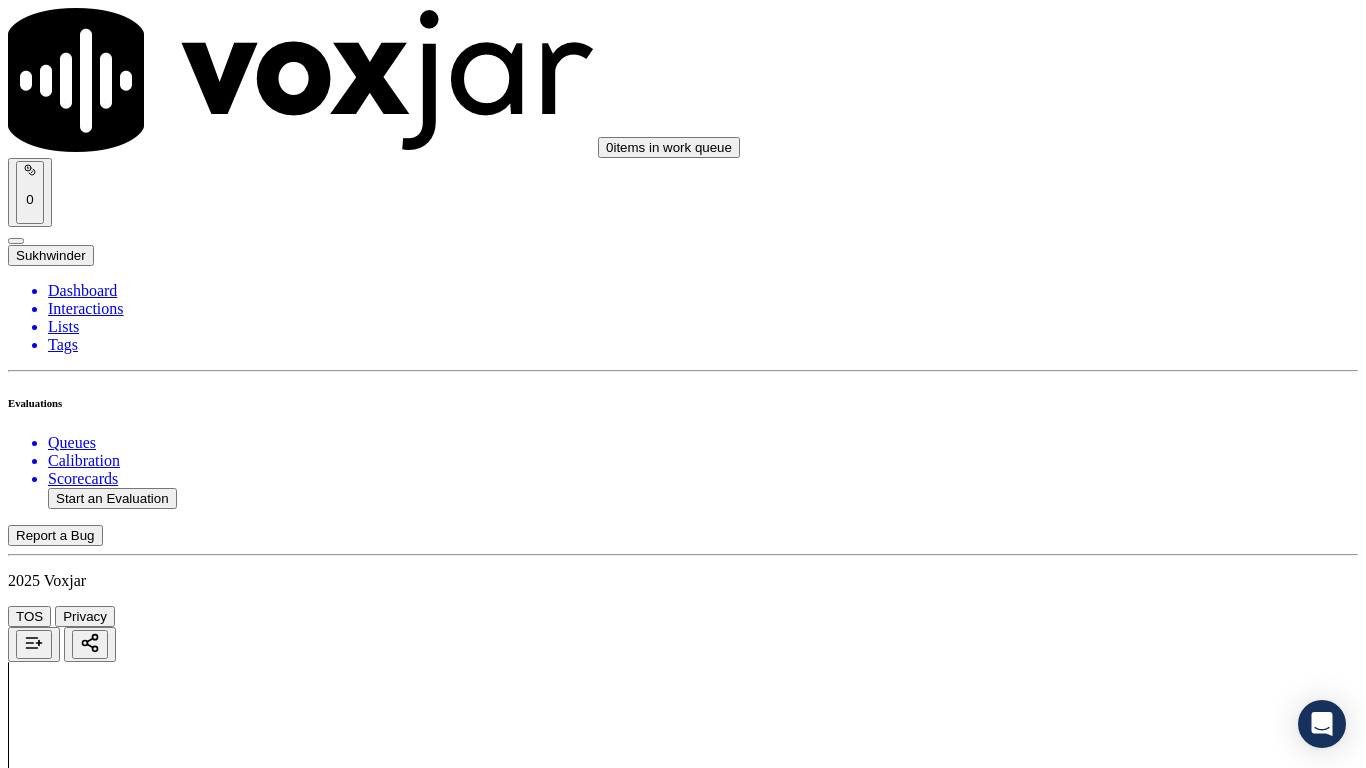 click on "Select an answer" at bounding box center (67, 4294) 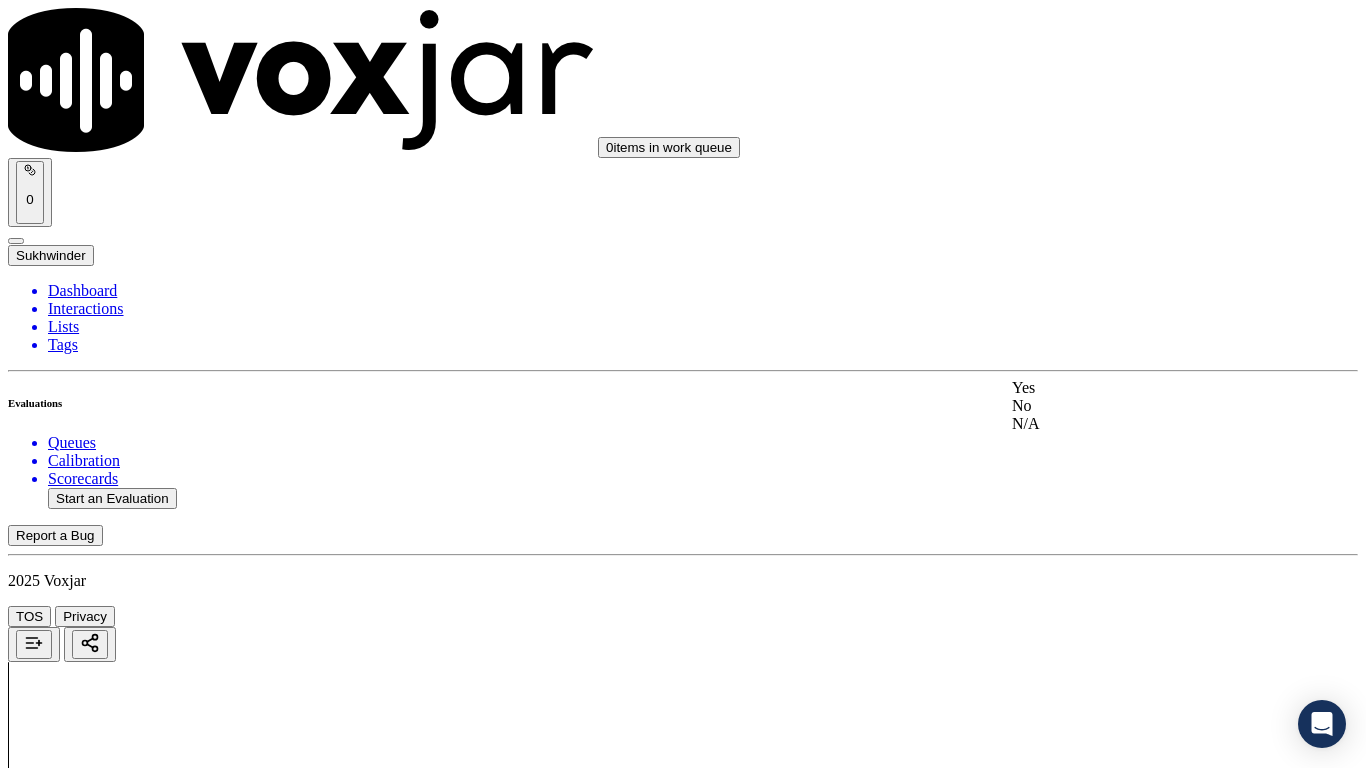 click on "Yes" at bounding box center [1139, 388] 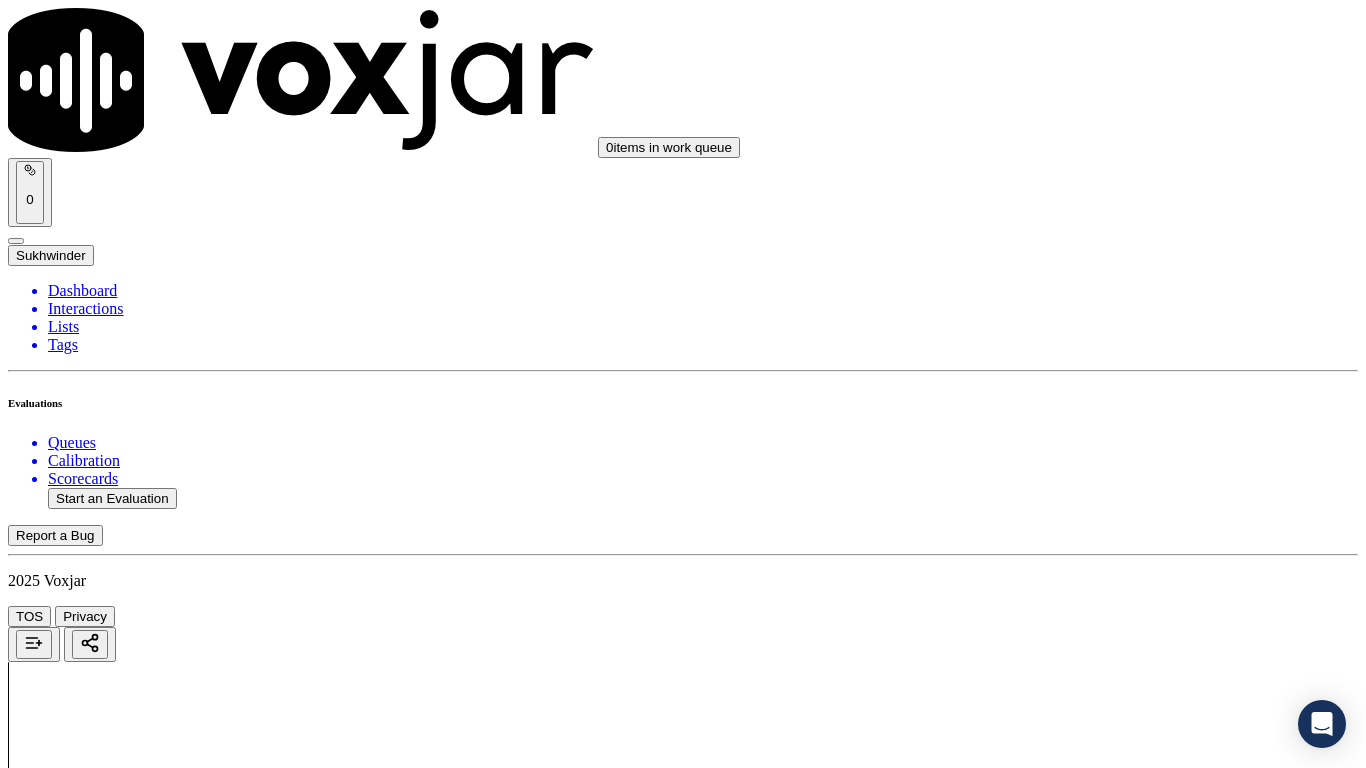 scroll, scrollTop: 2800, scrollLeft: 0, axis: vertical 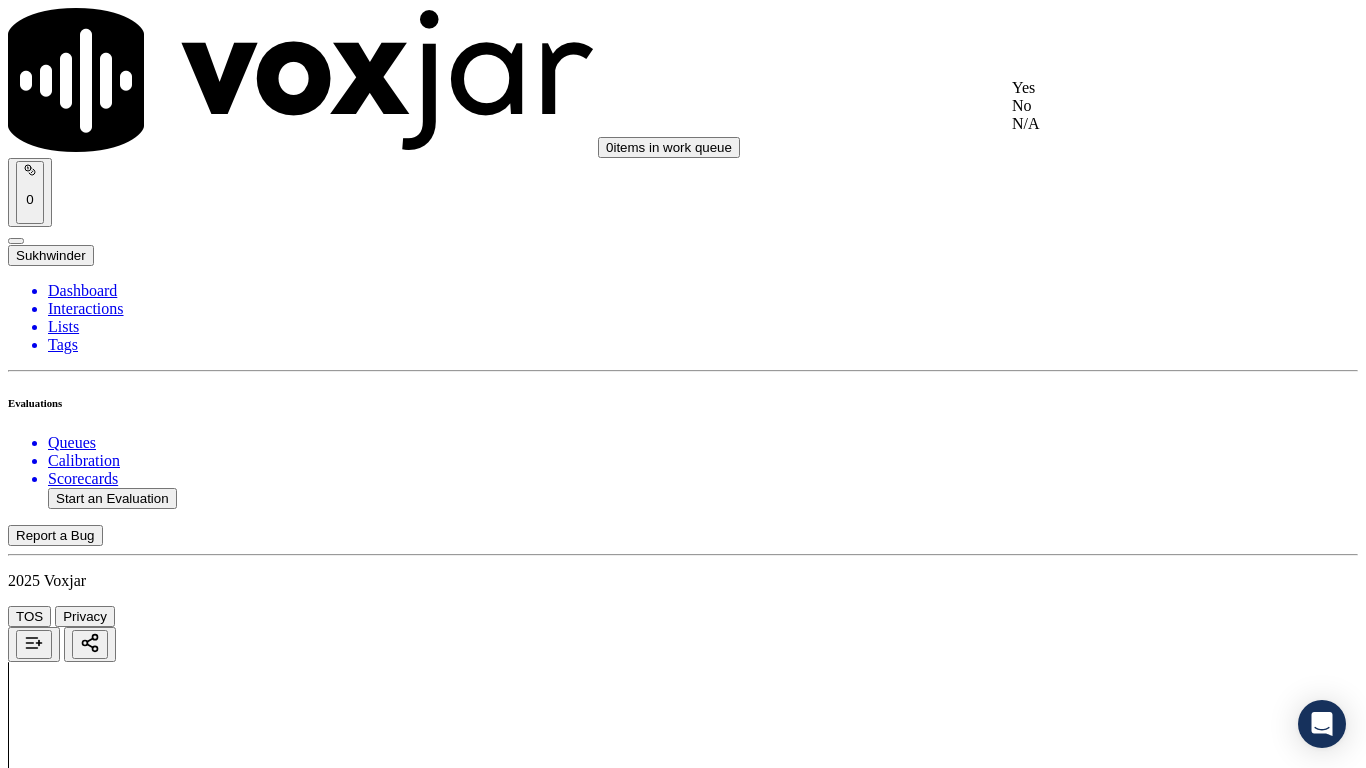 click on "Yes" at bounding box center (1139, 88) 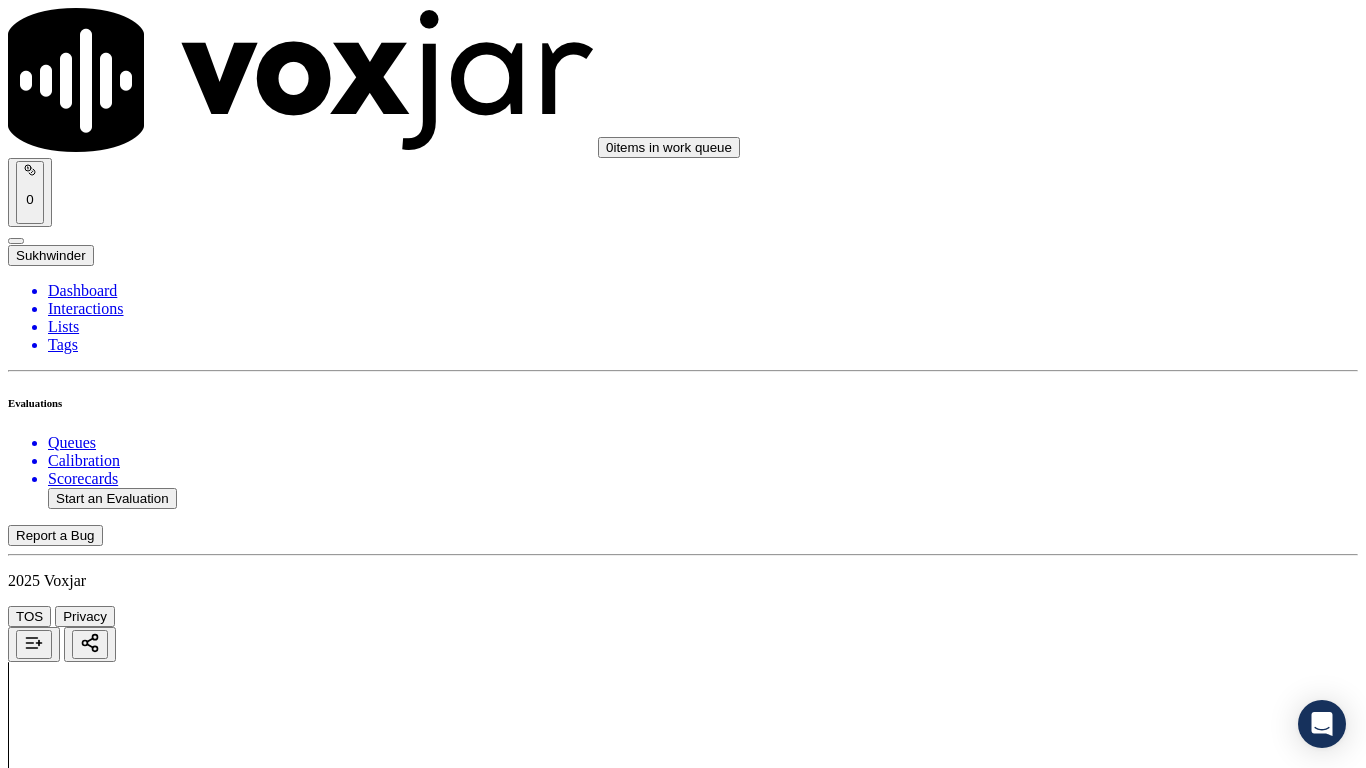 click on "Select an answer" at bounding box center (67, 4844) 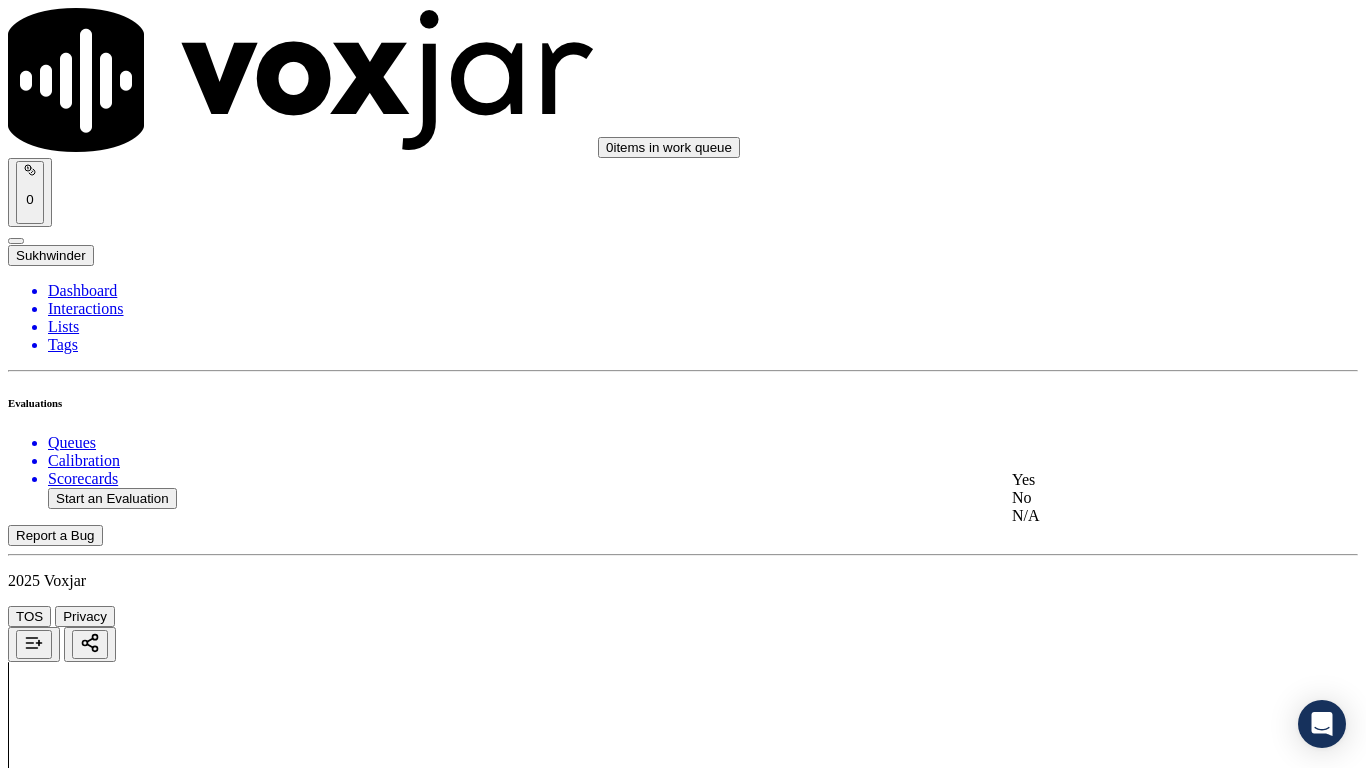 click on "Yes" at bounding box center [1139, 480] 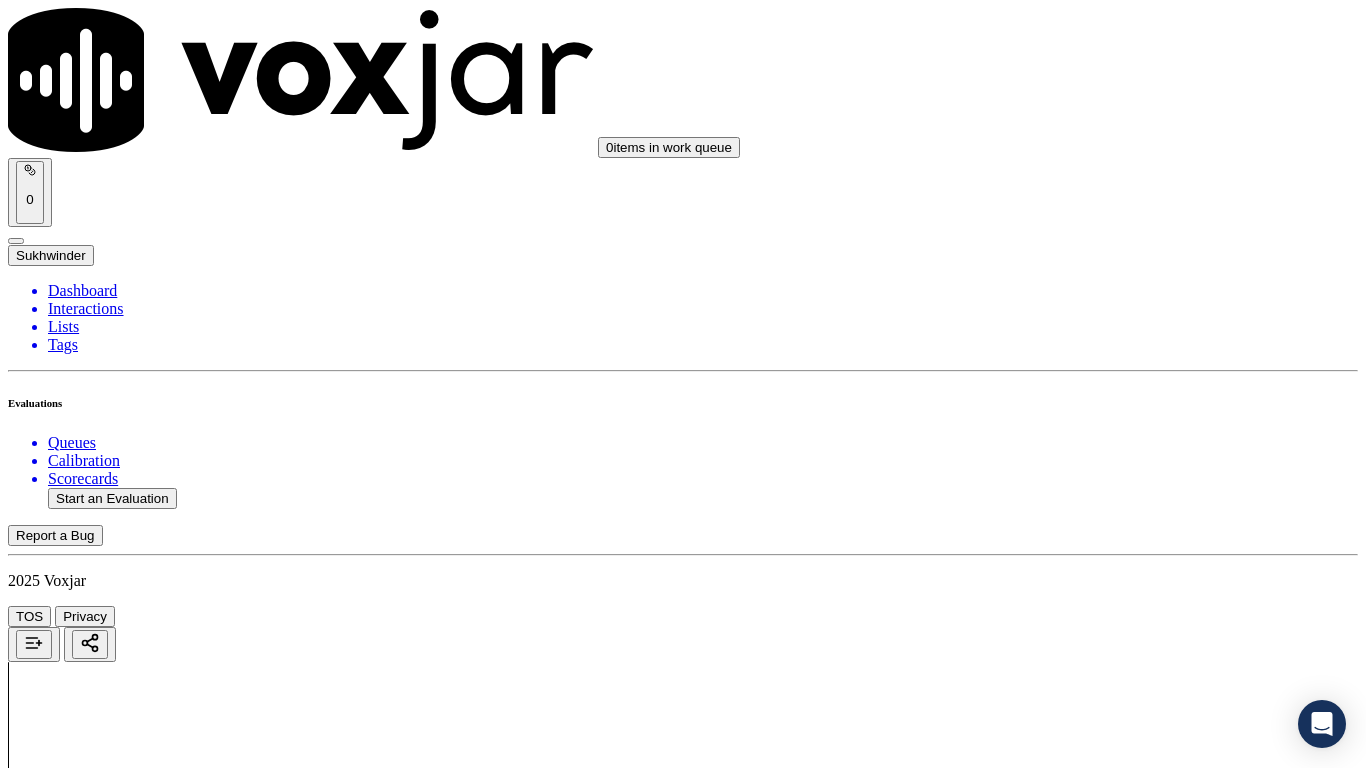 scroll, scrollTop: 3300, scrollLeft: 0, axis: vertical 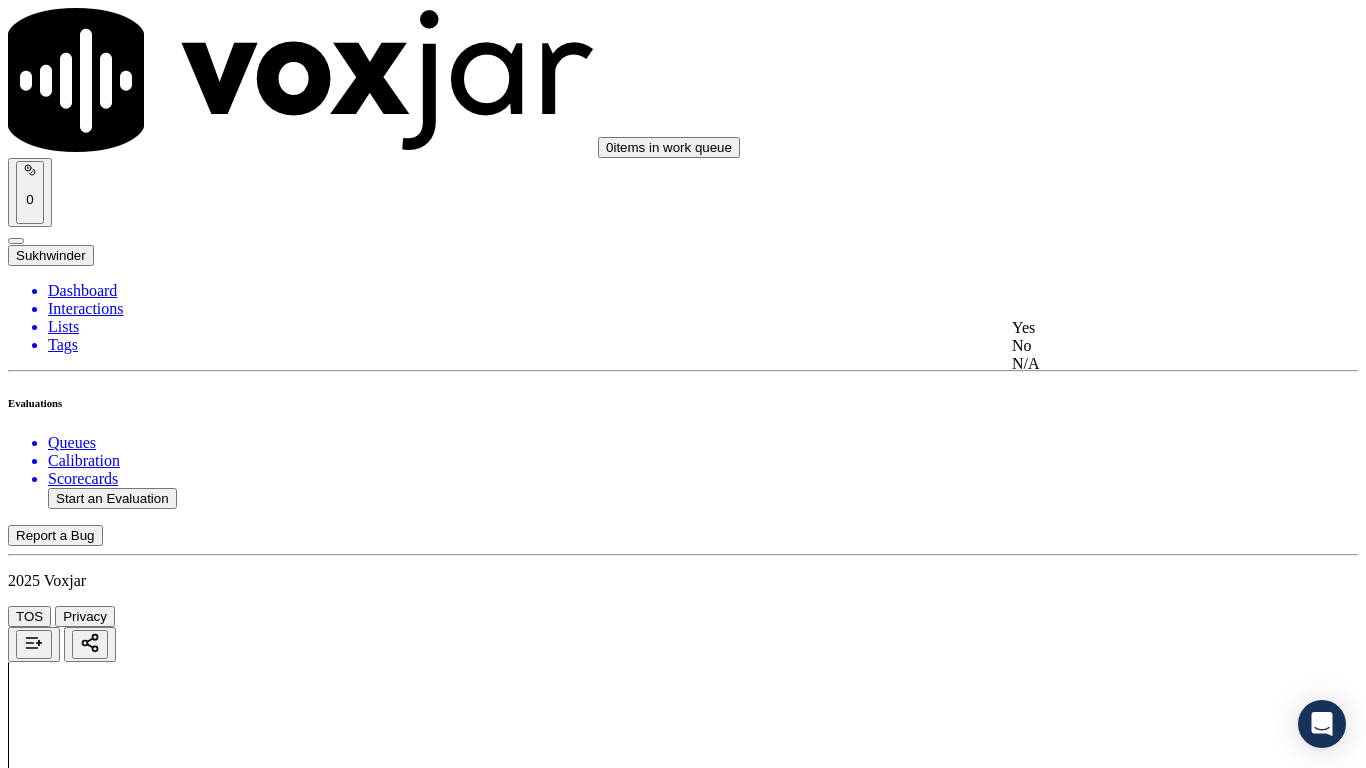 click on "Yes" at bounding box center (1139, 328) 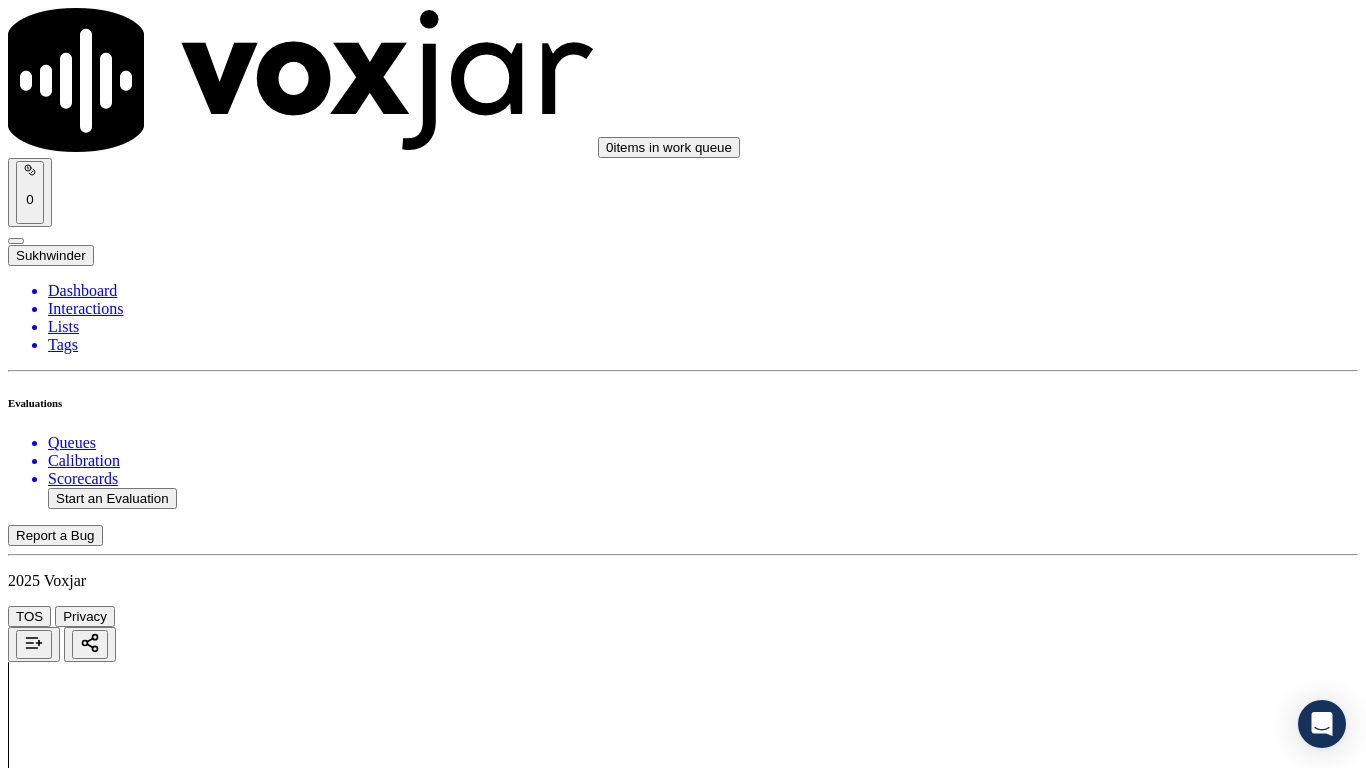 scroll, scrollTop: 3800, scrollLeft: 0, axis: vertical 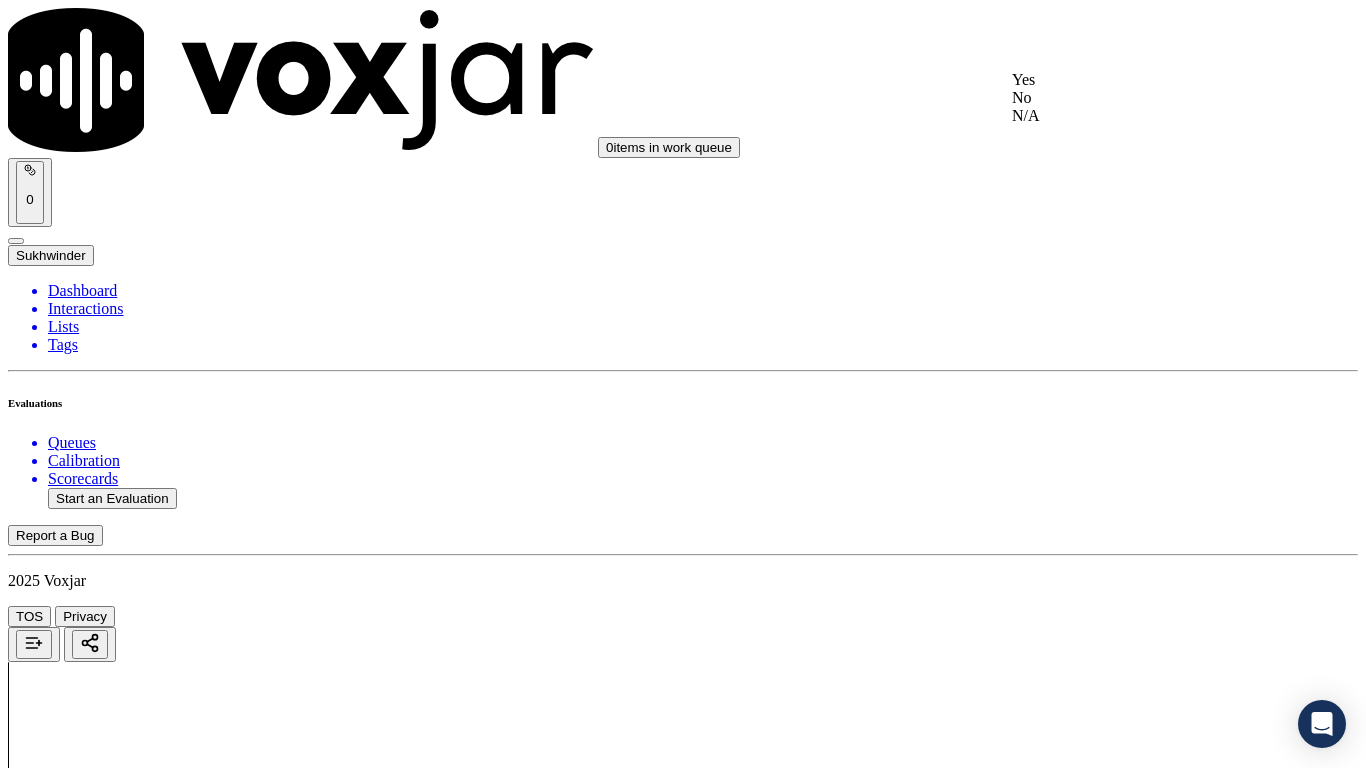 click on "Yes" at bounding box center (1139, 80) 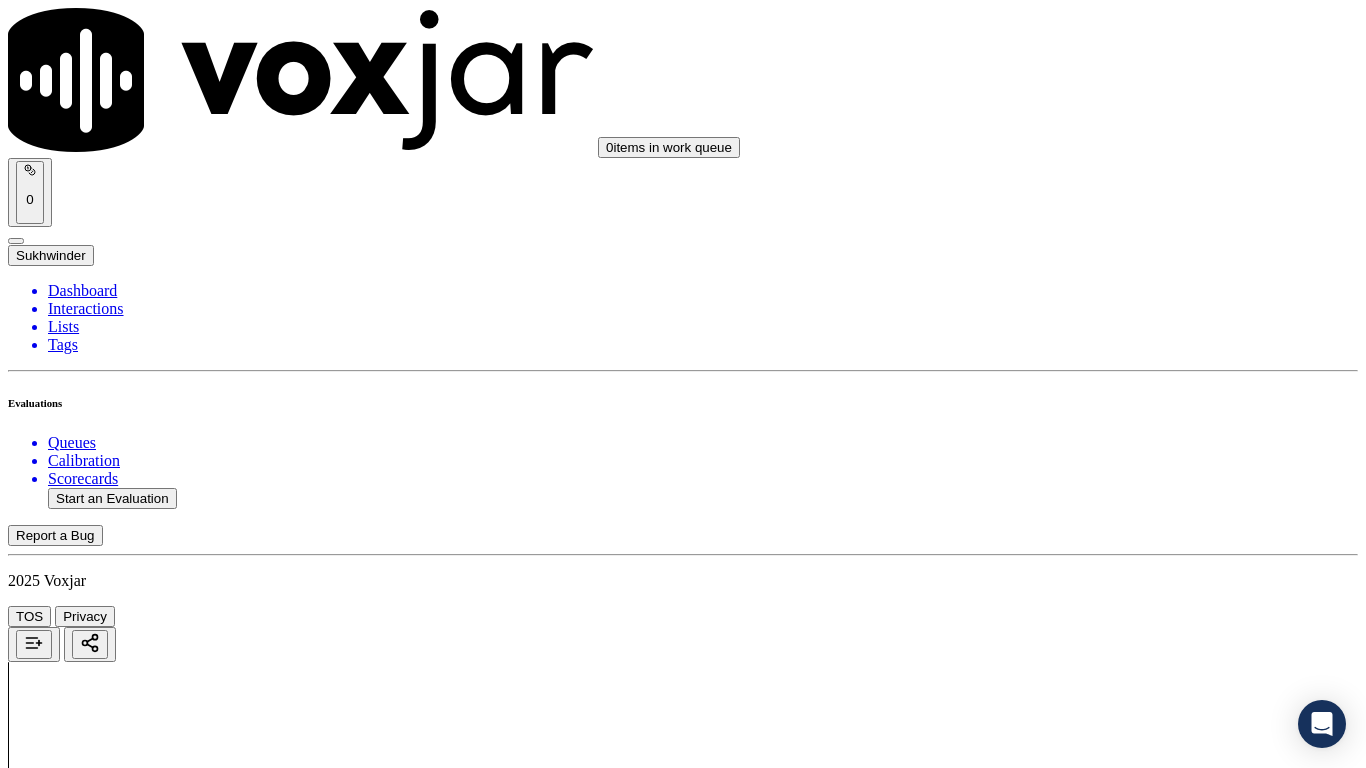 click on "Select an answer" at bounding box center (67, 5540) 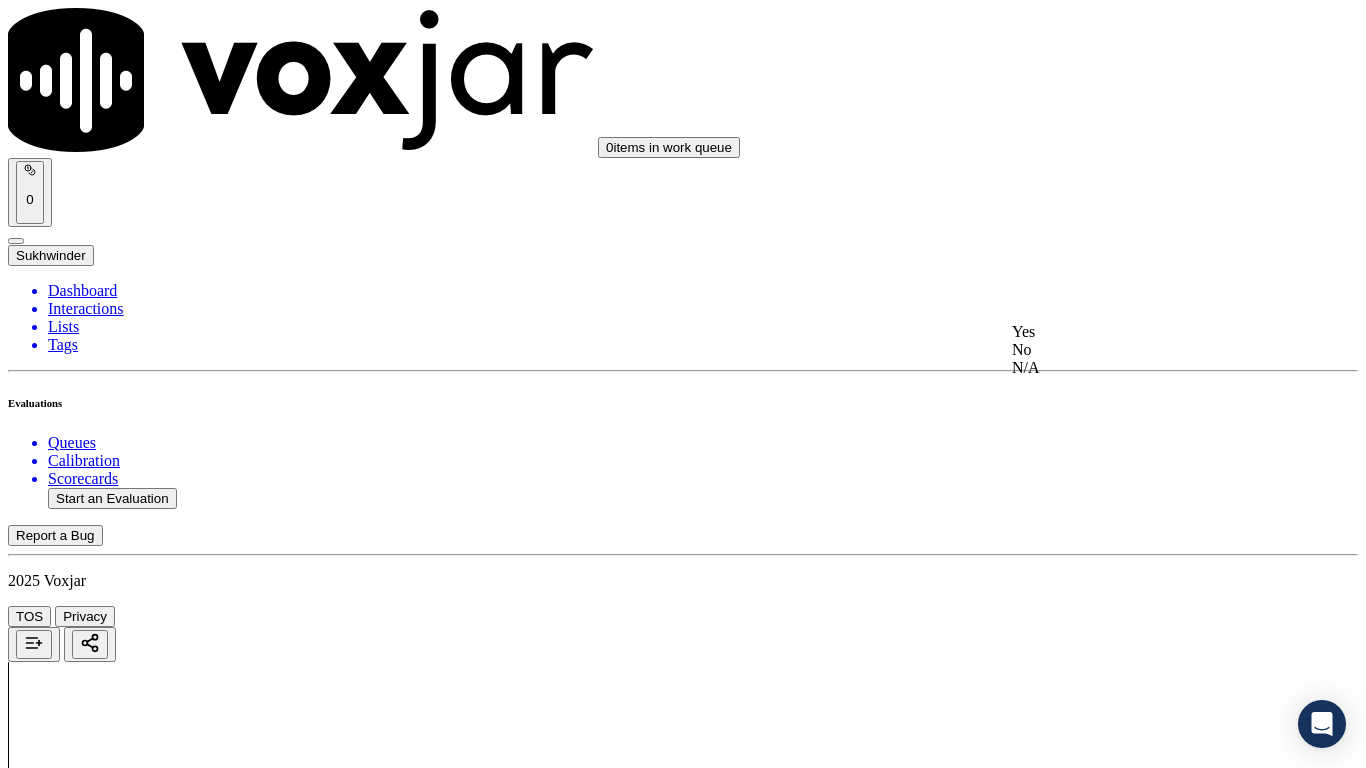 click on "Yes" at bounding box center (1139, 332) 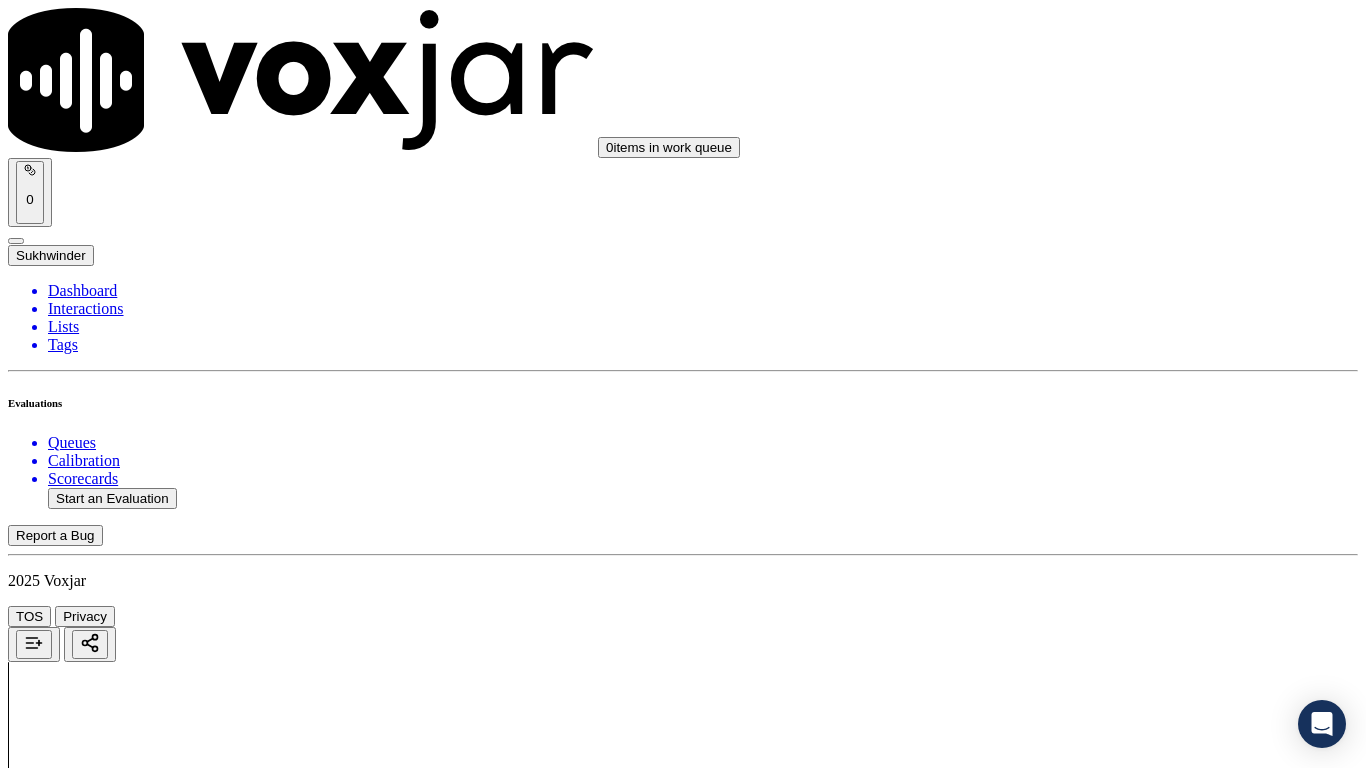 click on "Select an answer" at bounding box center (67, 5790) 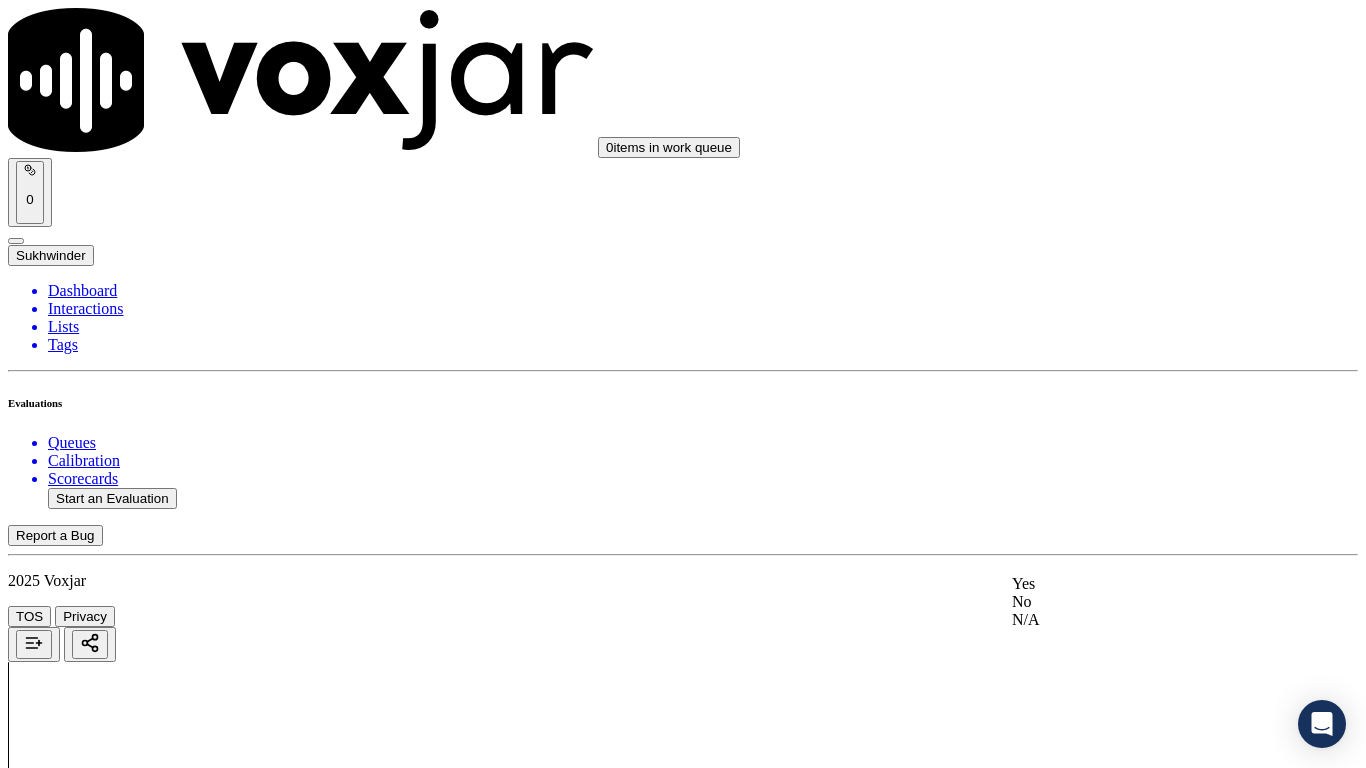 click on "Yes" at bounding box center (1139, 584) 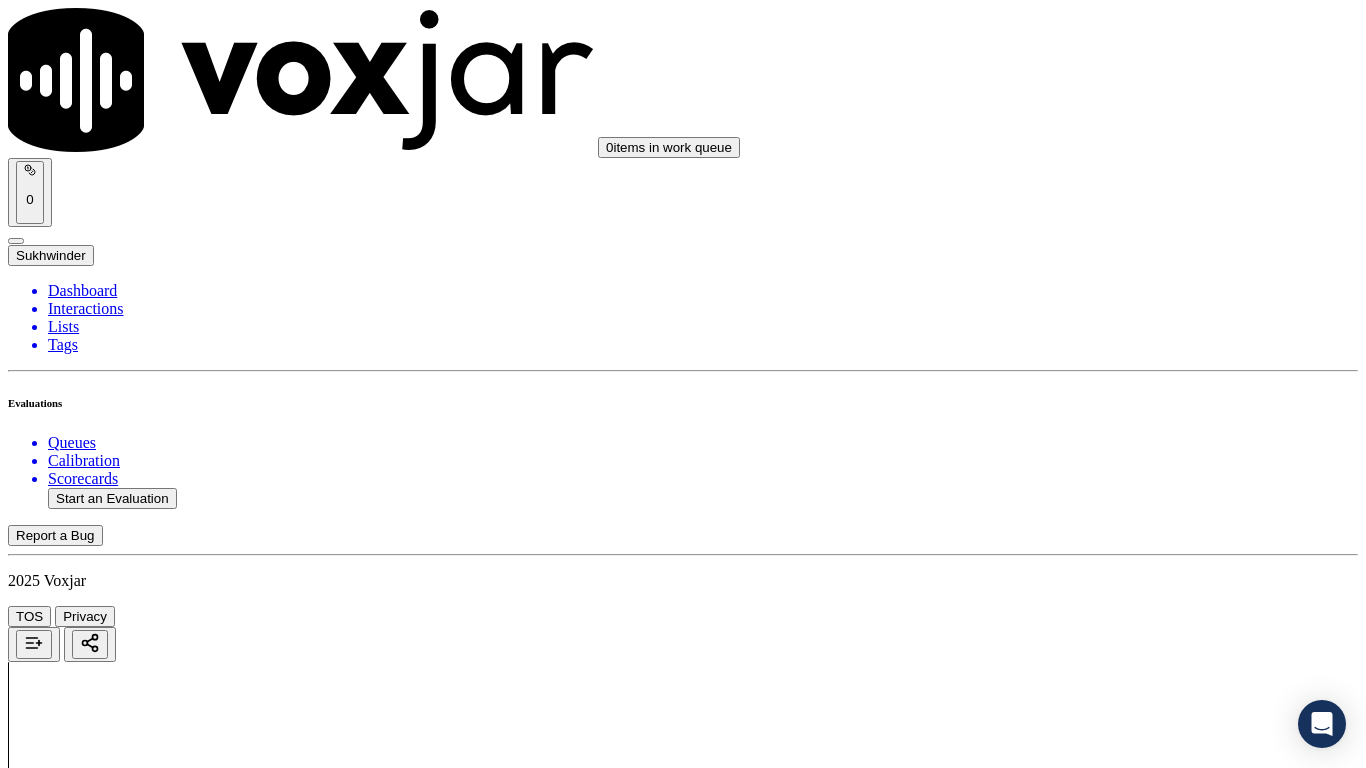 scroll, scrollTop: 4500, scrollLeft: 0, axis: vertical 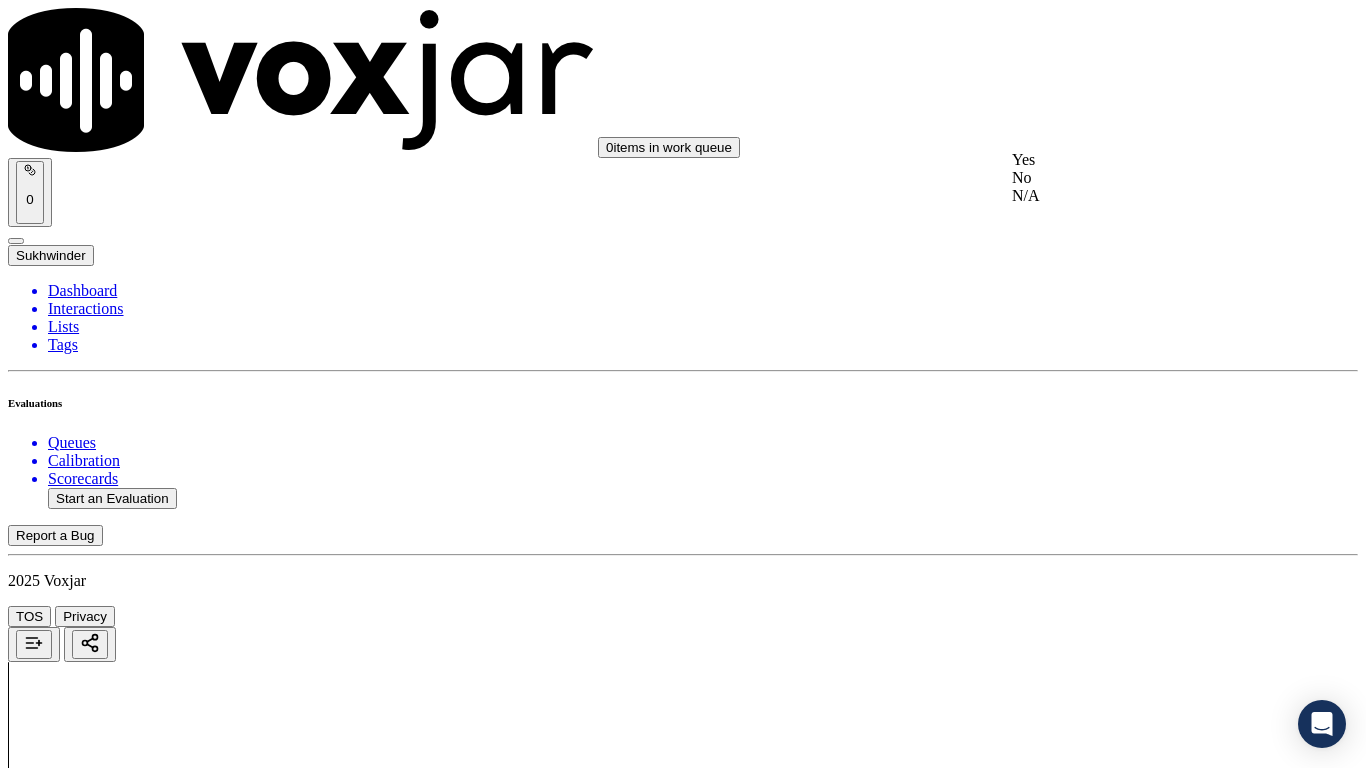click on "Yes" at bounding box center [1139, 160] 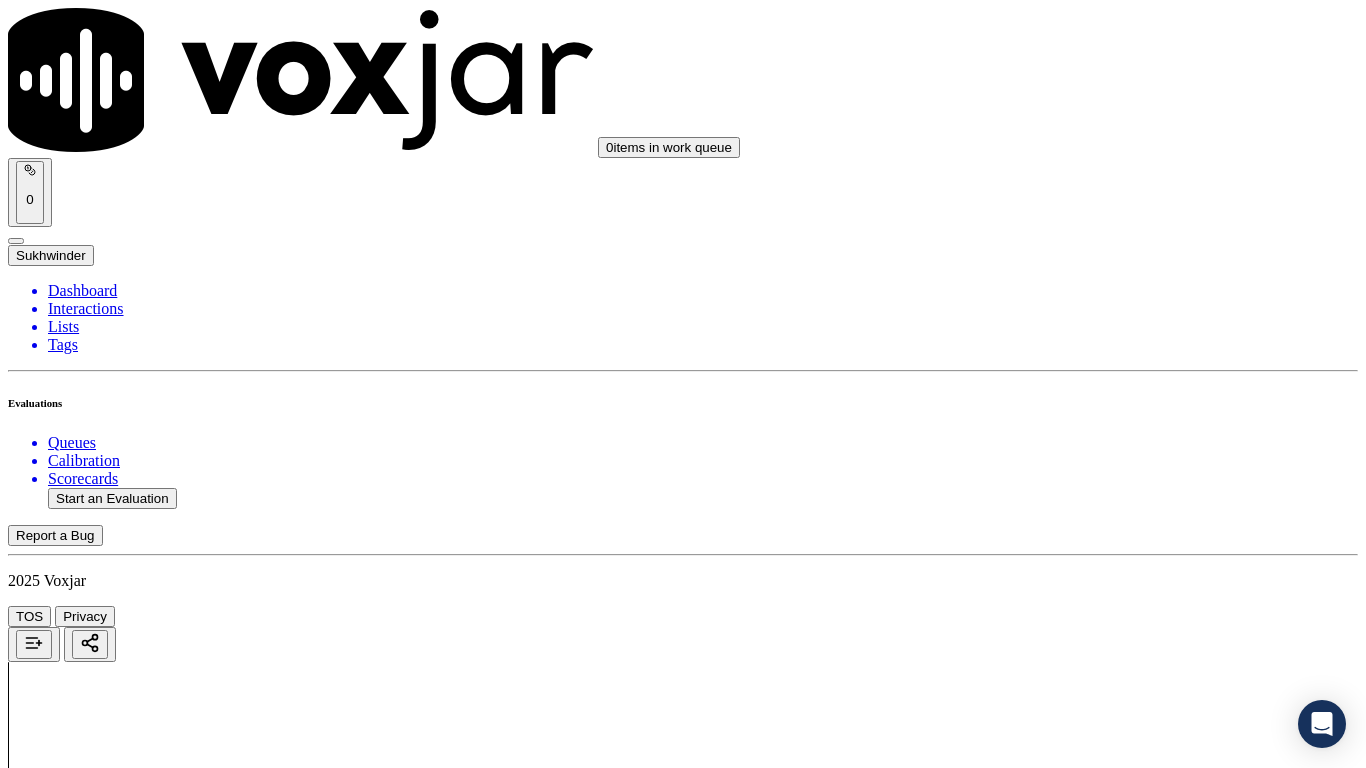 click on "Select an answer" at bounding box center (67, 6249) 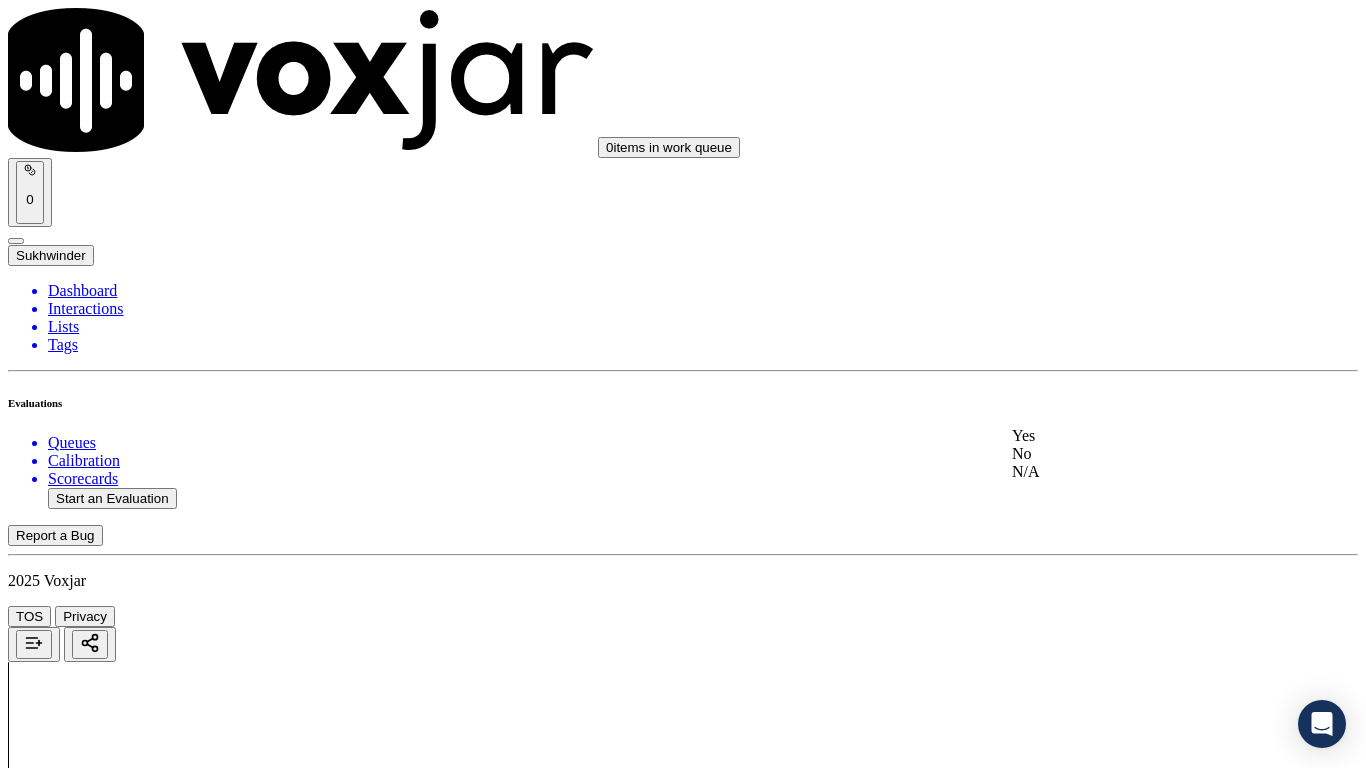 click on "Yes" at bounding box center (1139, 436) 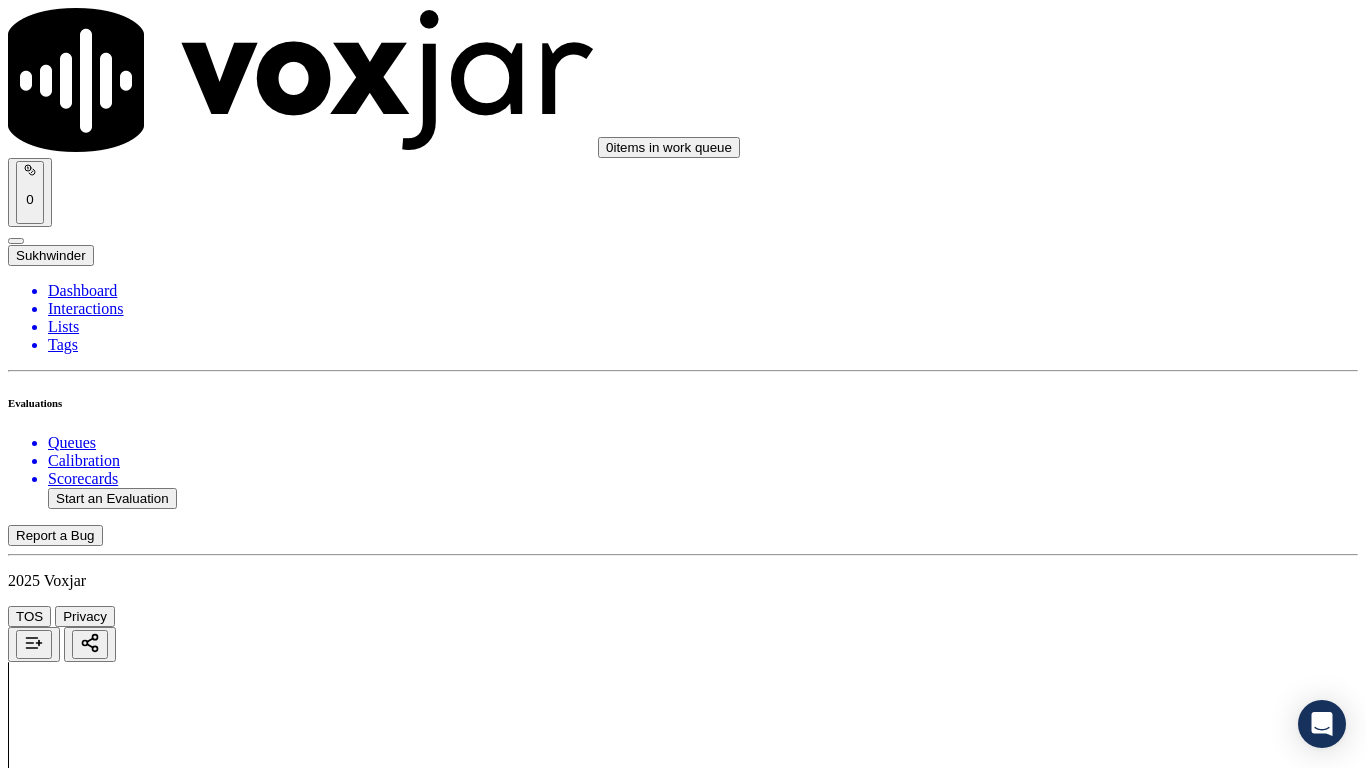 scroll, scrollTop: 5100, scrollLeft: 0, axis: vertical 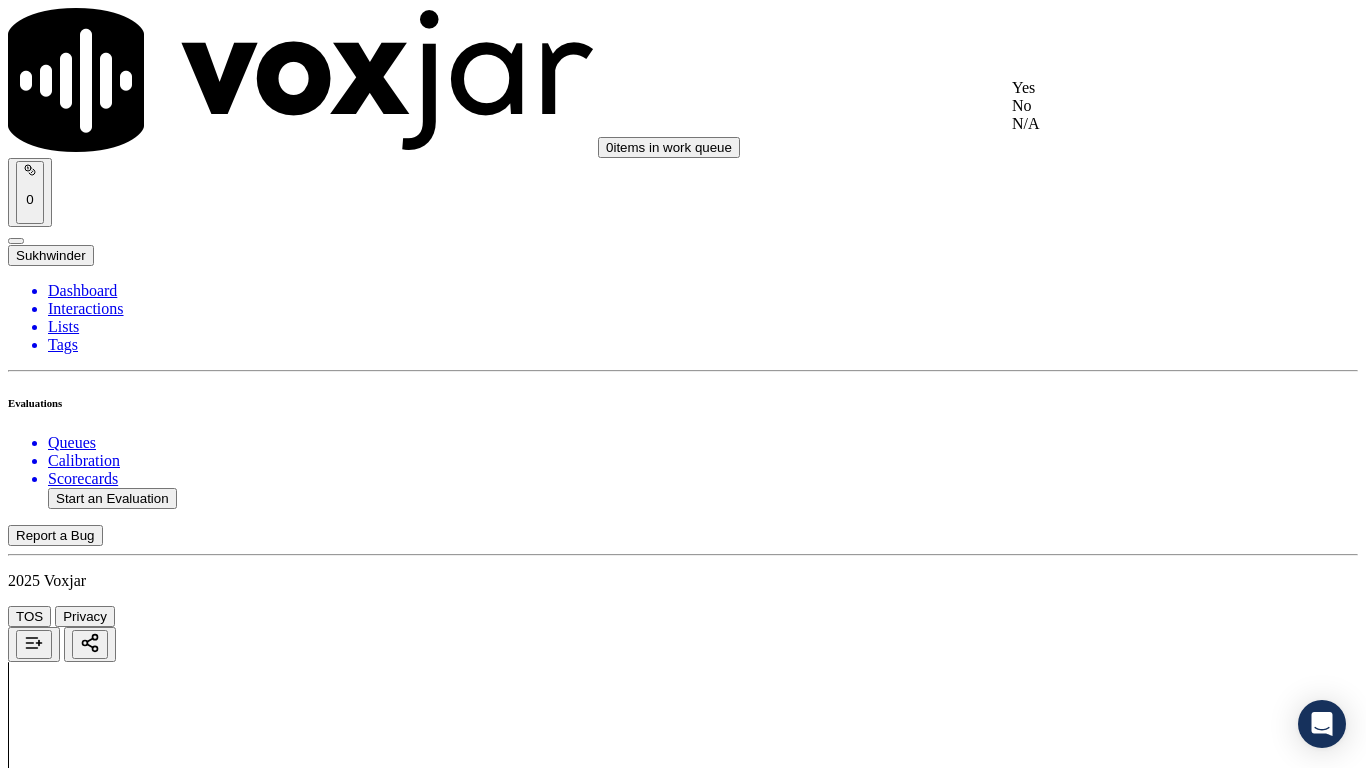 click on "Yes" at bounding box center (1139, 88) 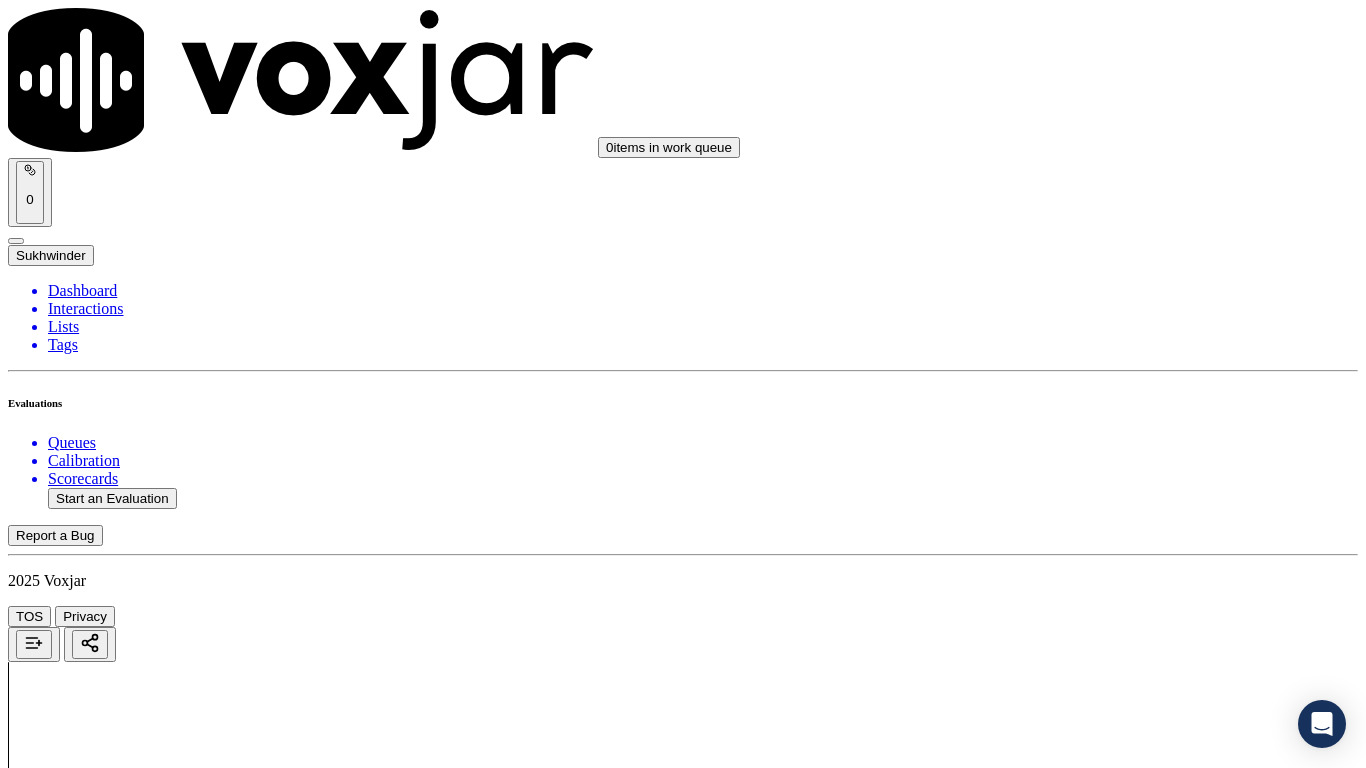 click on "Select an answer" at bounding box center [67, 6799] 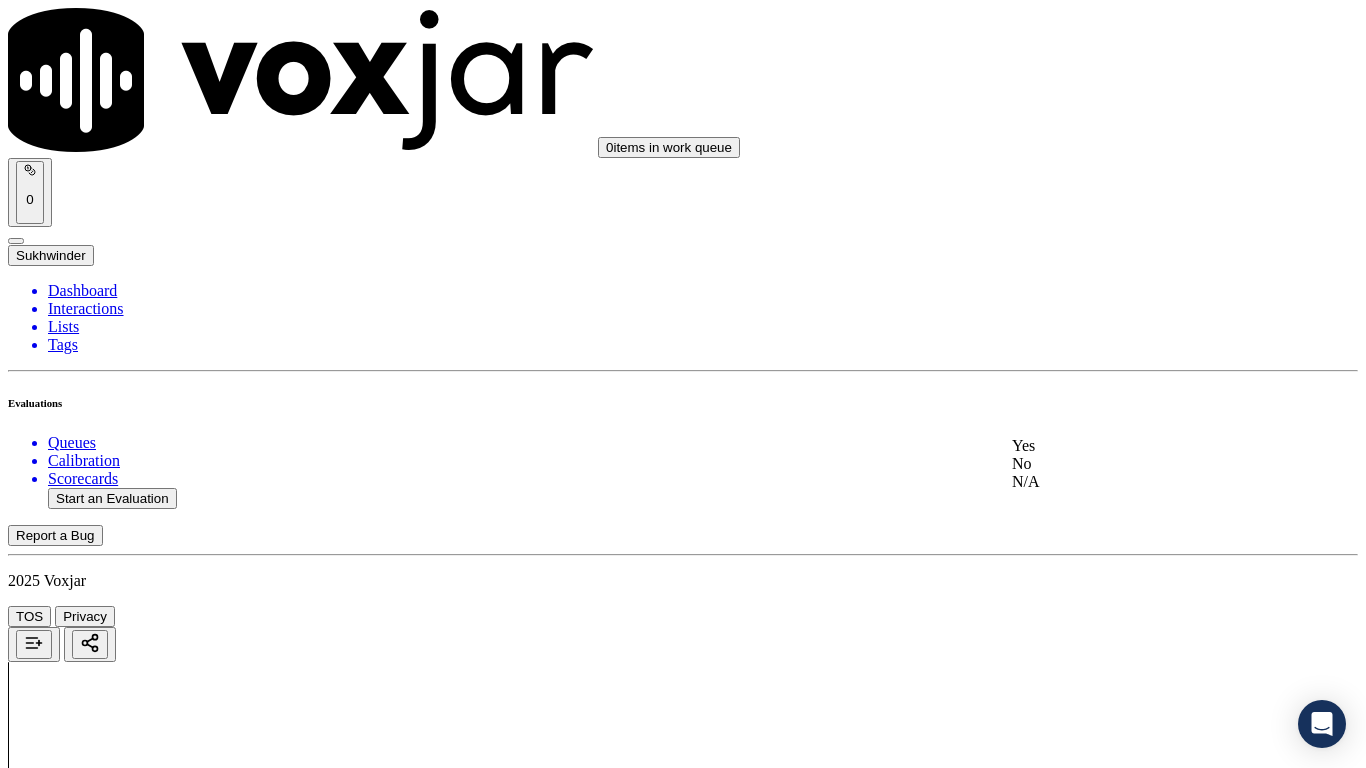 click on "Yes" at bounding box center [1139, 446] 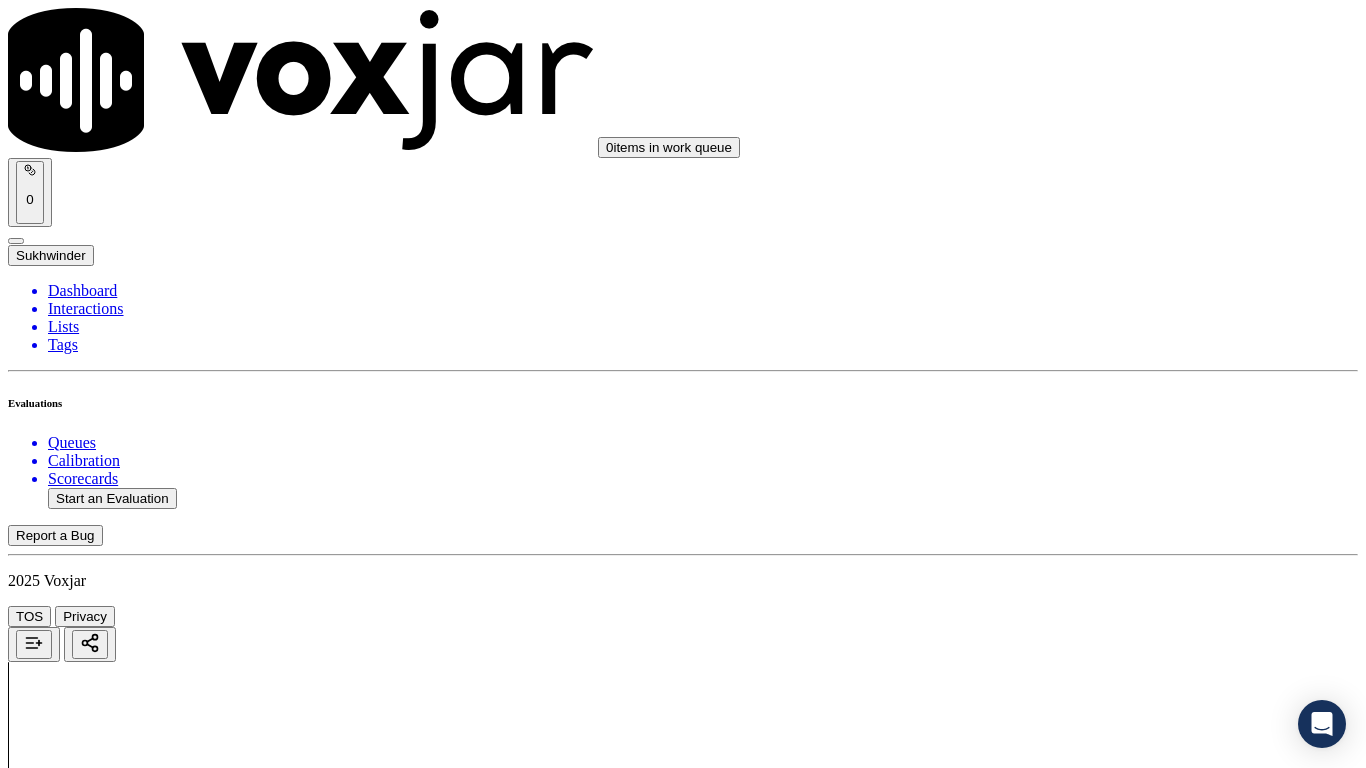 click on "Select an answer" at bounding box center [67, 7050] 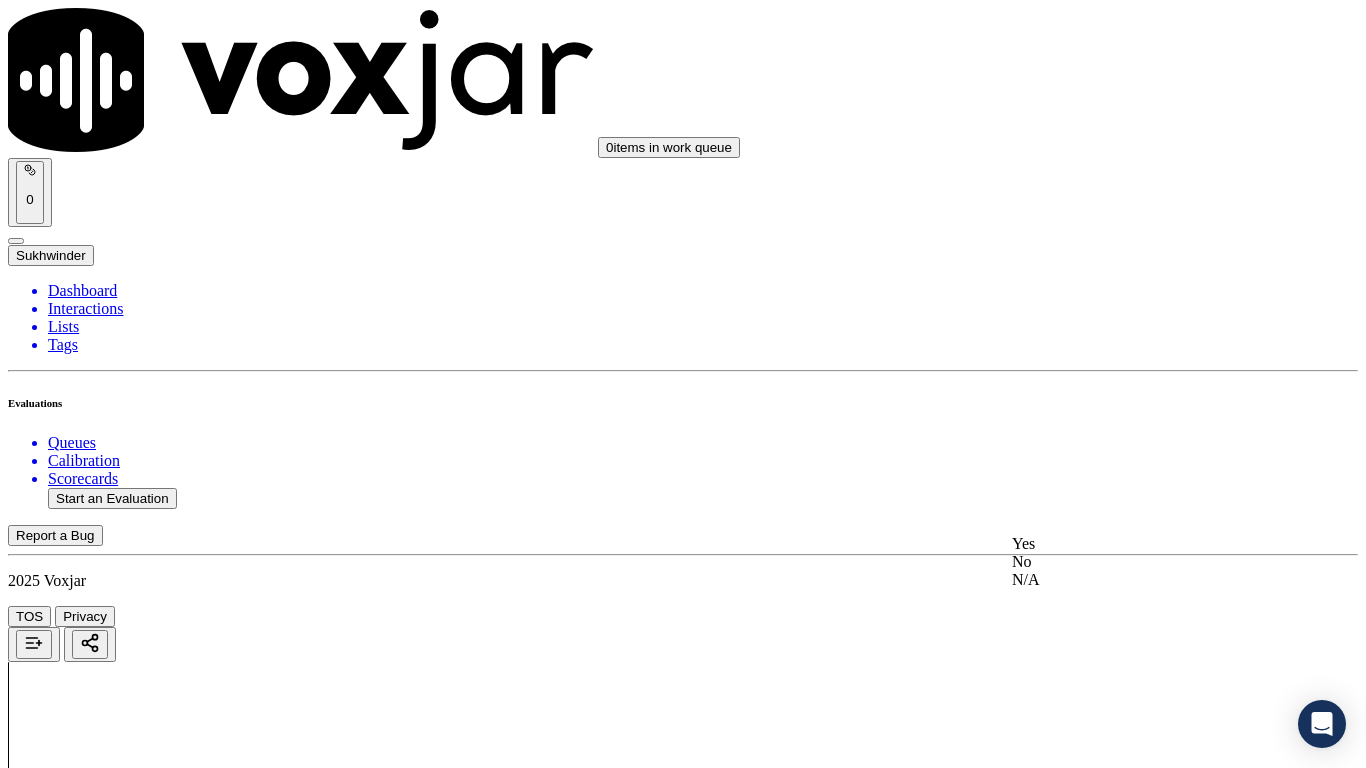 click on "Yes" at bounding box center (1139, 544) 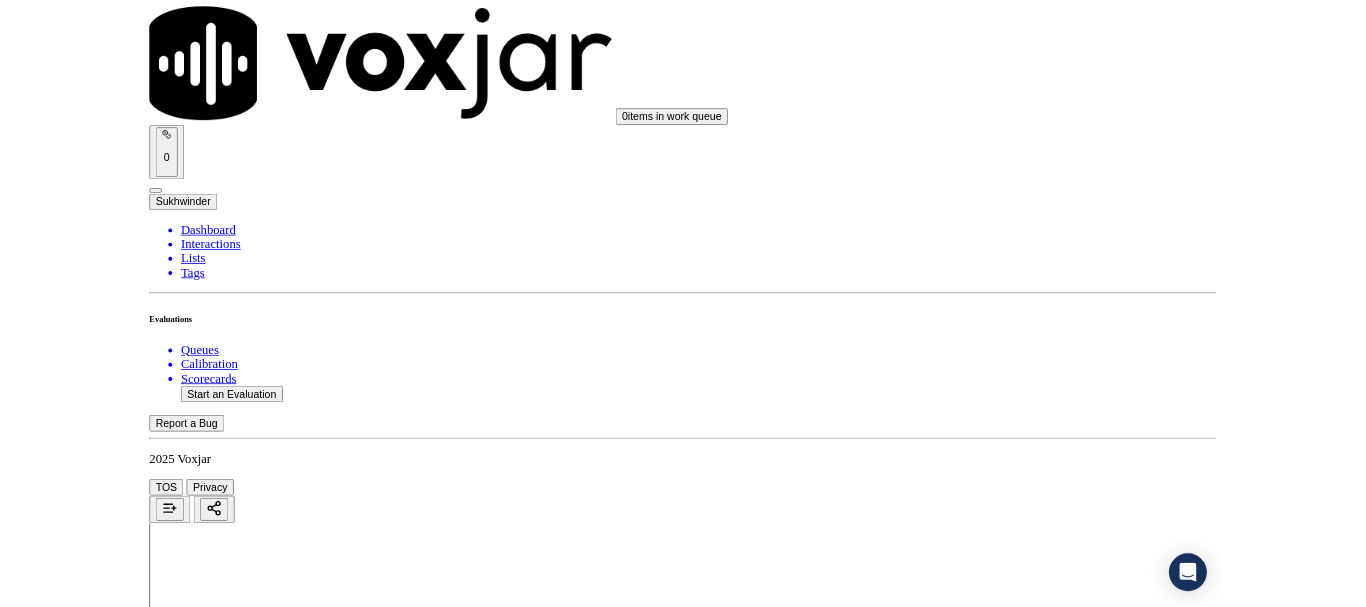 scroll, scrollTop: 5533, scrollLeft: 0, axis: vertical 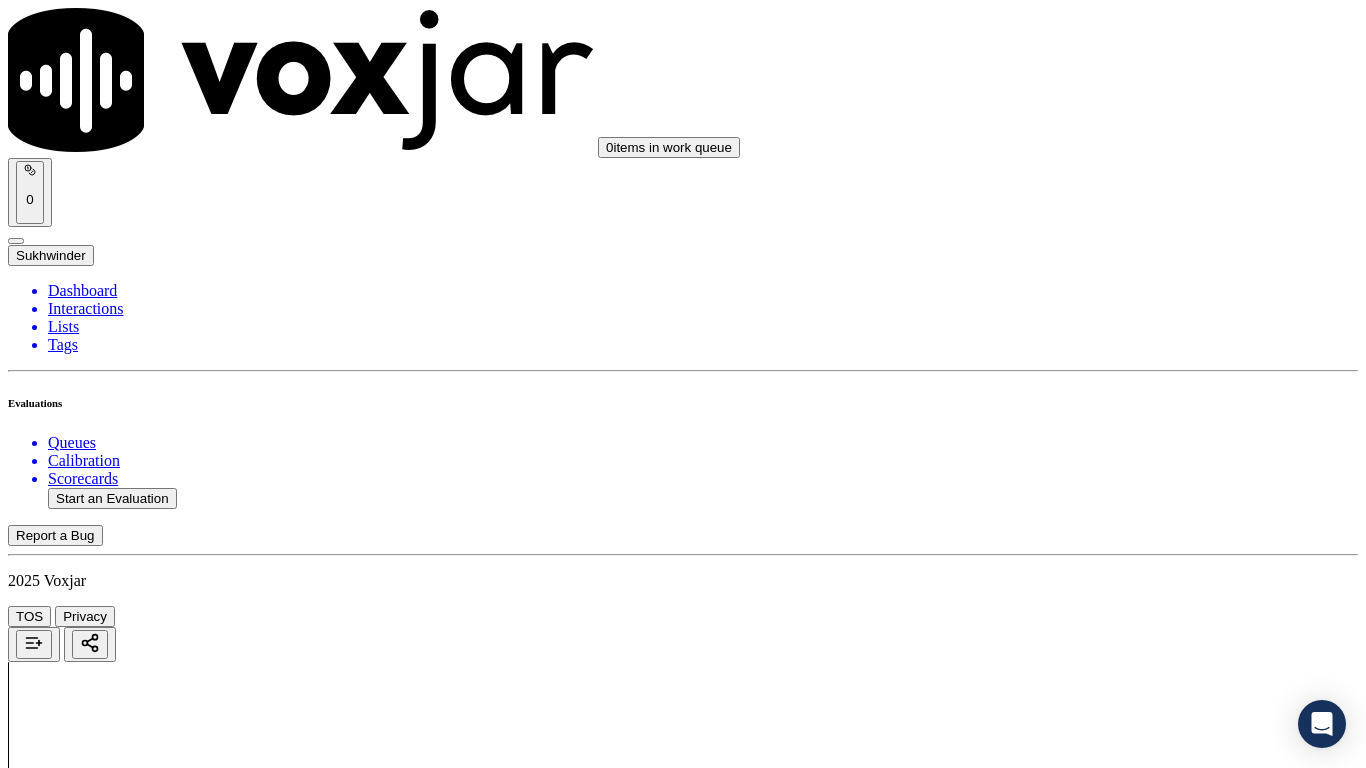 click on "Select an answer" at bounding box center (67, 7286) 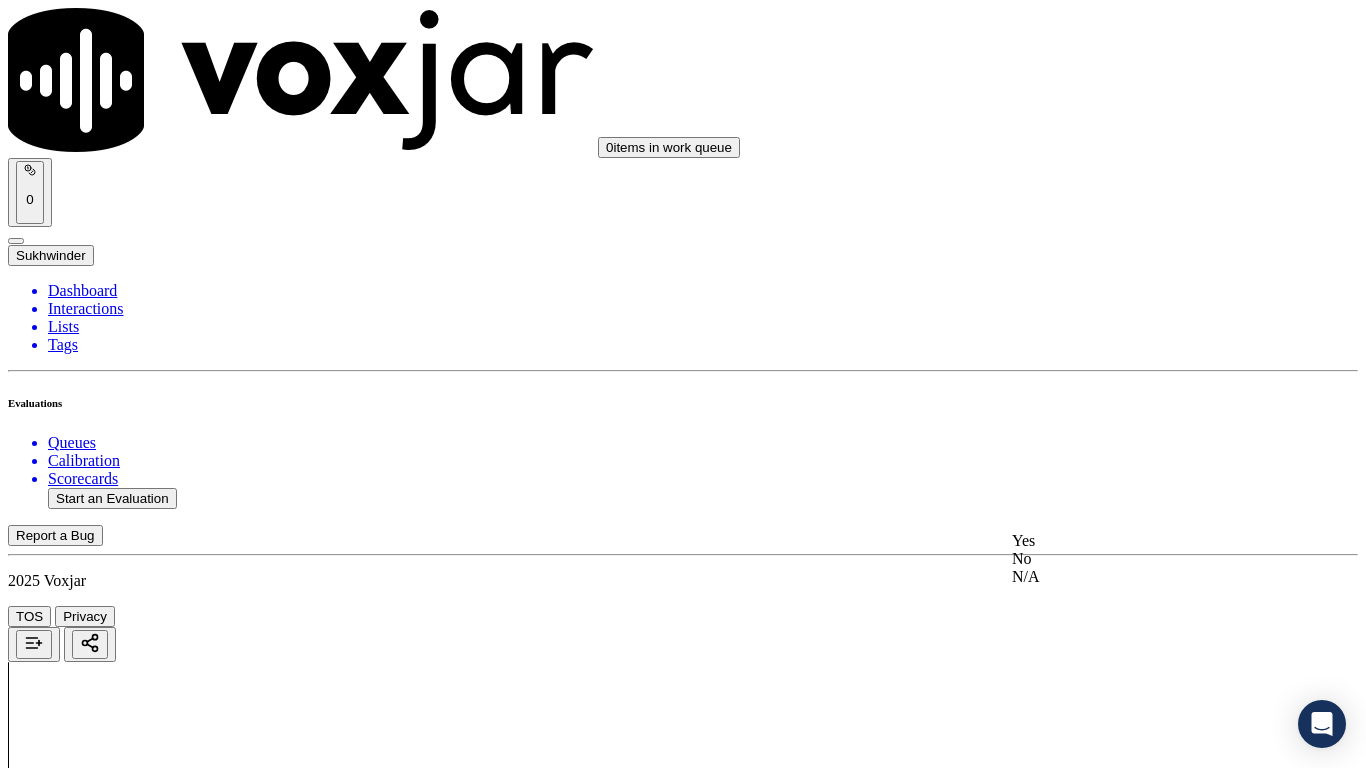 click on "Yes" at bounding box center [1139, 541] 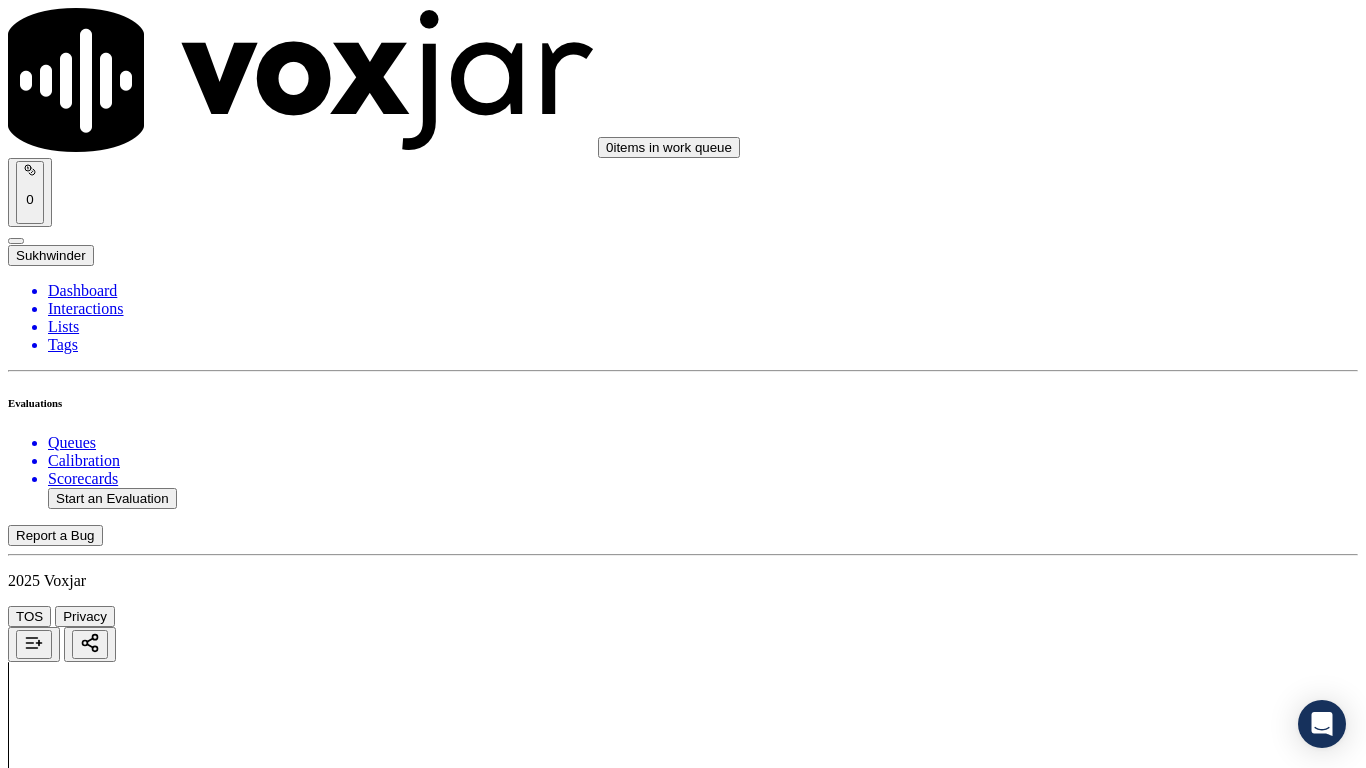 click on "Submit Scores" at bounding box center [59, 7345] 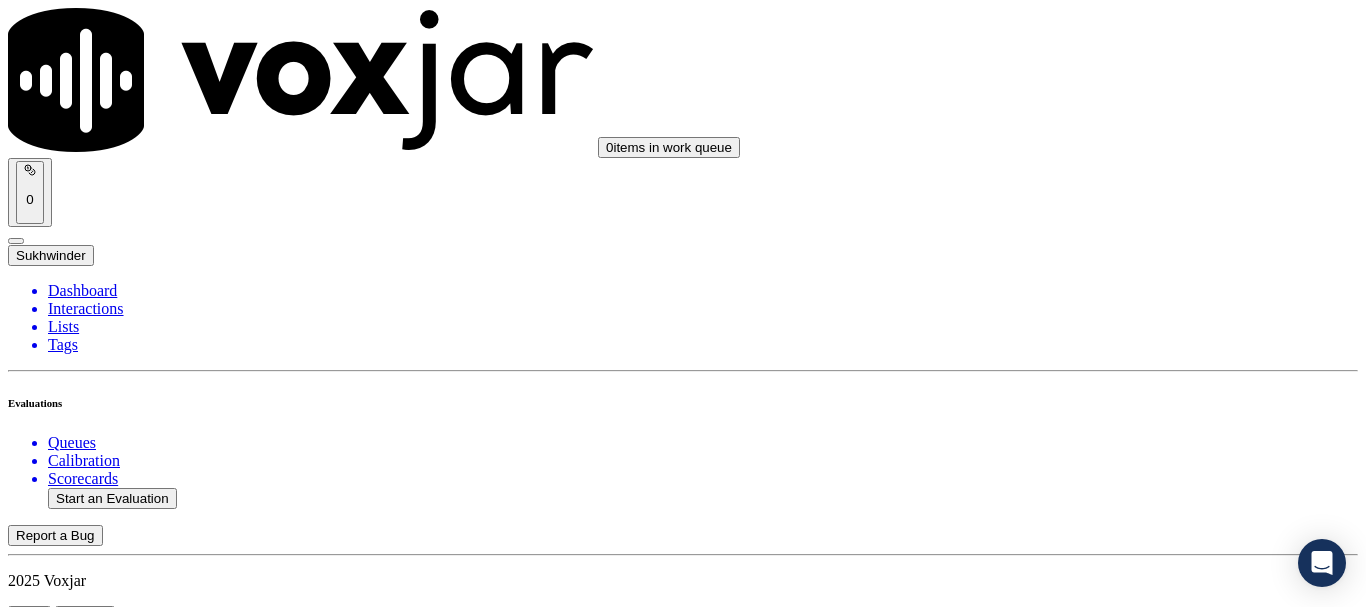 scroll, scrollTop: 400, scrollLeft: 0, axis: vertical 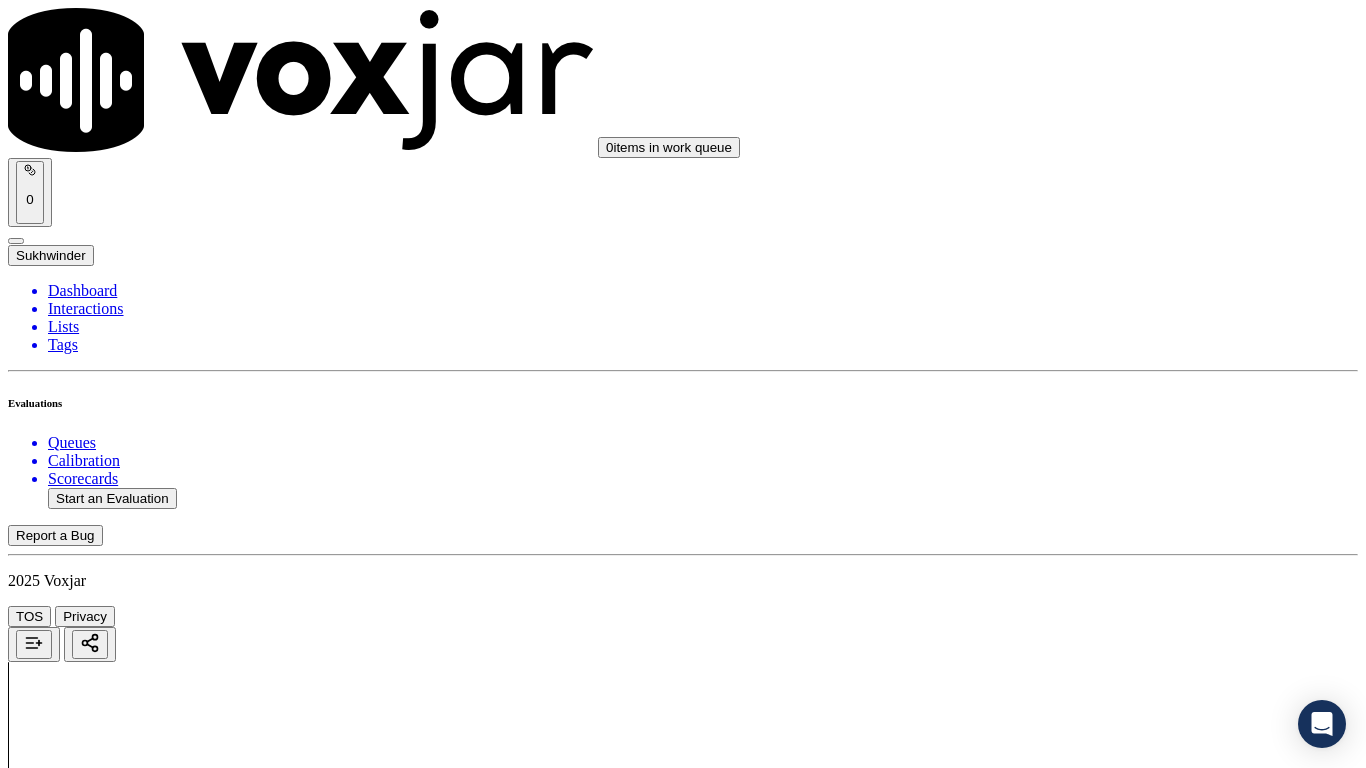 click on "Upload interaction to start evaluation" at bounding box center [124, 2746] 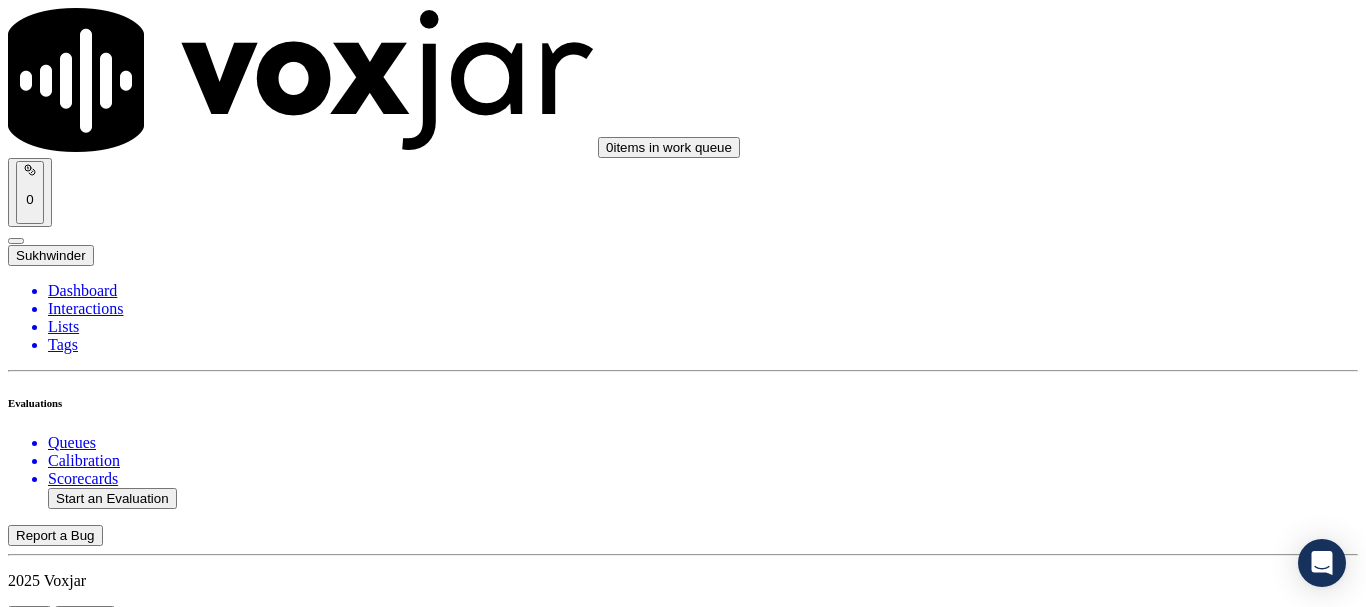 scroll, scrollTop: 400, scrollLeft: 0, axis: vertical 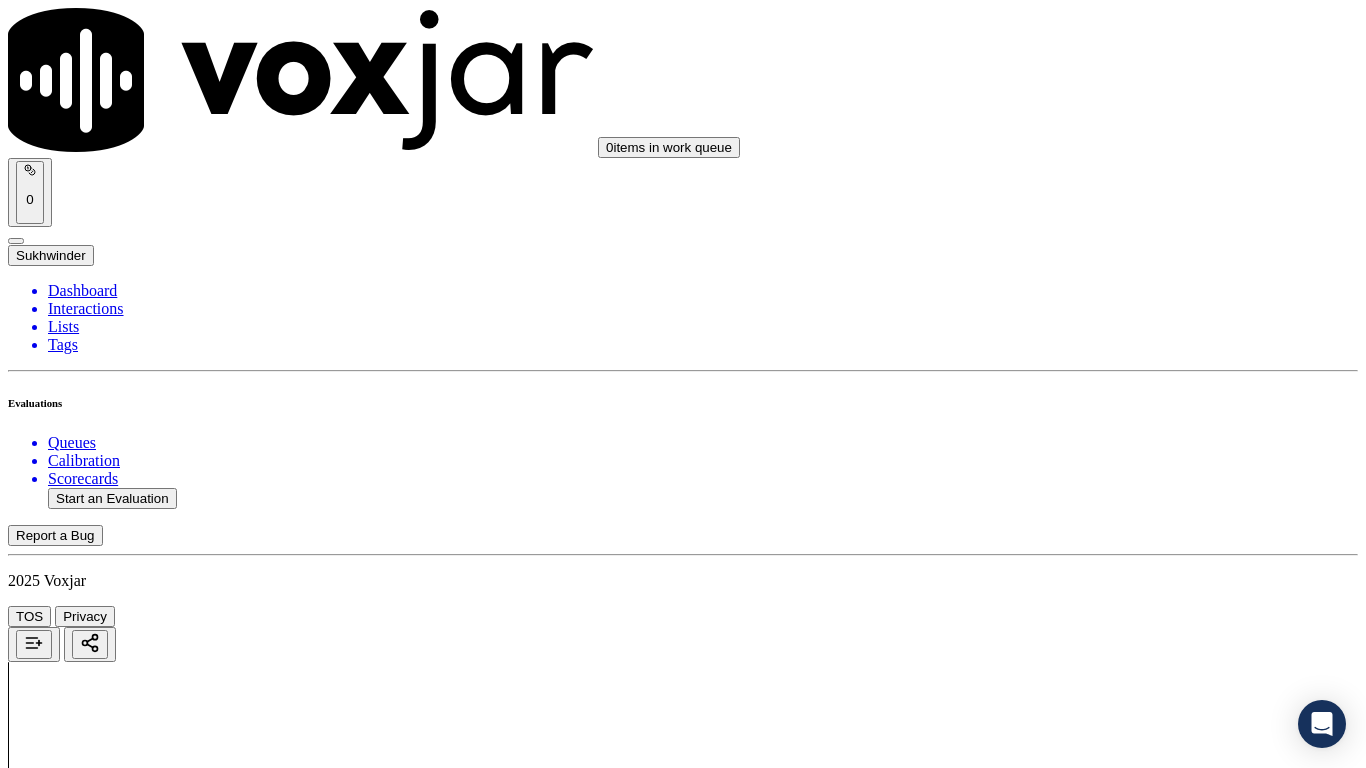 drag, startPoint x: 1114, startPoint y: 668, endPoint x: 1053, endPoint y: 516, distance: 163.78339 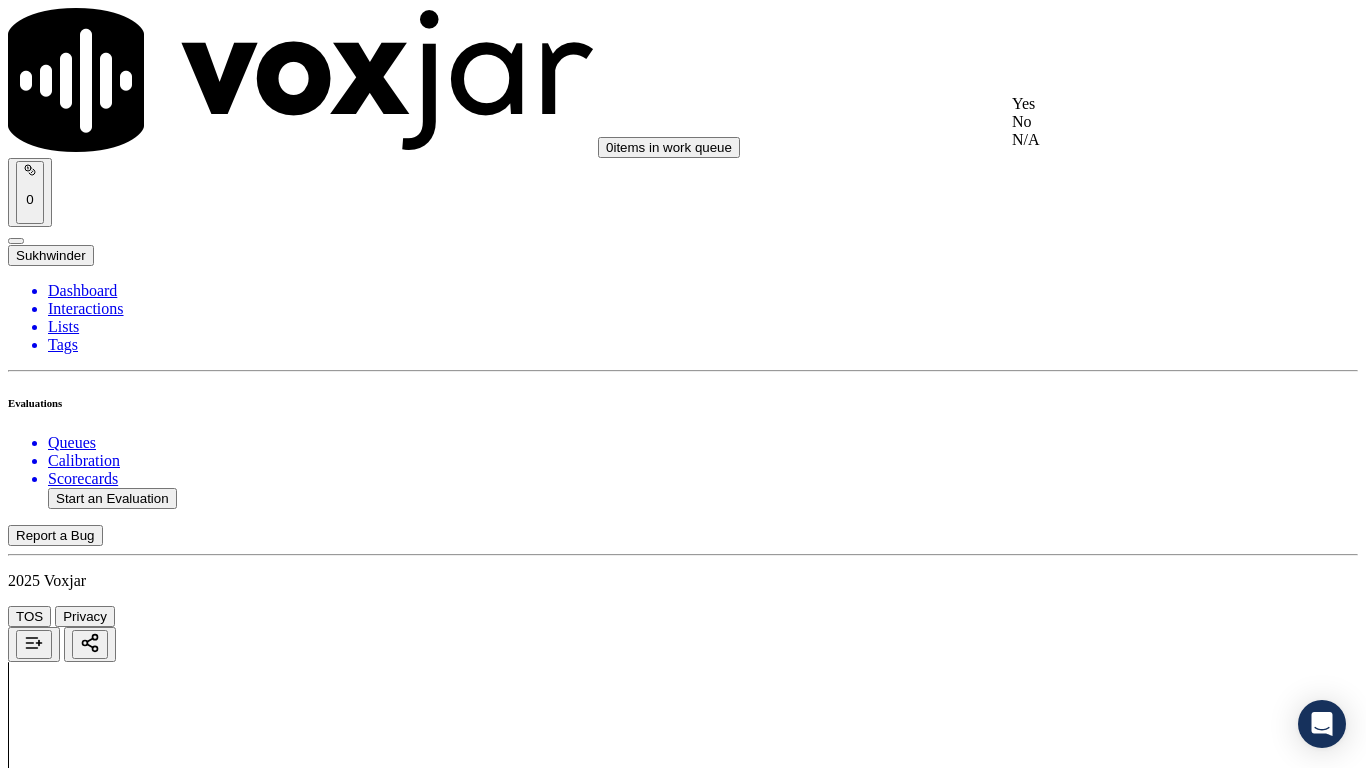 click on "Yes" at bounding box center [1139, 104] 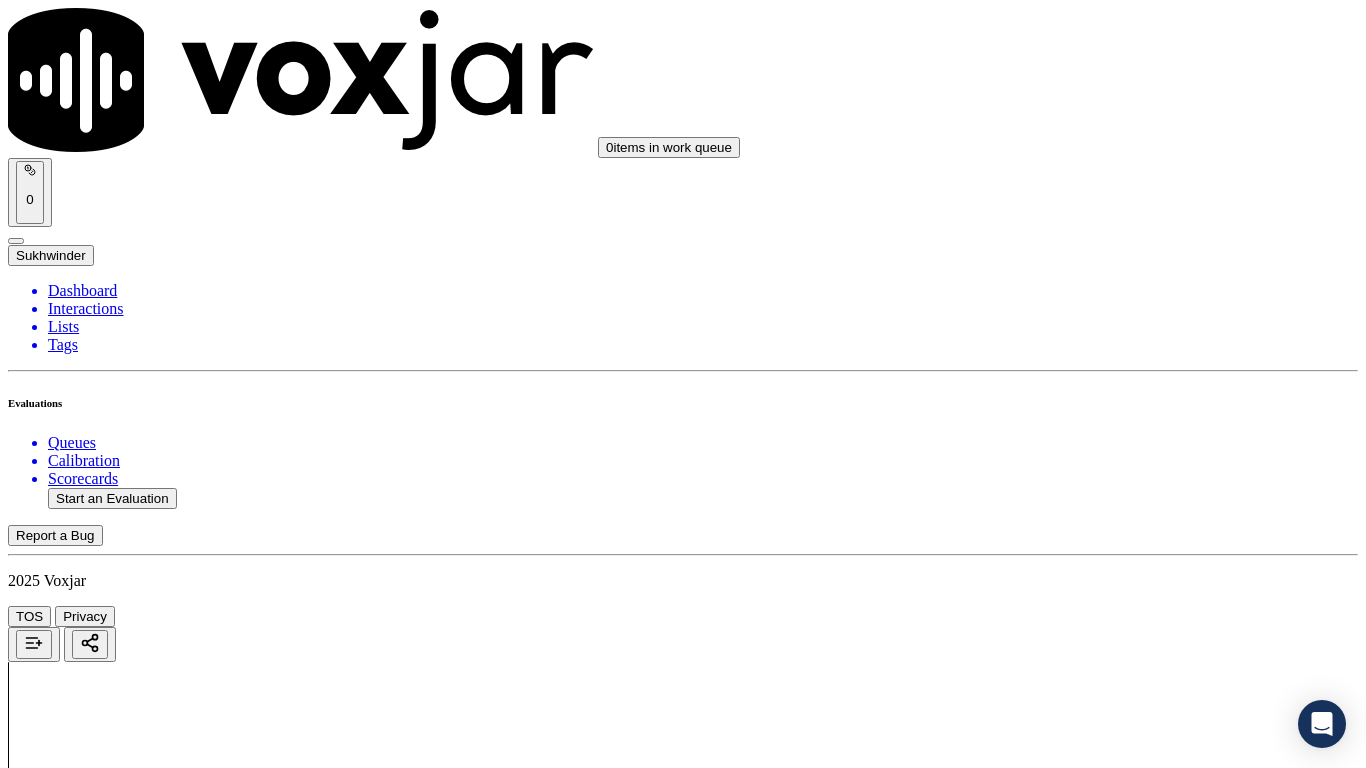 click on "Select an answer" at bounding box center (67, 2639) 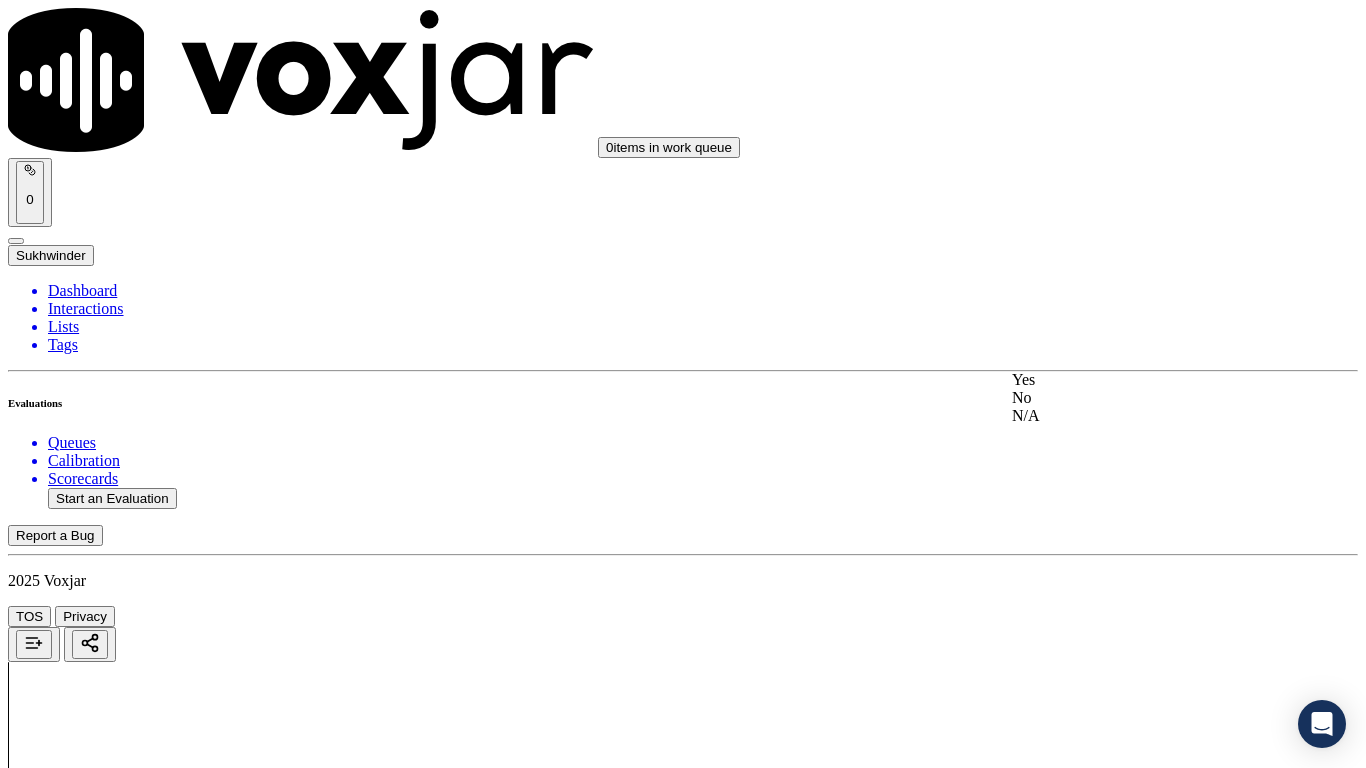 drag, startPoint x: 1130, startPoint y: 394, endPoint x: 1140, endPoint y: 424, distance: 31.622776 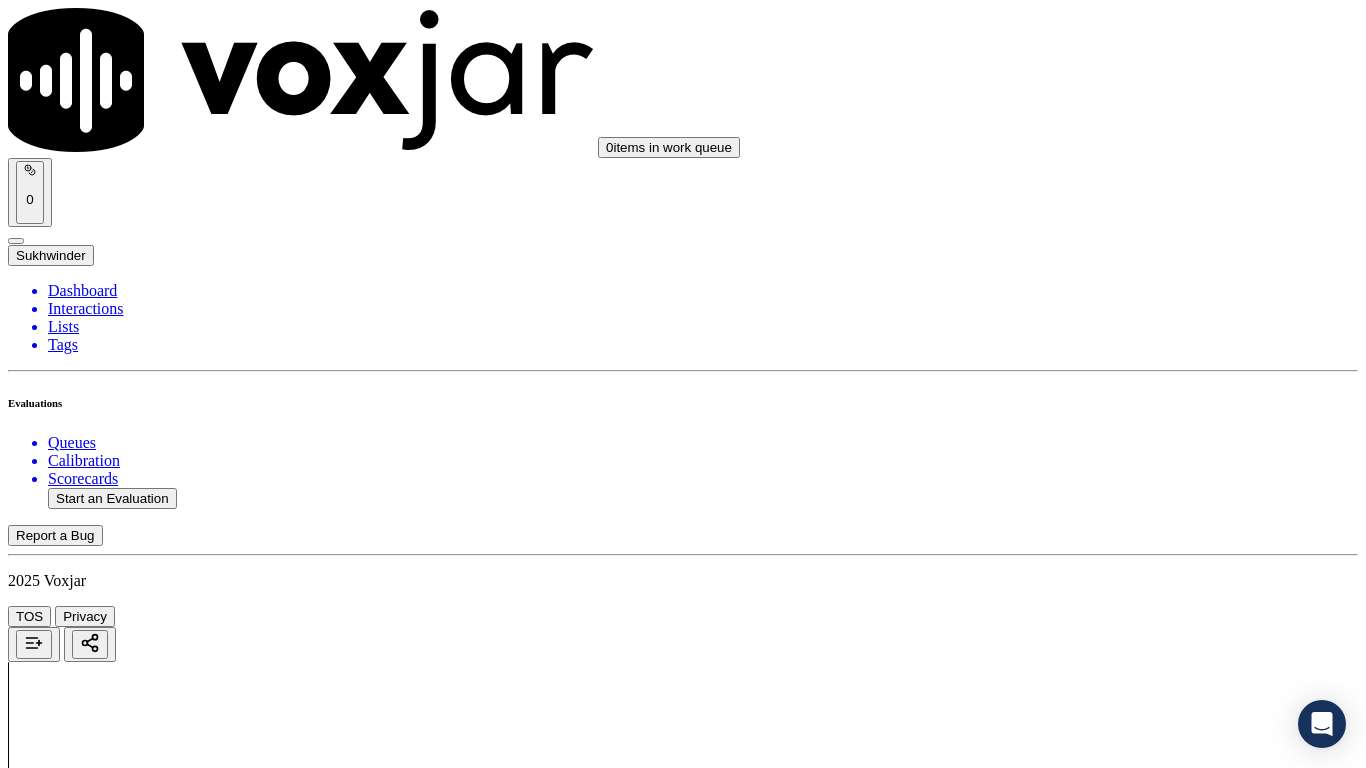 click on "Select an answer" at bounding box center (67, 2875) 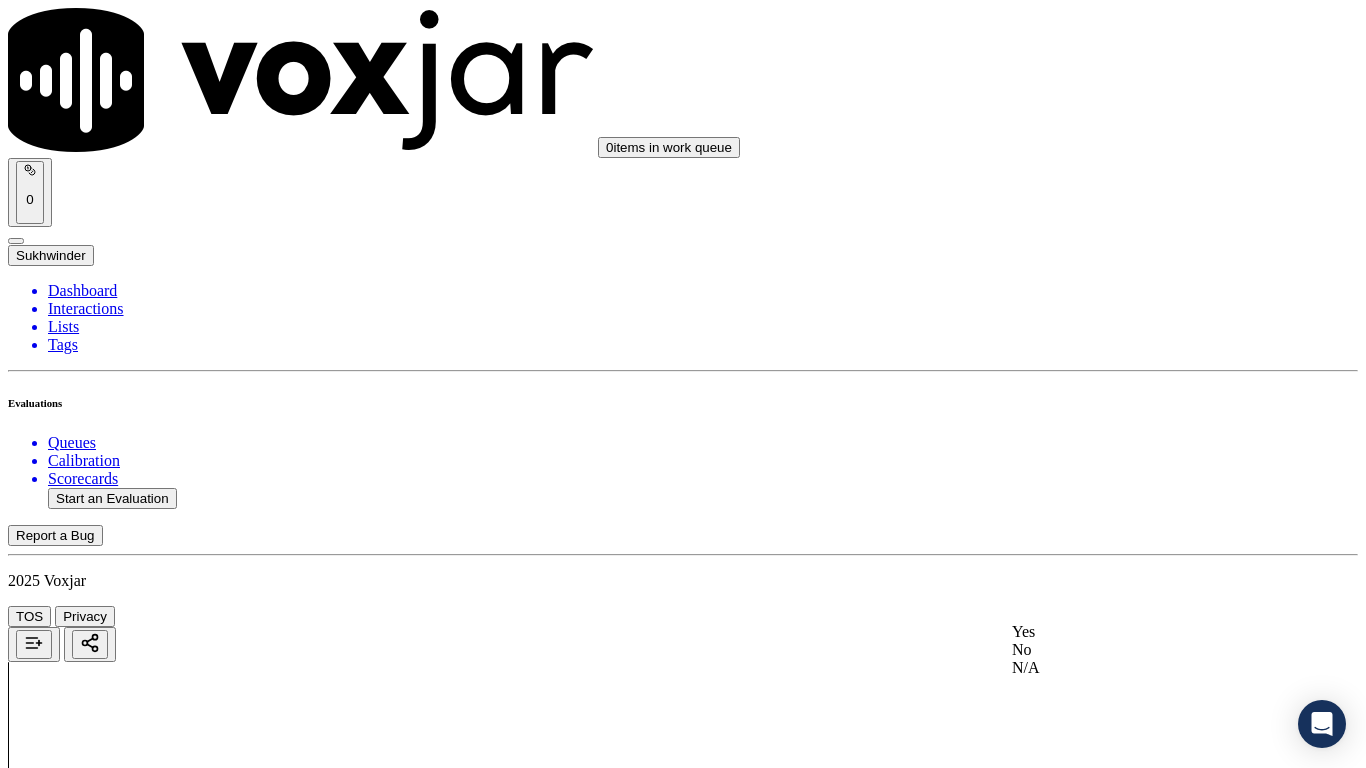 click on "Yes" at bounding box center (1139, 632) 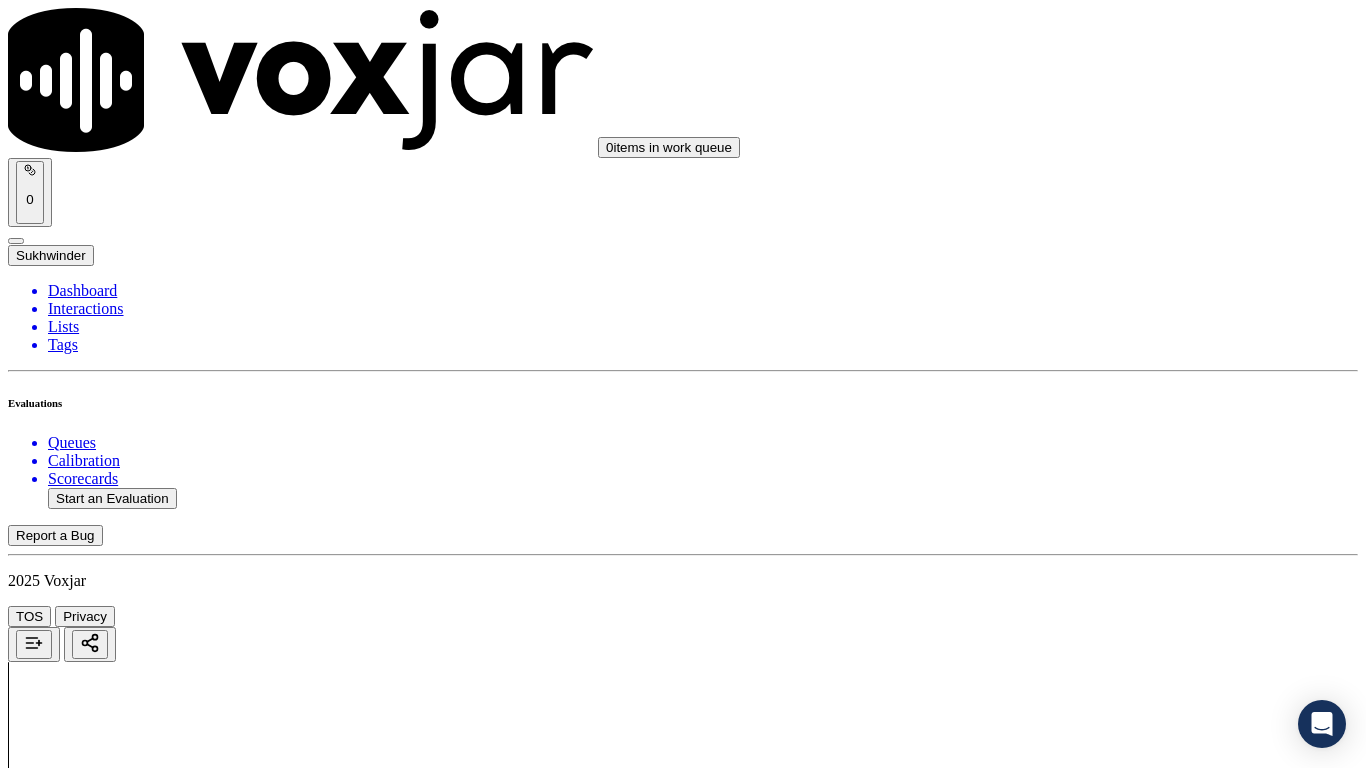 scroll, scrollTop: 1000, scrollLeft: 0, axis: vertical 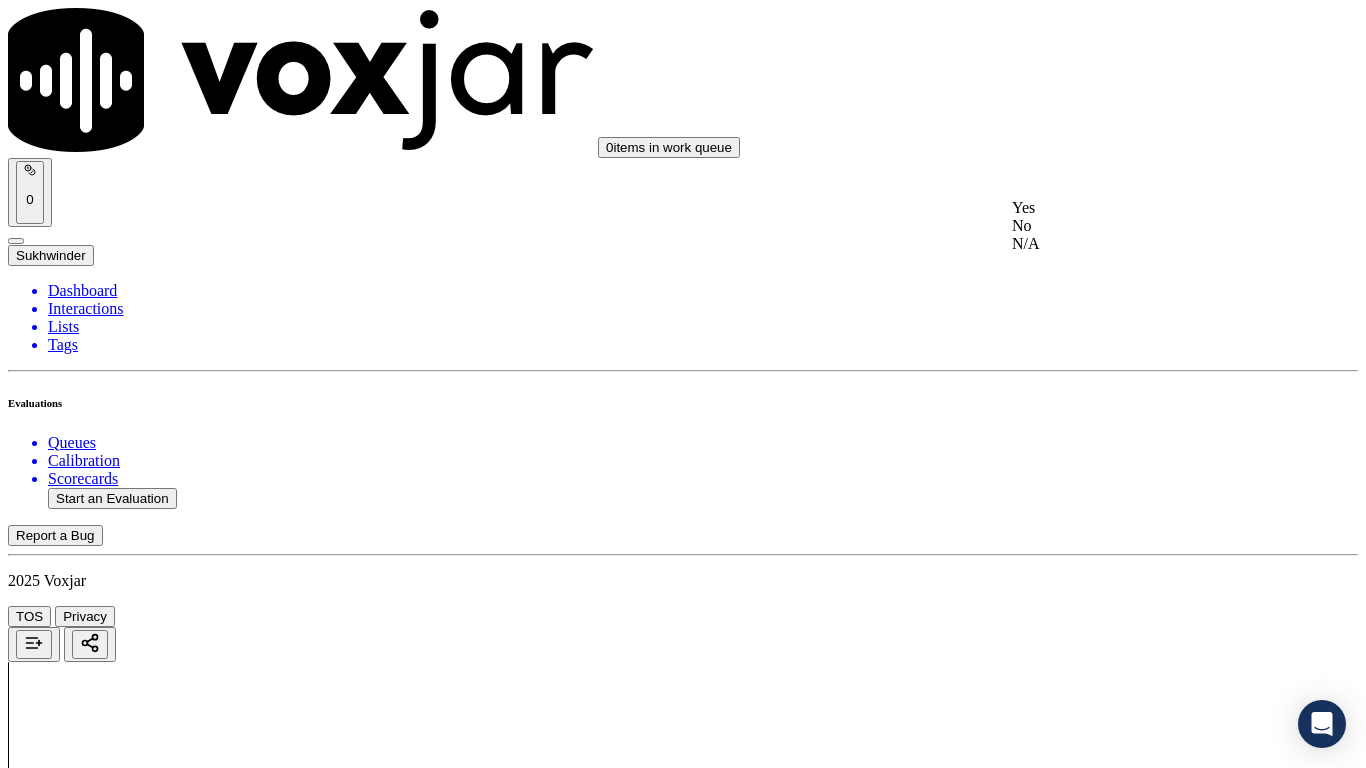 click on "N/A" 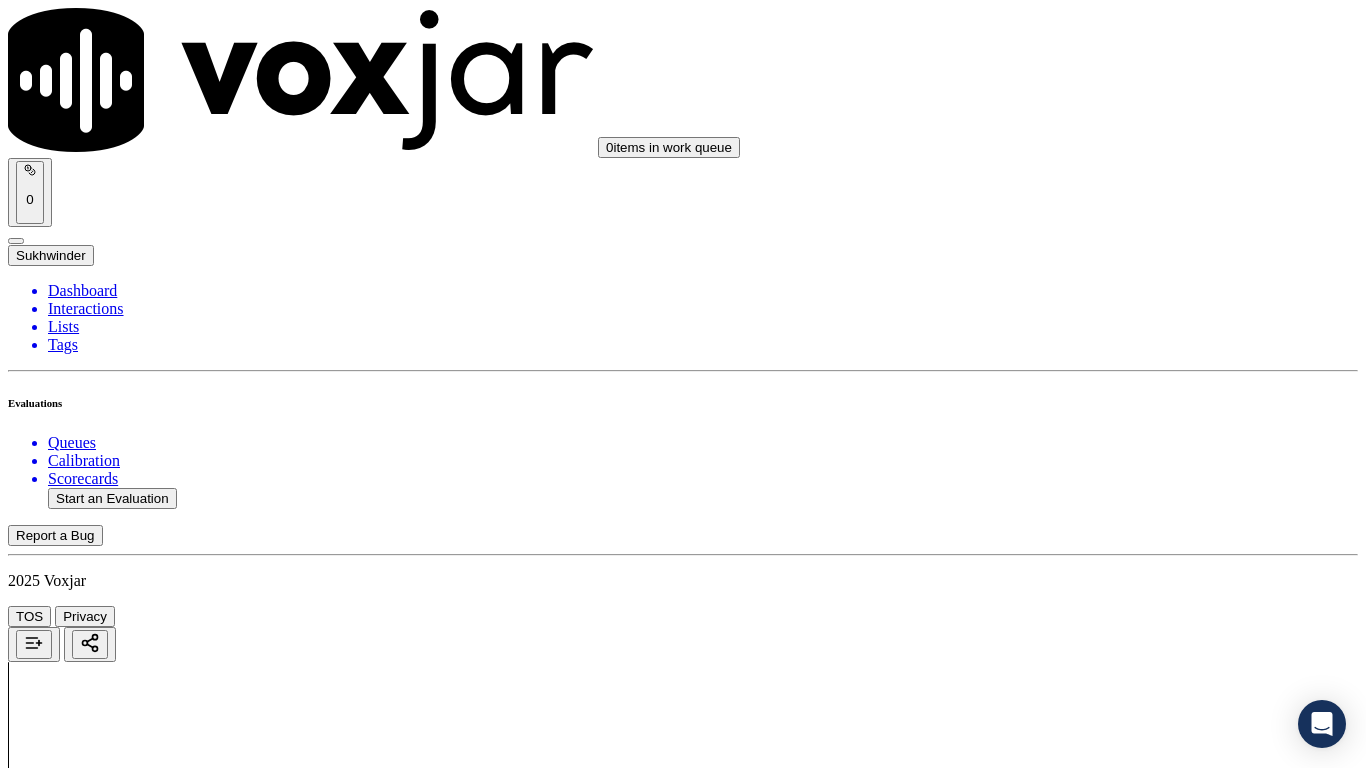 drag, startPoint x: 1184, startPoint y: 502, endPoint x: 1184, endPoint y: 513, distance: 11 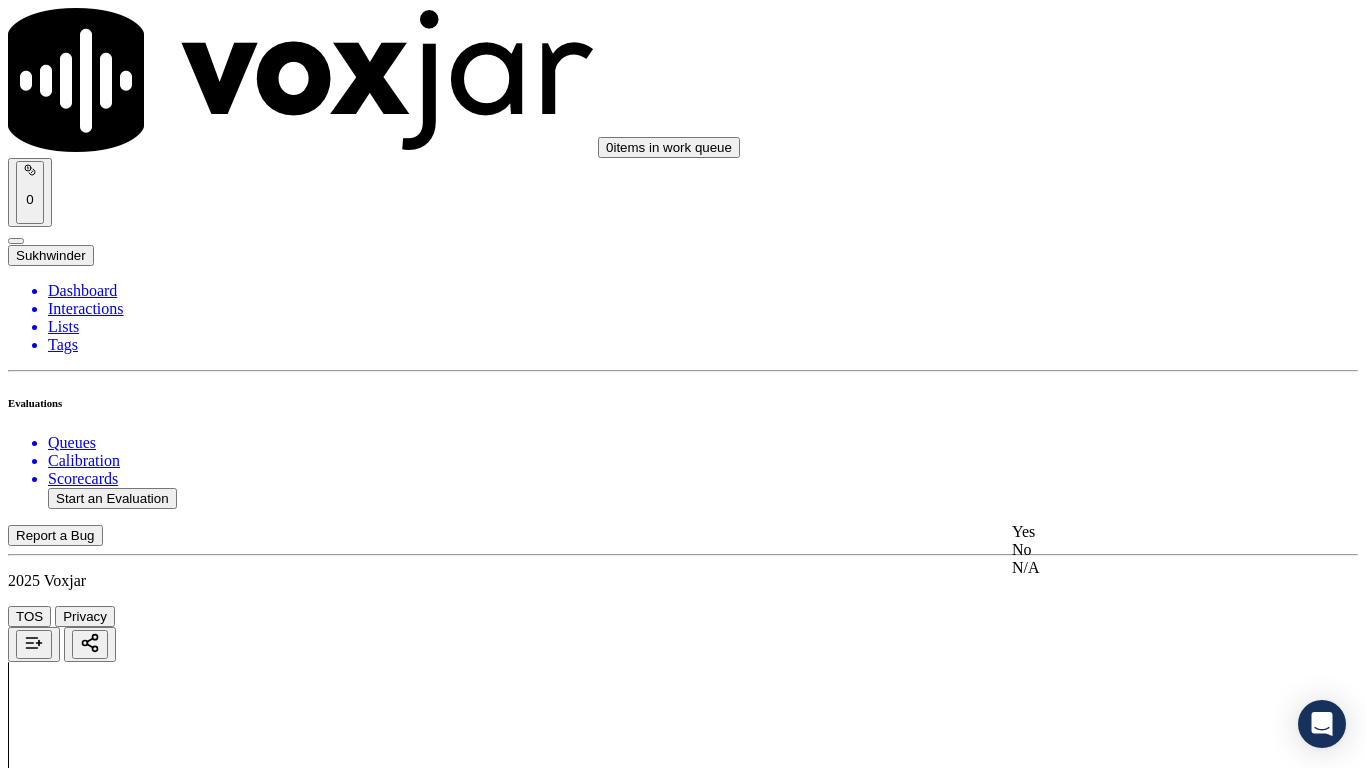click on "N/A" 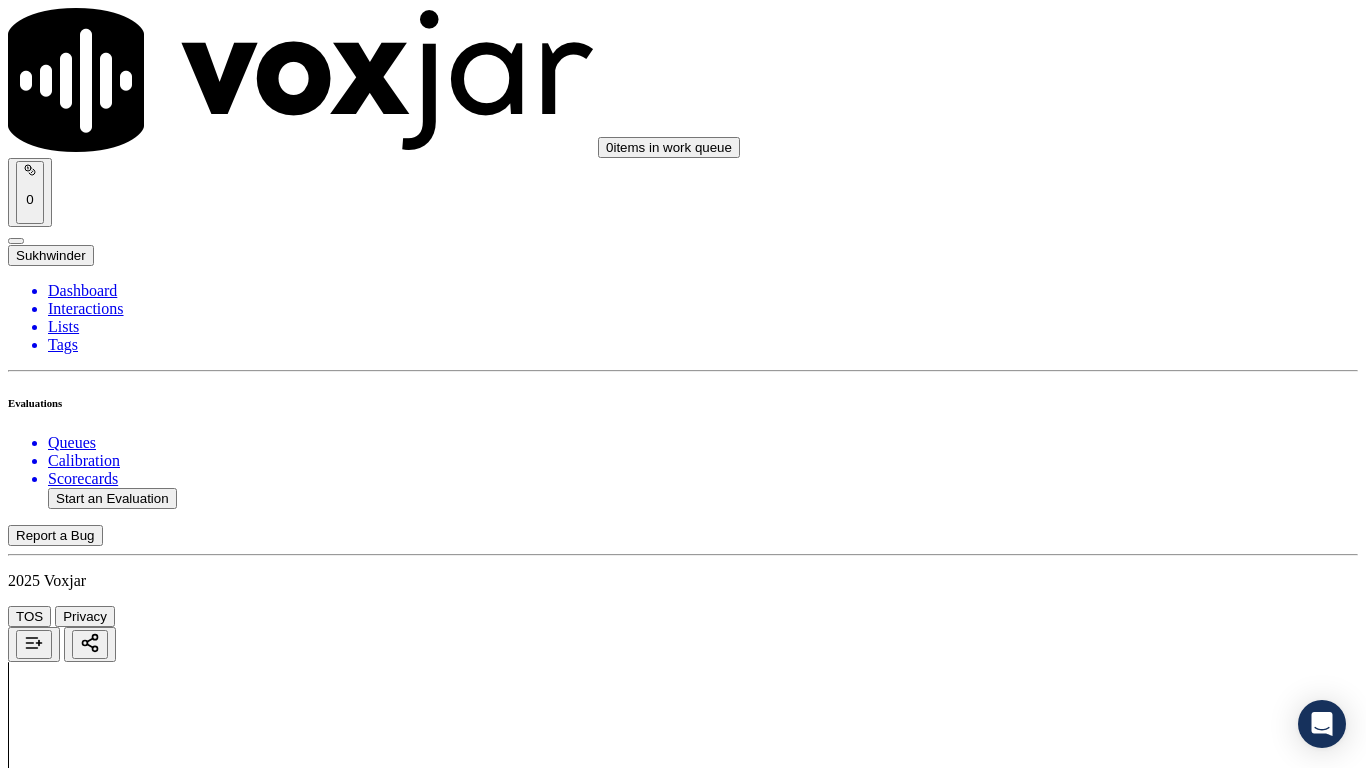 scroll, scrollTop: 1600, scrollLeft: 0, axis: vertical 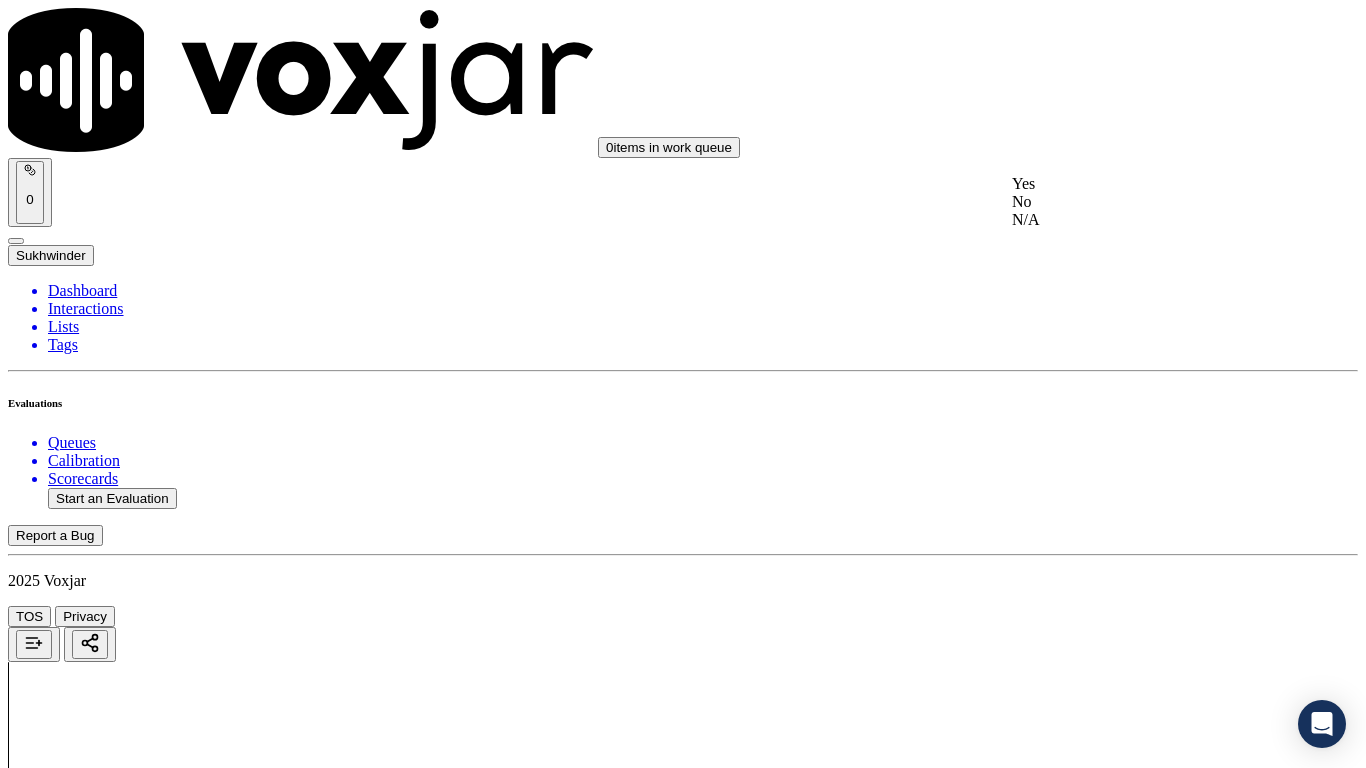 drag, startPoint x: 1134, startPoint y: 188, endPoint x: 1115, endPoint y: 379, distance: 191.9427 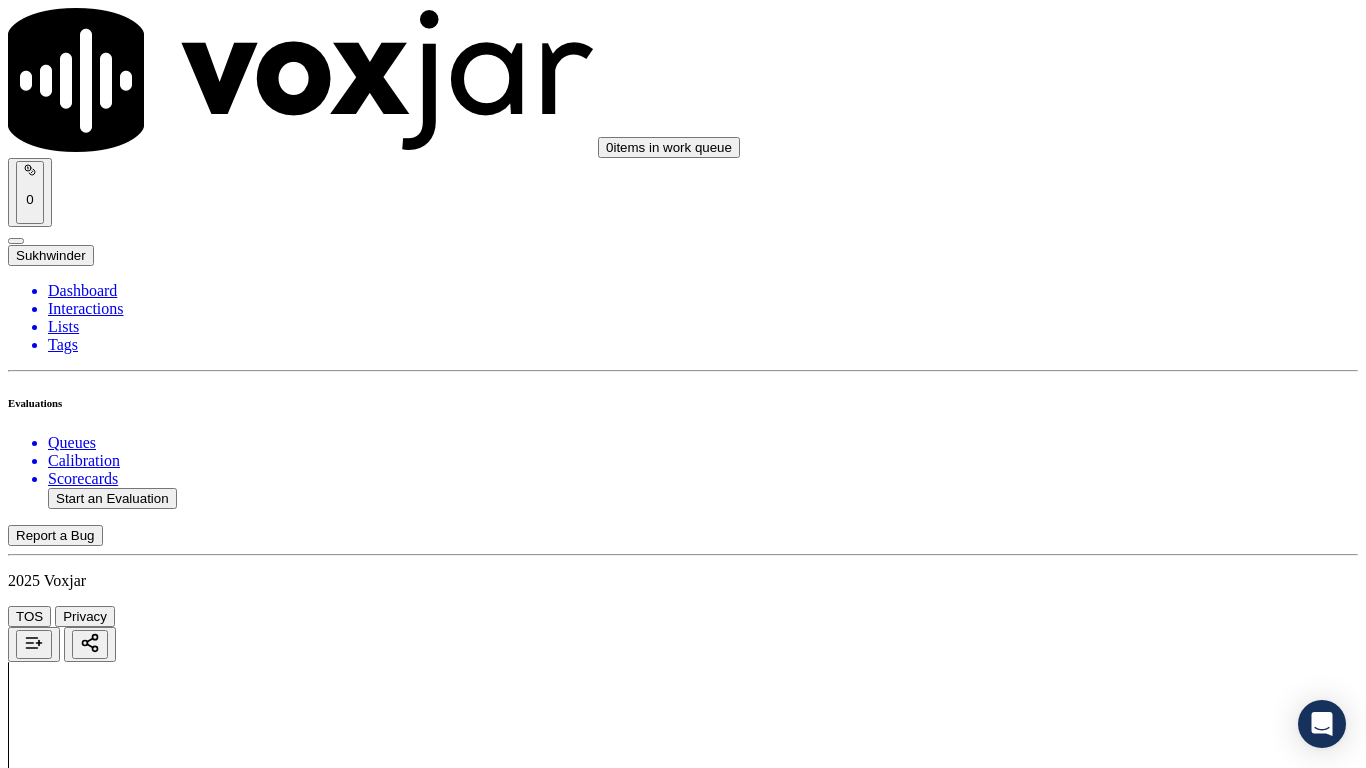 click on "Select an answer" at bounding box center [67, 3821] 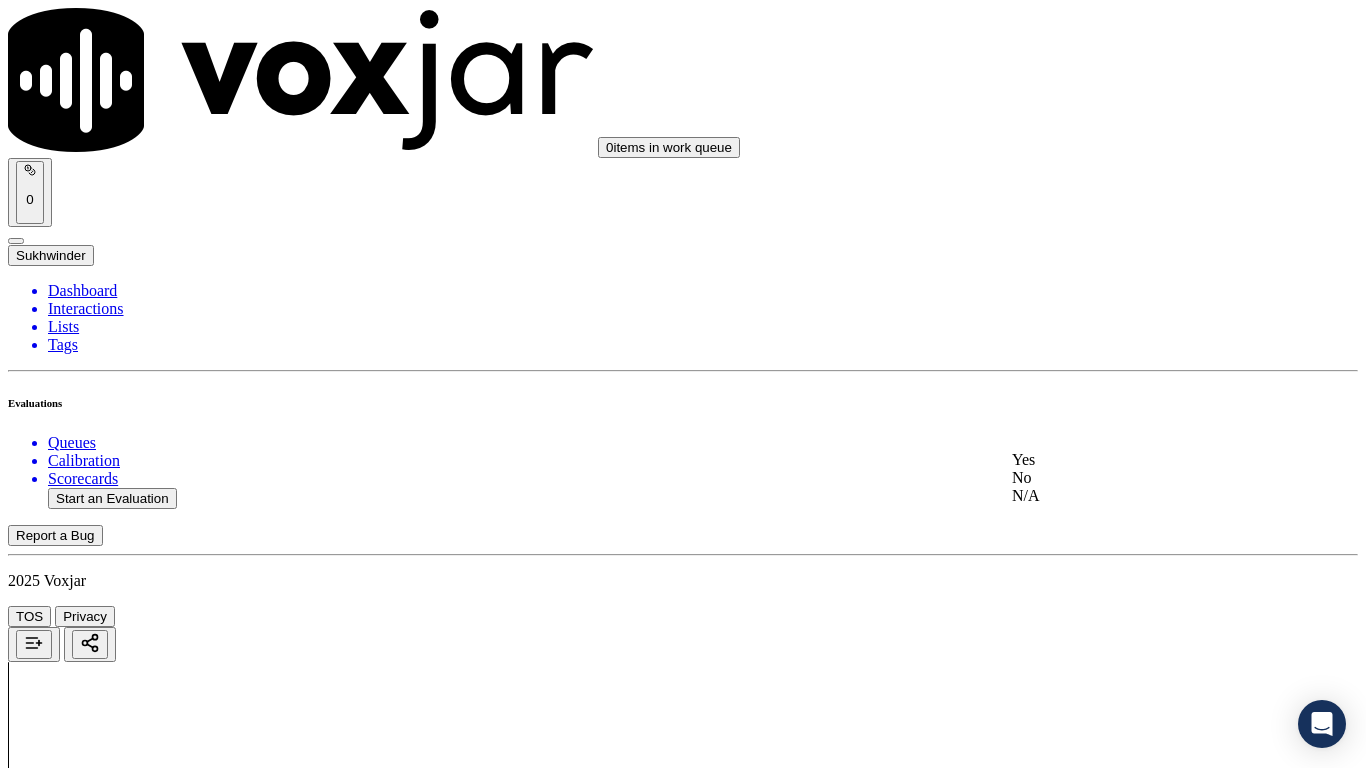 drag, startPoint x: 1122, startPoint y: 476, endPoint x: 1126, endPoint y: 547, distance: 71.11259 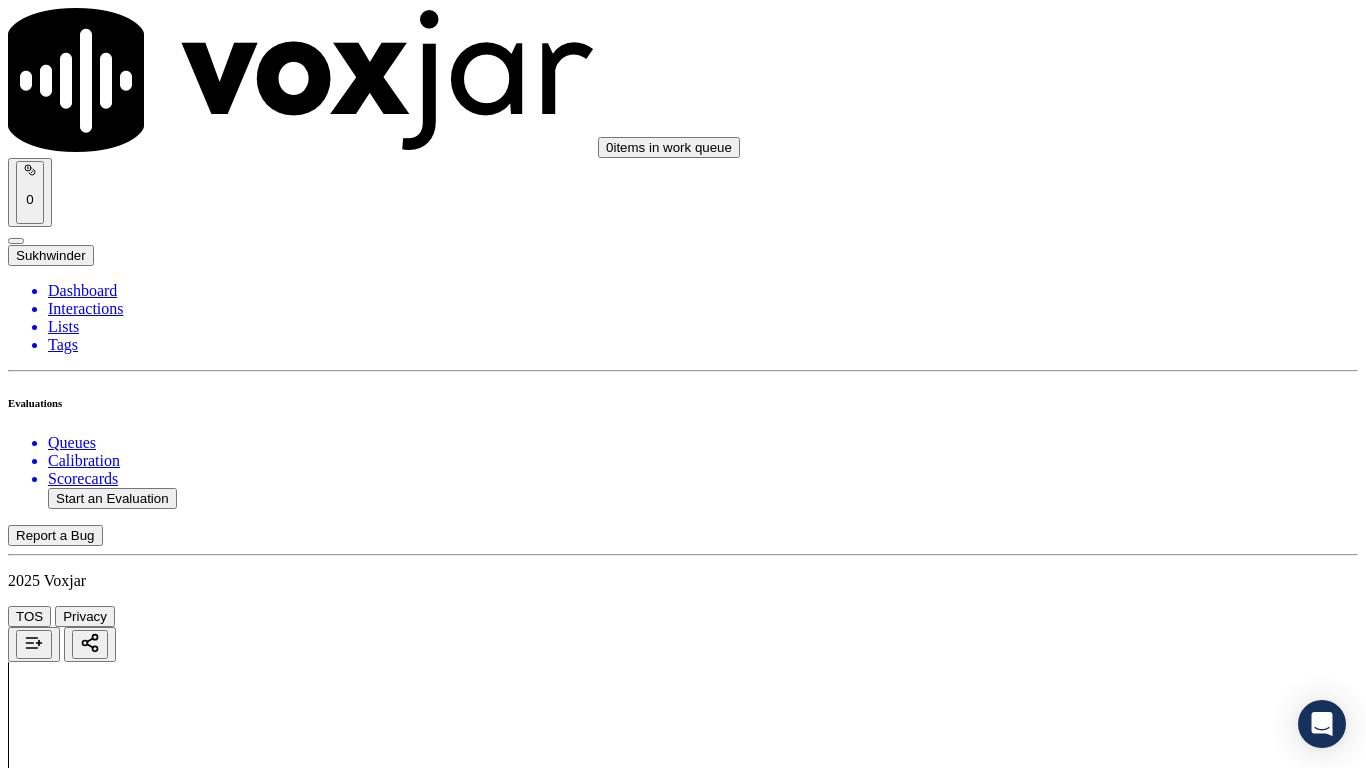 click on "Select an answer" at bounding box center [67, 4058] 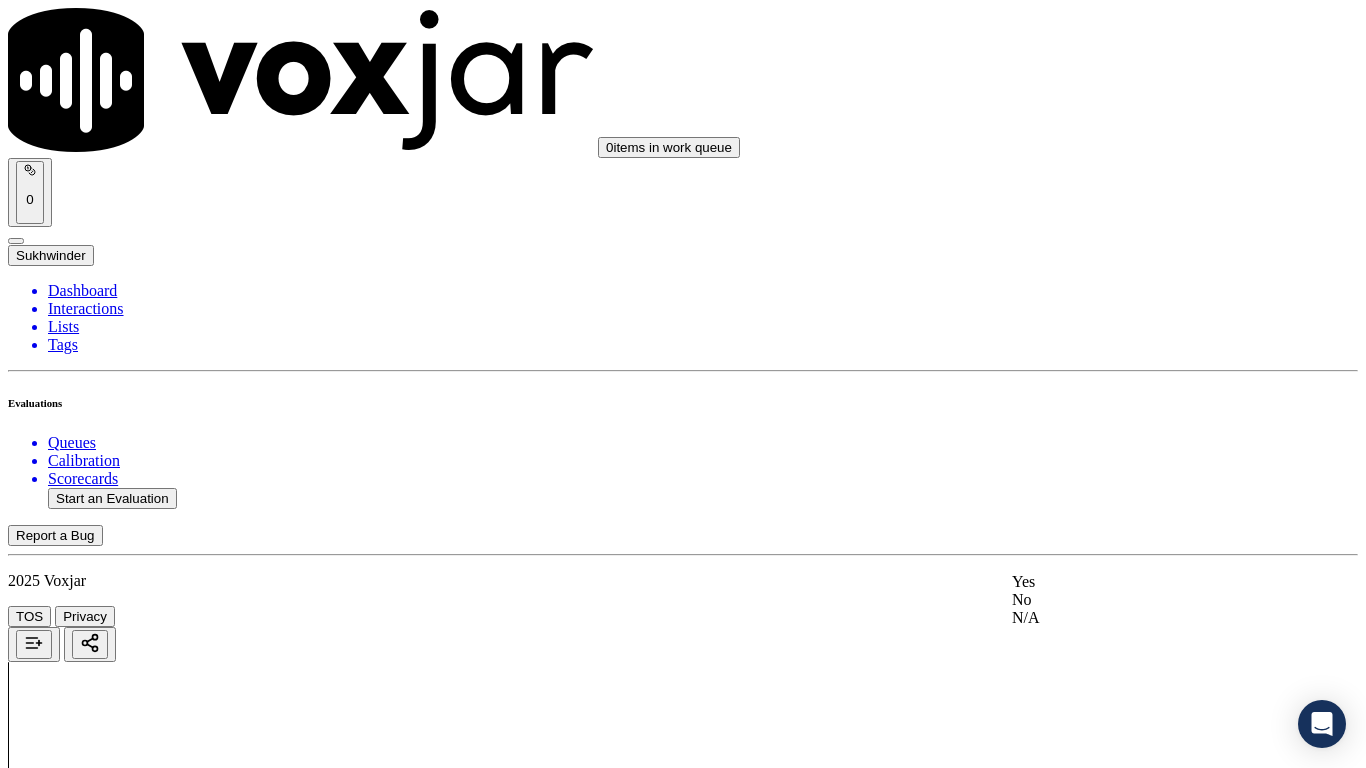 click on "Yes" at bounding box center (1139, 582) 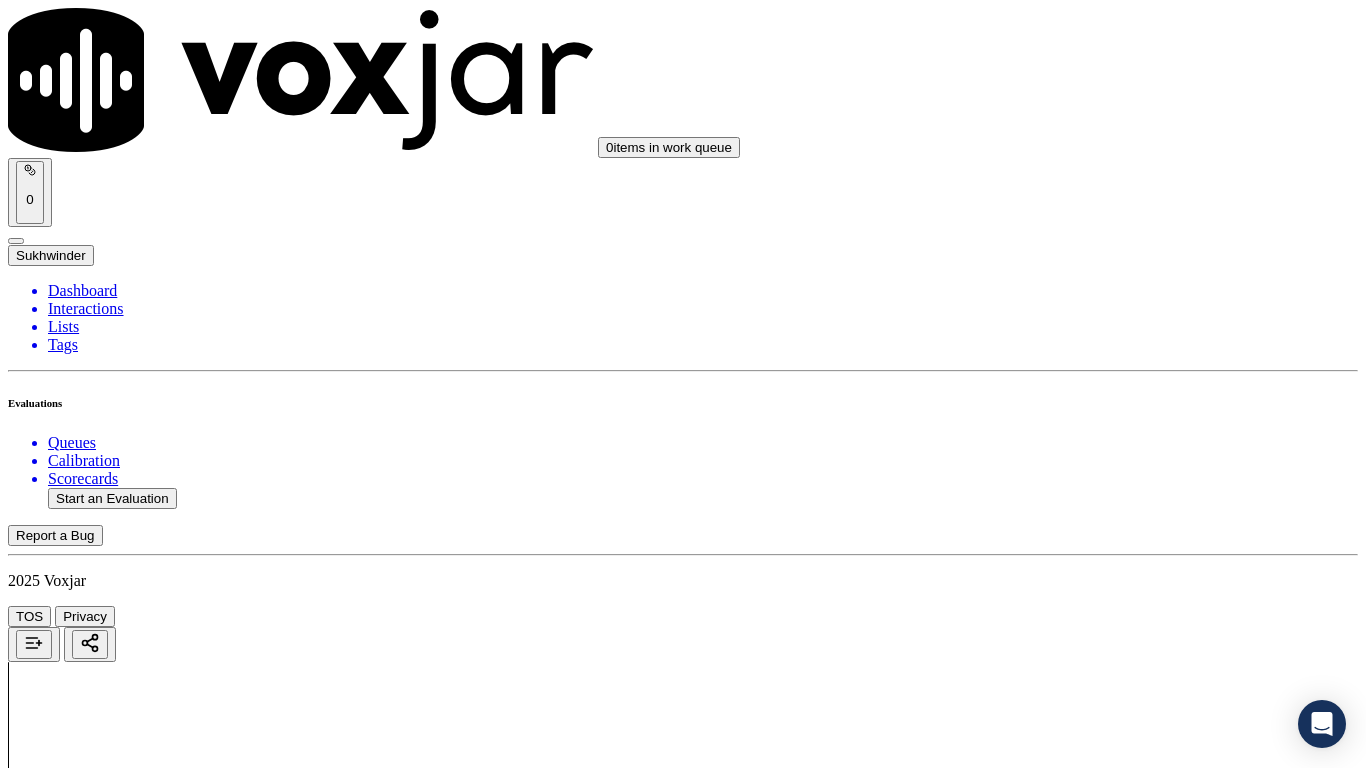 scroll, scrollTop: 2400, scrollLeft: 0, axis: vertical 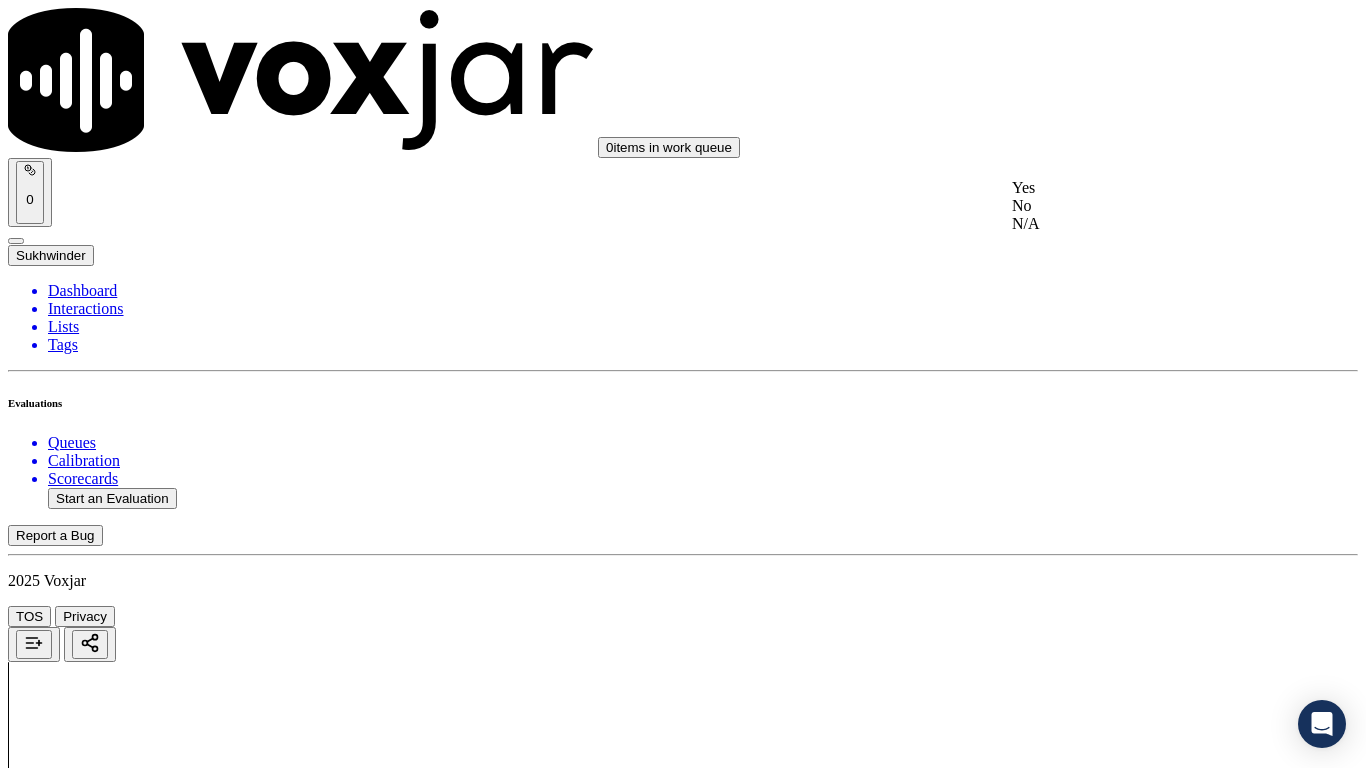 click on "Yes" at bounding box center [1139, 188] 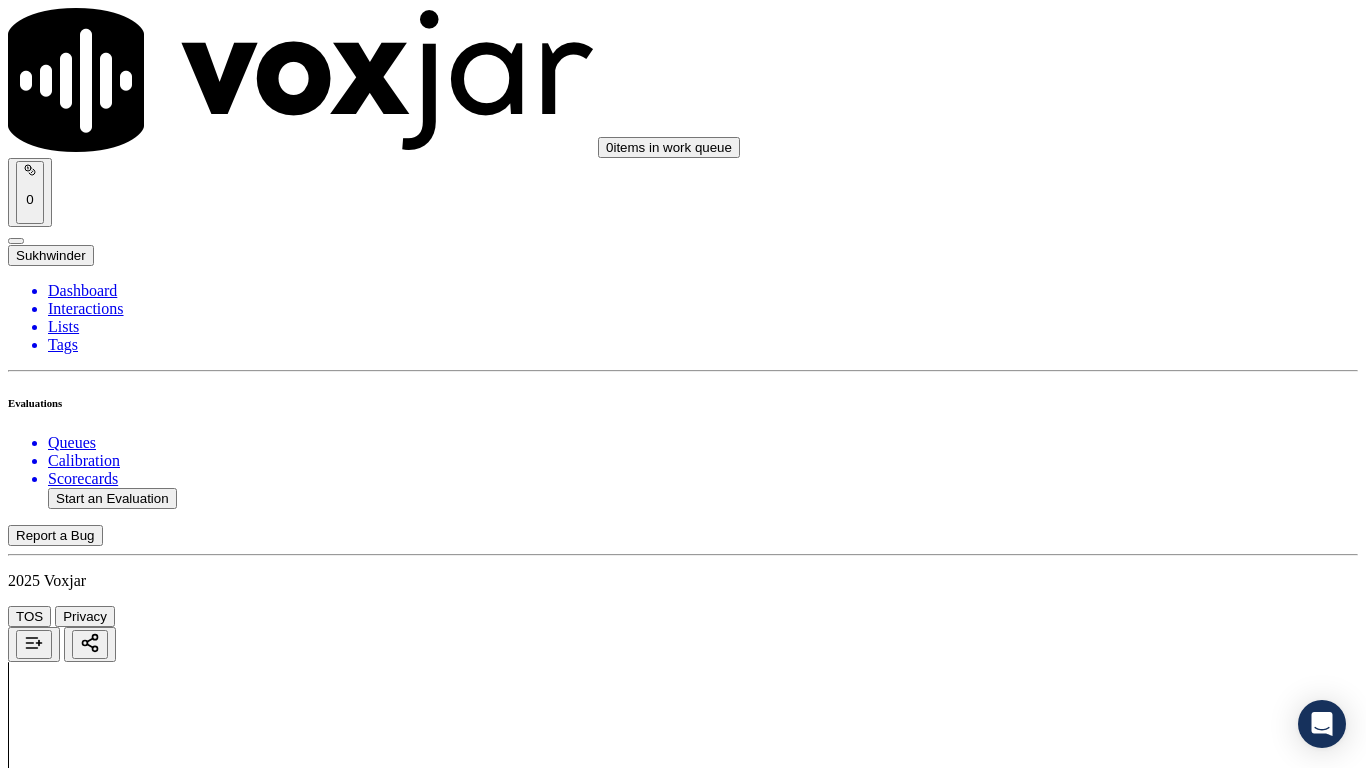 click on "Select an answer" at bounding box center [67, 4530] 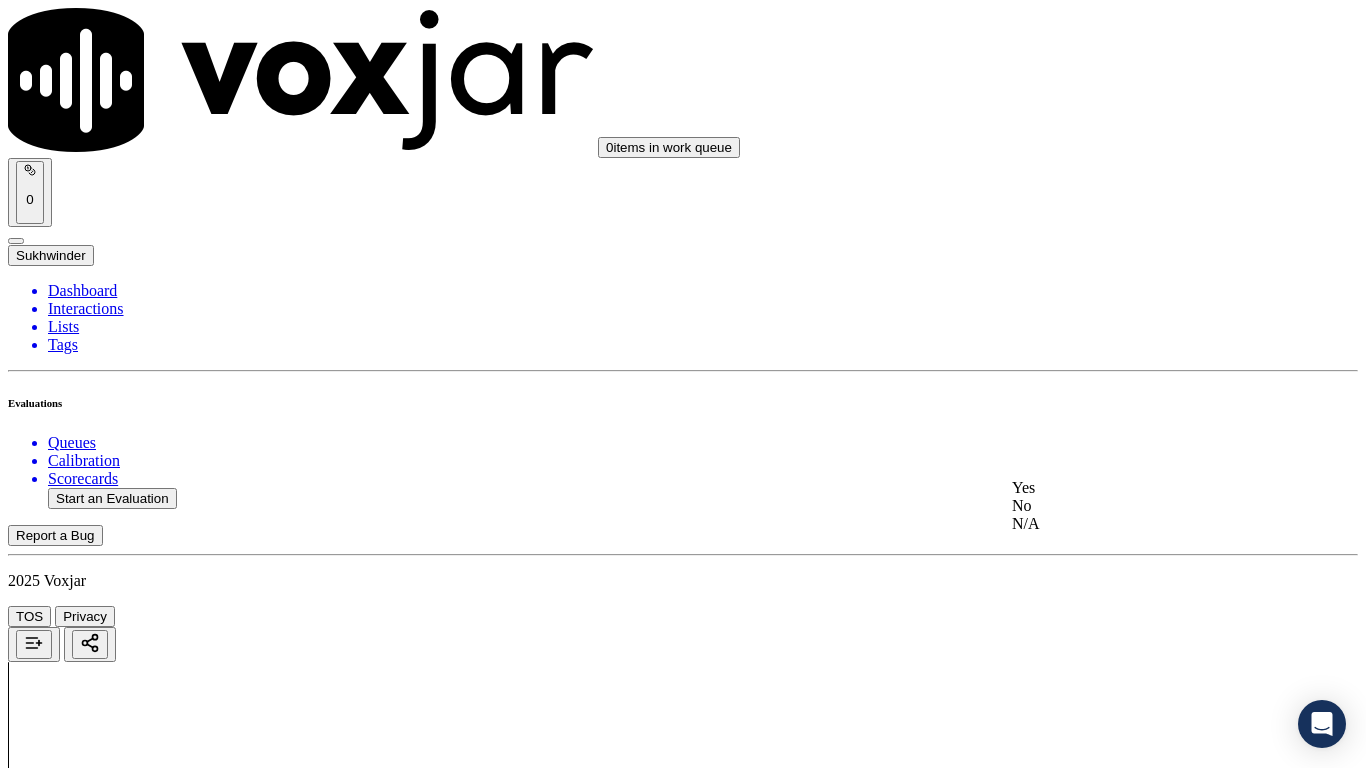 click on "Yes" at bounding box center [1139, 488] 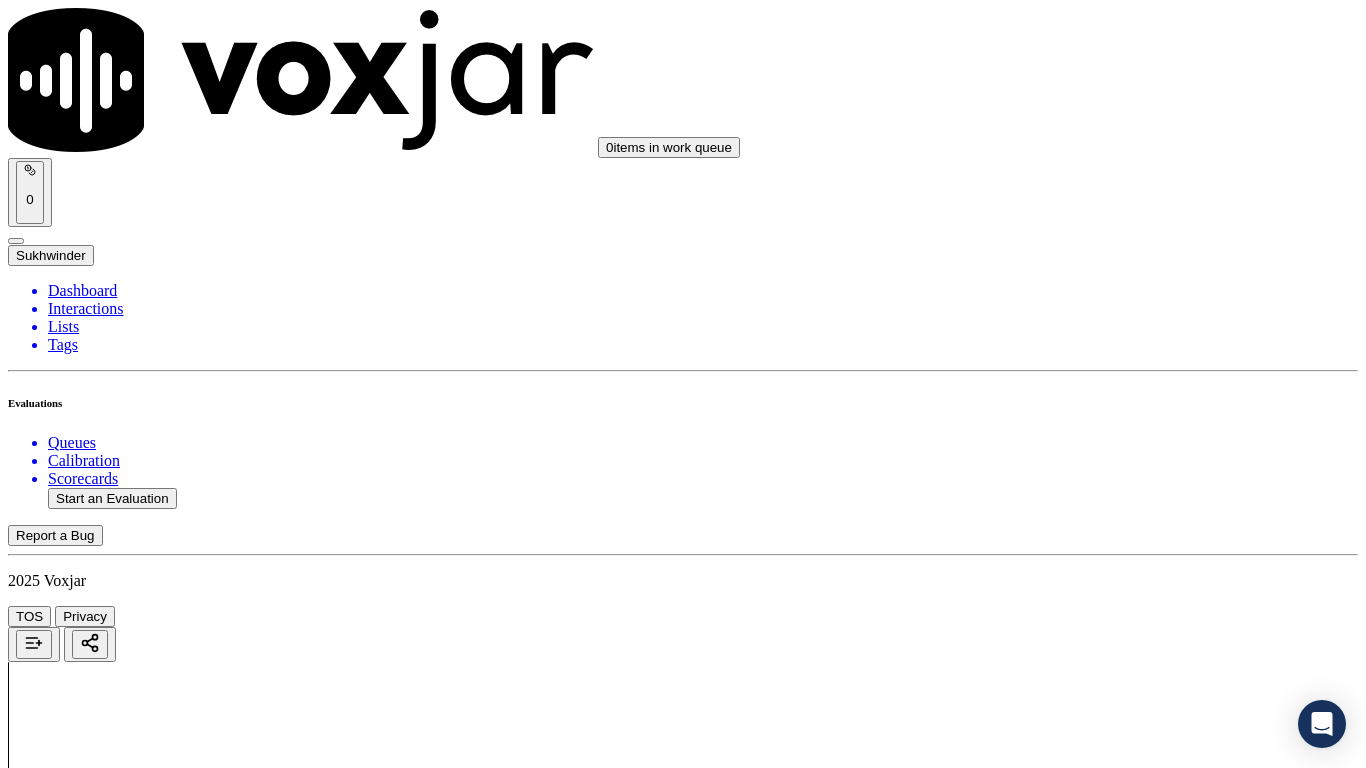 scroll, scrollTop: 3100, scrollLeft: 0, axis: vertical 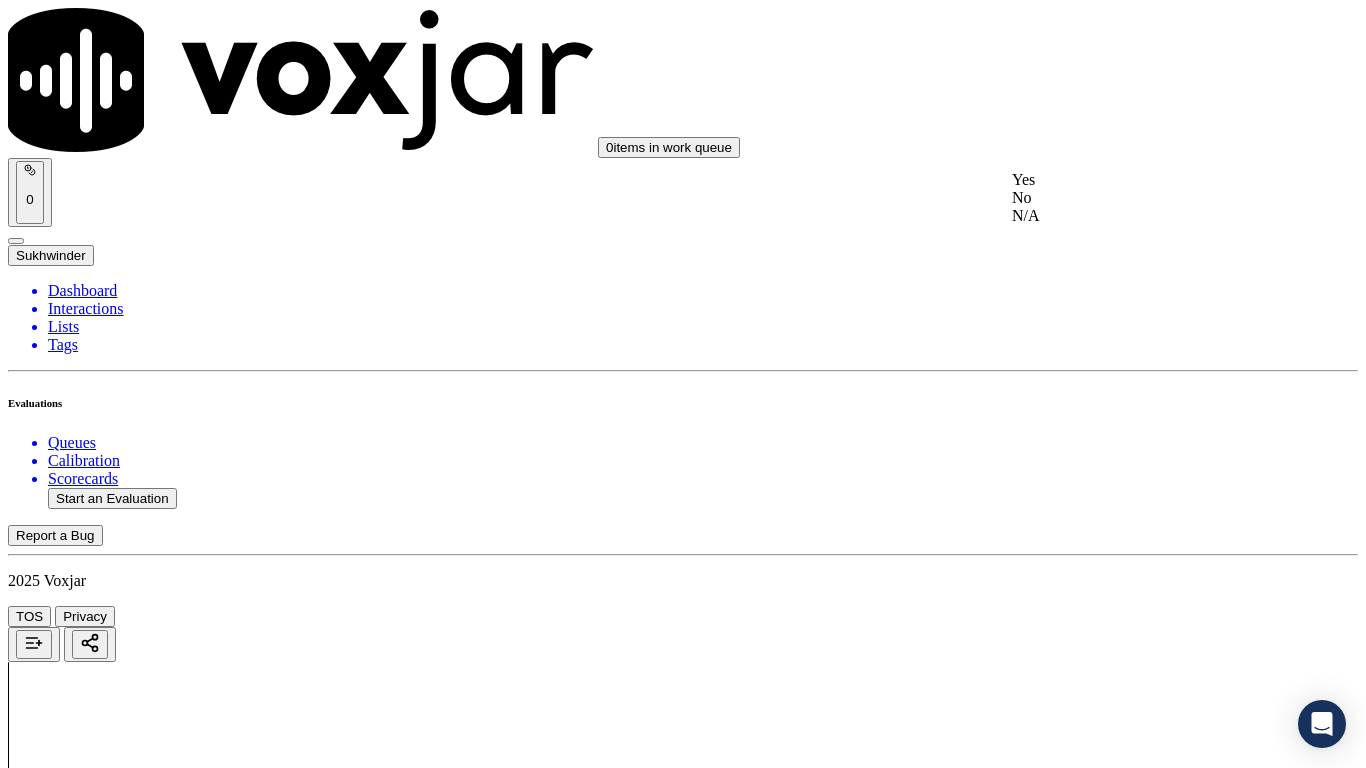 click on "Yes" at bounding box center (1139, 180) 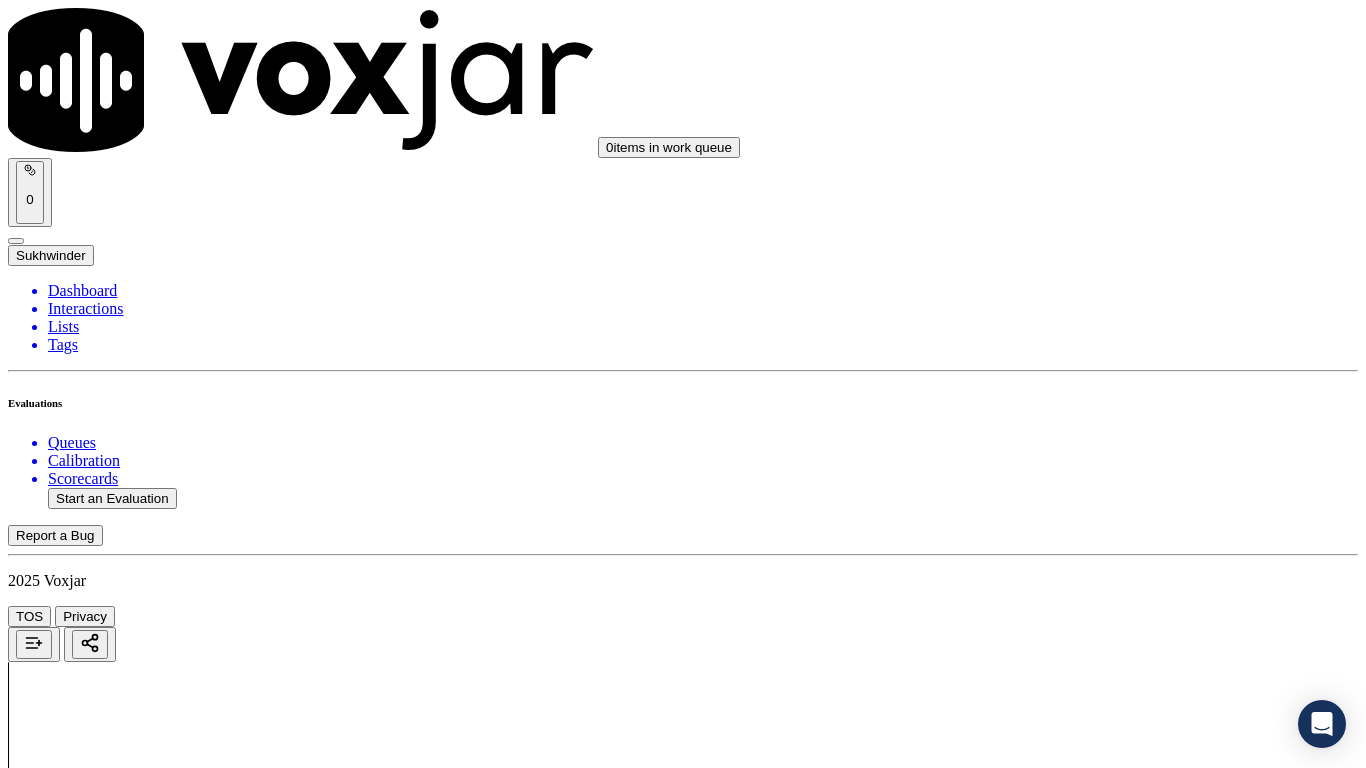 drag, startPoint x: 1155, startPoint y: 490, endPoint x: 1149, endPoint y: 512, distance: 22.803509 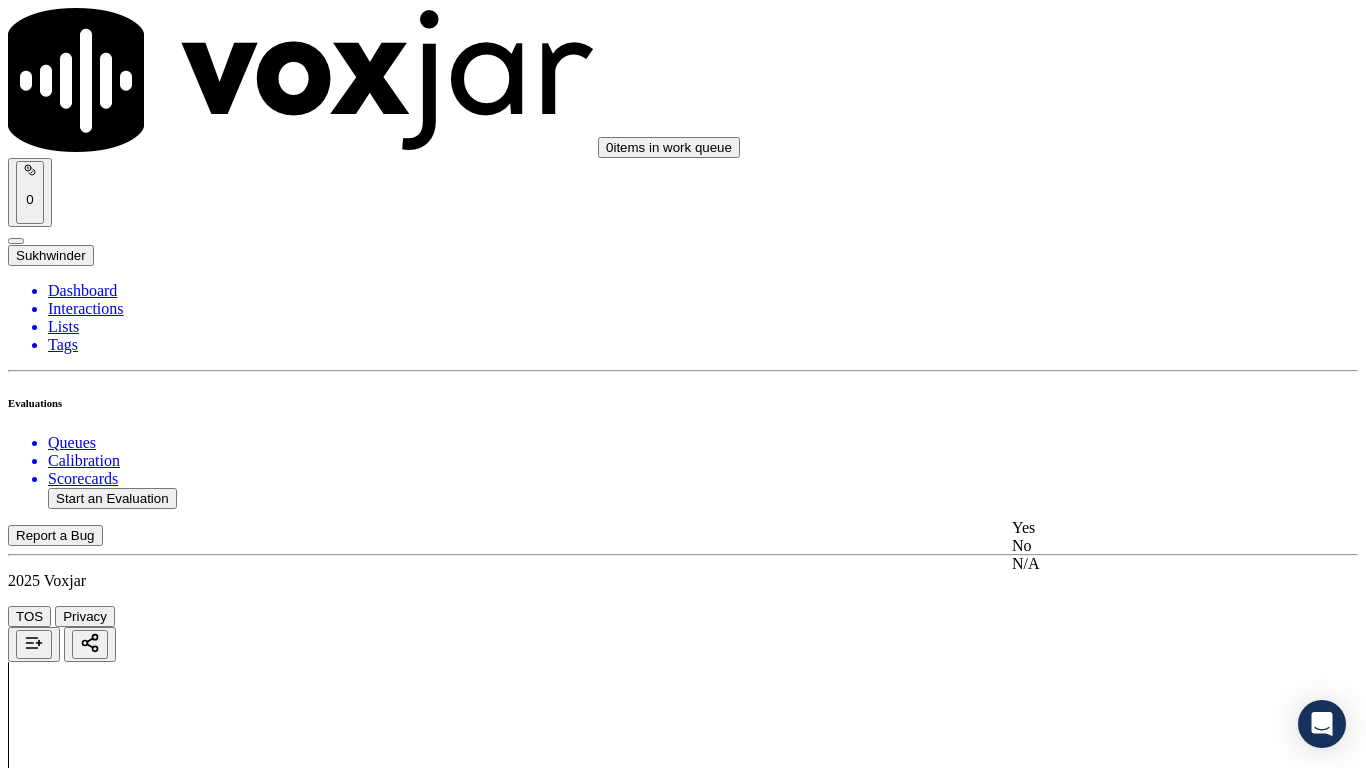 click on "Yes" at bounding box center [1139, 528] 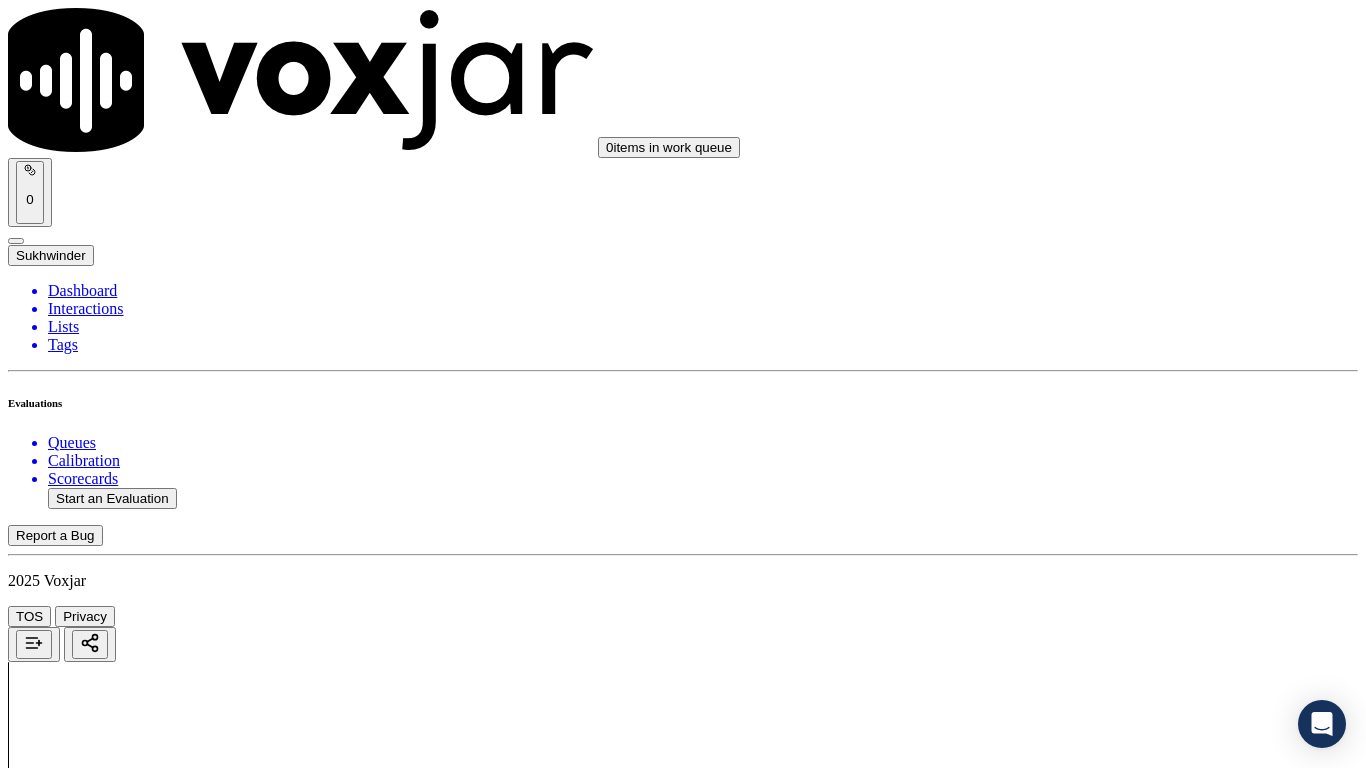 scroll, scrollTop: 3700, scrollLeft: 0, axis: vertical 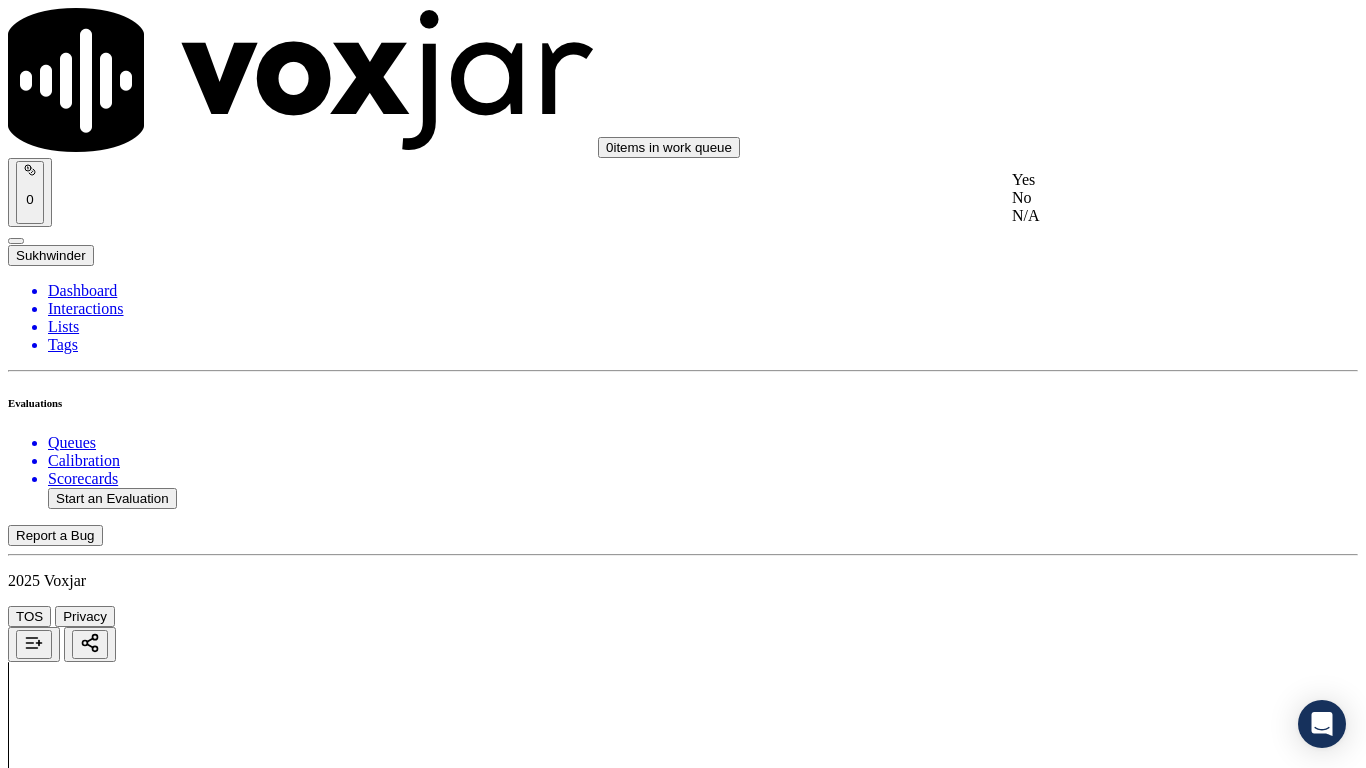 click on "Yes" at bounding box center (1139, 180) 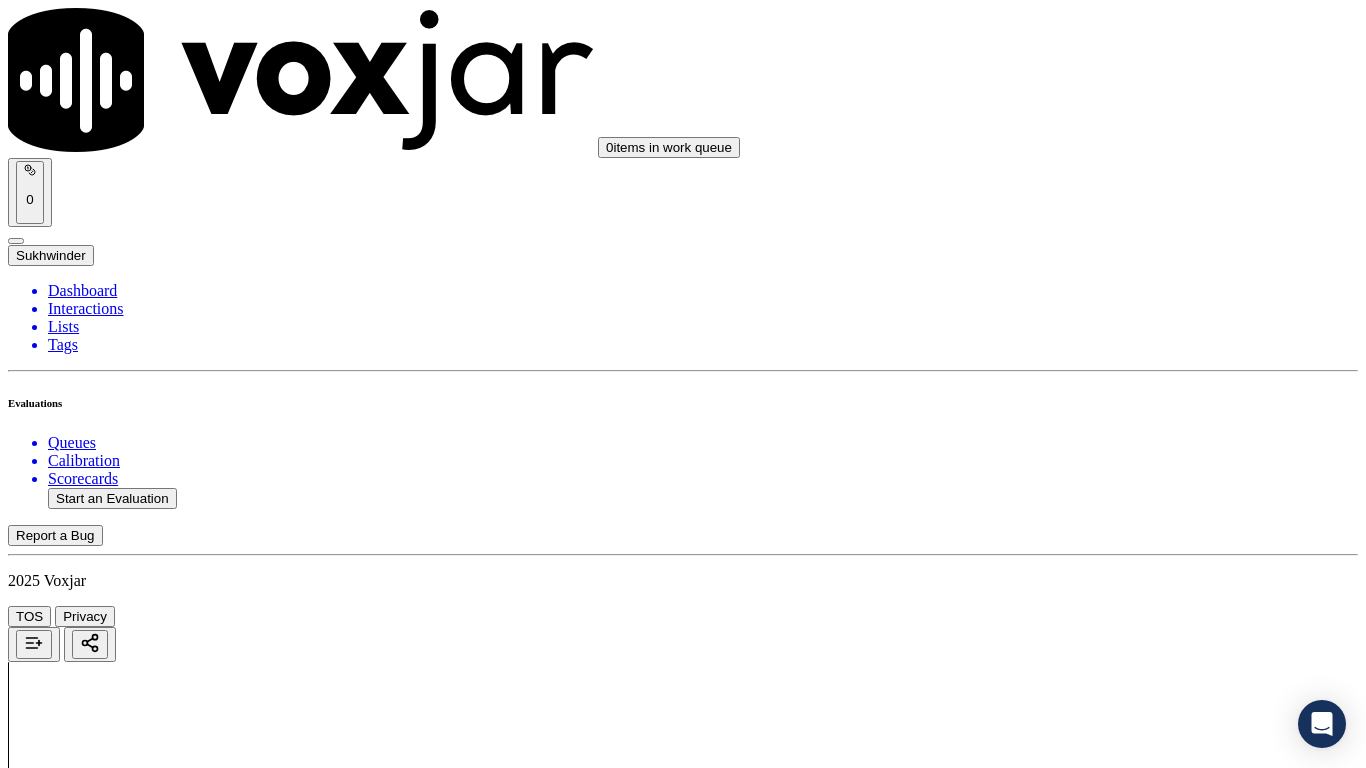 click on "Select an answer" at bounding box center [67, 5554] 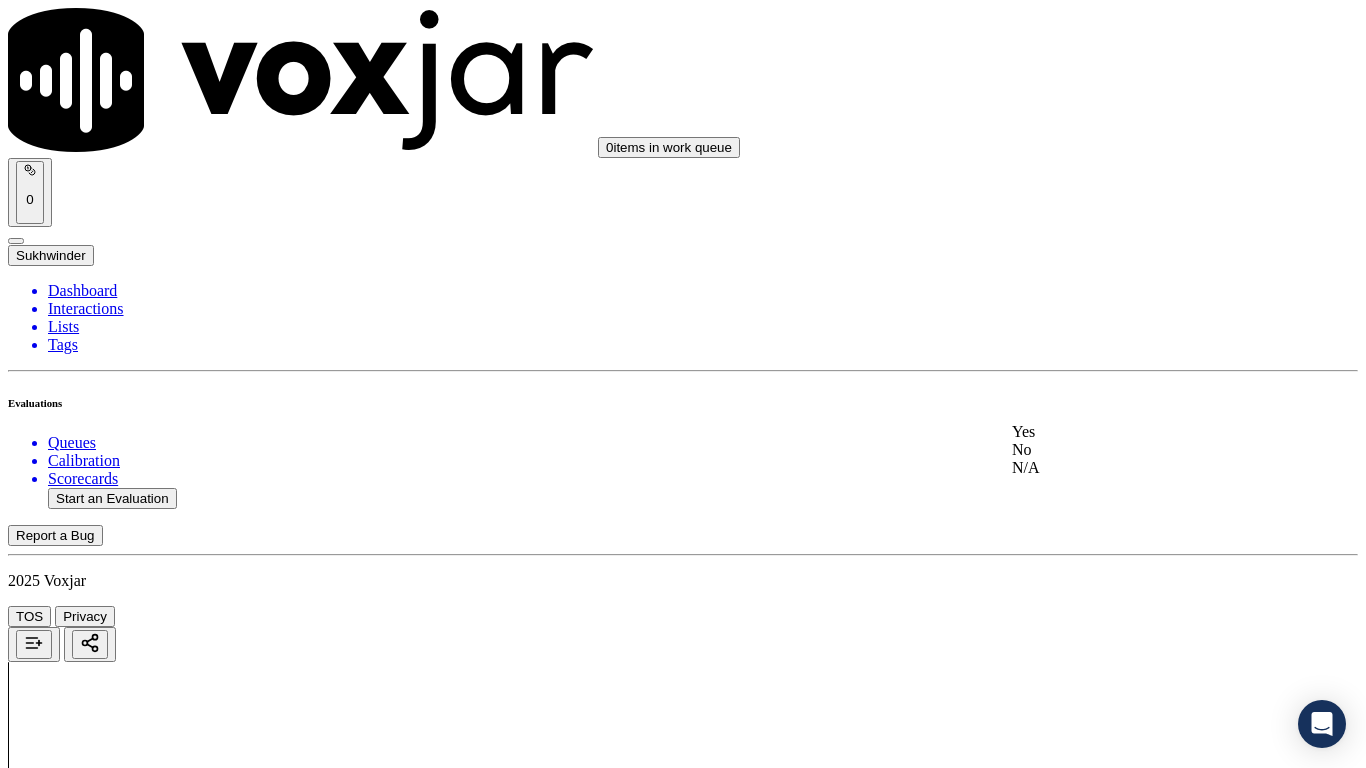 drag, startPoint x: 1142, startPoint y: 415, endPoint x: 1152, endPoint y: 521, distance: 106.47065 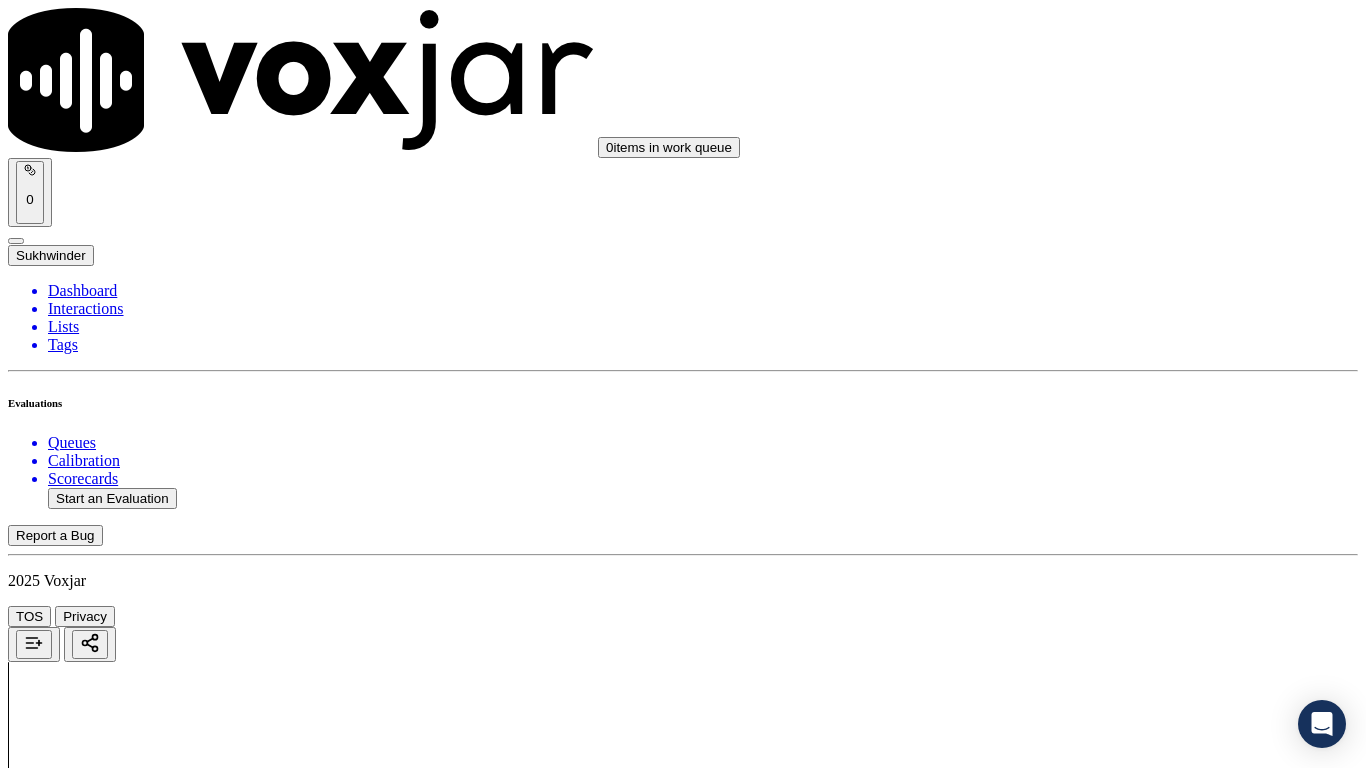 click on "Select an answer" at bounding box center [67, 5790] 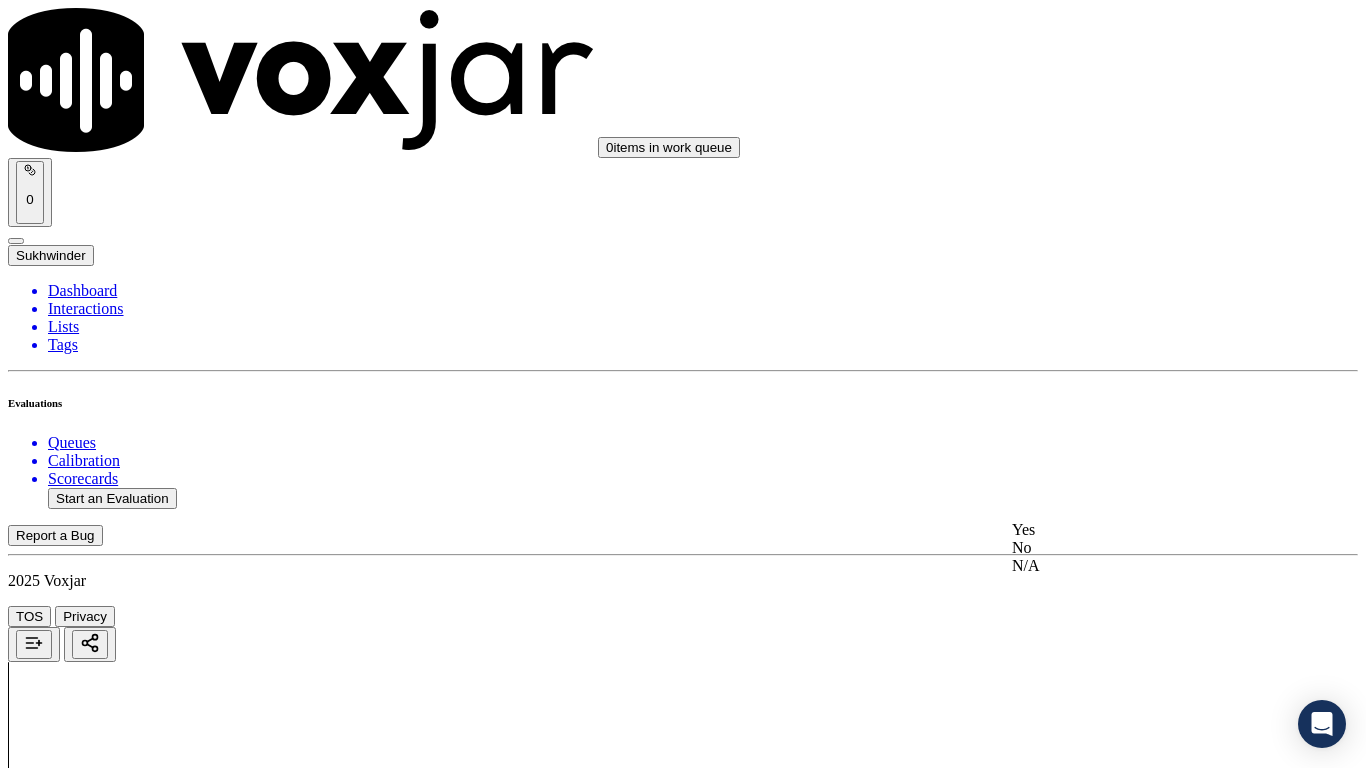 click on "Yes" at bounding box center (1139, 530) 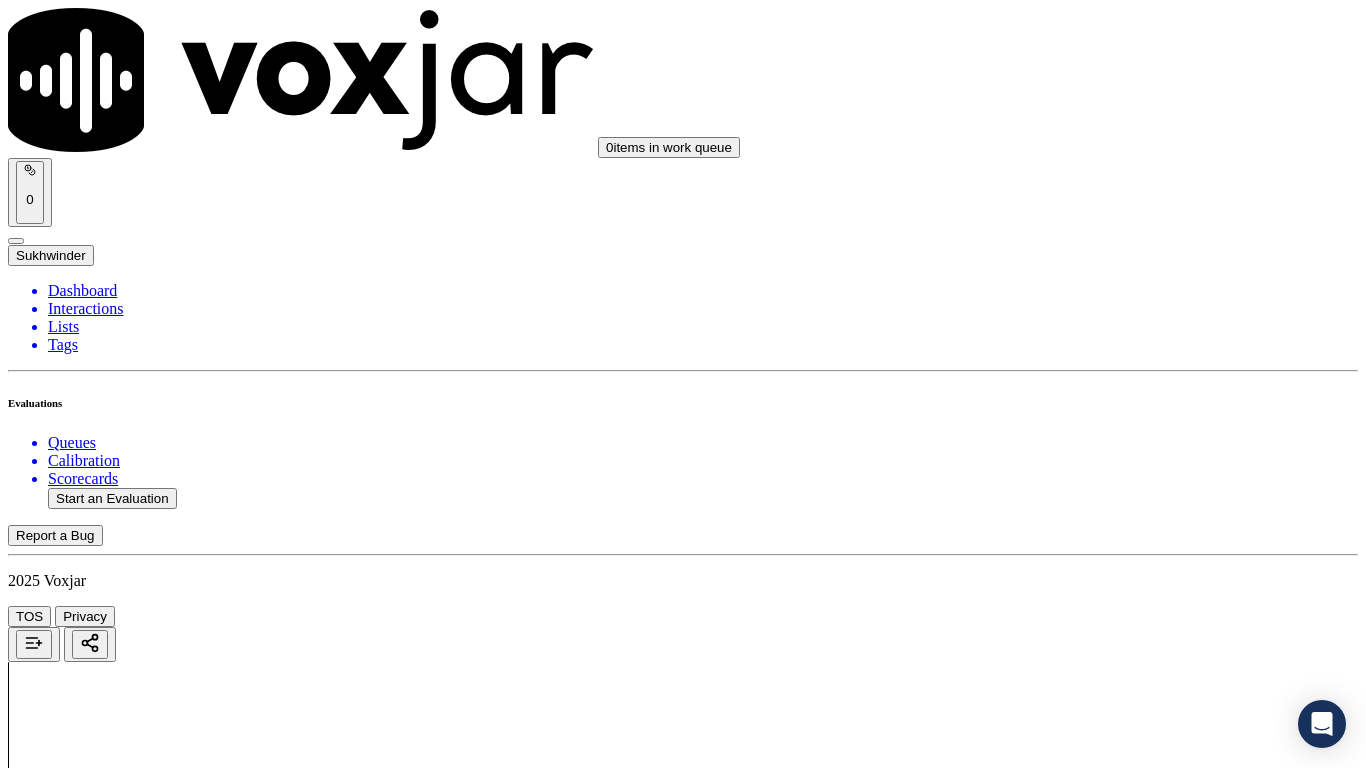 scroll, scrollTop: 4500, scrollLeft: 0, axis: vertical 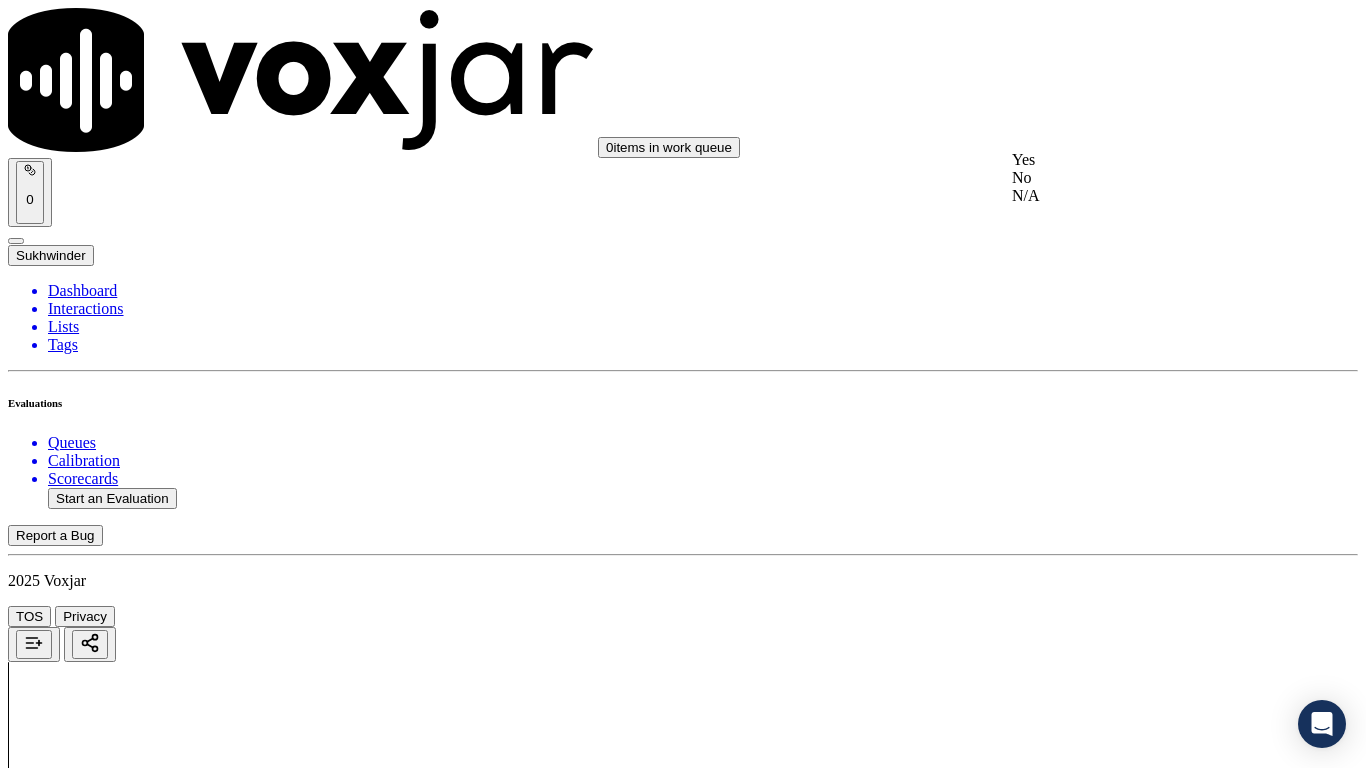 click on "Yes" at bounding box center [1139, 160] 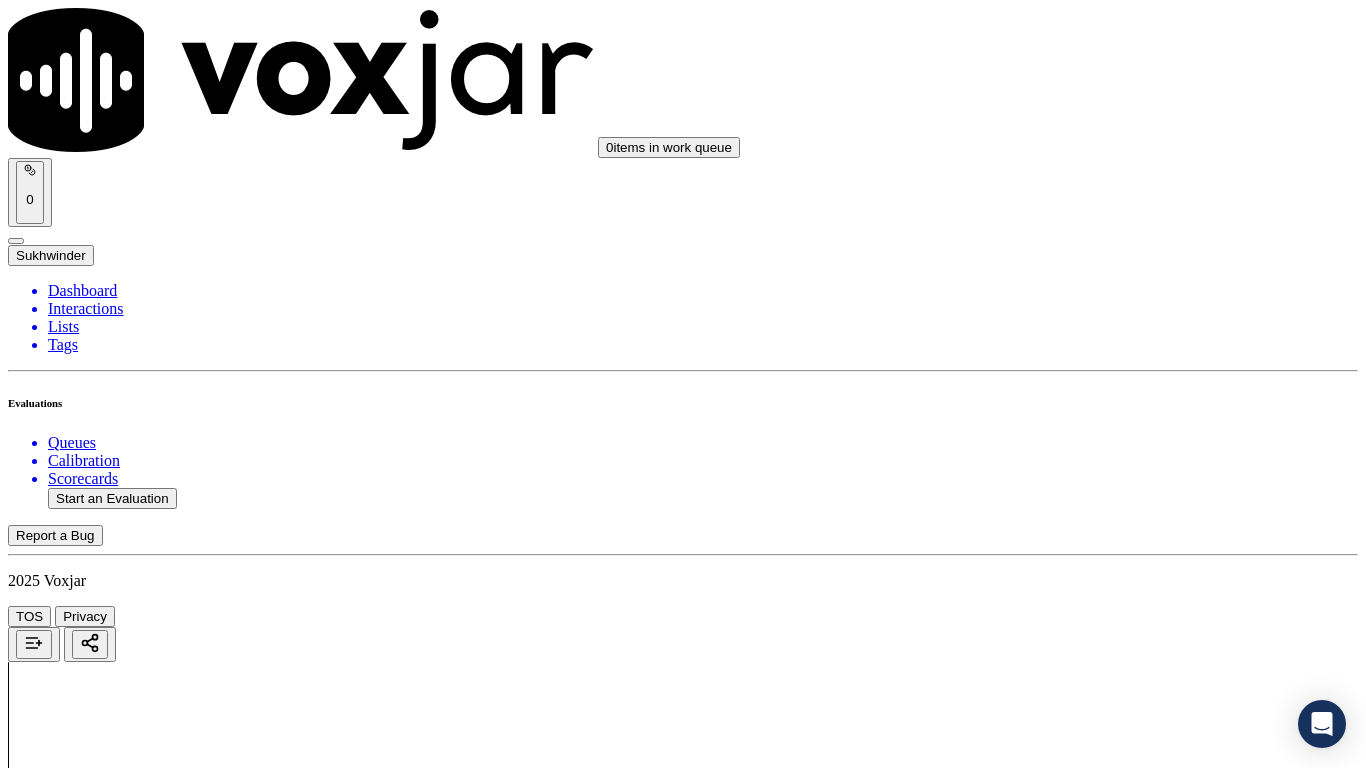 click on "Select an answer" at bounding box center (67, 6263) 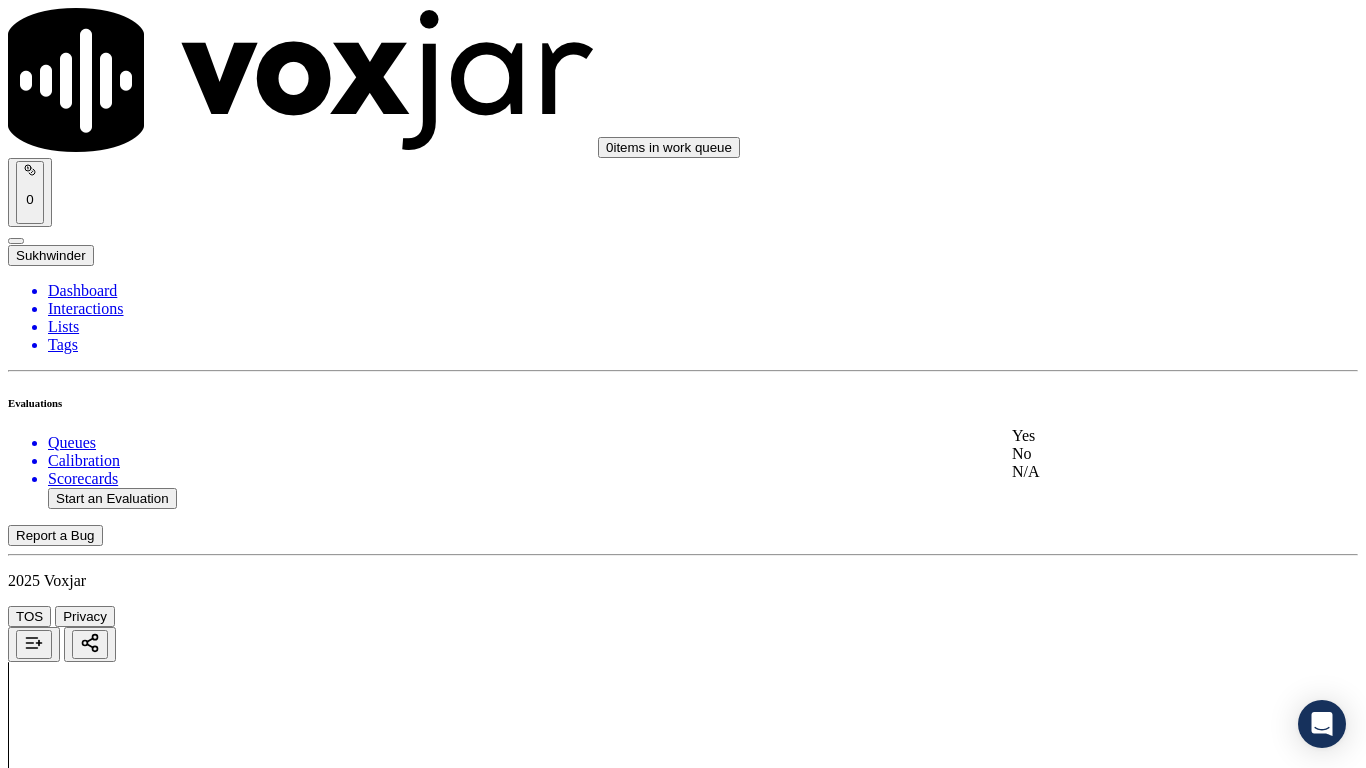 click on "Yes" at bounding box center (1139, 436) 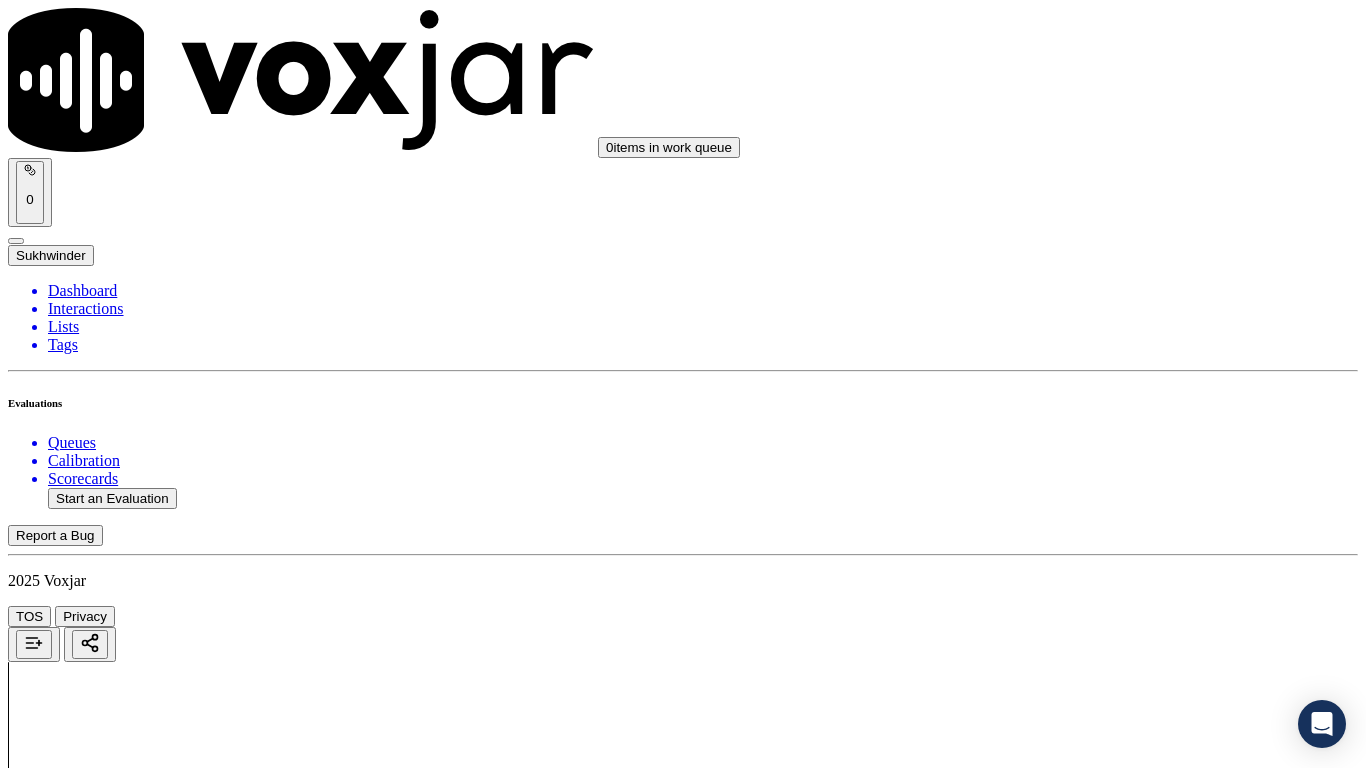 scroll, scrollTop: 5000, scrollLeft: 0, axis: vertical 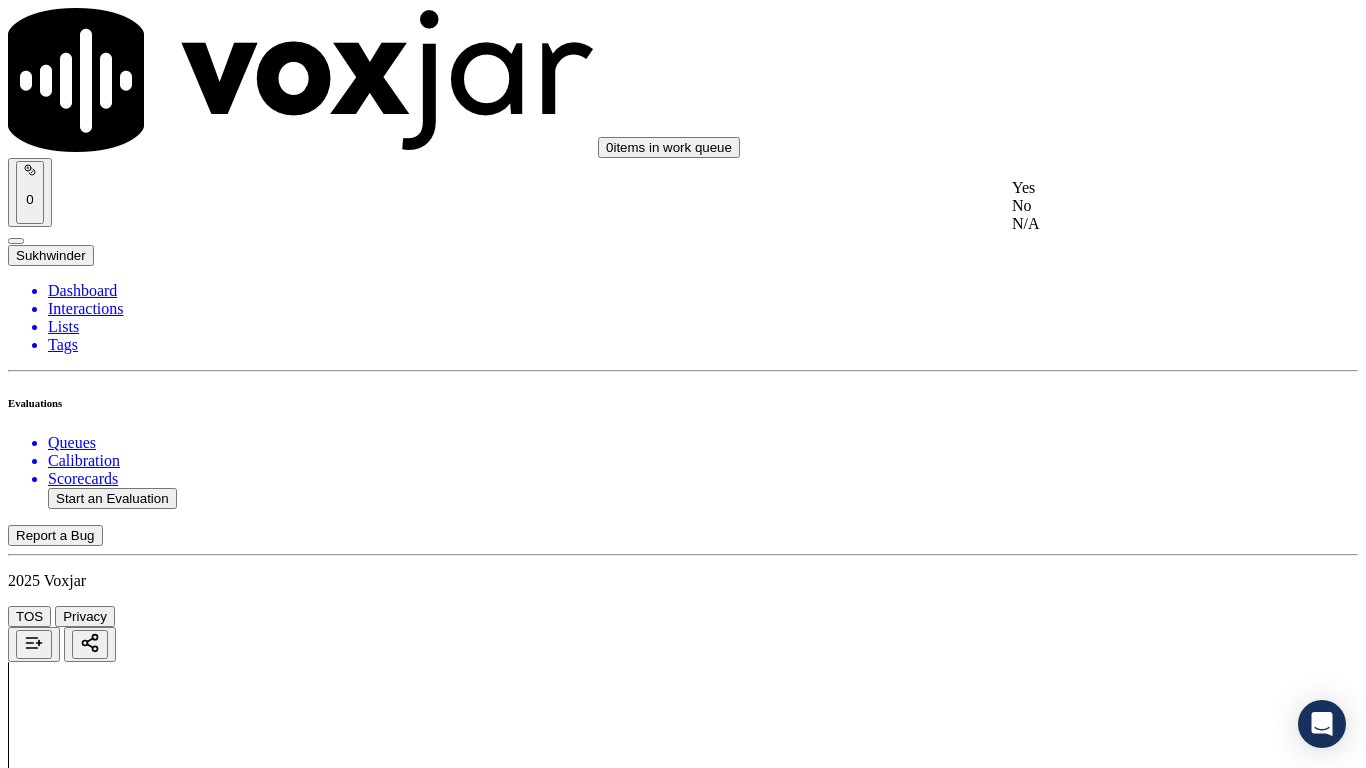 click on "Yes" at bounding box center [1139, 188] 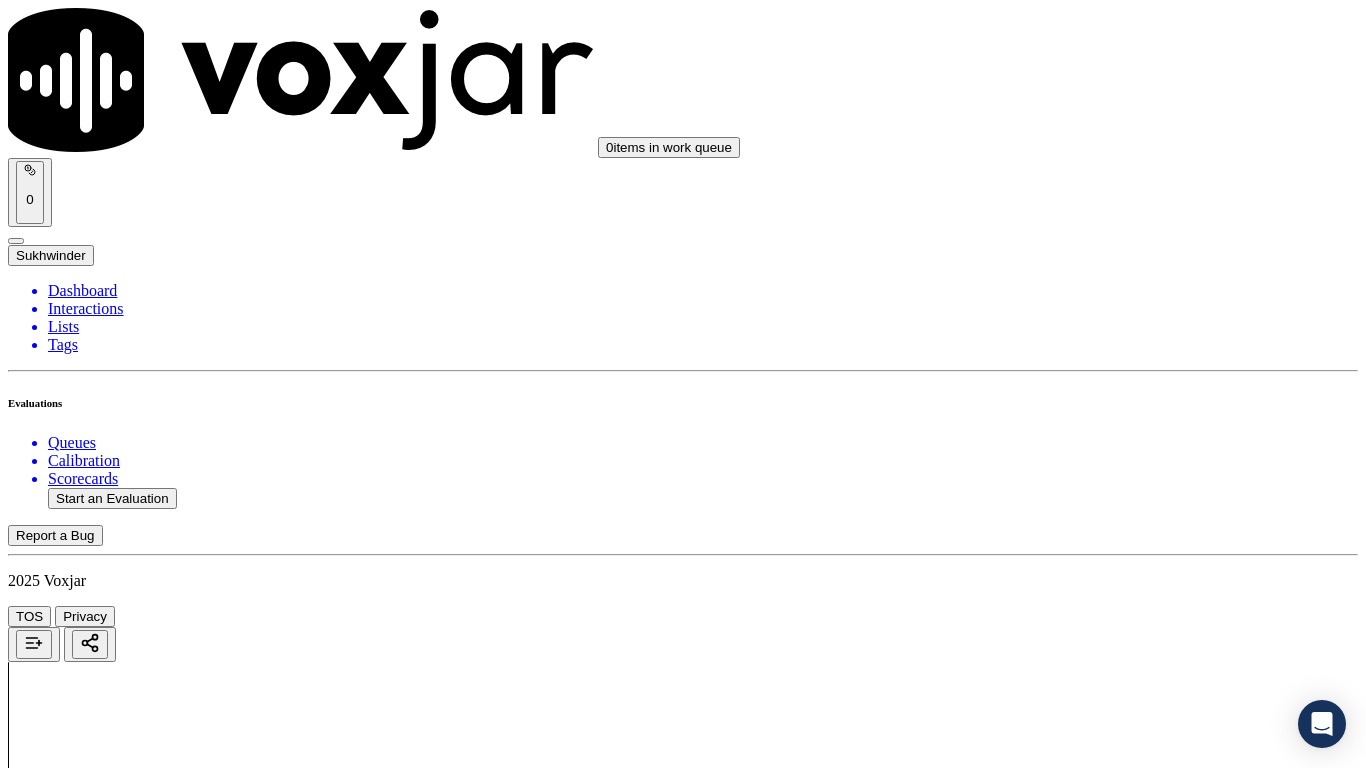 click on "Select an answer" at bounding box center (67, 6799) 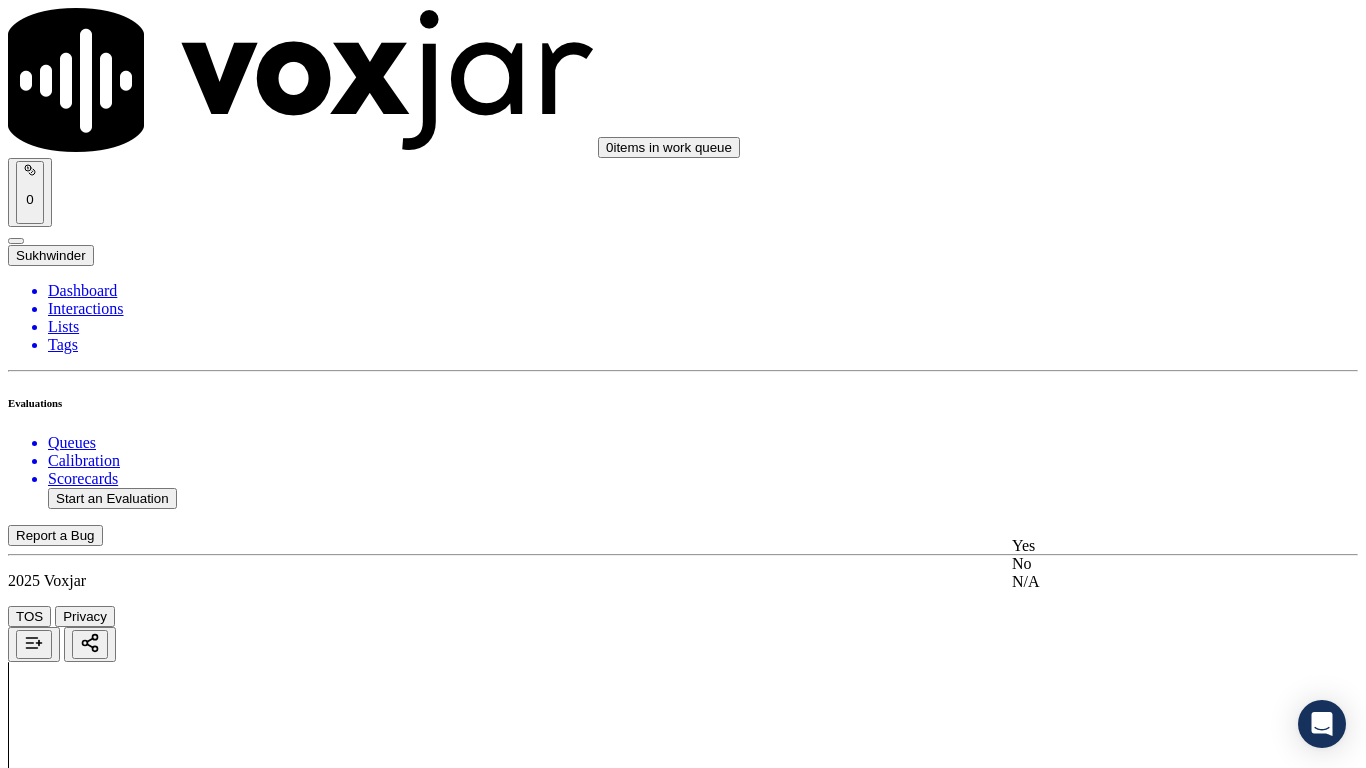 click on "Yes" at bounding box center [1139, 546] 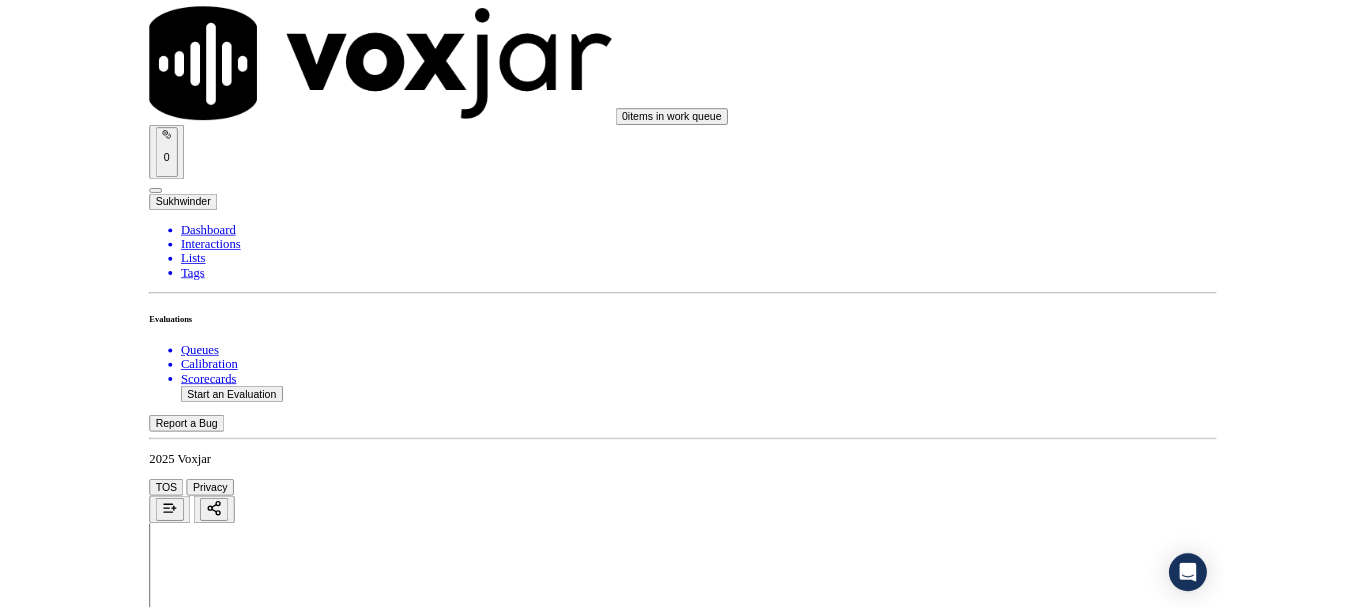 scroll, scrollTop: 5533, scrollLeft: 0, axis: vertical 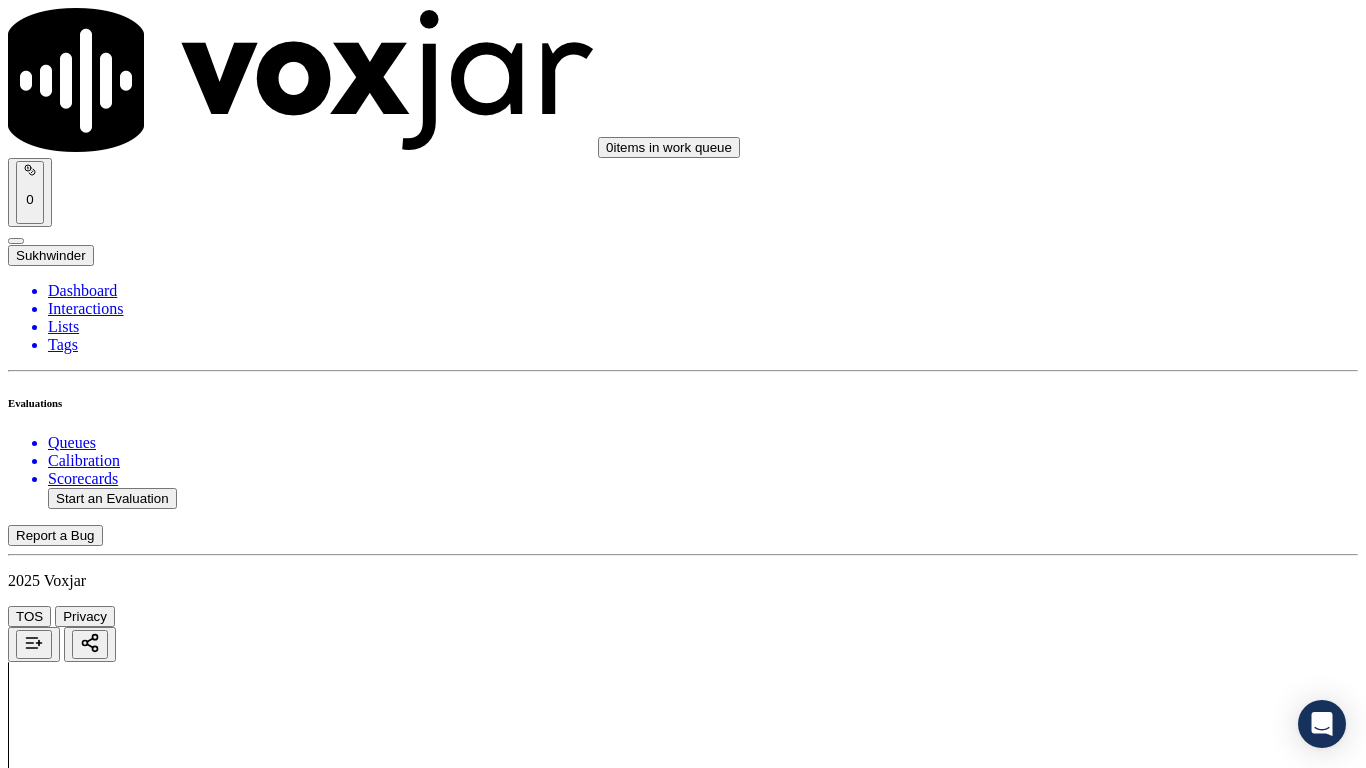 click on "Select an answer" at bounding box center [67, 7036] 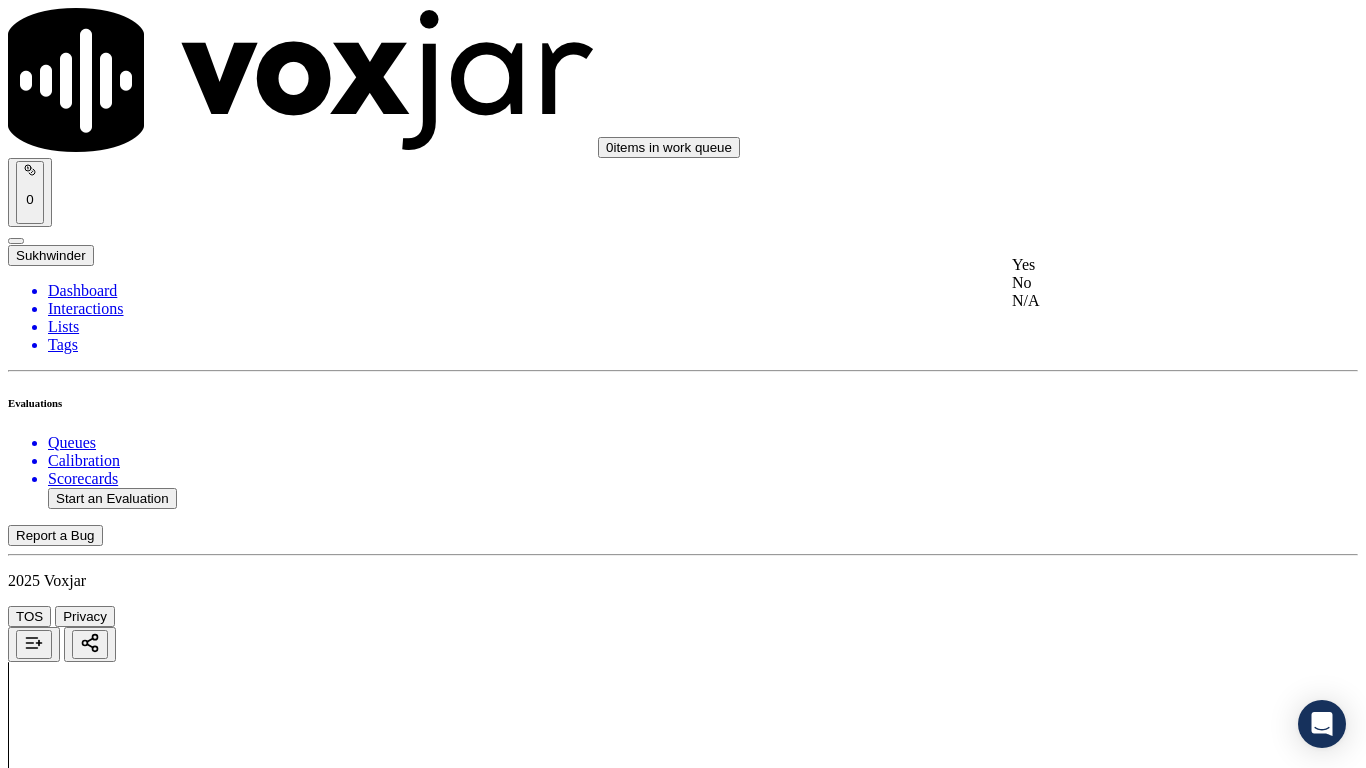 click on "Yes" at bounding box center (1139, 265) 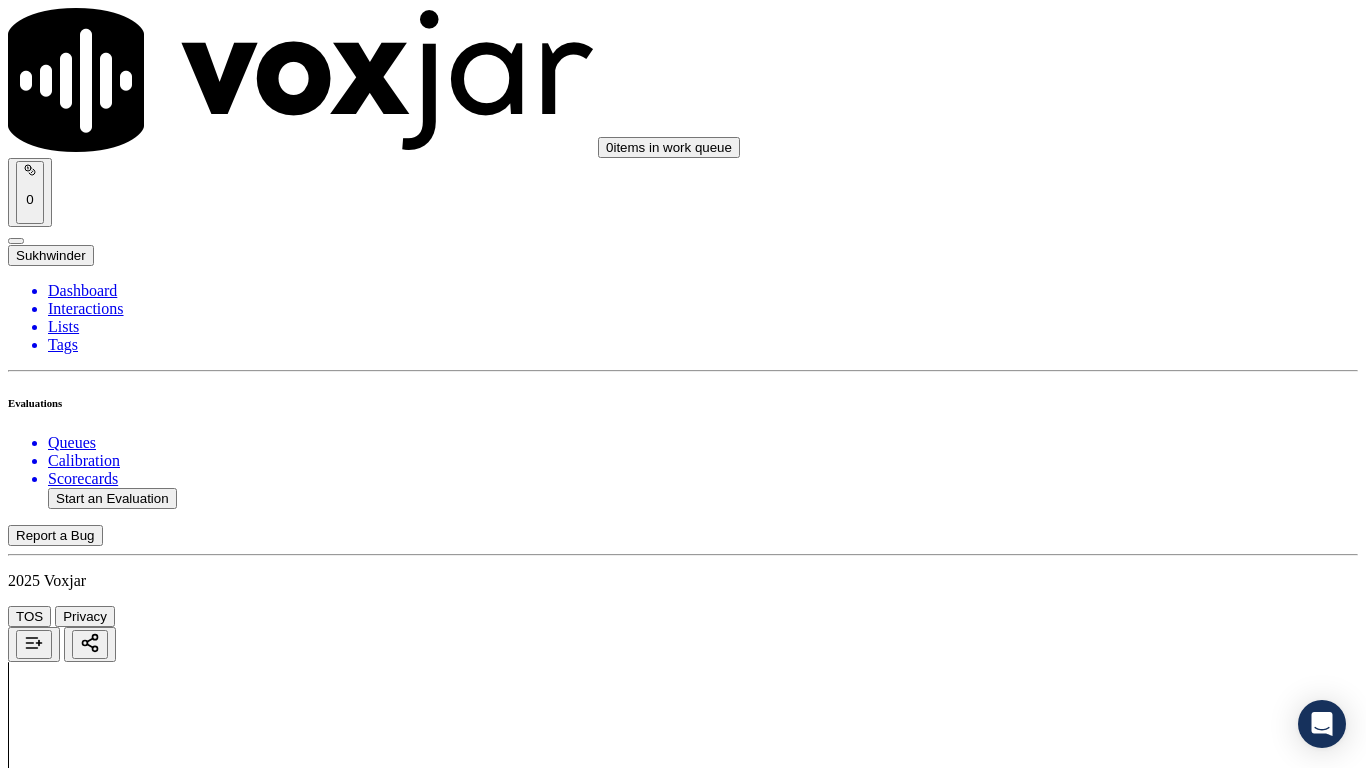 click on "Select an answer" at bounding box center [67, 7272] 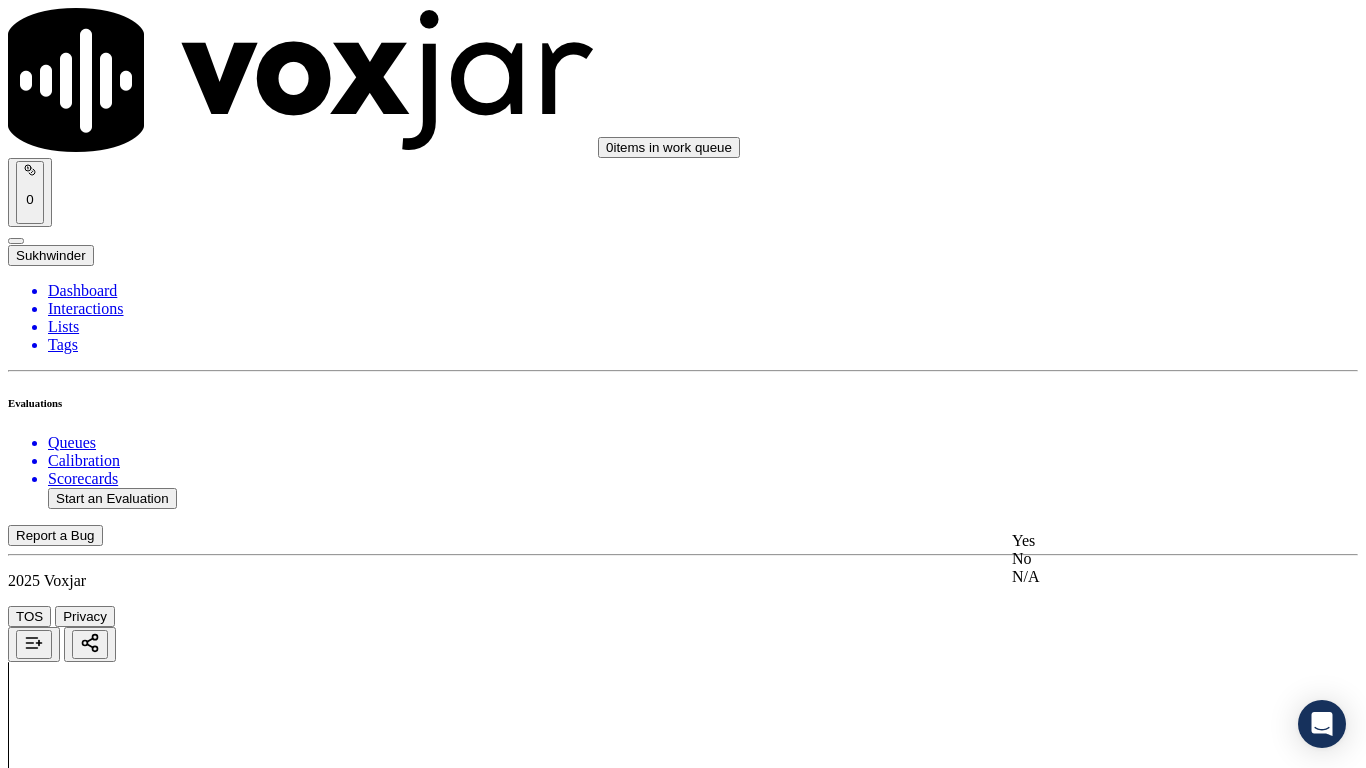 drag, startPoint x: 1098, startPoint y: 550, endPoint x: 1065, endPoint y: 616, distance: 73.790245 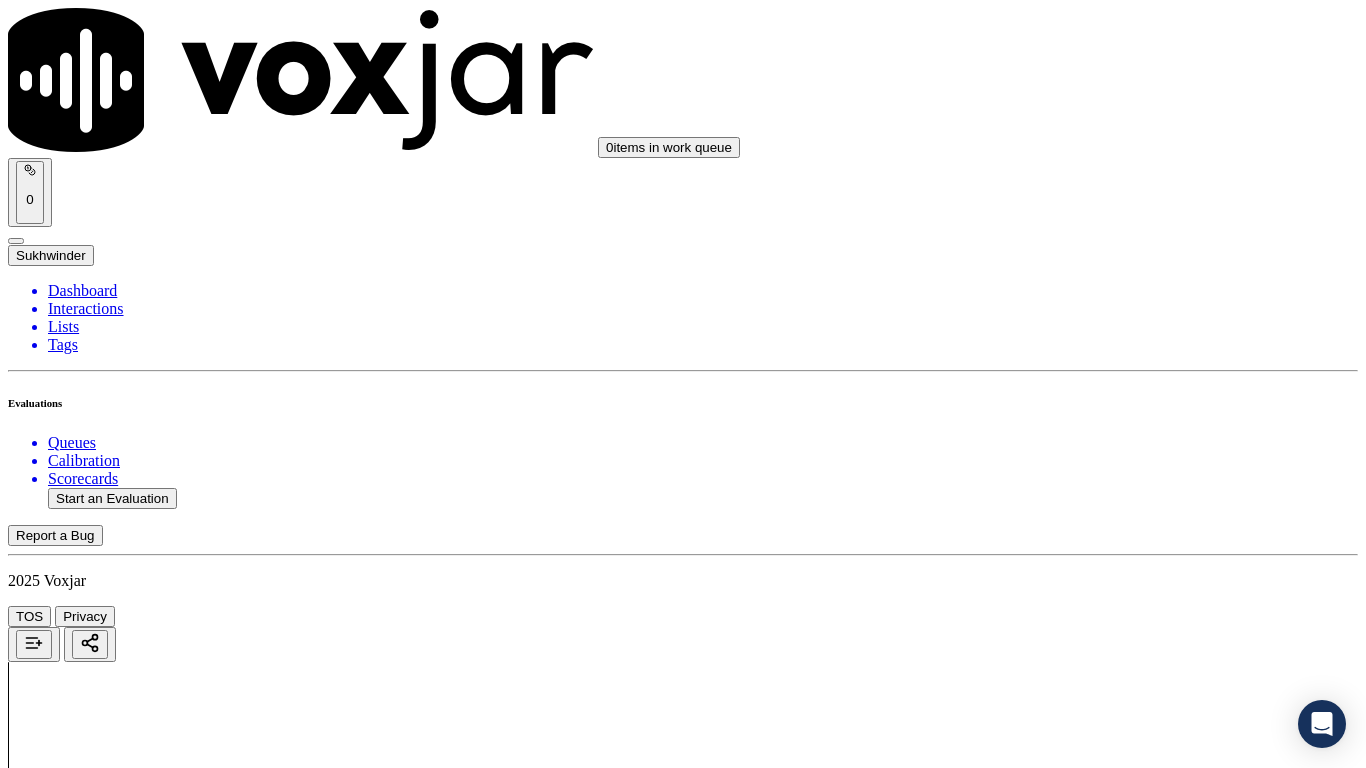 click on "Submit Scores" at bounding box center (59, 7345) 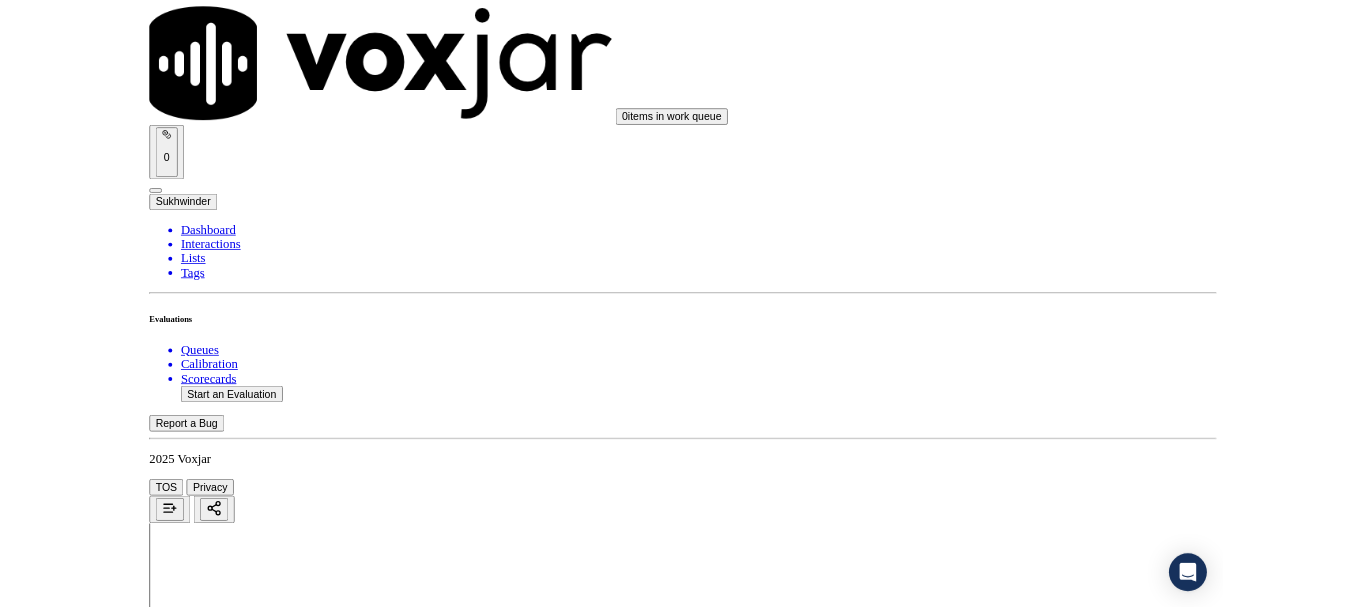 scroll, scrollTop: 300, scrollLeft: 0, axis: vertical 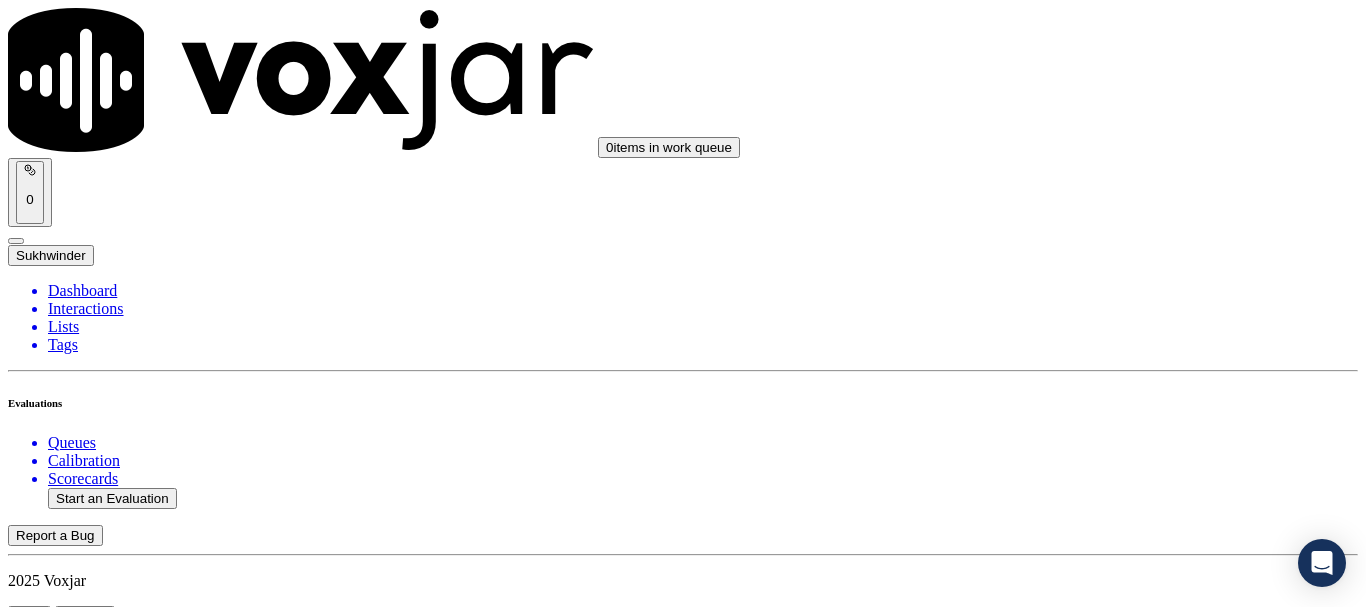 click on "Start an Evaluation" 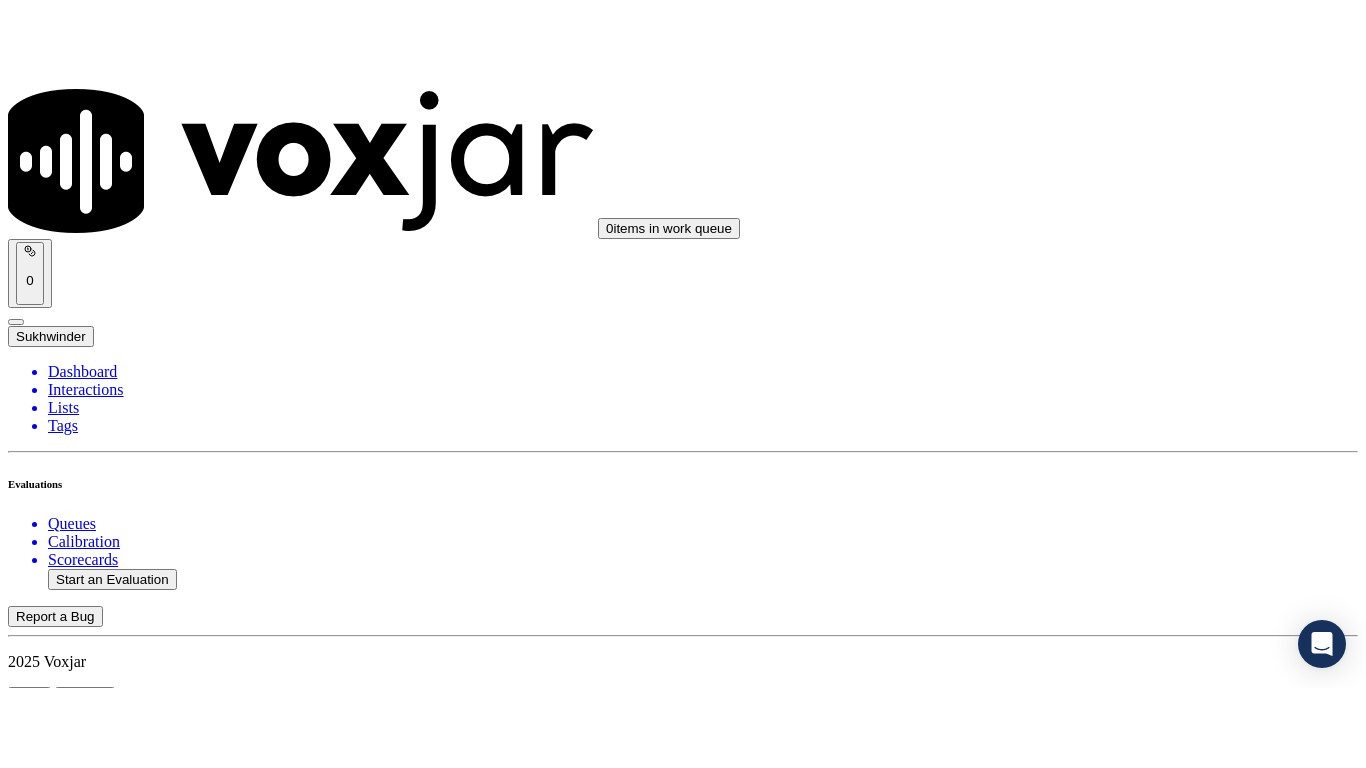 scroll, scrollTop: 175, scrollLeft: 0, axis: vertical 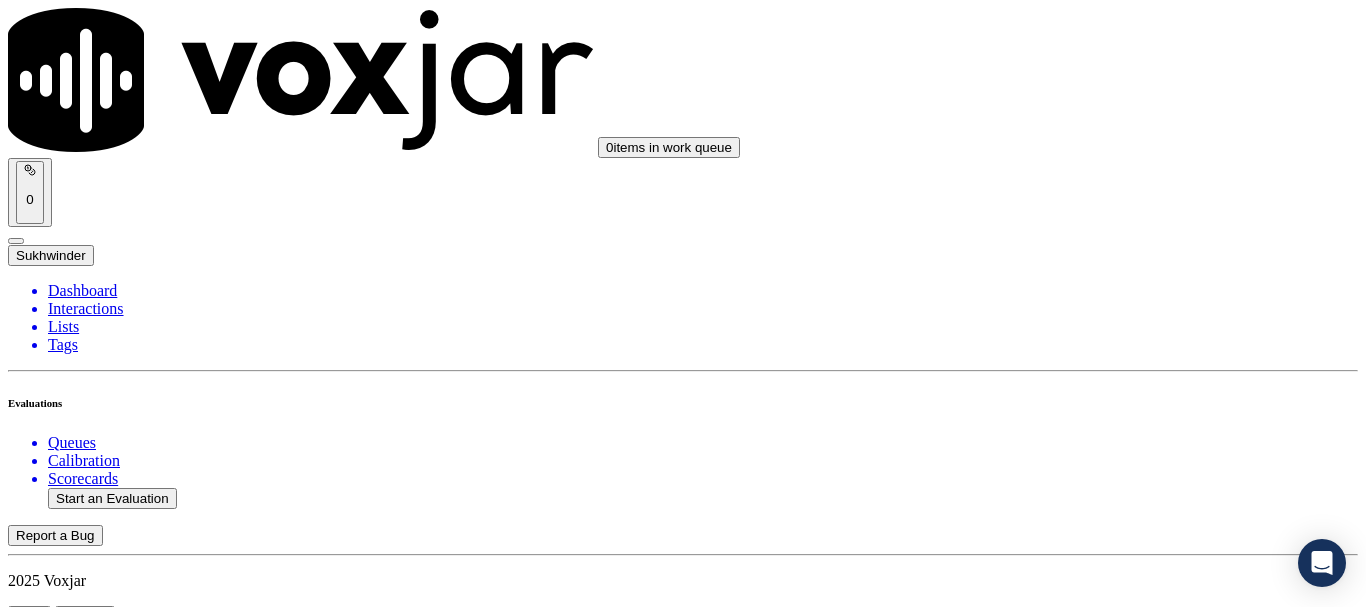 click on "Sale Interaction" 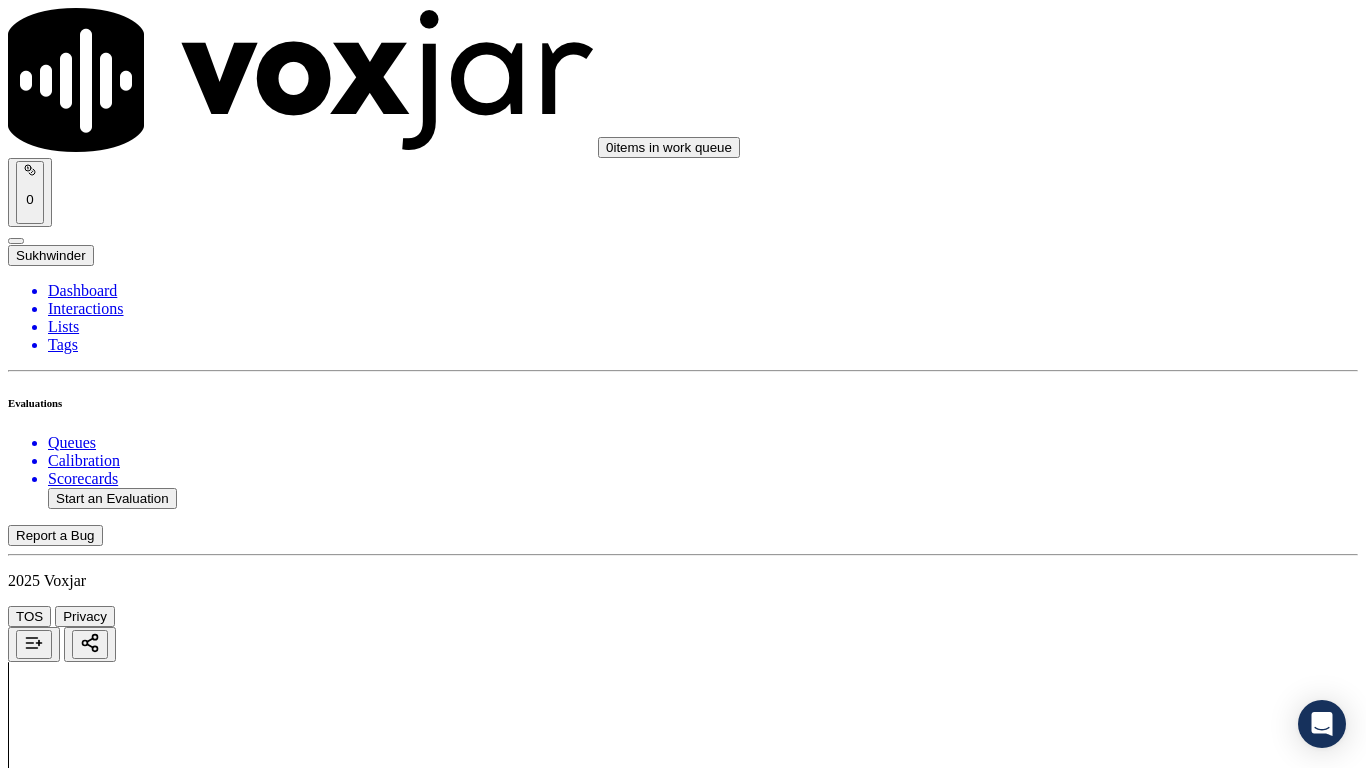click on "Upload interaction to start evaluation" at bounding box center [124, 2782] 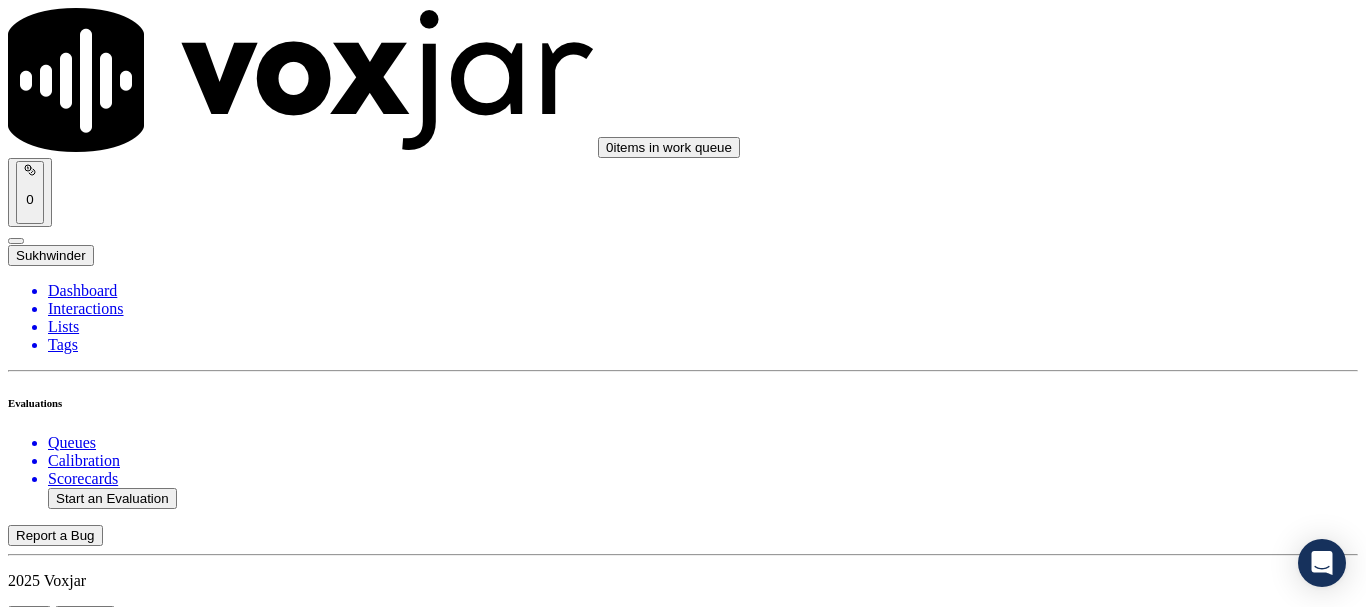 scroll, scrollTop: 300, scrollLeft: 0, axis: vertical 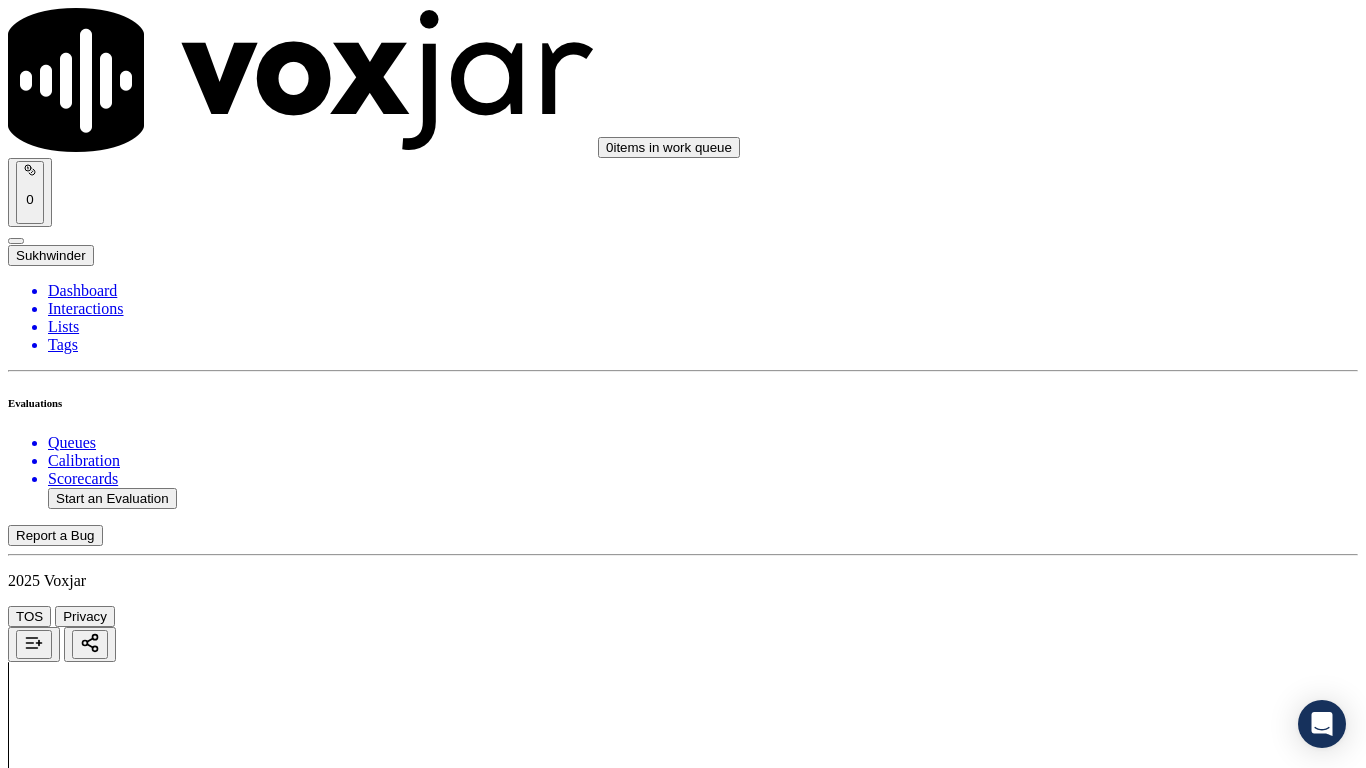 click on "Start a Manual Evaluation" 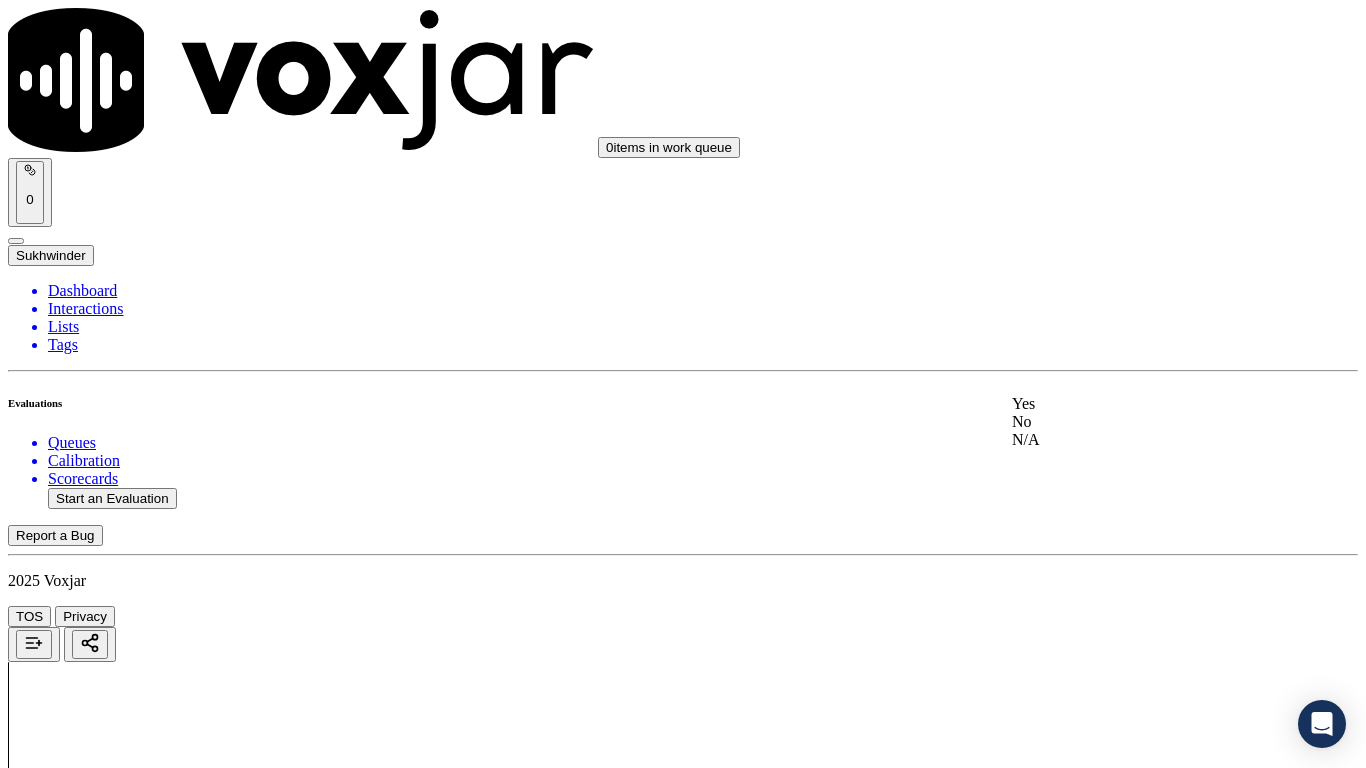 click on "Yes" at bounding box center [1139, 404] 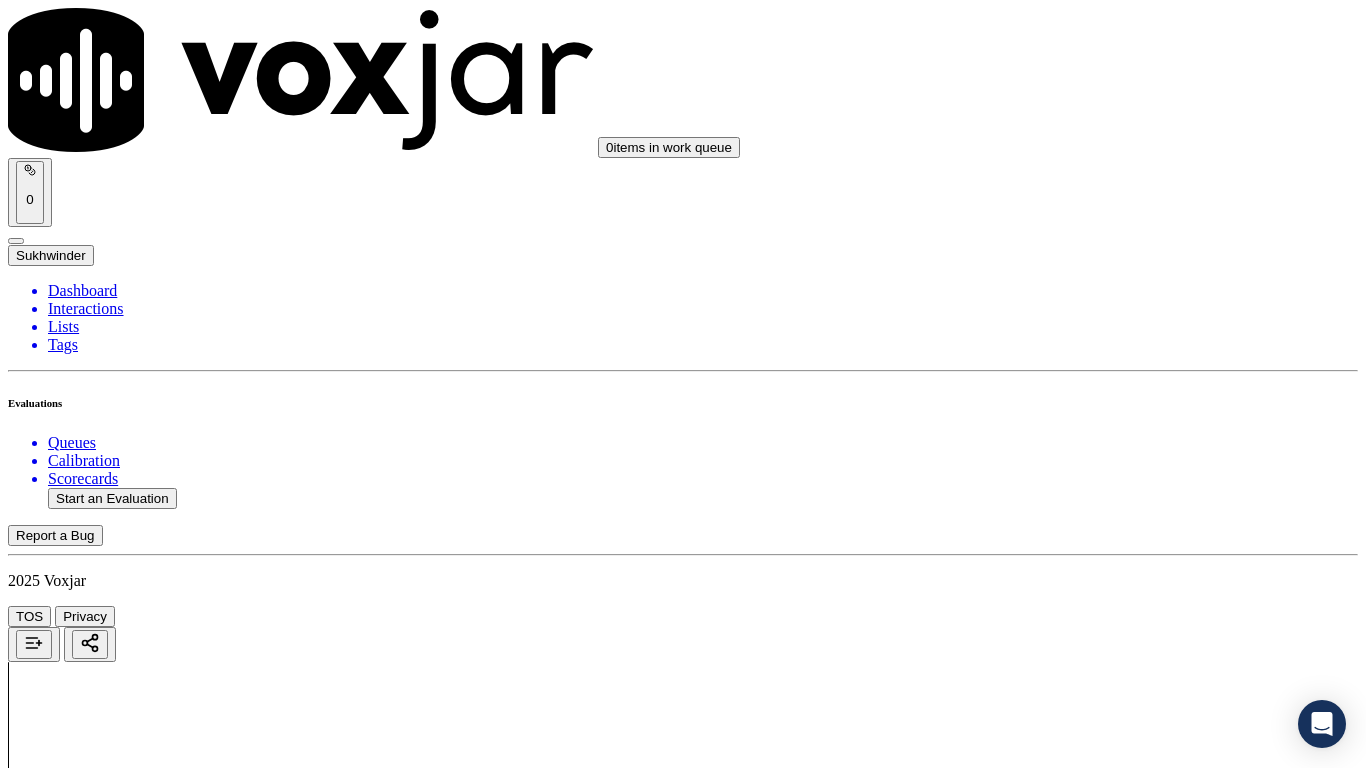 scroll, scrollTop: 400, scrollLeft: 0, axis: vertical 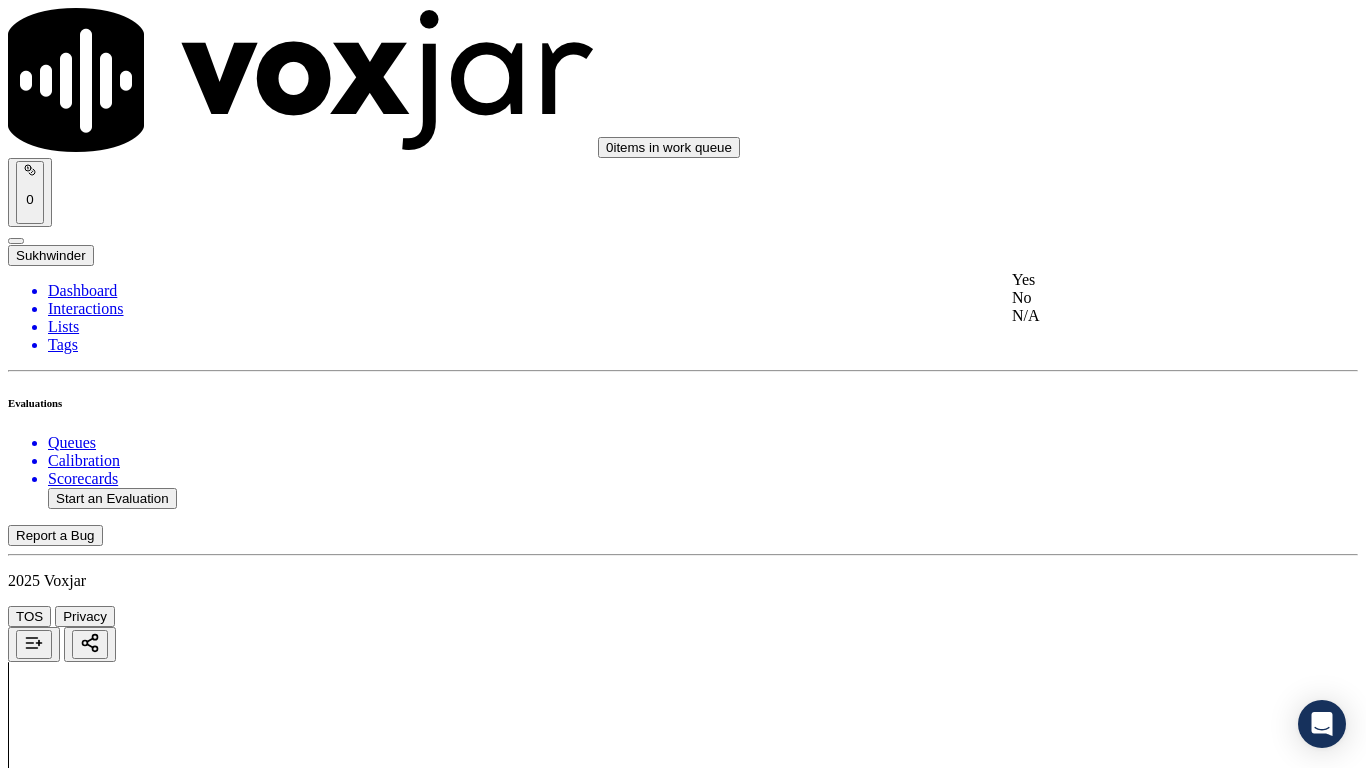 click on "Yes" at bounding box center [1139, 280] 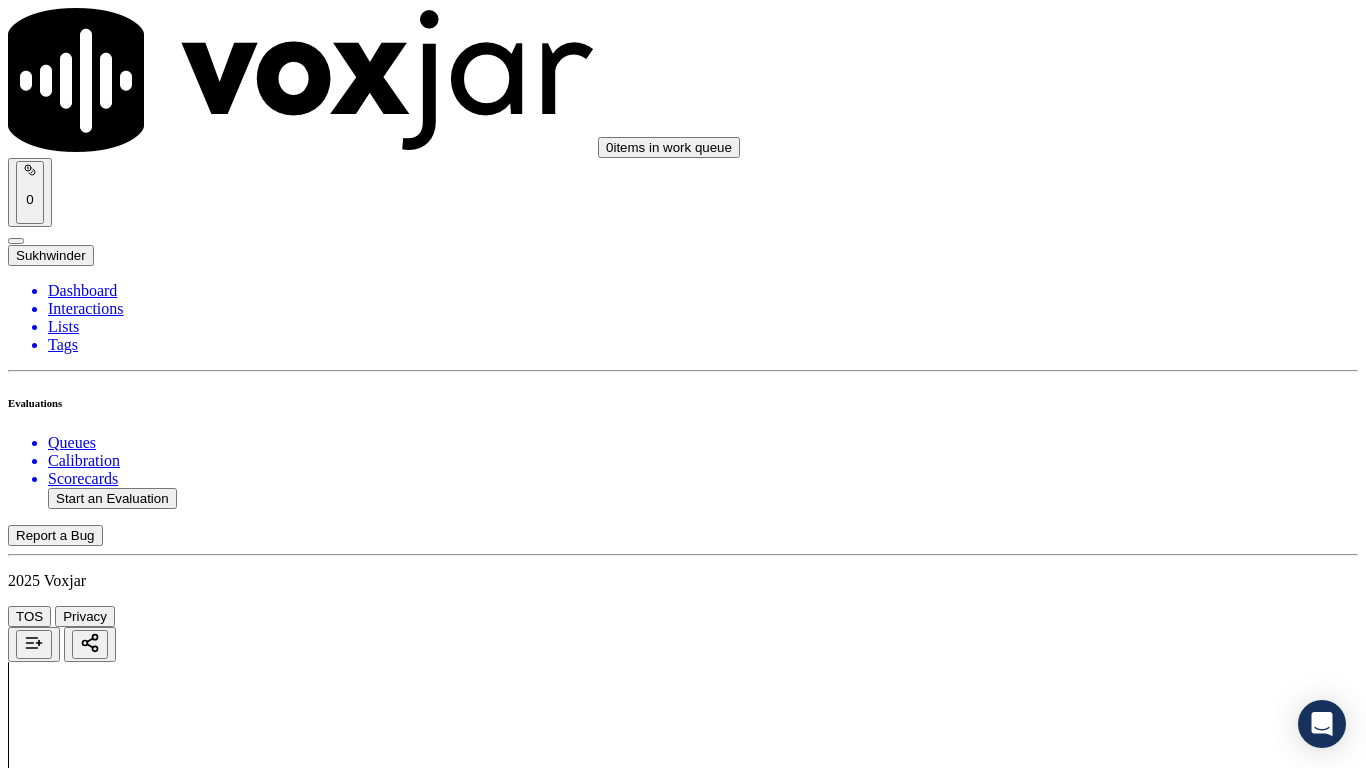click on "Select an answer" at bounding box center (67, 2875) 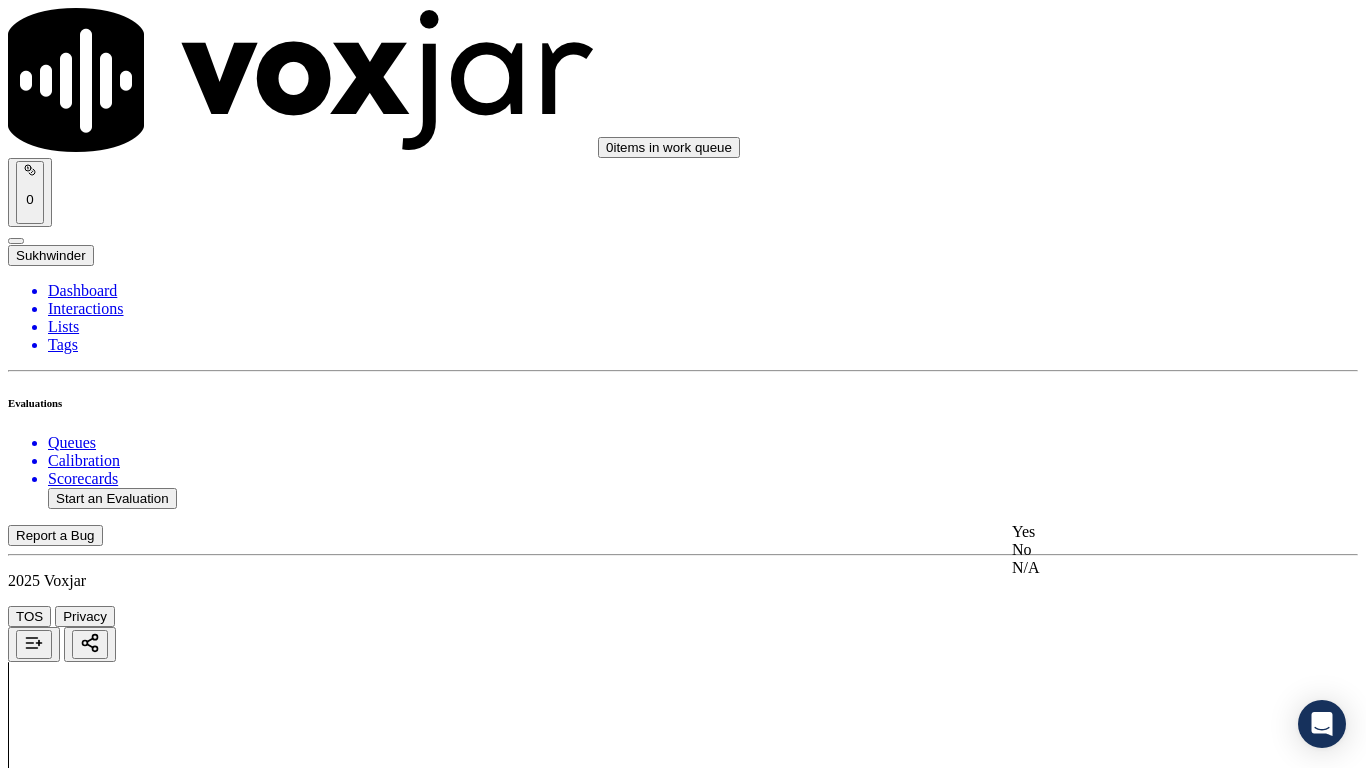 click on "Yes" at bounding box center (1139, 532) 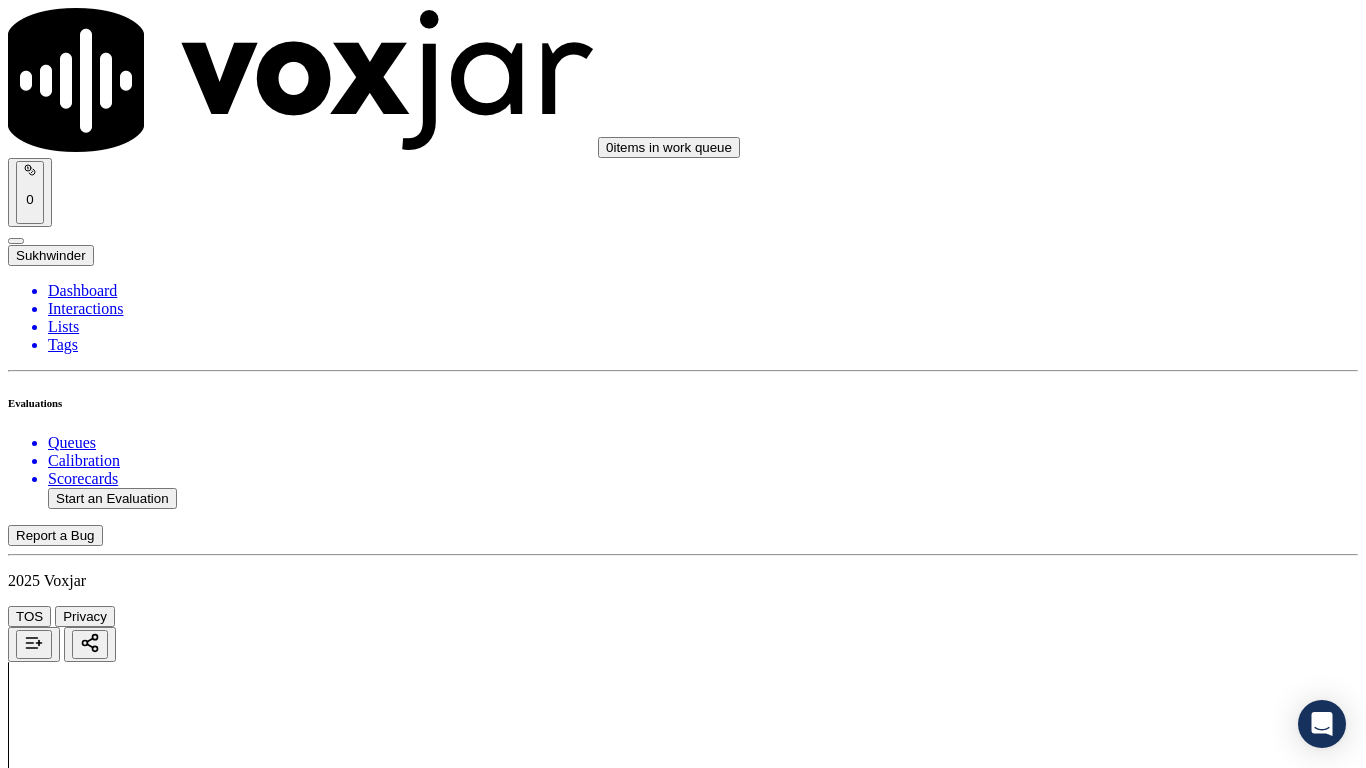 scroll, scrollTop: 1000, scrollLeft: 0, axis: vertical 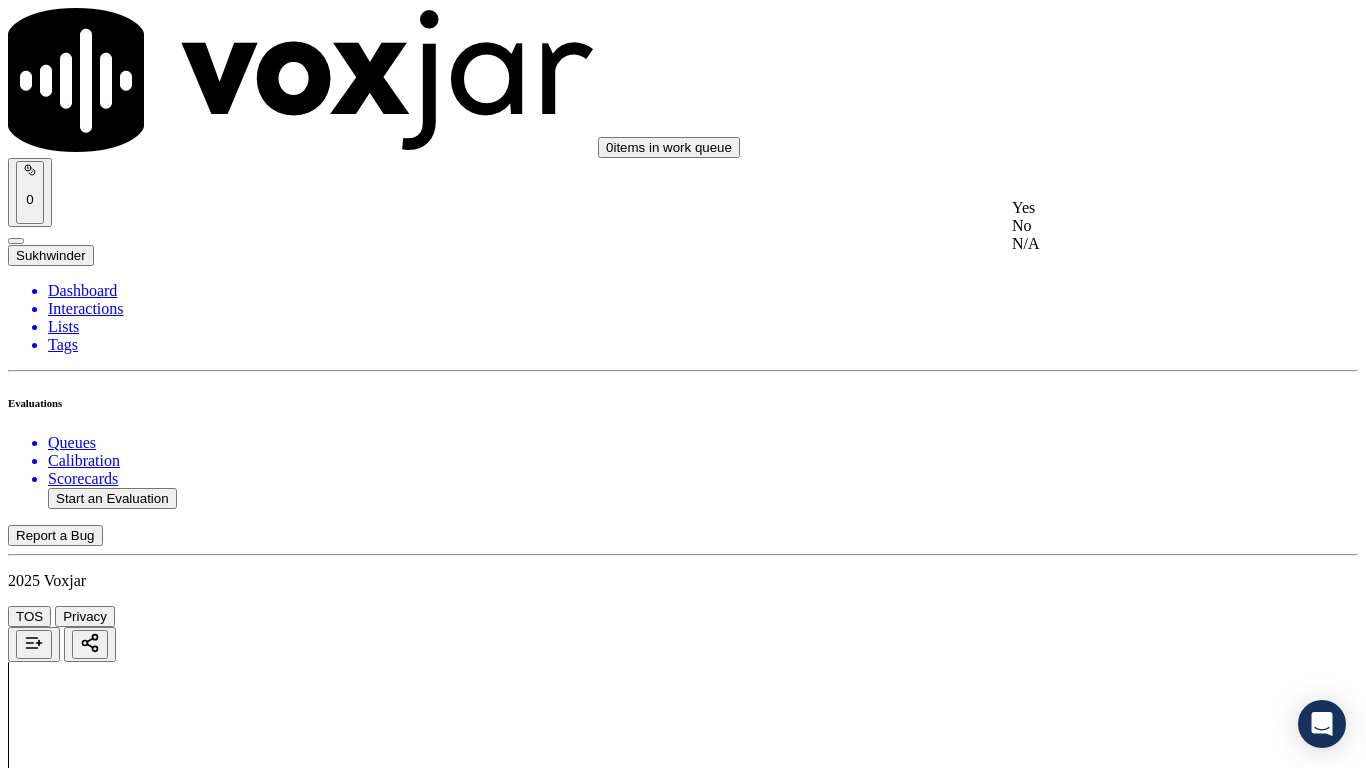 drag, startPoint x: 1103, startPoint y: 285, endPoint x: 1115, endPoint y: 447, distance: 162.44383 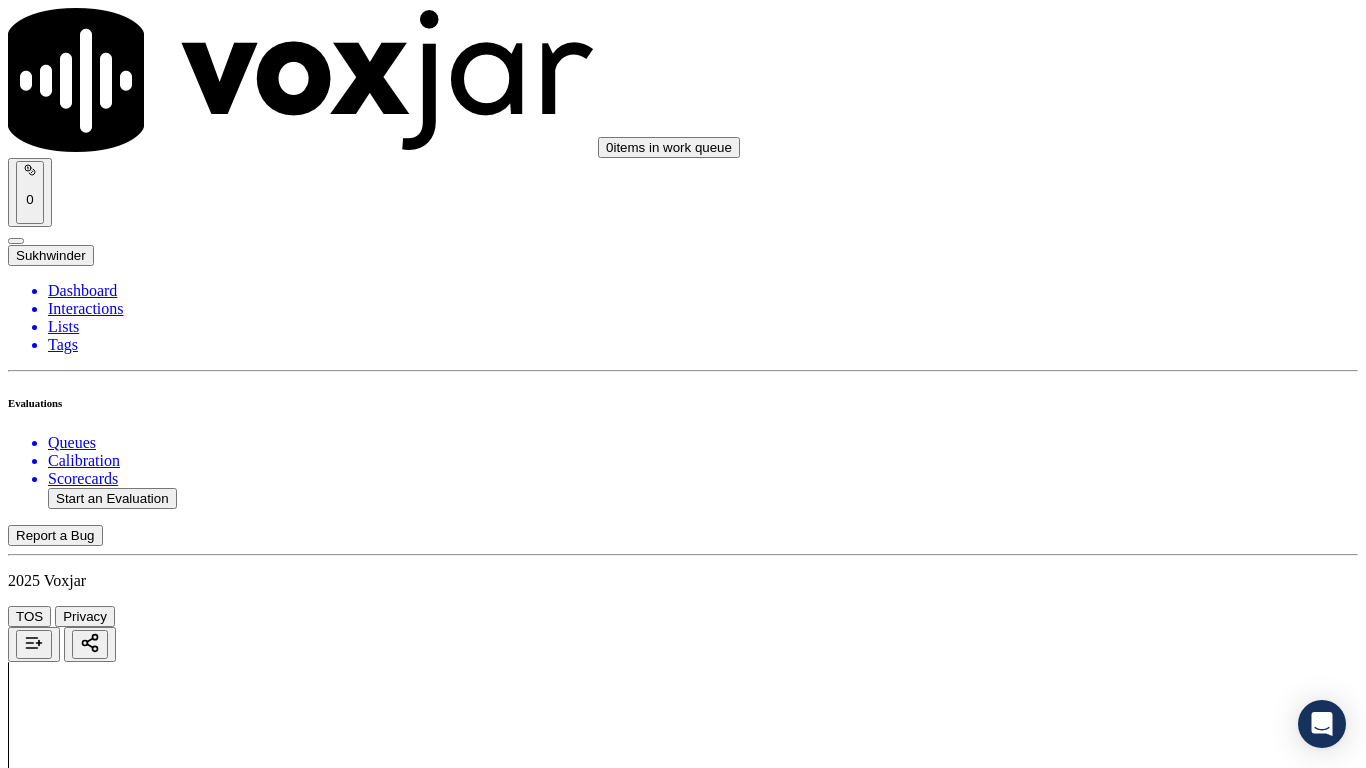 click on "Select an answer" at bounding box center [67, 3348] 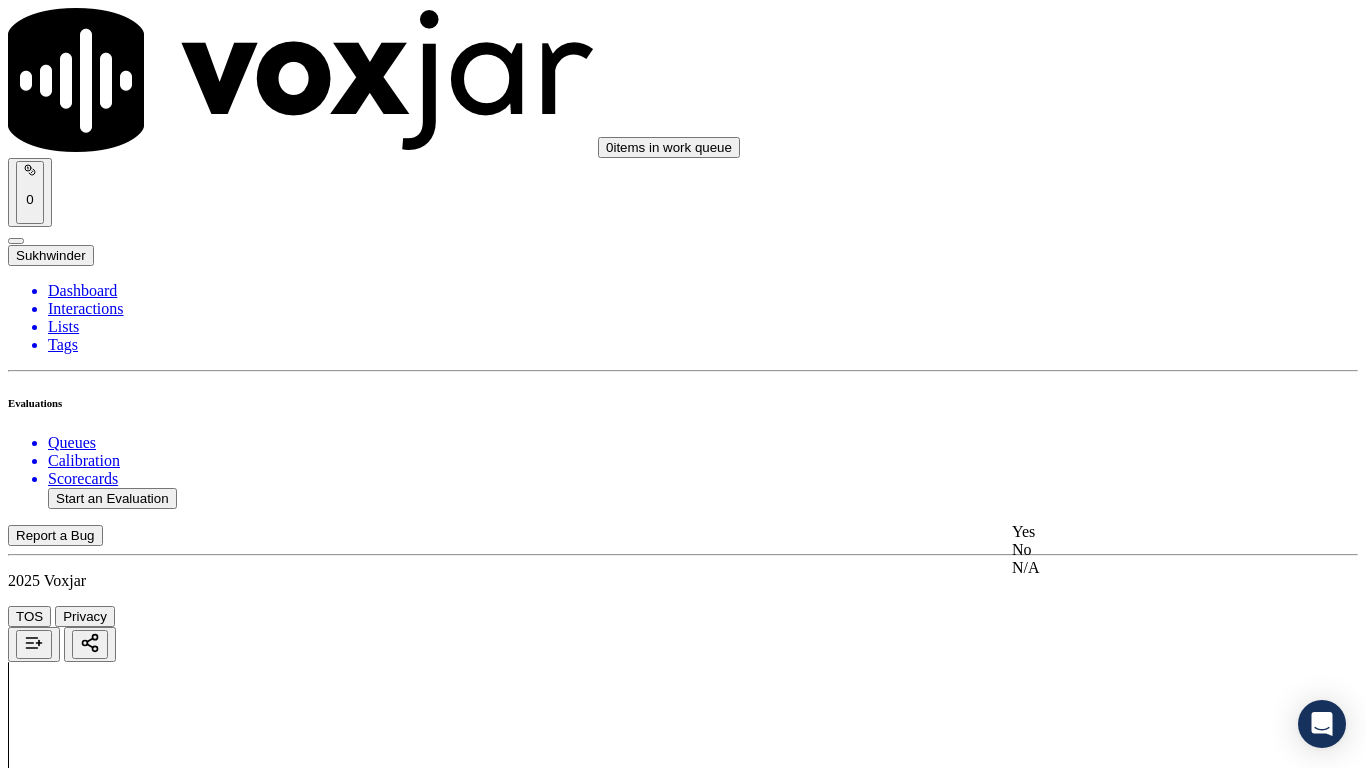 click on "N/A" 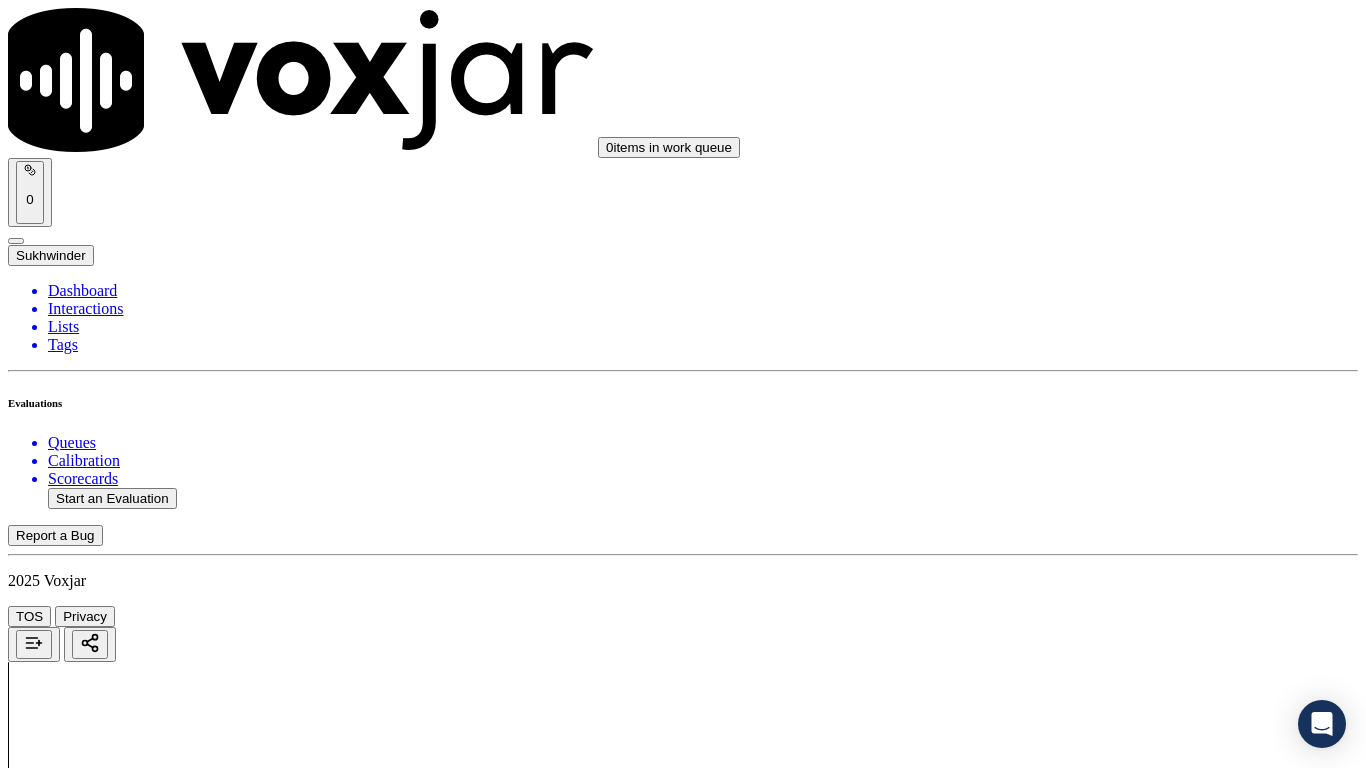 scroll, scrollTop: 1600, scrollLeft: 0, axis: vertical 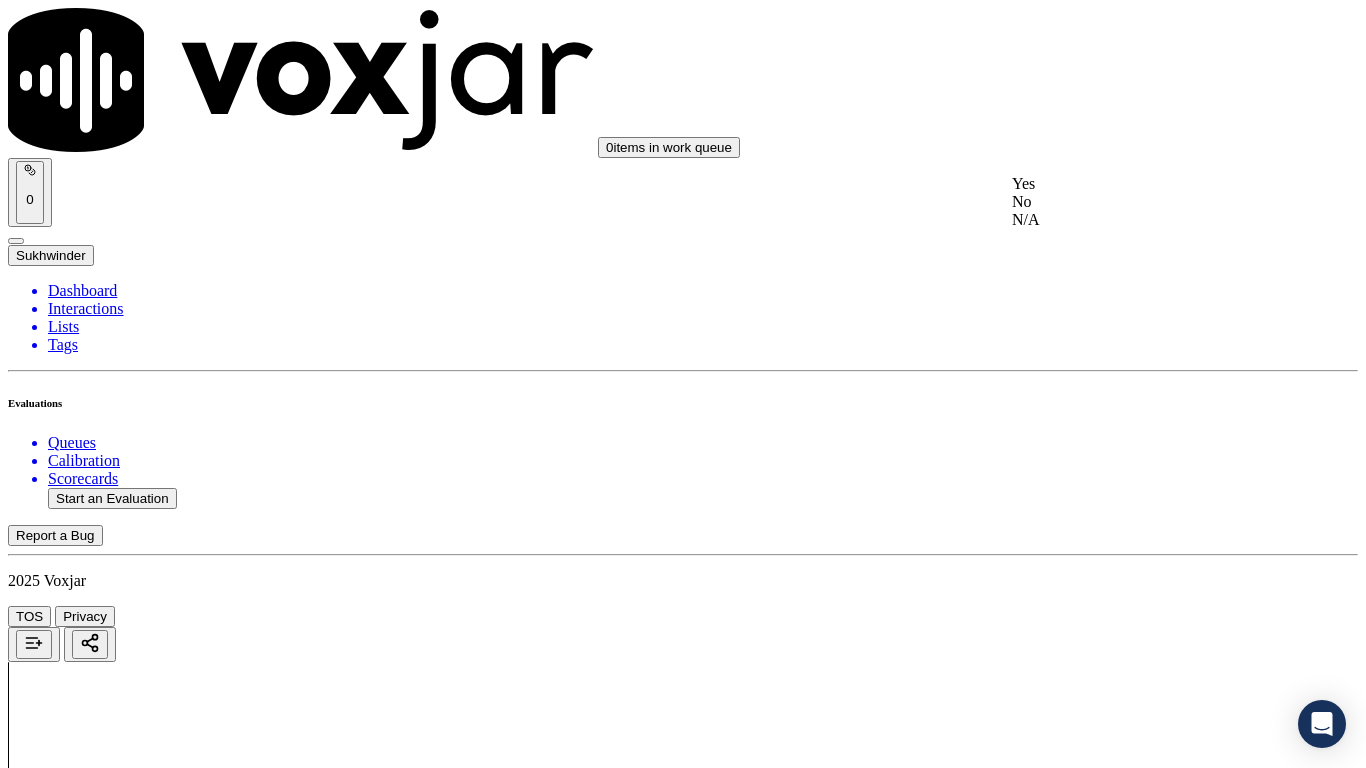 click on "Yes" at bounding box center (1139, 184) 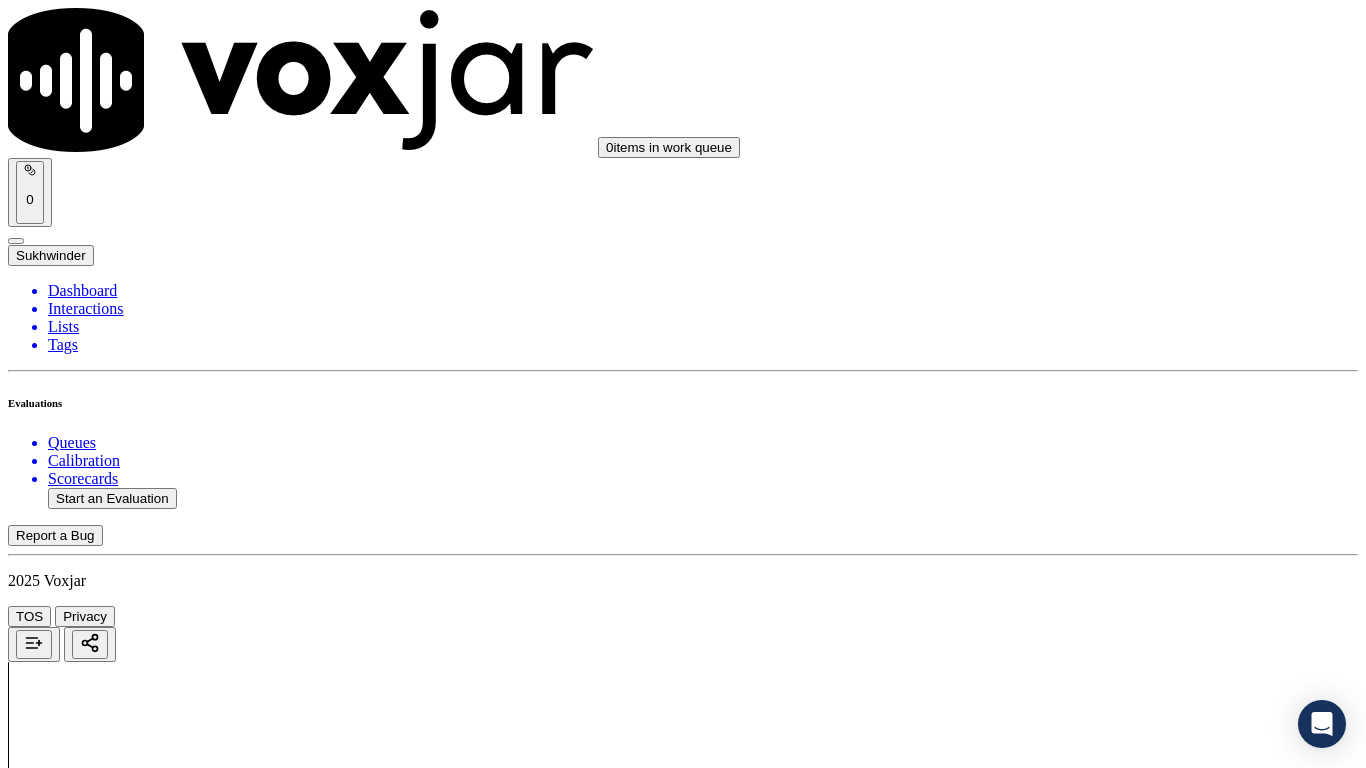 click on "Select an answer" at bounding box center (67, 3821) 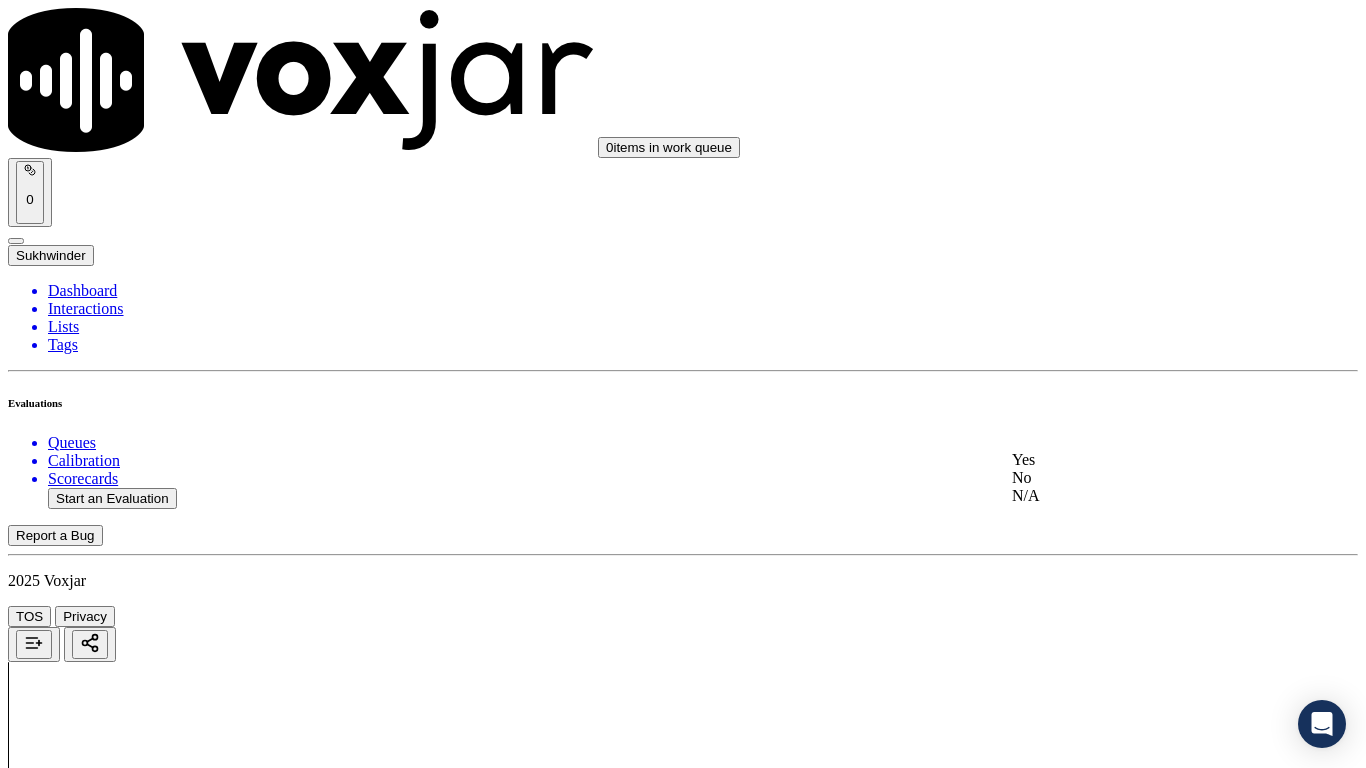 click on "Yes" at bounding box center [1139, 460] 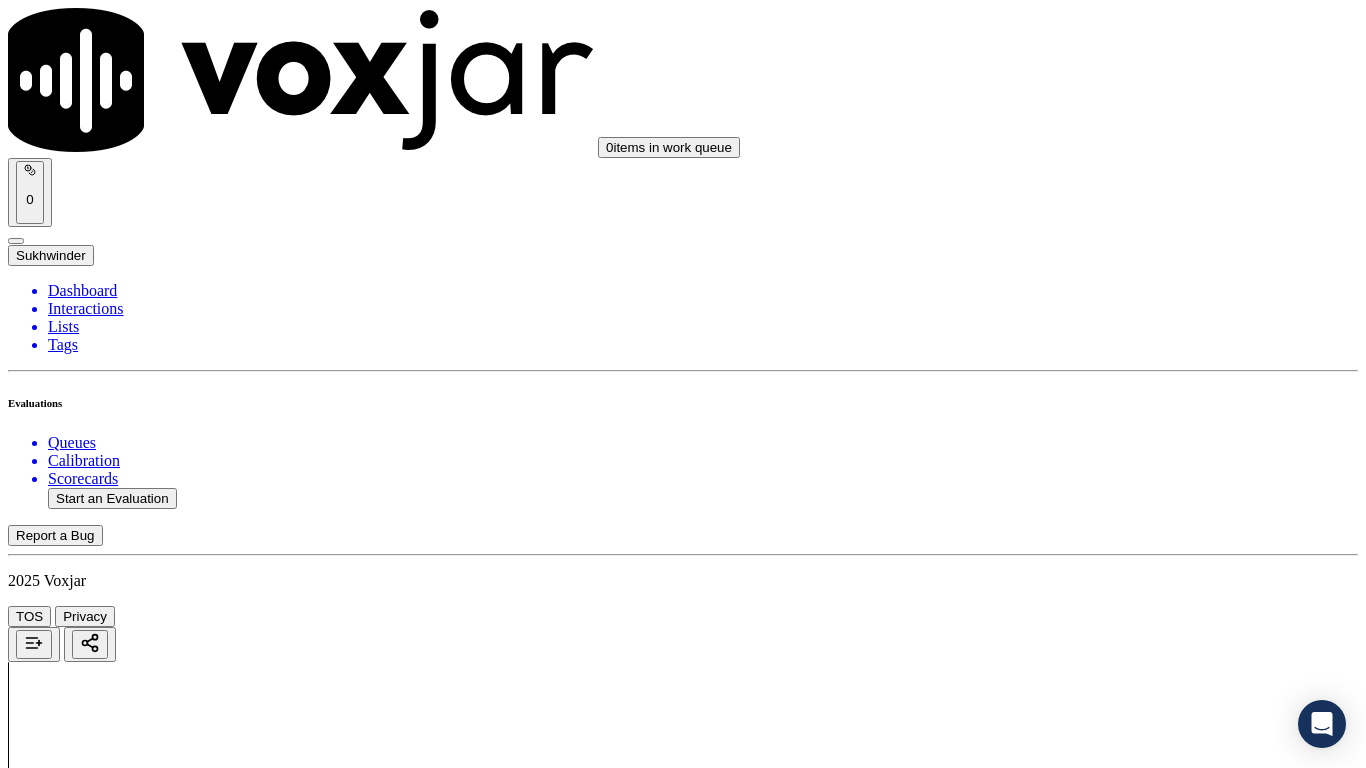 scroll, scrollTop: 2100, scrollLeft: 0, axis: vertical 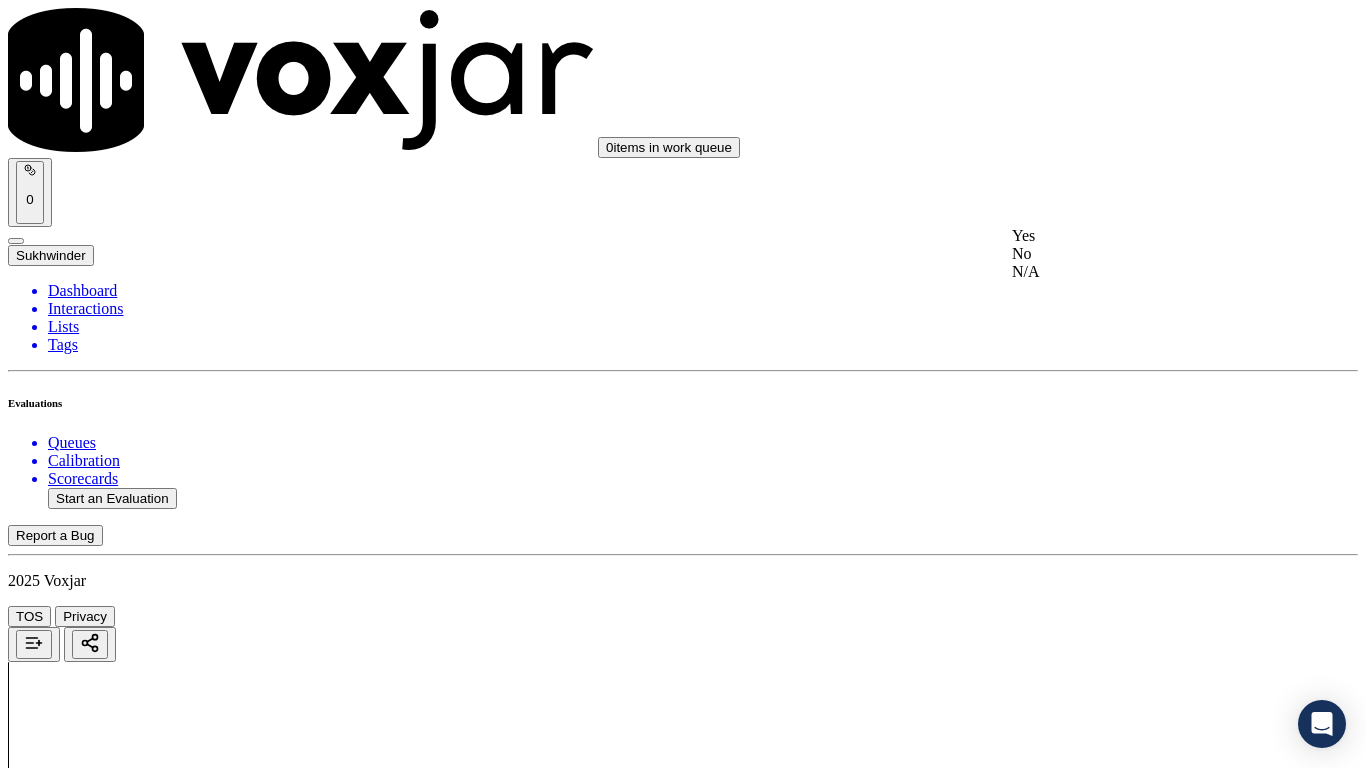 click on "Yes" at bounding box center (1139, 236) 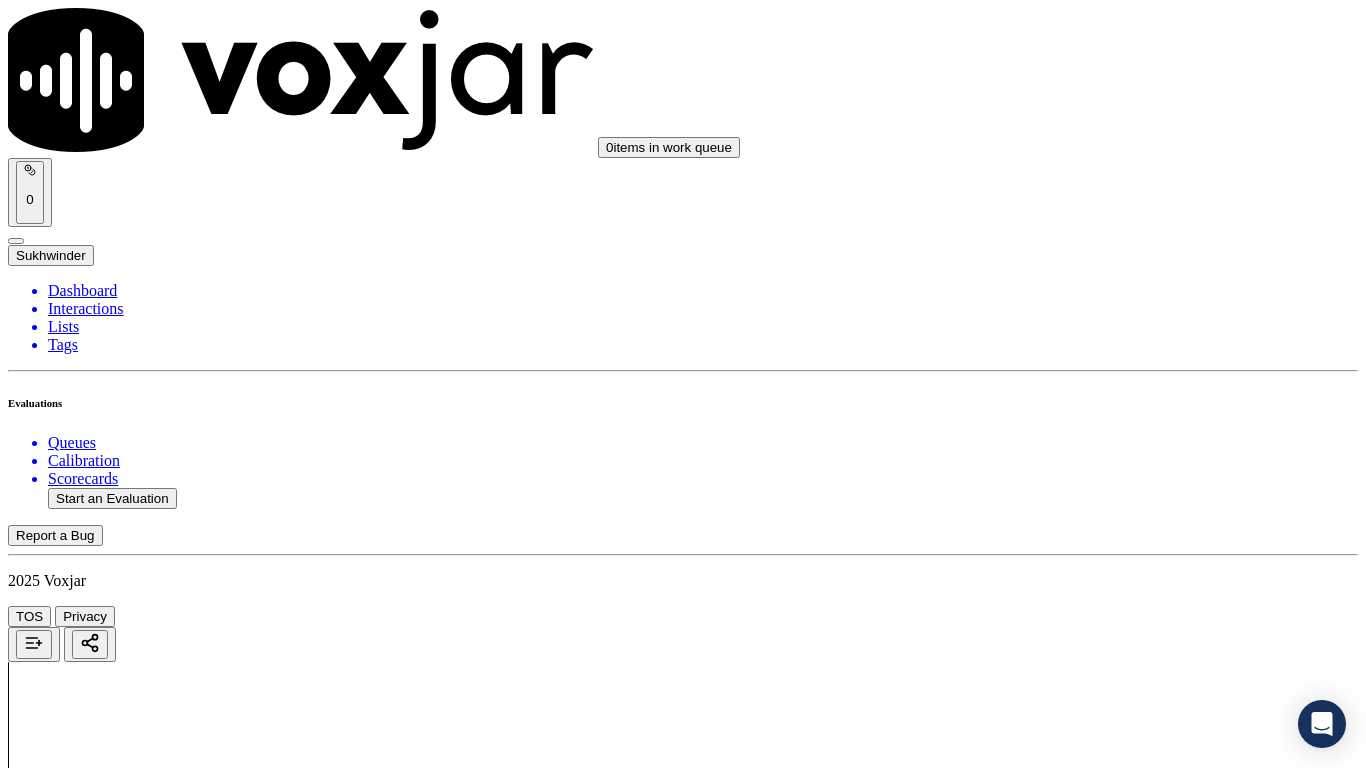 click on "Select an answer" at bounding box center [67, 4294] 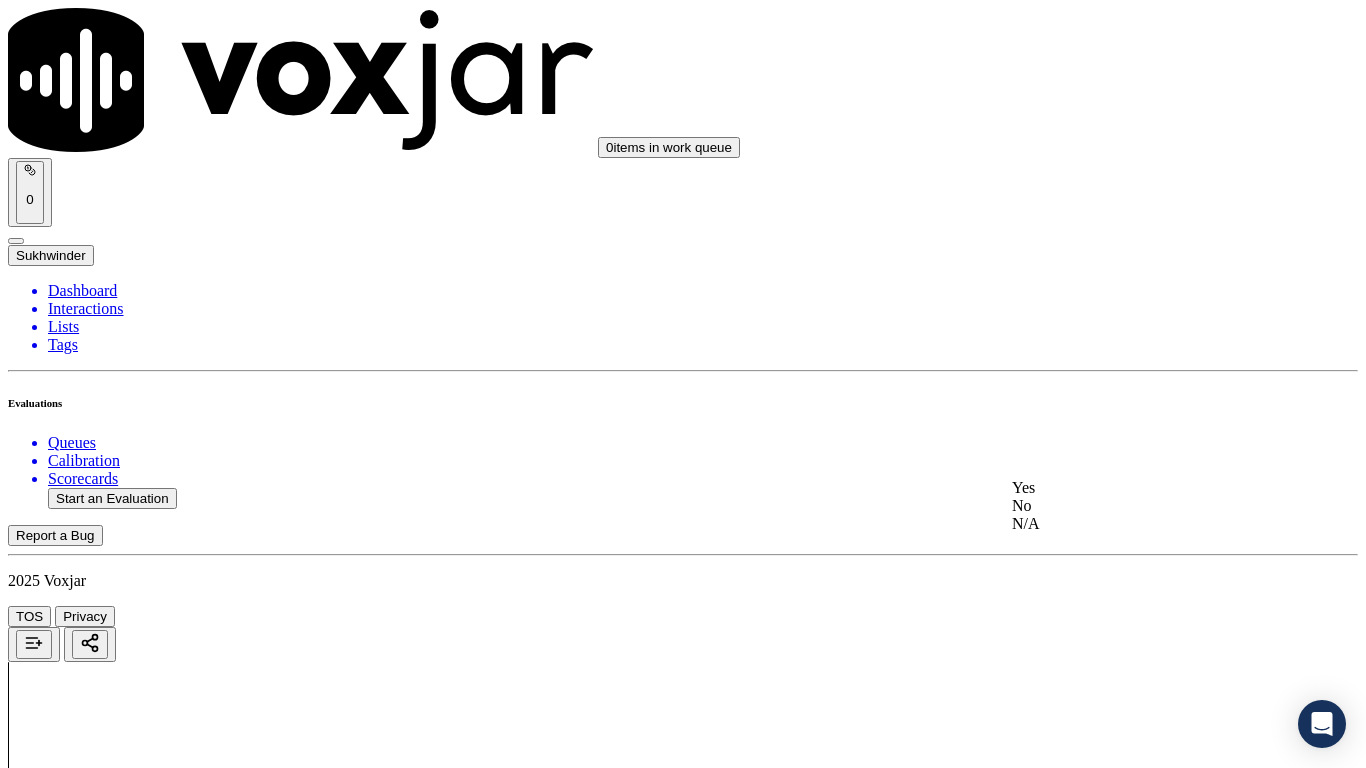 click on "Yes" at bounding box center [1139, 488] 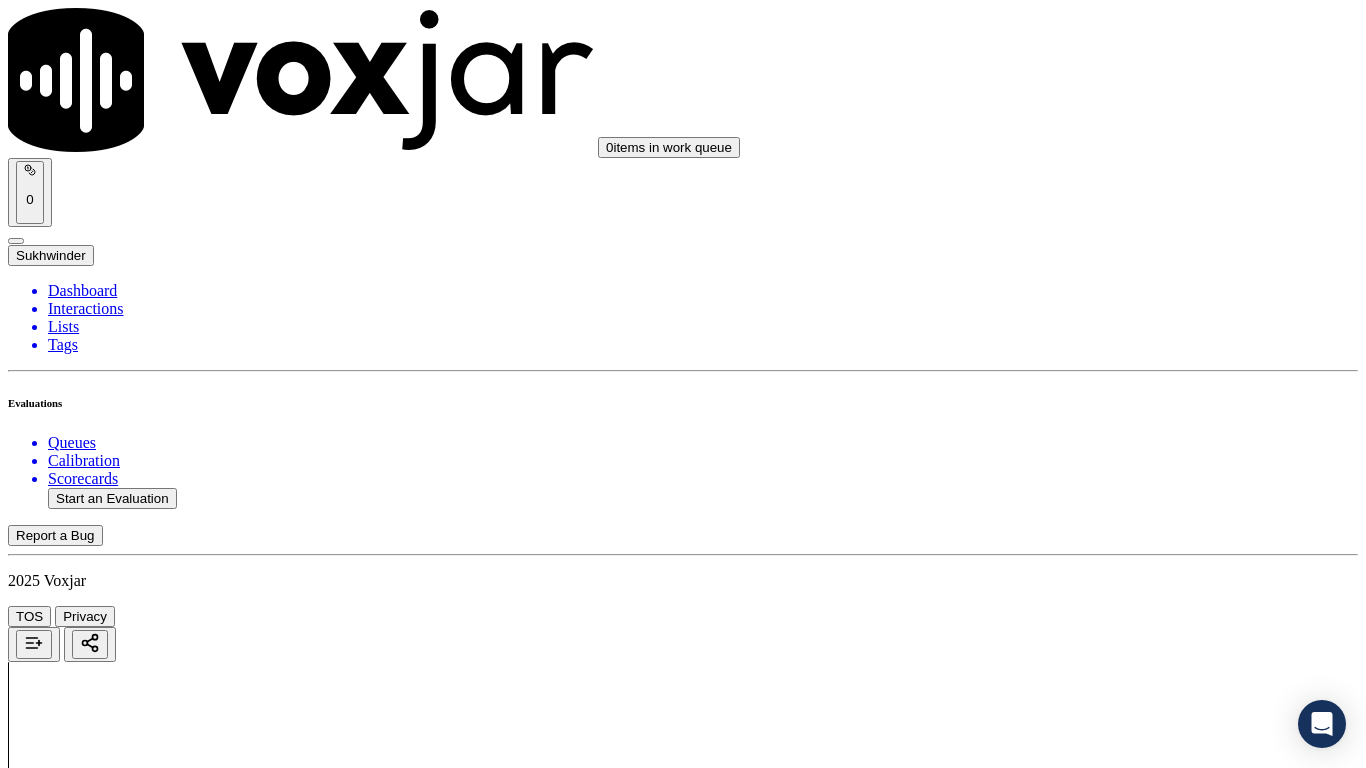 scroll, scrollTop: 2600, scrollLeft: 0, axis: vertical 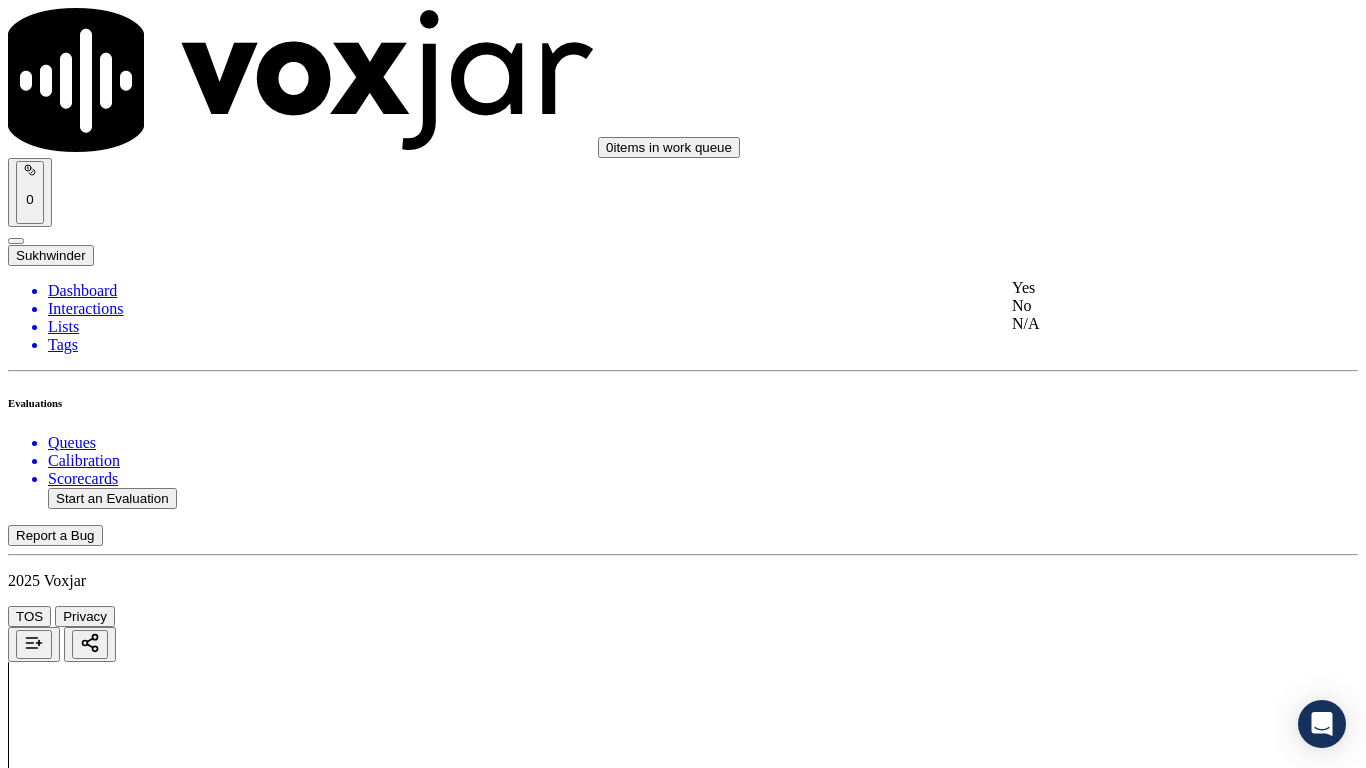 click on "Yes" at bounding box center [1139, 288] 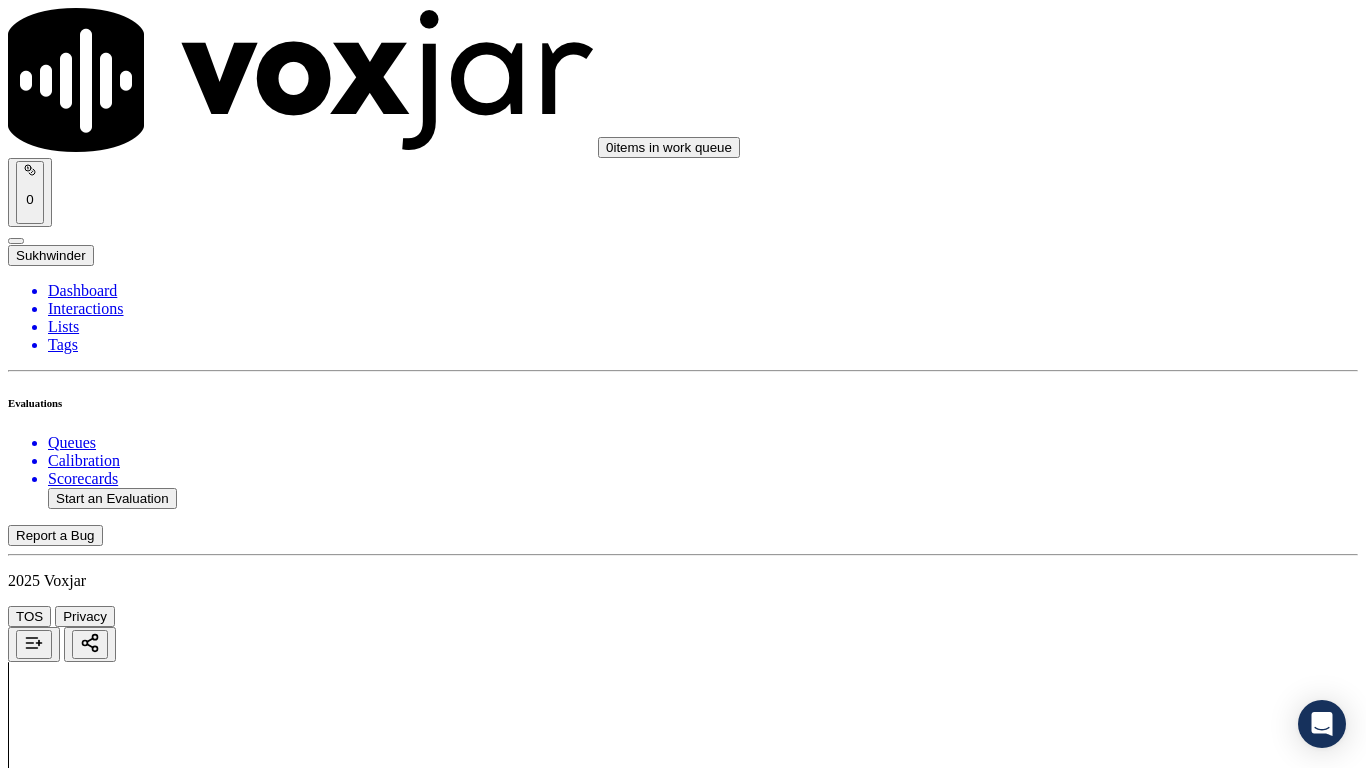 scroll, scrollTop: 3100, scrollLeft: 0, axis: vertical 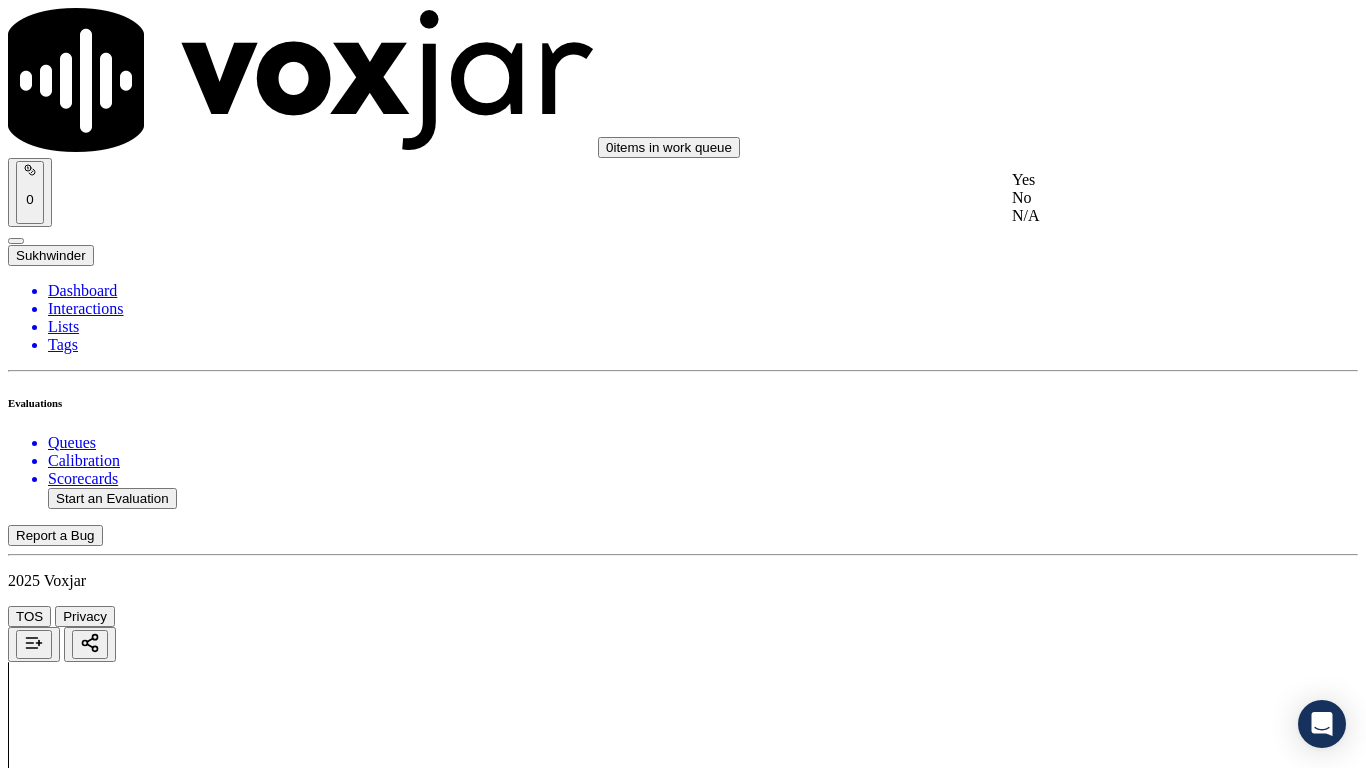 click on "Yes" at bounding box center (1139, 180) 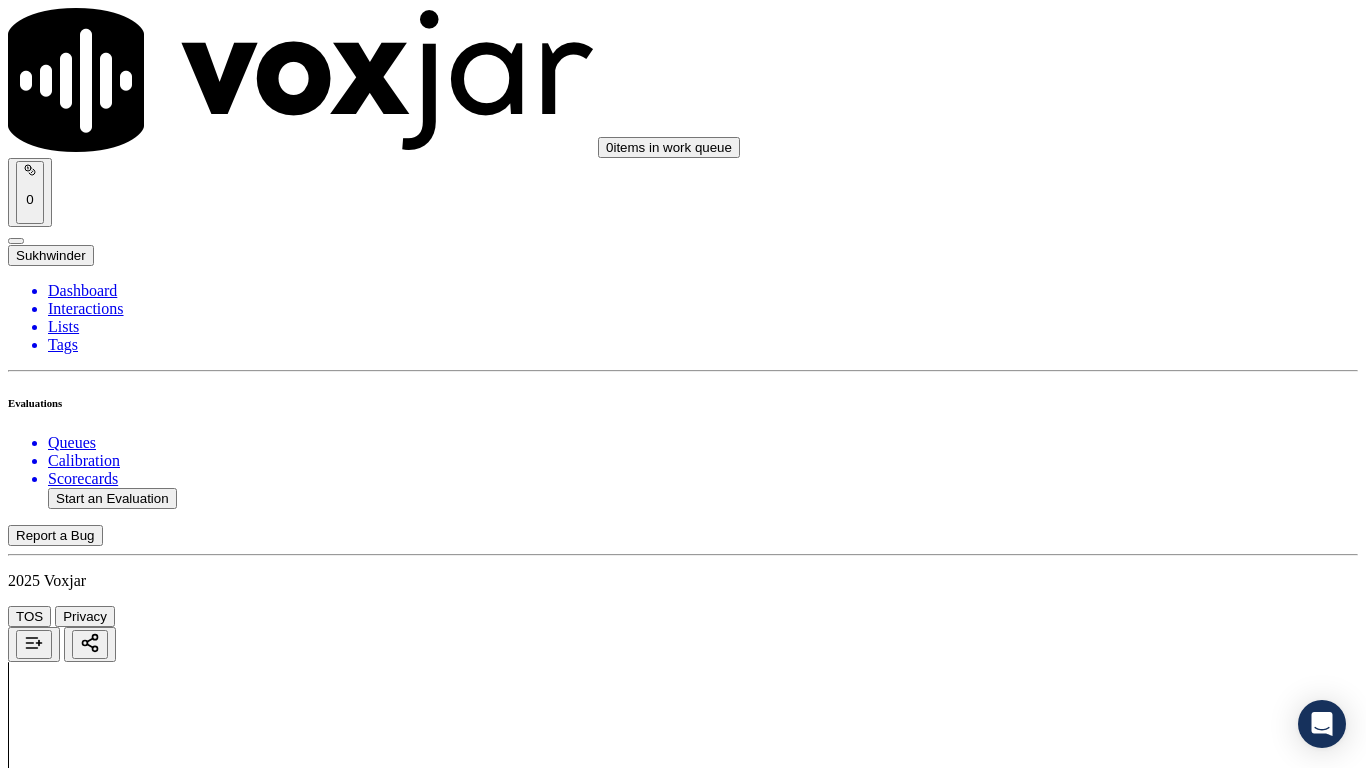 click on "Select an answer" at bounding box center (67, 5067) 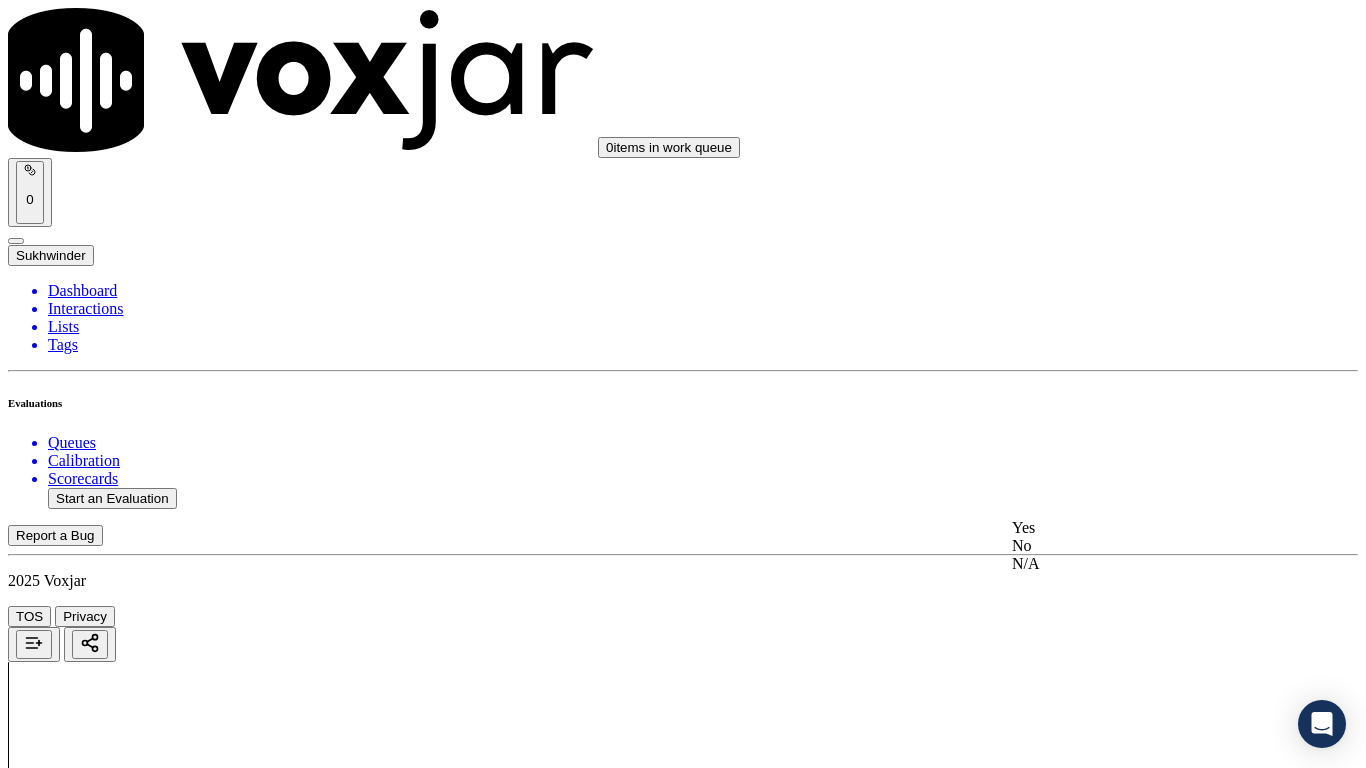 drag, startPoint x: 1087, startPoint y: 544, endPoint x: 1087, endPoint y: 566, distance: 22 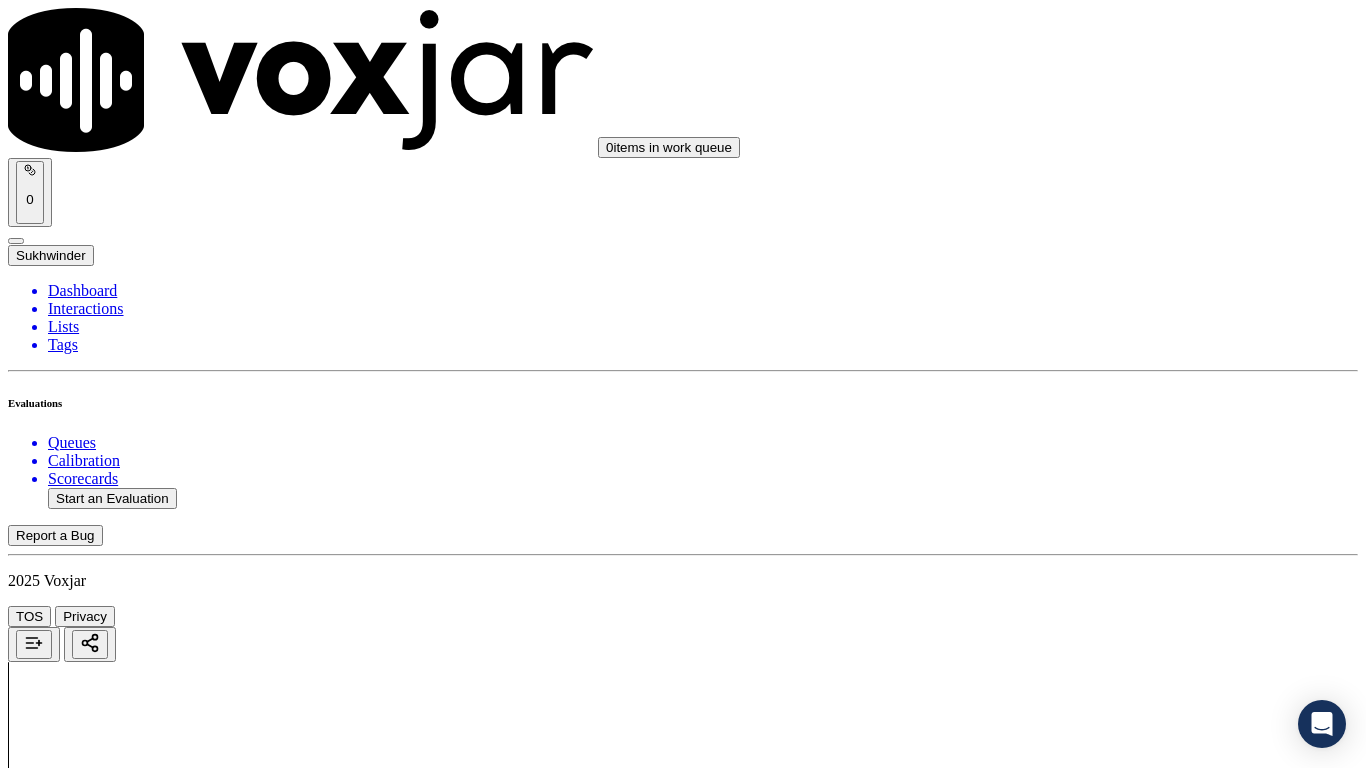 scroll, scrollTop: 3700, scrollLeft: 0, axis: vertical 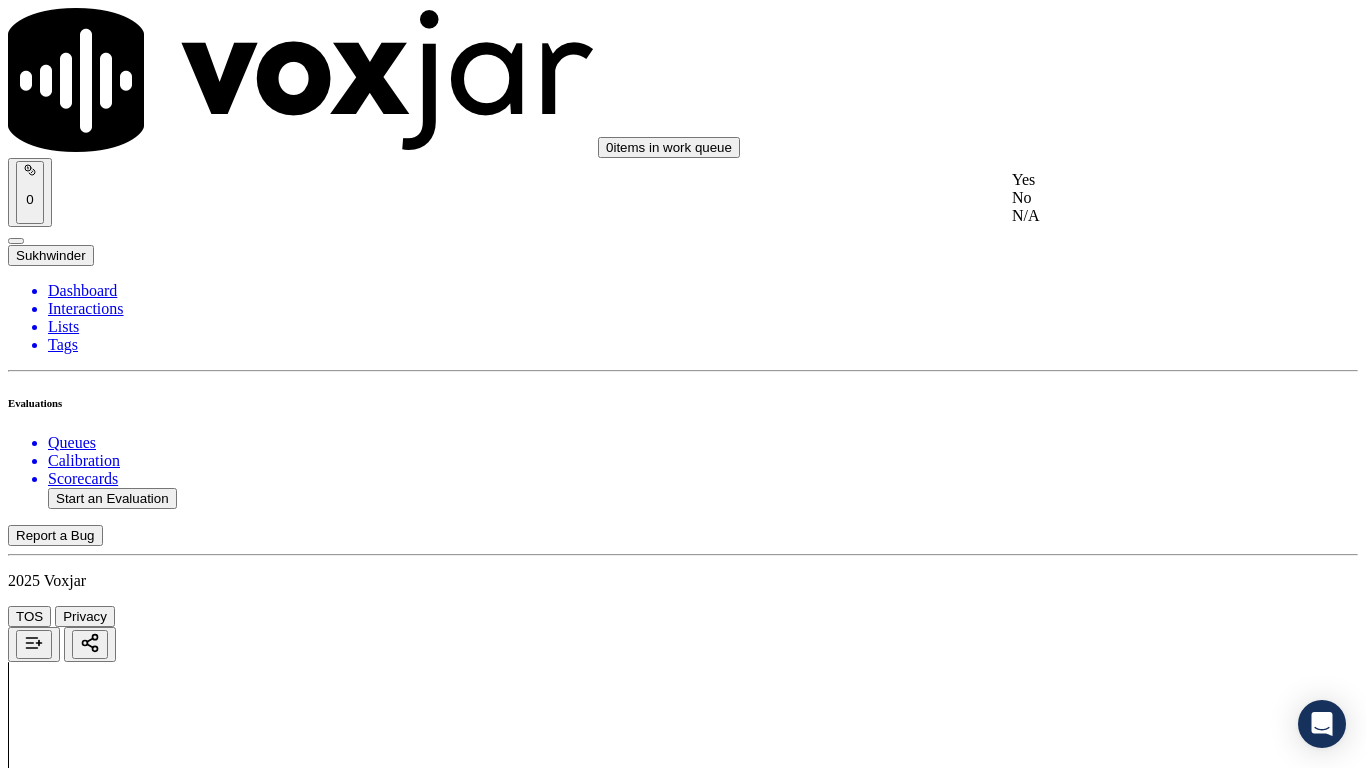 click on "Yes" at bounding box center [1139, 180] 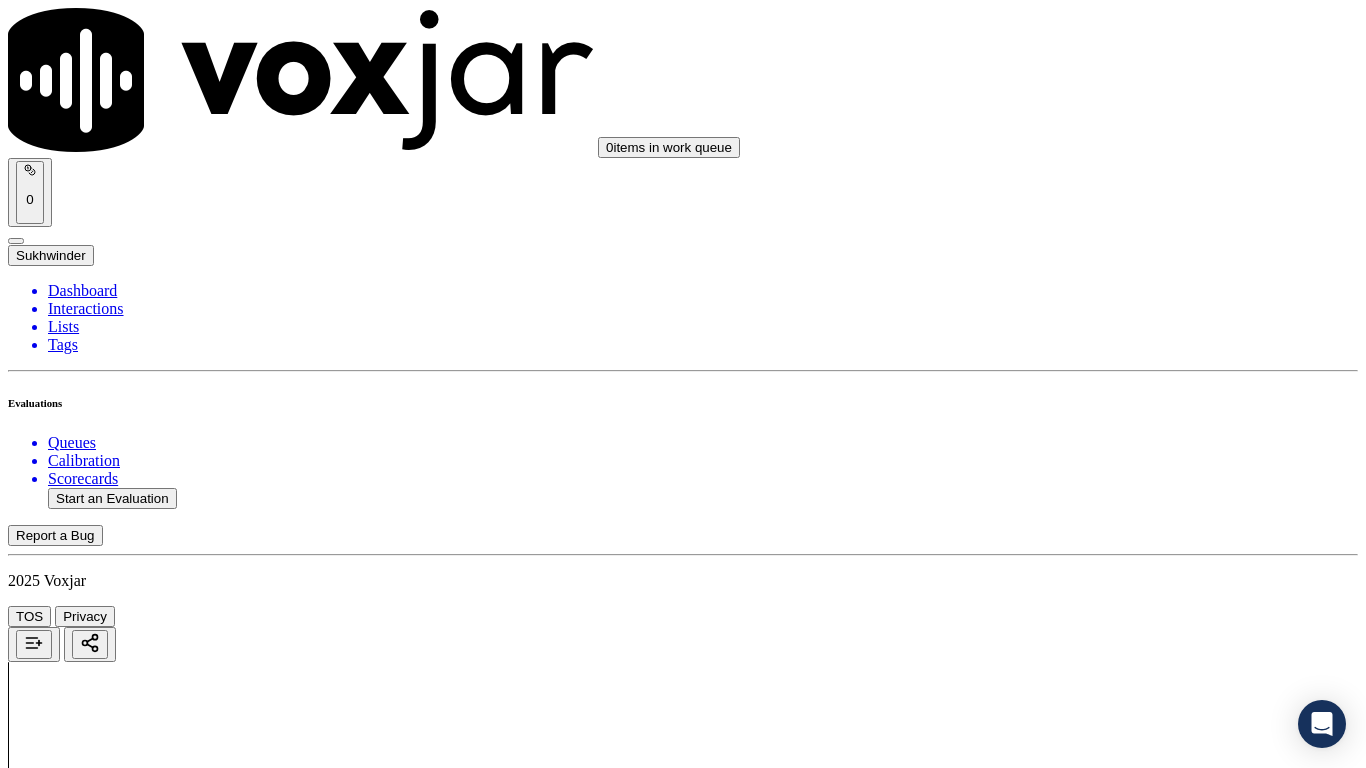 drag, startPoint x: 1119, startPoint y: 393, endPoint x: 1117, endPoint y: 411, distance: 18.110771 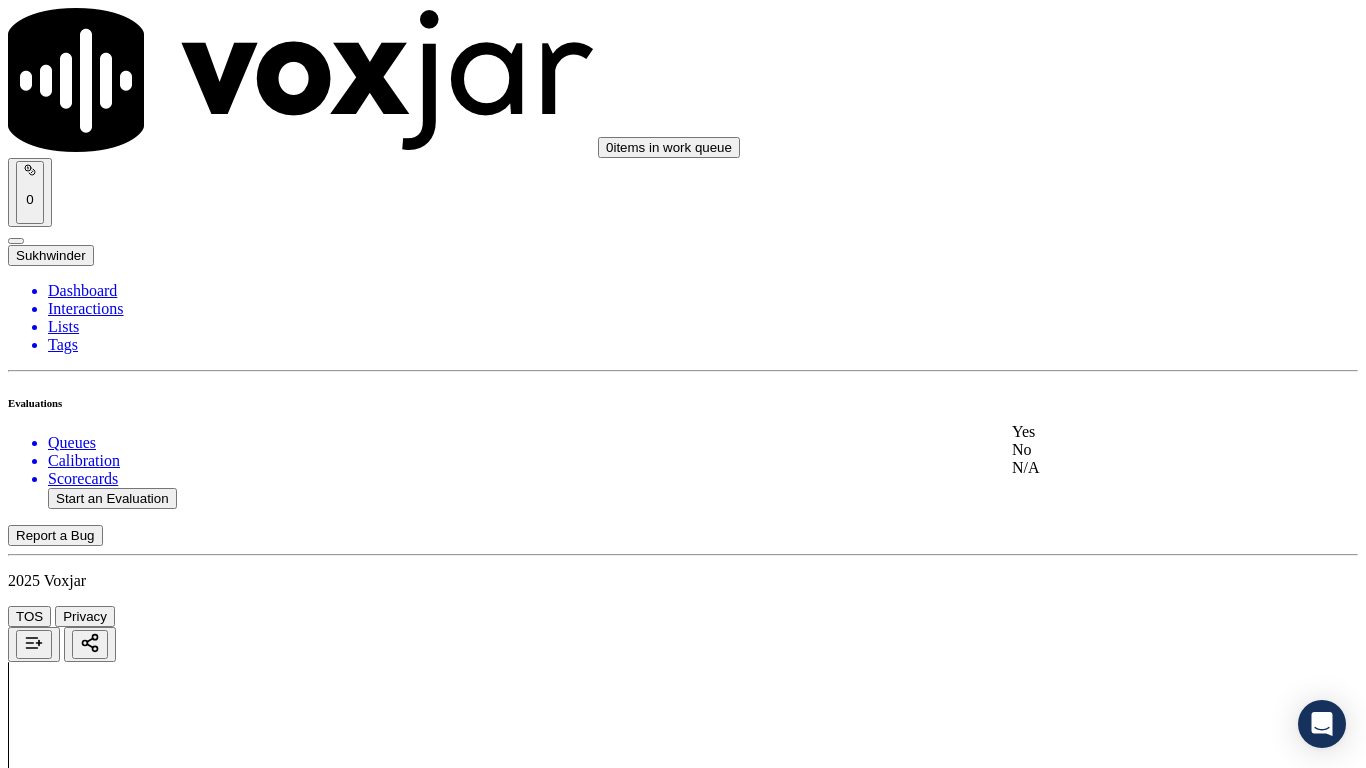 click on "Yes" at bounding box center (1139, 432) 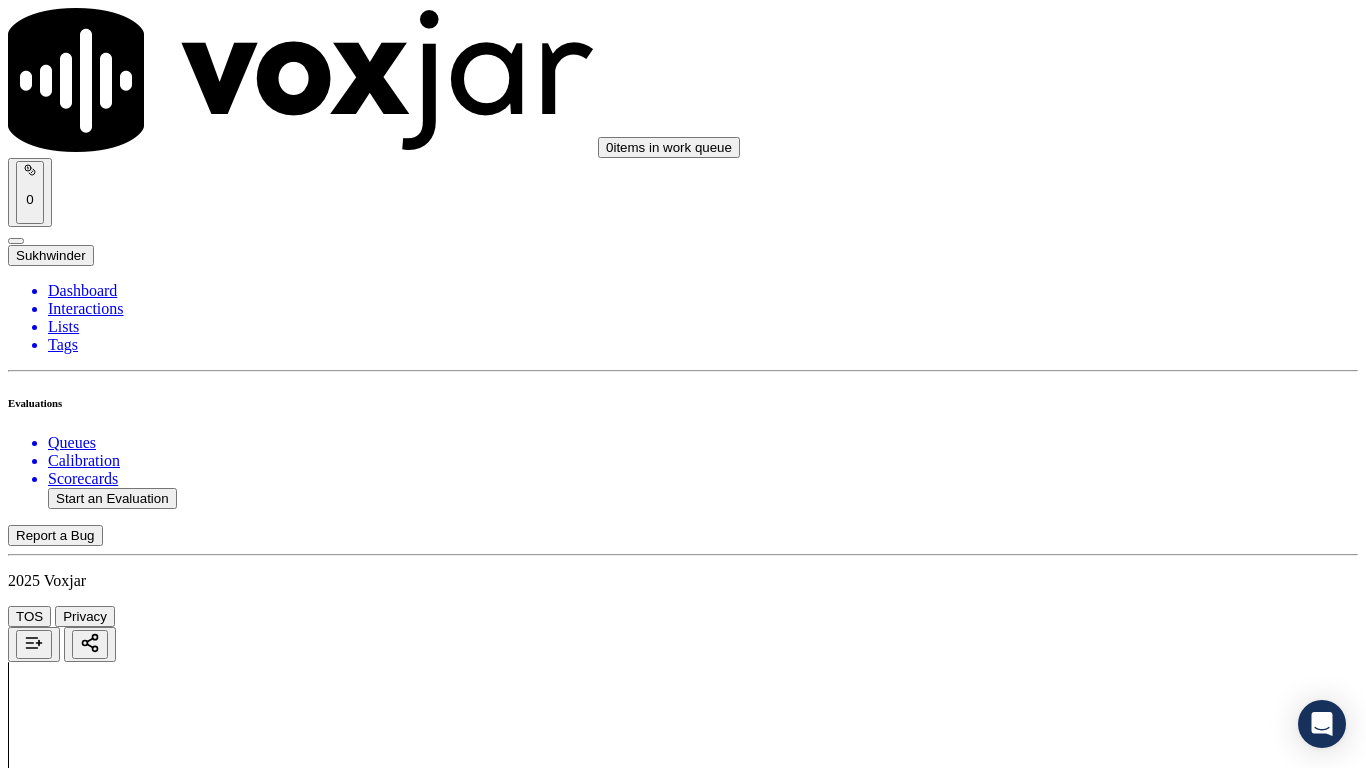 scroll, scrollTop: 4300, scrollLeft: 0, axis: vertical 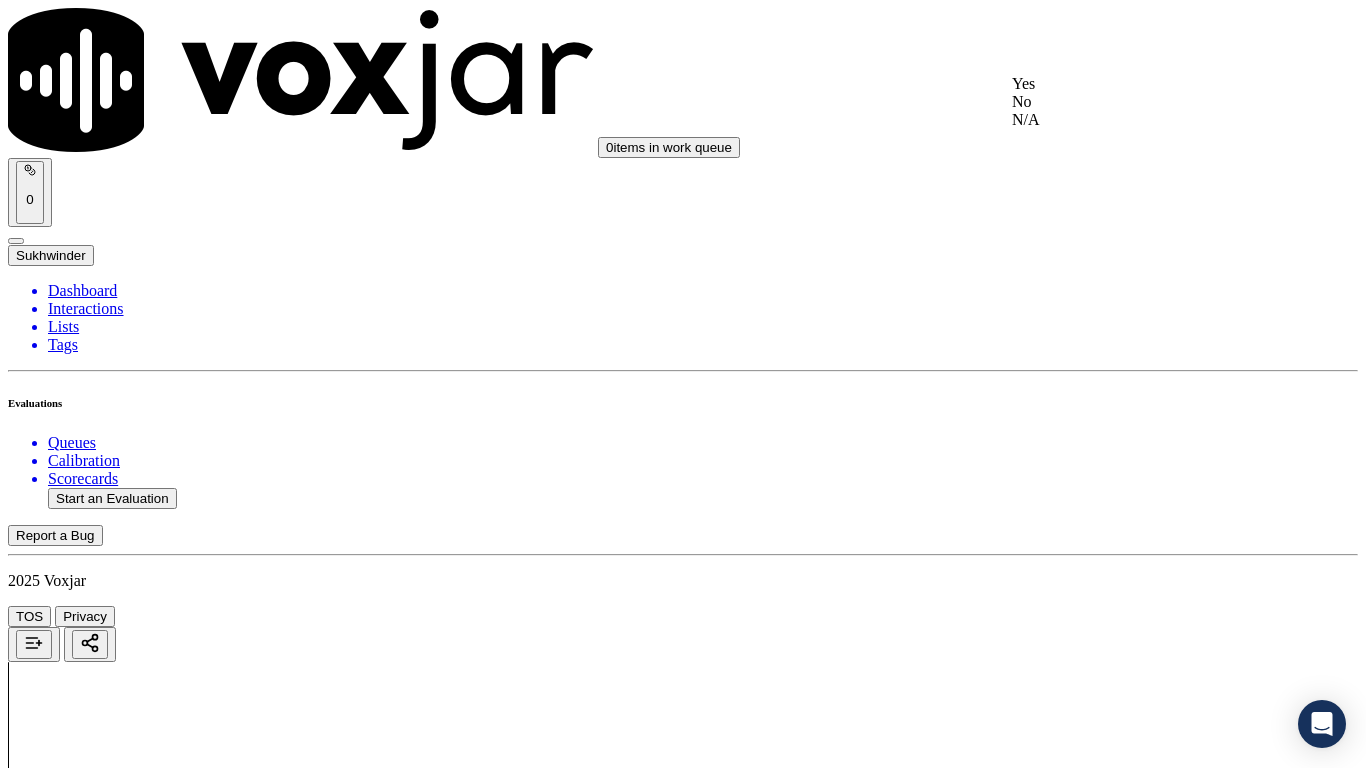 click on "Yes" at bounding box center [1139, 84] 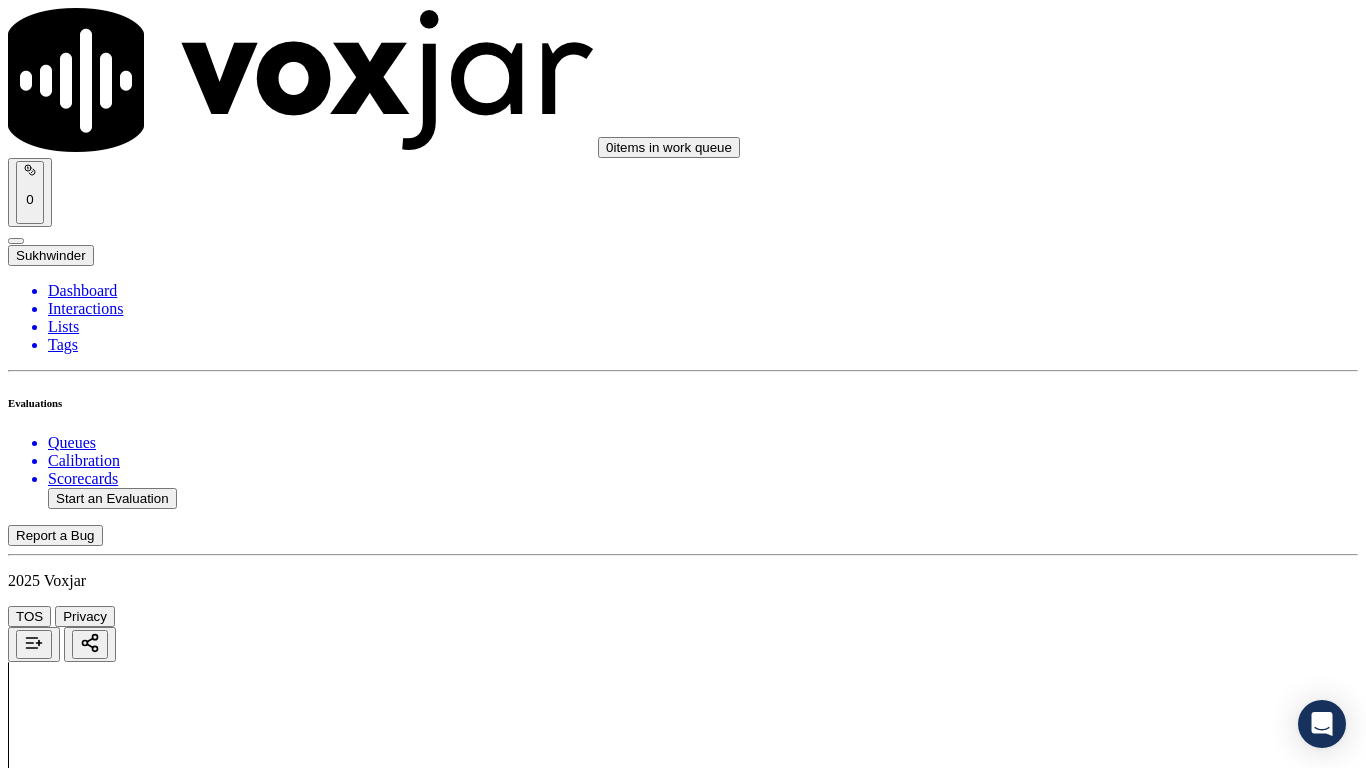 scroll, scrollTop: 4500, scrollLeft: 0, axis: vertical 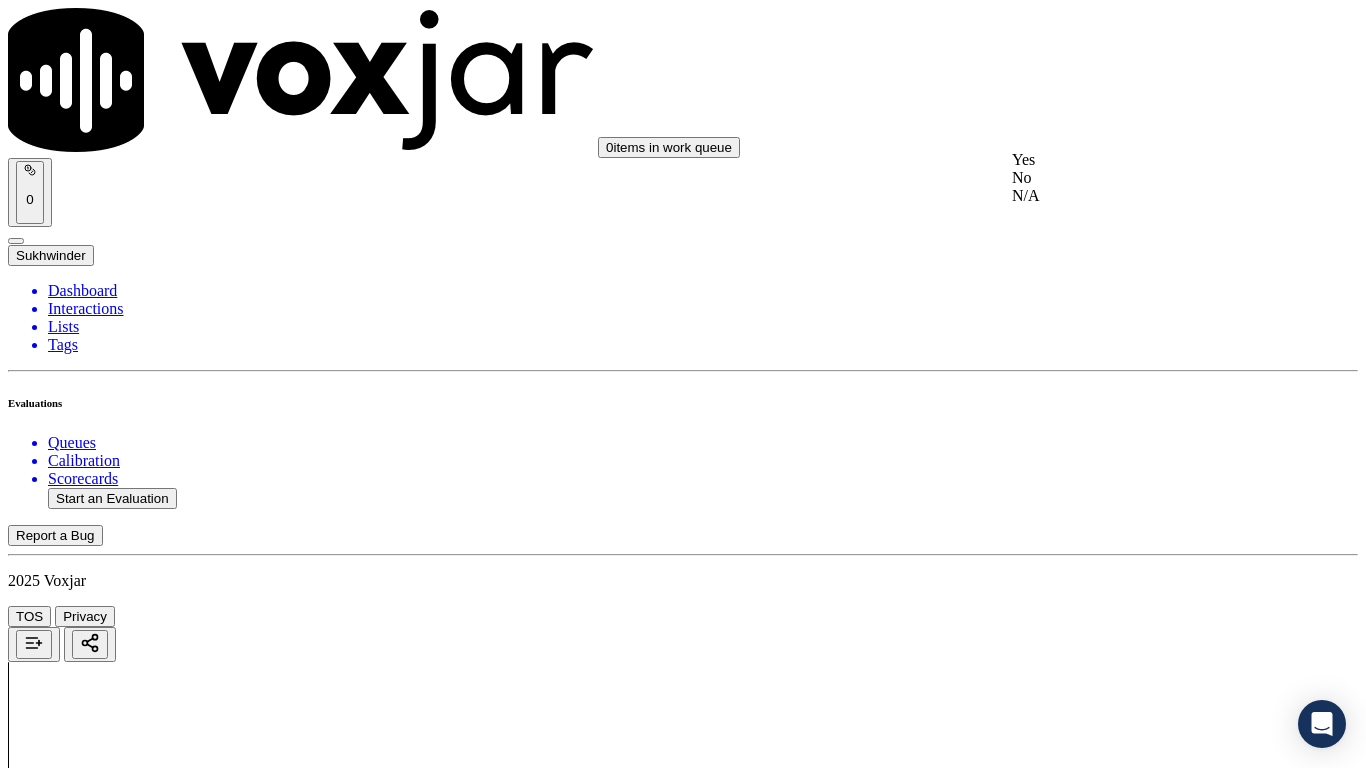 click on "Yes" at bounding box center [1139, 160] 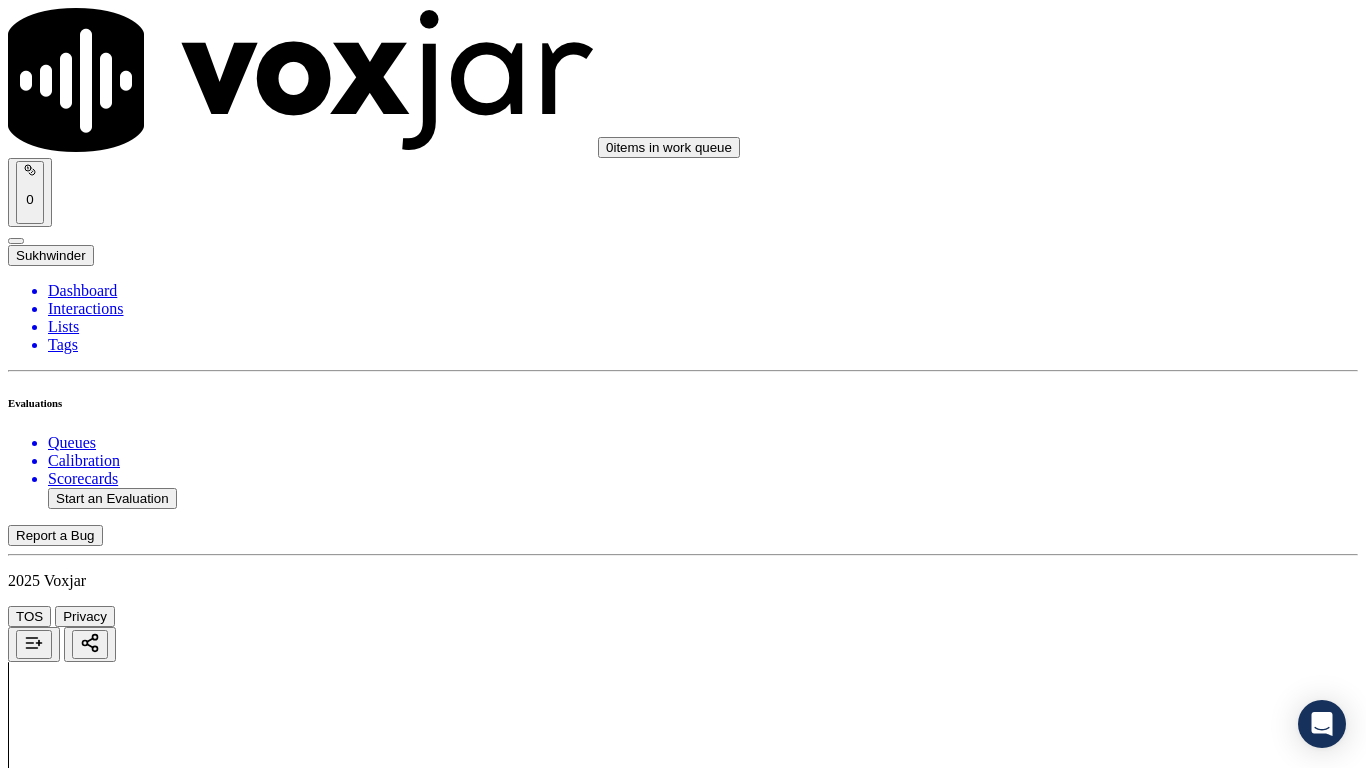 drag, startPoint x: 1121, startPoint y: 417, endPoint x: 1121, endPoint y: 442, distance: 25 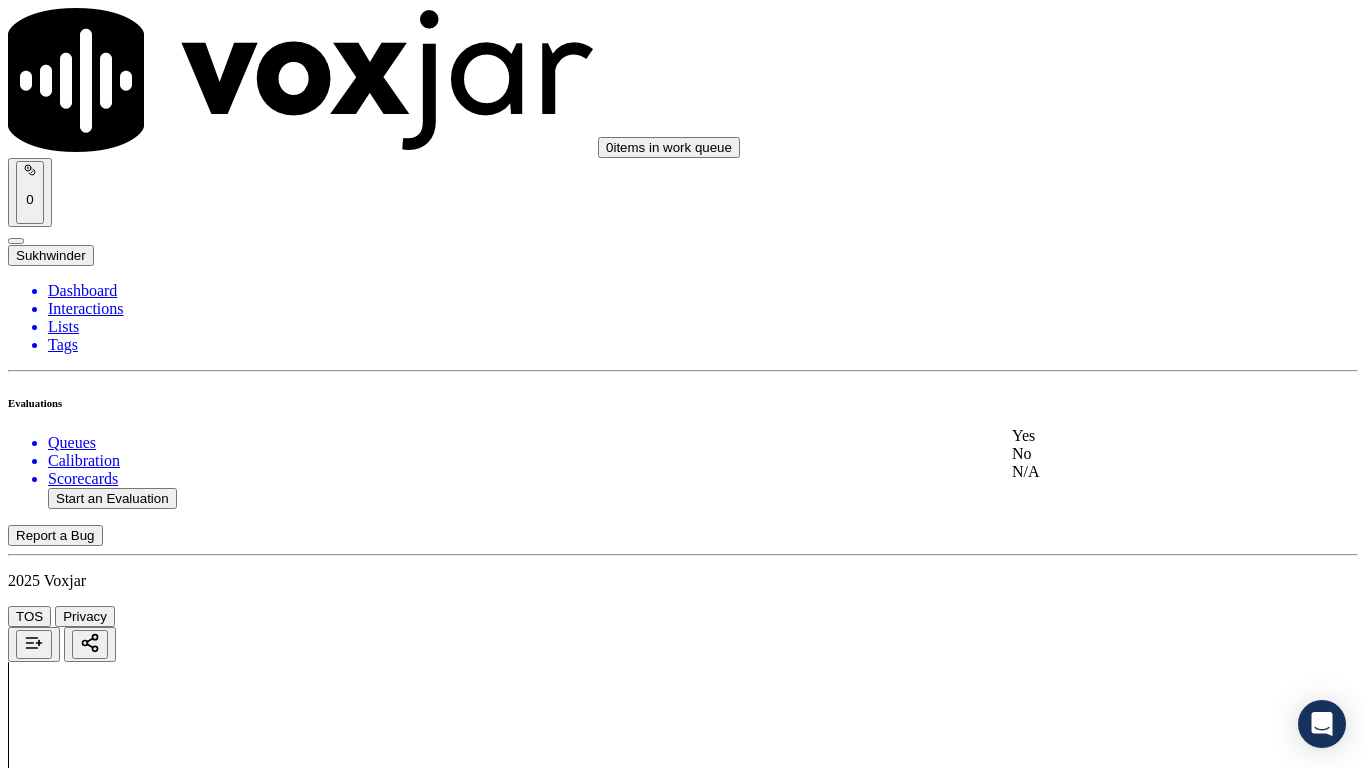 click on "7 .   Did the agent ask all the right qualifying questions and get the right answers?
Select an answer" at bounding box center (683, 6229) 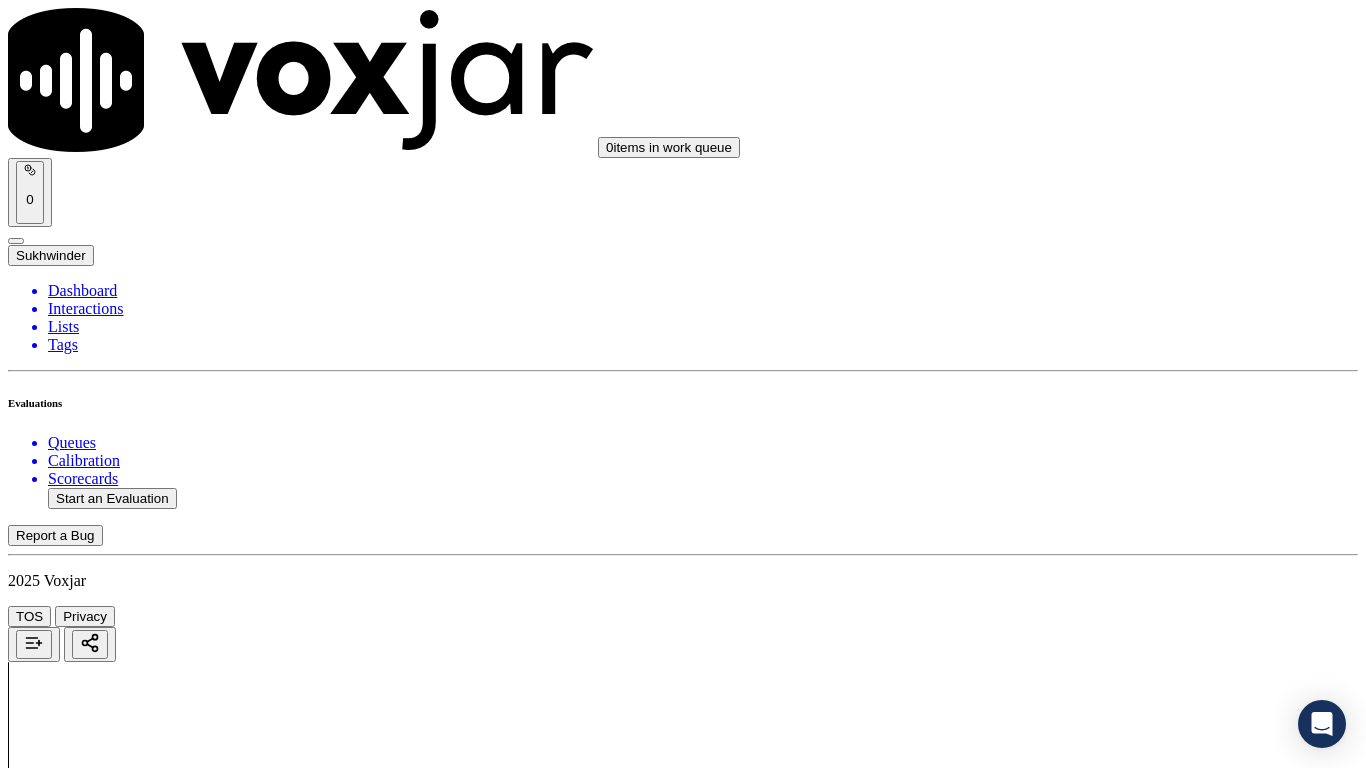 click on "Select an answer" at bounding box center (67, 6263) 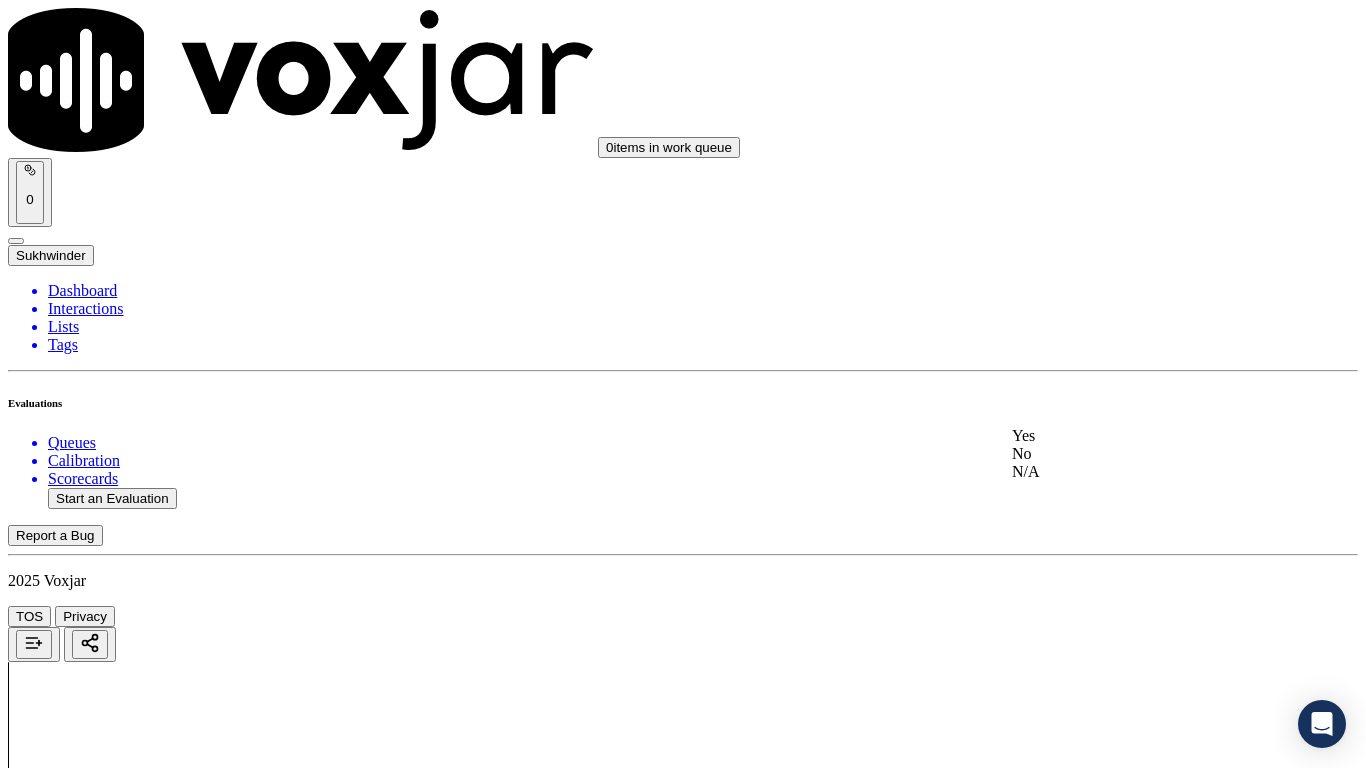click on "Yes" at bounding box center (1139, 436) 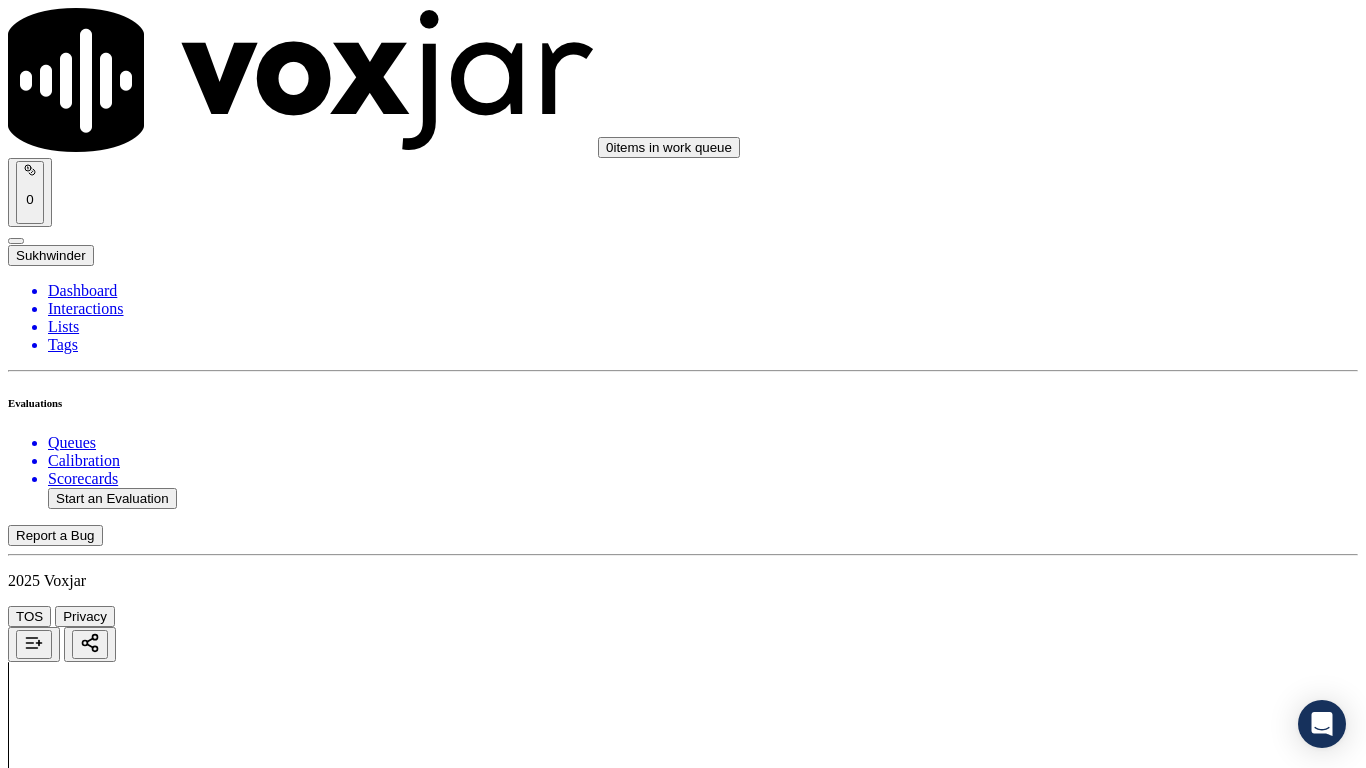 scroll, scrollTop: 5000, scrollLeft: 0, axis: vertical 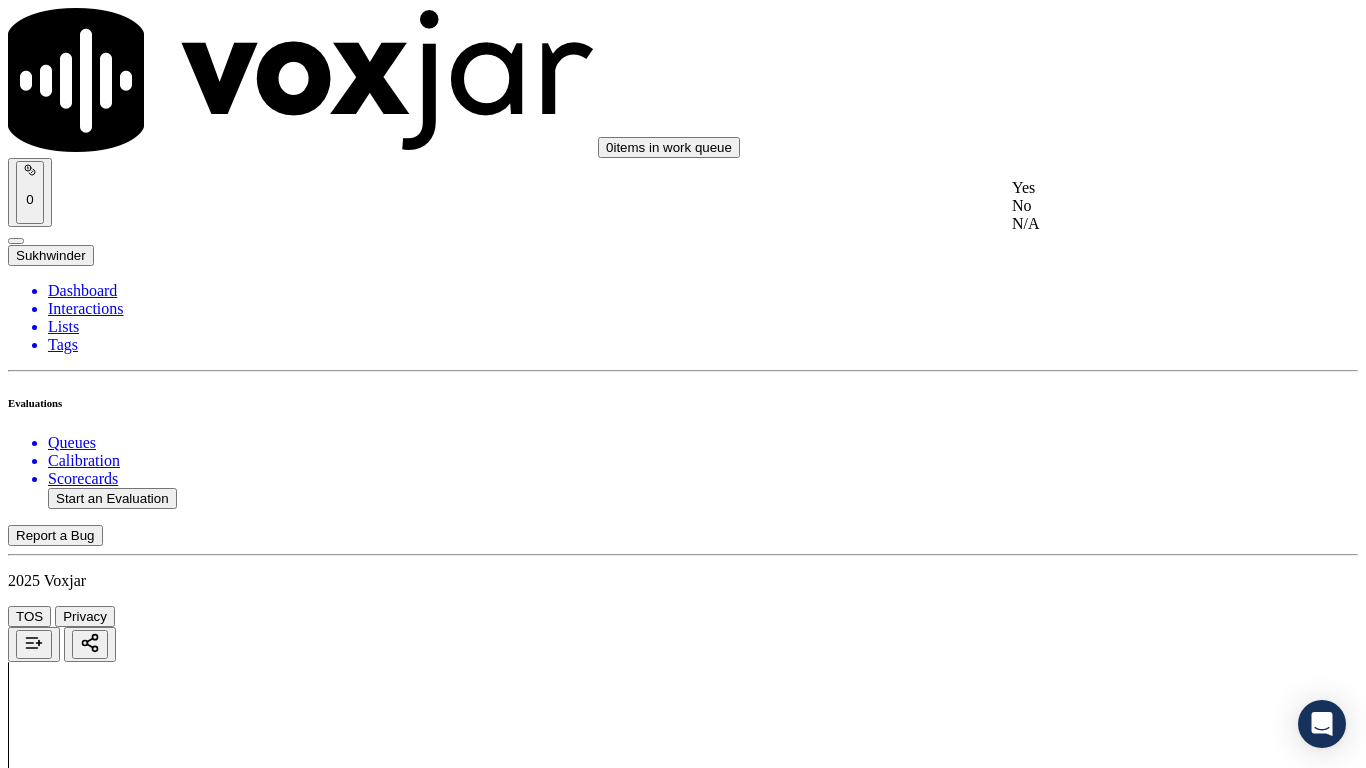 click on "Yes" at bounding box center [1139, 188] 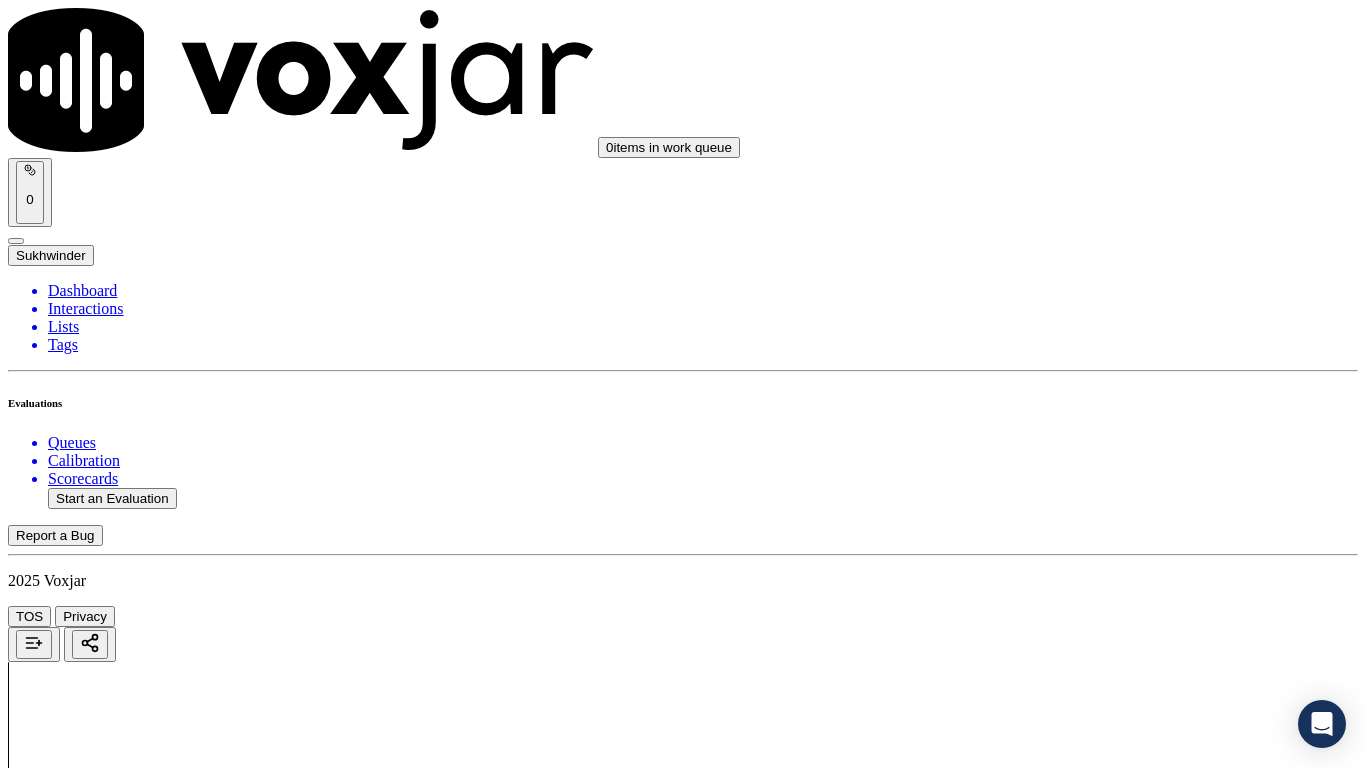 click on "Select an answer" at bounding box center (67, 6813) 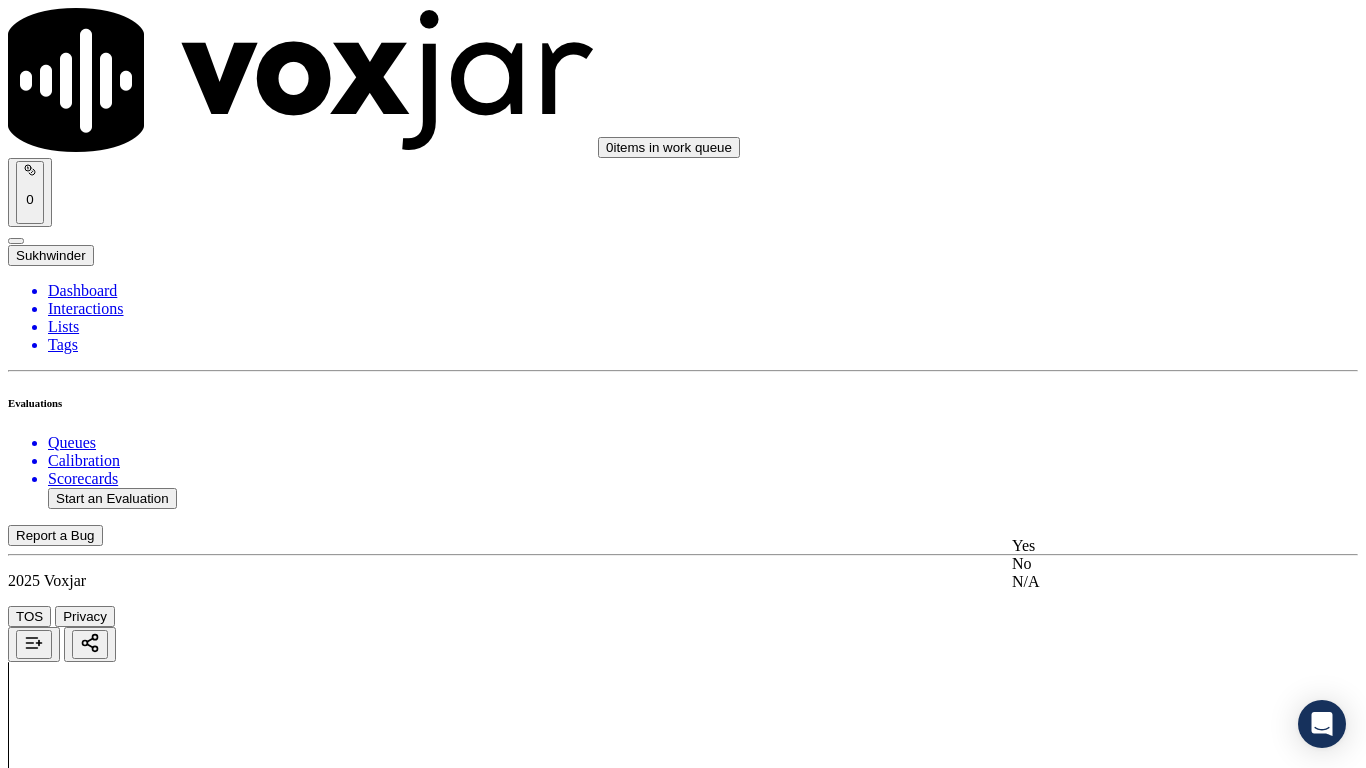 click on "Yes" at bounding box center (1139, 546) 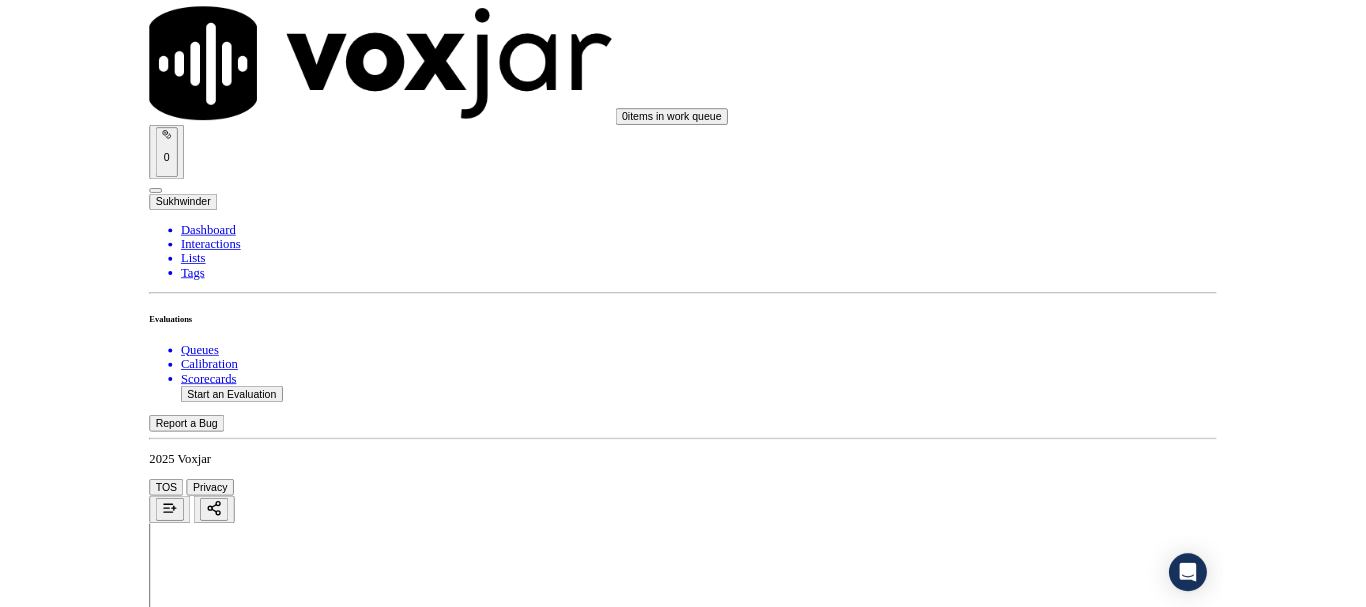 scroll, scrollTop: 5533, scrollLeft: 0, axis: vertical 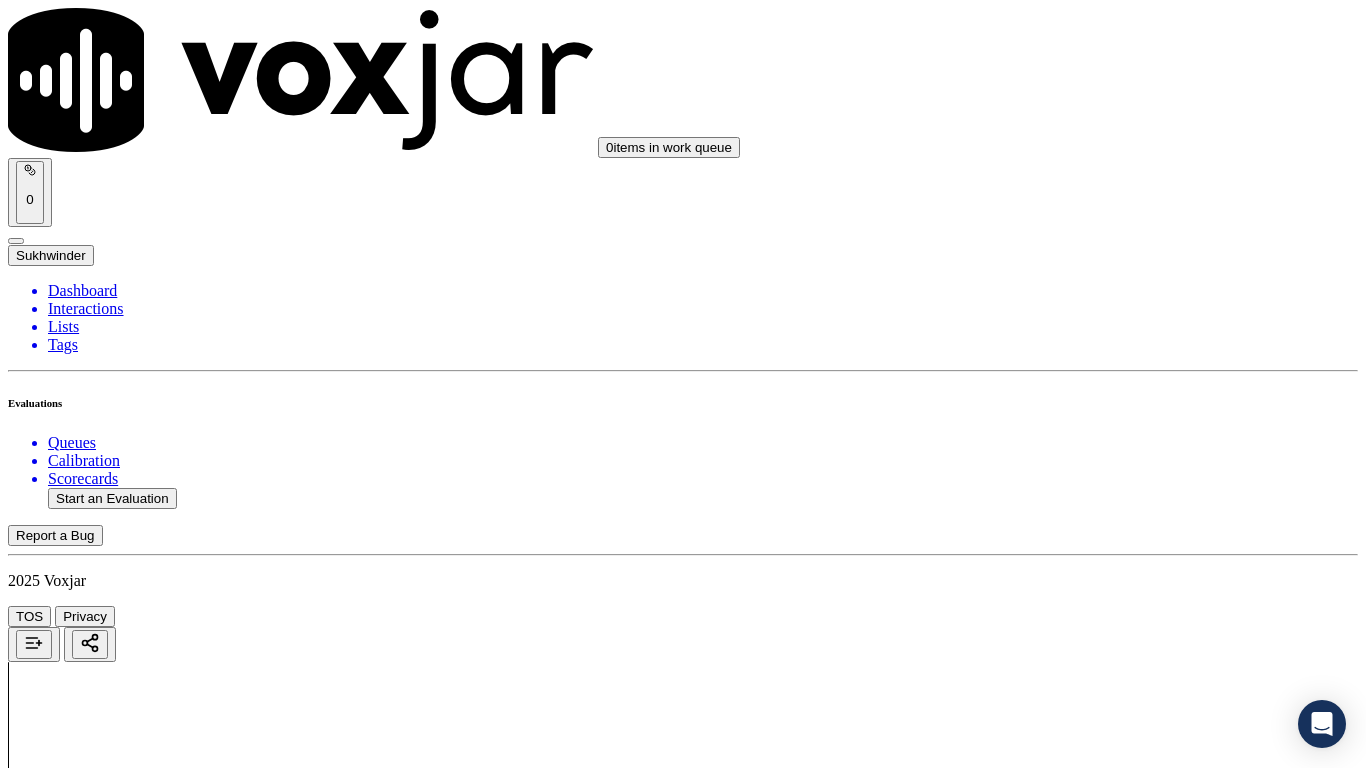 click on "Select an answer" at bounding box center (67, 7036) 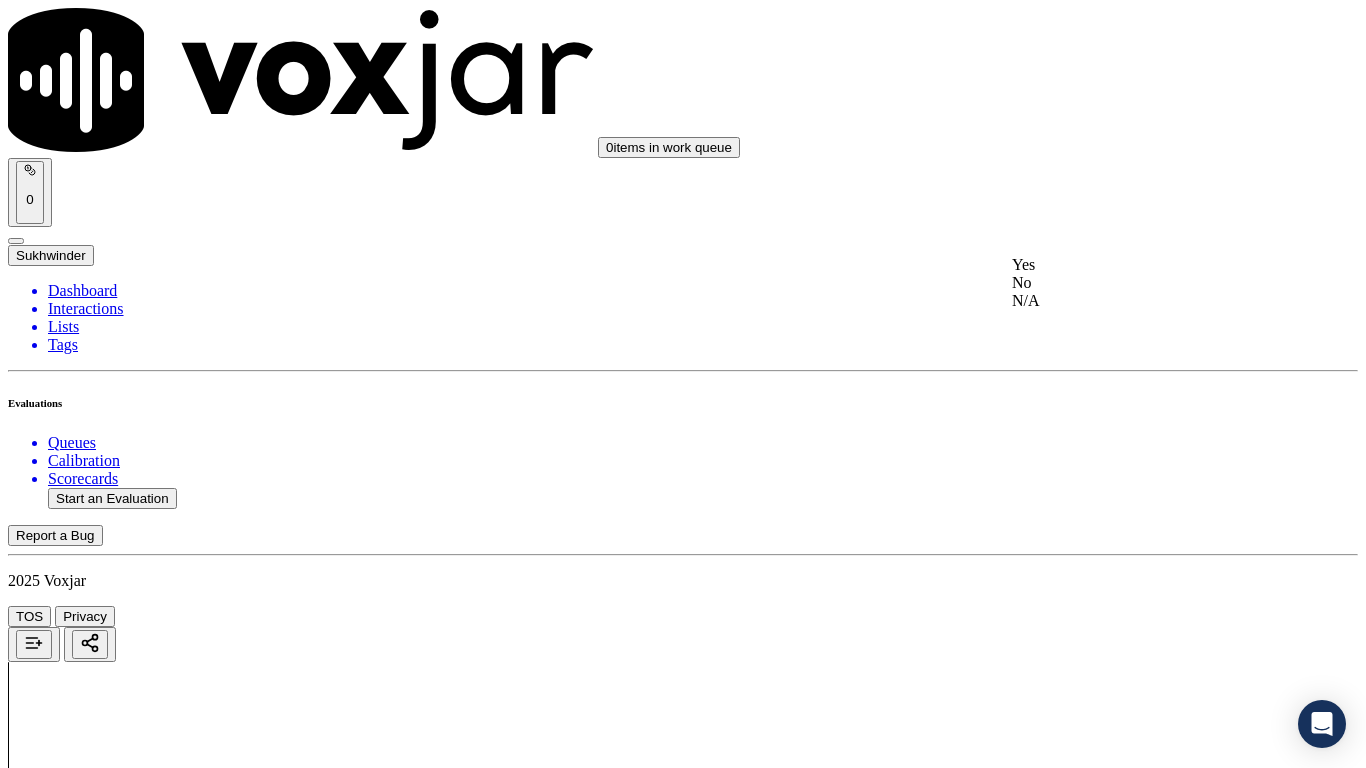 click on "Yes" at bounding box center (1139, 265) 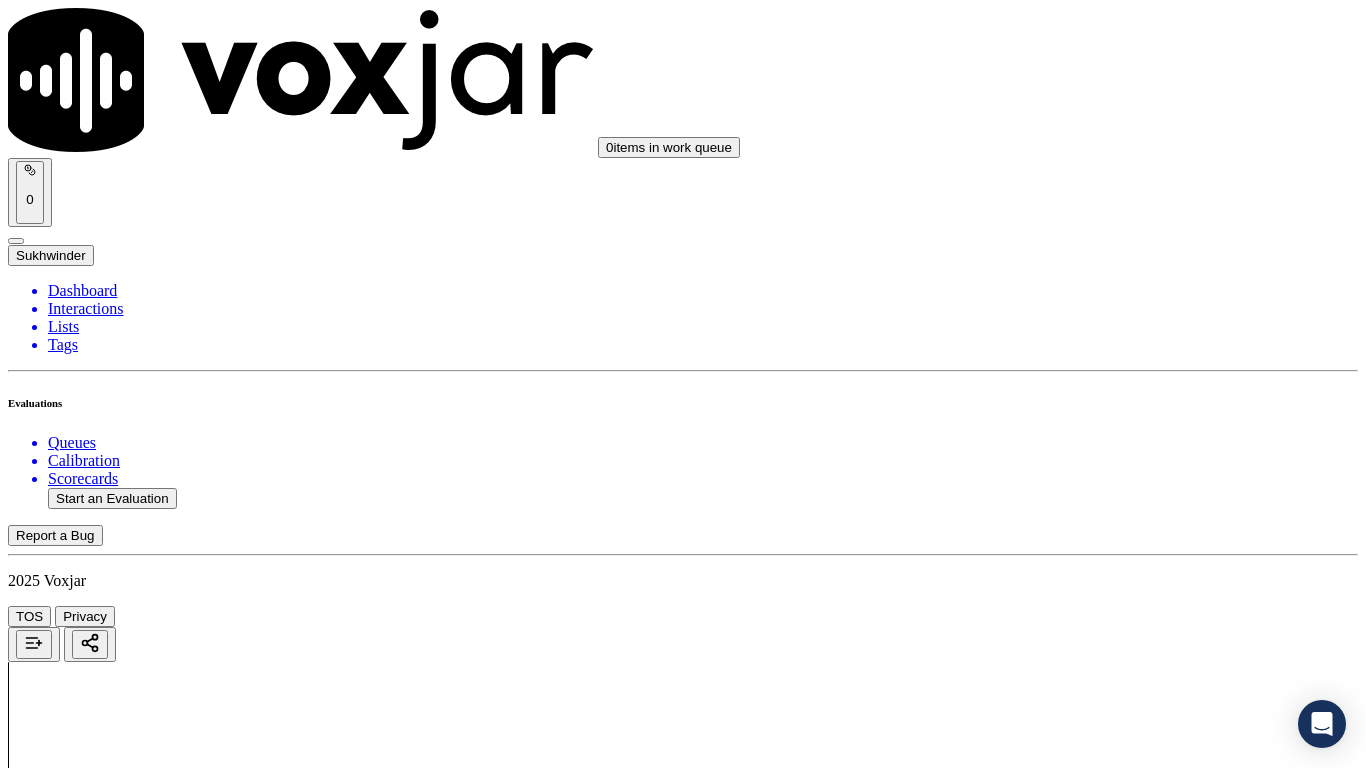 click on "Select an answer" at bounding box center (67, 7286) 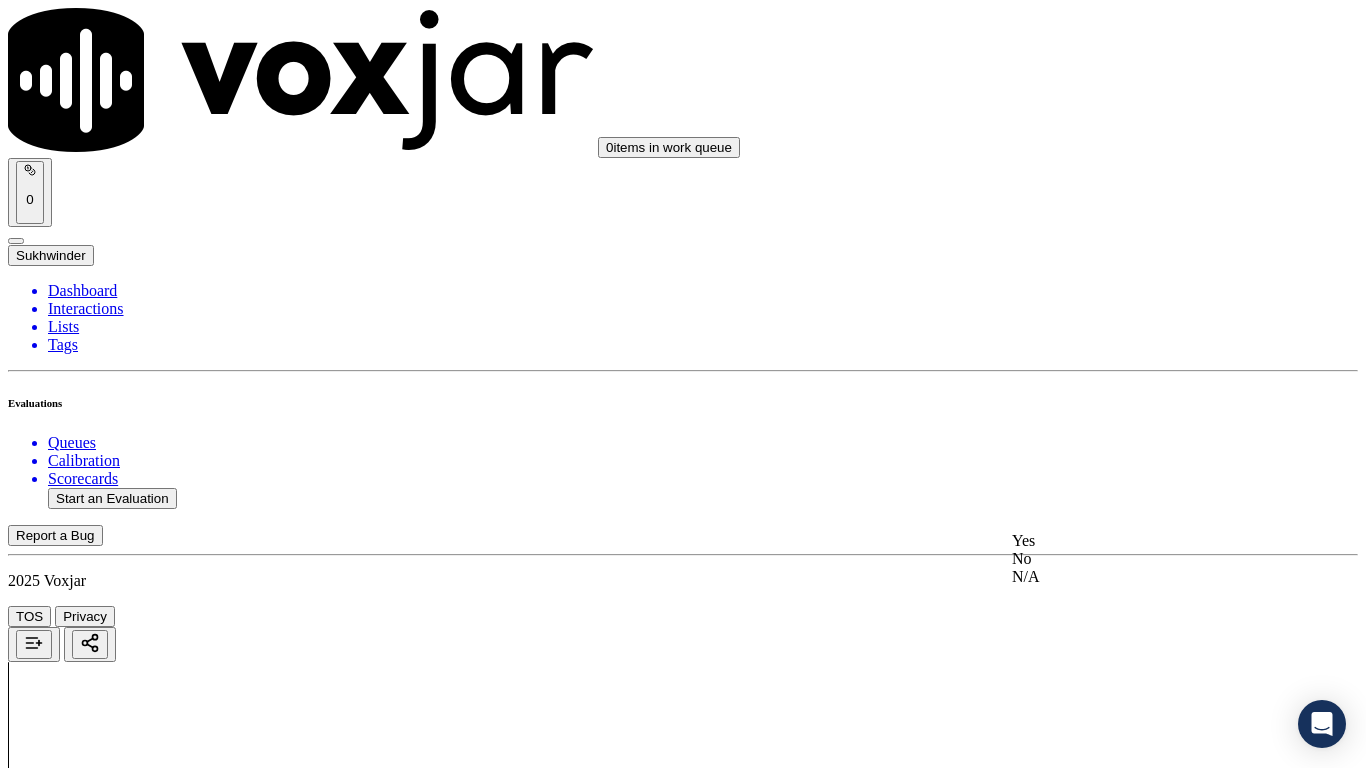 click on "Yes" at bounding box center (1139, 541) 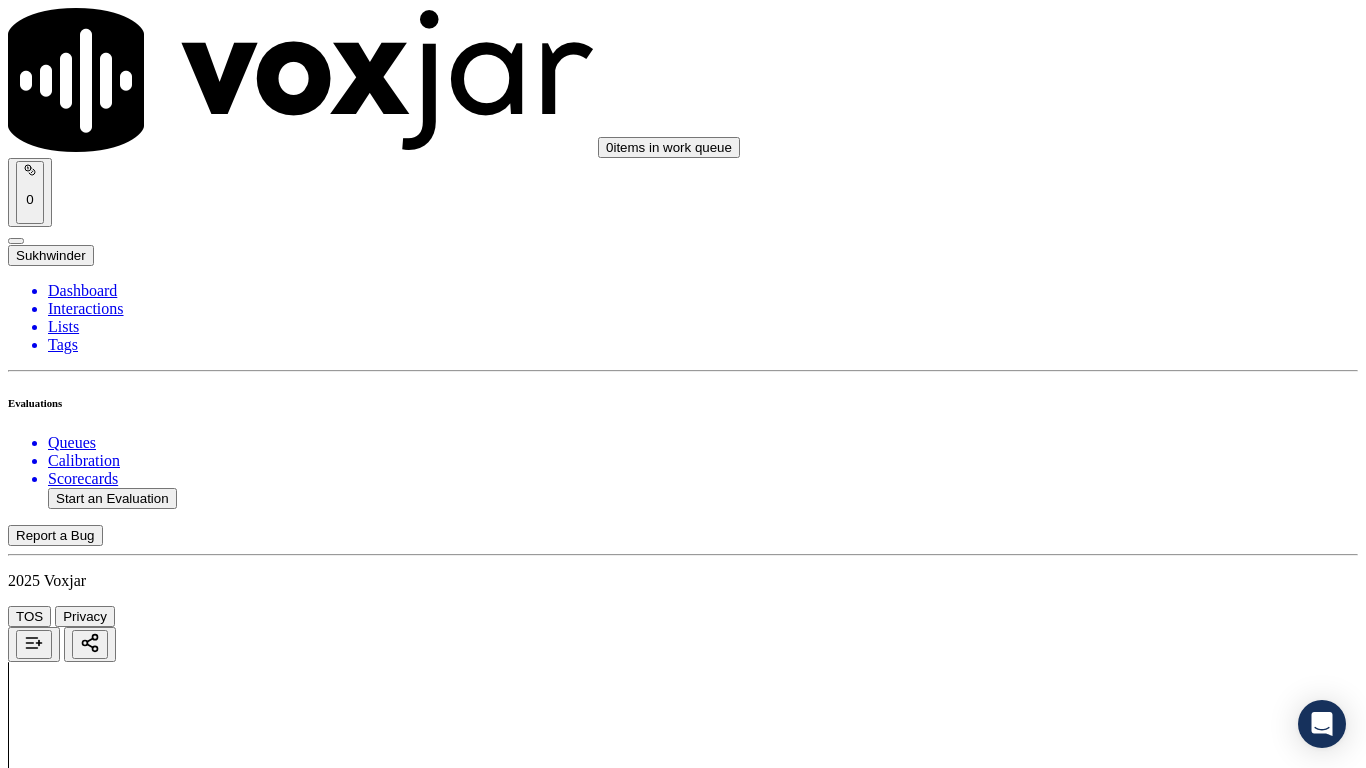drag, startPoint x: 1035, startPoint y: 684, endPoint x: 1038, endPoint y: 700, distance: 16.27882 